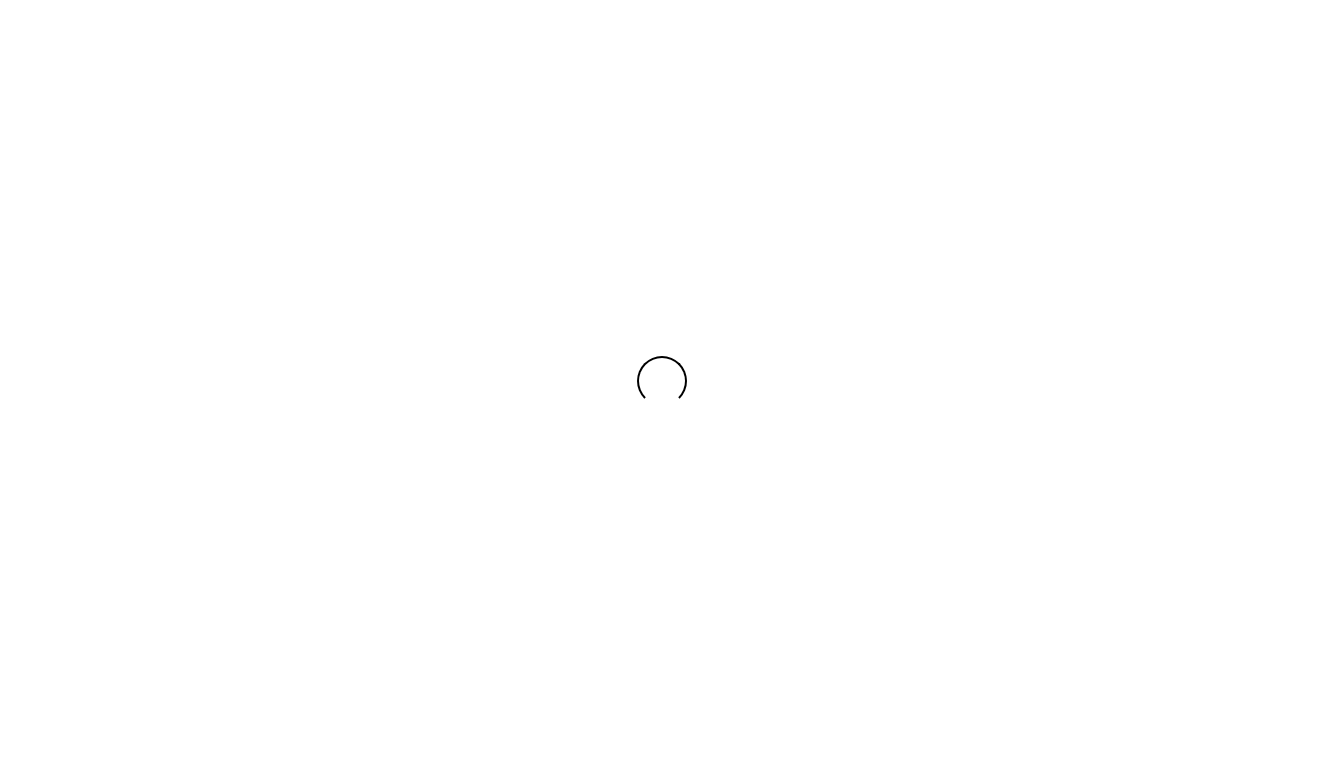 scroll, scrollTop: 0, scrollLeft: 0, axis: both 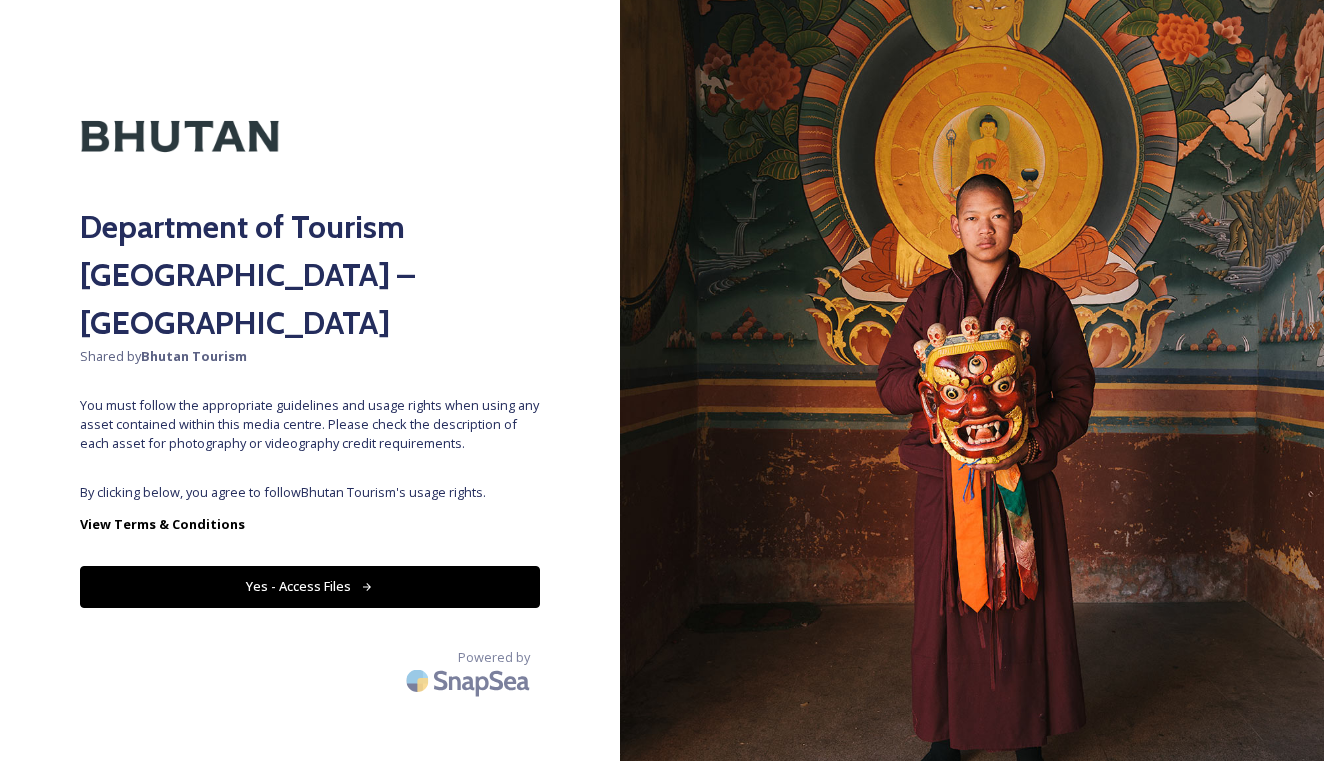 click on "Yes - Access Files" at bounding box center [310, 586] 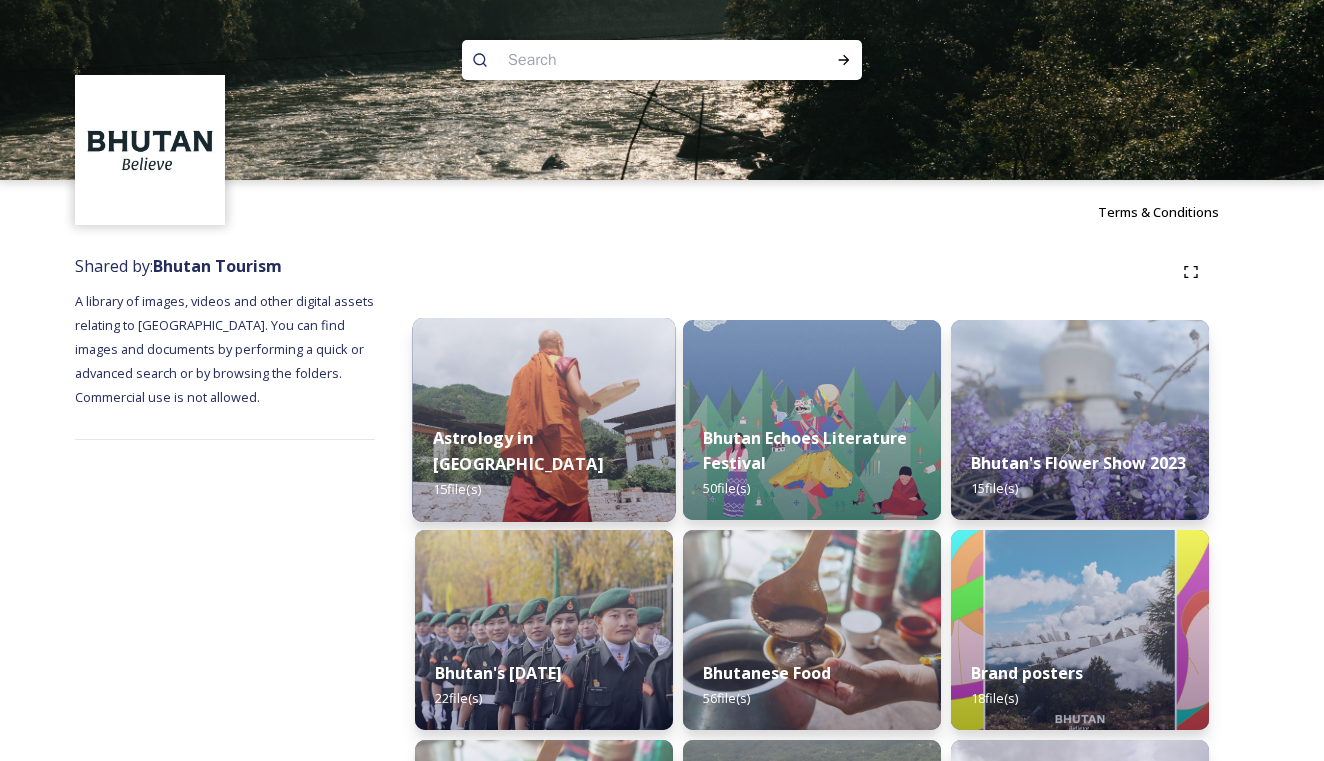 click on "Astrology in [GEOGRAPHIC_DATA] 15  file(s)" at bounding box center [543, 464] 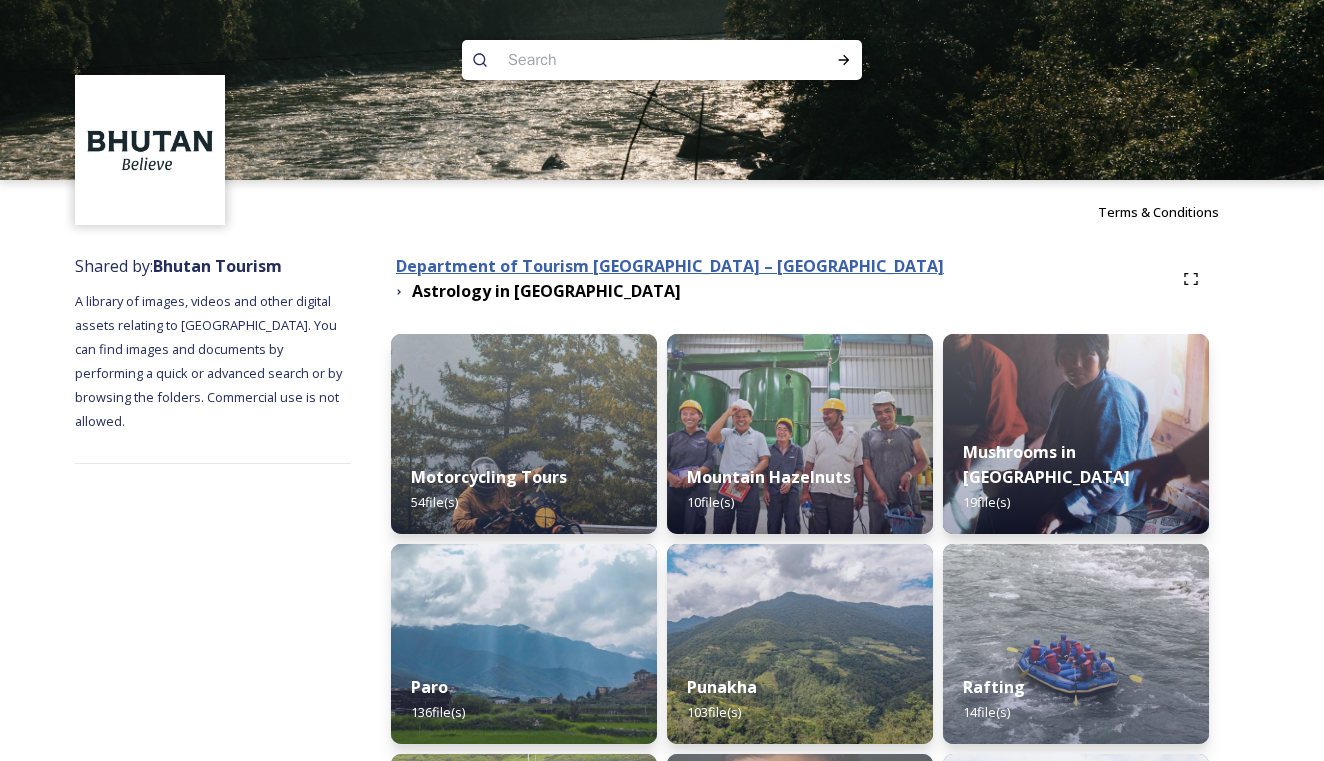click on "Department of Tourism [GEOGRAPHIC_DATA] – [GEOGRAPHIC_DATA]" at bounding box center [670, 266] 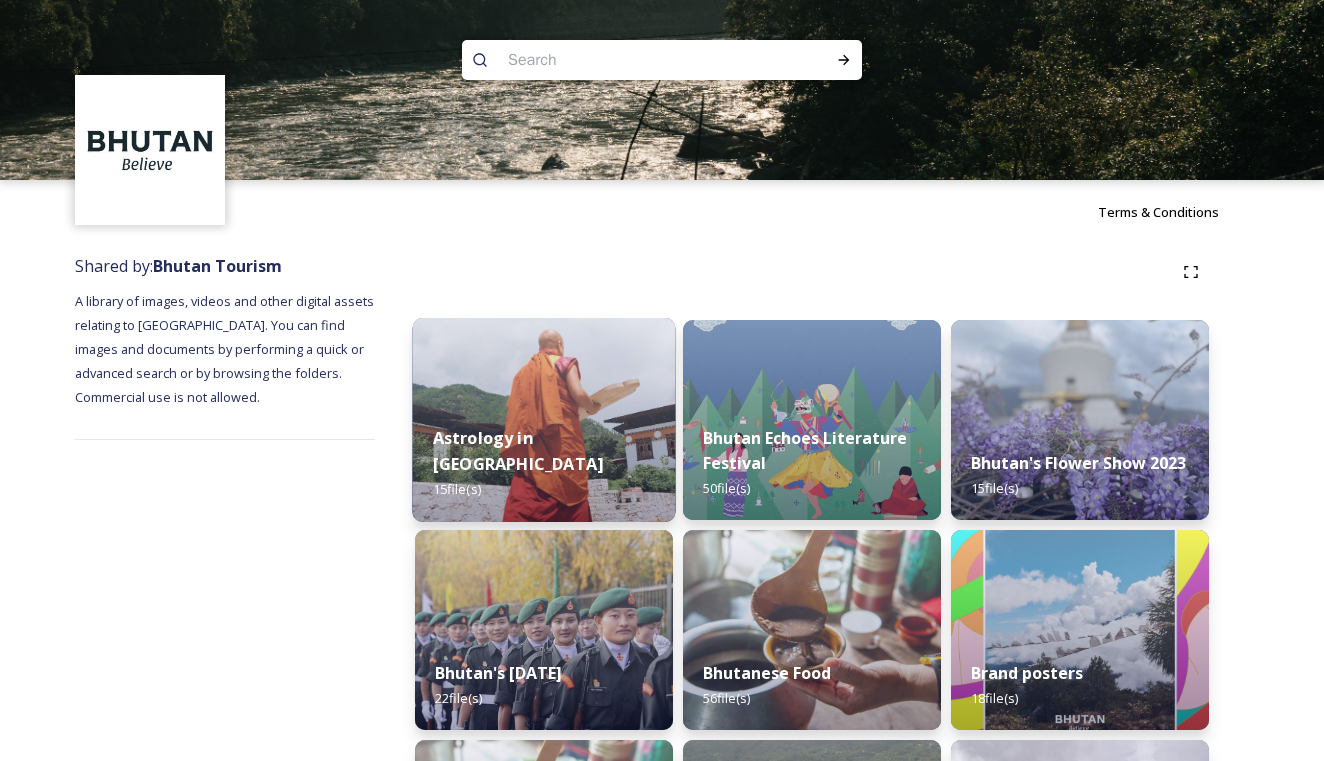click on "Astrology in [GEOGRAPHIC_DATA] 15  file(s)" at bounding box center [543, 464] 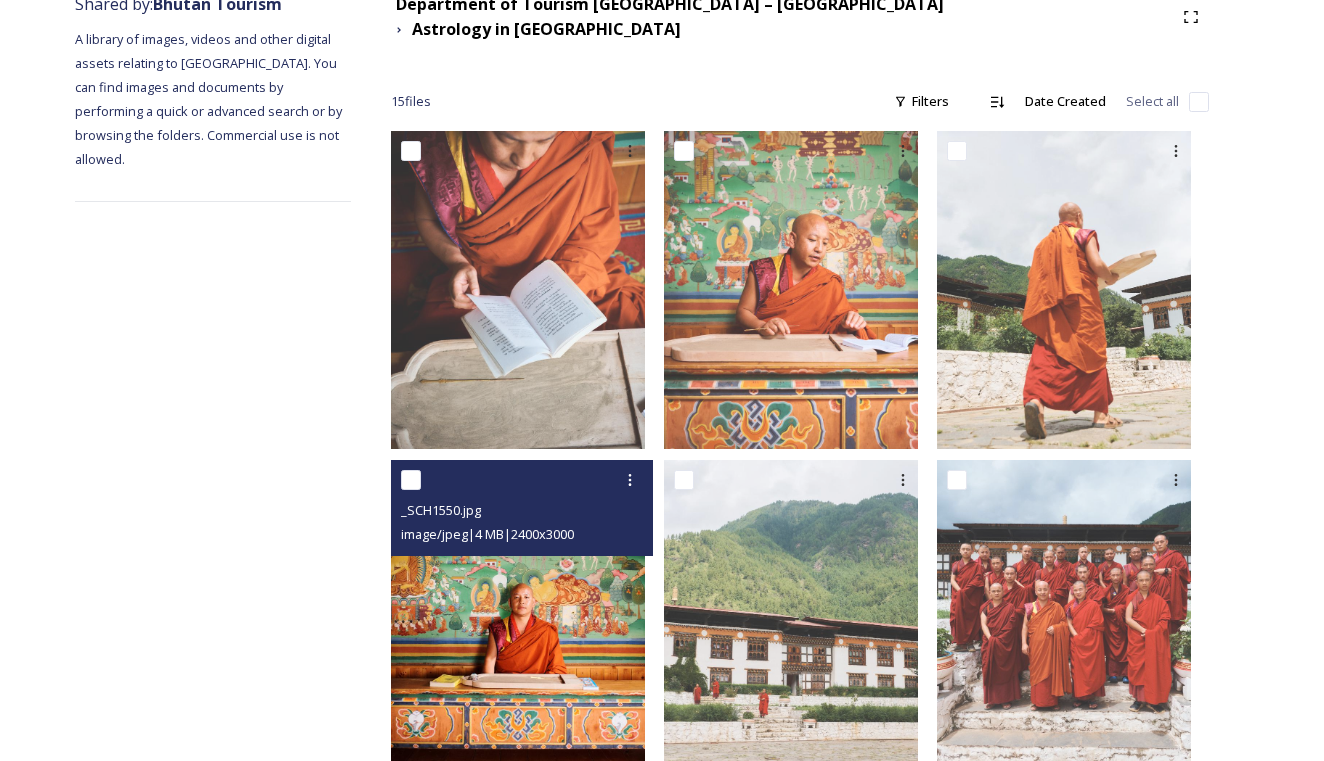 scroll, scrollTop: 248, scrollLeft: 0, axis: vertical 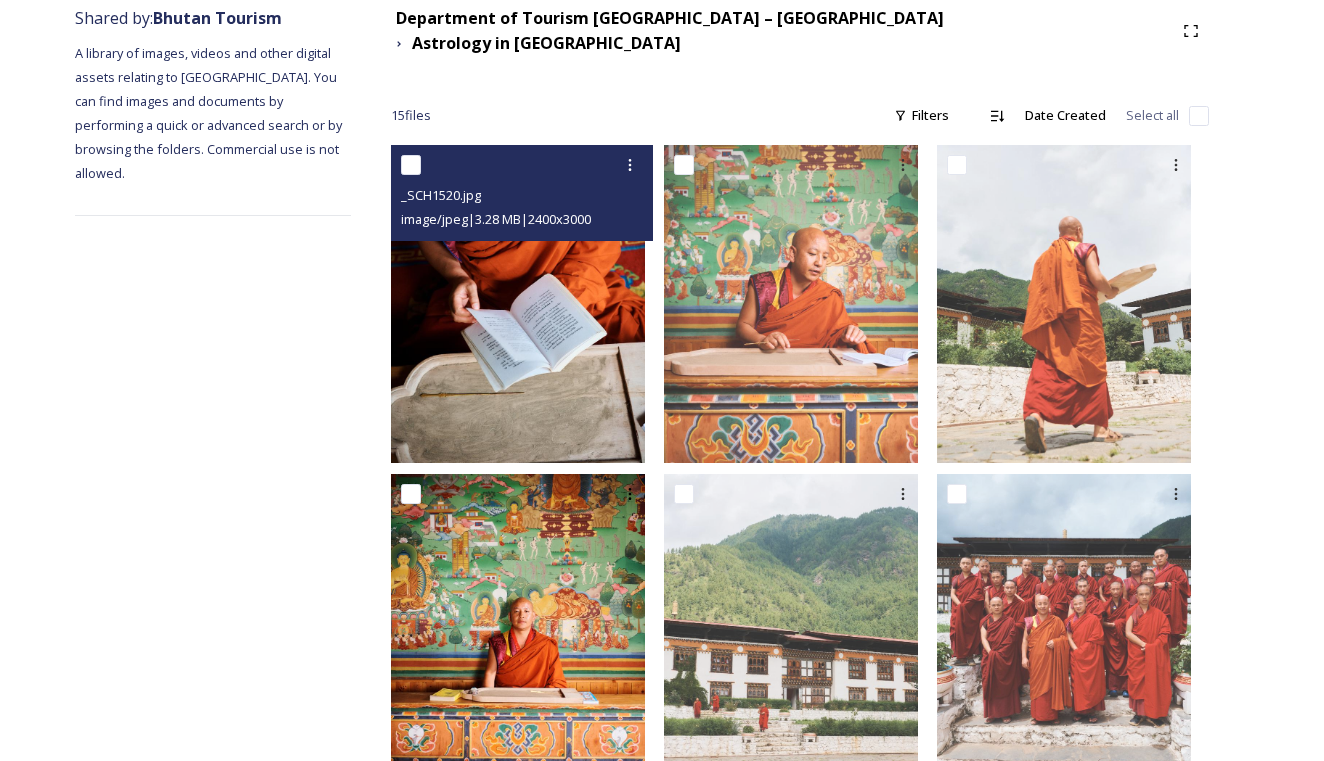 click on "_SCH1520.jpg image/jpeg  |  3.28 MB  |  2400  x  3000" at bounding box center (522, 193) 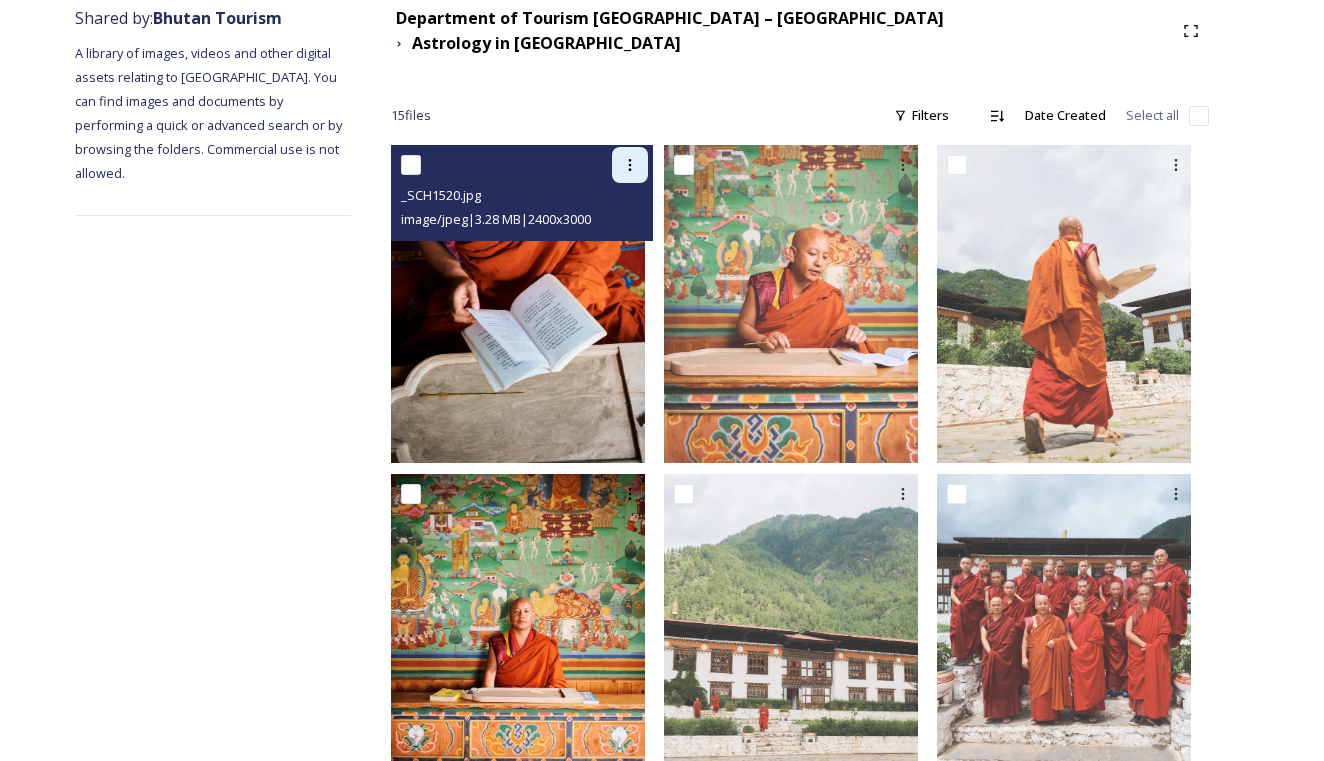 click at bounding box center [630, 165] 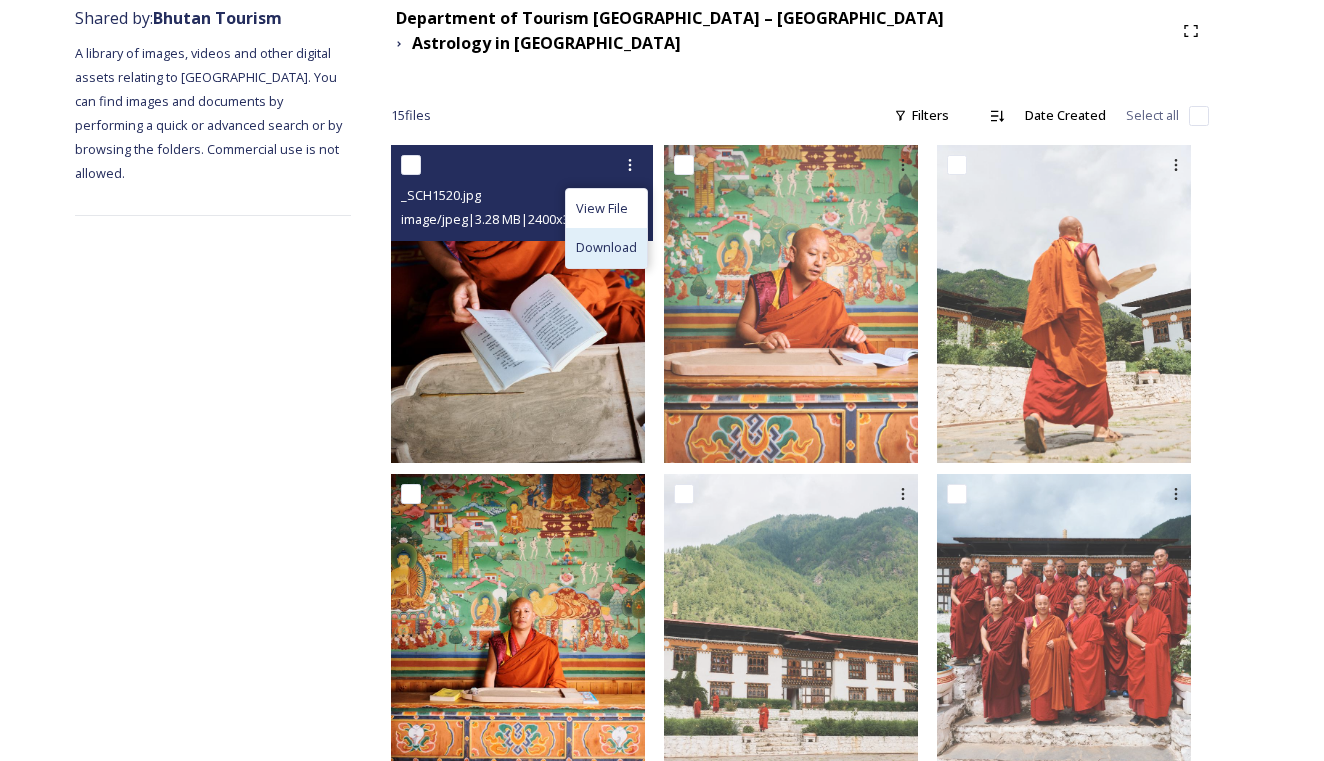 click on "Download" at bounding box center (606, 247) 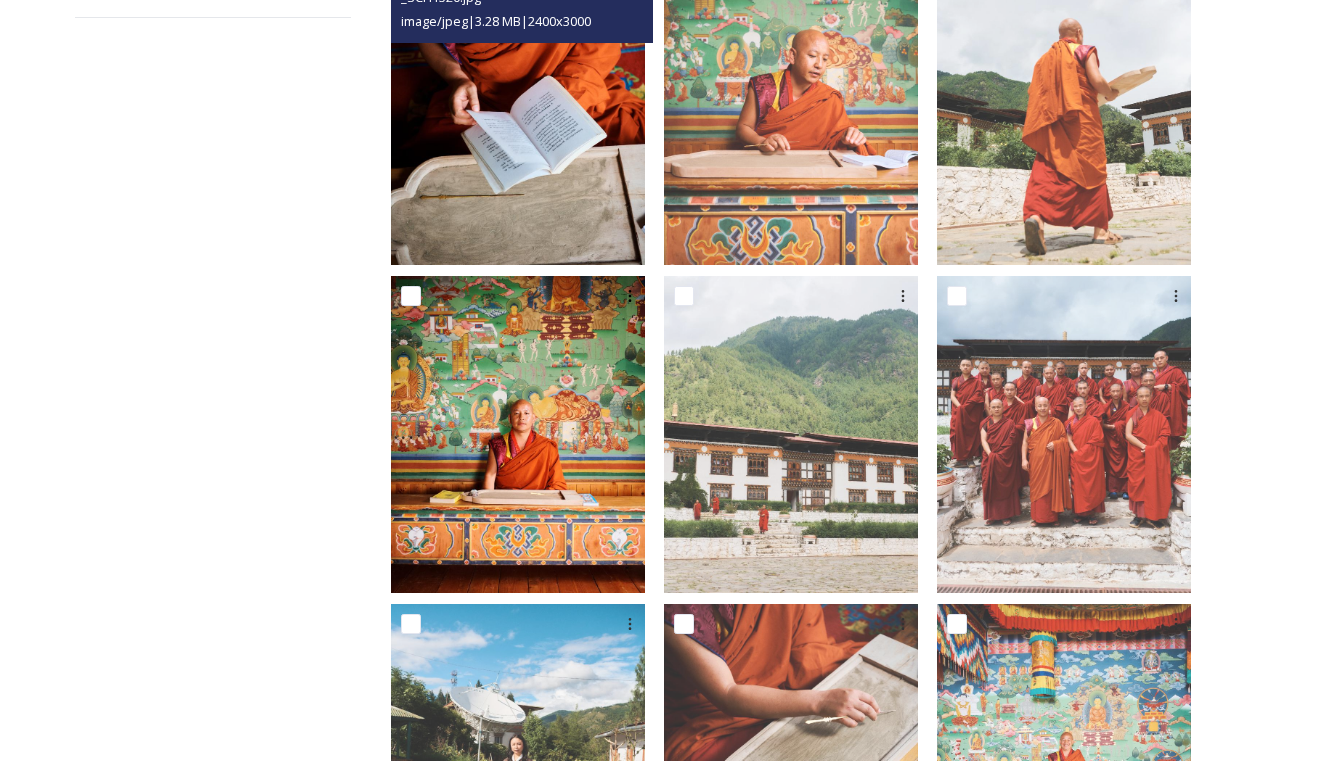 scroll, scrollTop: 202, scrollLeft: 0, axis: vertical 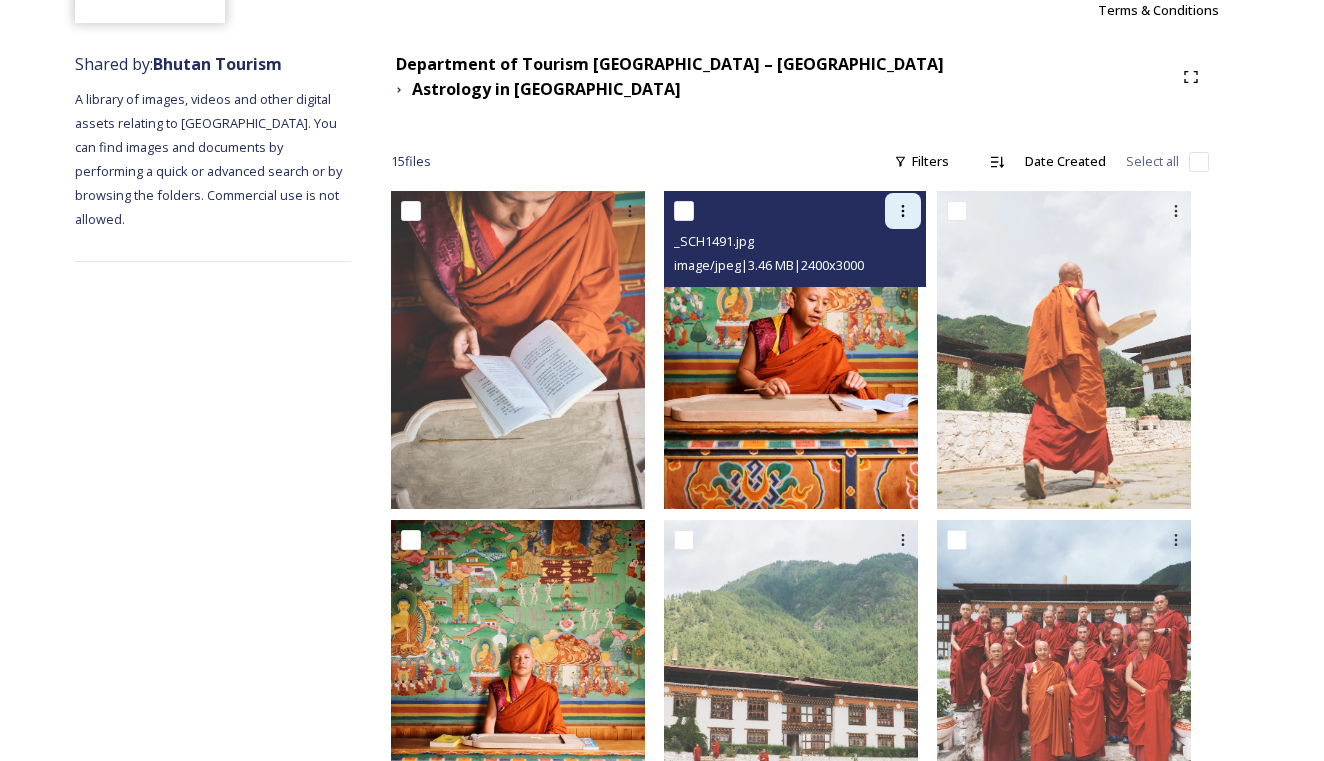 click at bounding box center [903, 211] 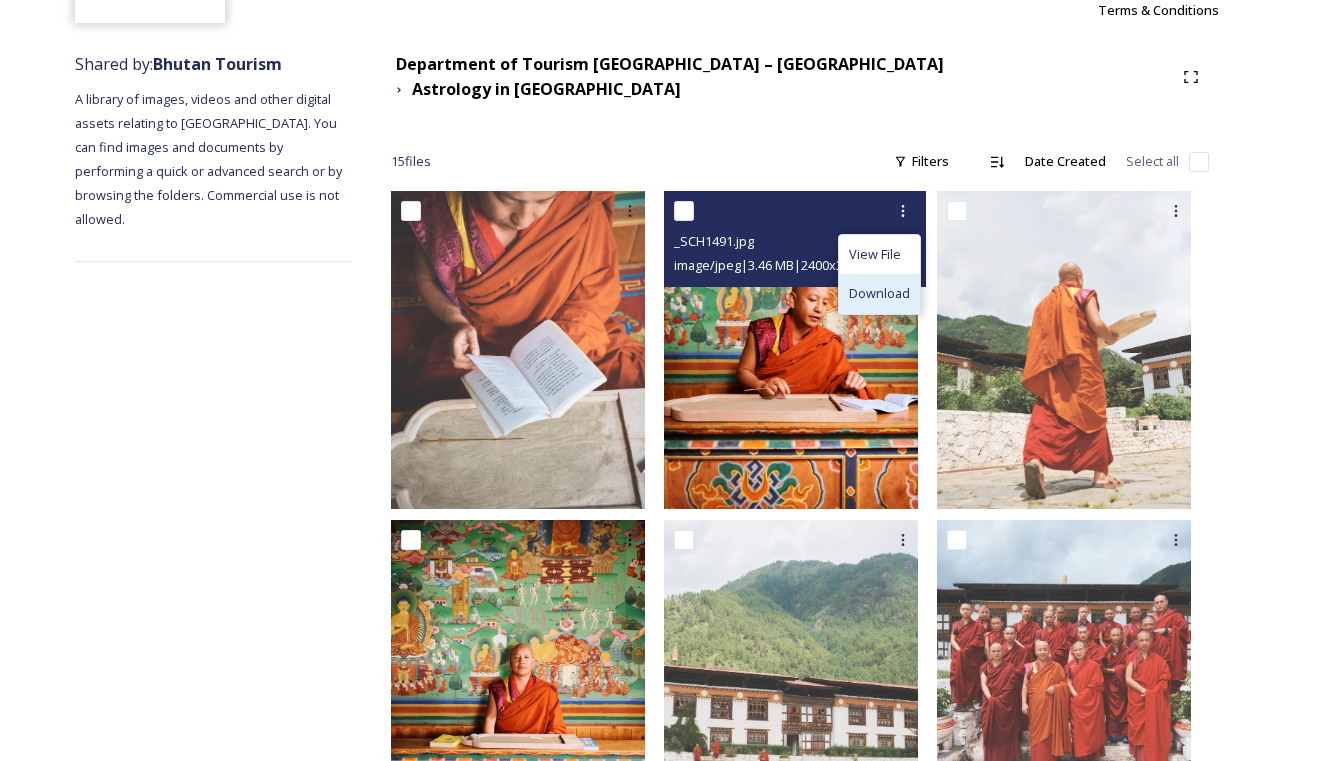 click on "Download" at bounding box center [879, 293] 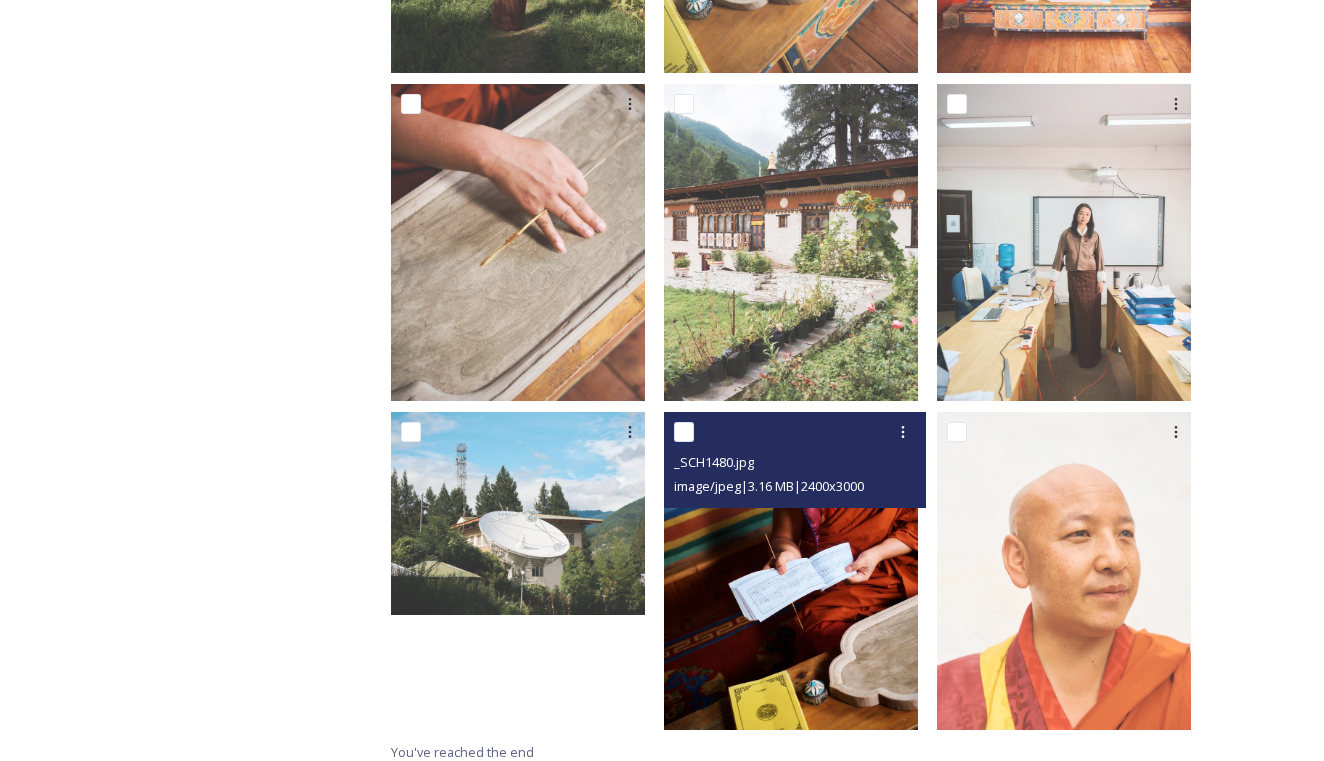 scroll, scrollTop: 1294, scrollLeft: 0, axis: vertical 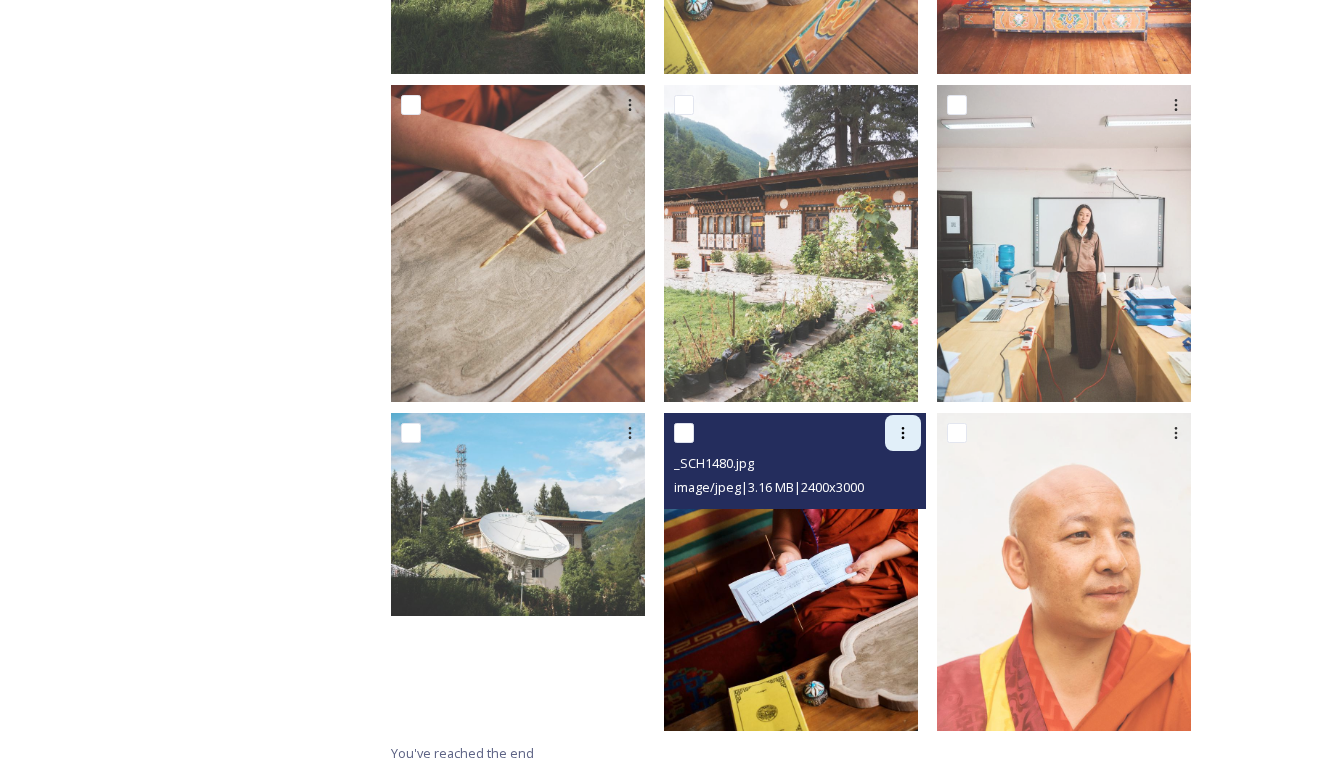 click at bounding box center (903, 433) 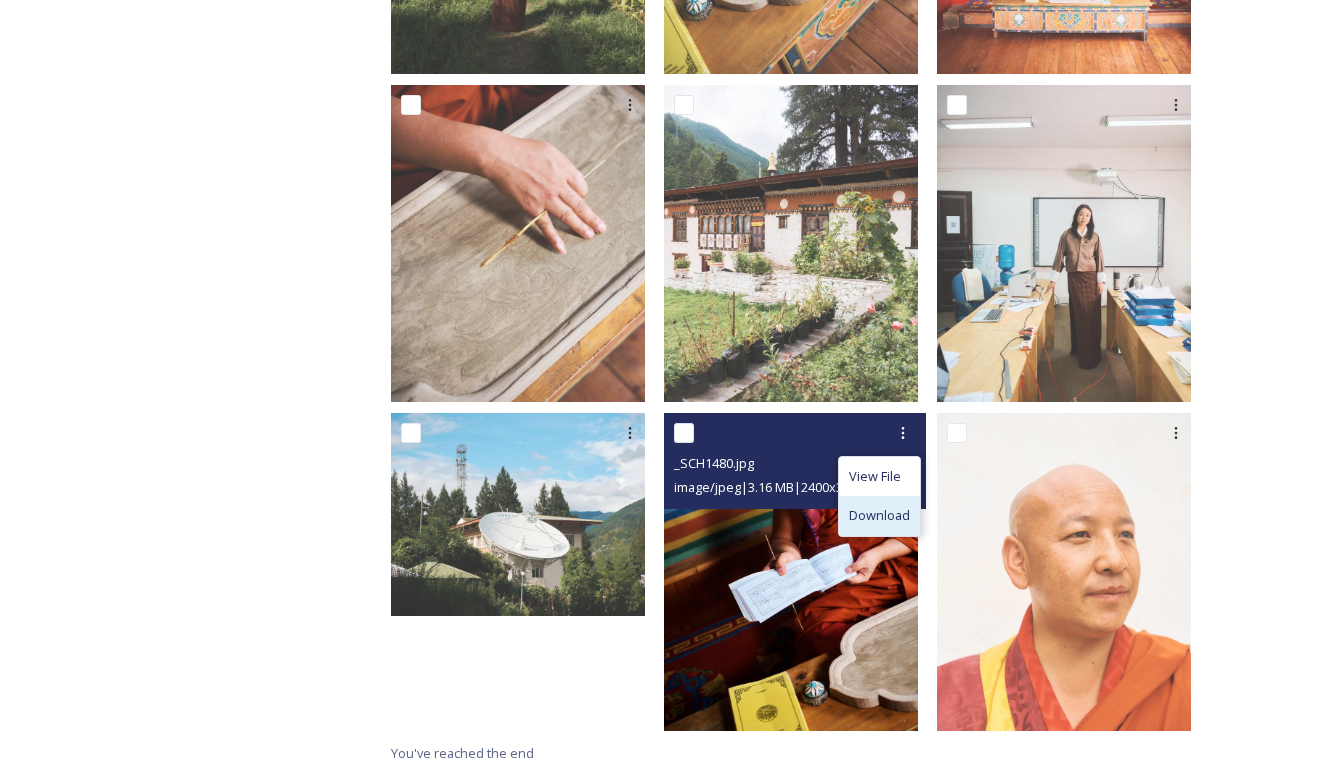click on "Download" at bounding box center (879, 515) 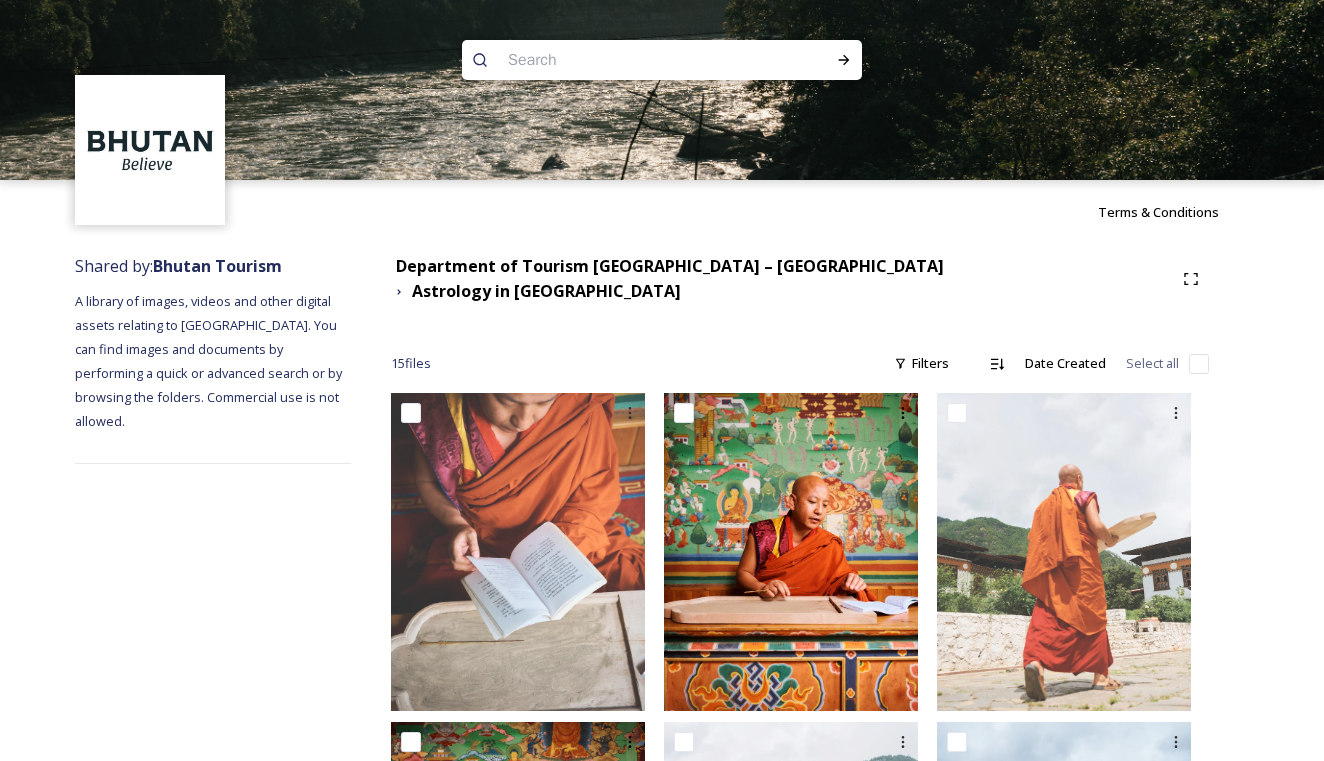 scroll, scrollTop: 0, scrollLeft: 0, axis: both 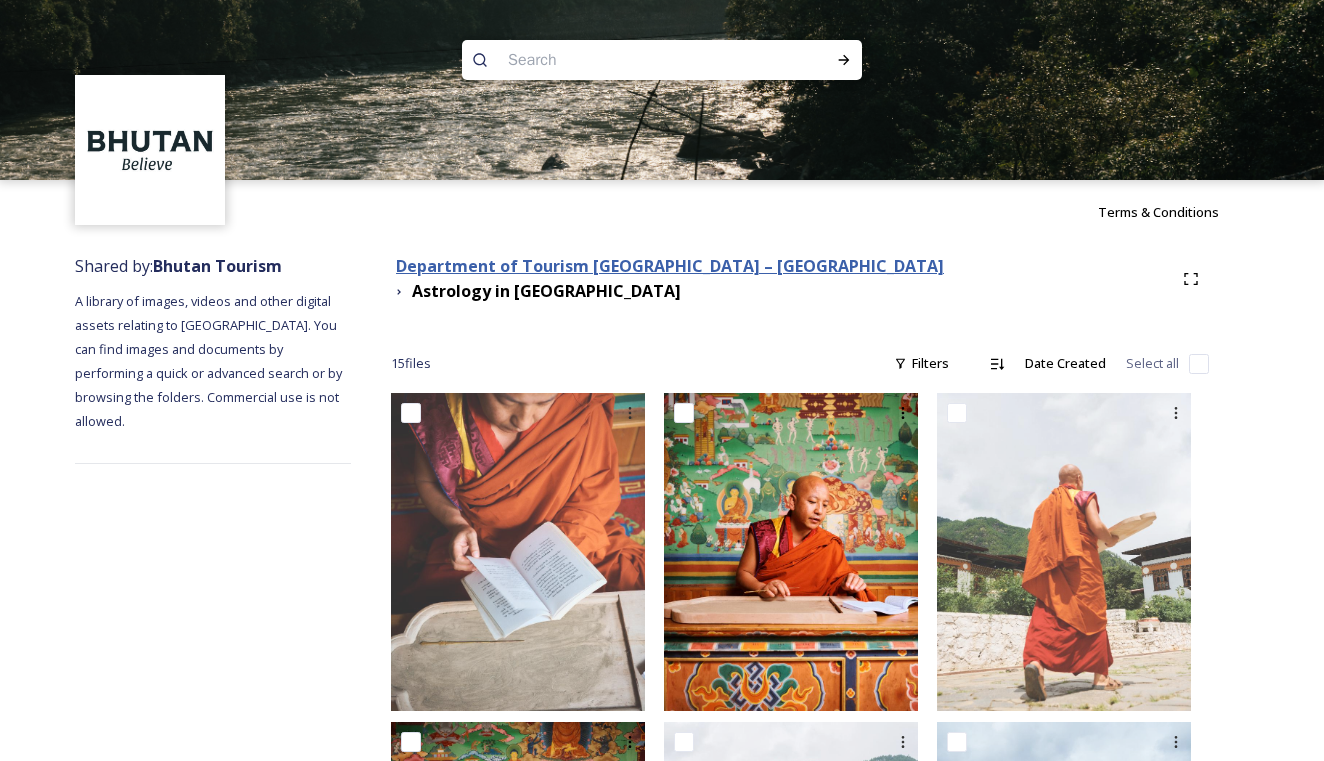 click on "Department of Tourism [GEOGRAPHIC_DATA] – [GEOGRAPHIC_DATA]" at bounding box center (670, 266) 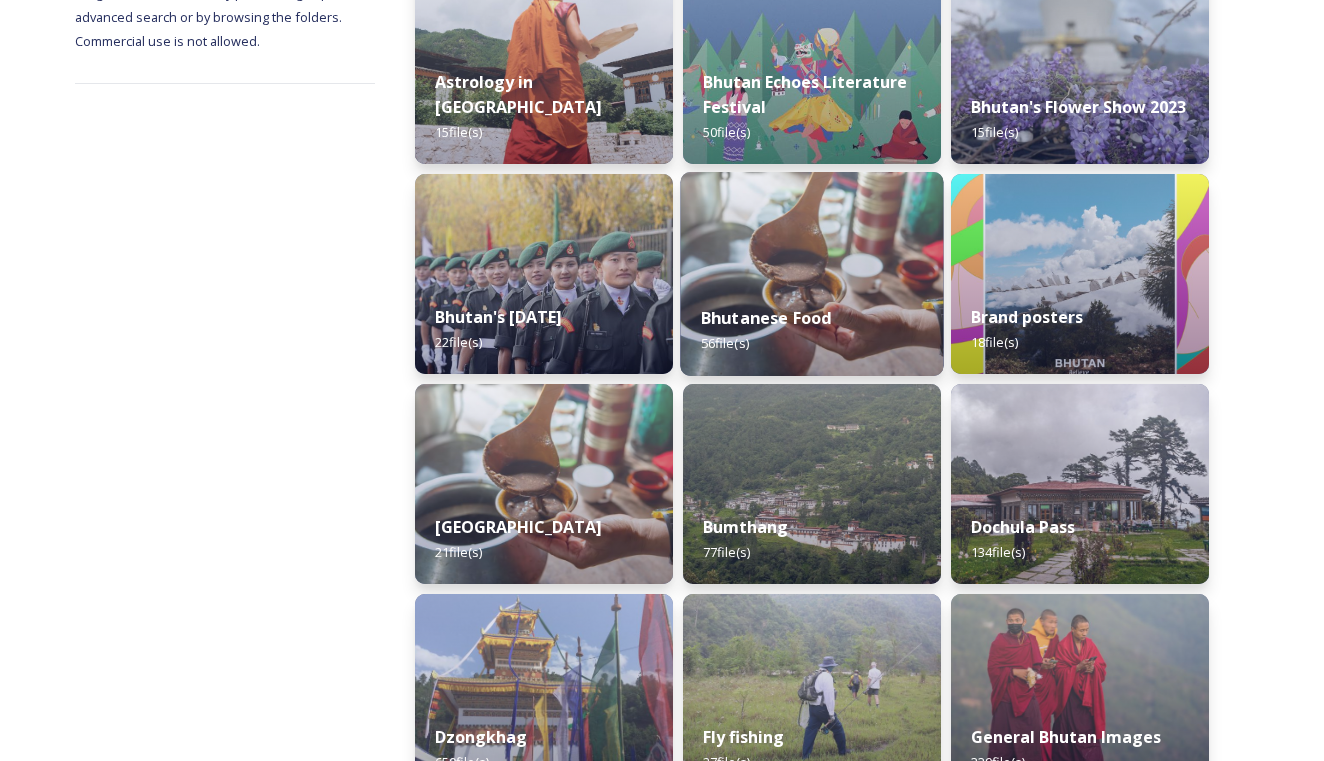 scroll, scrollTop: 647, scrollLeft: 0, axis: vertical 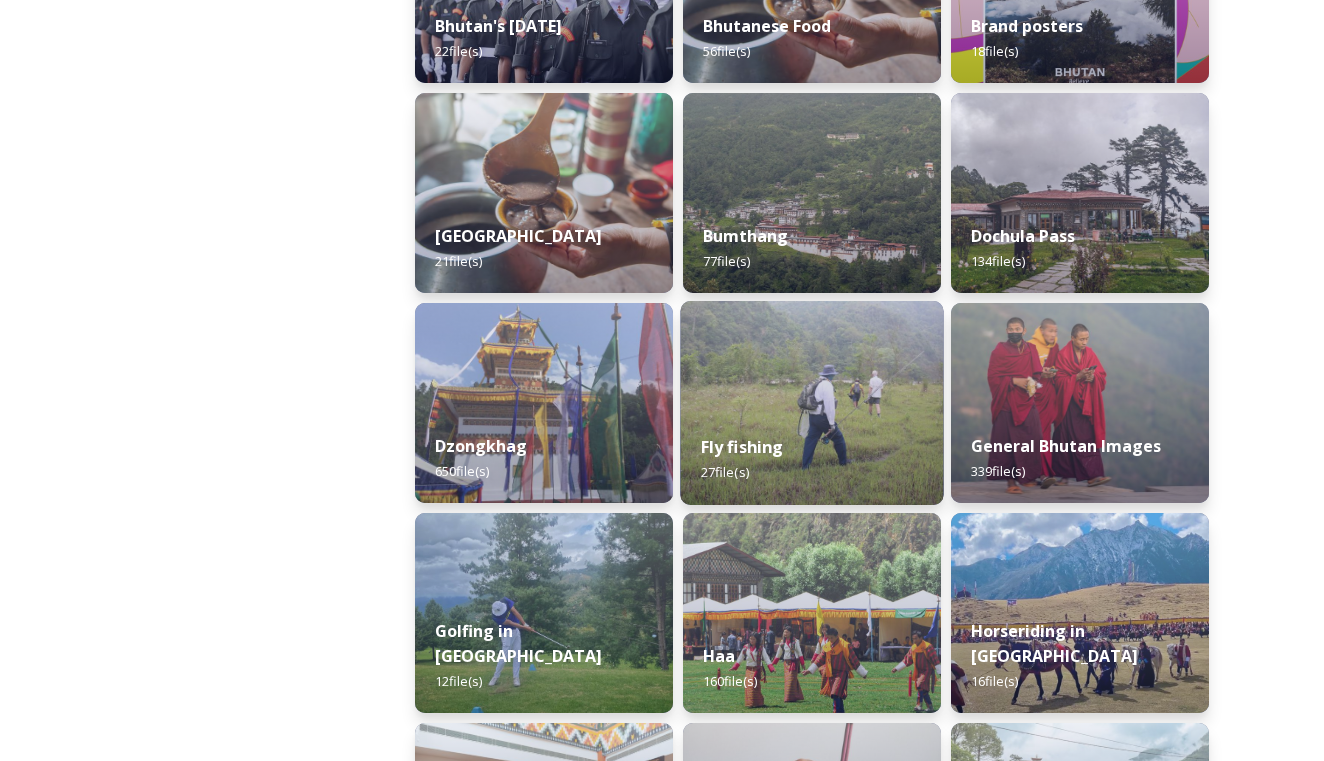 click on "Fly fishing 27  file(s)" at bounding box center [811, 459] 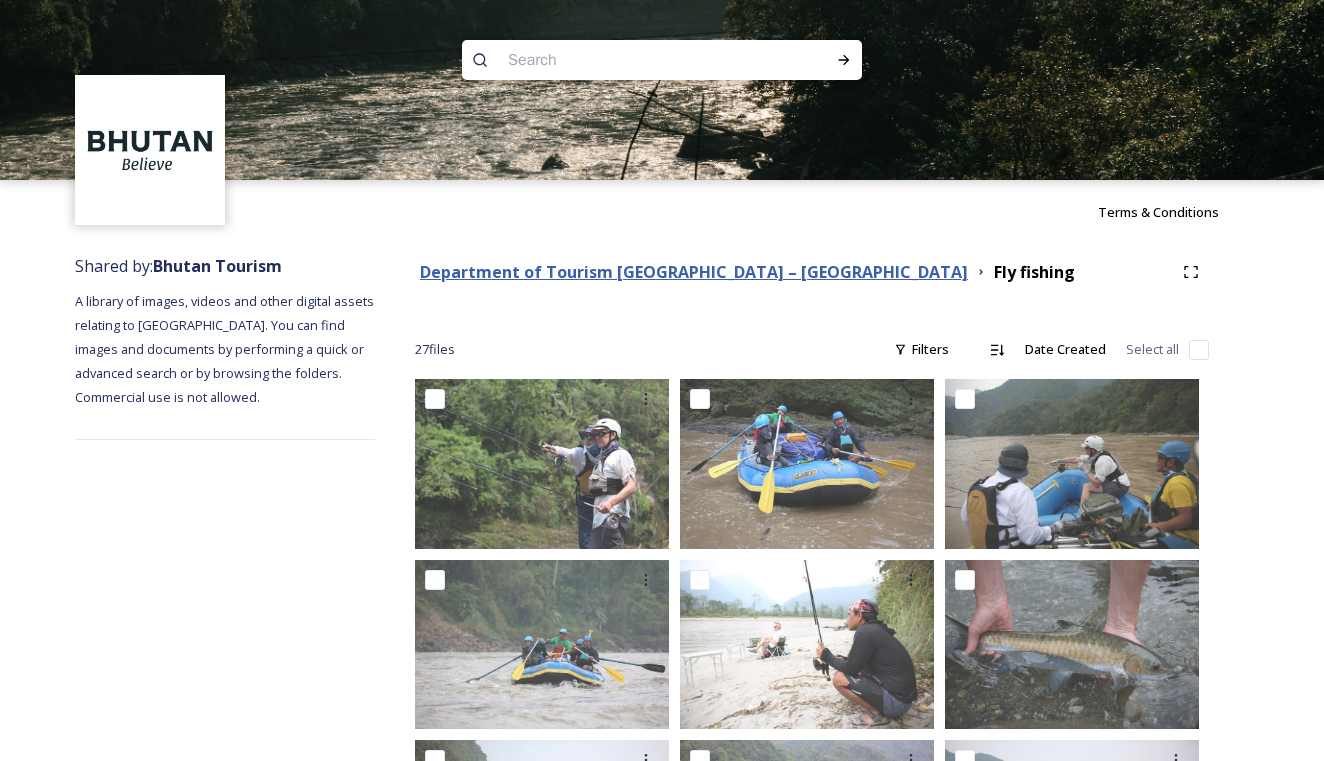 scroll, scrollTop: 0, scrollLeft: 0, axis: both 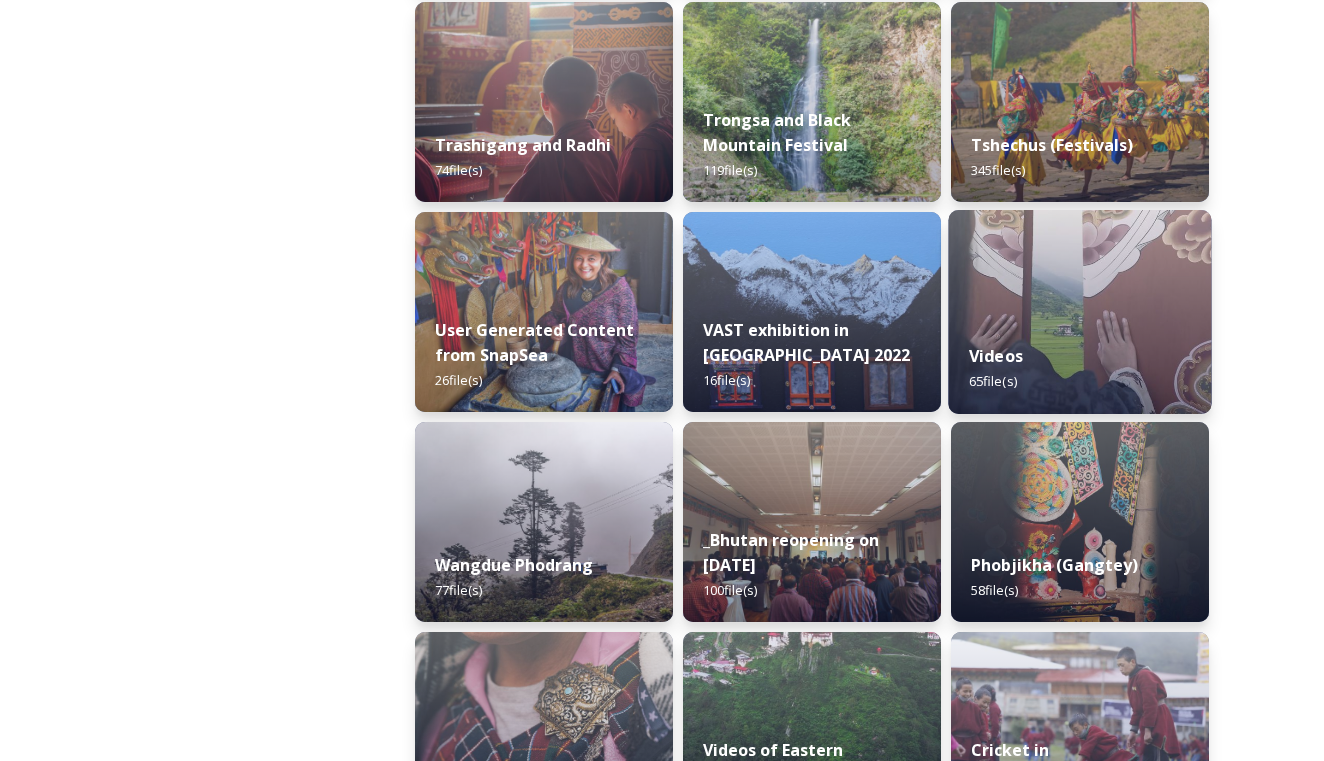 click at bounding box center [1079, 312] 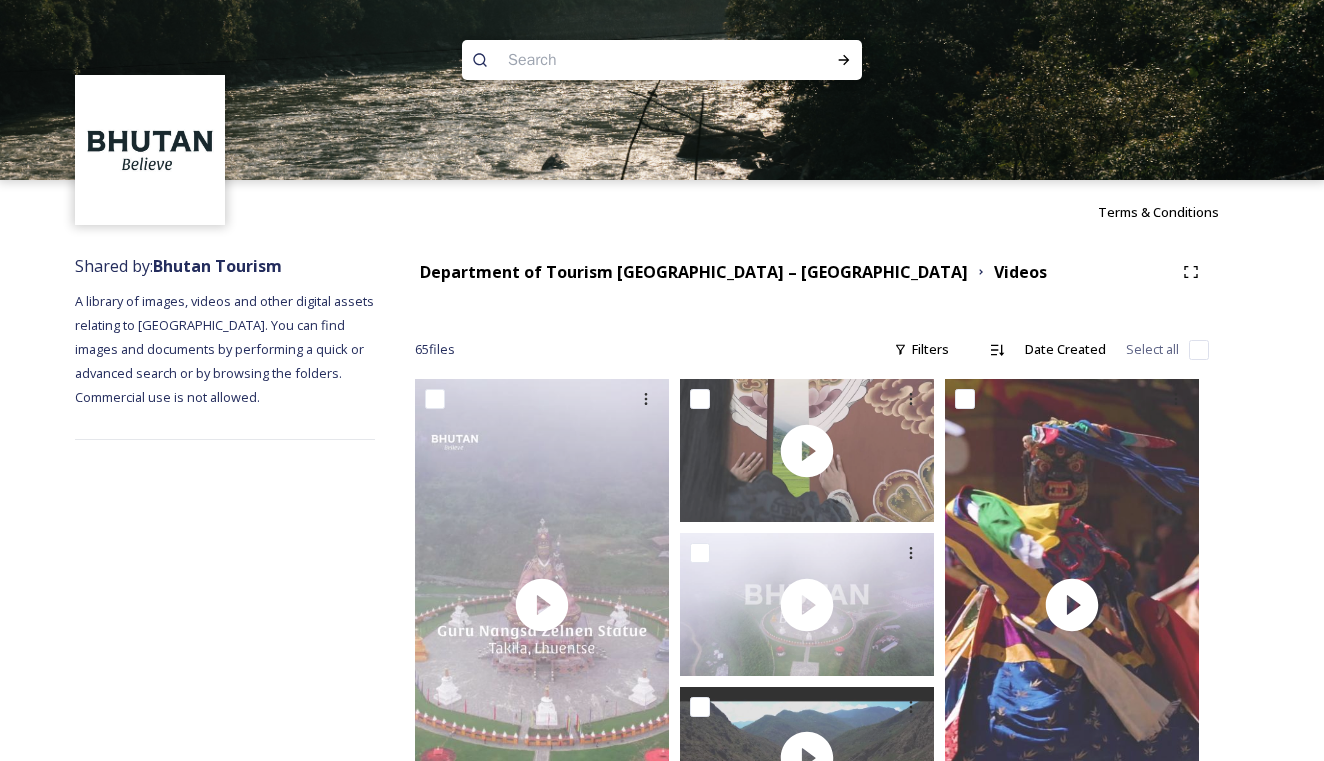 scroll, scrollTop: 0, scrollLeft: 0, axis: both 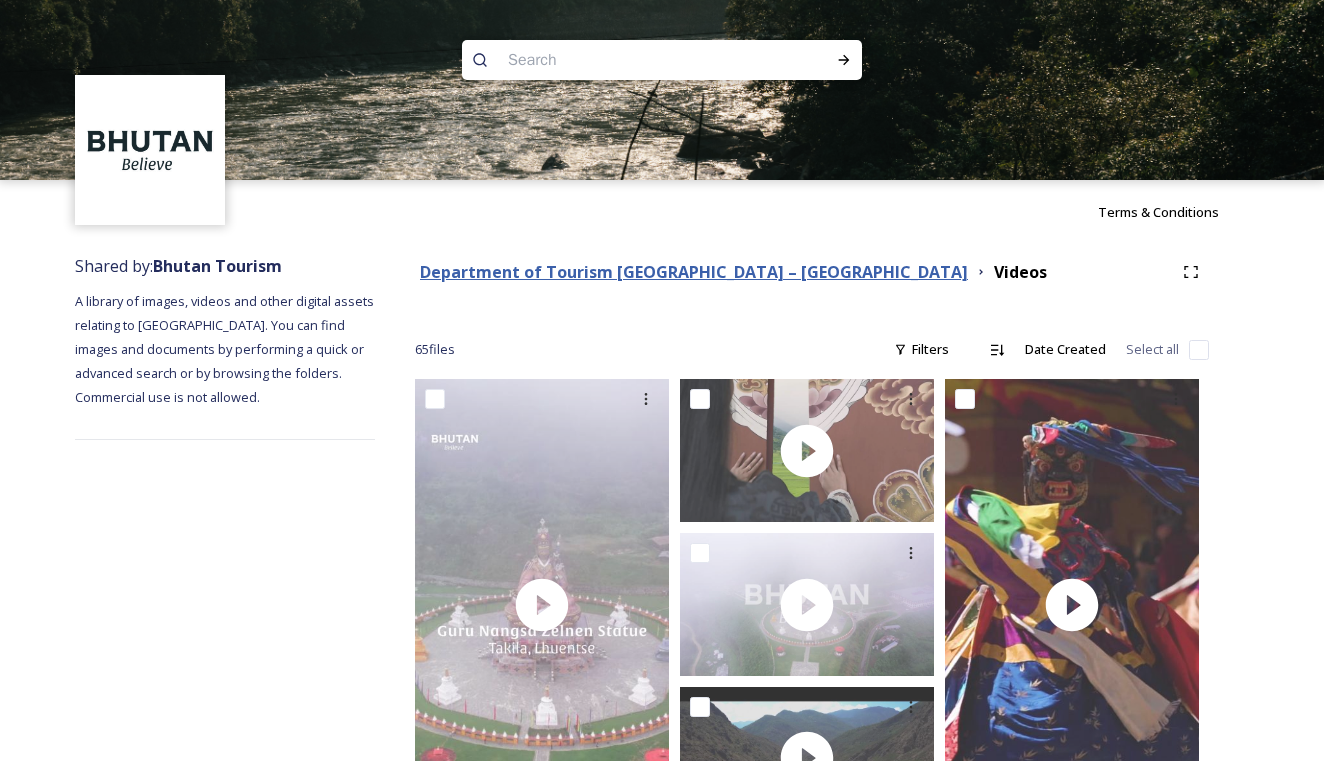 click on "Department of Tourism [GEOGRAPHIC_DATA] – [GEOGRAPHIC_DATA]" at bounding box center [694, 272] 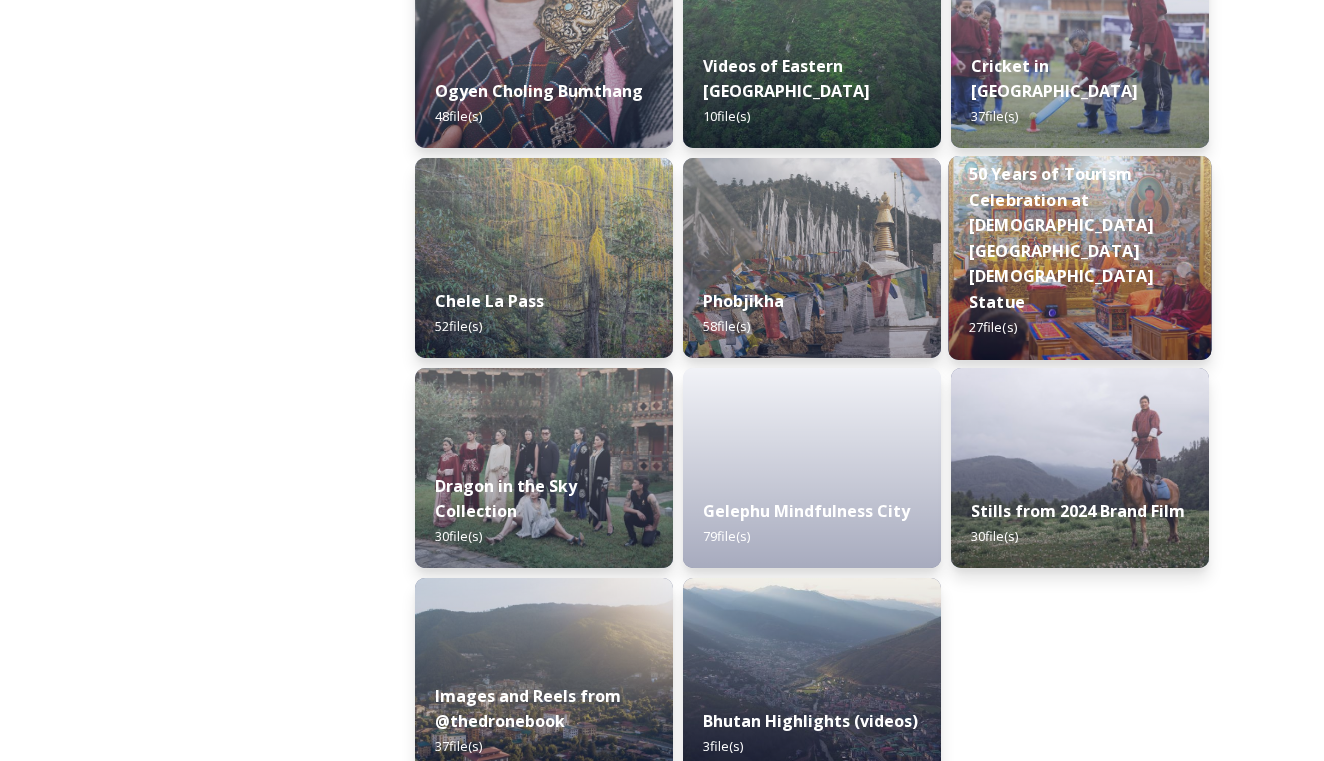scroll, scrollTop: 3303, scrollLeft: 0, axis: vertical 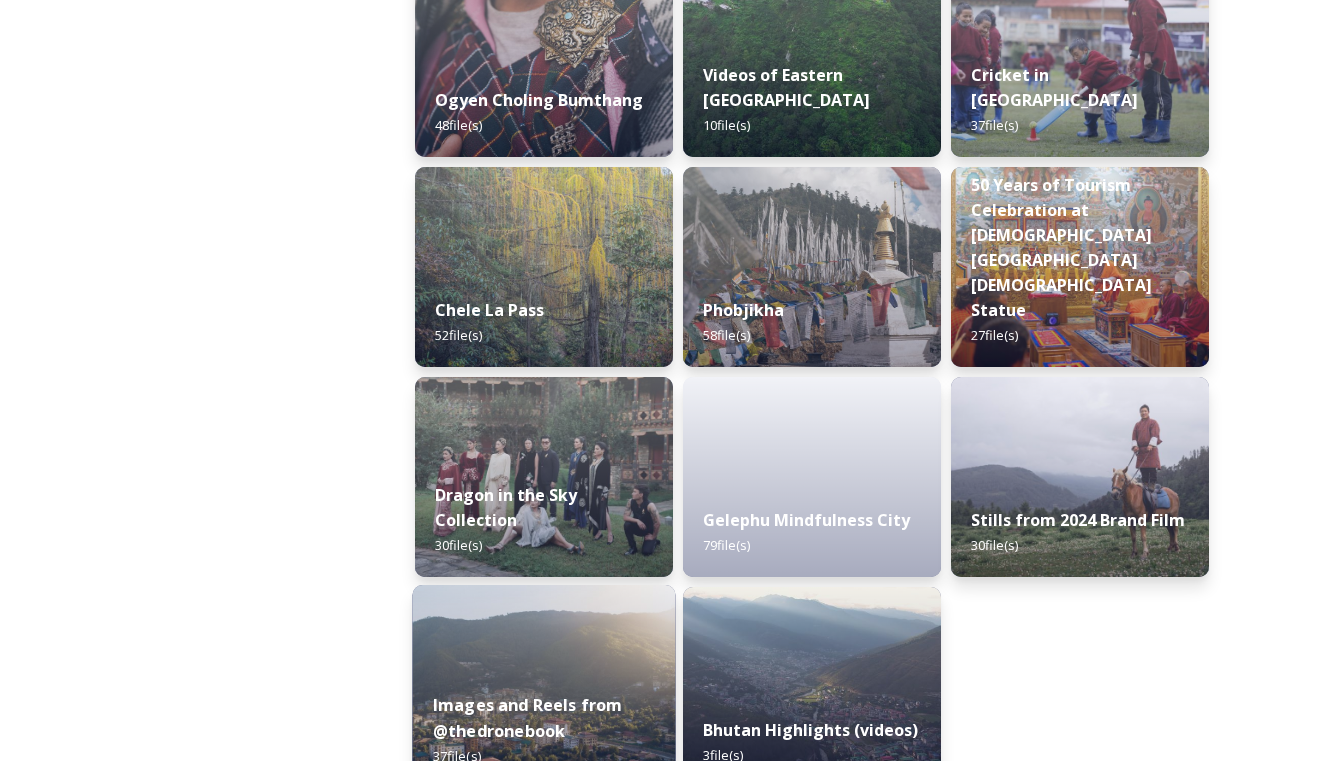 click at bounding box center [543, 687] 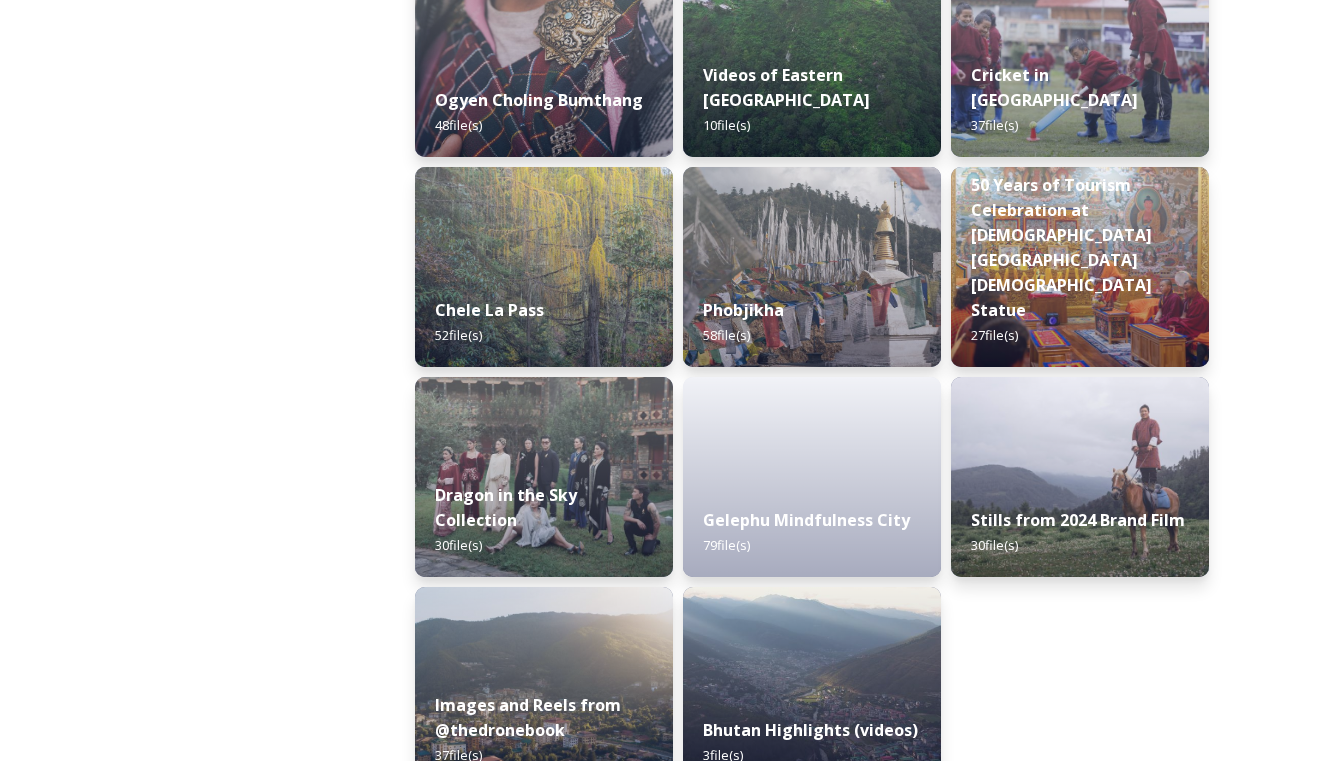 scroll, scrollTop: 0, scrollLeft: 0, axis: both 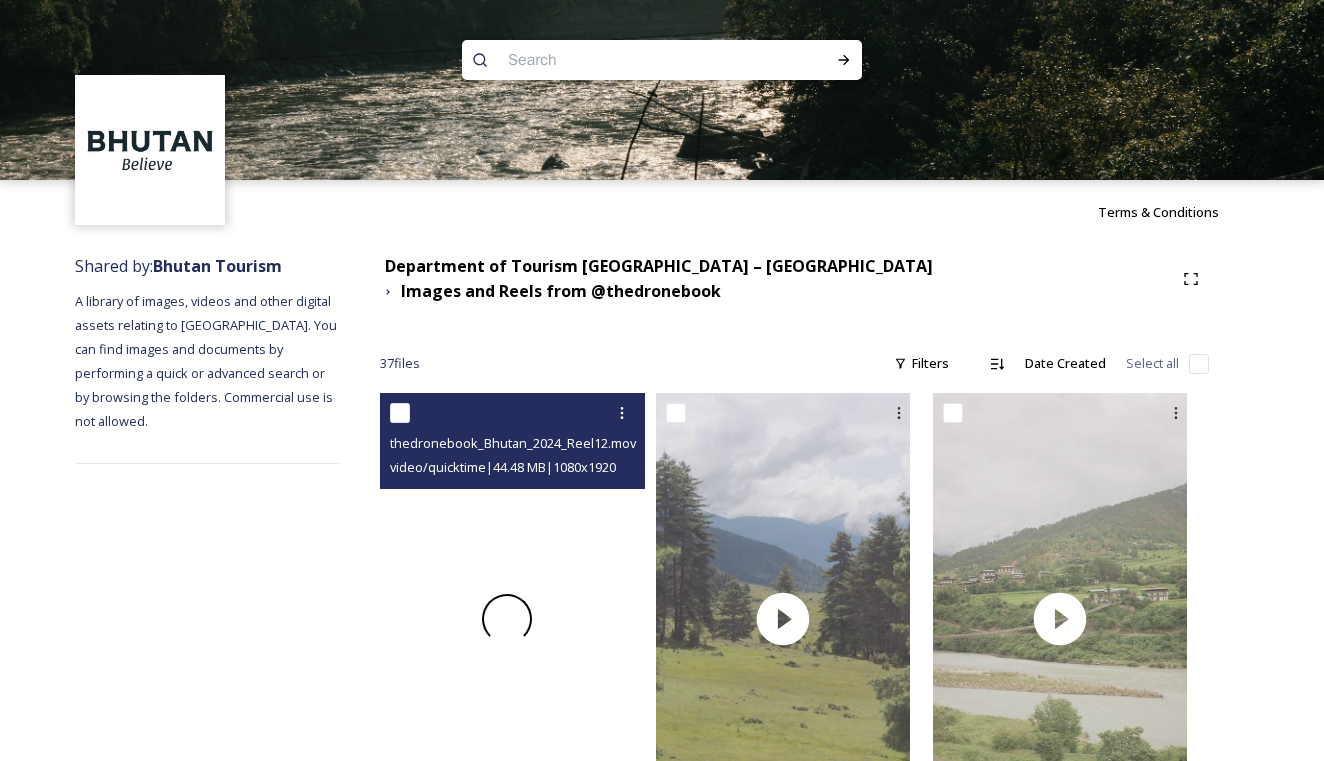 click at bounding box center [507, 619] 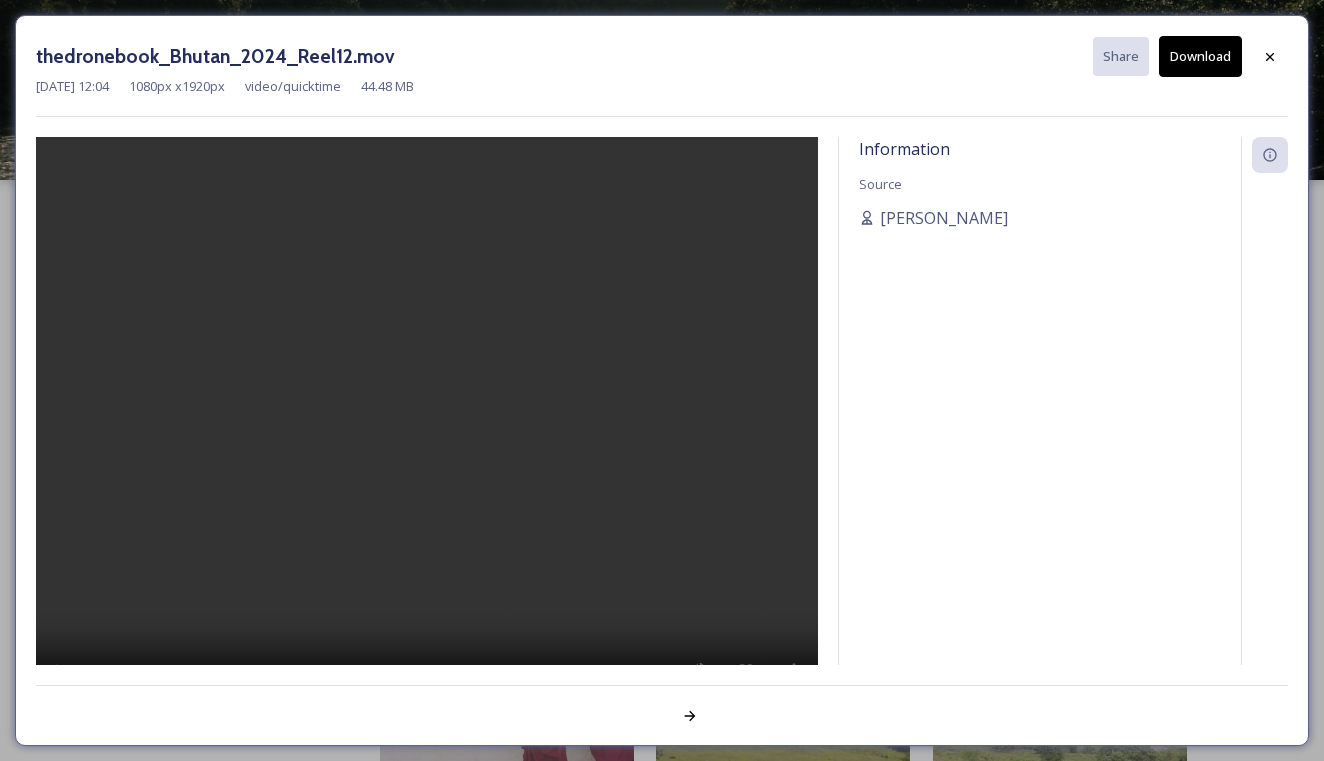click at bounding box center [427, 427] 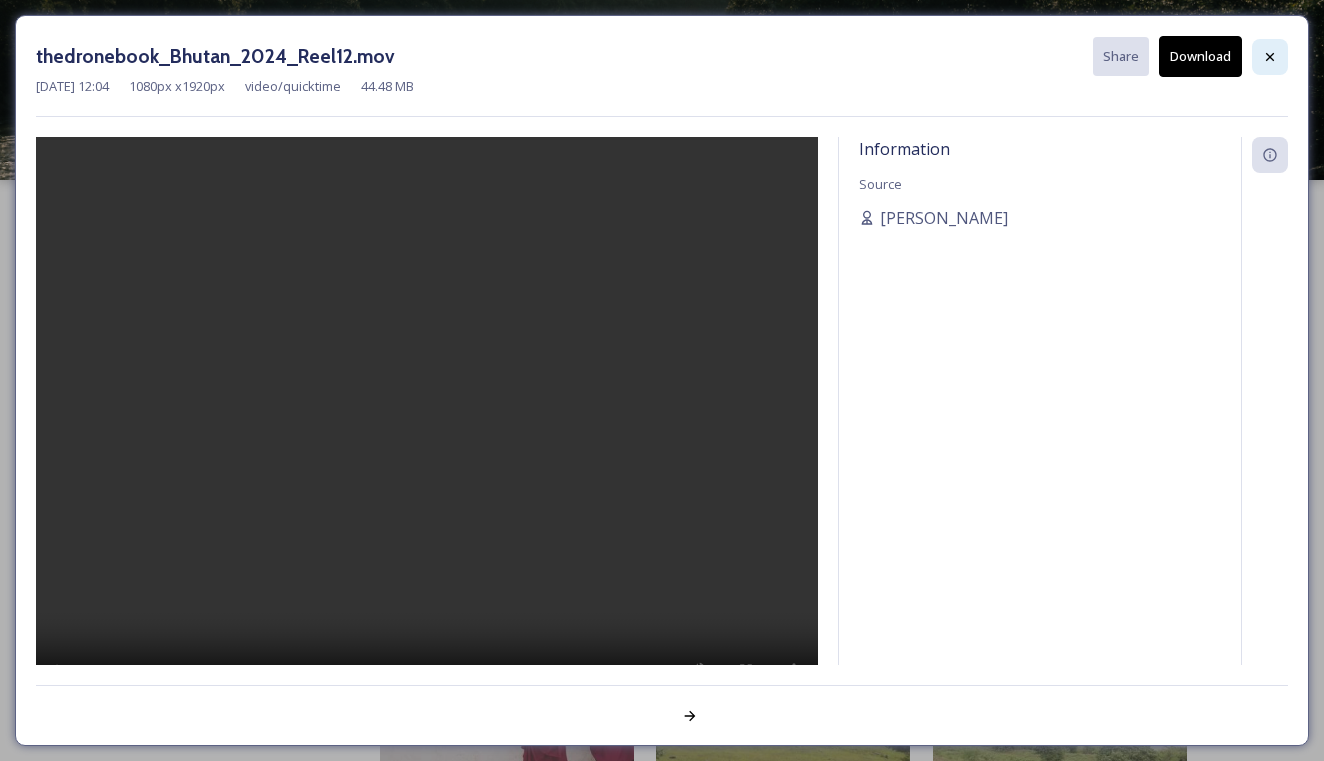click 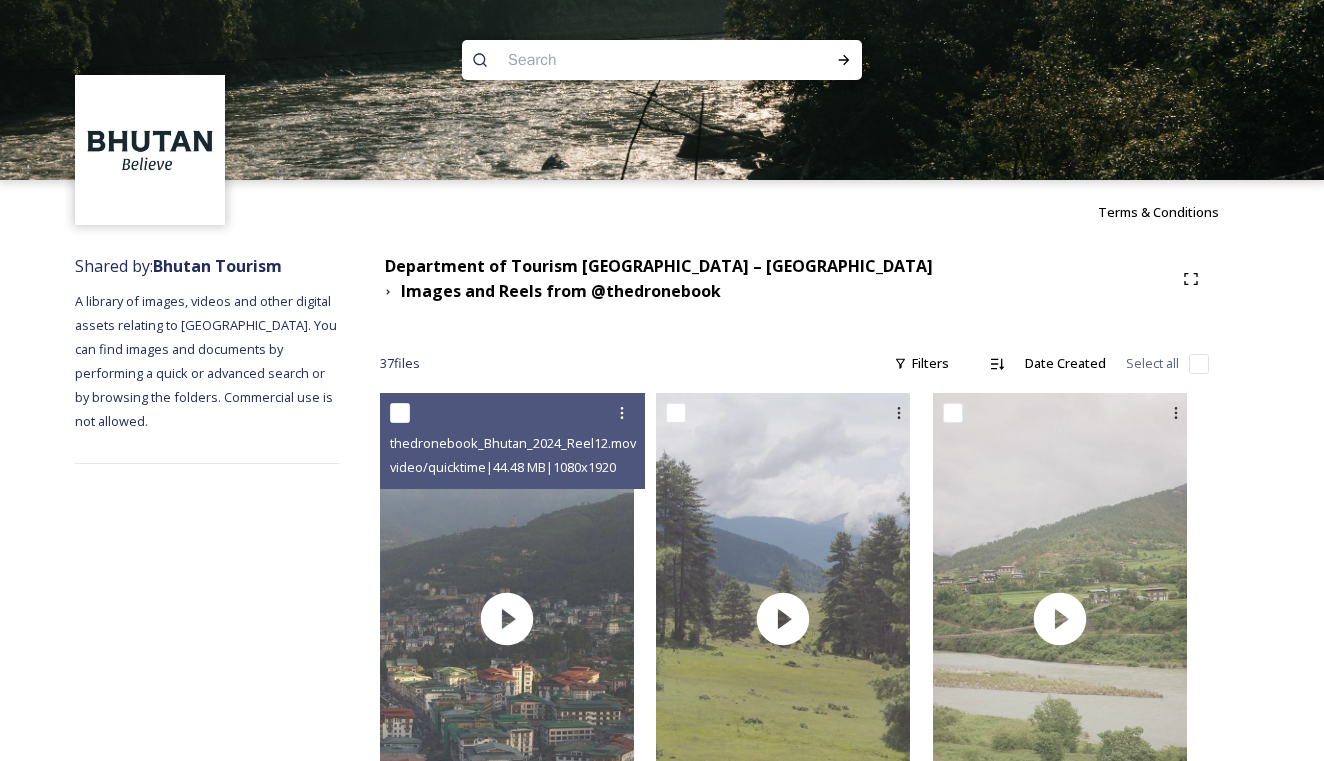 click at bounding box center (623, 60) 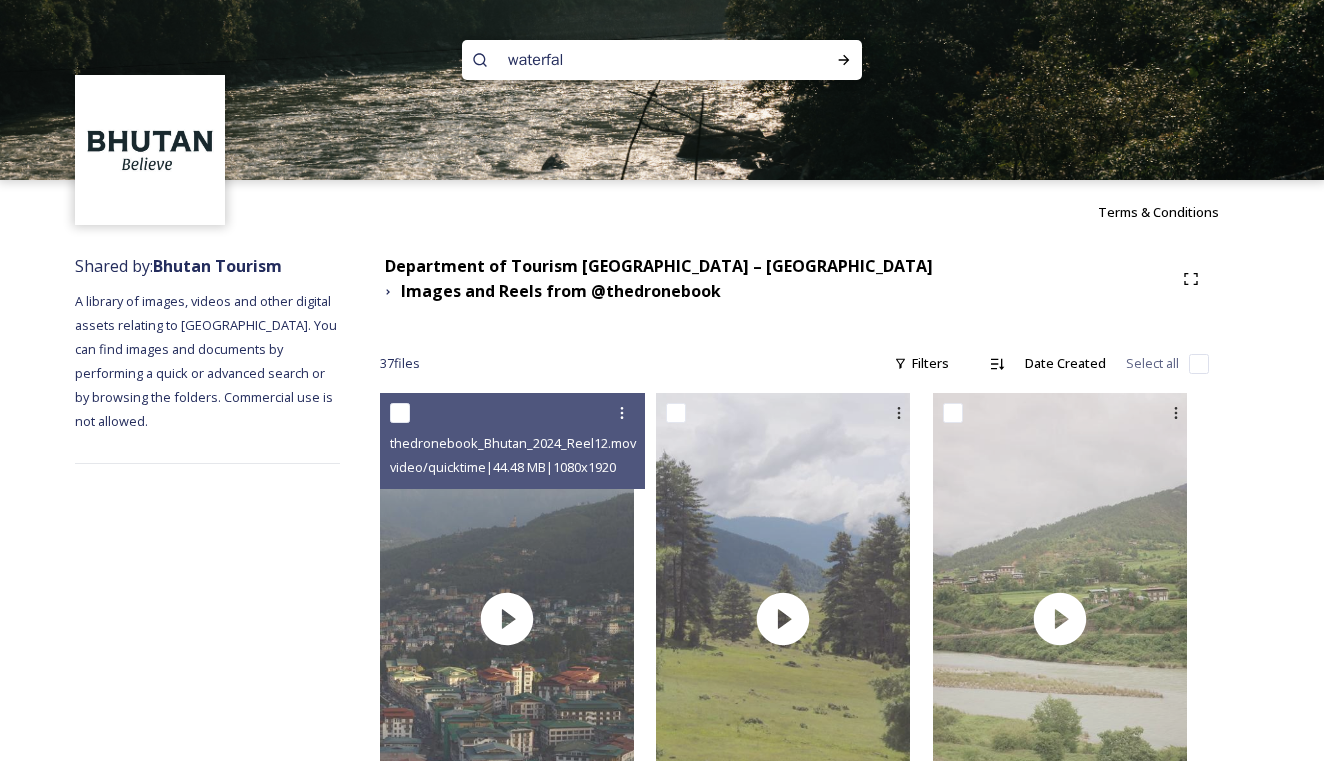 type on "waterfall" 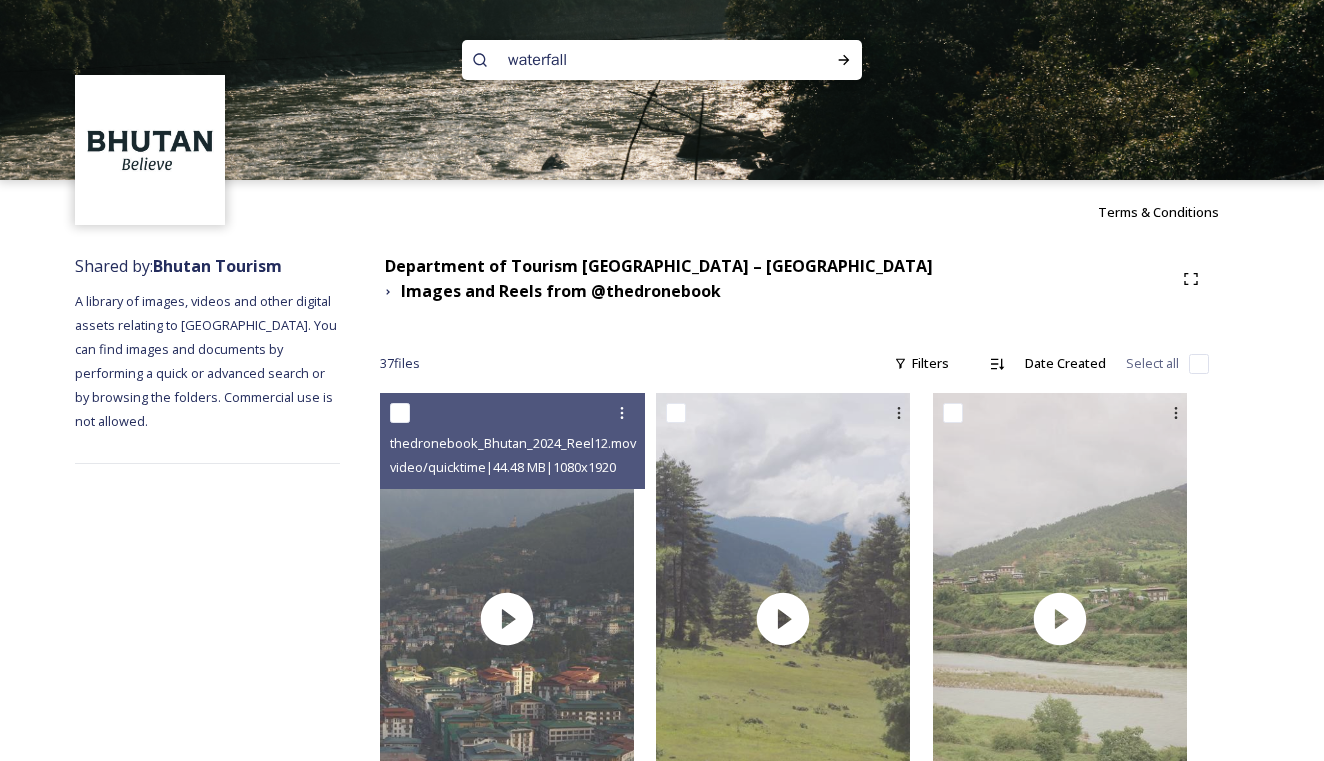 type 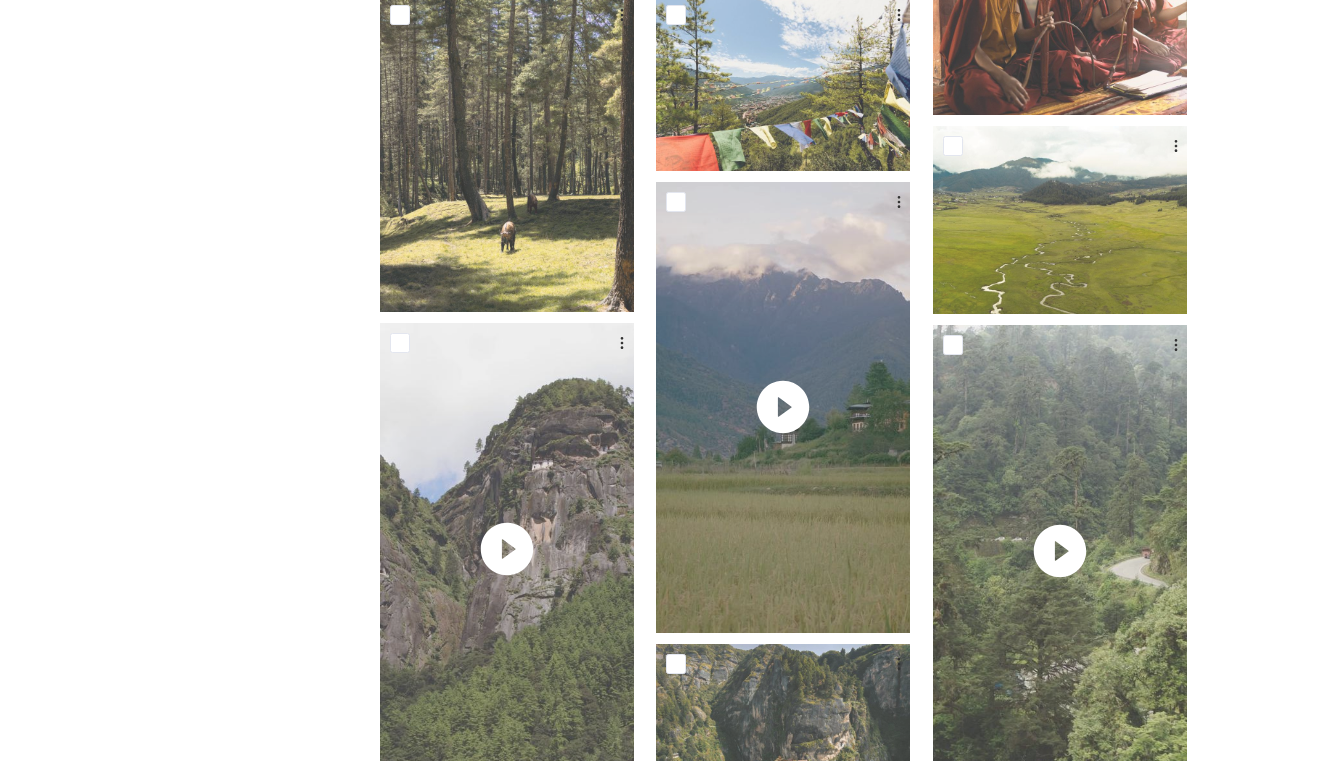 scroll, scrollTop: 1773, scrollLeft: 0, axis: vertical 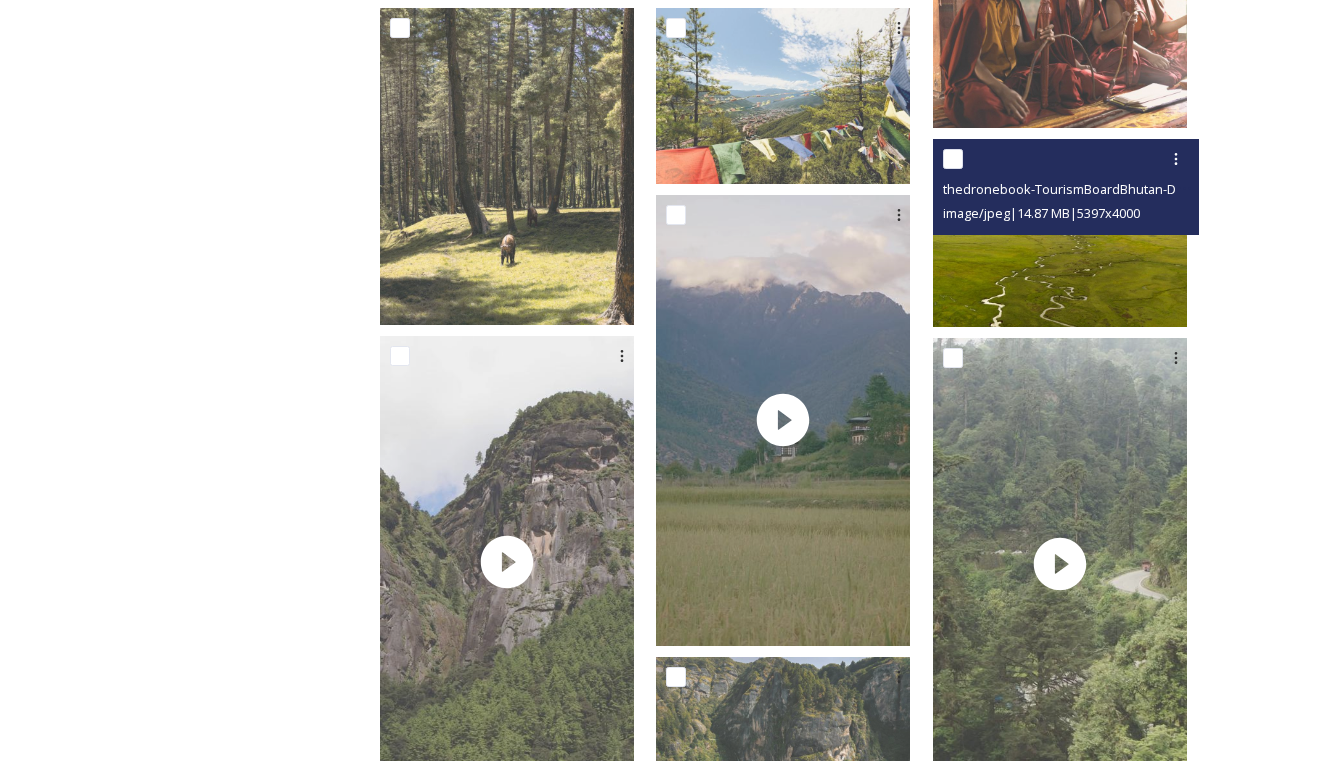 click at bounding box center [1060, 233] 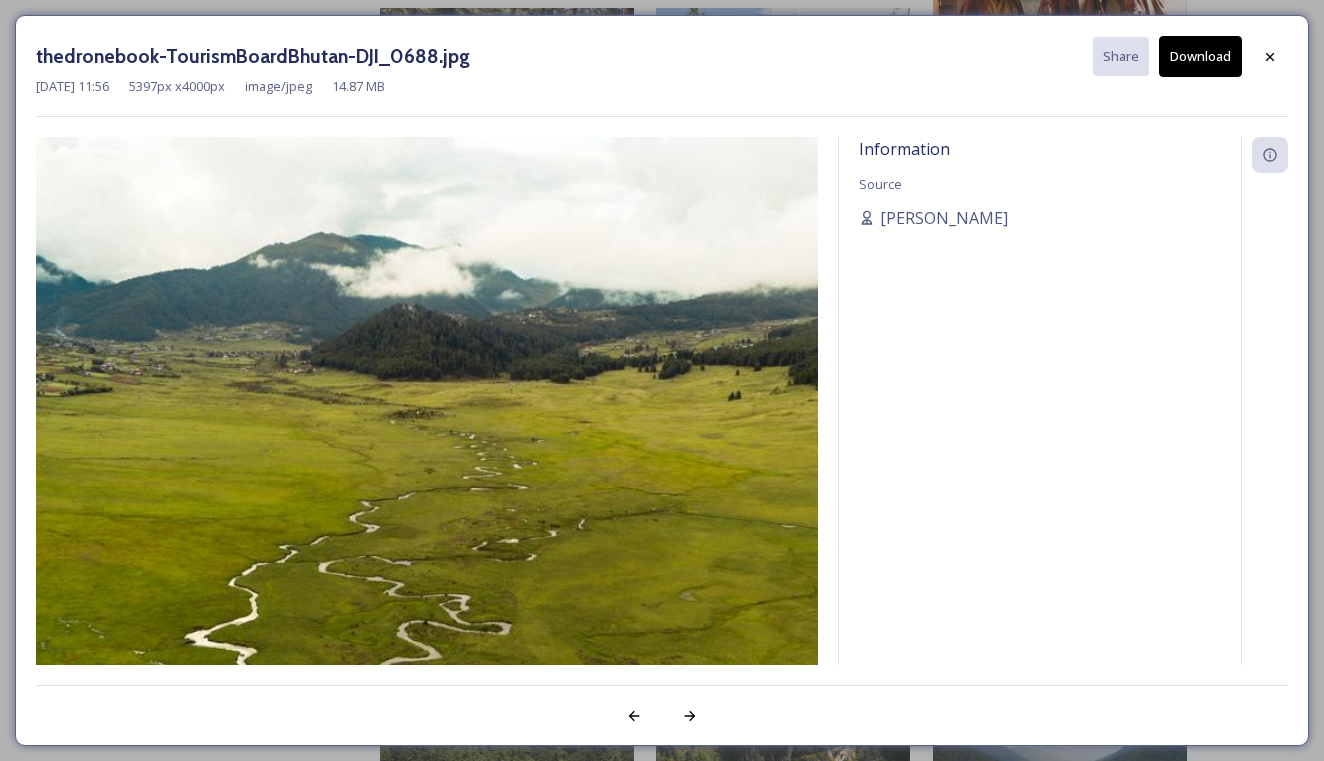 click on "thedronebook-TourismBoardBhutan-DJI_0688.jpg Share Download" at bounding box center [662, 56] 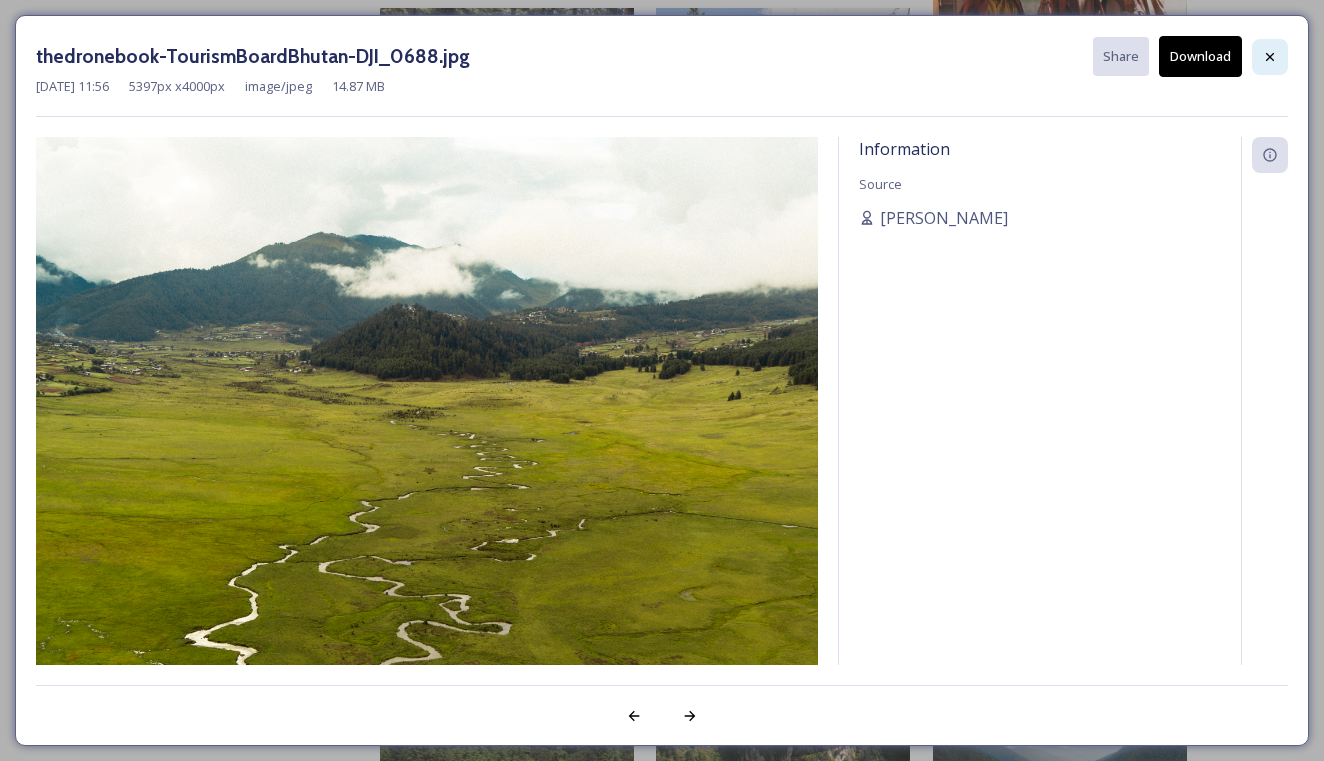 click at bounding box center [1270, 57] 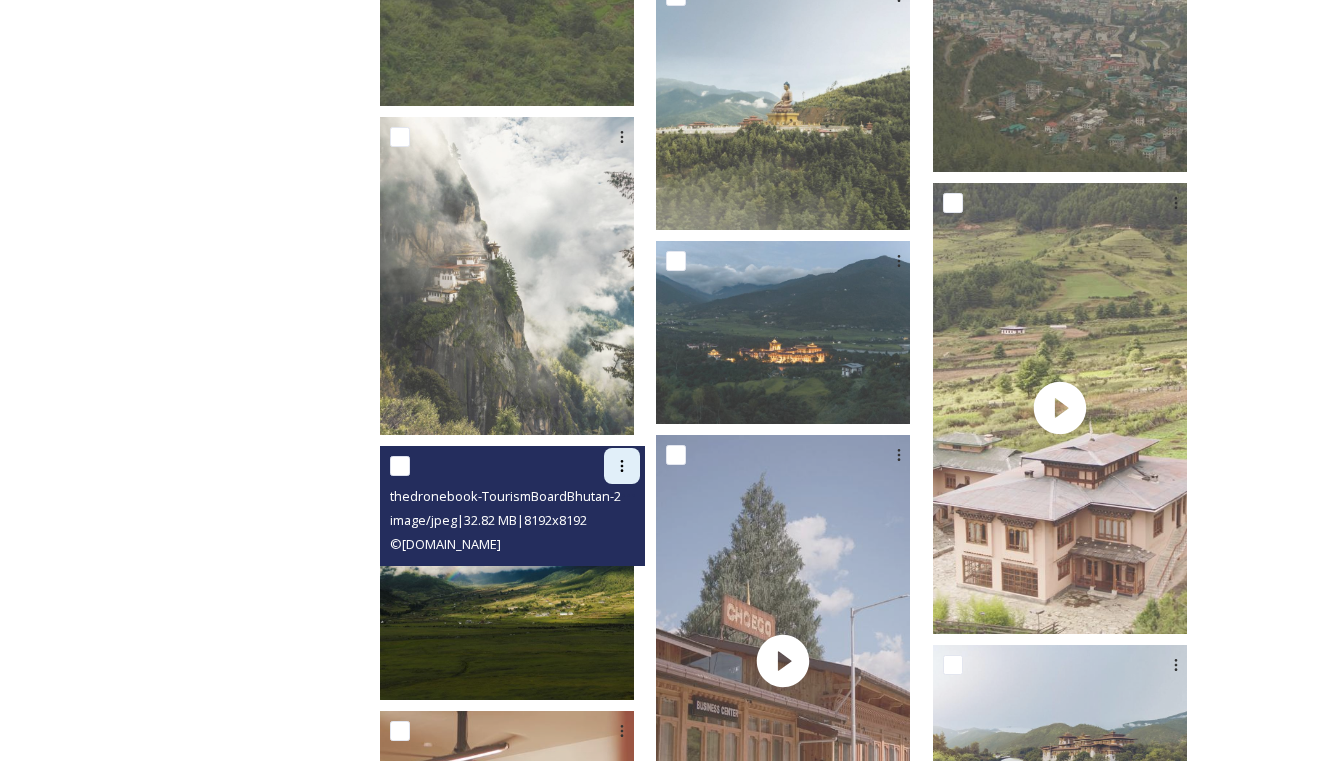scroll, scrollTop: 3057, scrollLeft: 0, axis: vertical 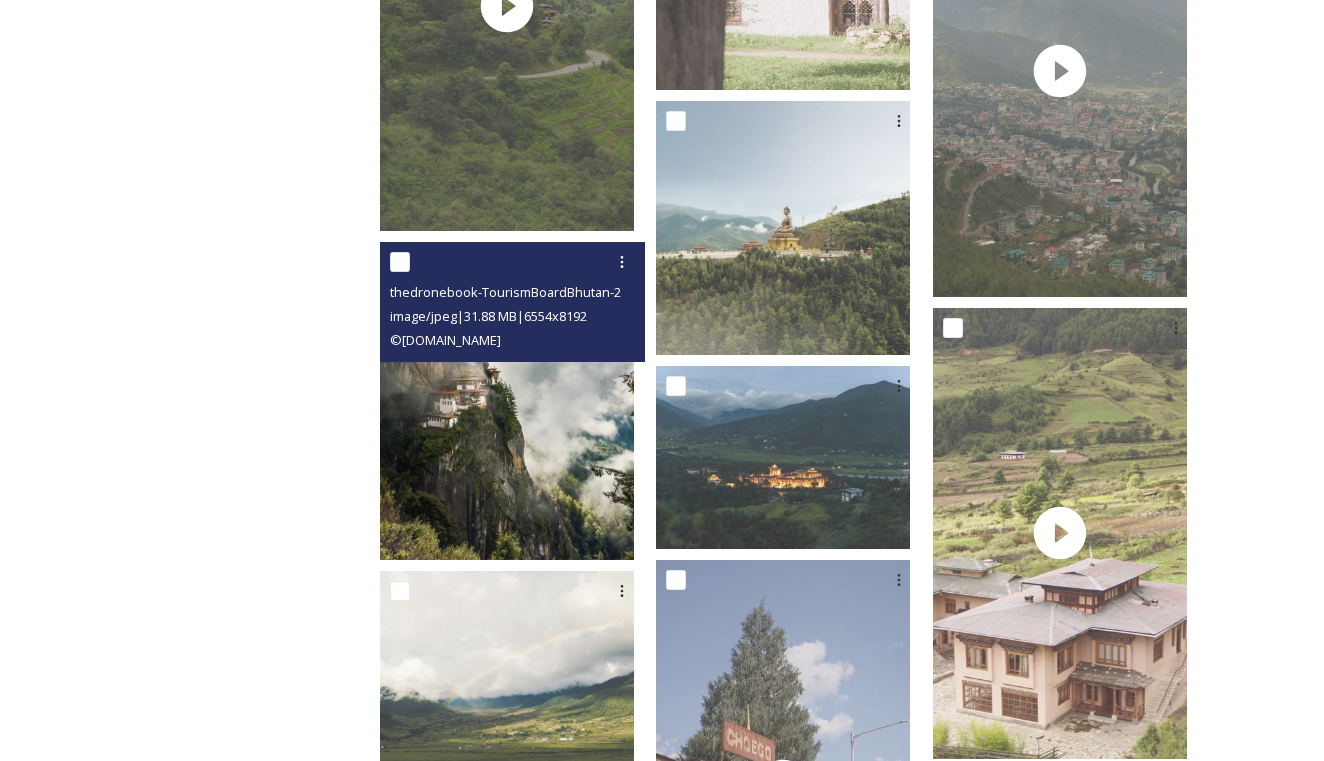 click at bounding box center [507, 401] 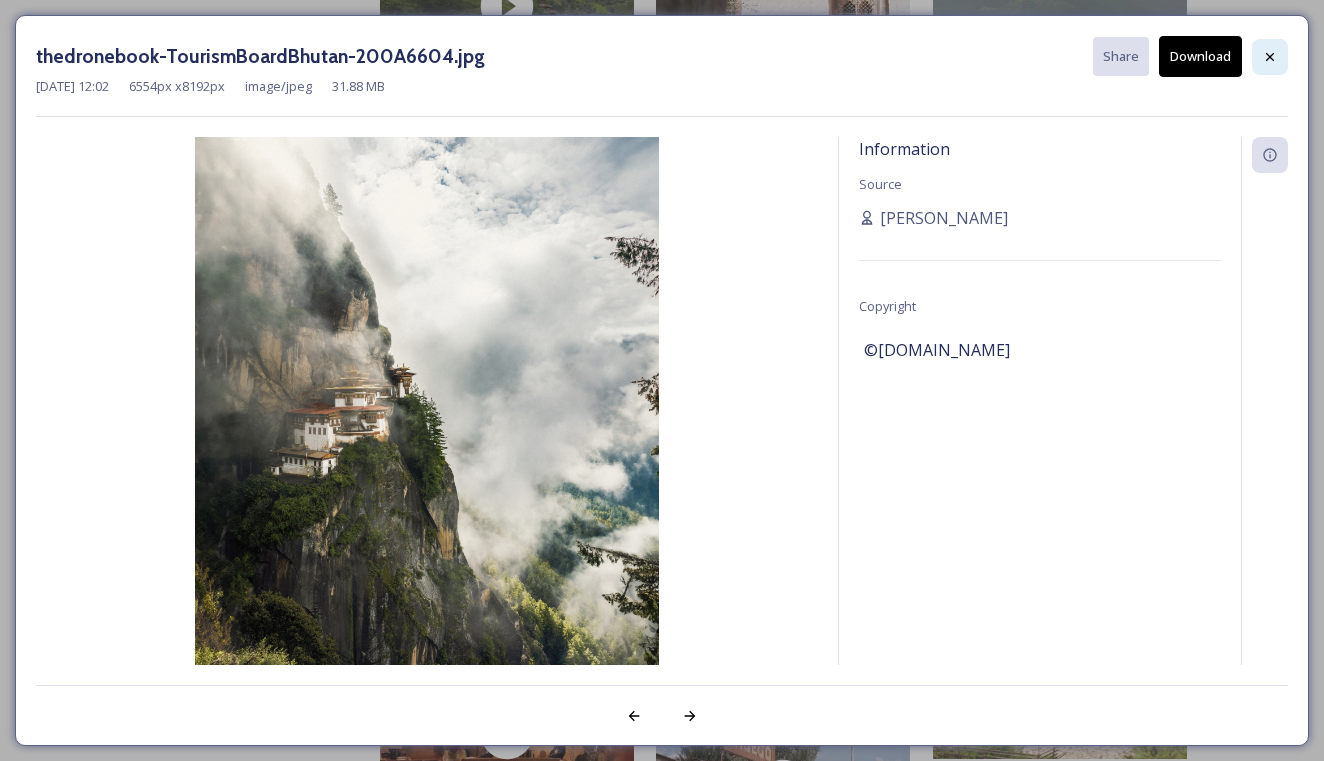 click on "thedronebook-TourismBoardBhutan-200A6604.jpg Share Download" at bounding box center (662, 56) 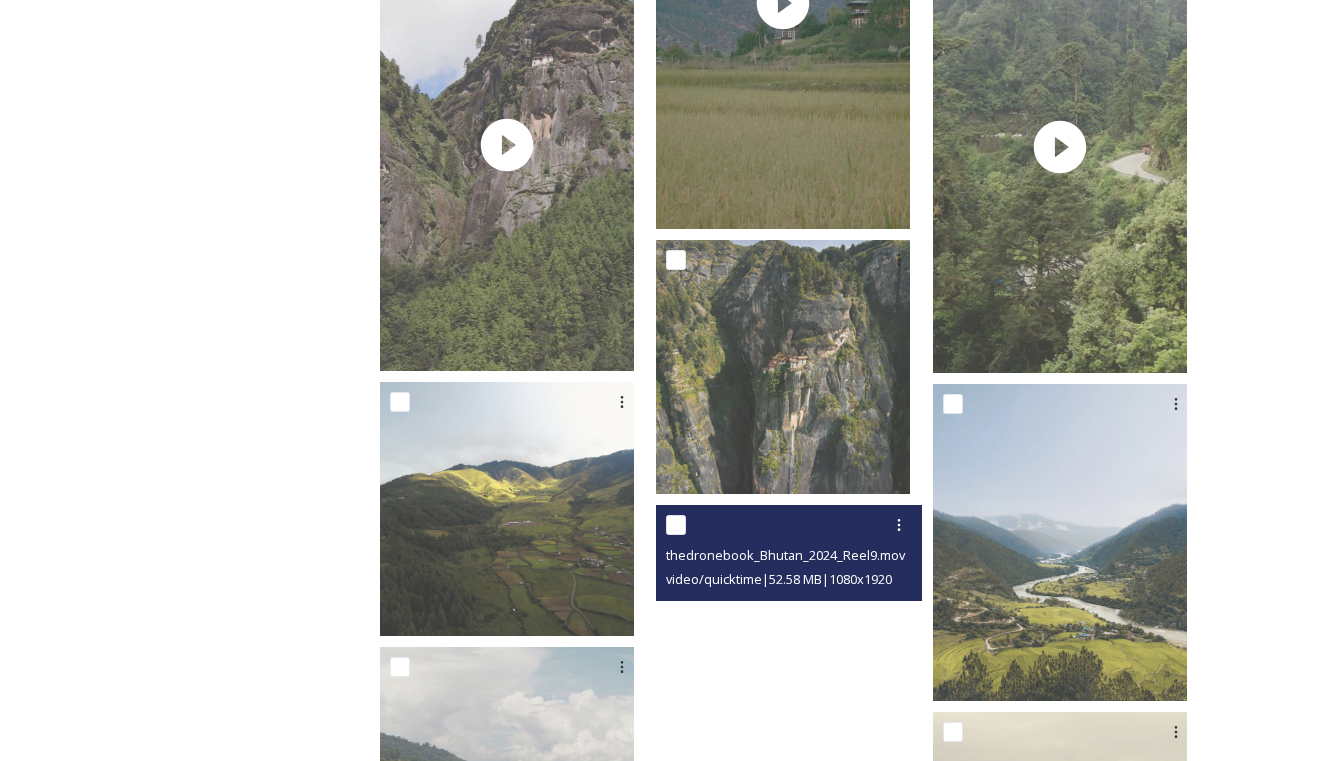 scroll, scrollTop: 2011, scrollLeft: 0, axis: vertical 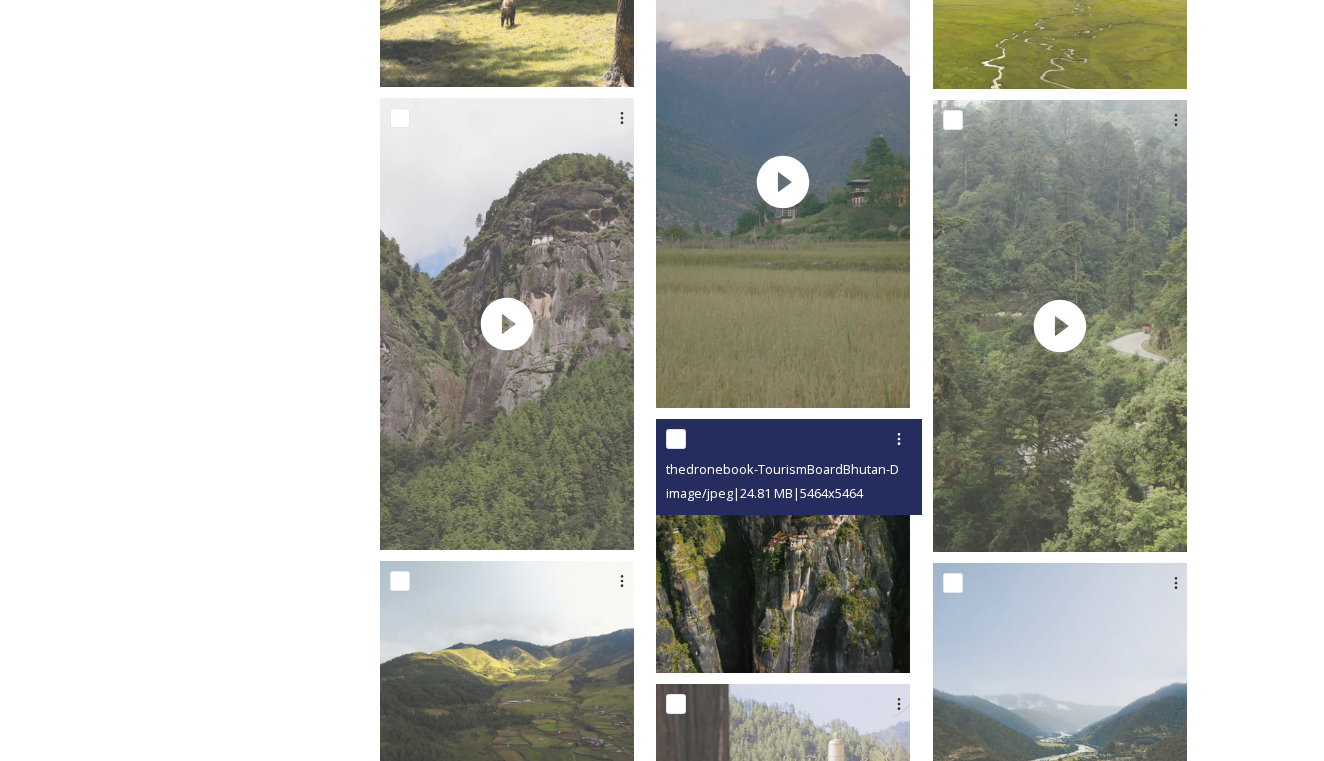 click on "image/jpeg  |  24.81 MB  |  5464  x  5464" at bounding box center (764, 493) 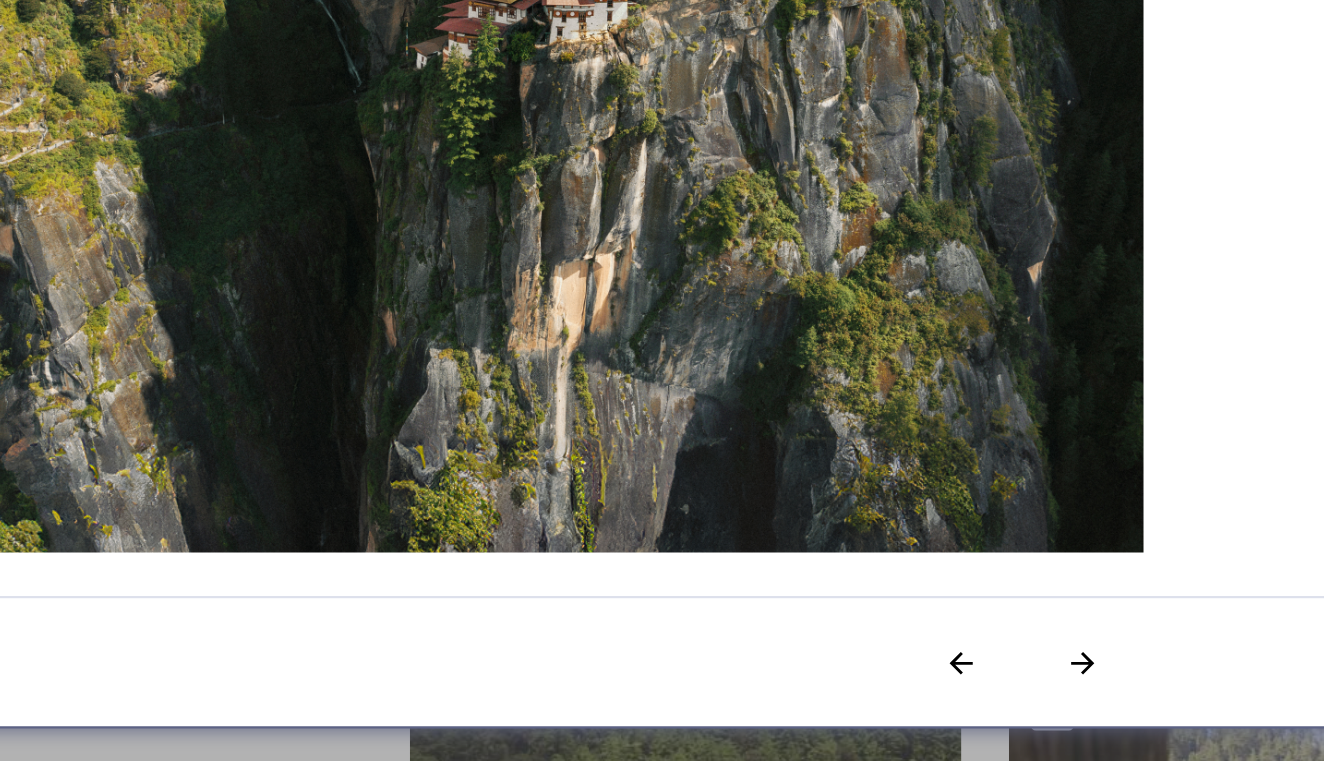 scroll, scrollTop: 1819, scrollLeft: 0, axis: vertical 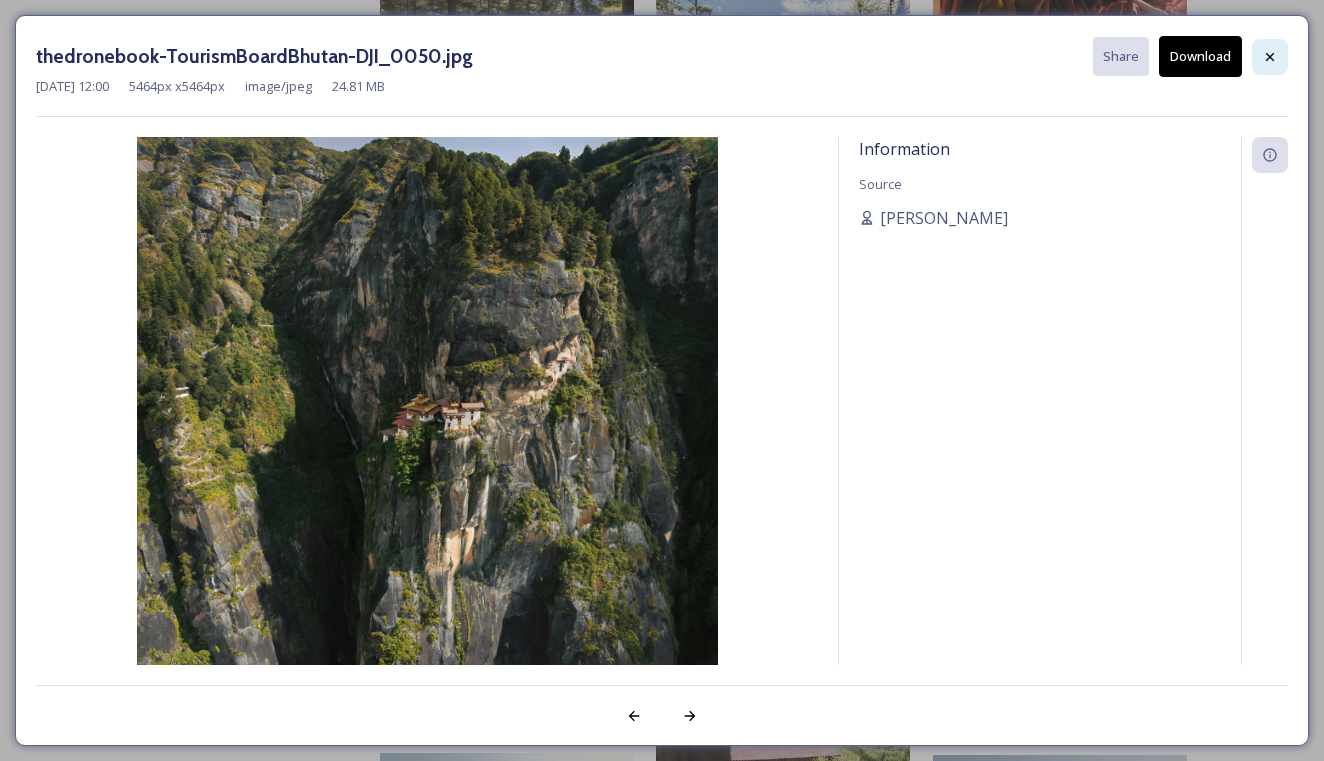 click 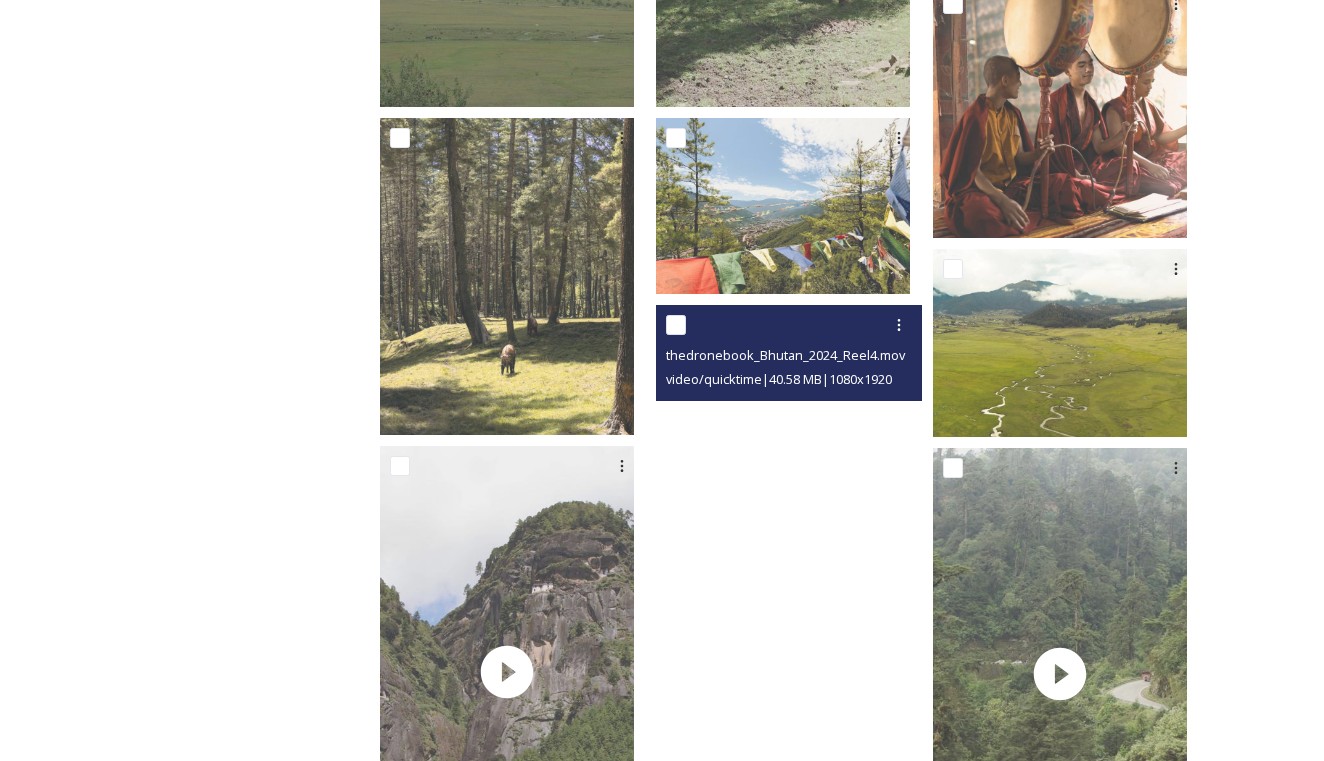scroll, scrollTop: 1919, scrollLeft: 0, axis: vertical 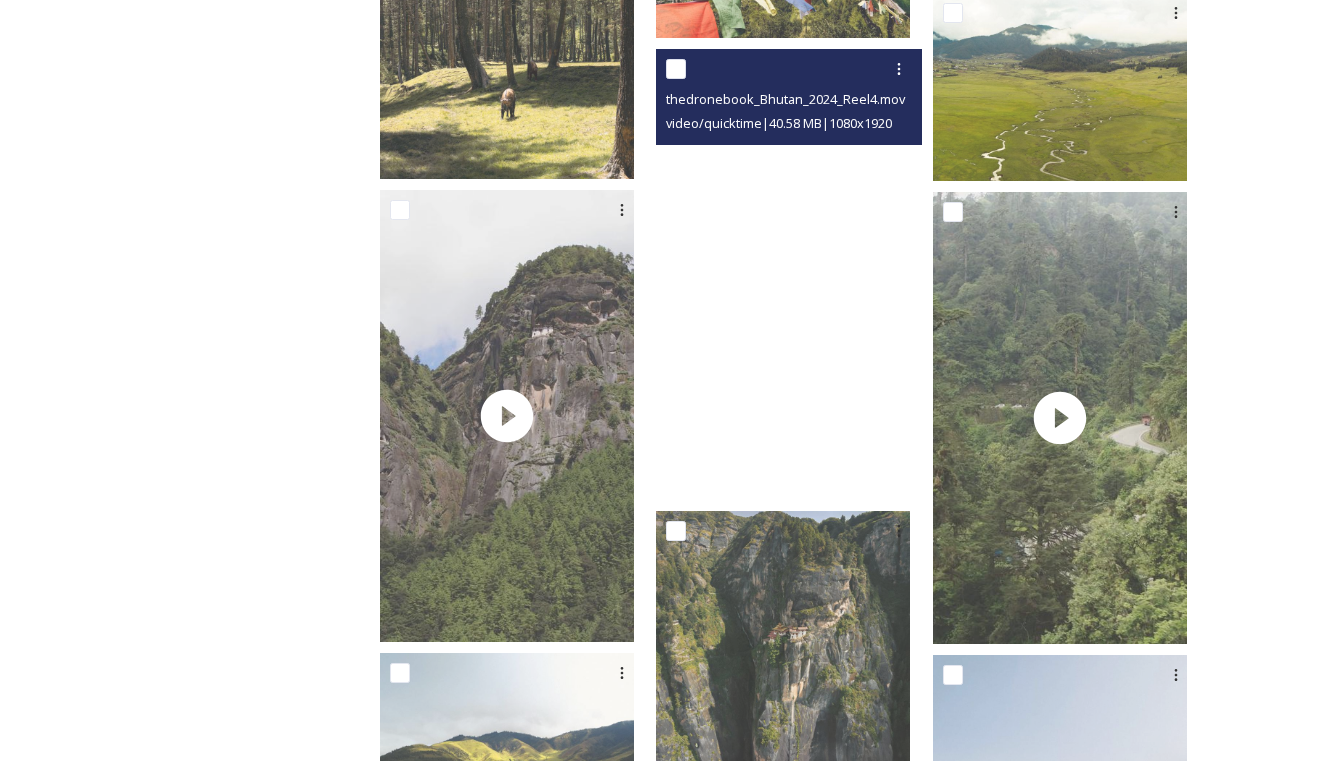 click at bounding box center [783, 275] 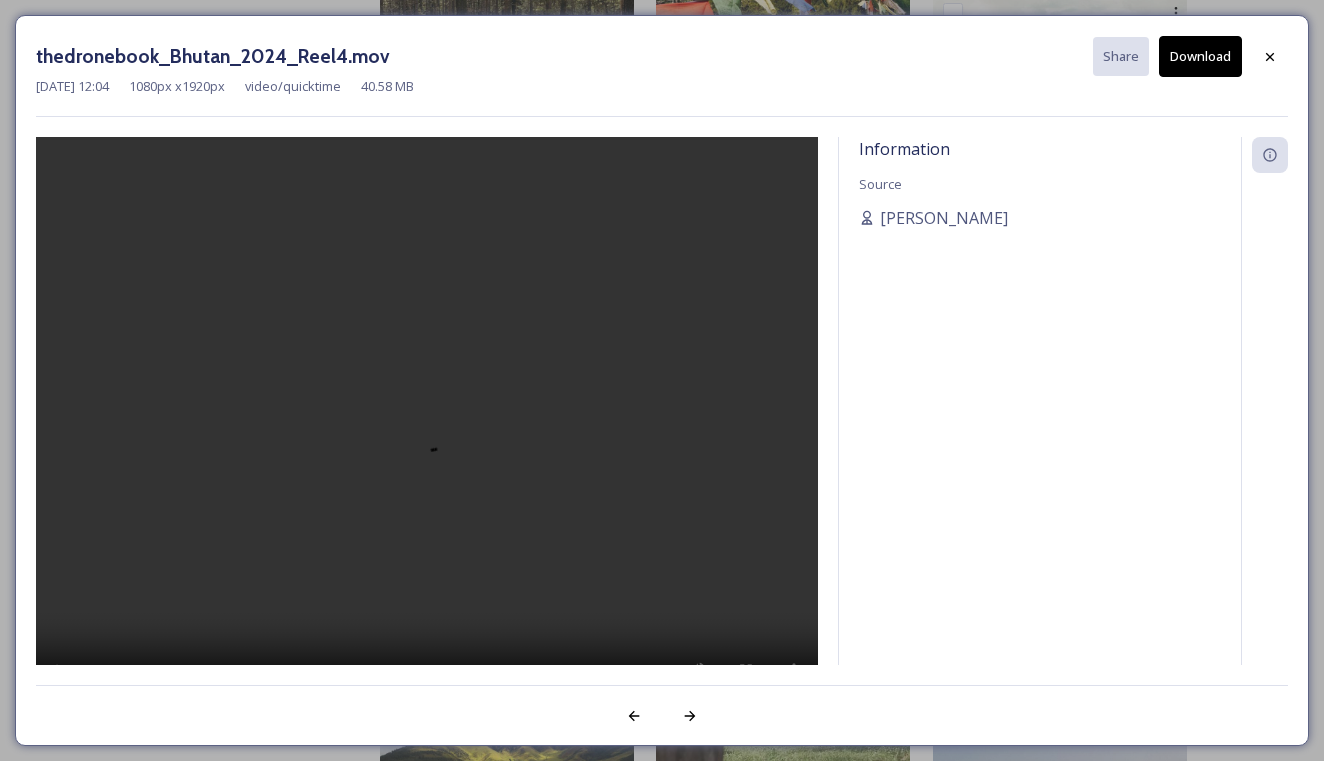 click at bounding box center [427, 427] 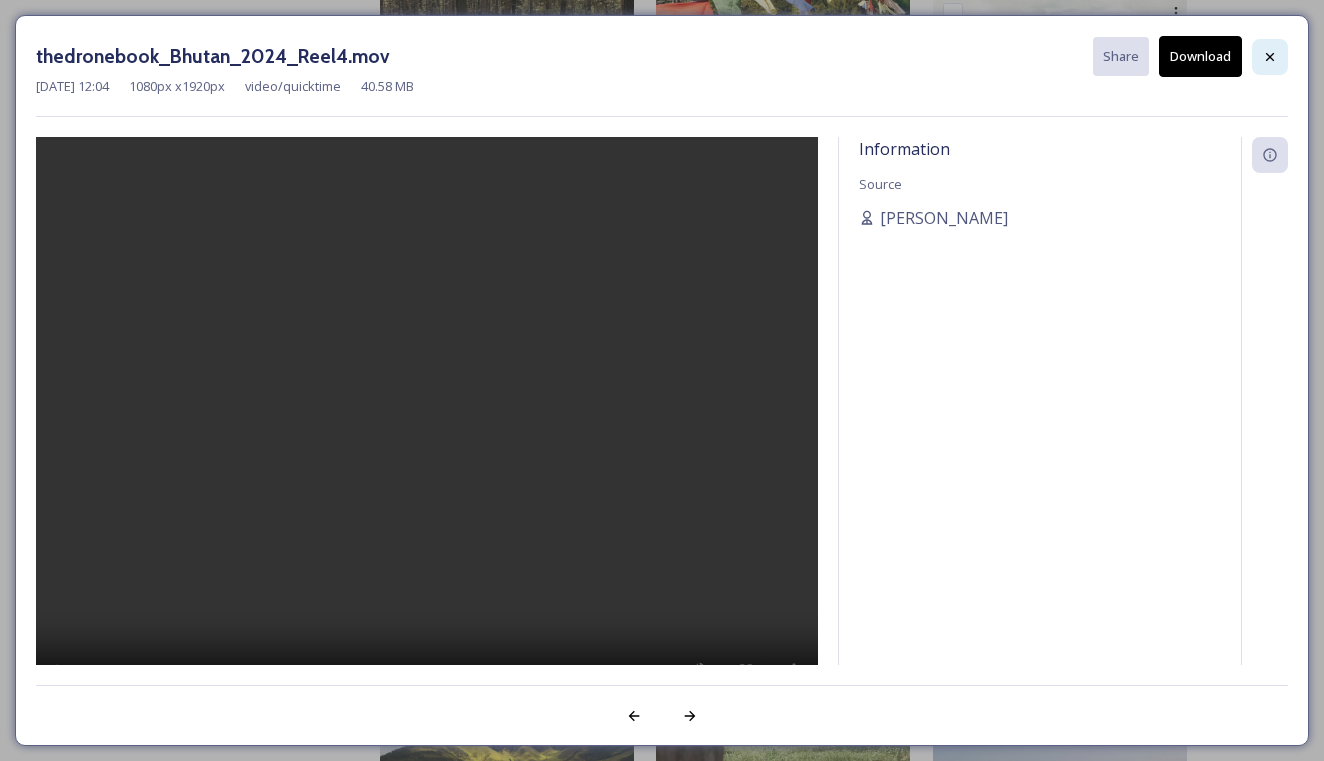 click 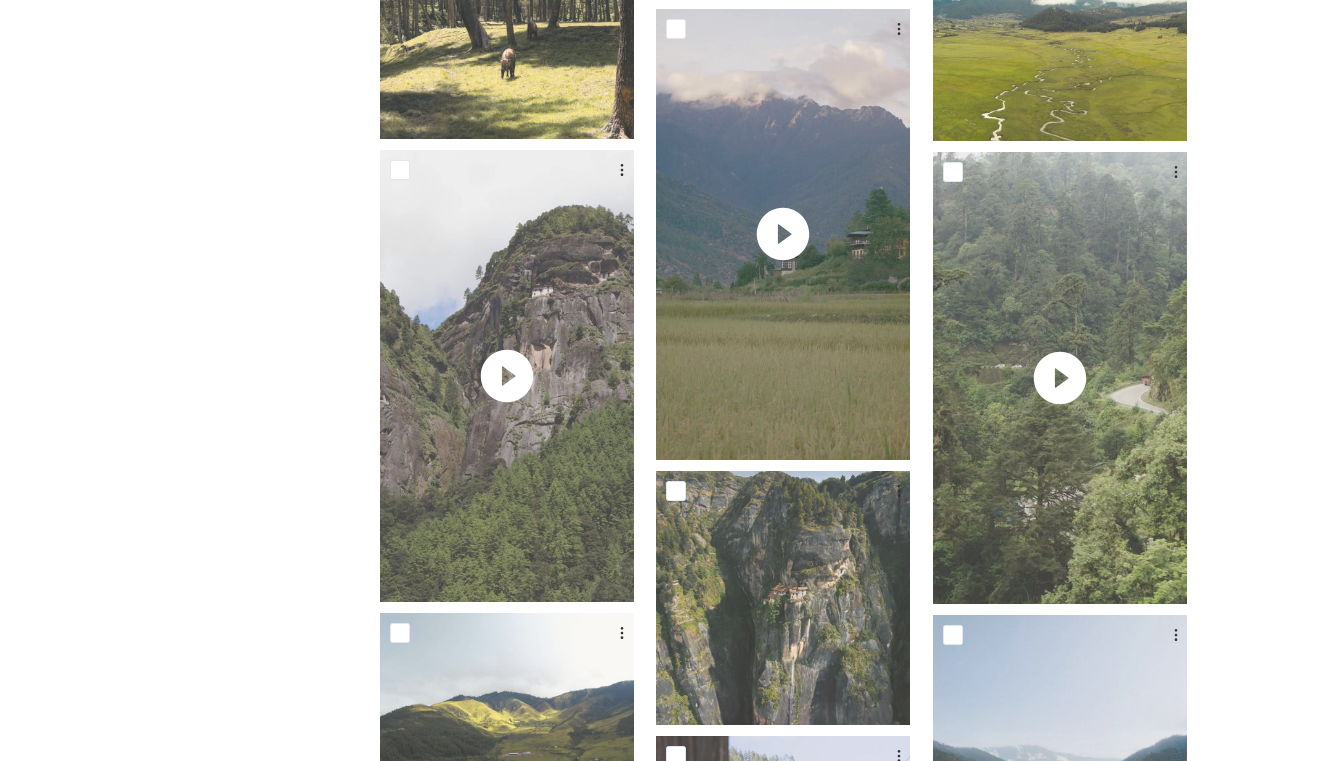 scroll, scrollTop: 2000, scrollLeft: 0, axis: vertical 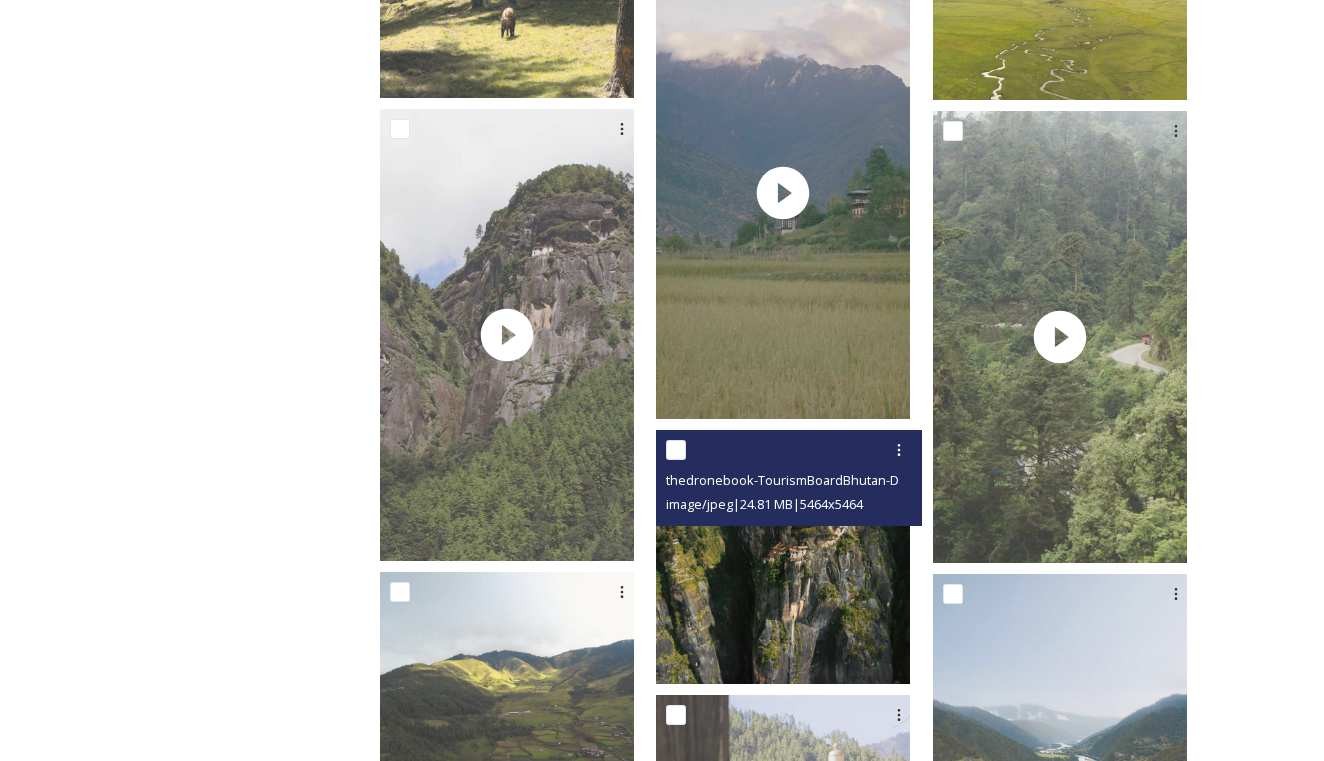 click at bounding box center (783, 557) 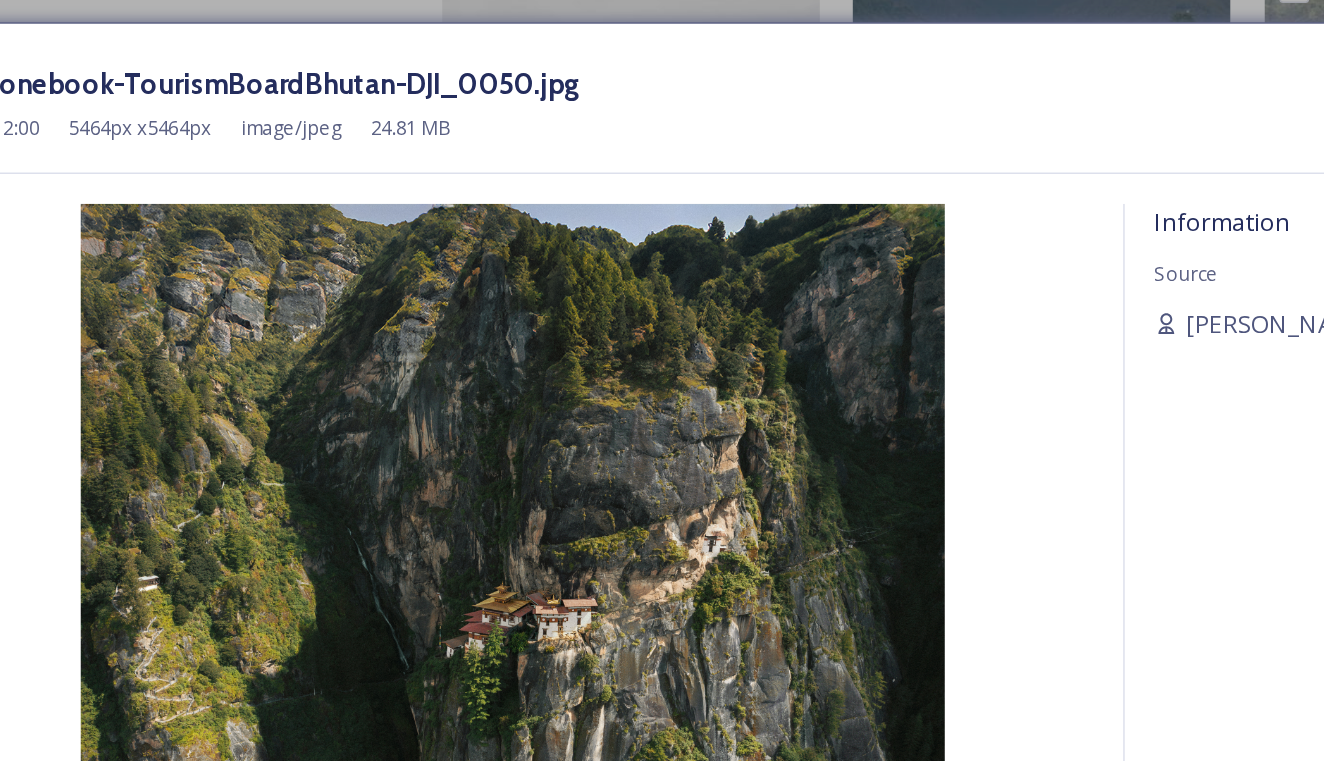 scroll, scrollTop: 1998, scrollLeft: 0, axis: vertical 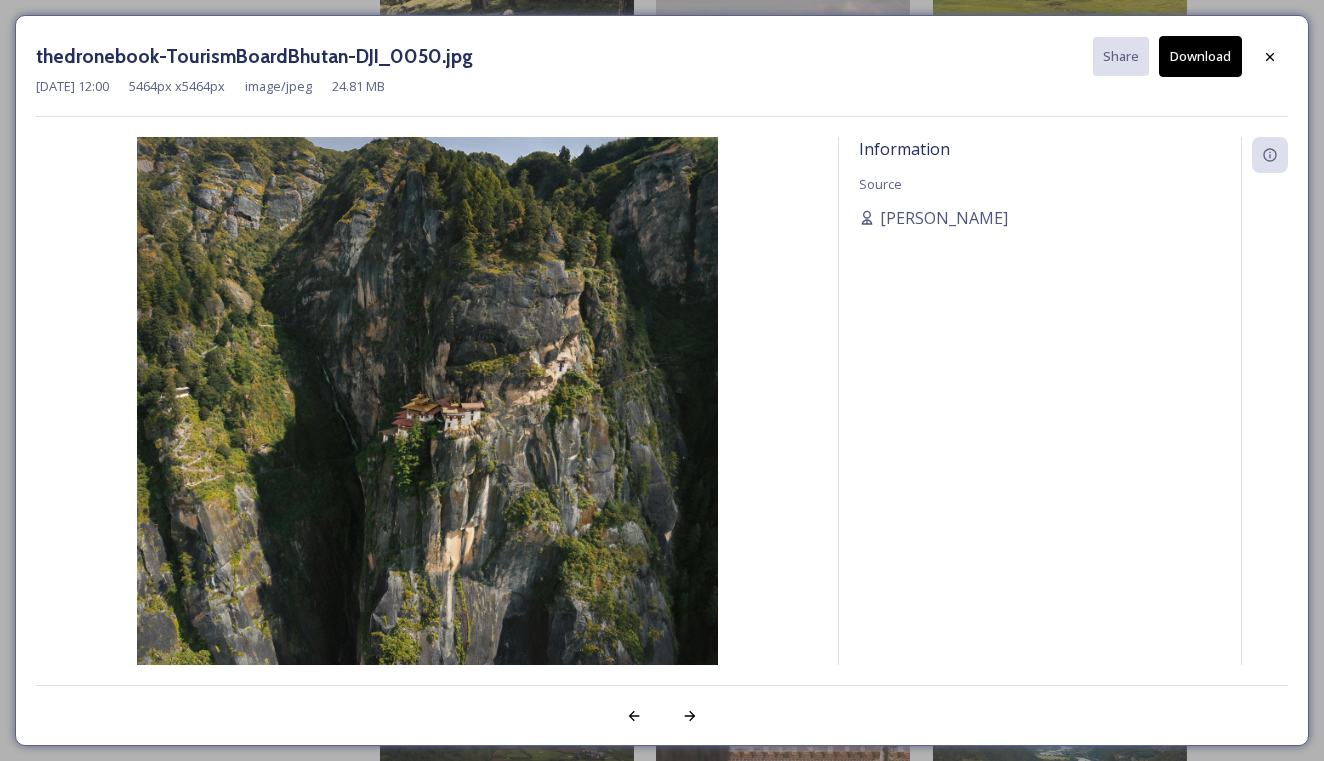 click on "thedronebook-TourismBoardBhutan-DJI_0050.jpg Share Download [DATE] 12:00 5464 px x  5464 px image/jpeg 24.81 MB Information Source [PERSON_NAME]" at bounding box center [662, 380] 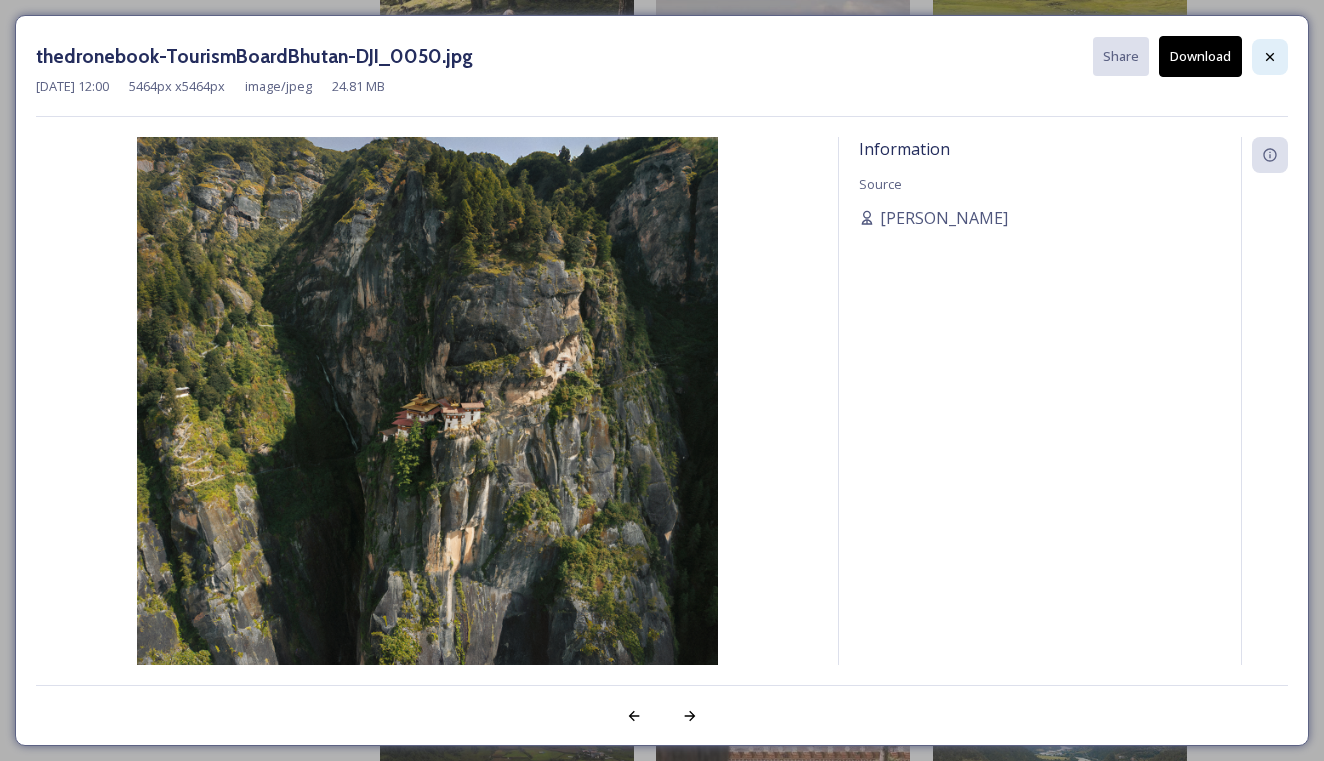 click 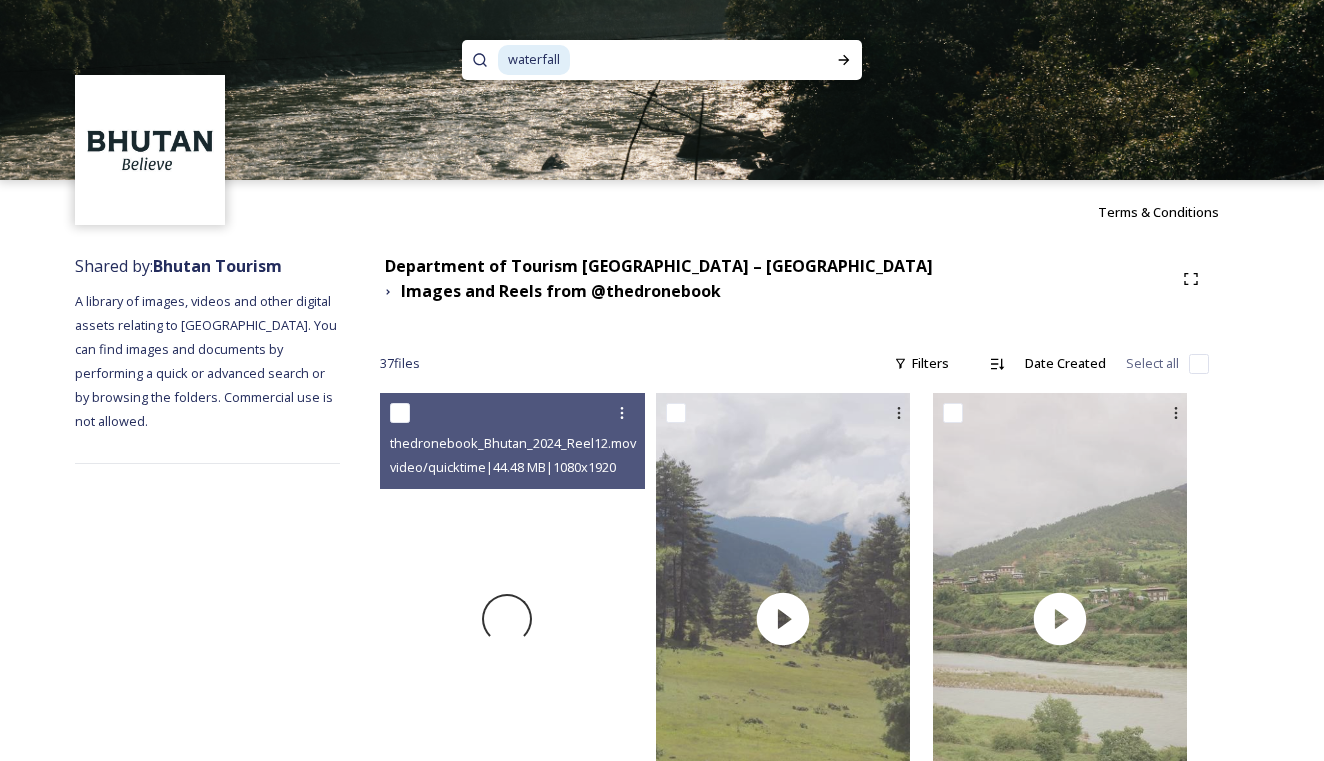 scroll, scrollTop: 0, scrollLeft: 0, axis: both 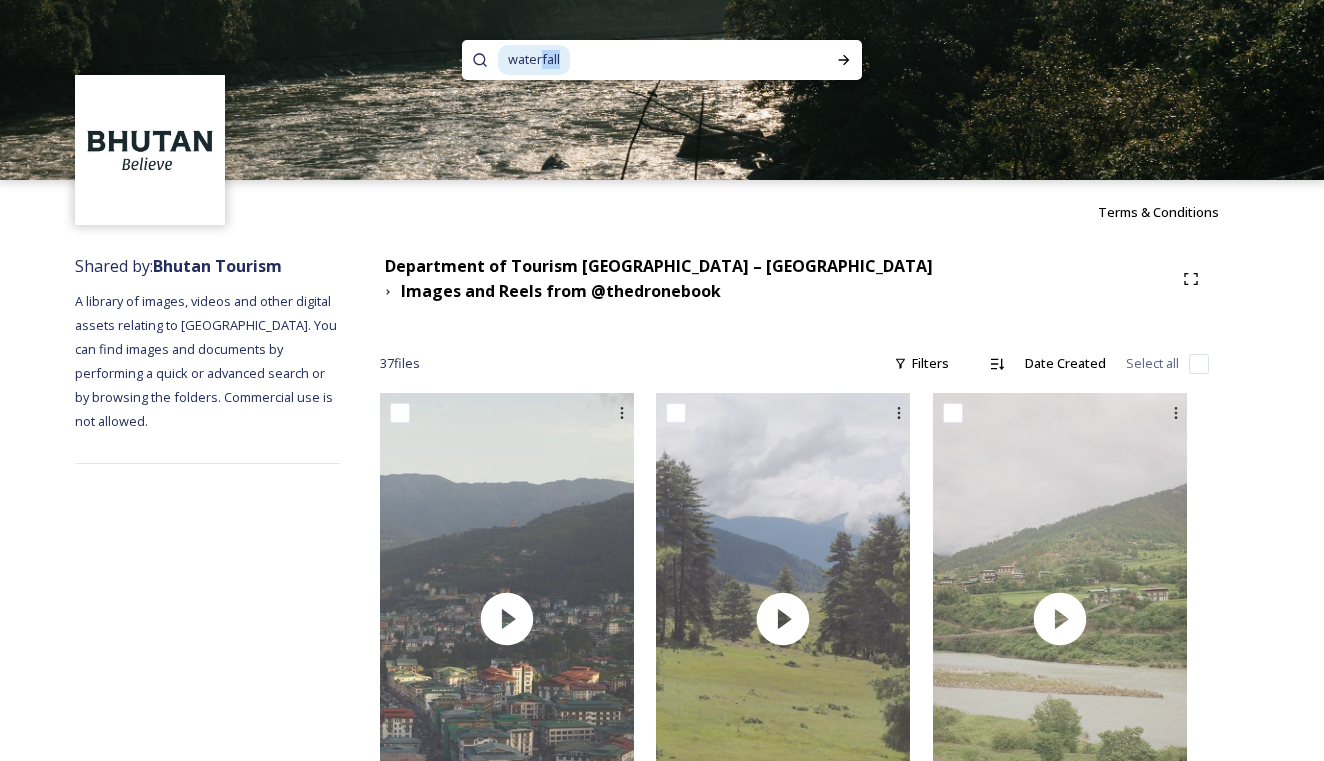 drag, startPoint x: 544, startPoint y: 56, endPoint x: 565, endPoint y: 56, distance: 21 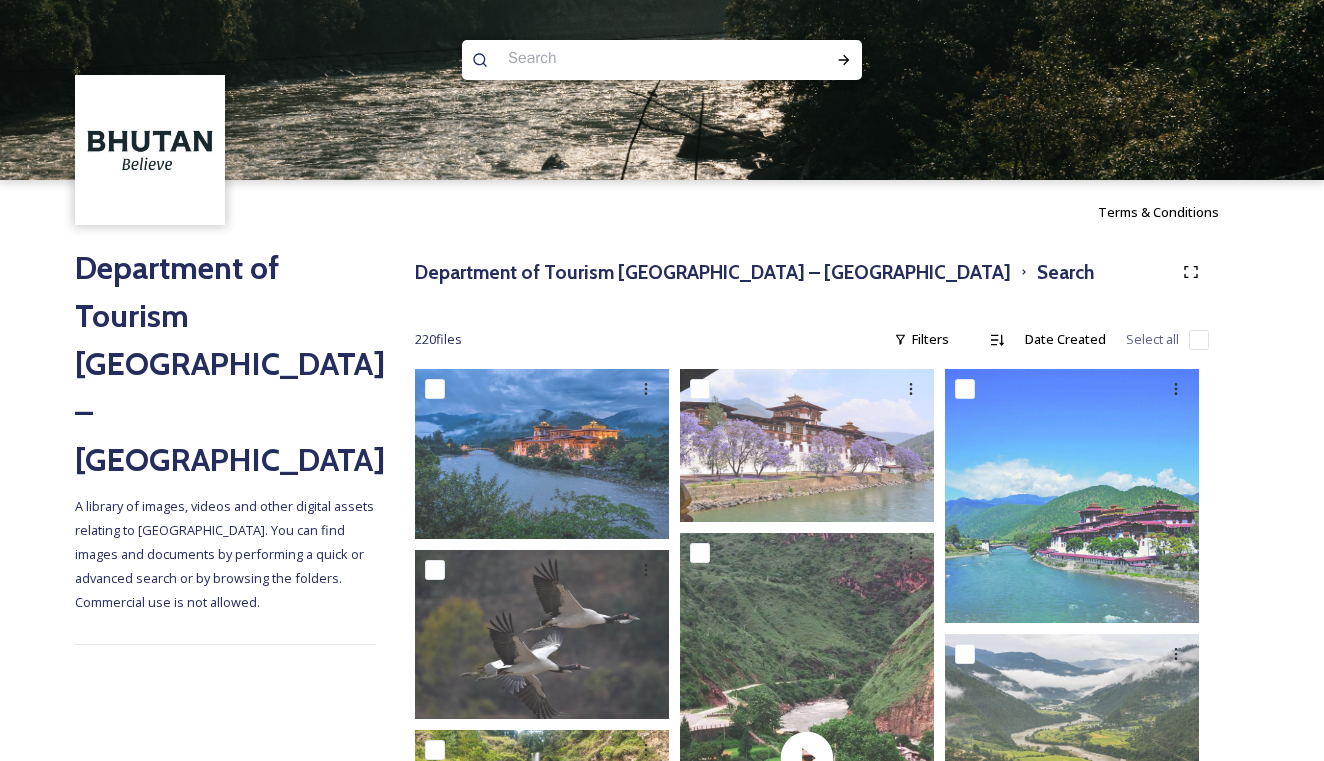 scroll, scrollTop: 2, scrollLeft: 0, axis: vertical 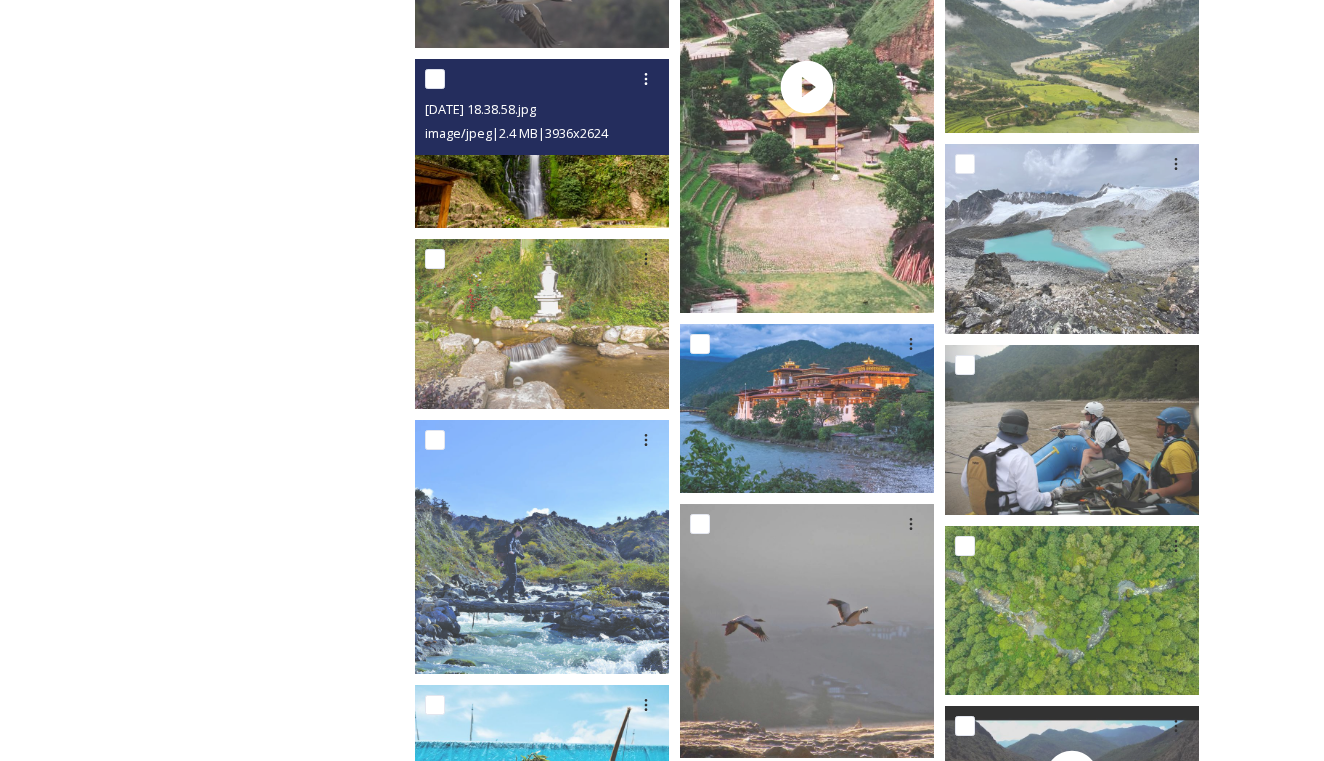 click at bounding box center (542, 143) 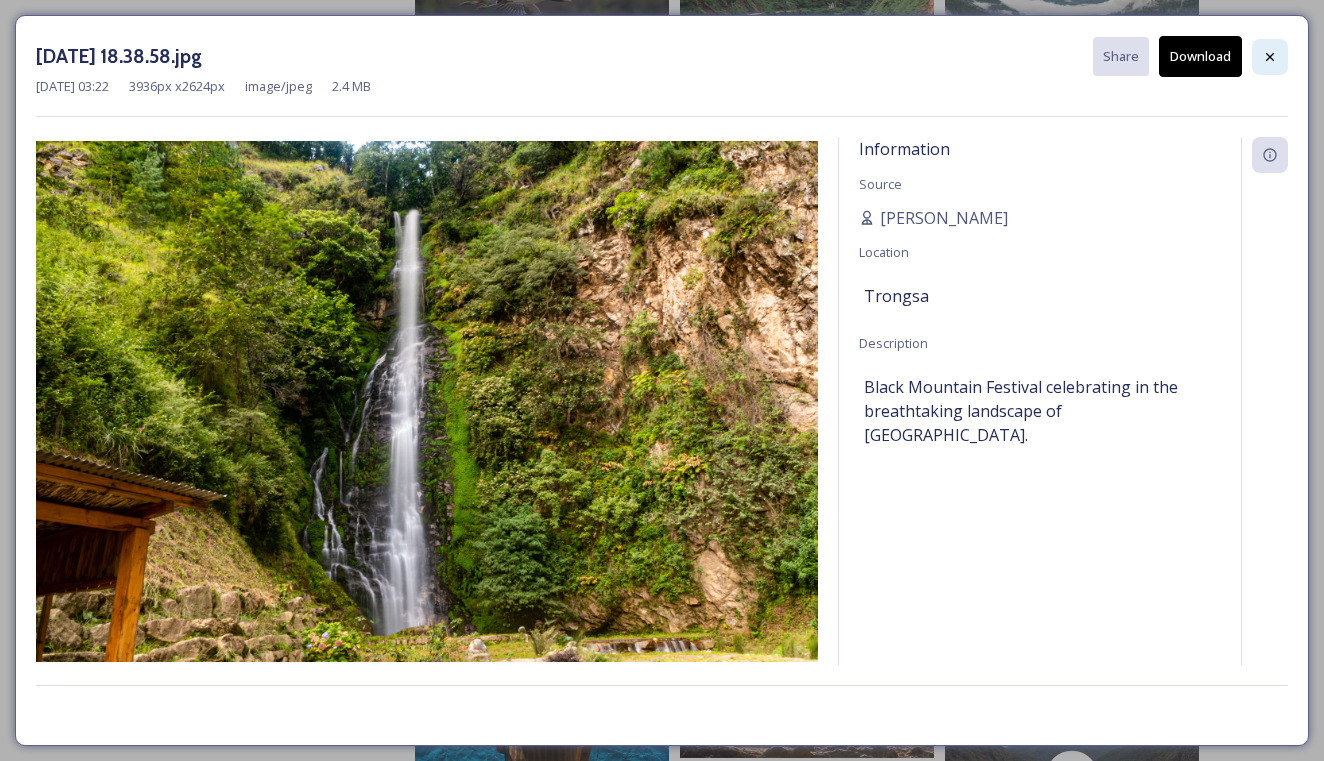 click at bounding box center [1270, 57] 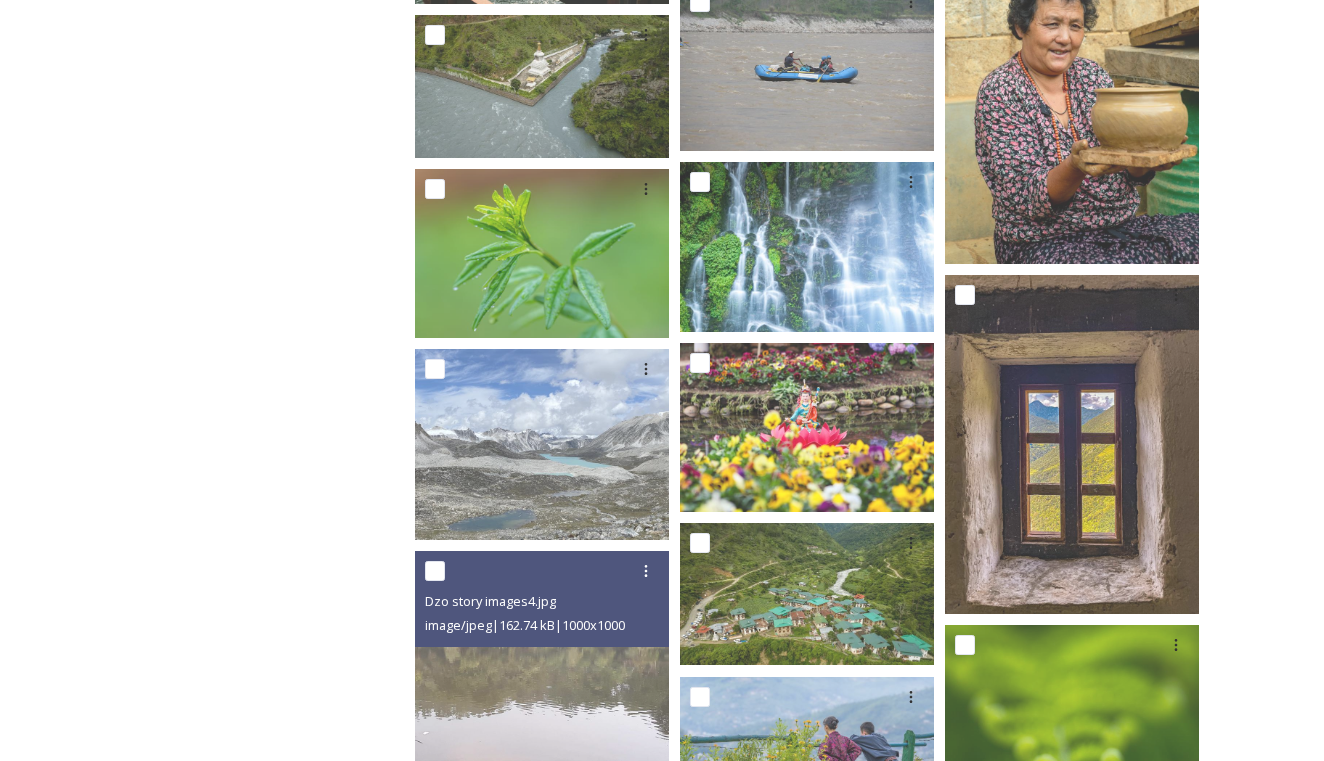 scroll, scrollTop: 5805, scrollLeft: 0, axis: vertical 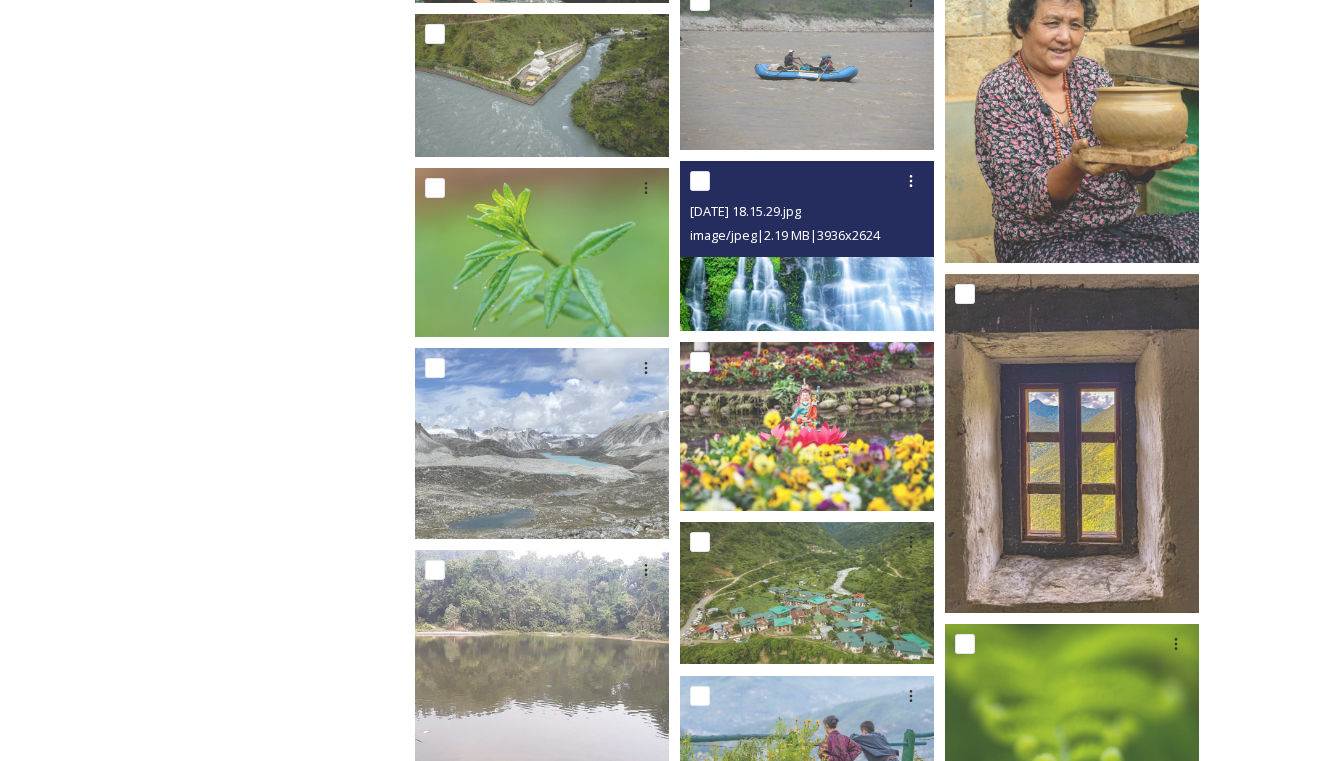 click at bounding box center [807, 245] 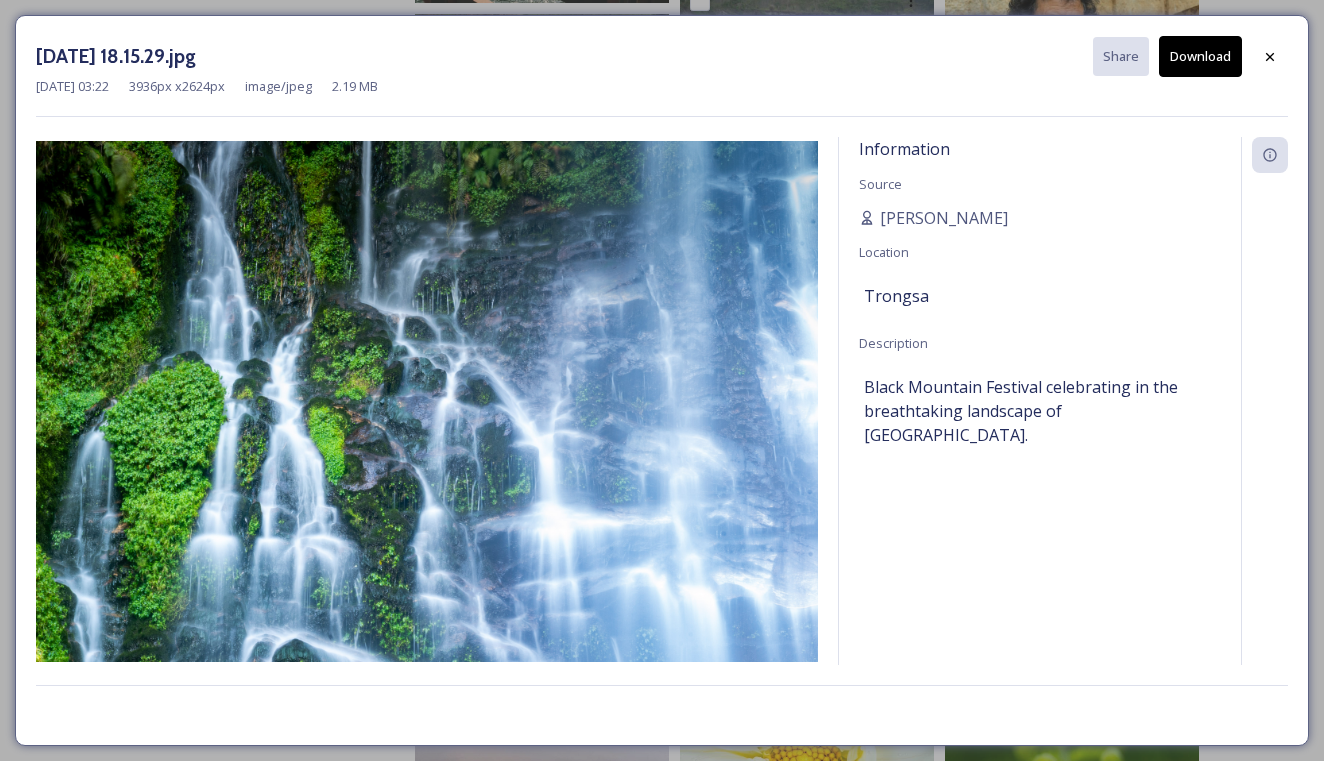 click on "[DATE] 18.15.29.jpg Share Download" at bounding box center [662, 56] 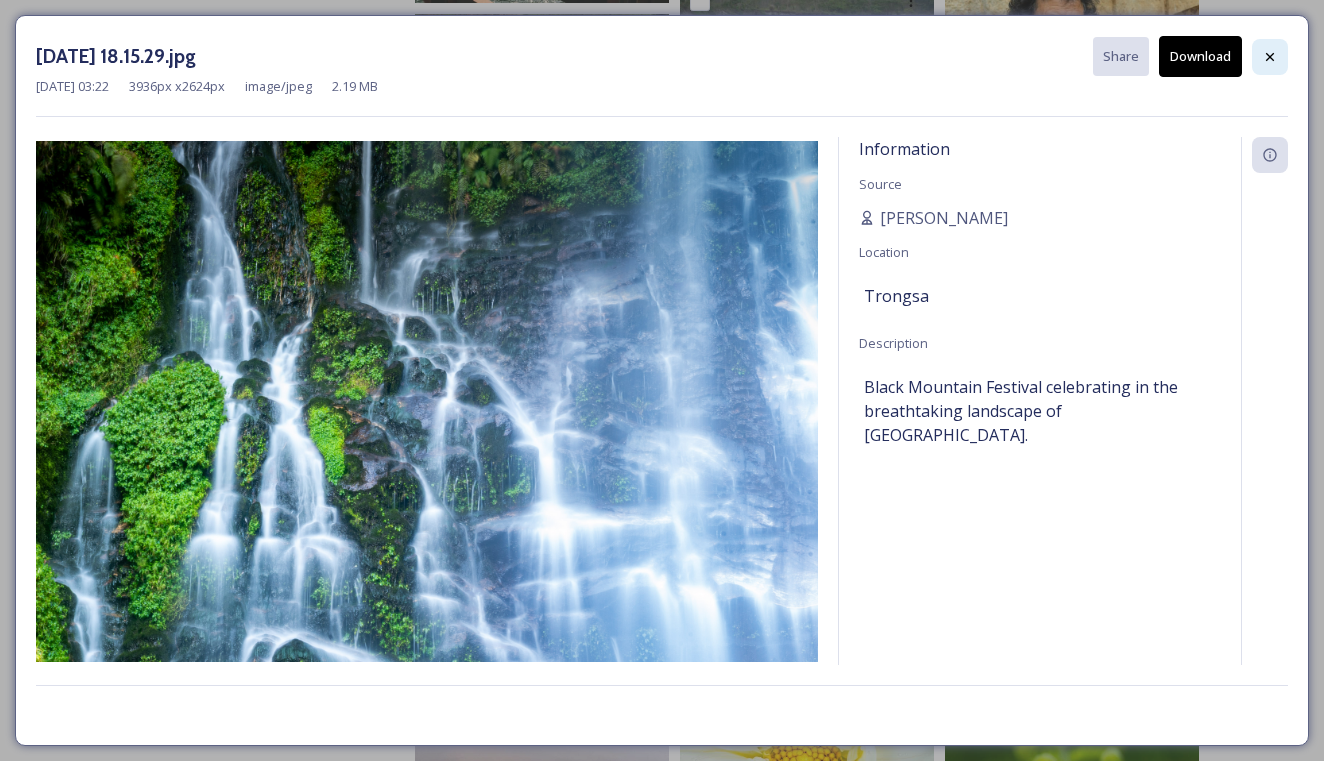 click 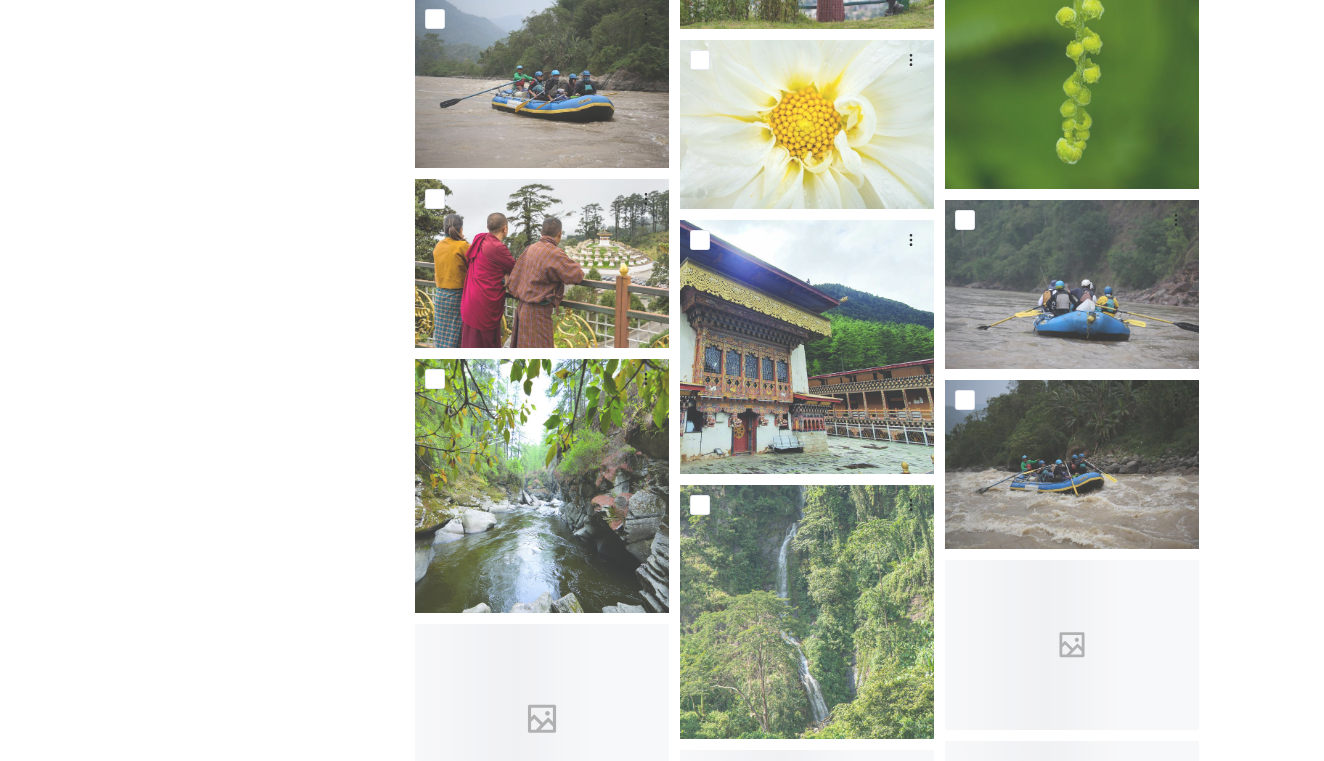 scroll, scrollTop: 6622, scrollLeft: 0, axis: vertical 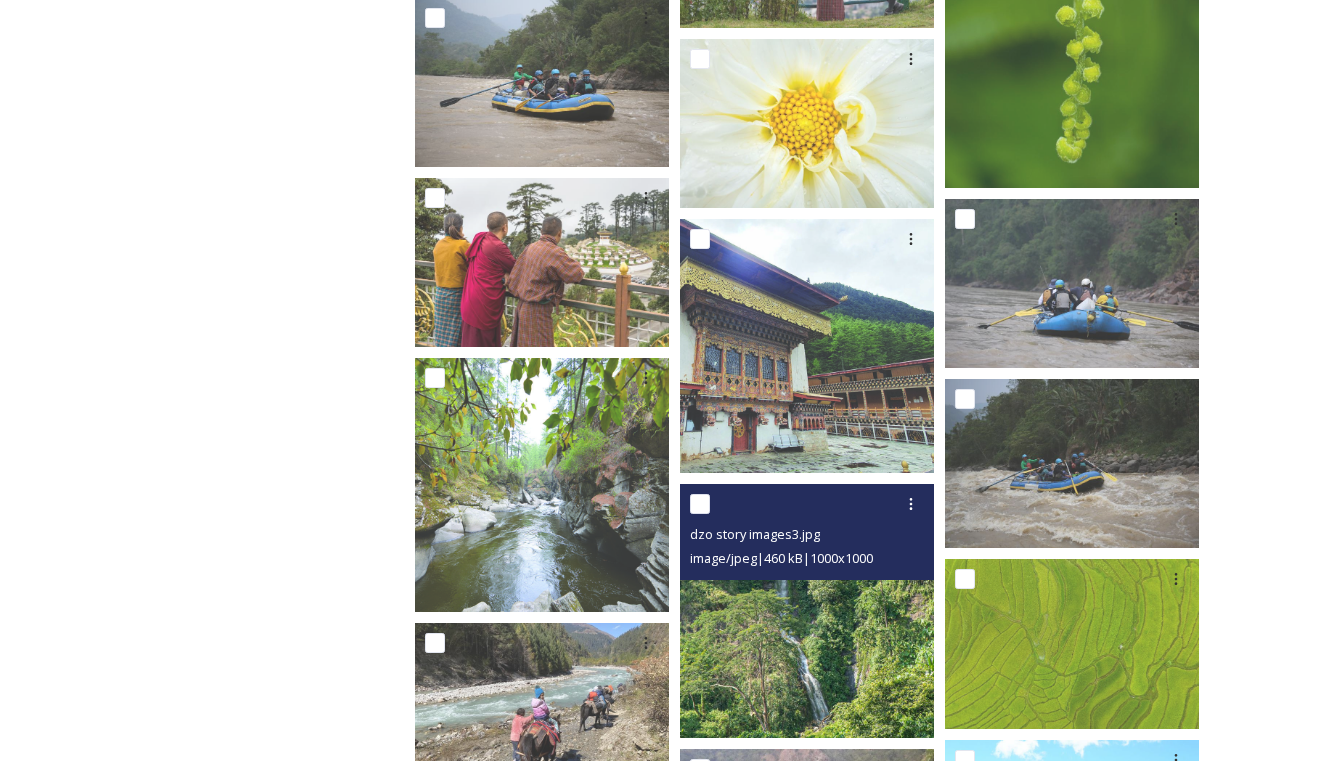 click at bounding box center [807, 611] 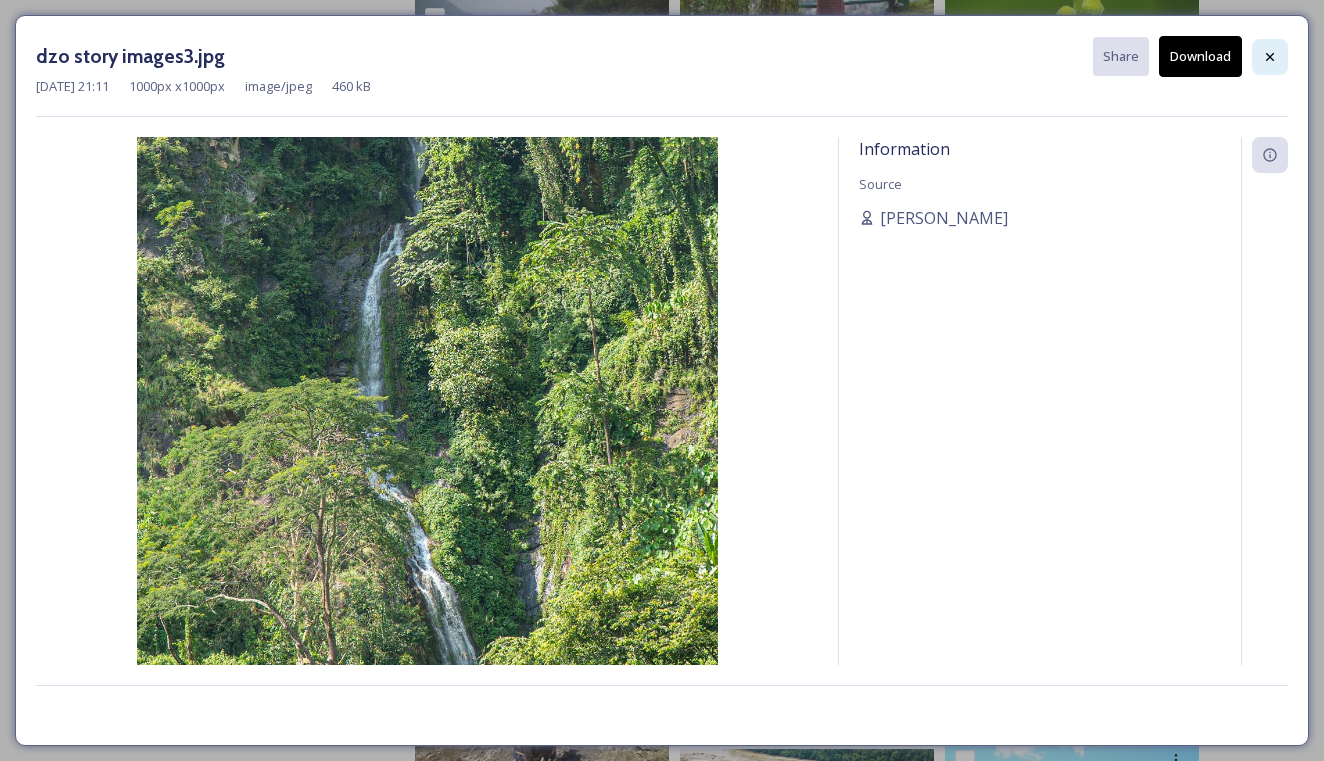 click at bounding box center (1270, 57) 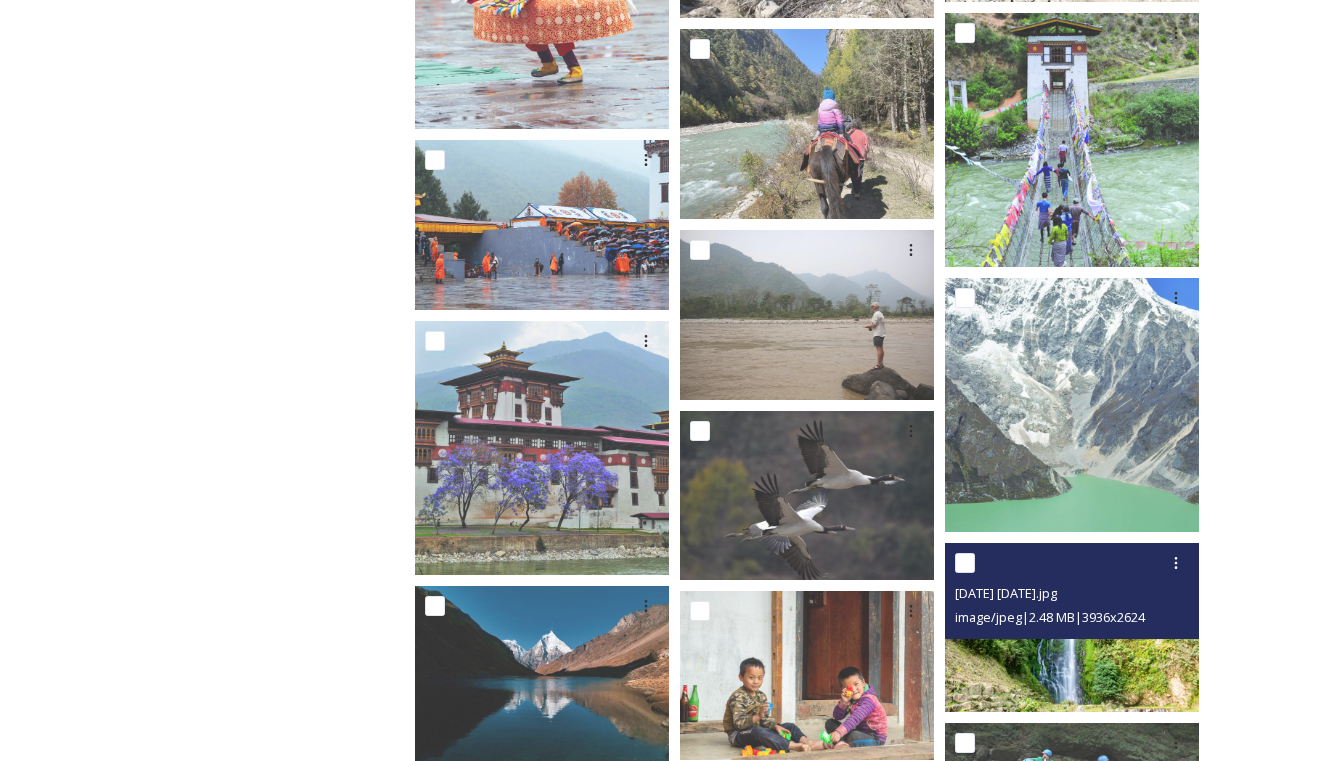scroll, scrollTop: 7968, scrollLeft: 0, axis: vertical 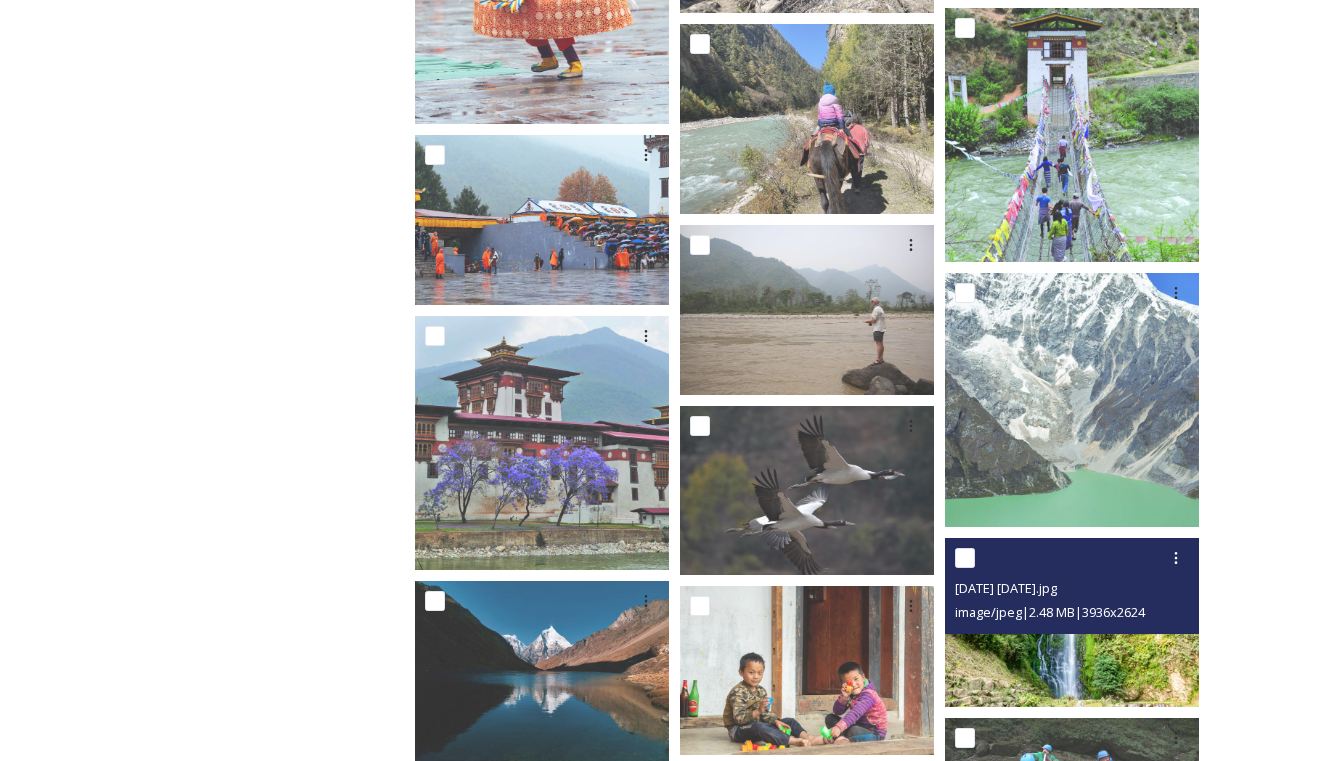 click at bounding box center (1072, 622) 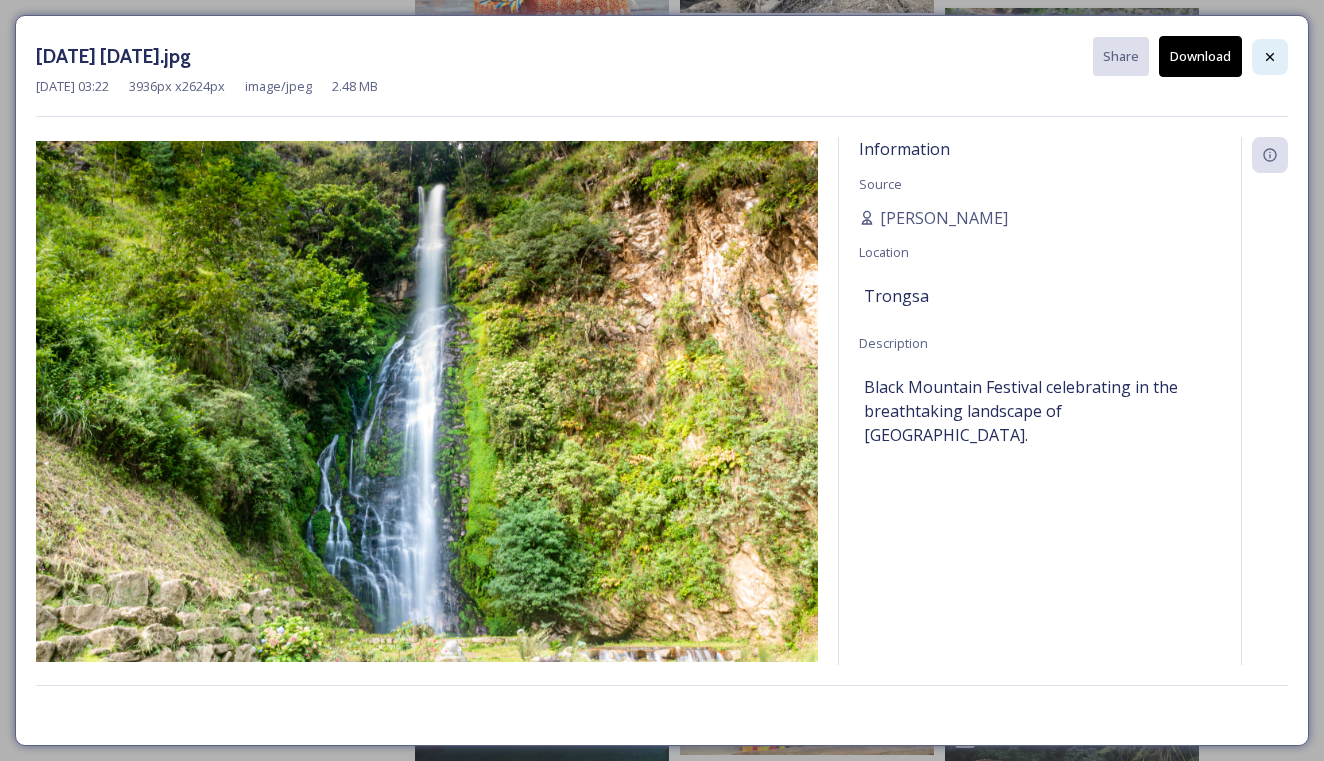 click at bounding box center (1270, 57) 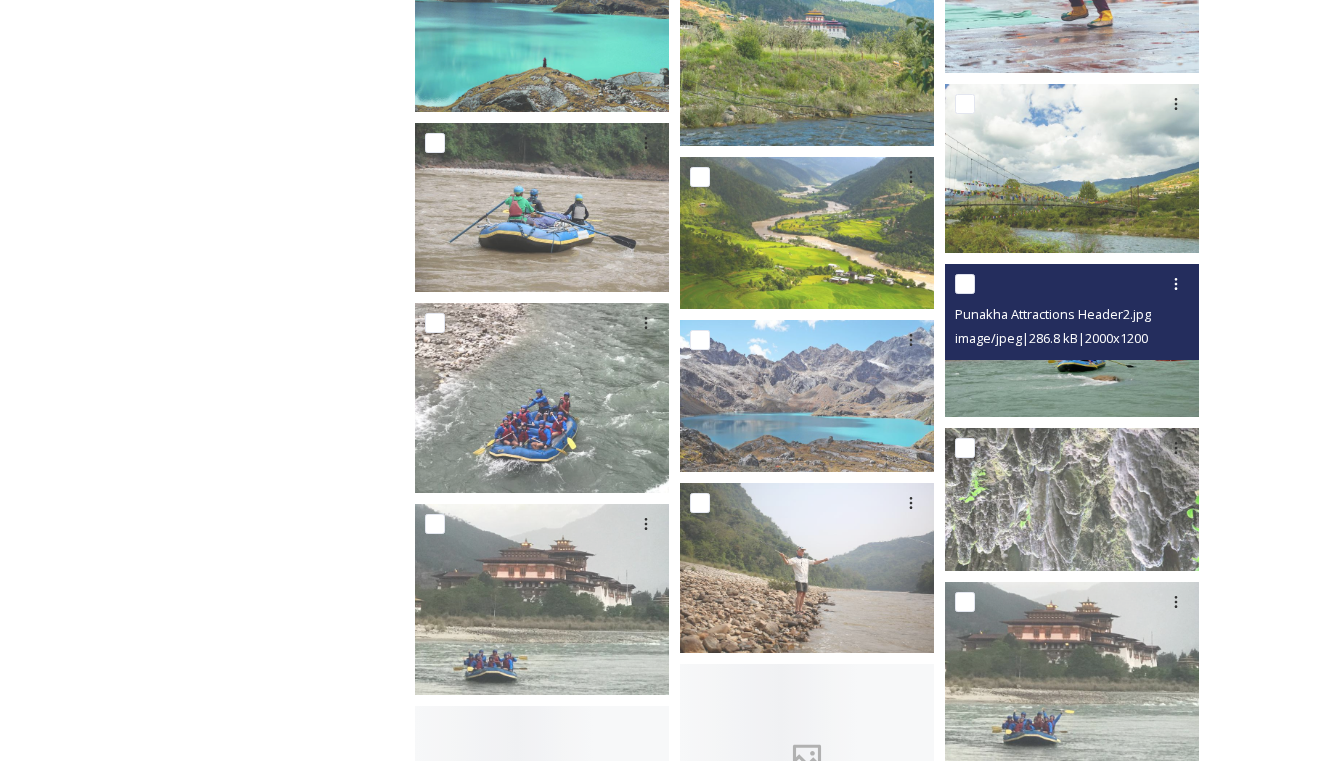 scroll, scrollTop: 9339, scrollLeft: 0, axis: vertical 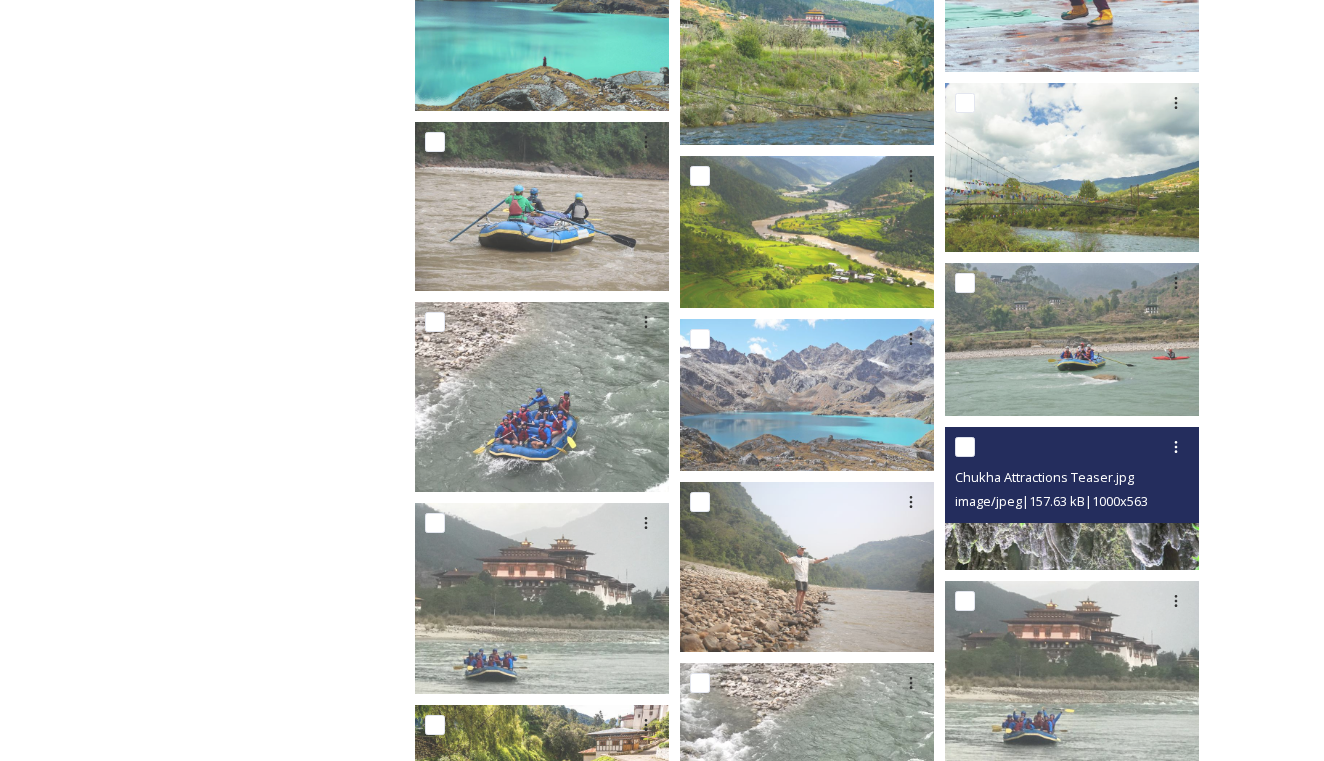 click at bounding box center [1072, 498] 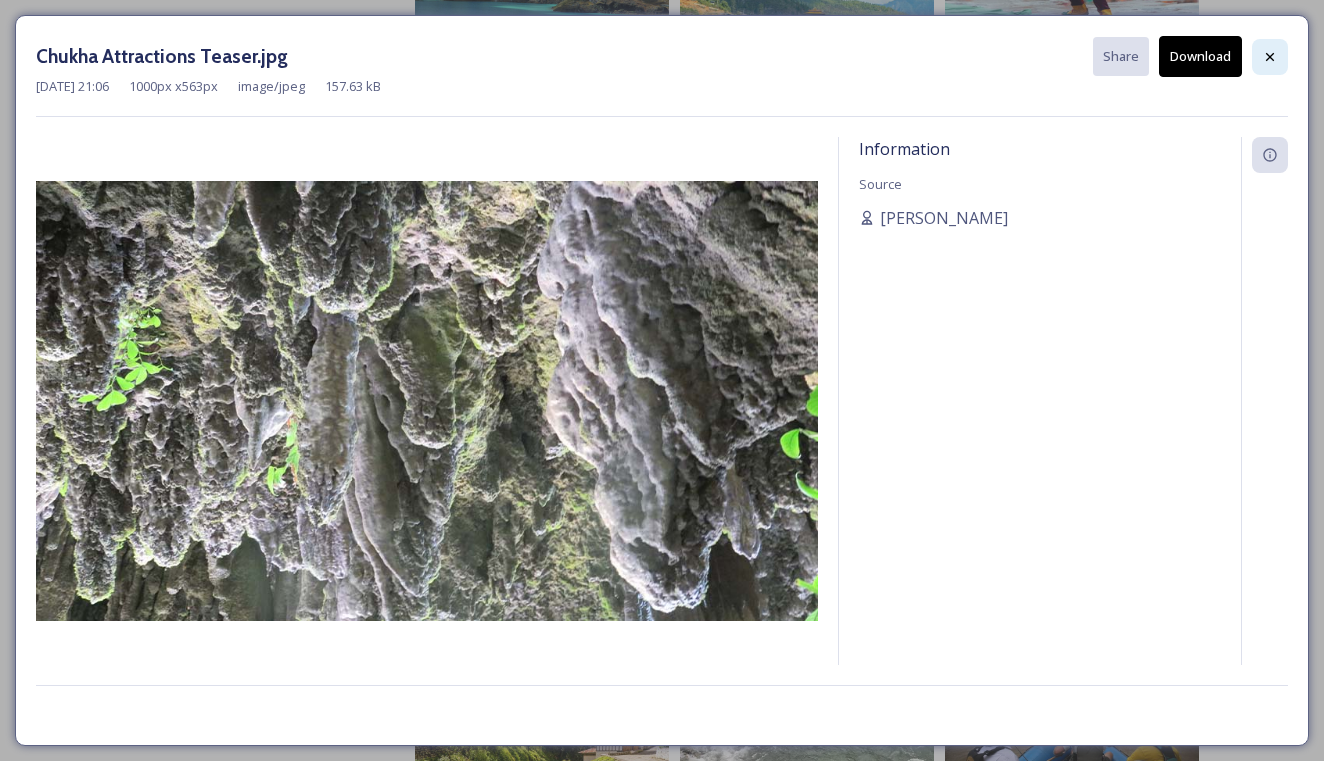 click 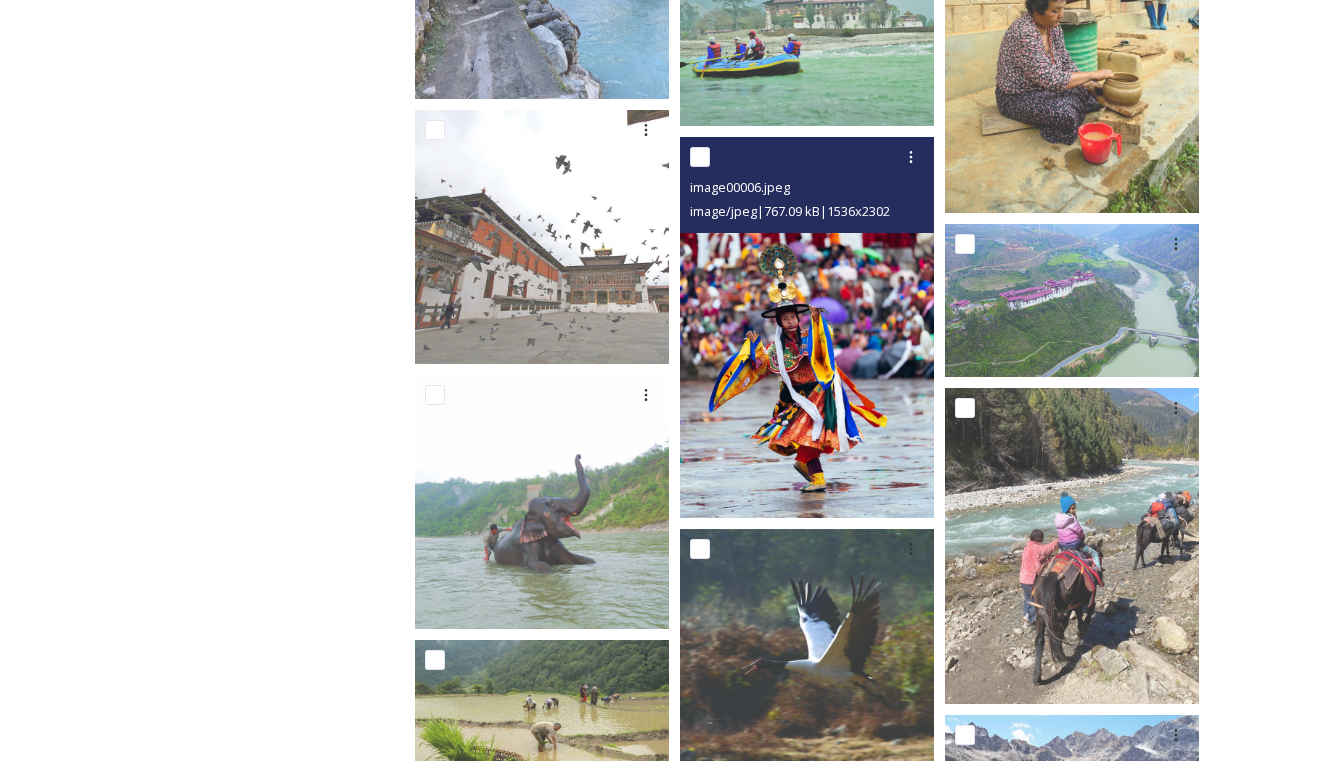 scroll, scrollTop: 10980, scrollLeft: 0, axis: vertical 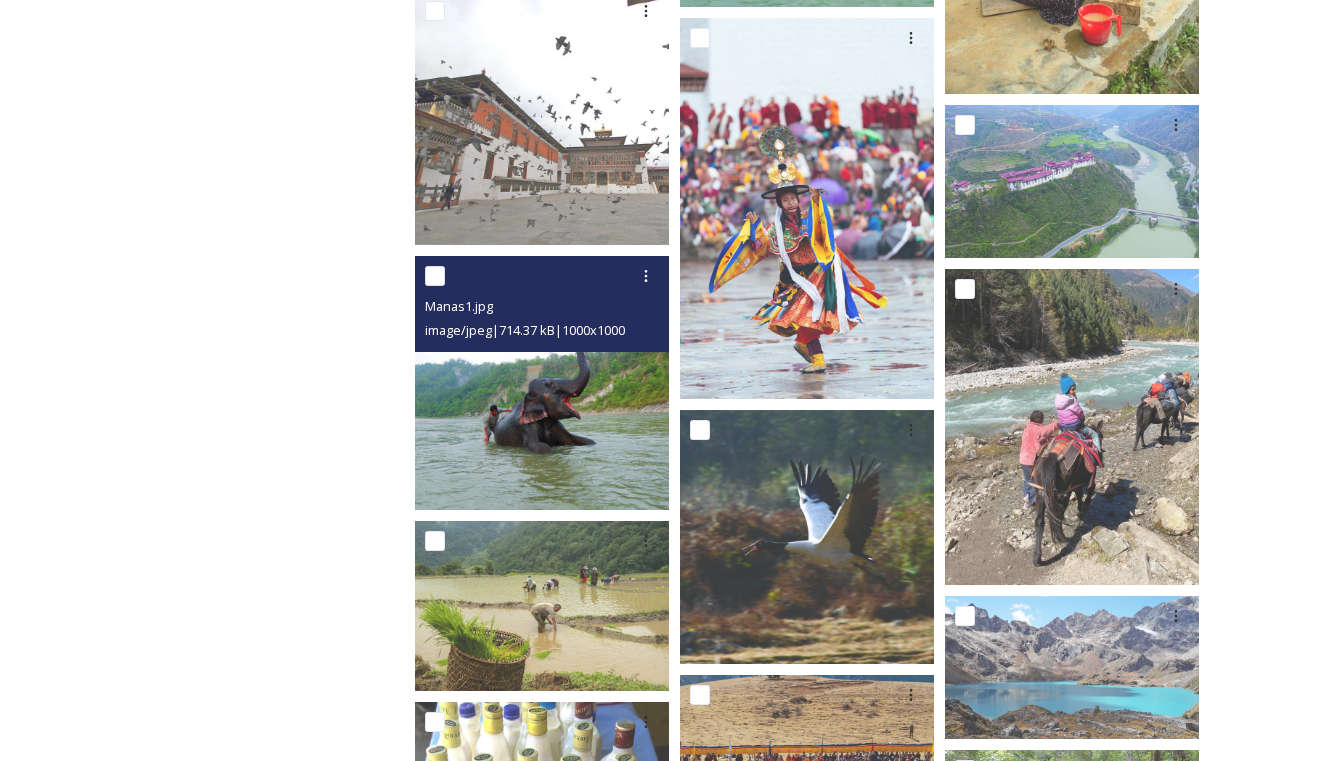 click at bounding box center (542, 383) 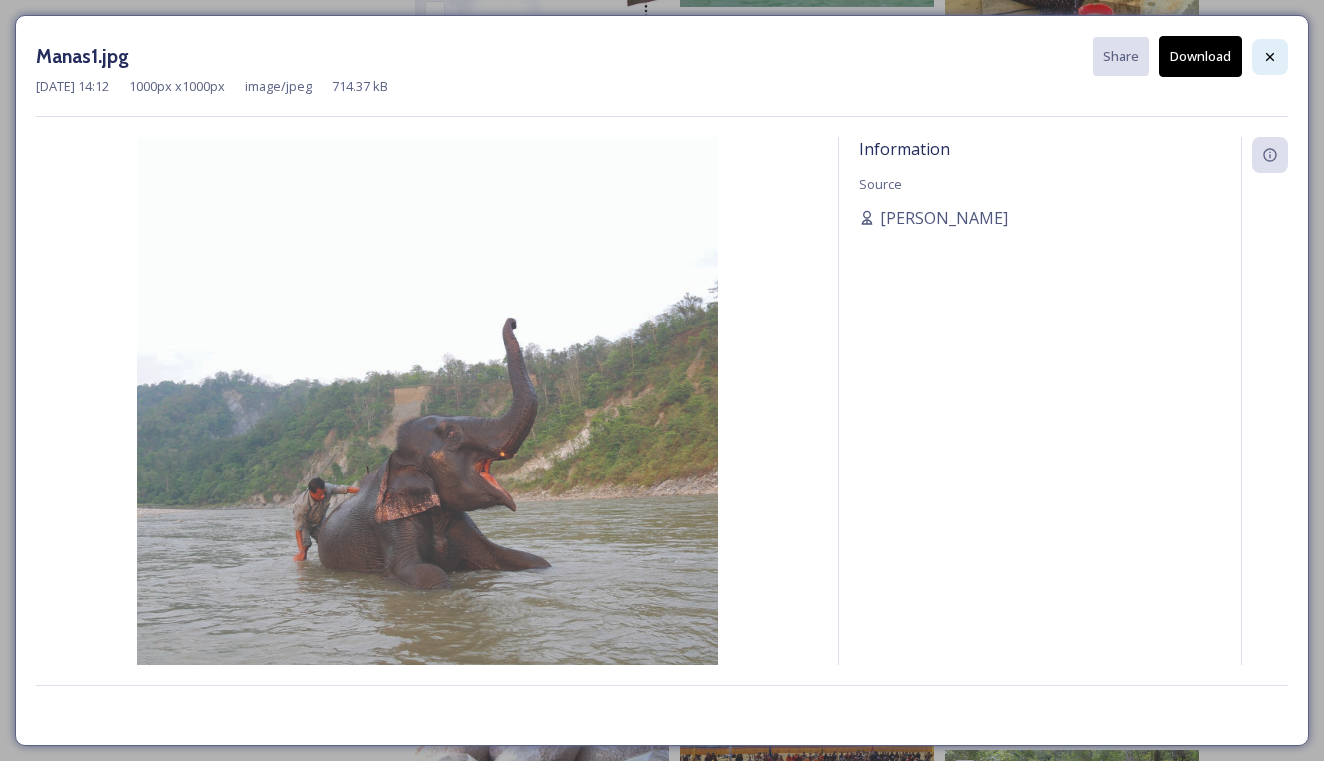 click at bounding box center (1270, 57) 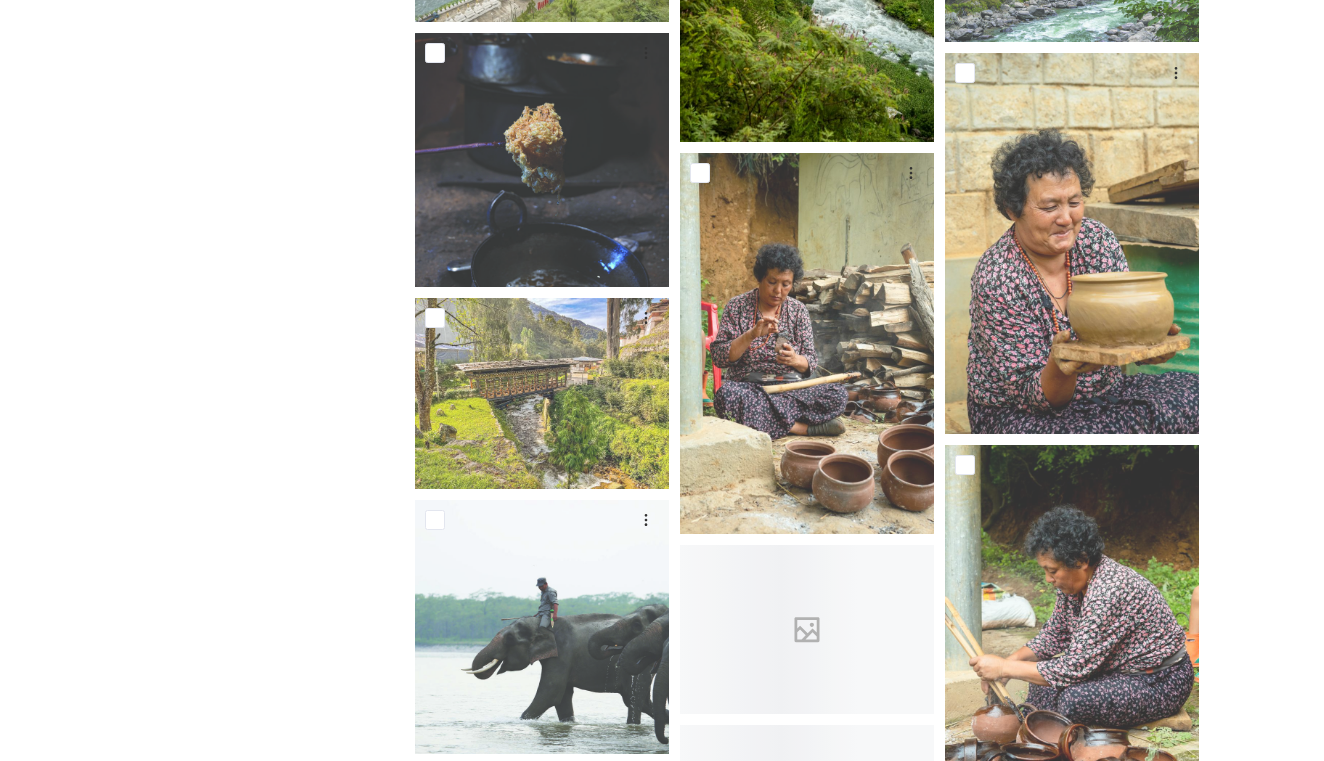 scroll, scrollTop: 13404, scrollLeft: 0, axis: vertical 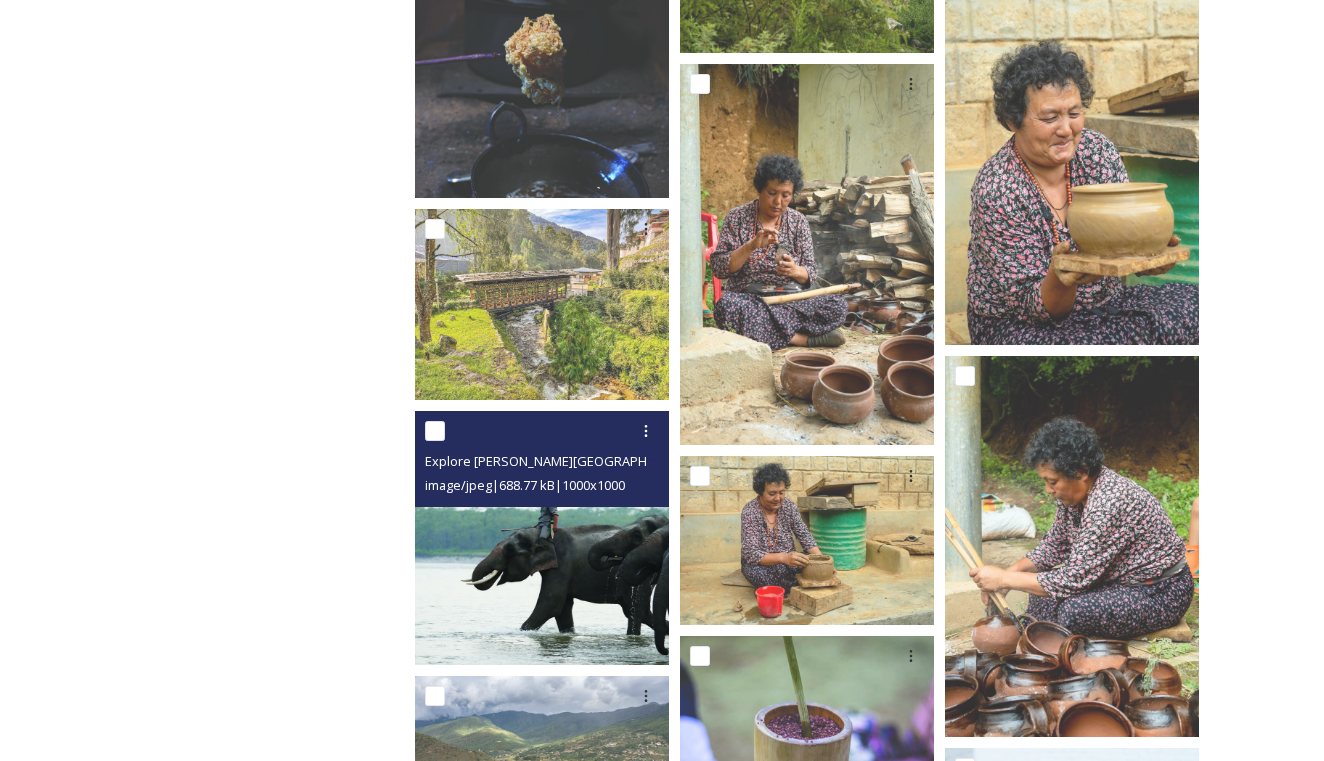 click at bounding box center (542, 538) 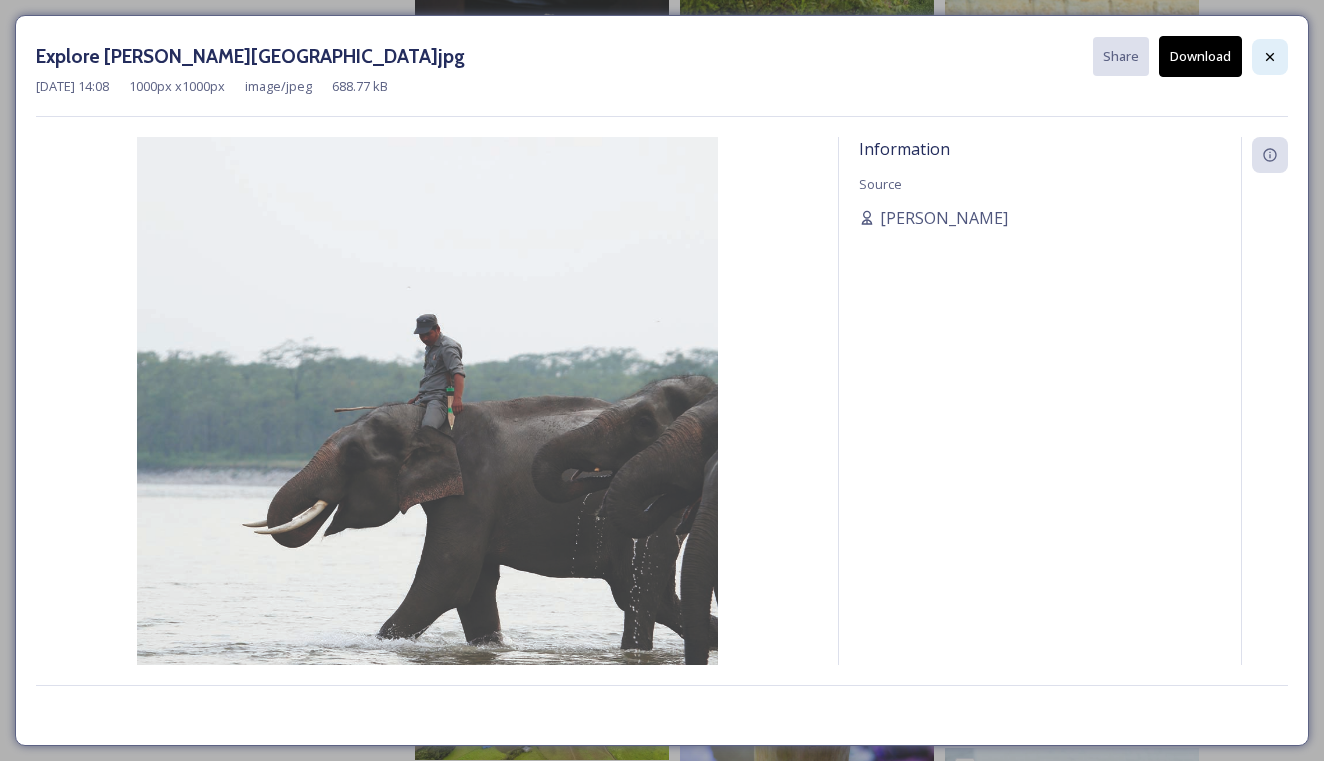click at bounding box center (1270, 57) 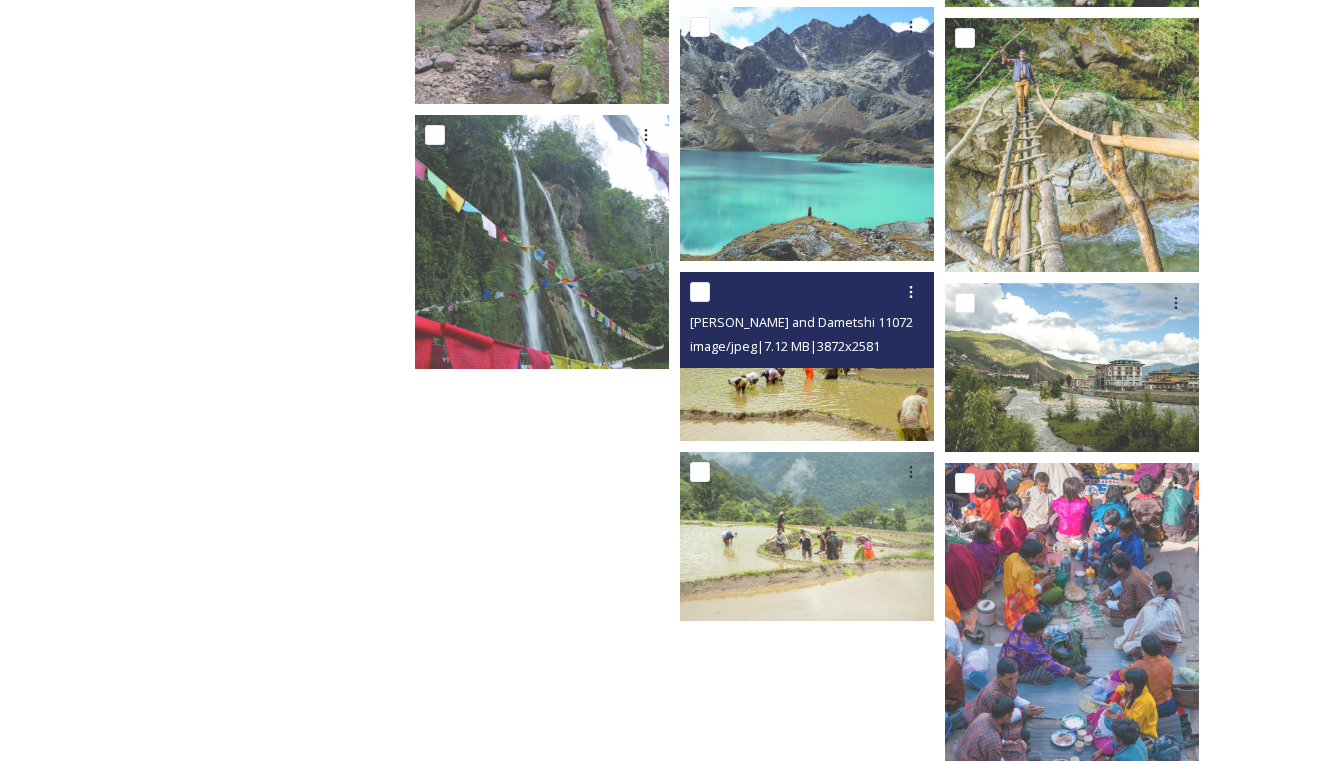 scroll, scrollTop: 16763, scrollLeft: 0, axis: vertical 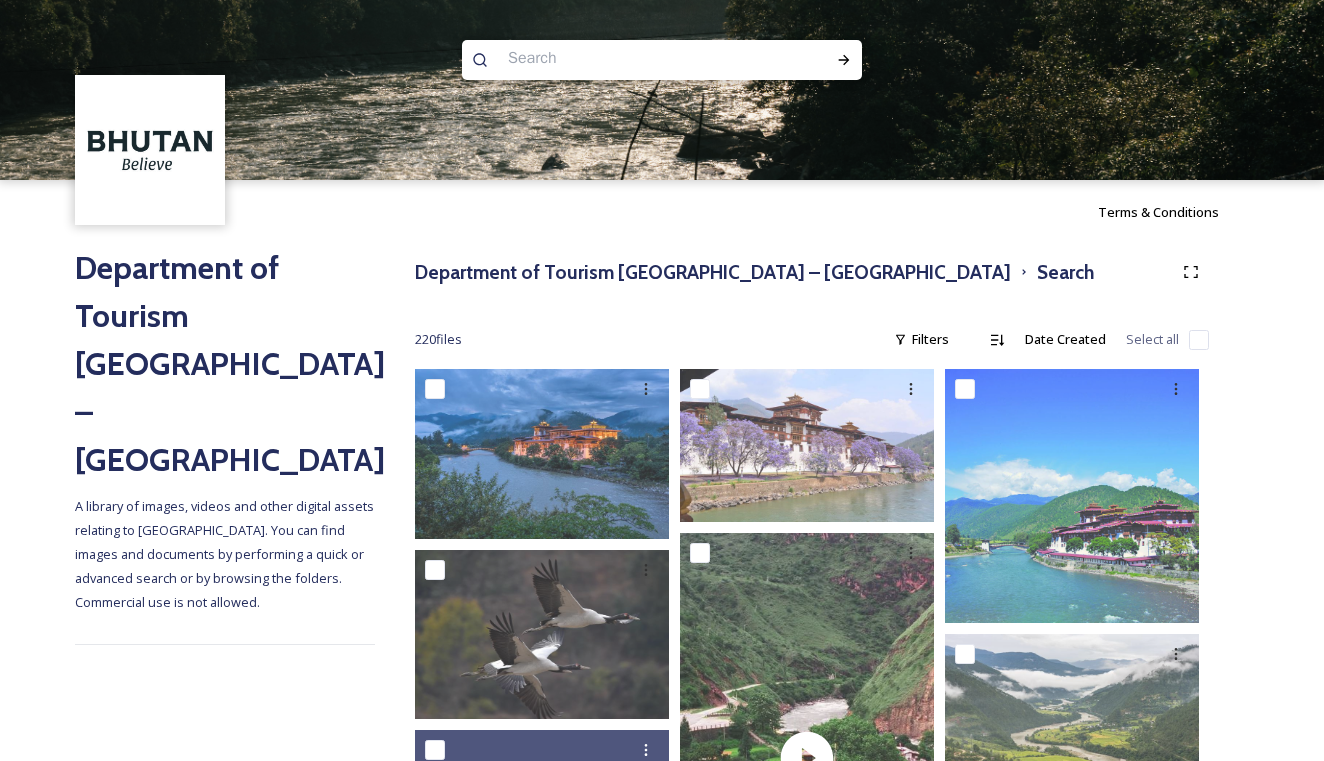 click at bounding box center (623, 58) 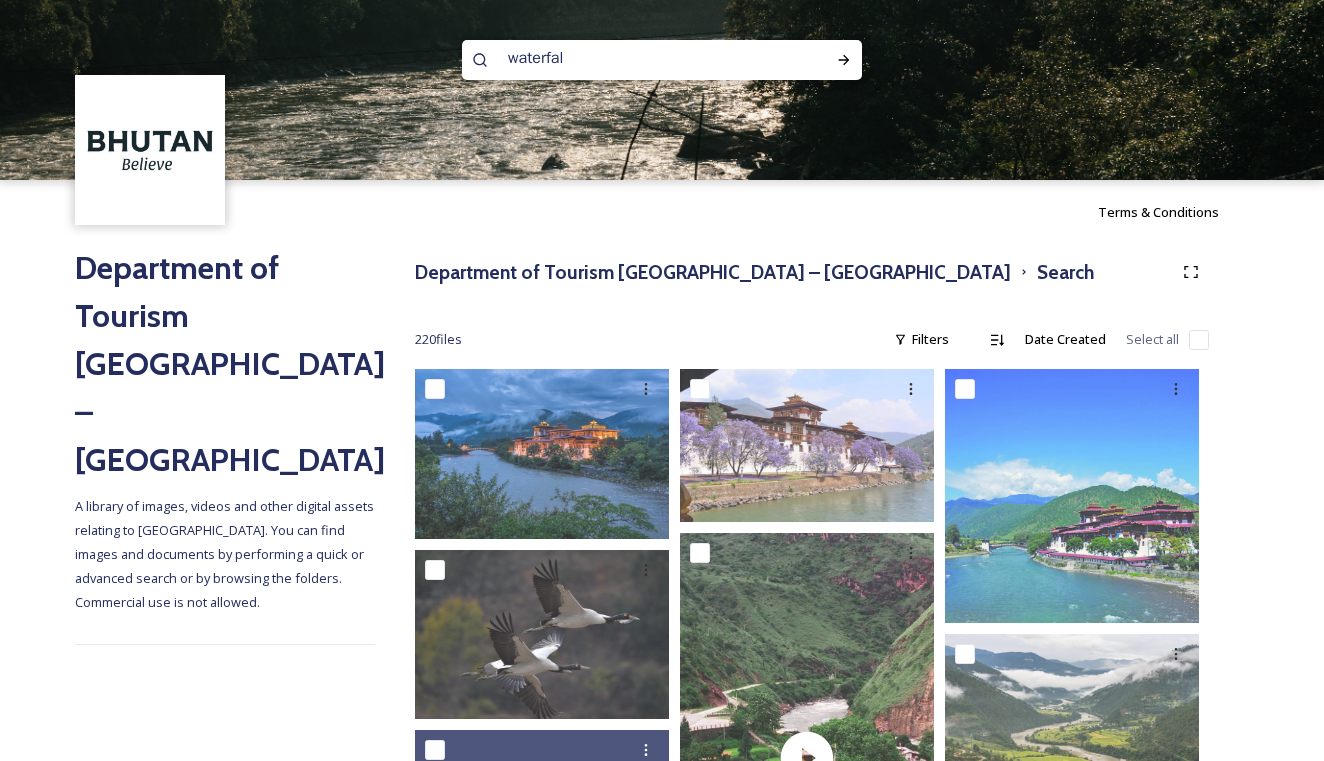 type on "waterfall" 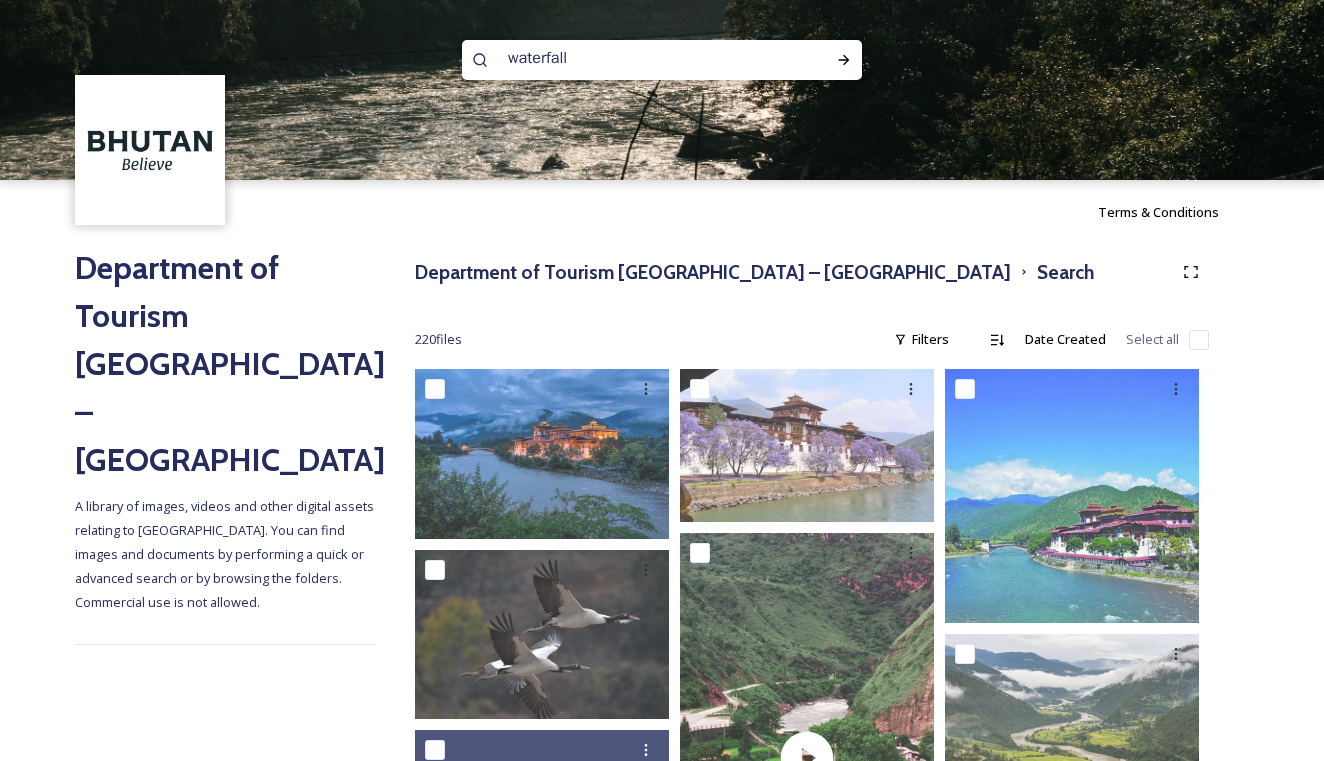type 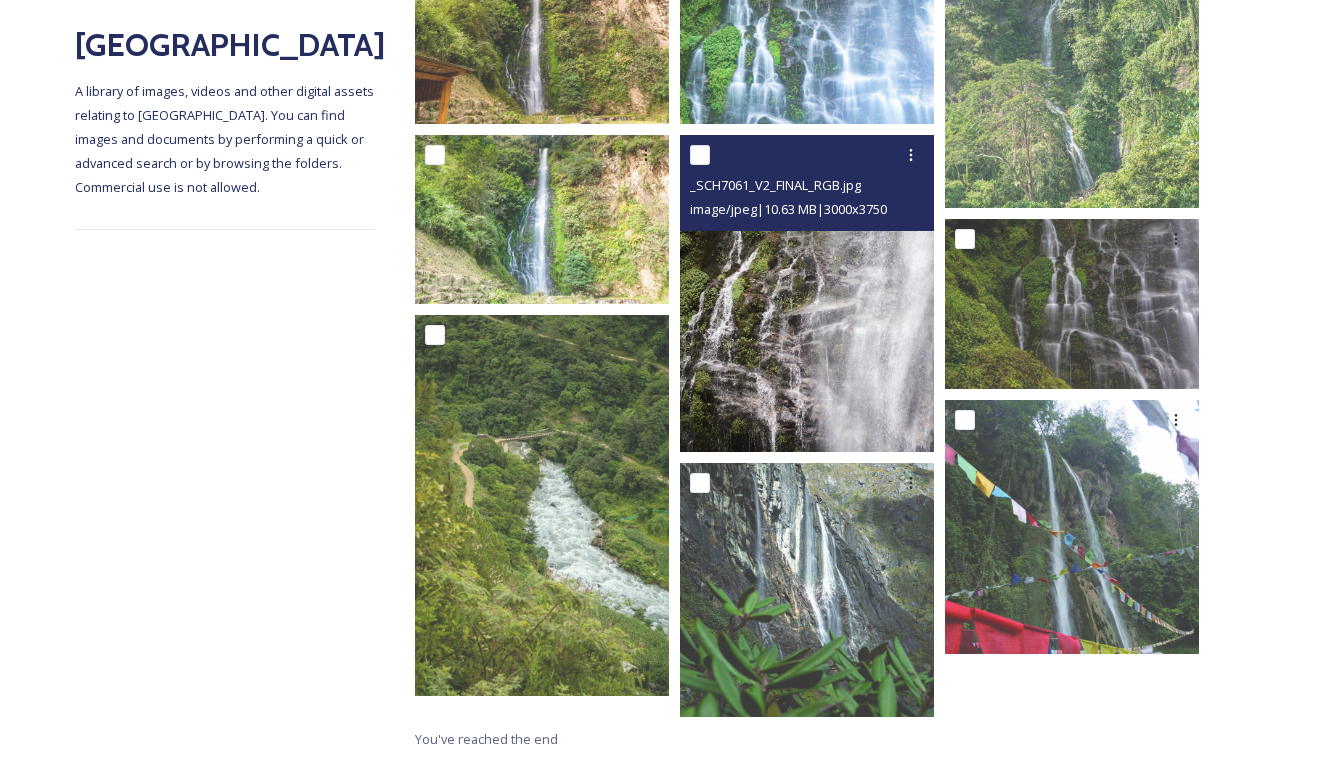 scroll, scrollTop: 415, scrollLeft: 0, axis: vertical 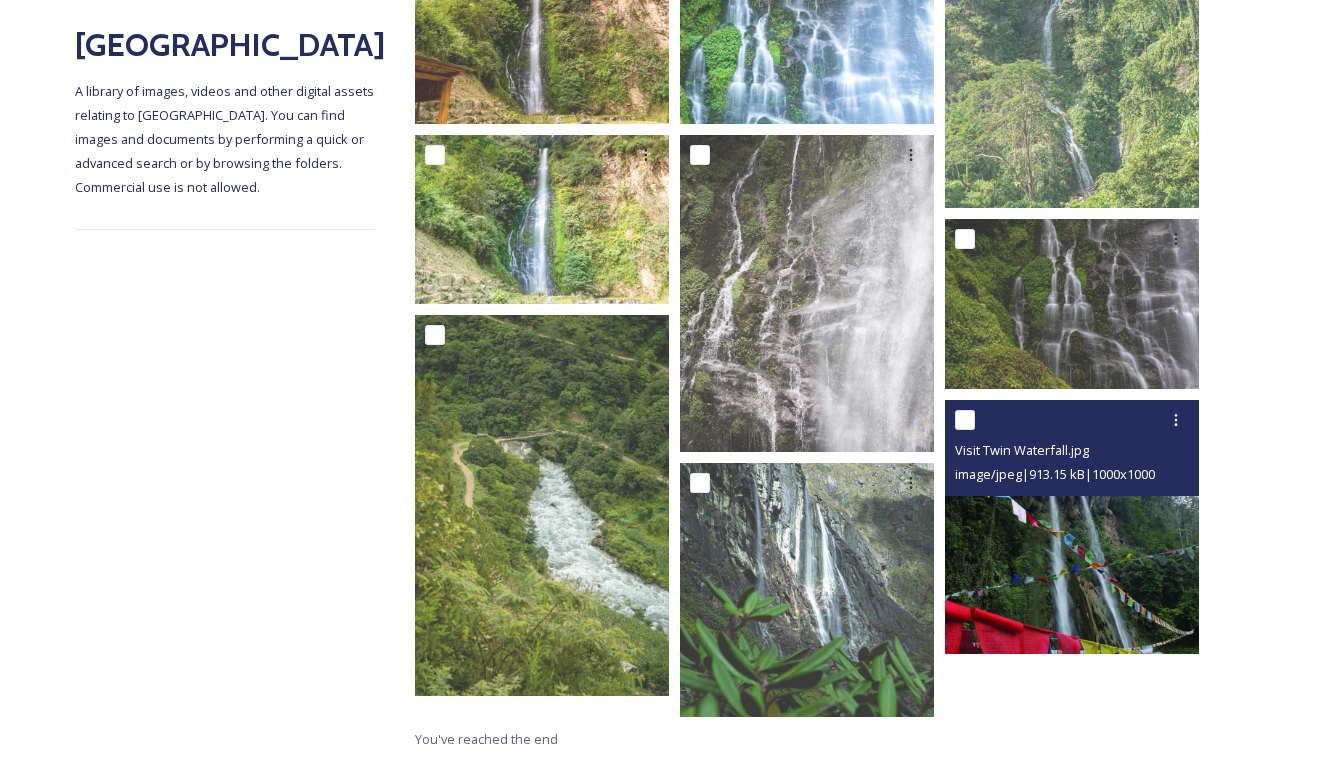 click at bounding box center (1072, 527) 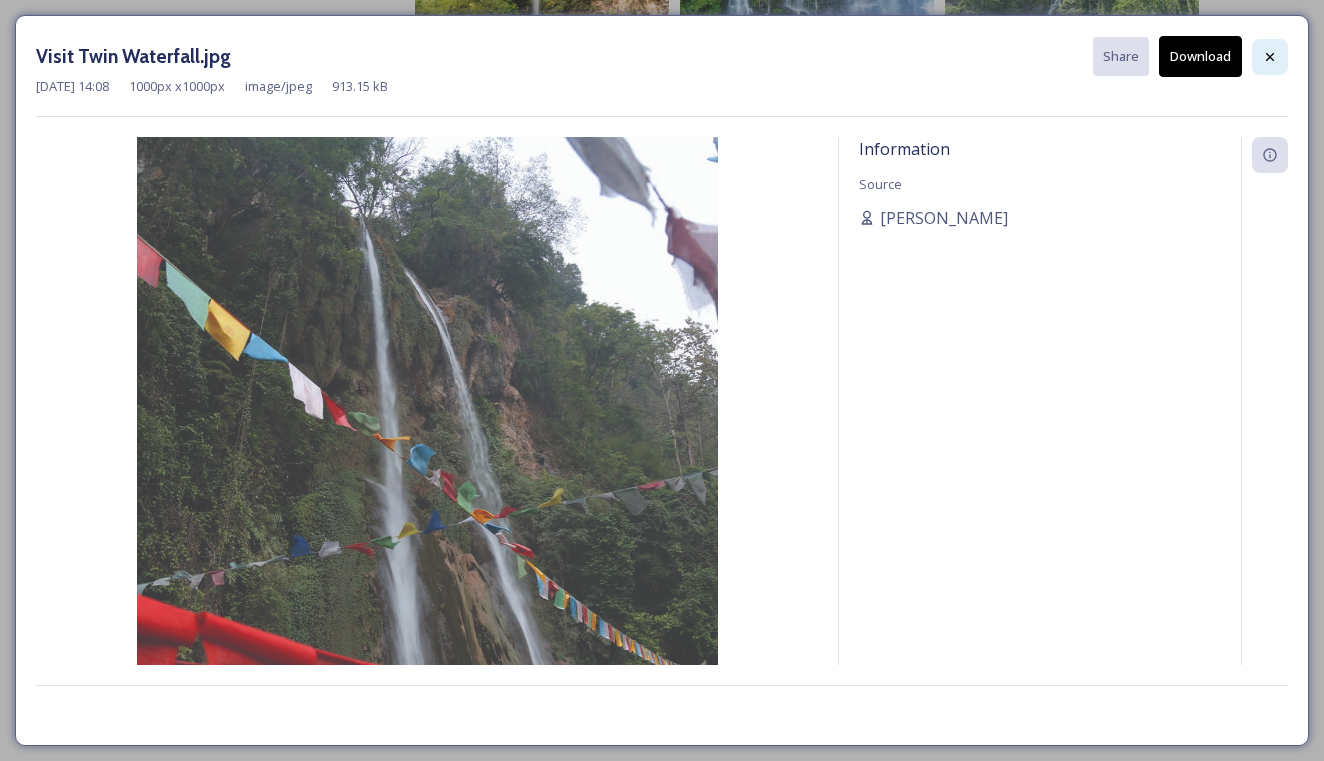 click at bounding box center [1270, 57] 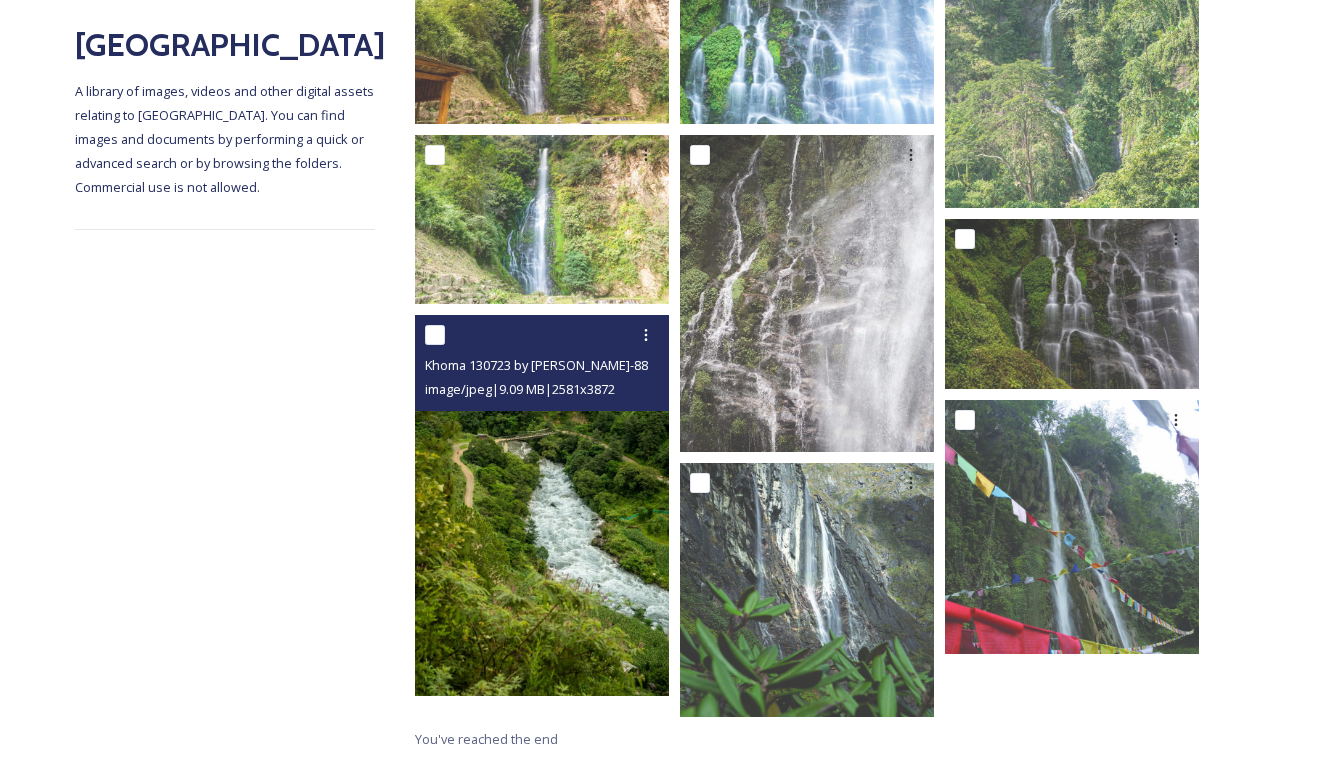 click at bounding box center (542, 505) 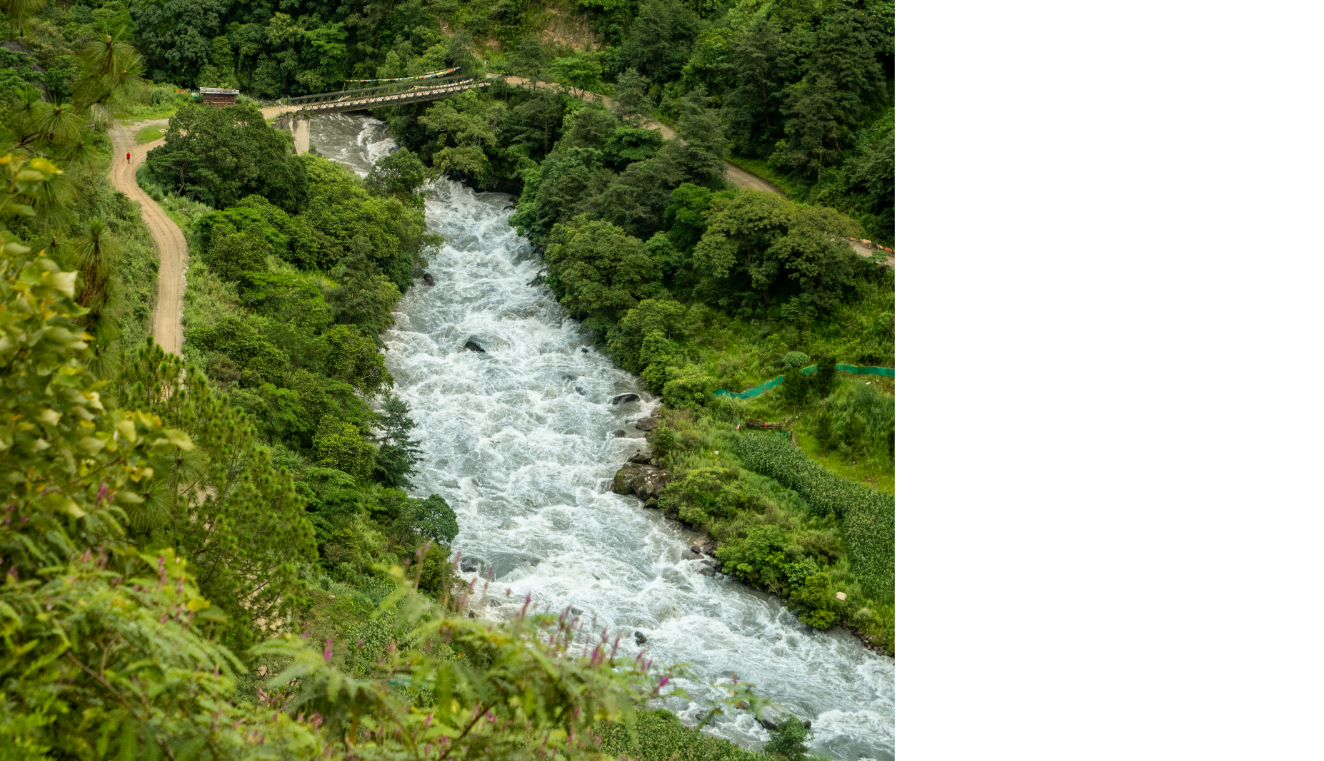 scroll, scrollTop: 333, scrollLeft: 0, axis: vertical 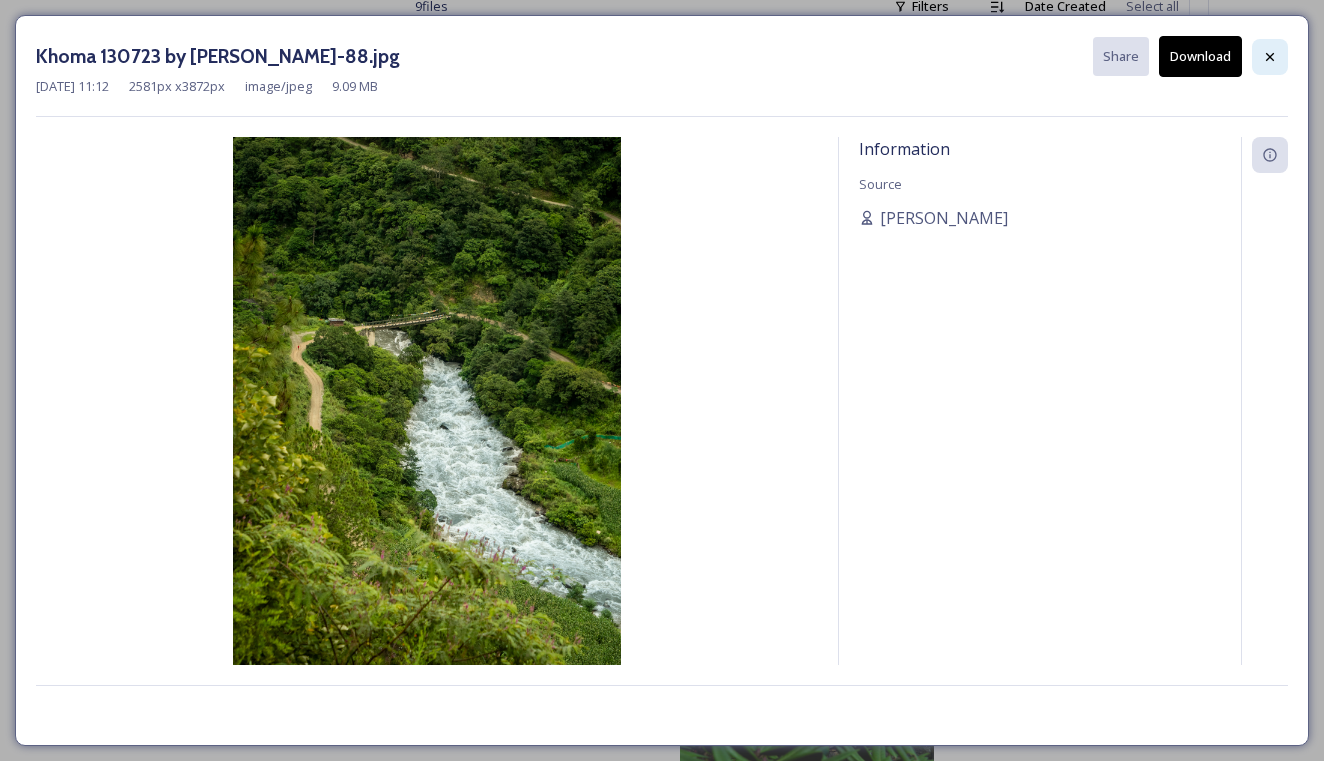 click at bounding box center [1270, 57] 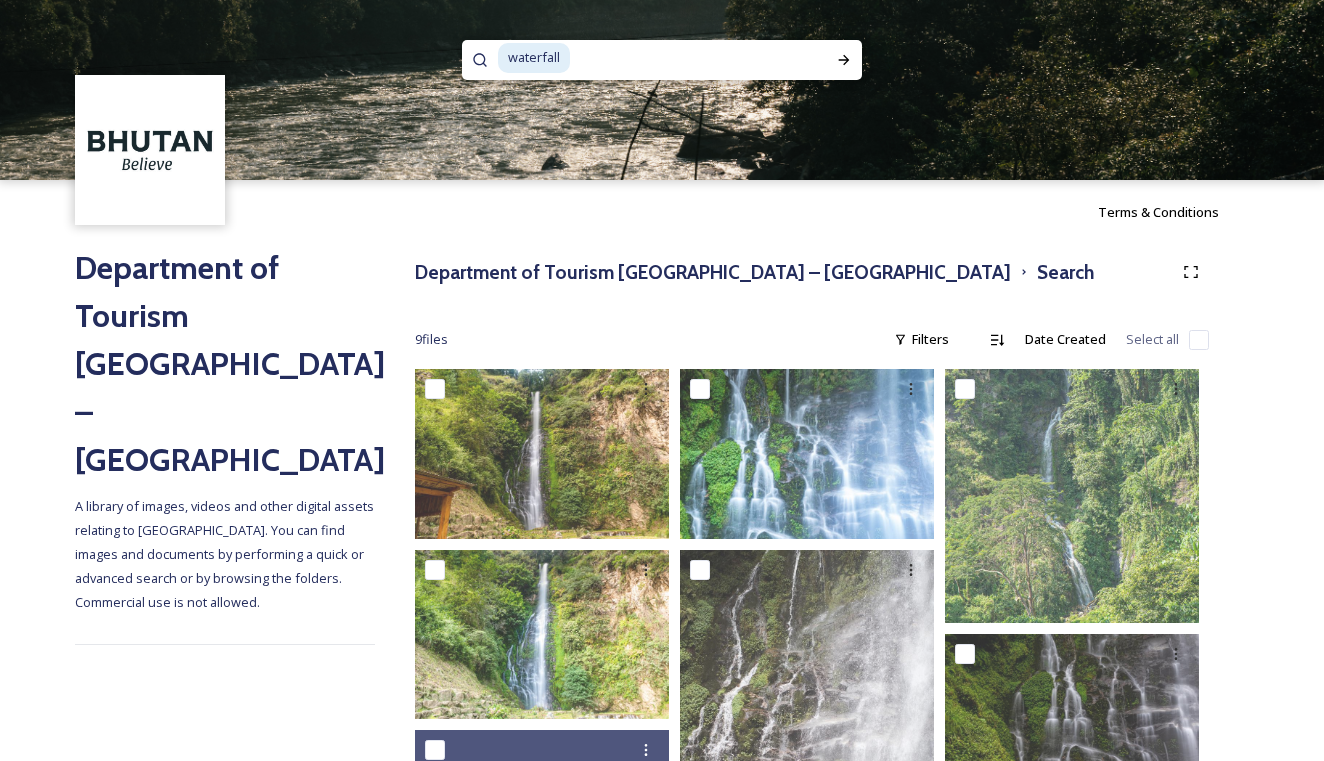 scroll, scrollTop: 0, scrollLeft: 0, axis: both 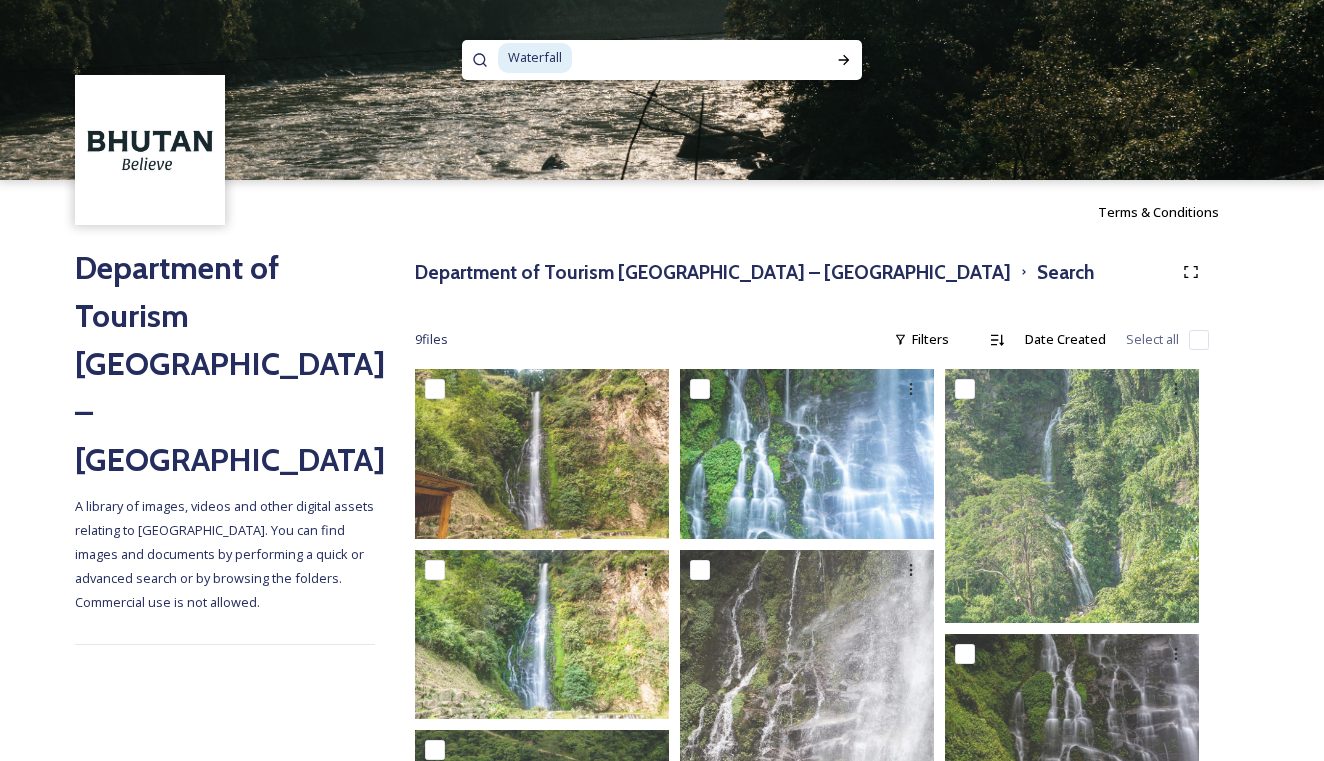 click on "Waterfall" at bounding box center (535, 57) 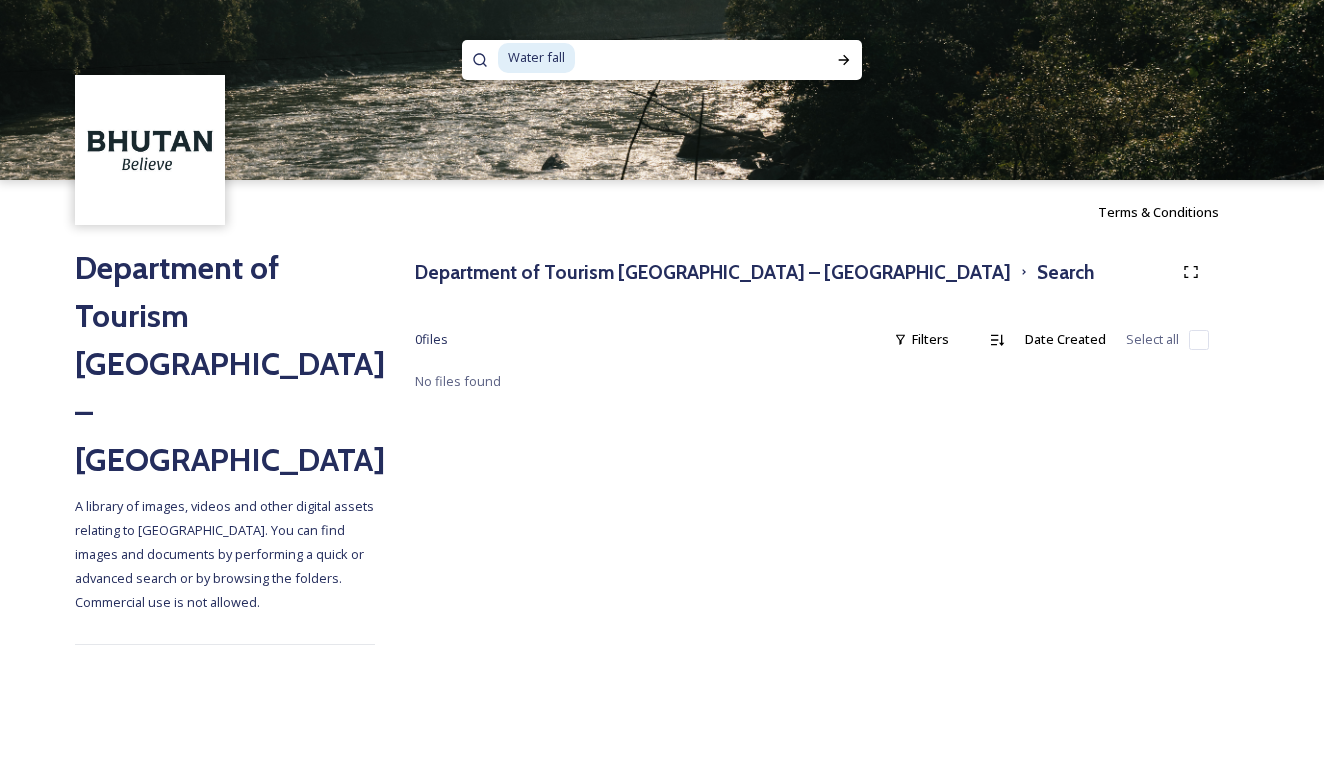 click on "Water fall" at bounding box center (536, 57) 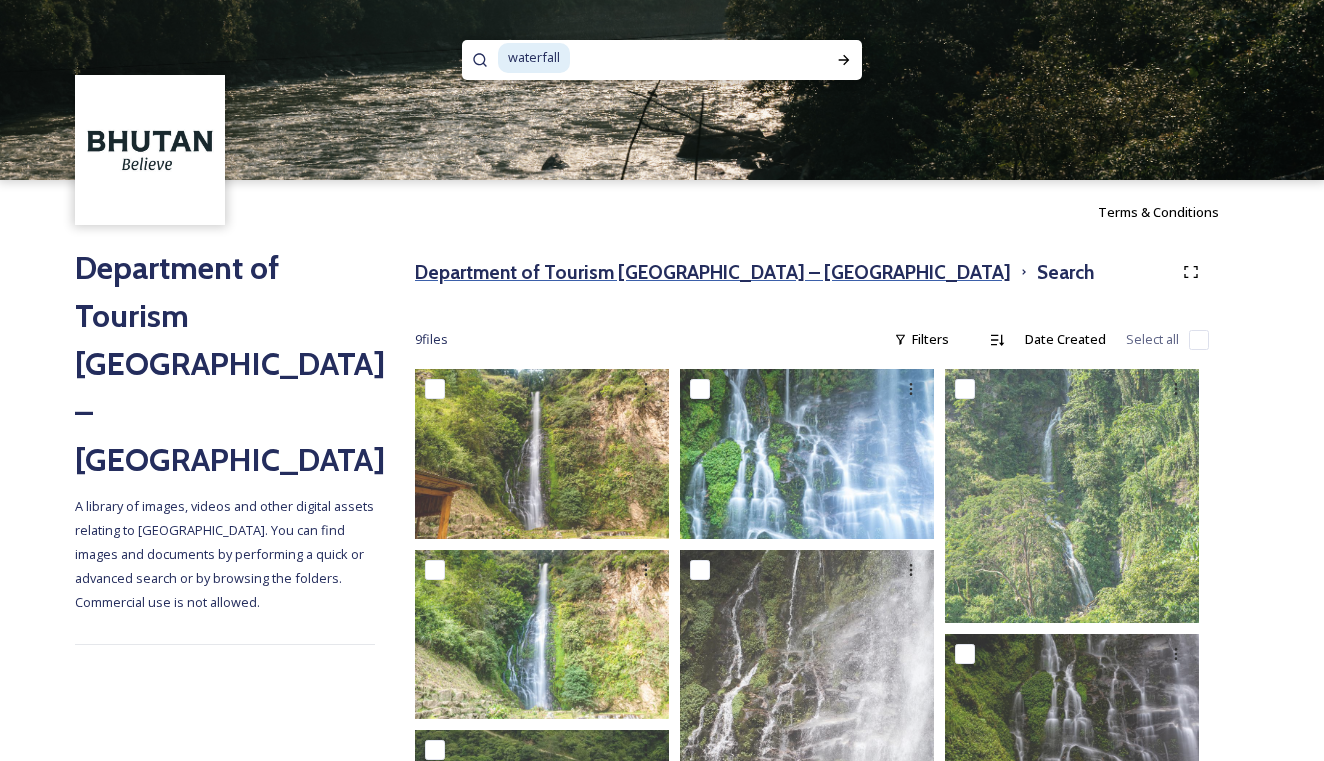 scroll, scrollTop: 0, scrollLeft: 0, axis: both 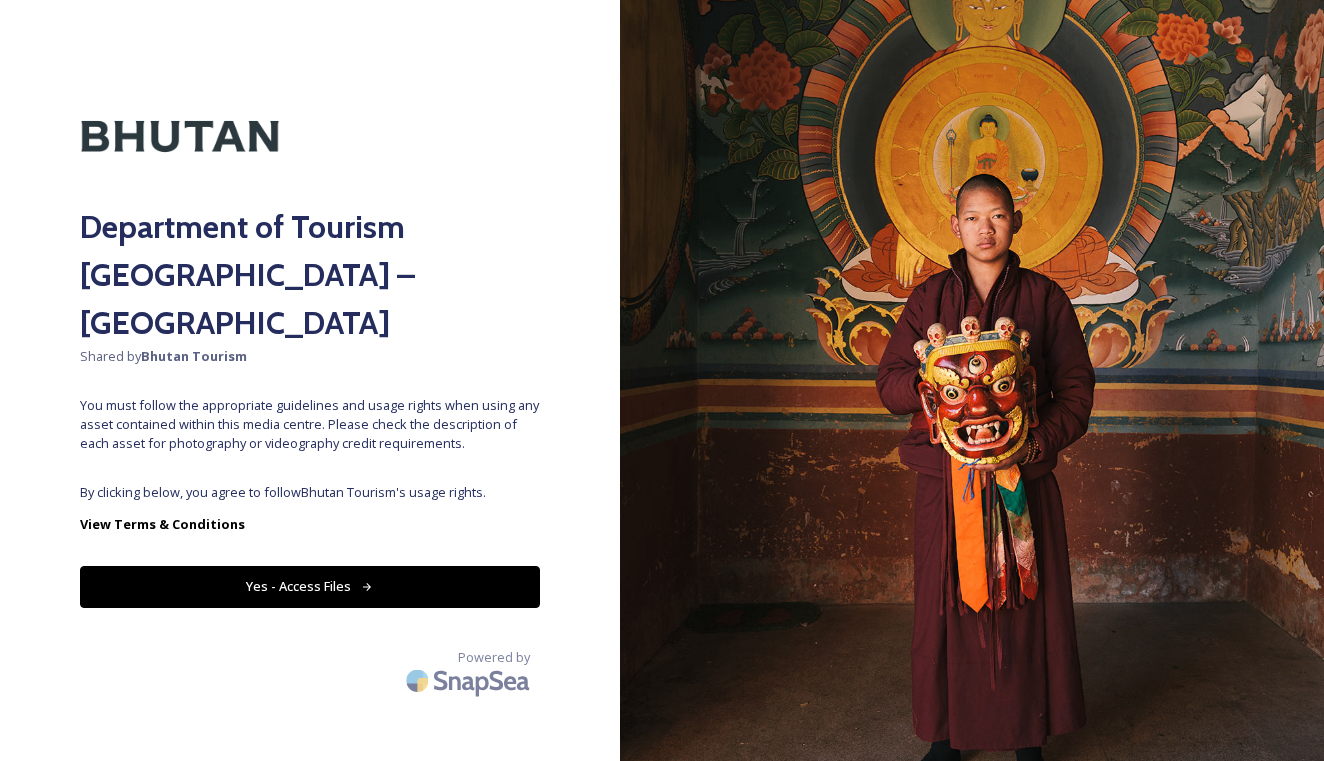 click on "Yes - Access Files" at bounding box center (310, 586) 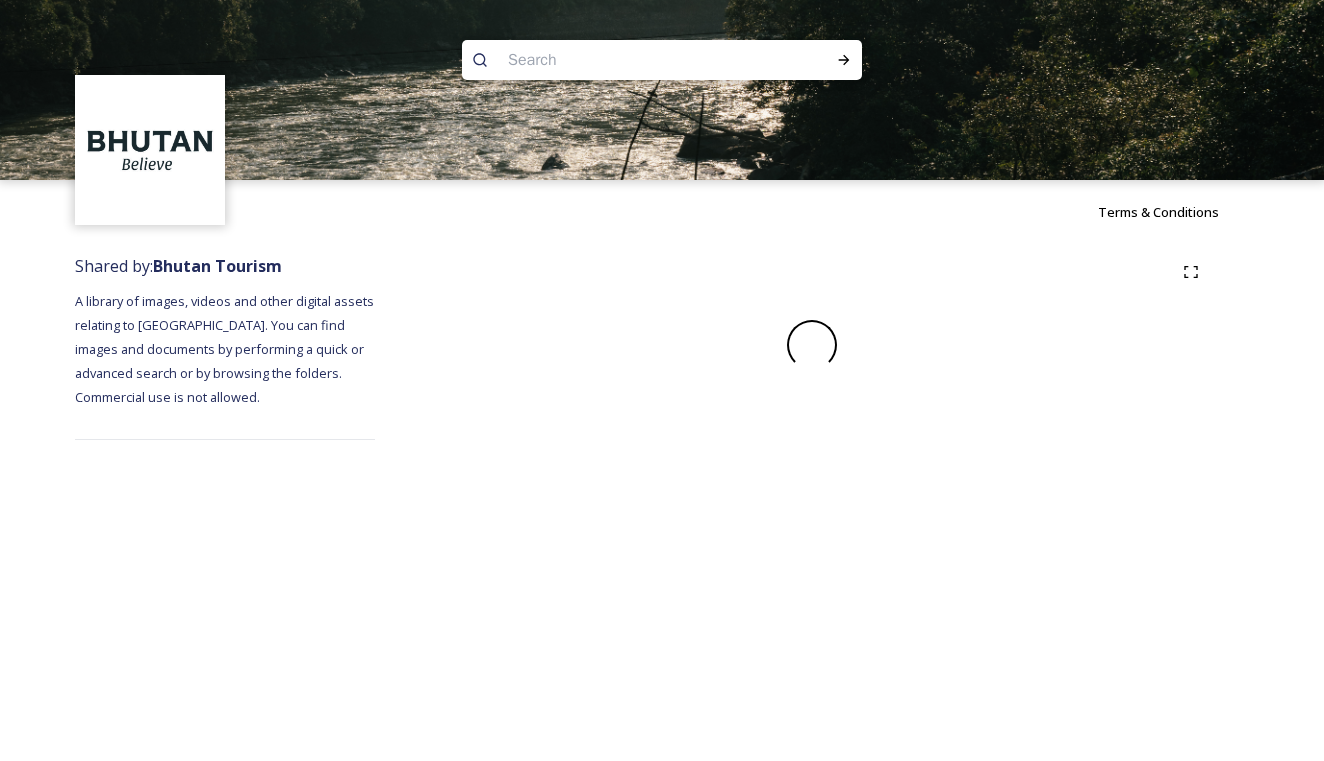 click on "Terms & Conditions Shared by:  Bhutan Tourism A library of images, videos and other digital assets relating to [GEOGRAPHIC_DATA]. You can find images and documents by performing a quick or advanced search or by browsing the folders. Commercial use is not allowed." at bounding box center (662, 380) 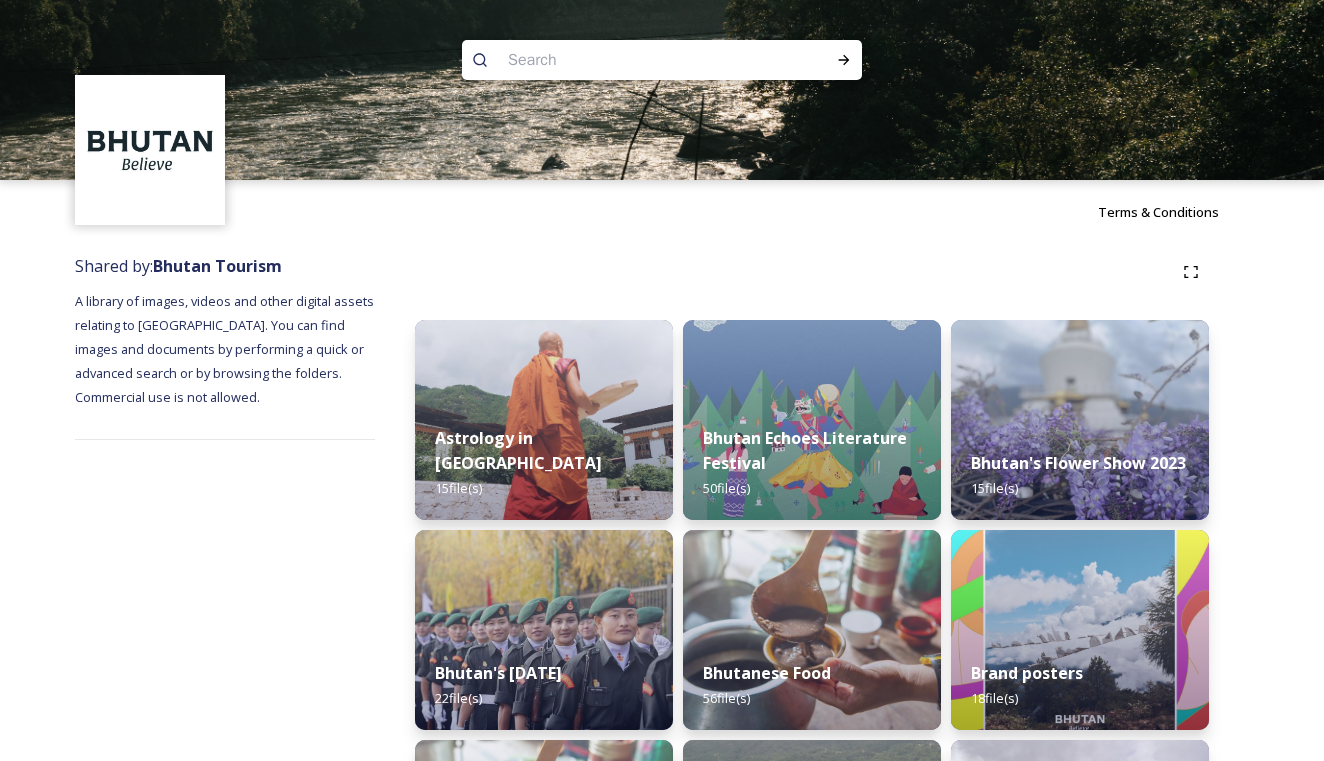 scroll, scrollTop: 0, scrollLeft: 0, axis: both 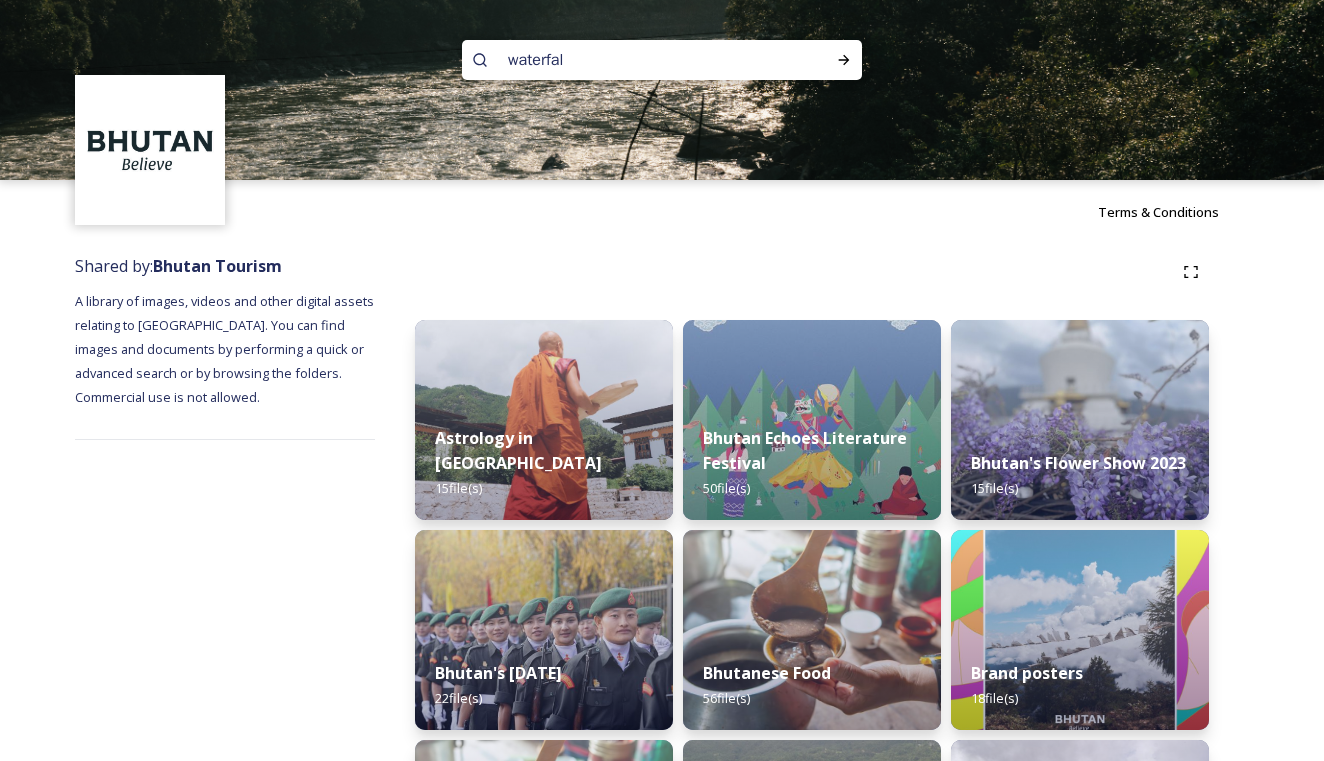 type on "waterfall" 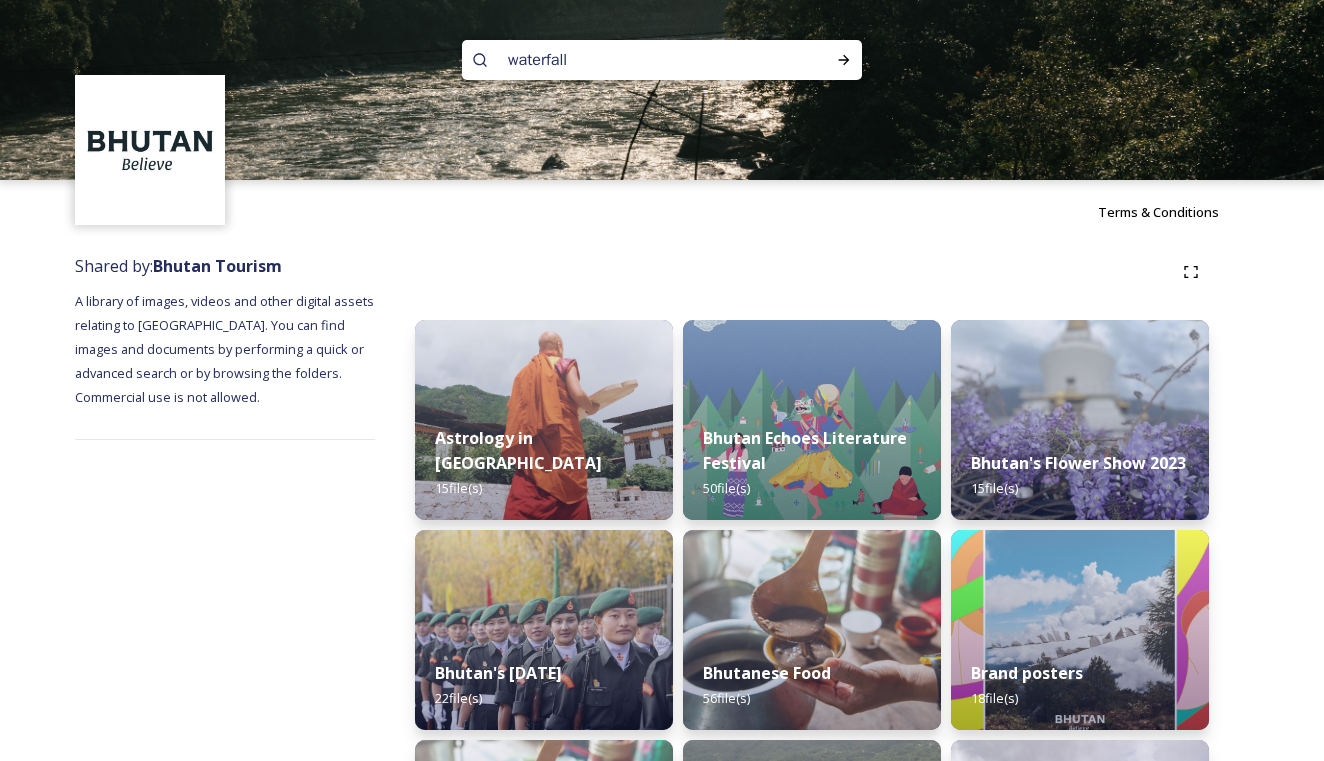 type 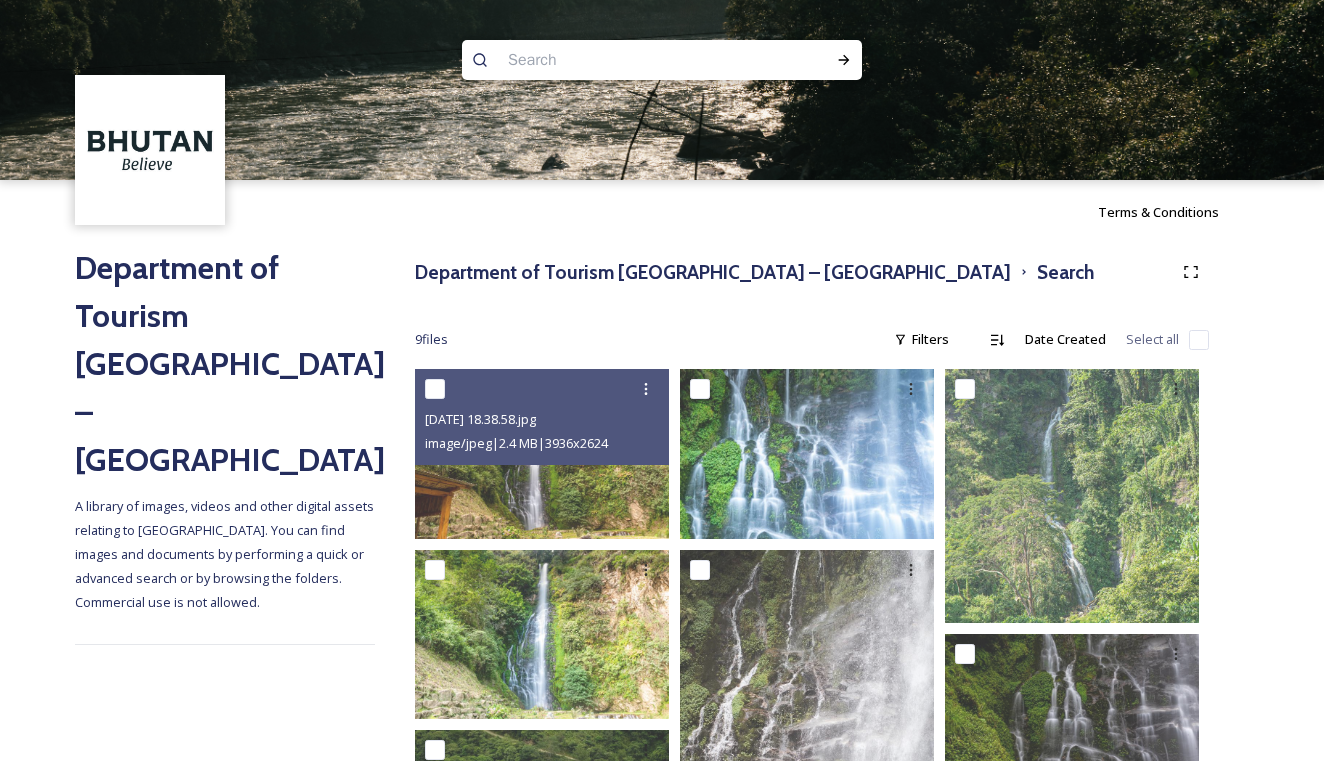 scroll, scrollTop: 0, scrollLeft: 0, axis: both 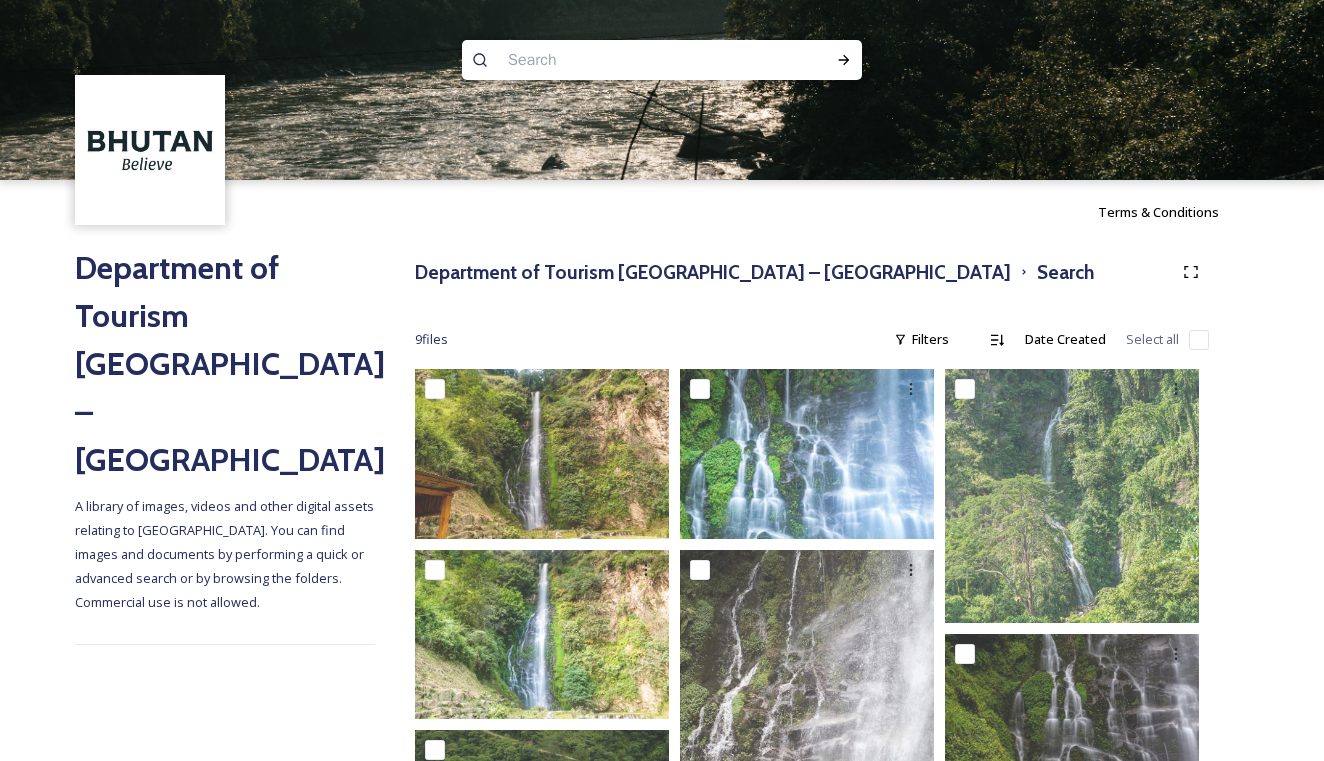 click at bounding box center [623, 60] 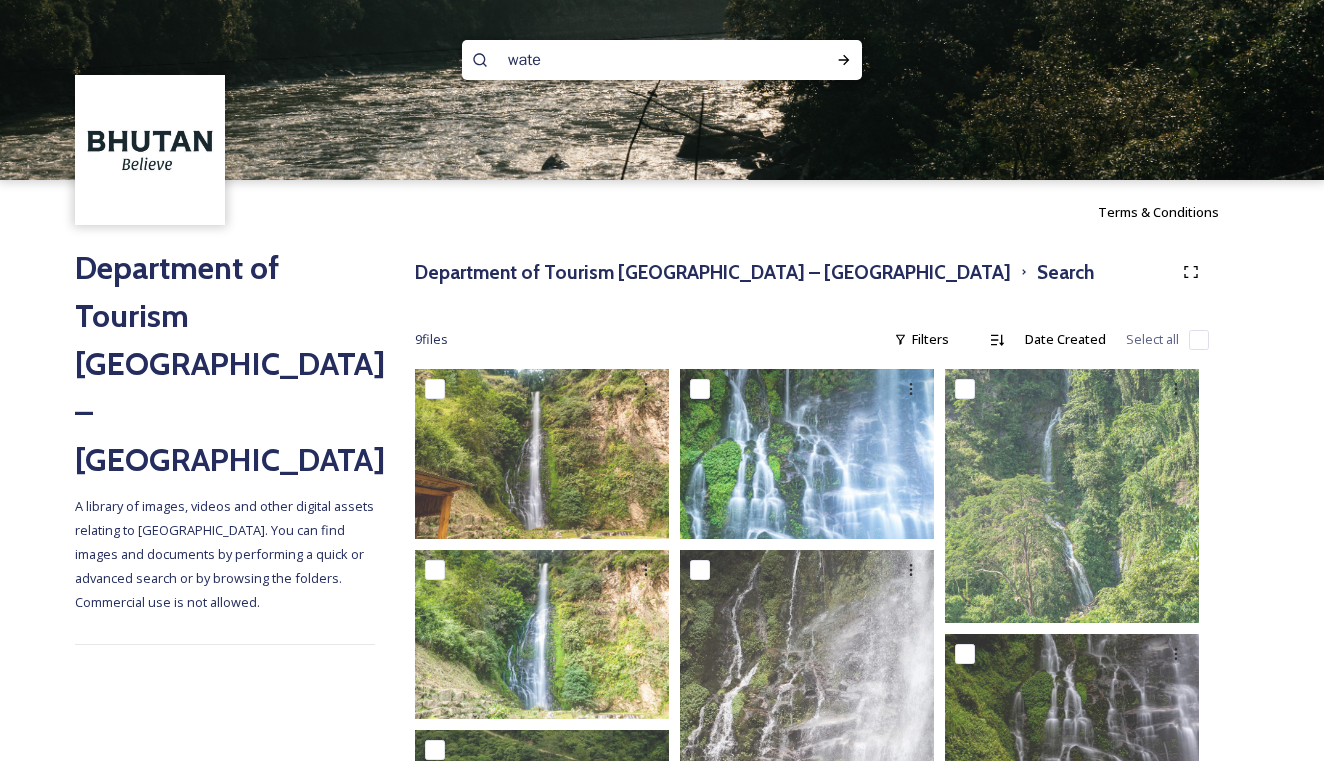 type on "water" 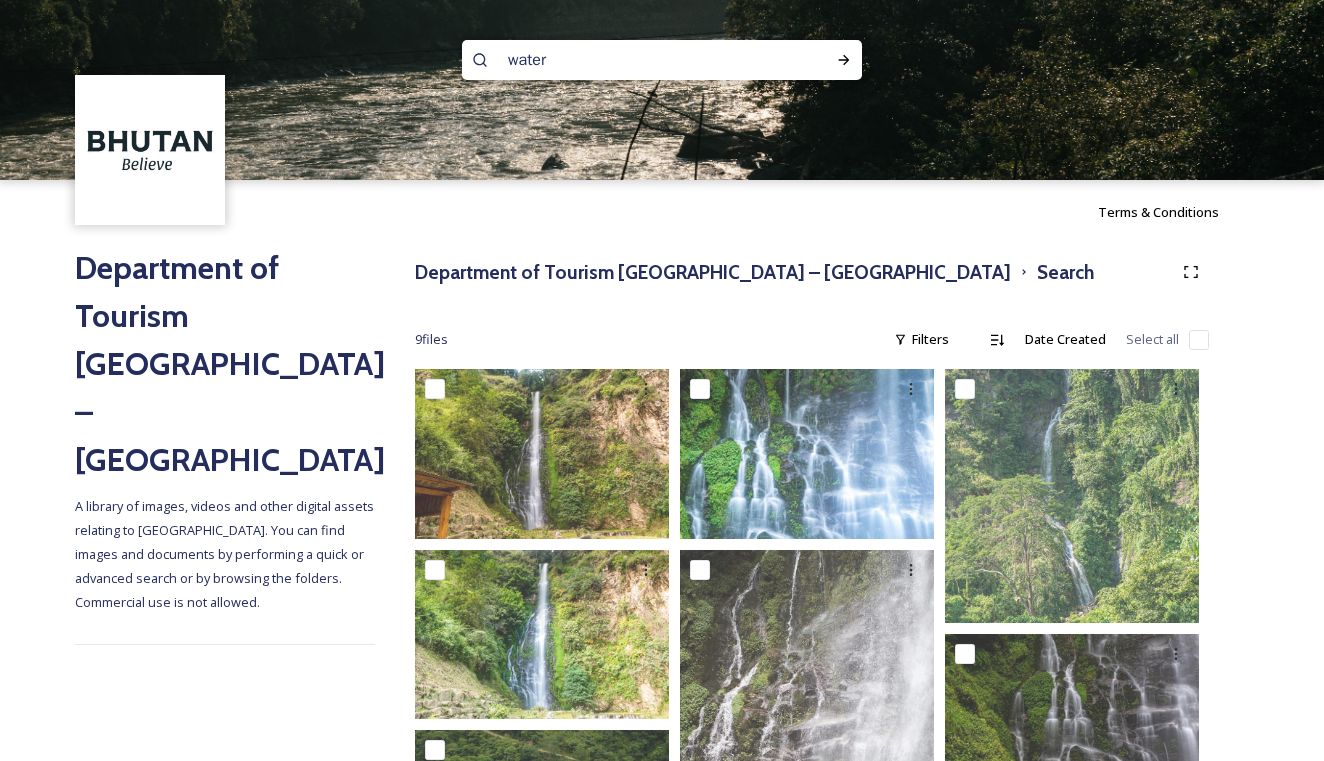 type 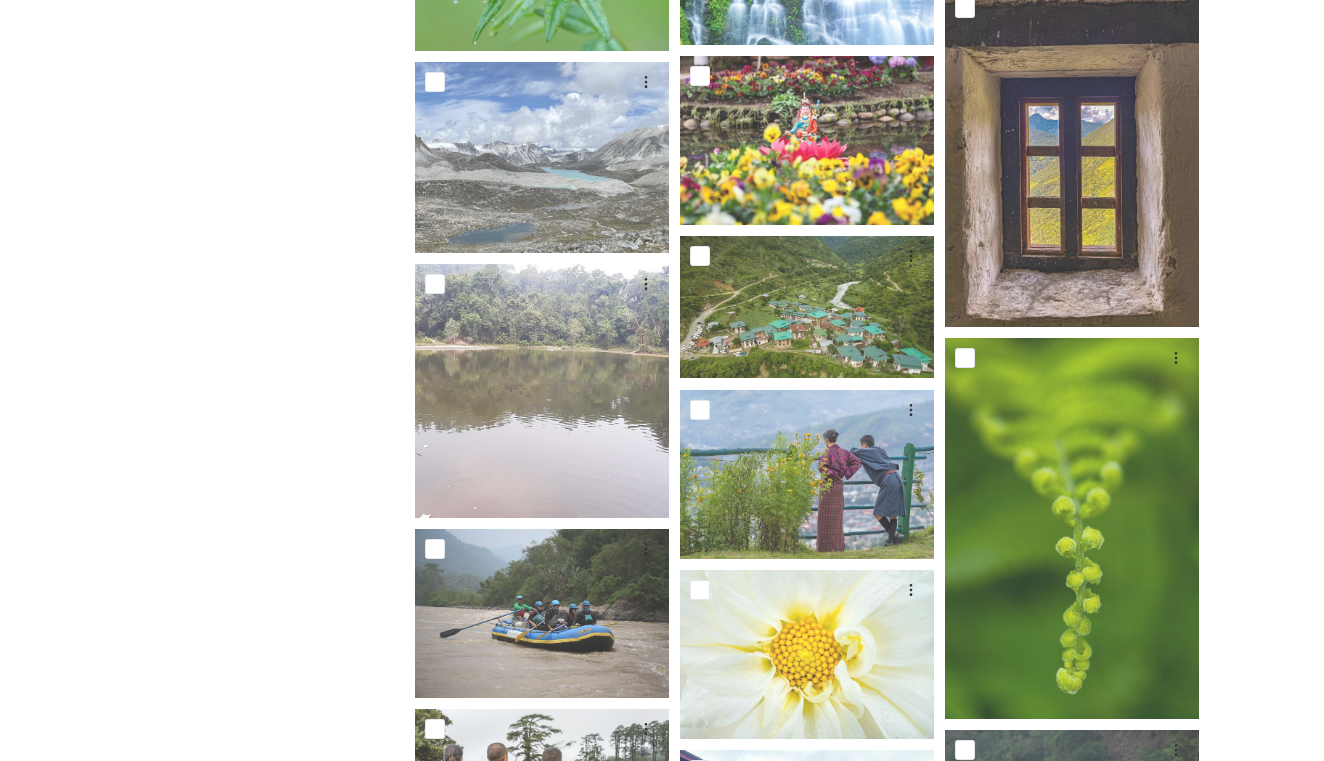 scroll, scrollTop: 6097, scrollLeft: 0, axis: vertical 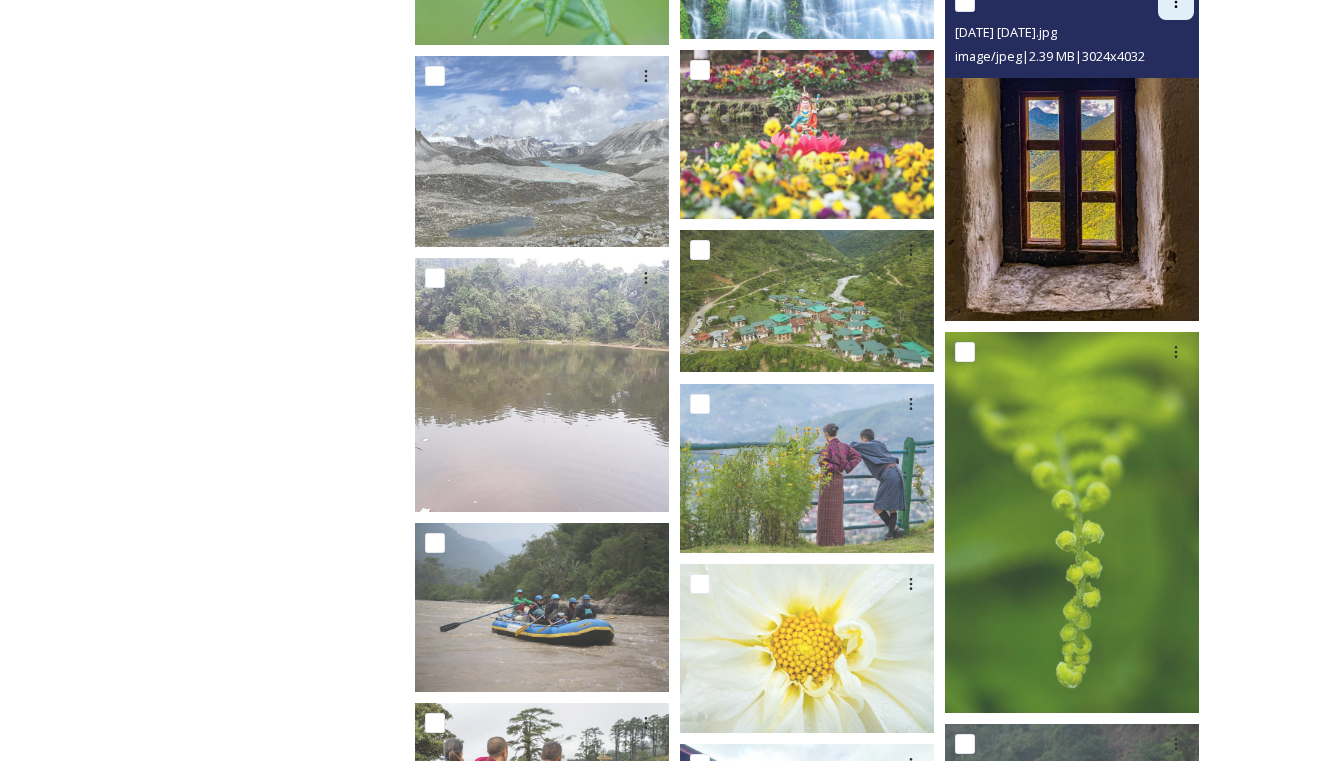 click at bounding box center [1176, 2] 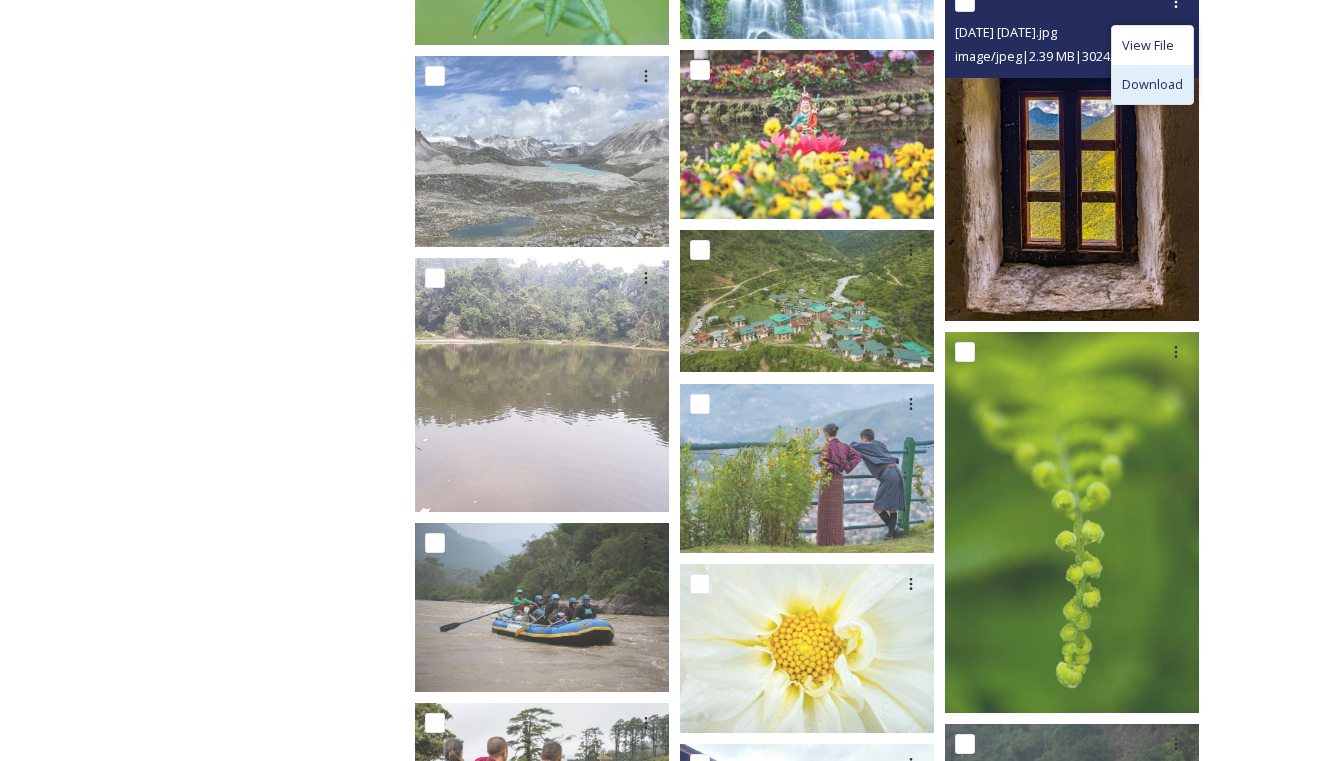 click on "Download" at bounding box center (1152, 84) 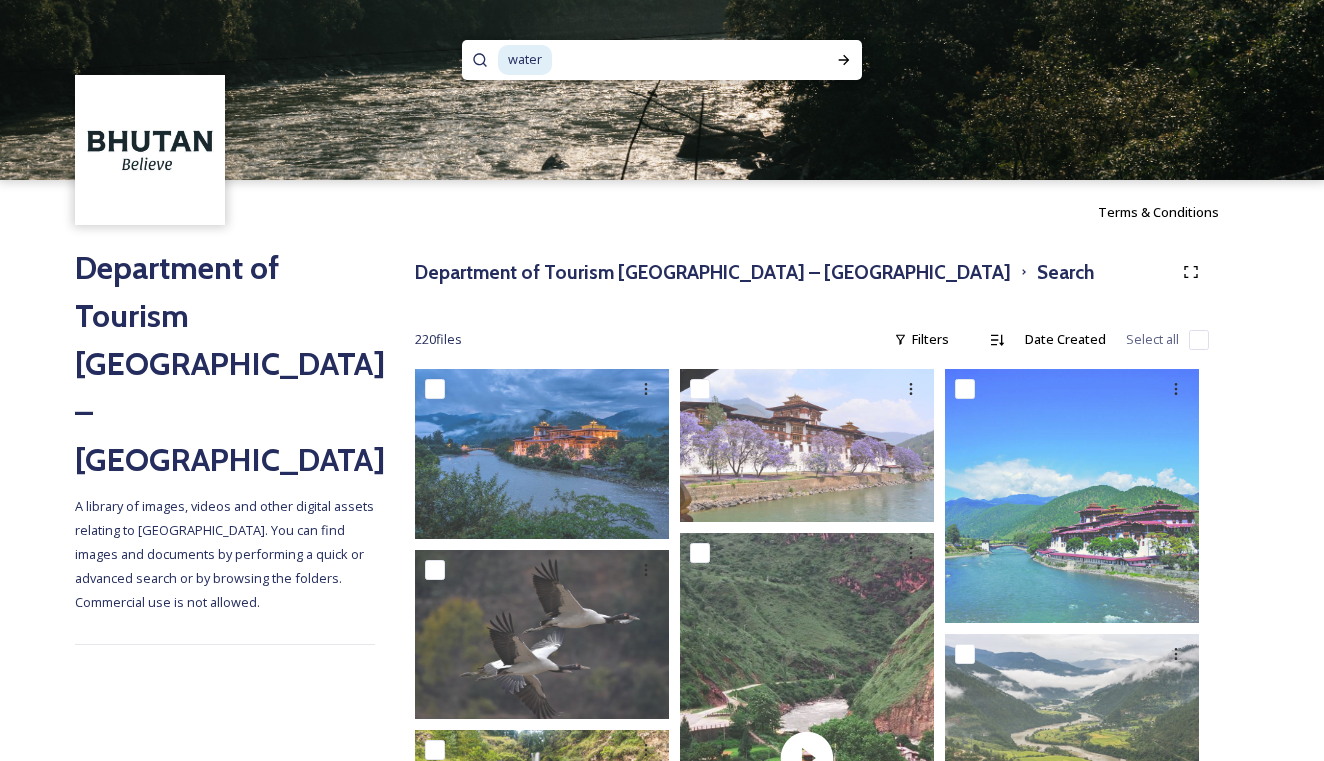scroll, scrollTop: 0, scrollLeft: 0, axis: both 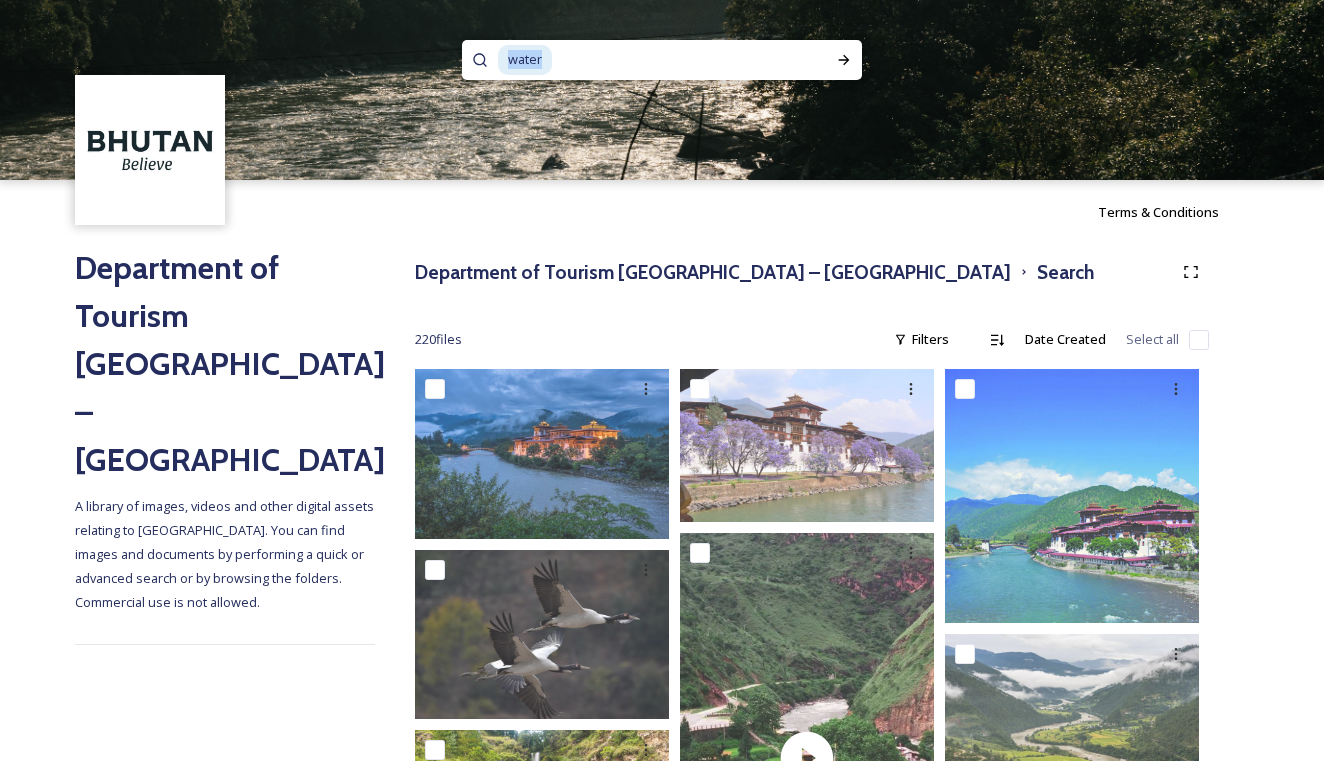click on "water" at bounding box center (525, 59) 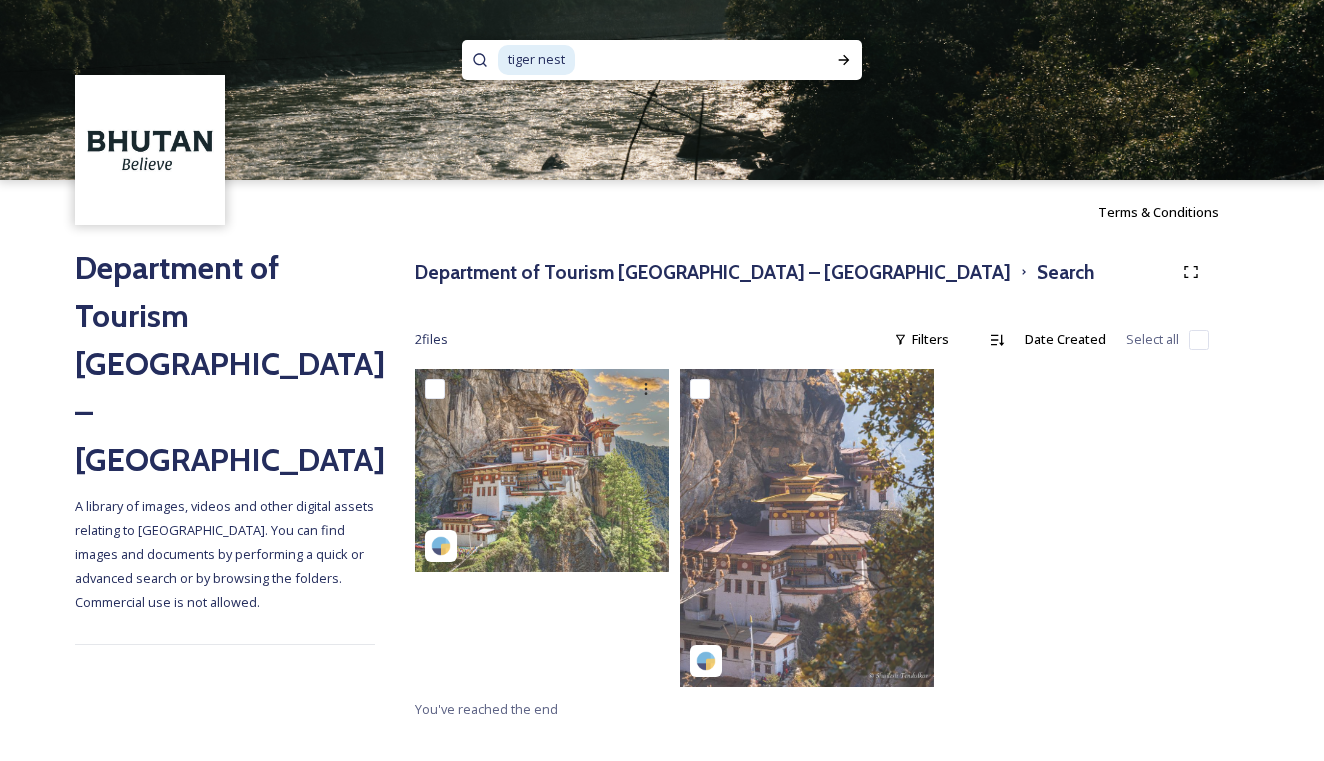 click on "tiger nest" at bounding box center [536, 59] 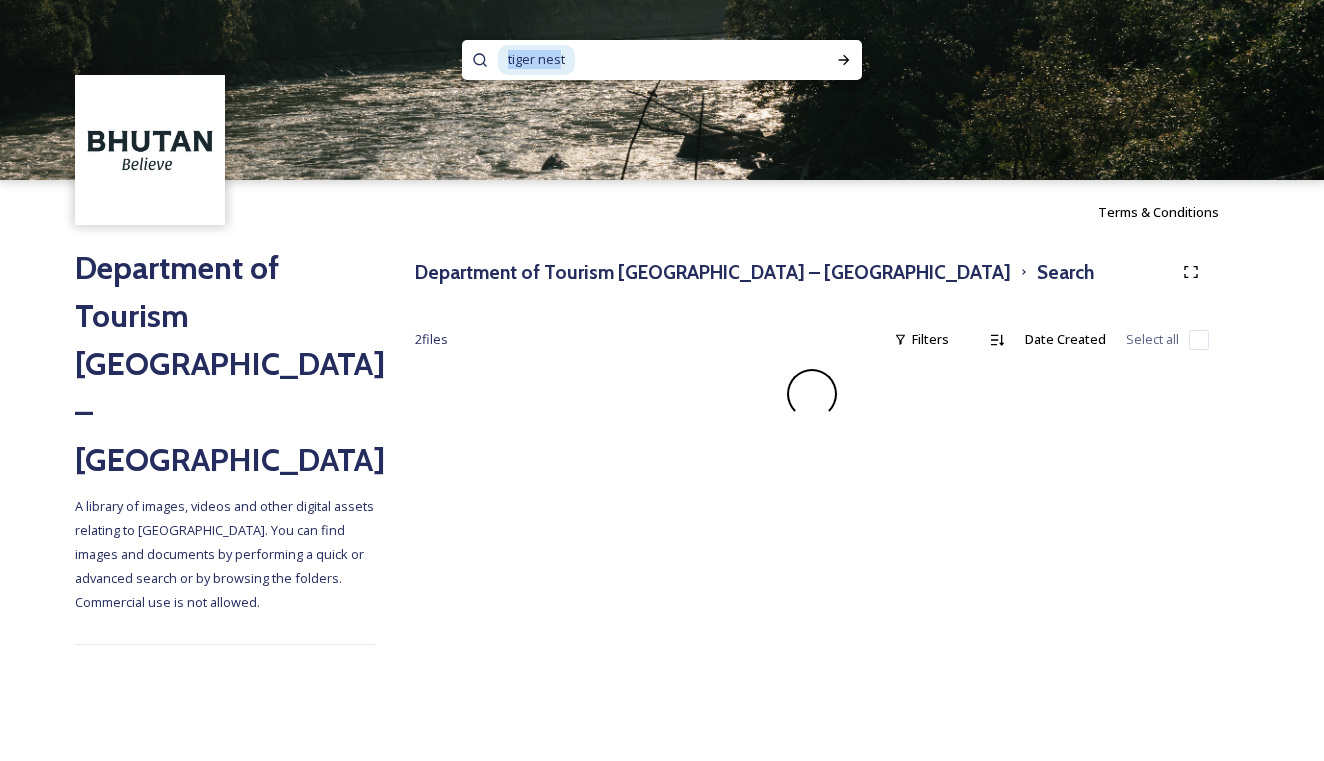 drag, startPoint x: 562, startPoint y: 57, endPoint x: 491, endPoint y: 57, distance: 71 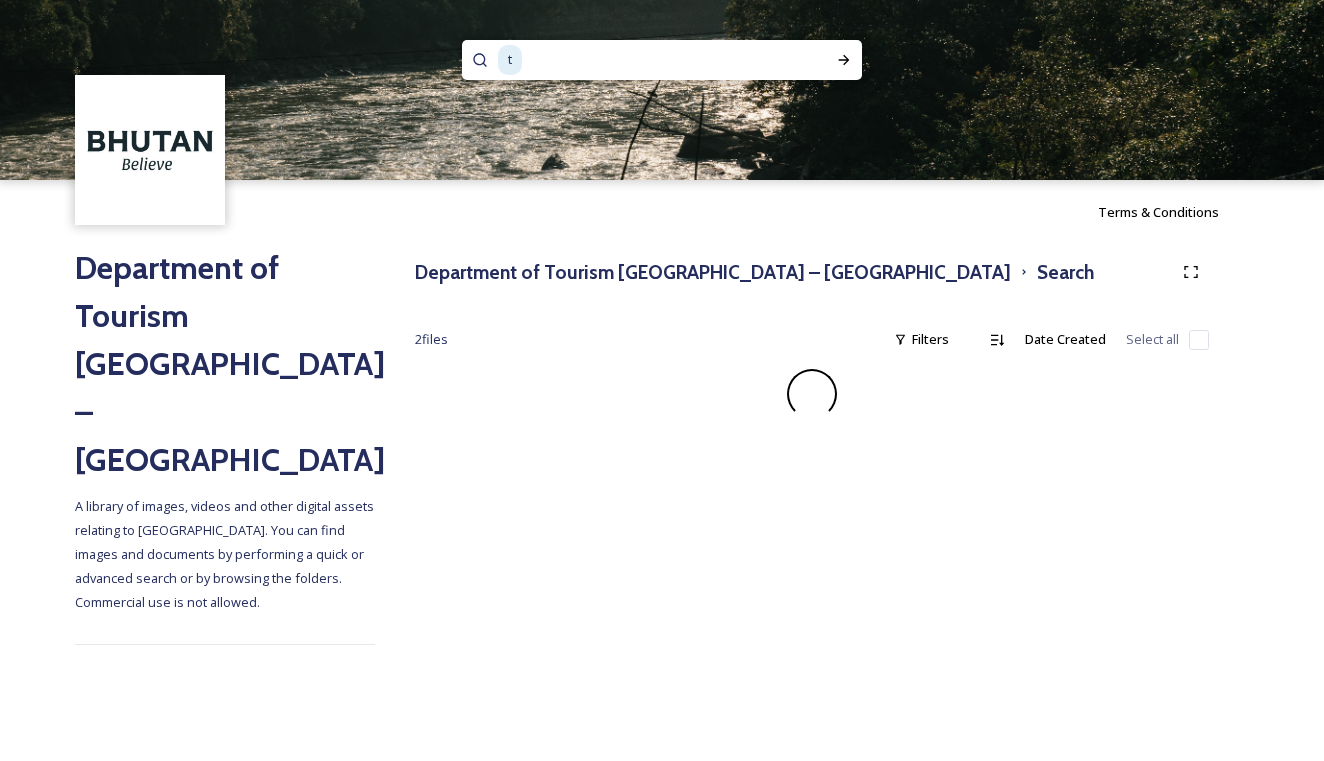 click at bounding box center (642, 60) 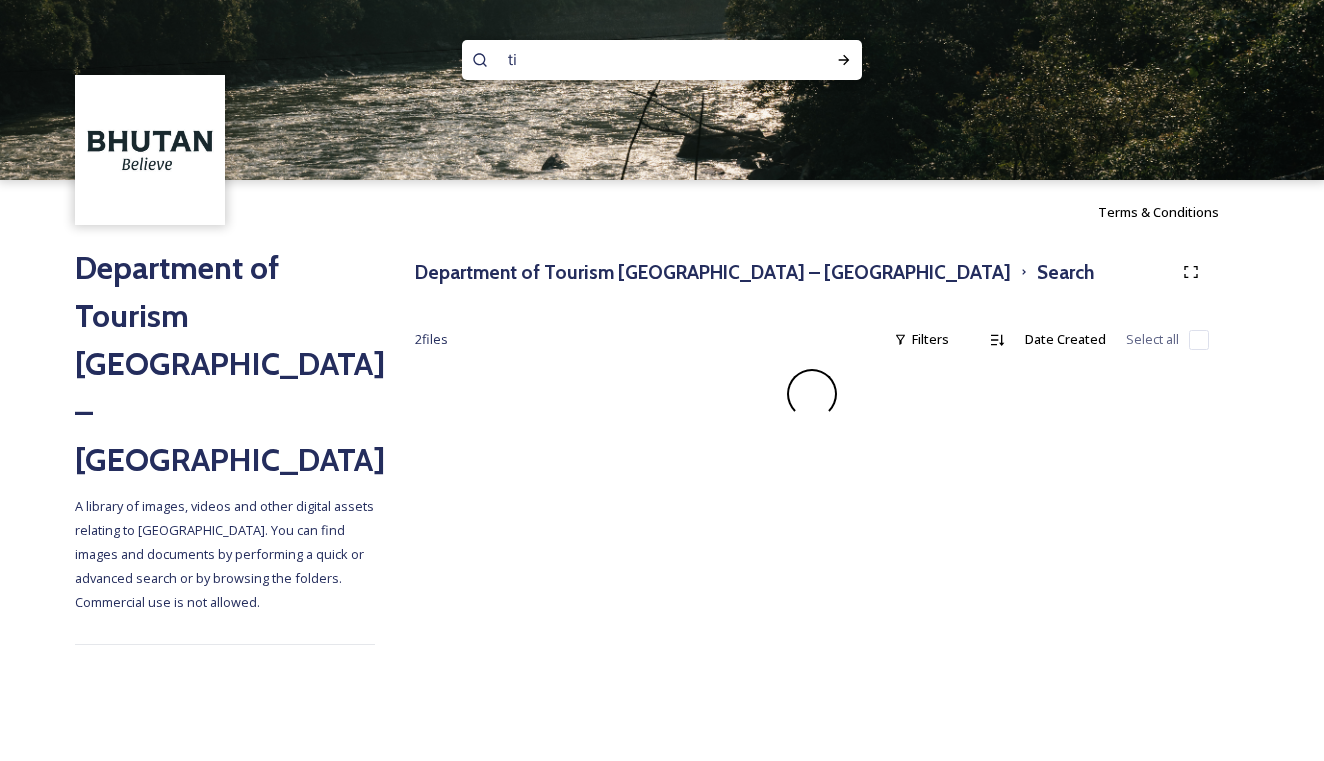 type on "t" 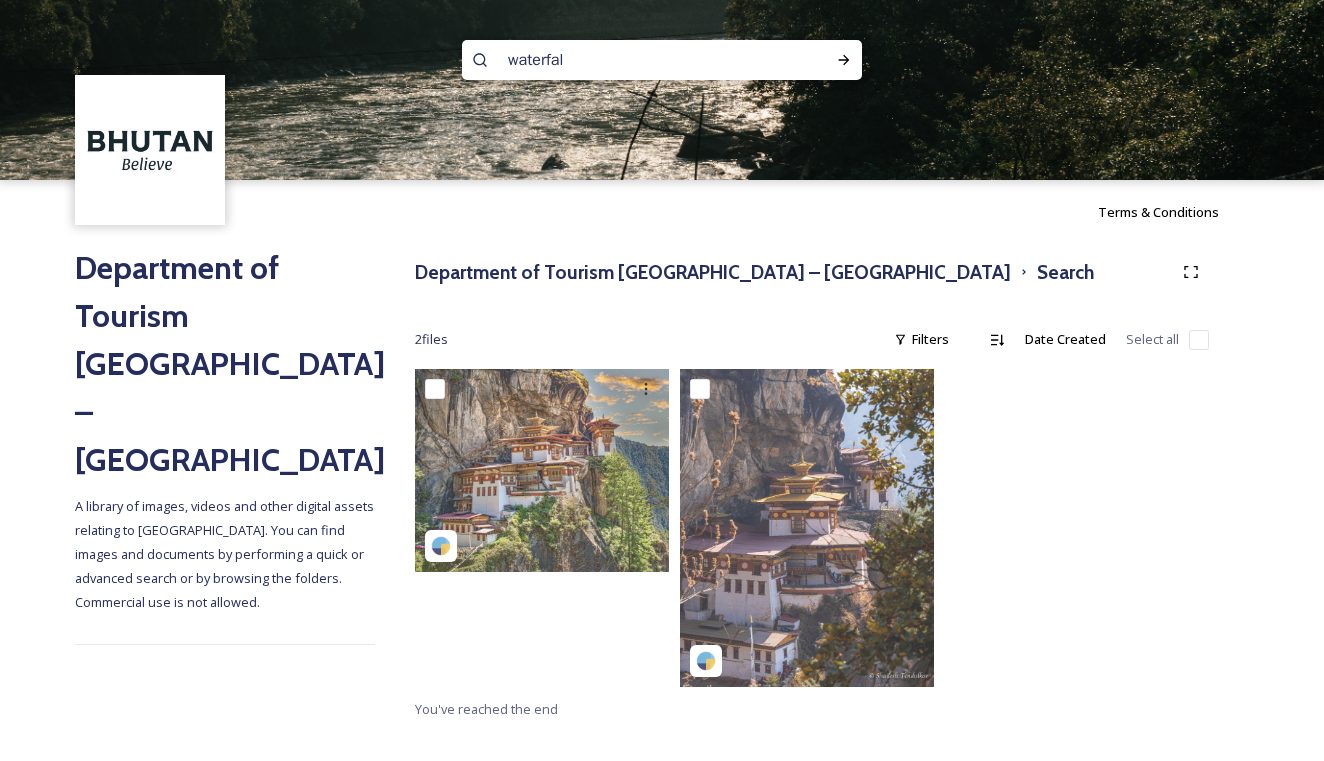 type on "waterfall" 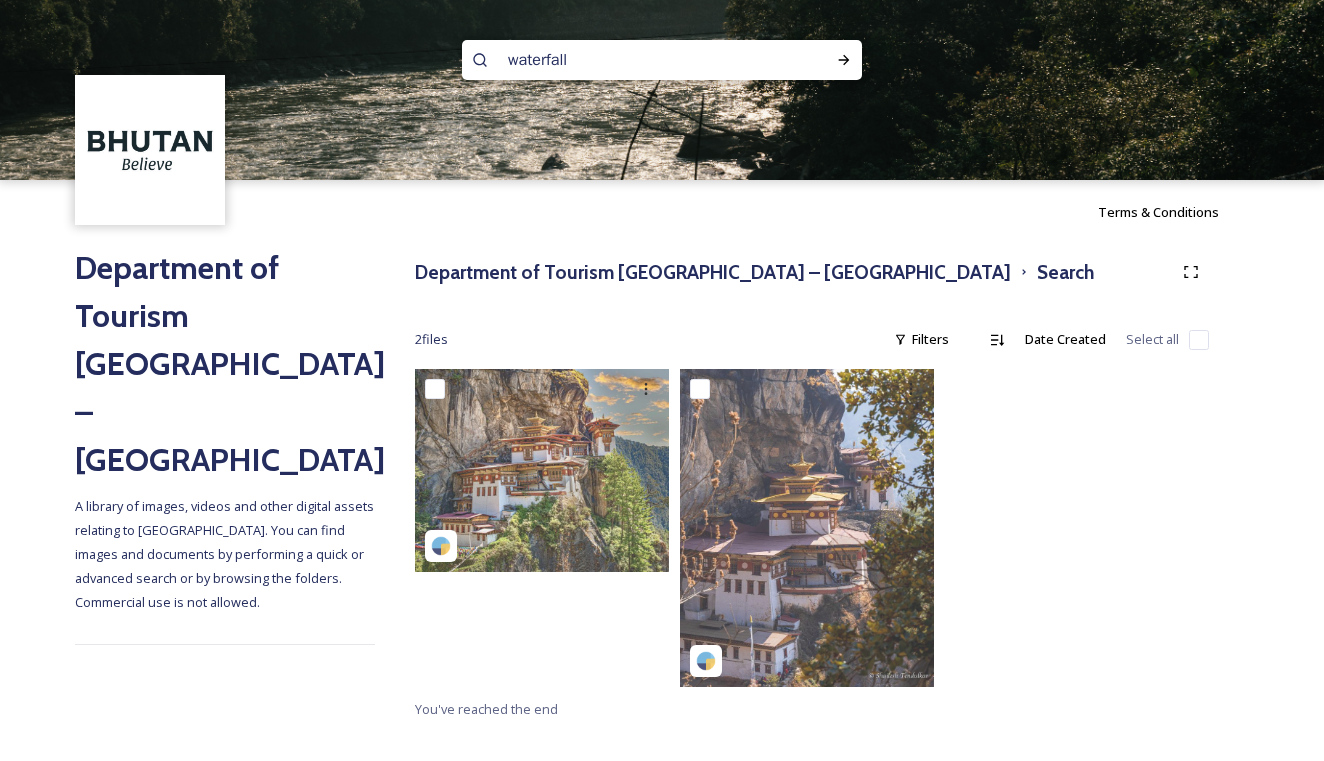 type 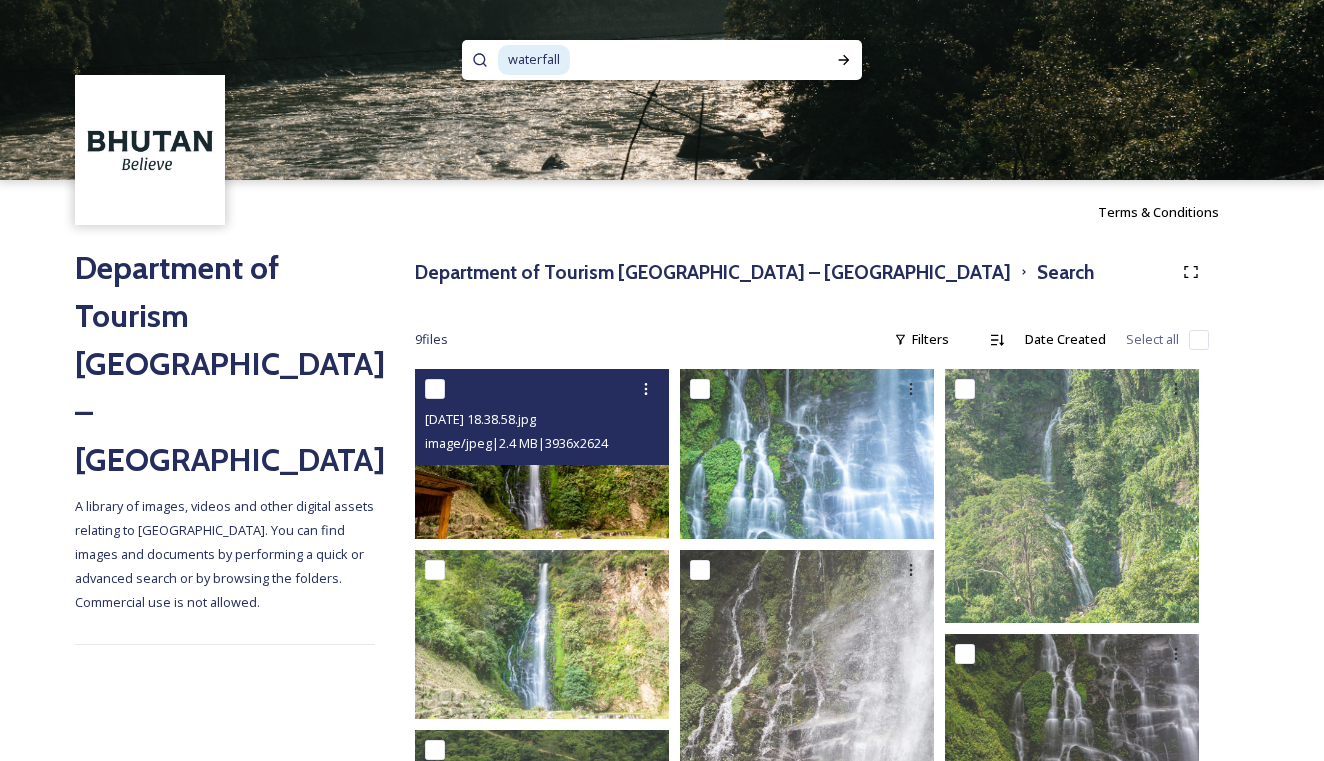 click at bounding box center (542, 453) 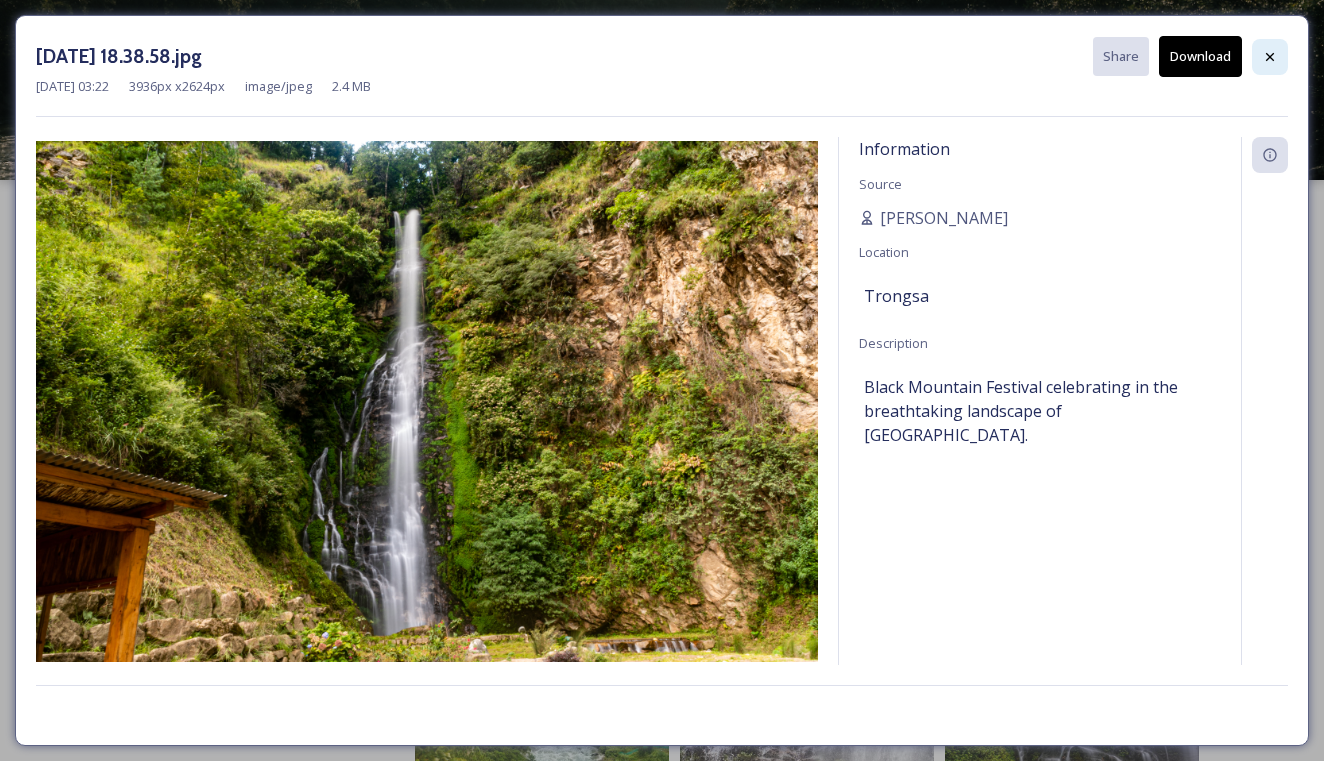 click at bounding box center [1270, 57] 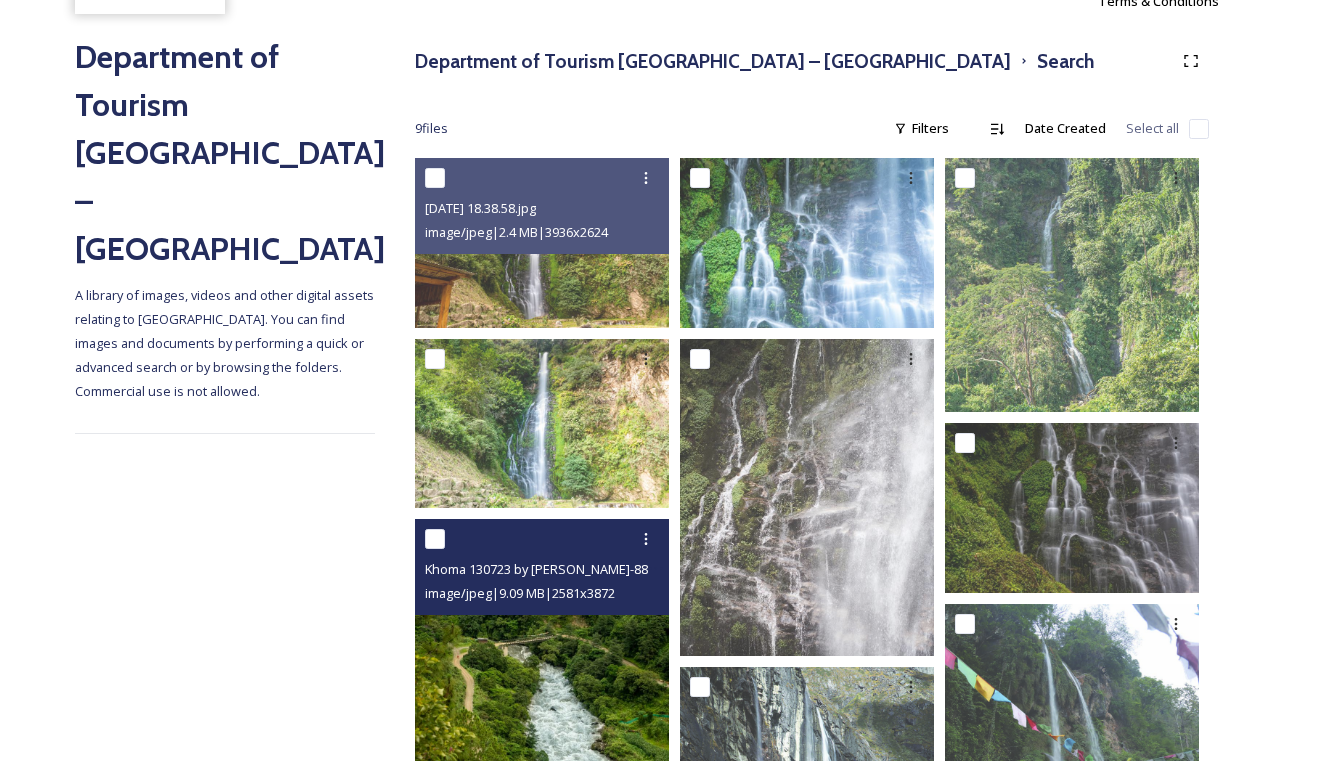 scroll, scrollTop: 211, scrollLeft: 0, axis: vertical 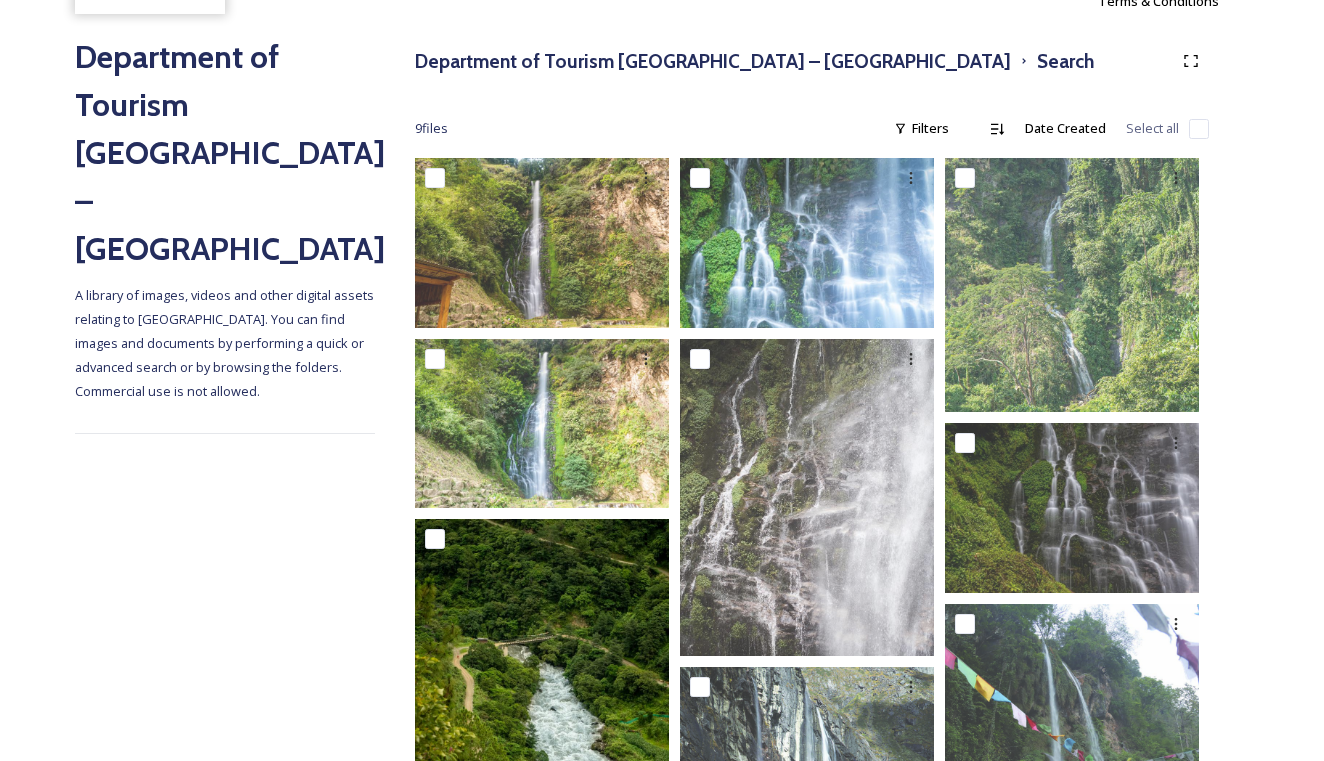 click on "Department of Tourism [GEOGRAPHIC_DATA] – Brand Centre Search 9  file s Filters Date Created Select all You've reached the end" at bounding box center (812, 499) 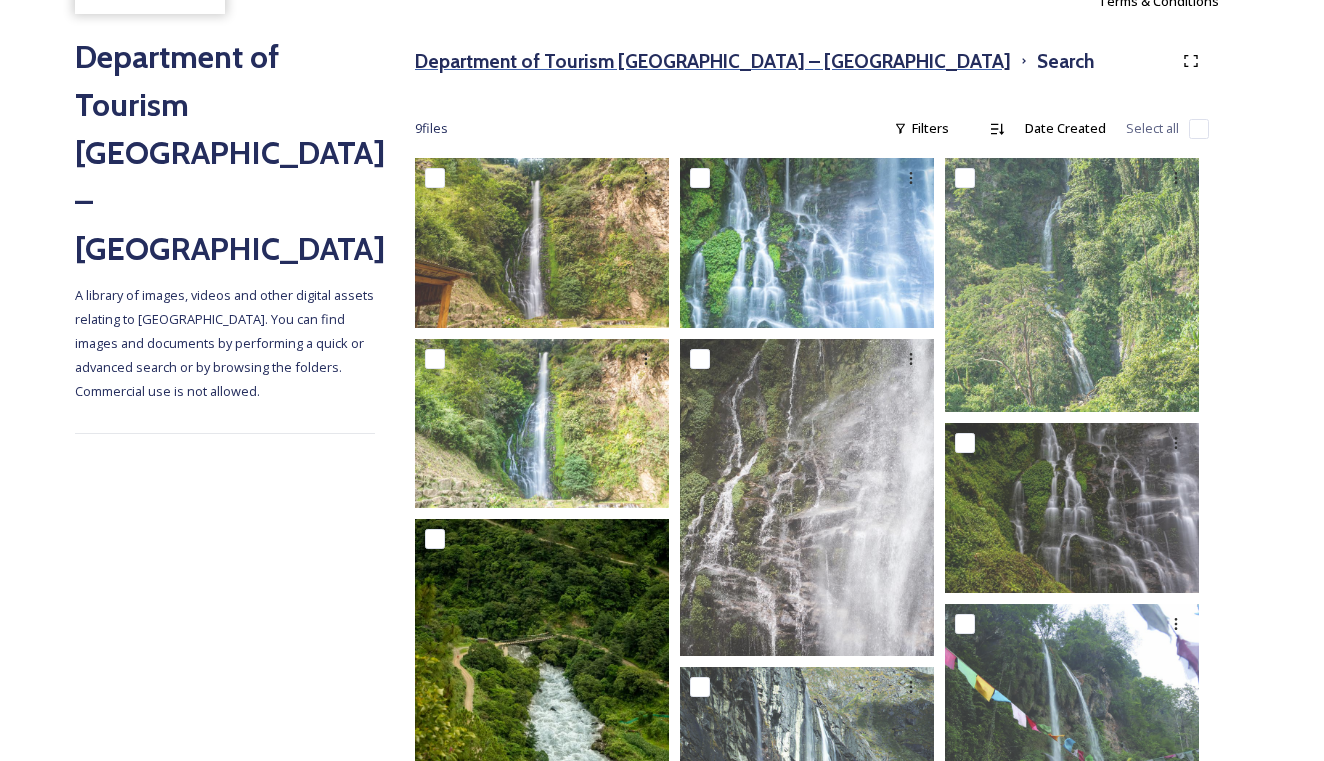 click on "Department of Tourism [GEOGRAPHIC_DATA] – [GEOGRAPHIC_DATA]" at bounding box center (713, 61) 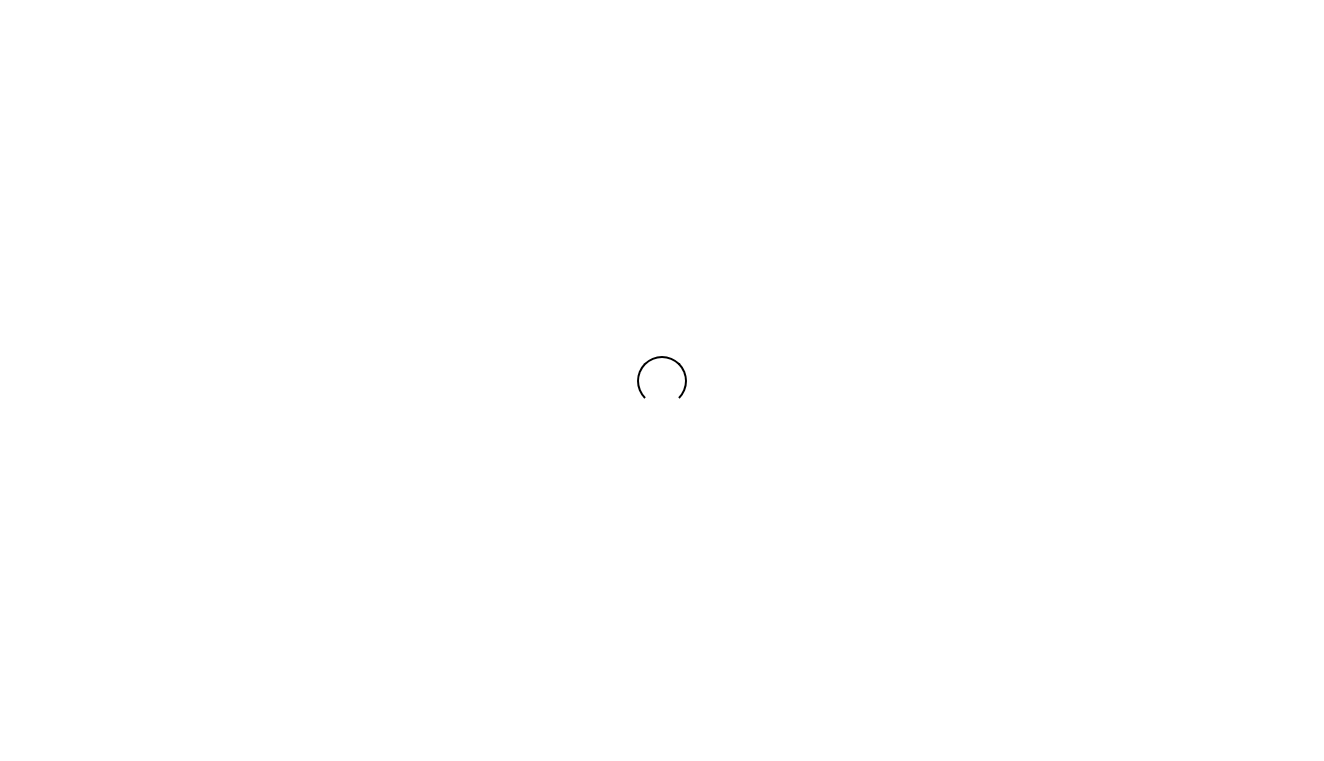 scroll, scrollTop: 0, scrollLeft: 0, axis: both 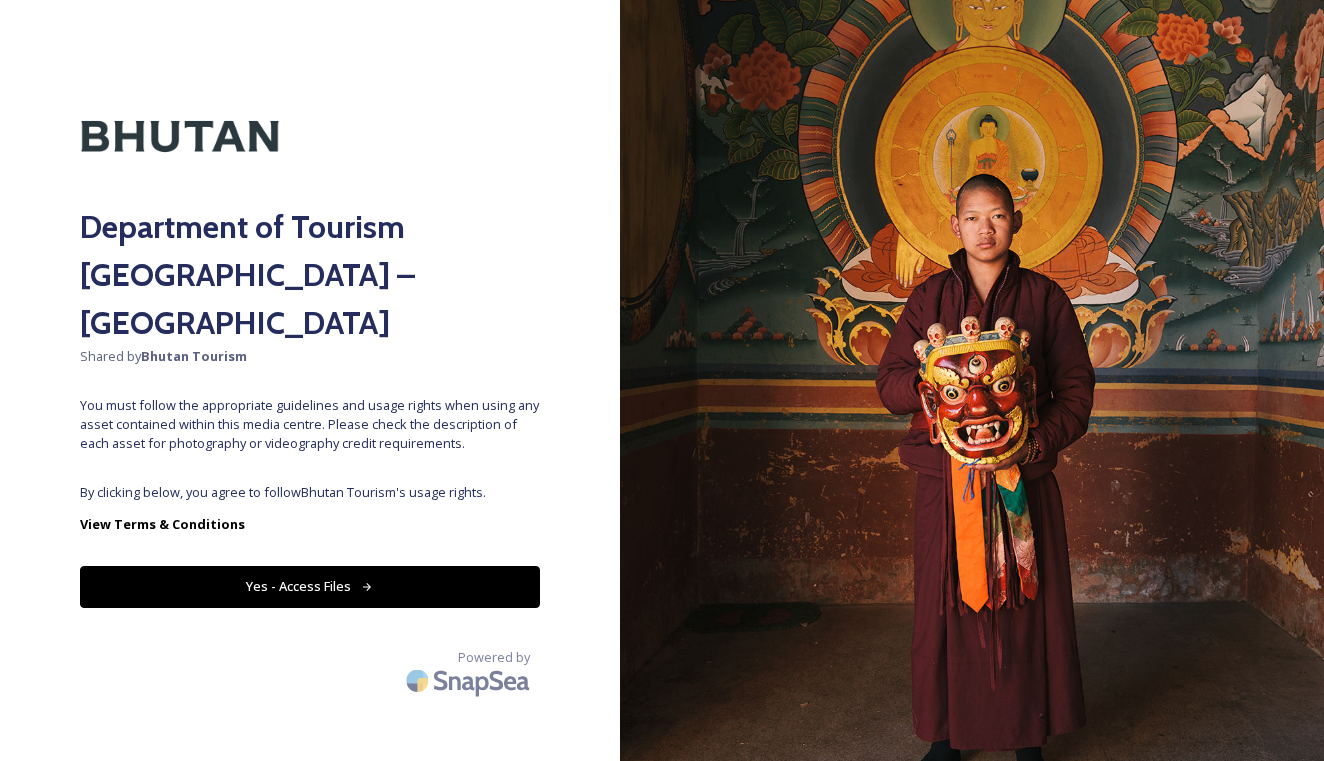 click on "Yes - Access Files" at bounding box center (310, 586) 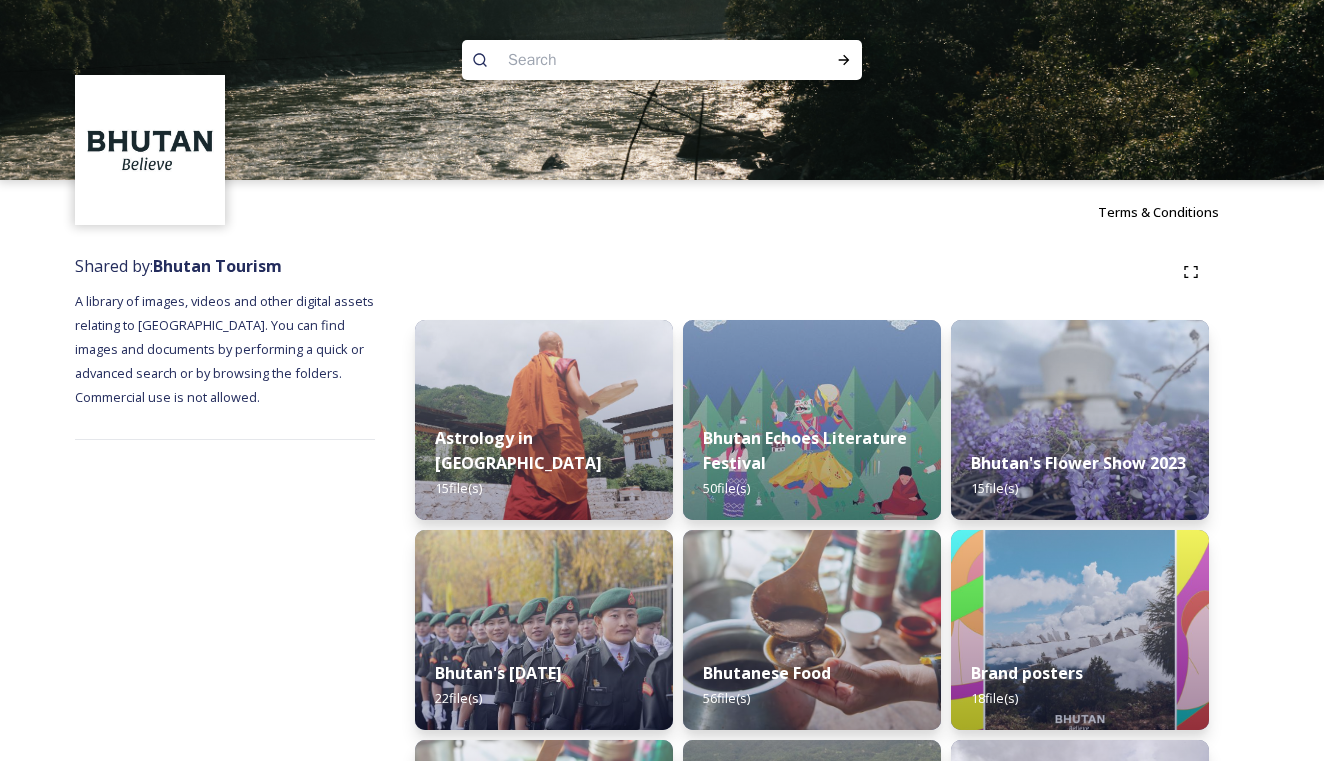 click at bounding box center (623, 60) 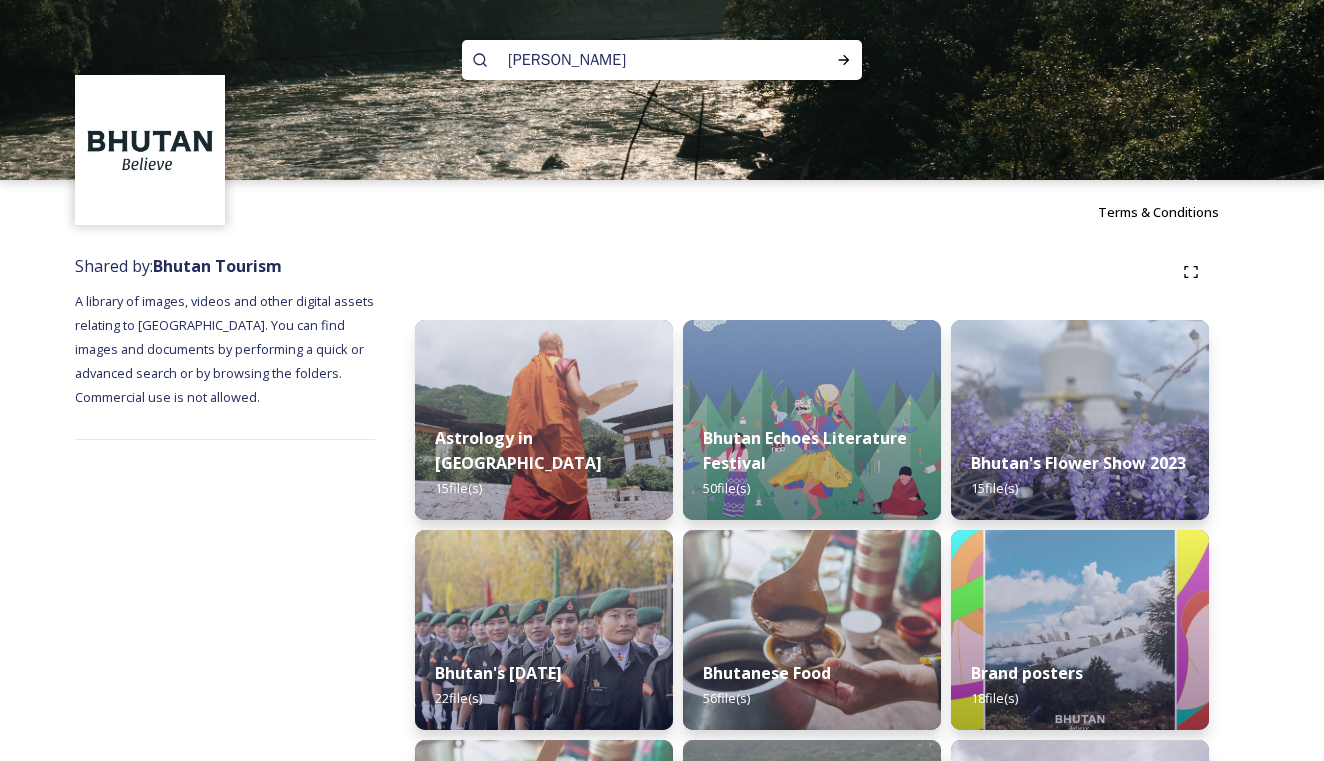 type on "[PERSON_NAME]" 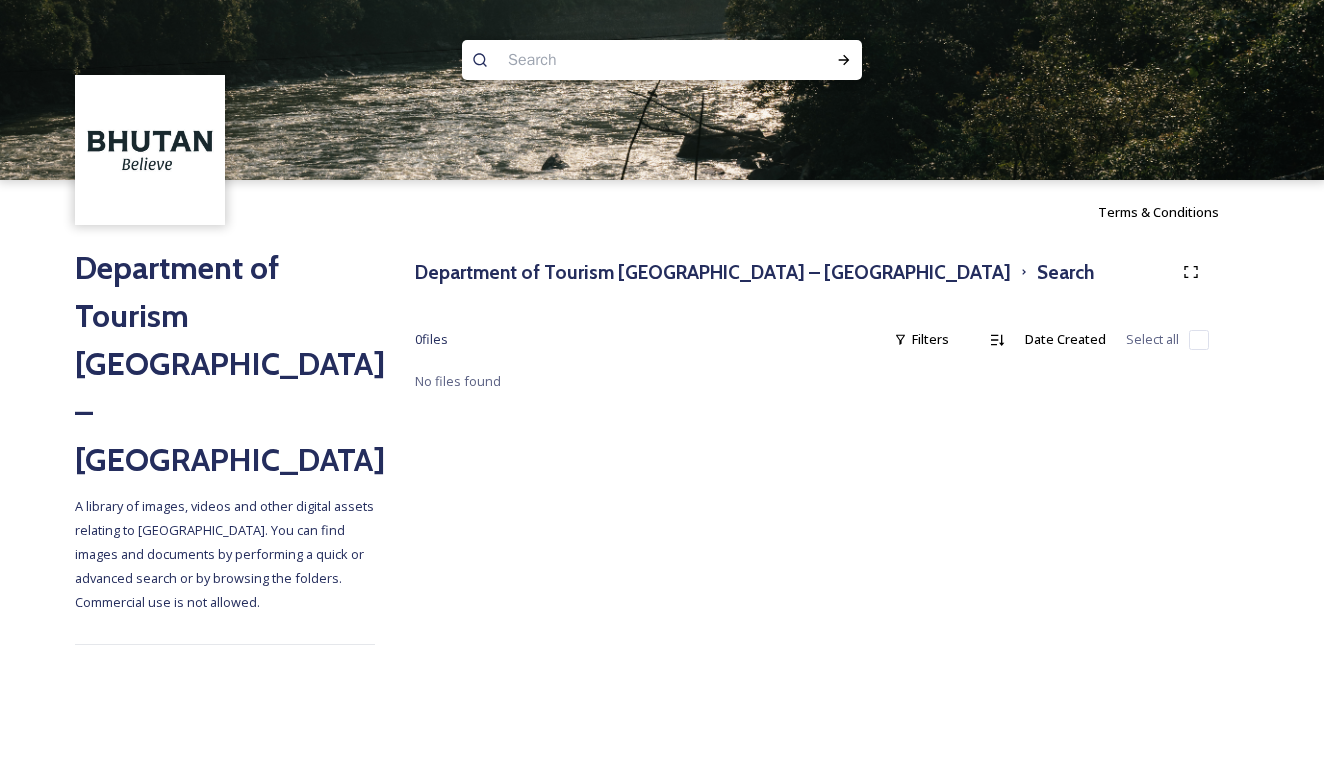 click at bounding box center [662, 90] 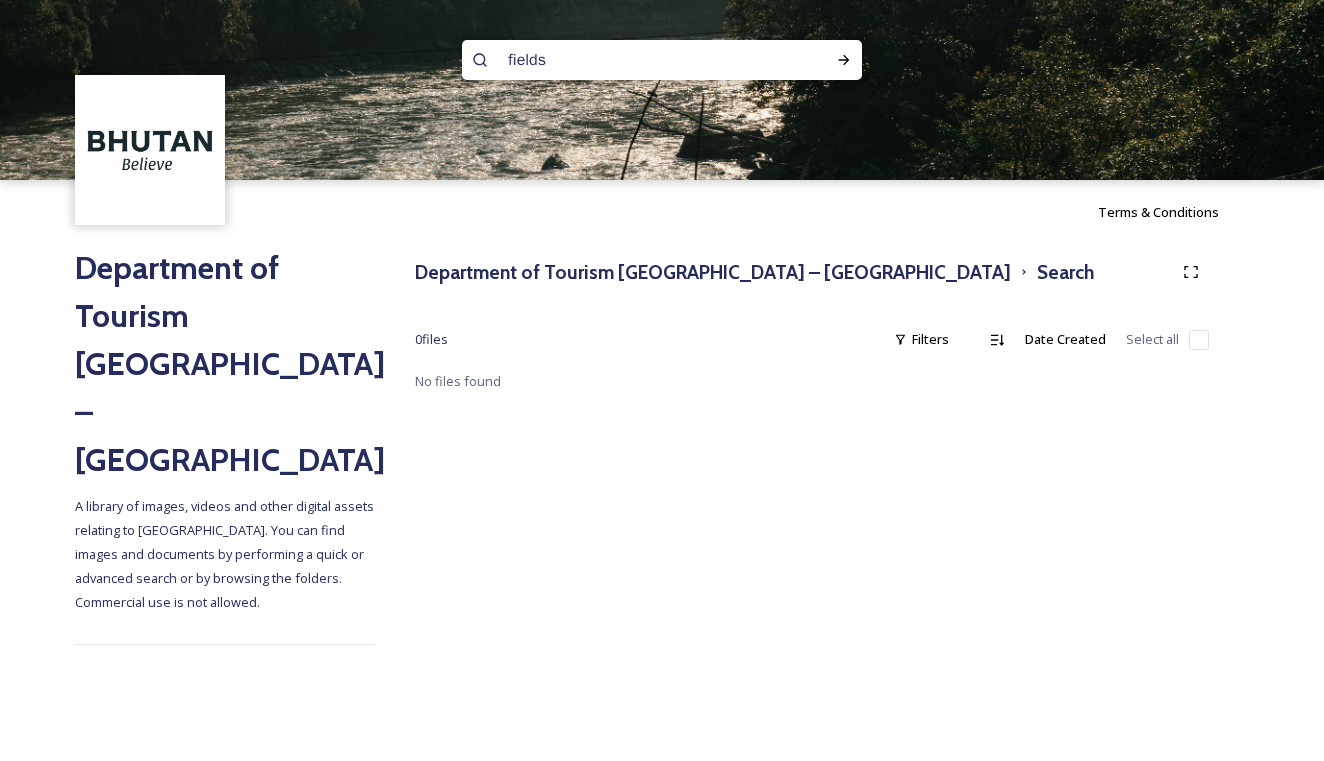 type on "fields" 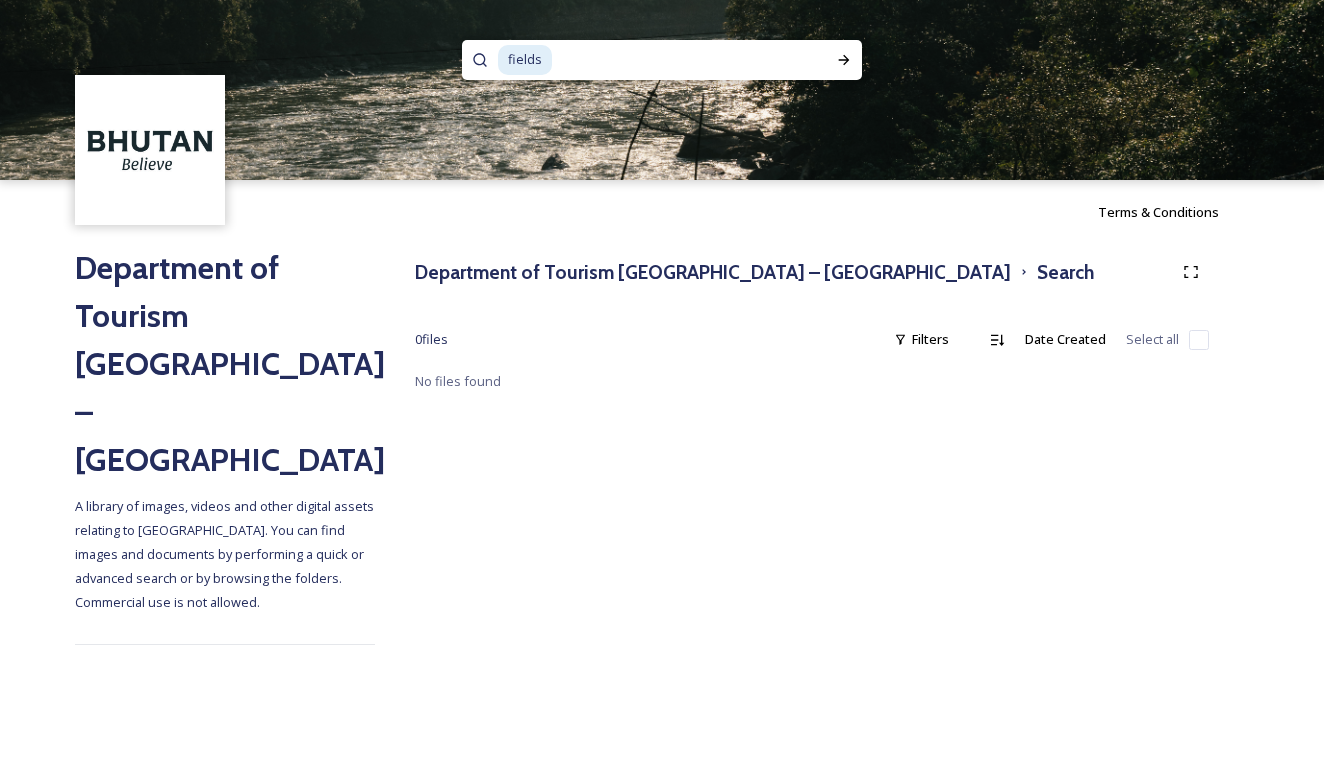 click on "fields" at bounding box center (525, 59) 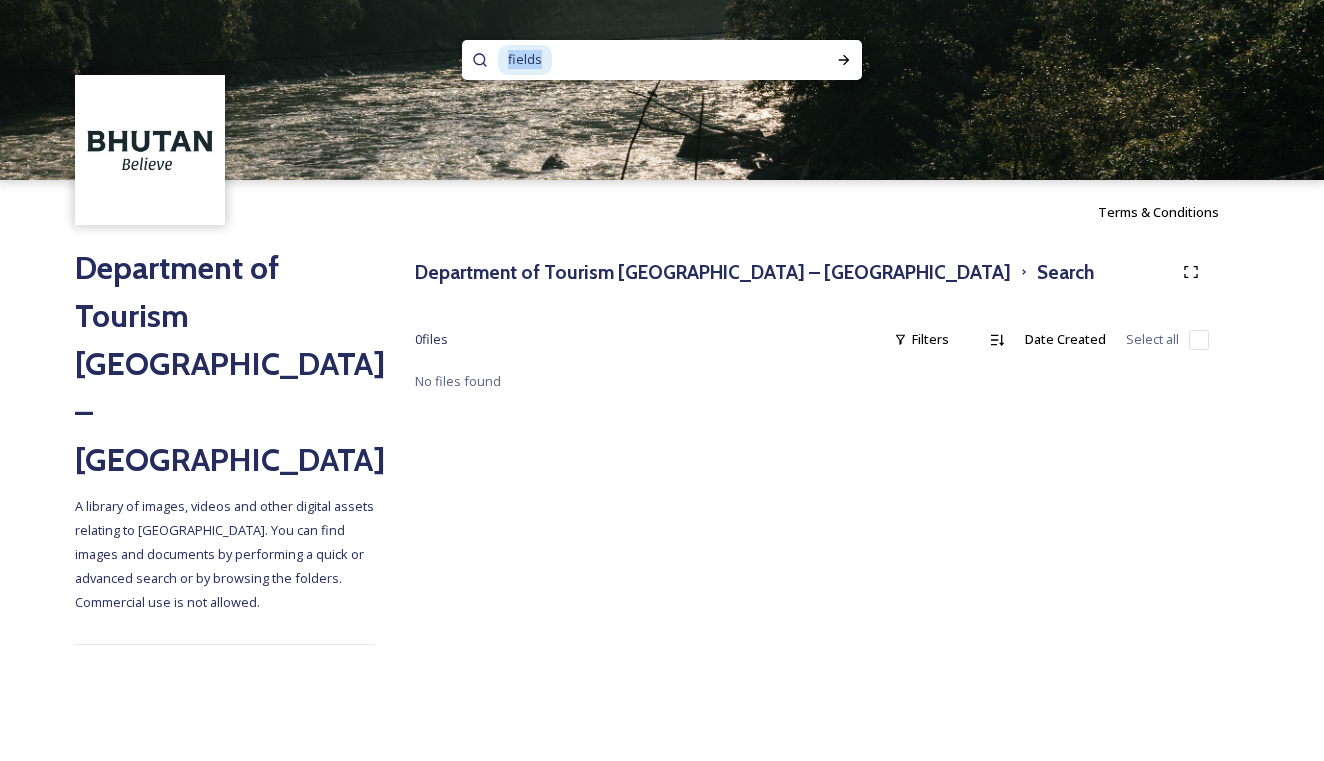 click on "fields" at bounding box center (525, 59) 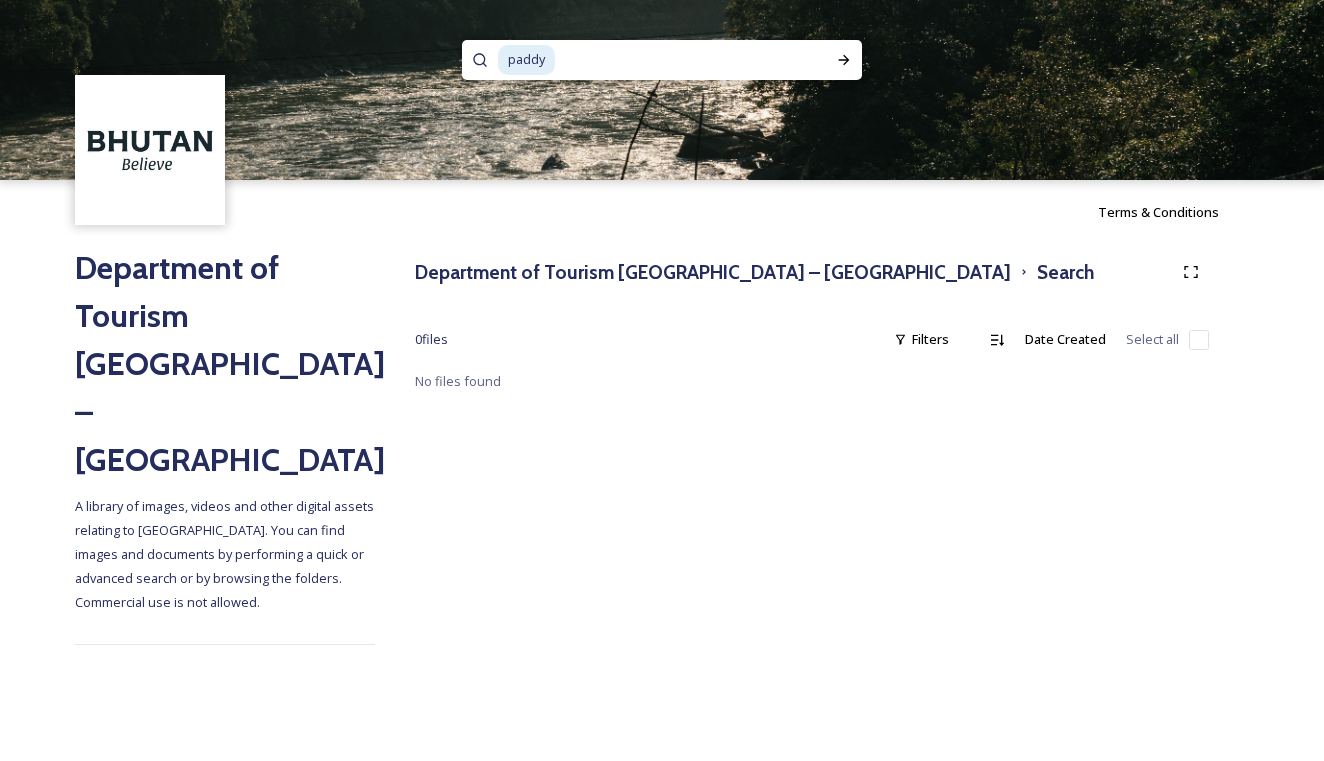 scroll, scrollTop: 0, scrollLeft: 0, axis: both 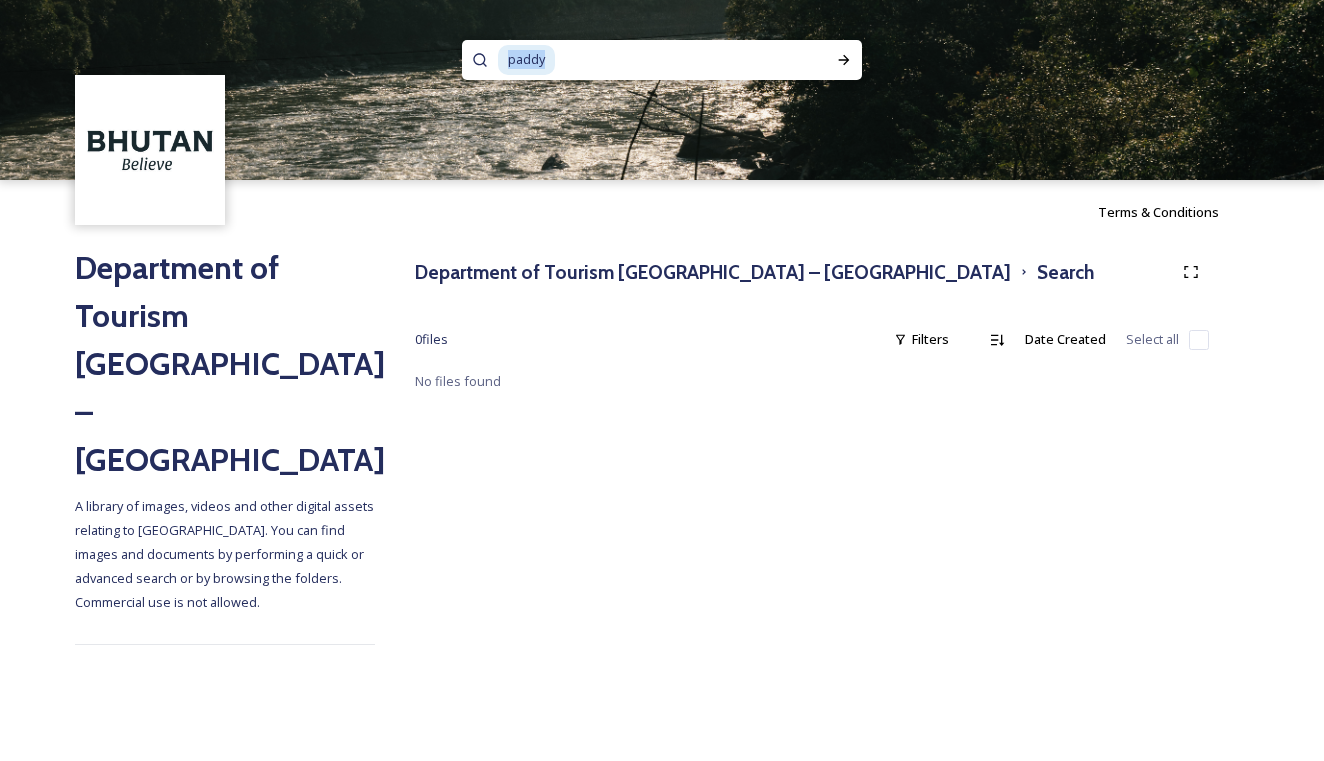 click on "paddy" at bounding box center [526, 59] 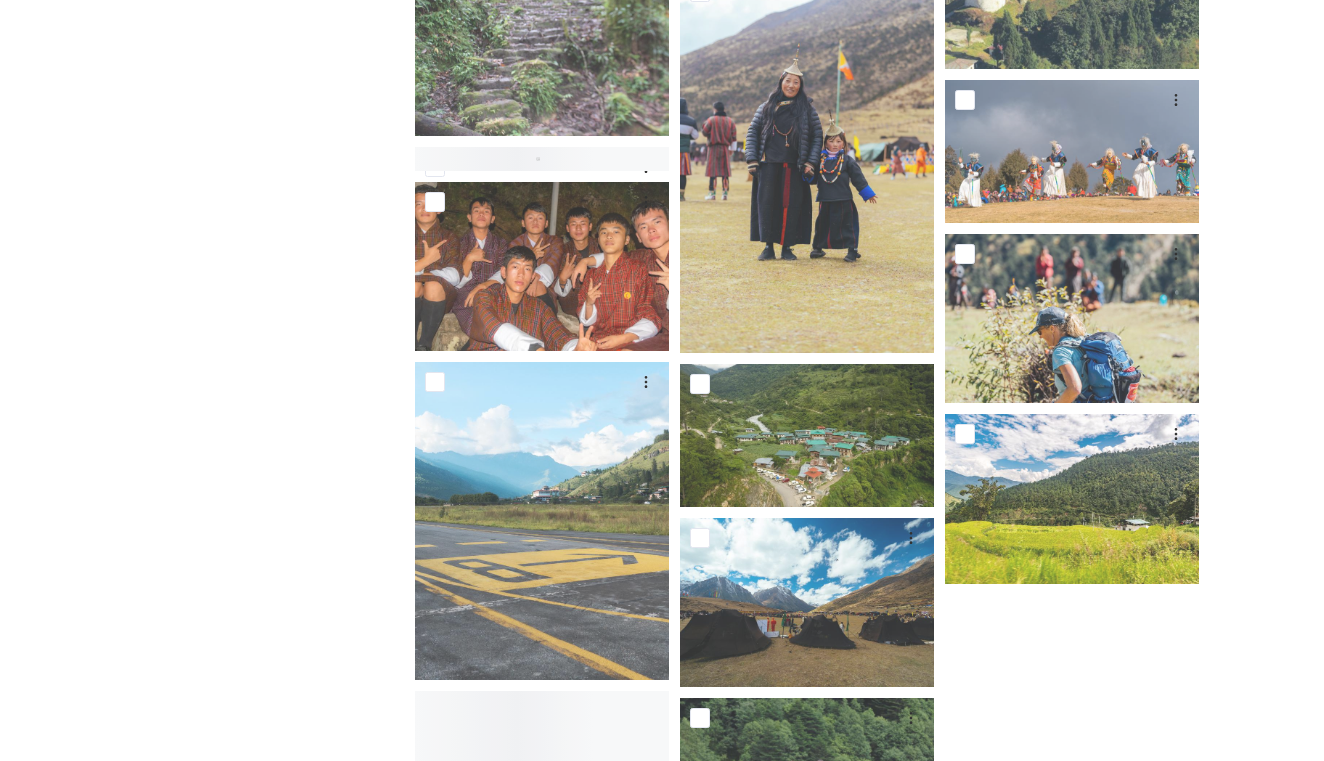 scroll, scrollTop: 3995, scrollLeft: 0, axis: vertical 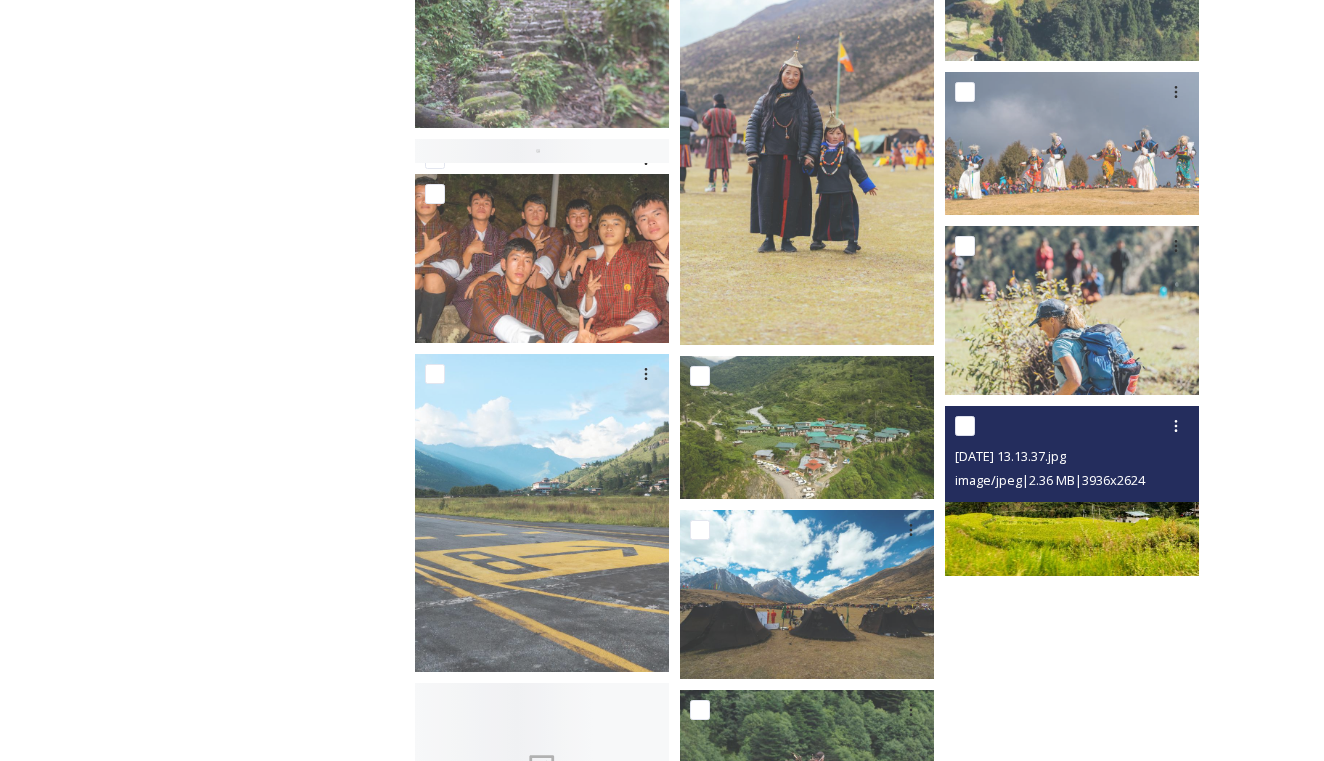click at bounding box center (1072, 490) 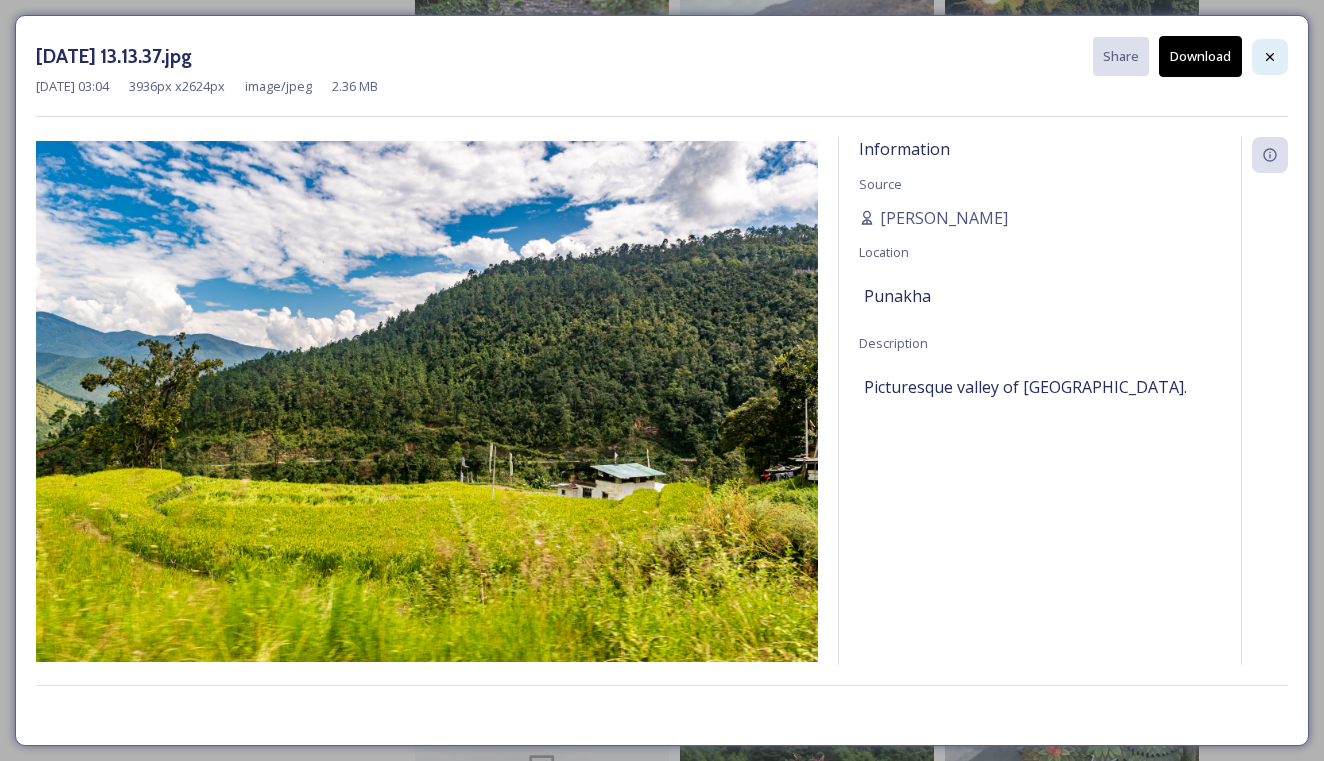 click 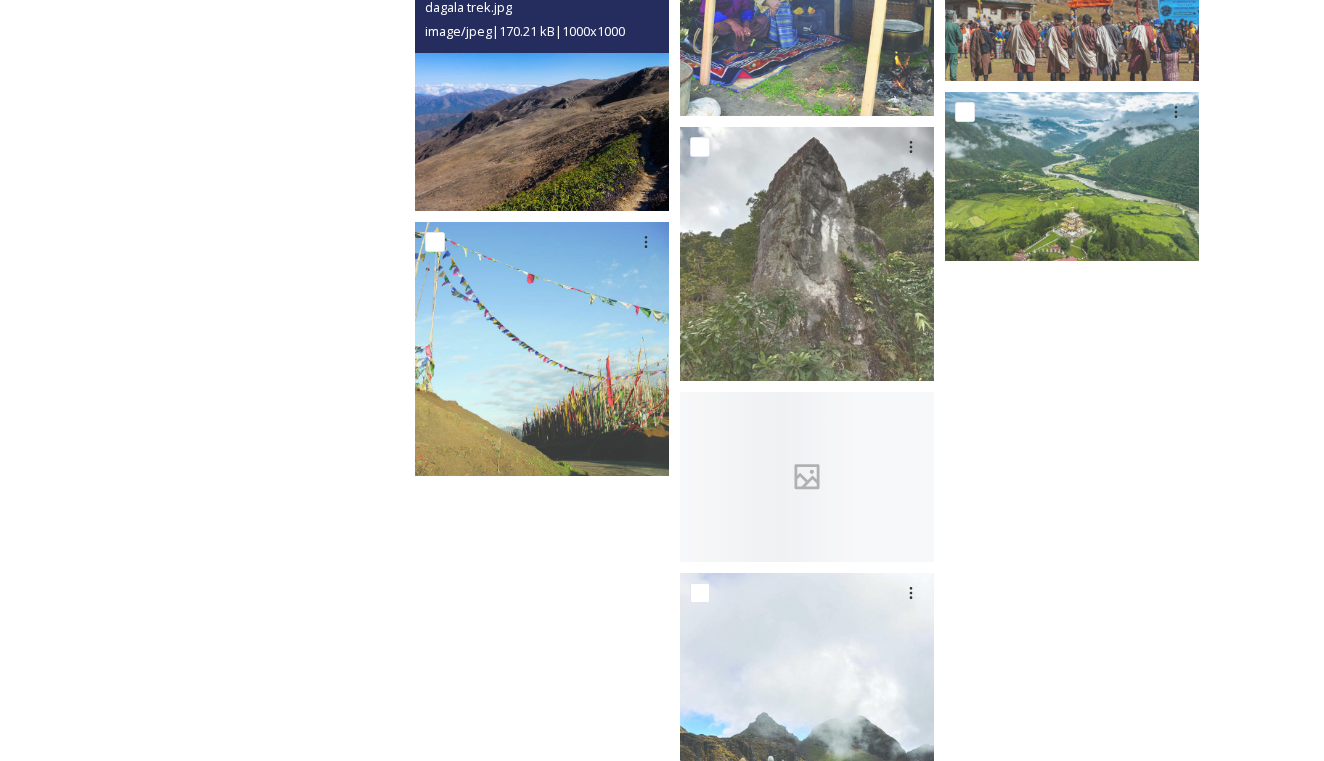 scroll, scrollTop: 8985, scrollLeft: 1, axis: both 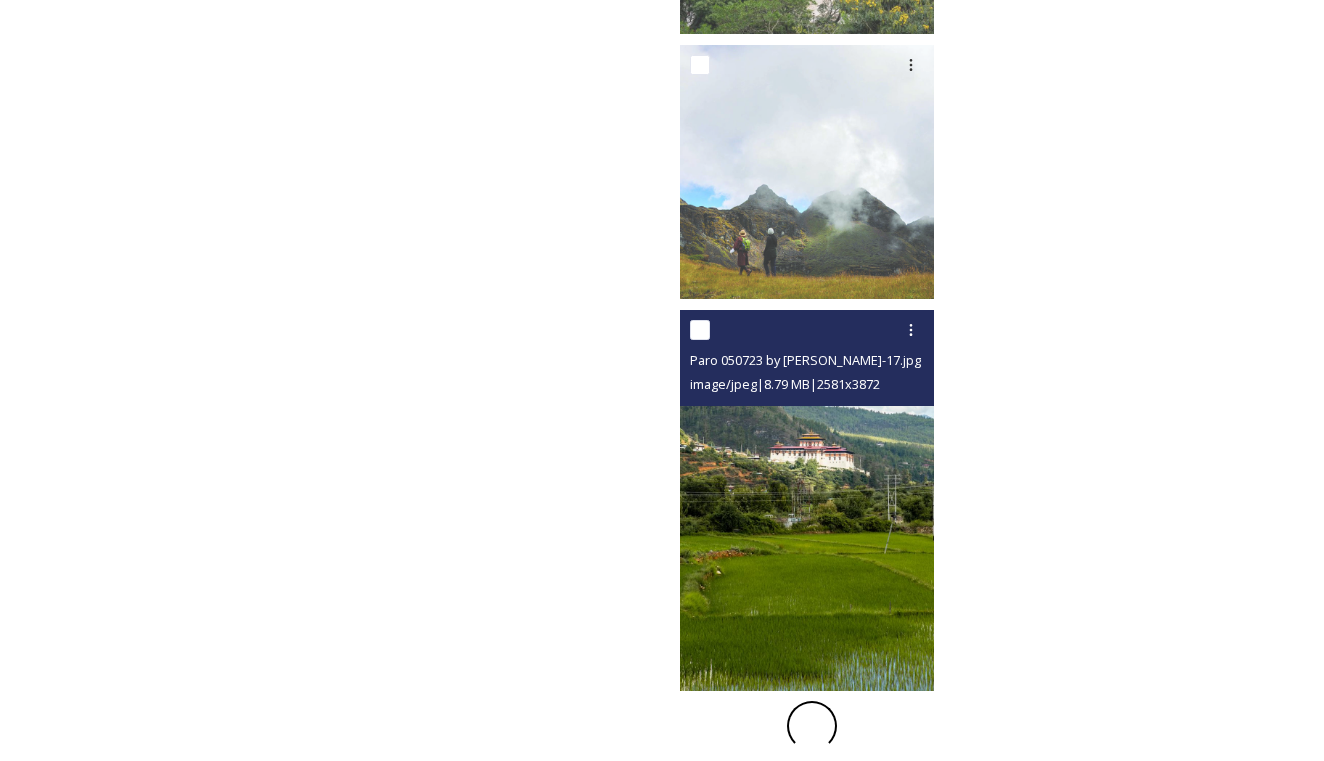 click at bounding box center (807, 500) 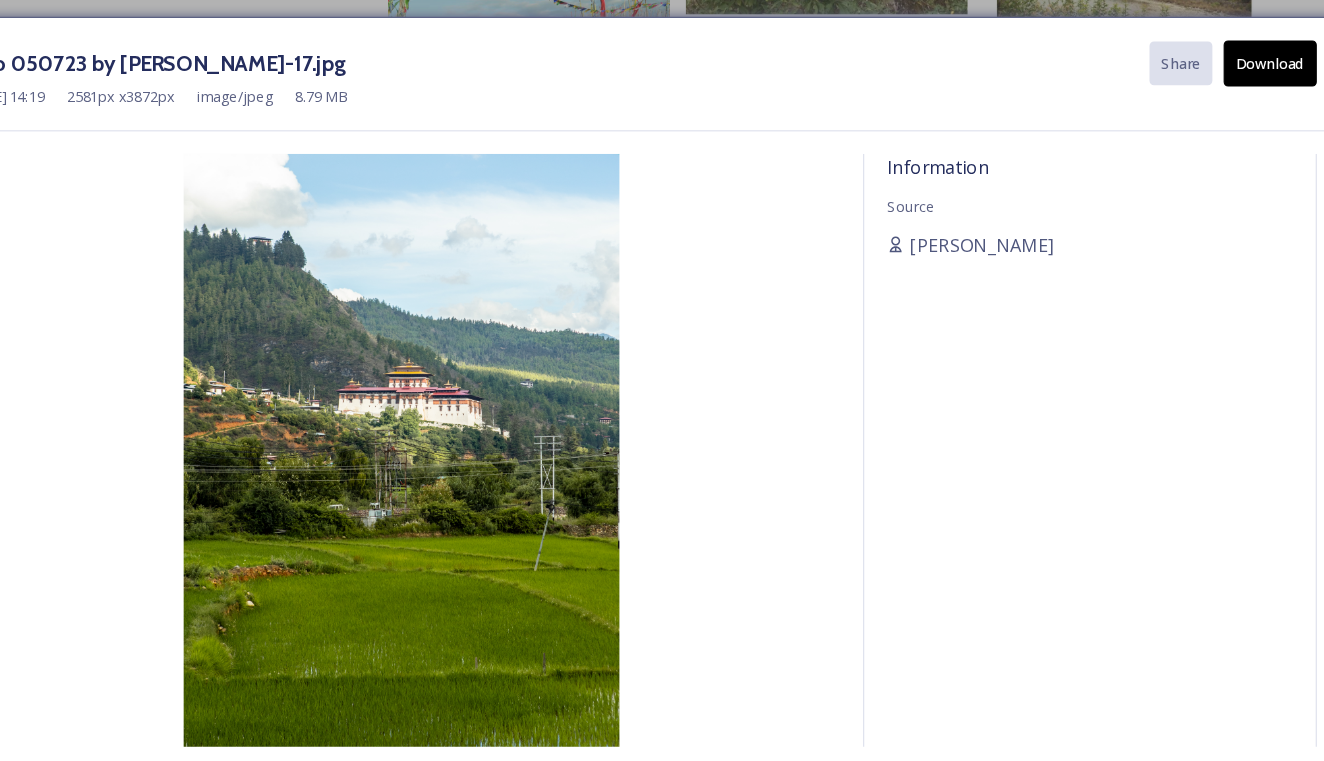scroll, scrollTop: 8607, scrollLeft: 0, axis: vertical 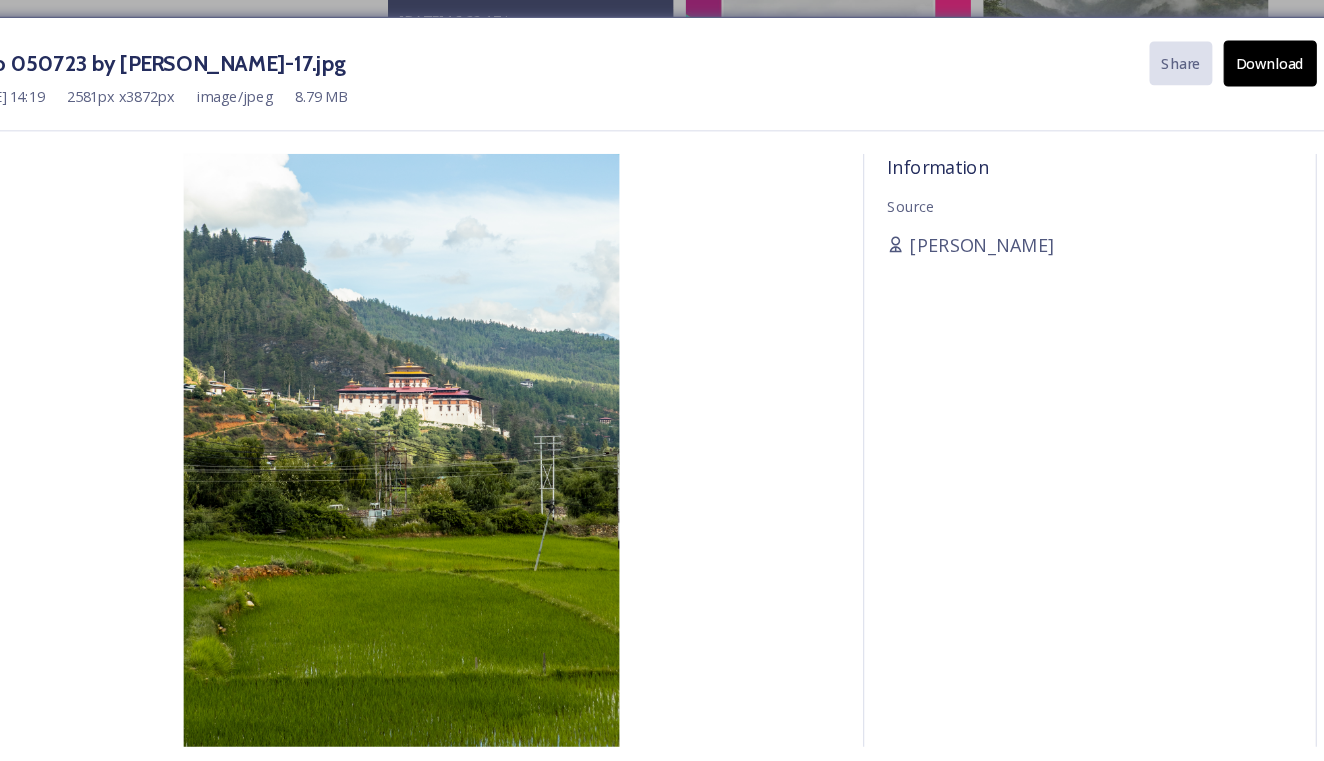 click on "[DATE] 14:19 2581 px x  3872 px image/jpeg 8.79 MB" at bounding box center [662, 86] 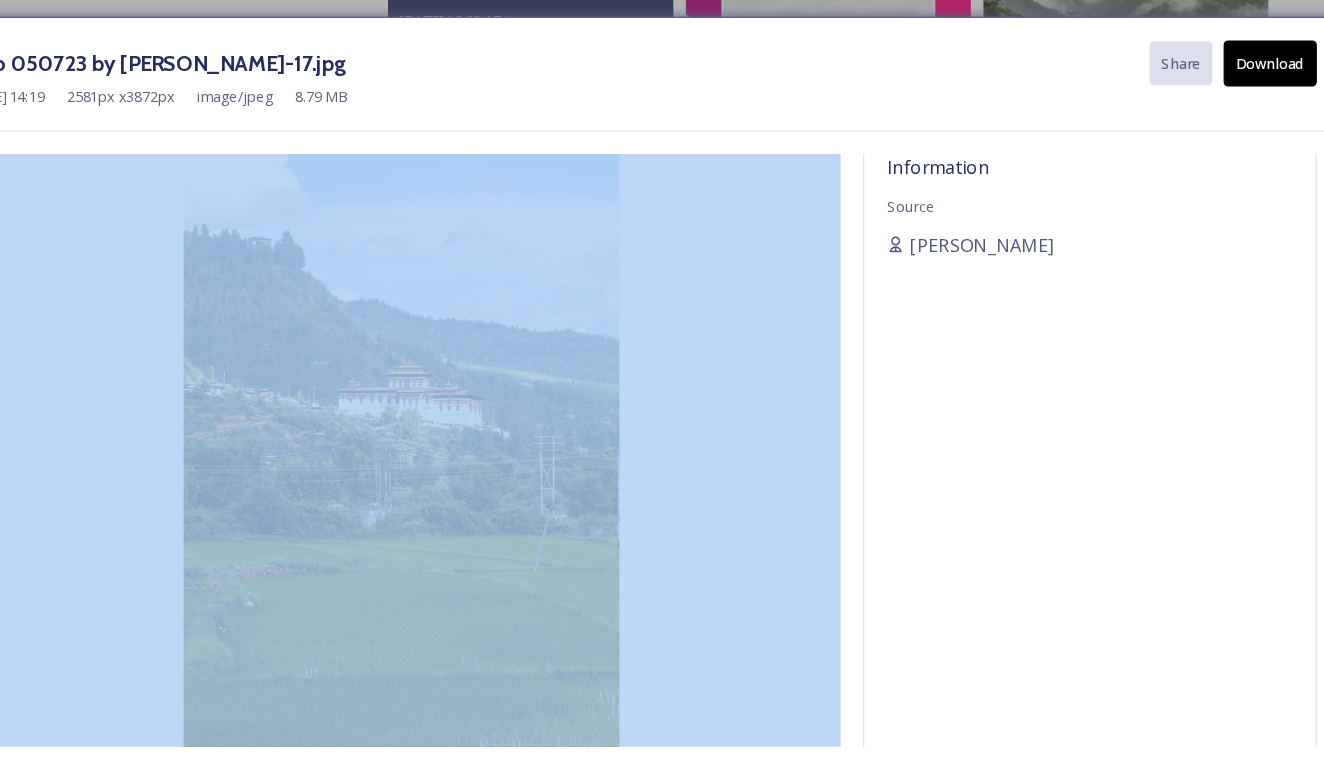 click on "[DATE] 14:19 2581 px x  3872 px image/jpeg 8.79 MB" at bounding box center (662, 86) 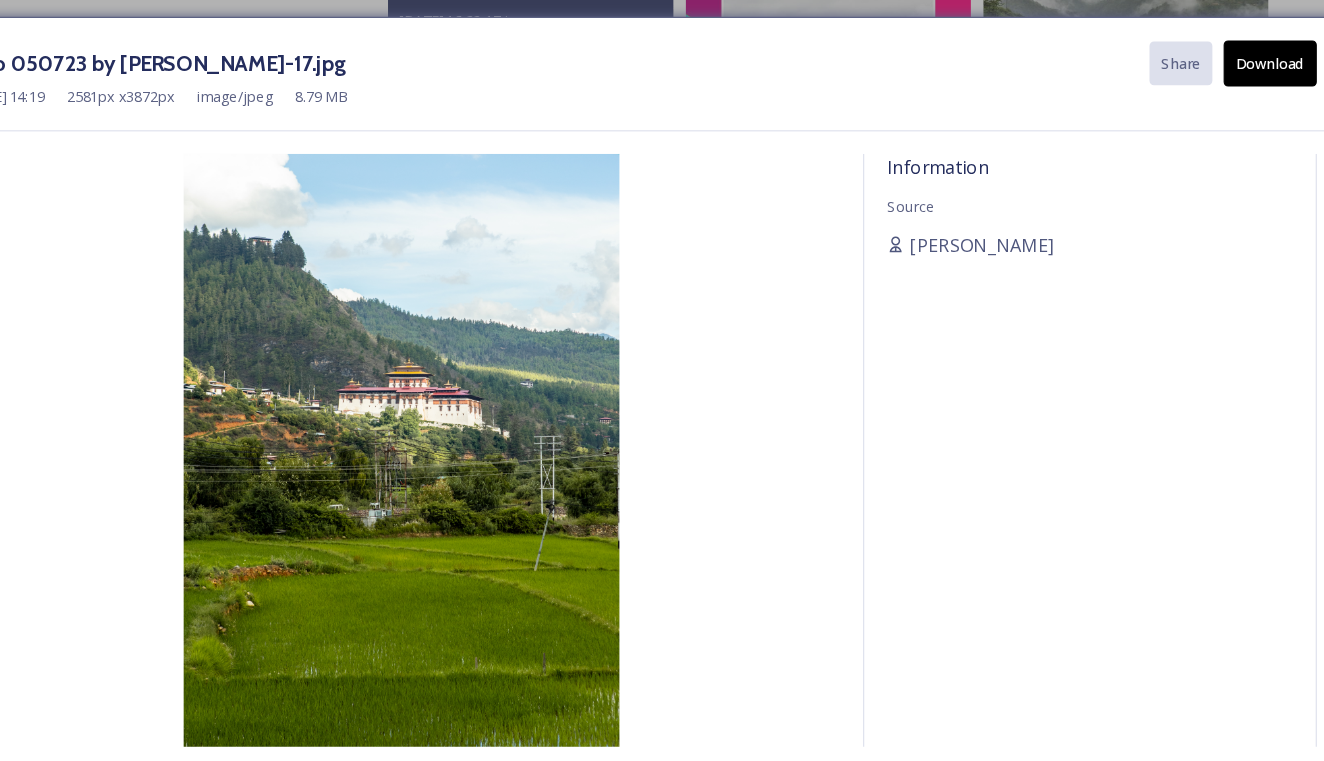 click on "Paro 050723 by [PERSON_NAME]-17.jpg Share Download [DATE] 14:19 2581 px x  3872 px image/jpeg 8.79 MB Information Source [PERSON_NAME]" at bounding box center (662, 380) 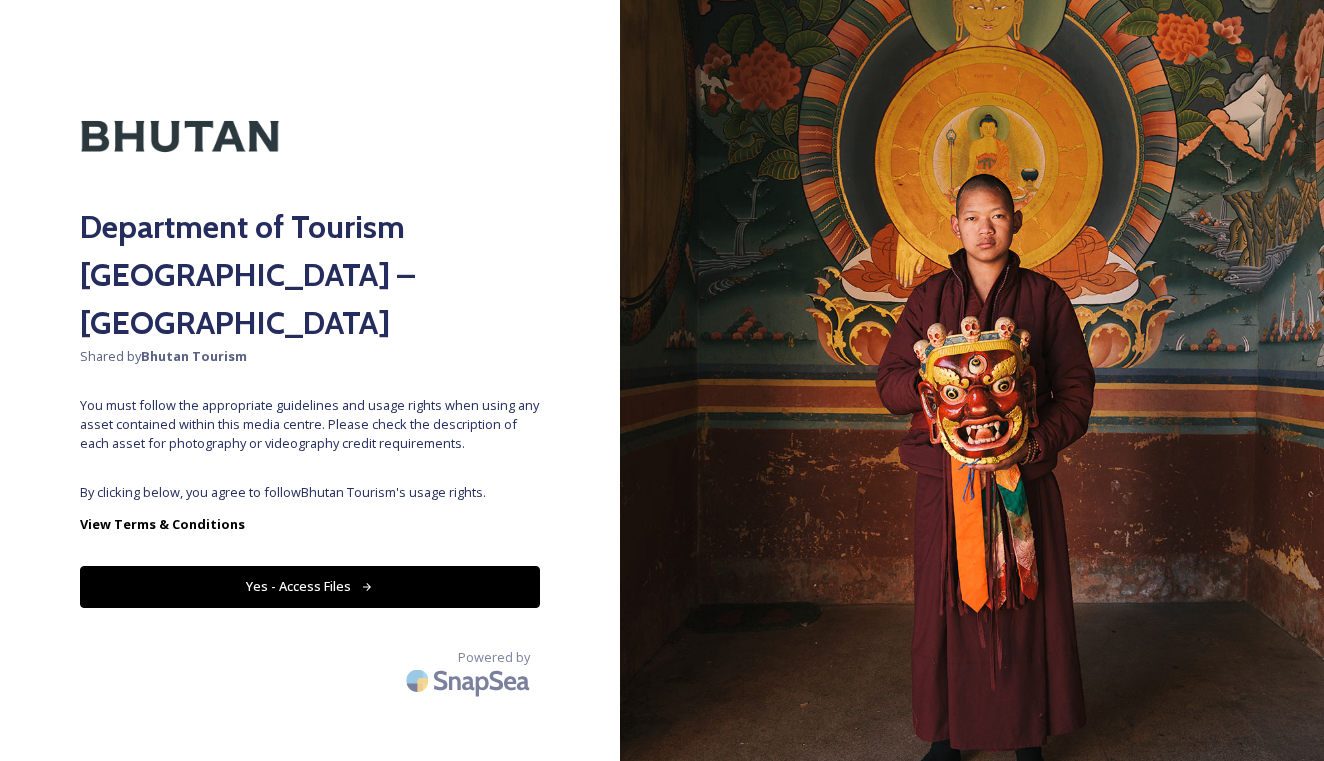 scroll, scrollTop: 0, scrollLeft: 0, axis: both 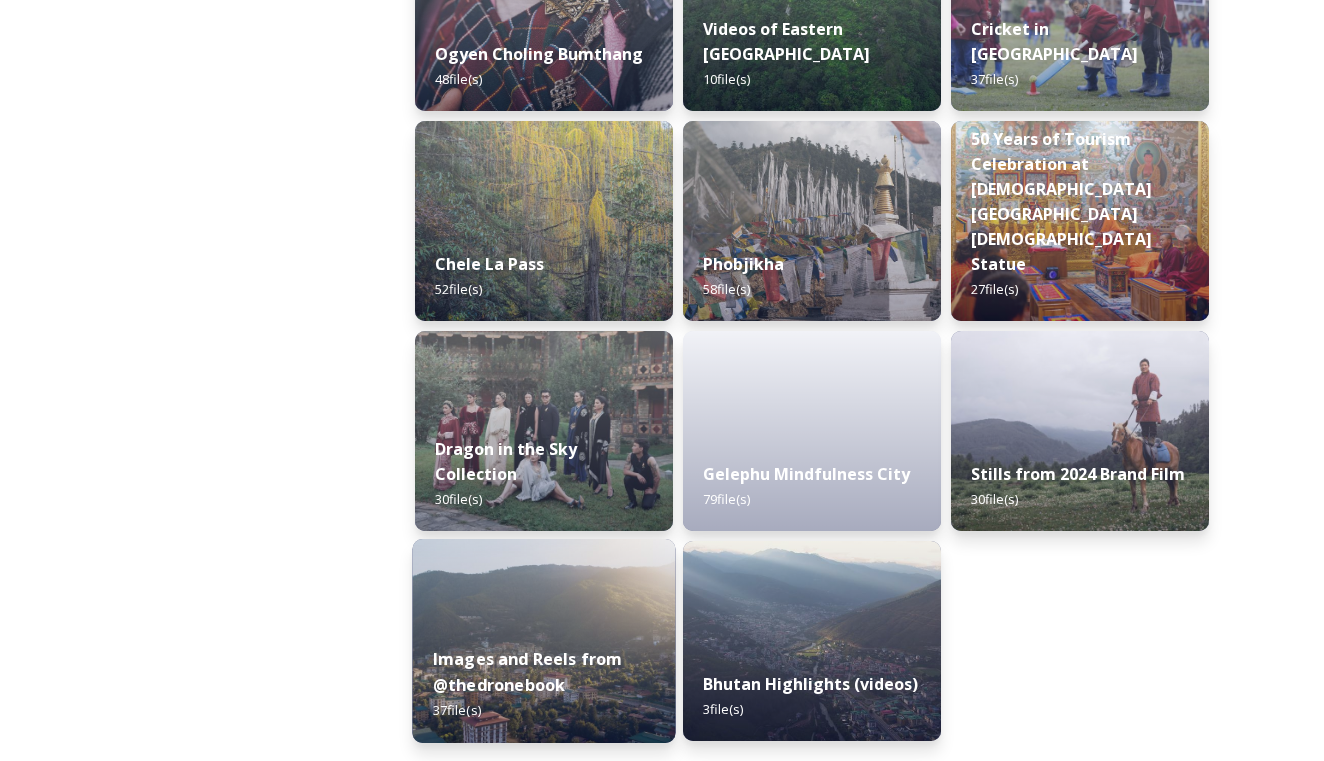 click on "Images and Reels from @thedronebook" at bounding box center [528, 672] 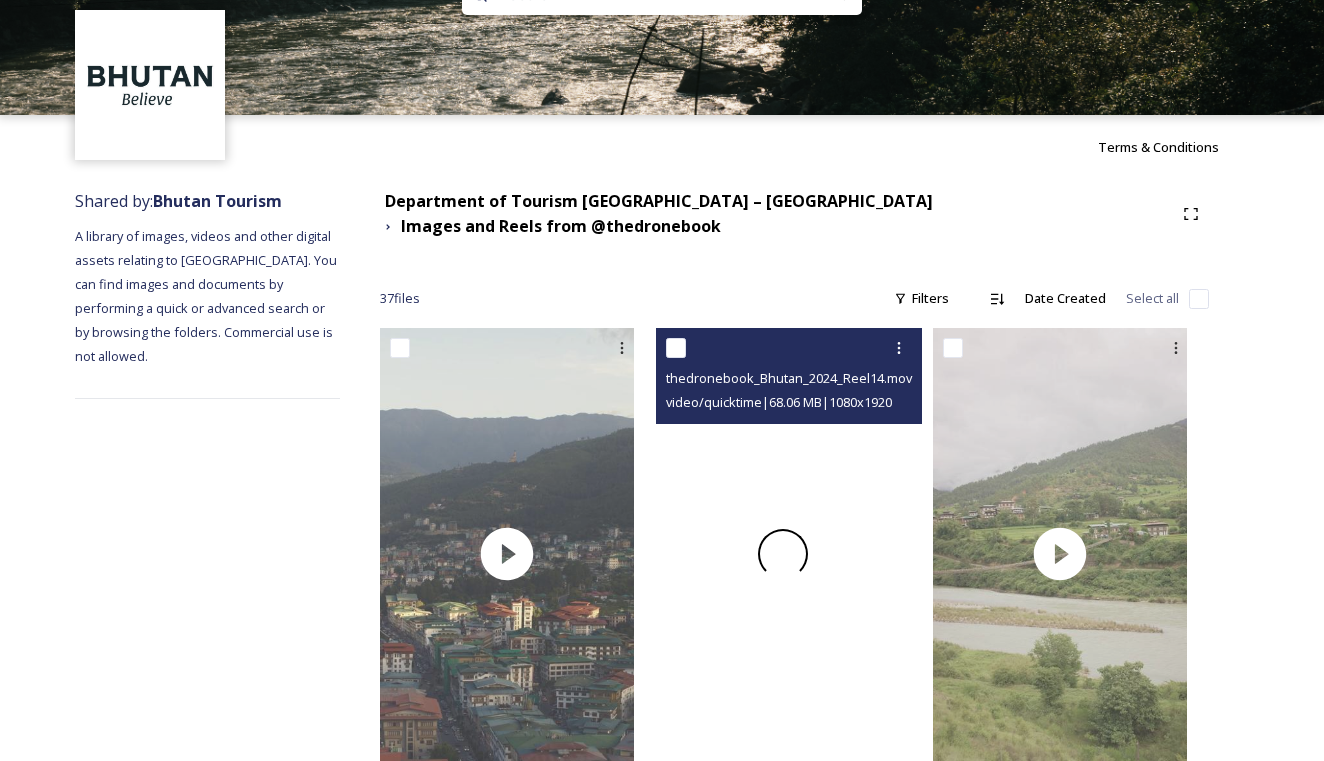 scroll, scrollTop: 78, scrollLeft: 0, axis: vertical 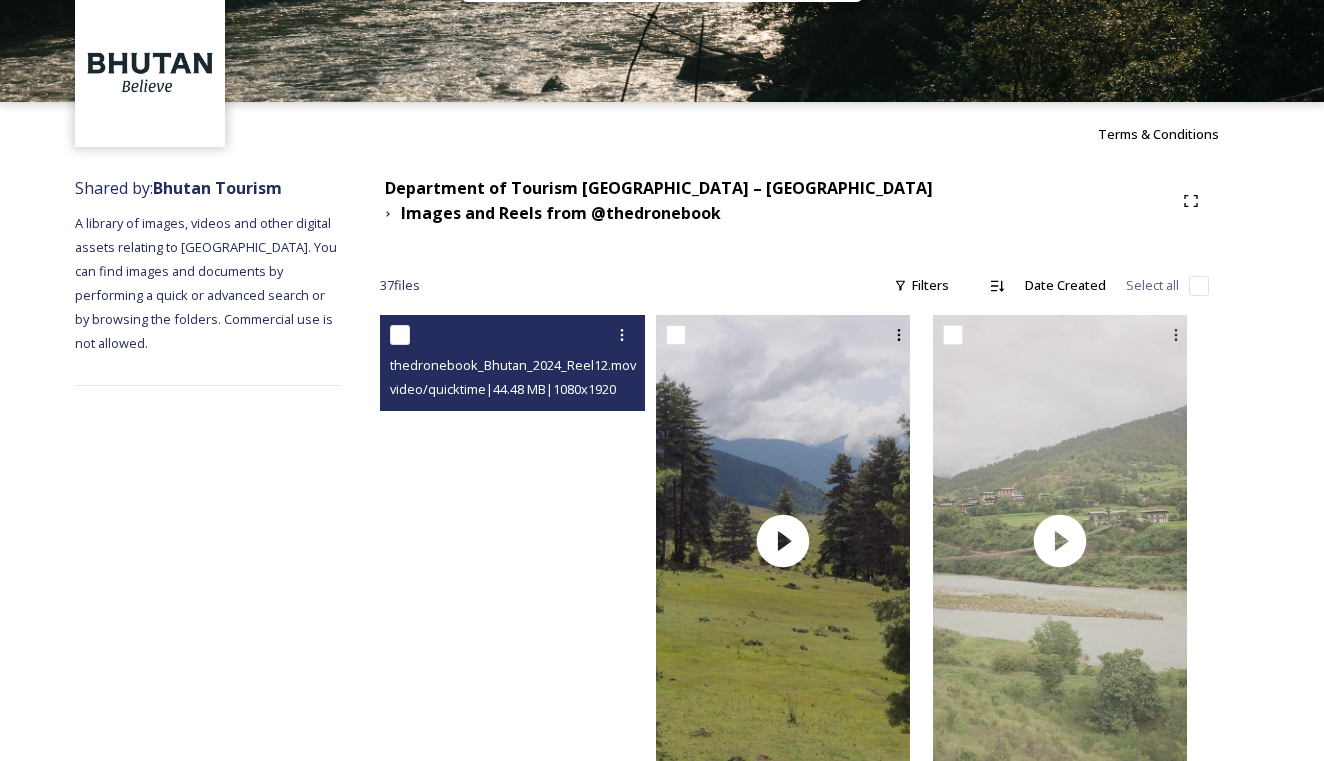 click at bounding box center [507, 541] 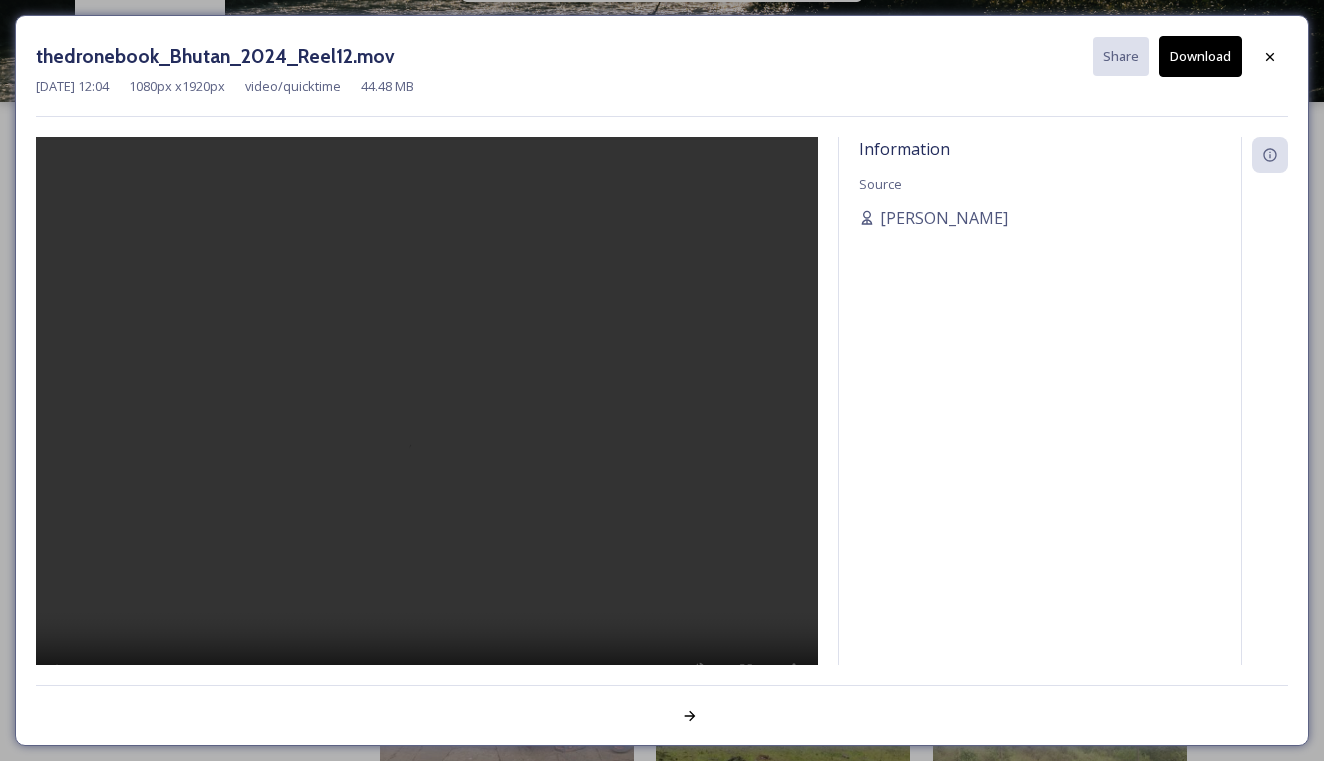 click at bounding box center [427, 427] 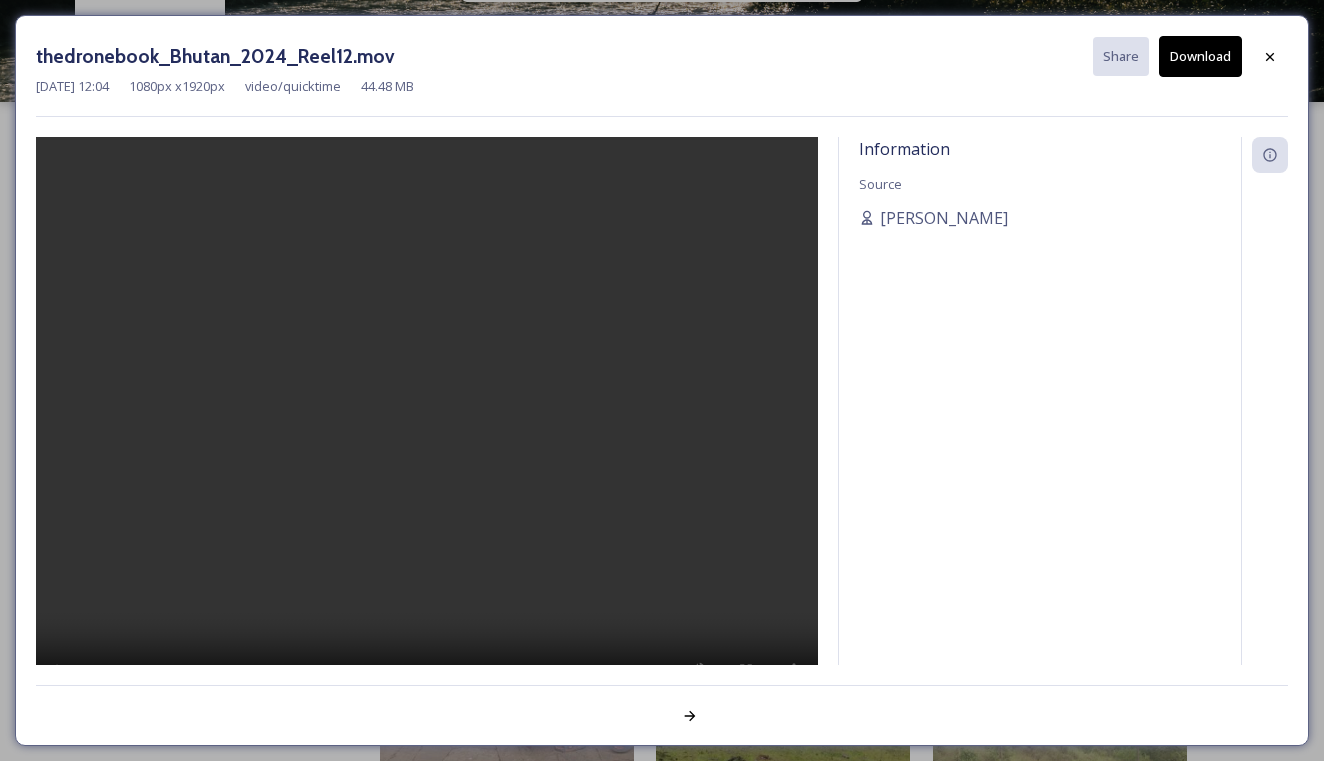 click on "Download" at bounding box center [1200, 56] 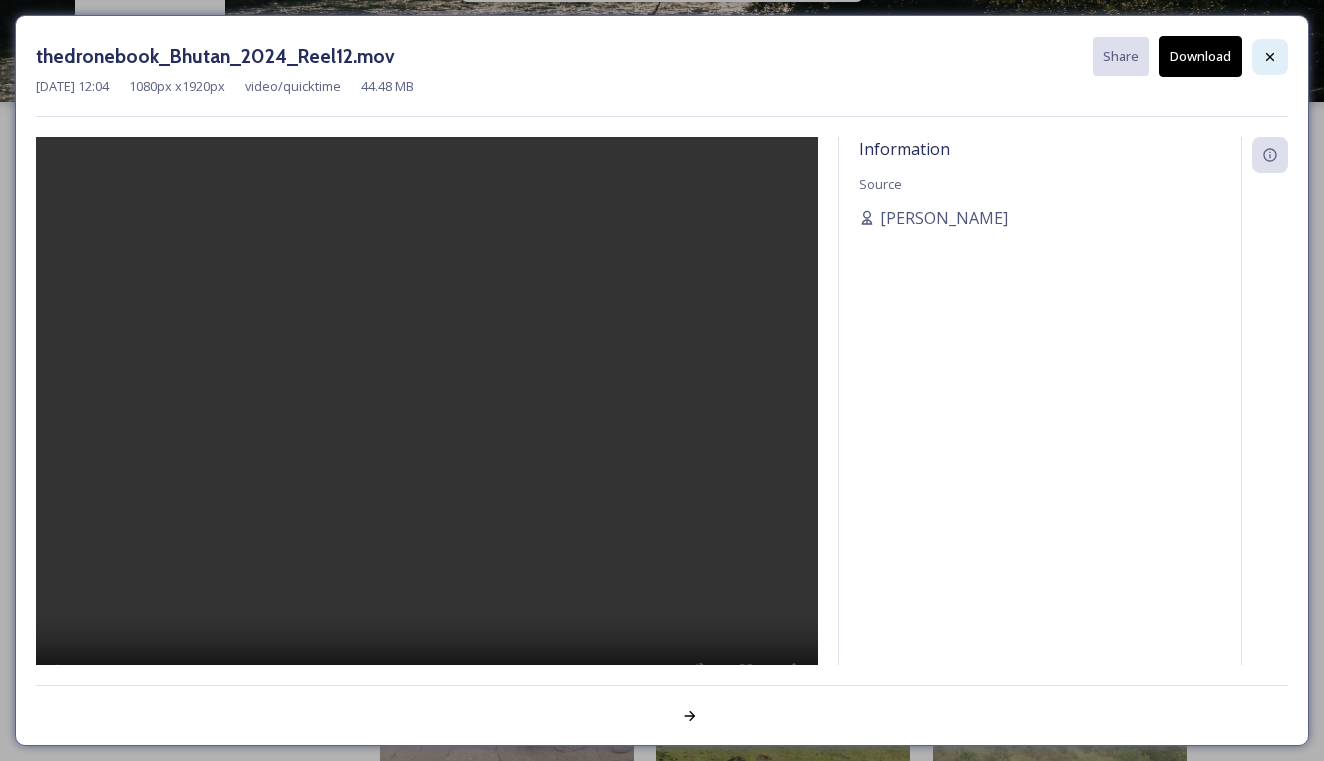 click at bounding box center [1270, 57] 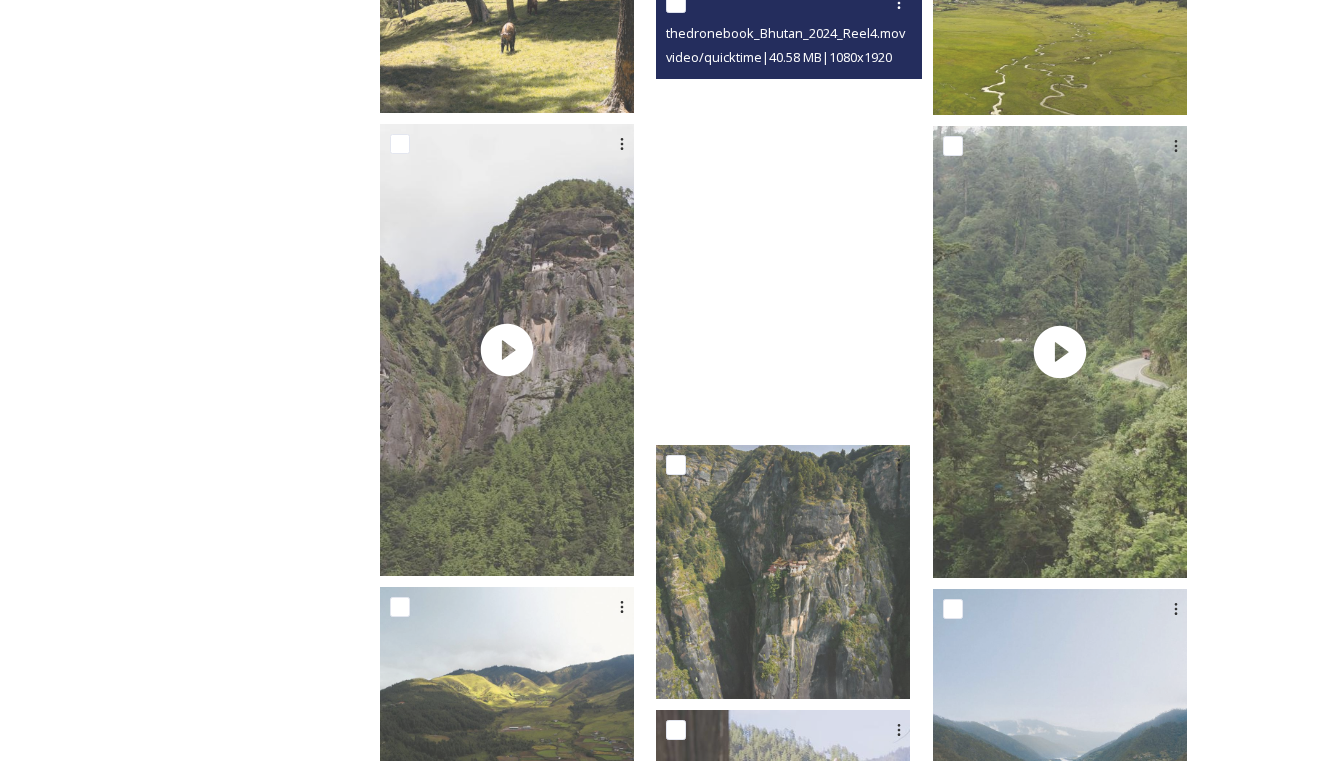 scroll, scrollTop: 2009, scrollLeft: 0, axis: vertical 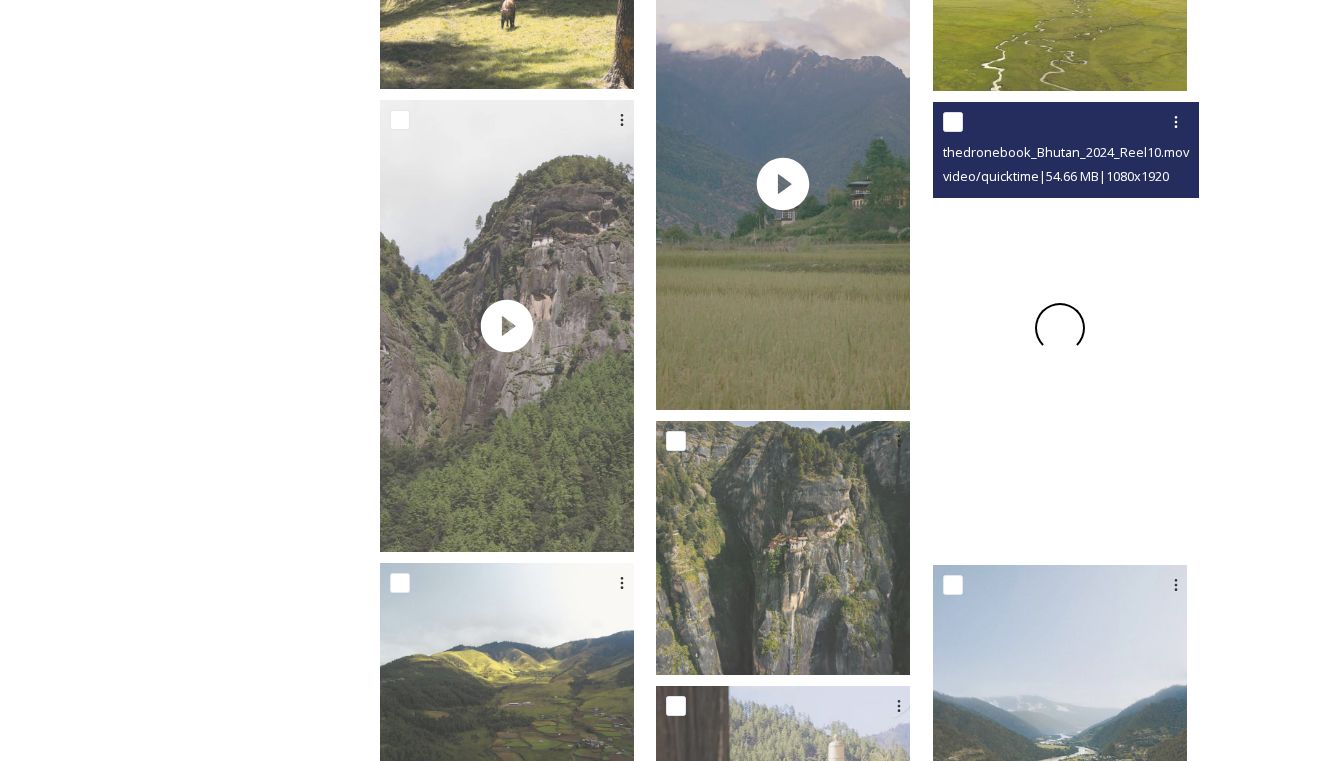 click at bounding box center [1060, 328] 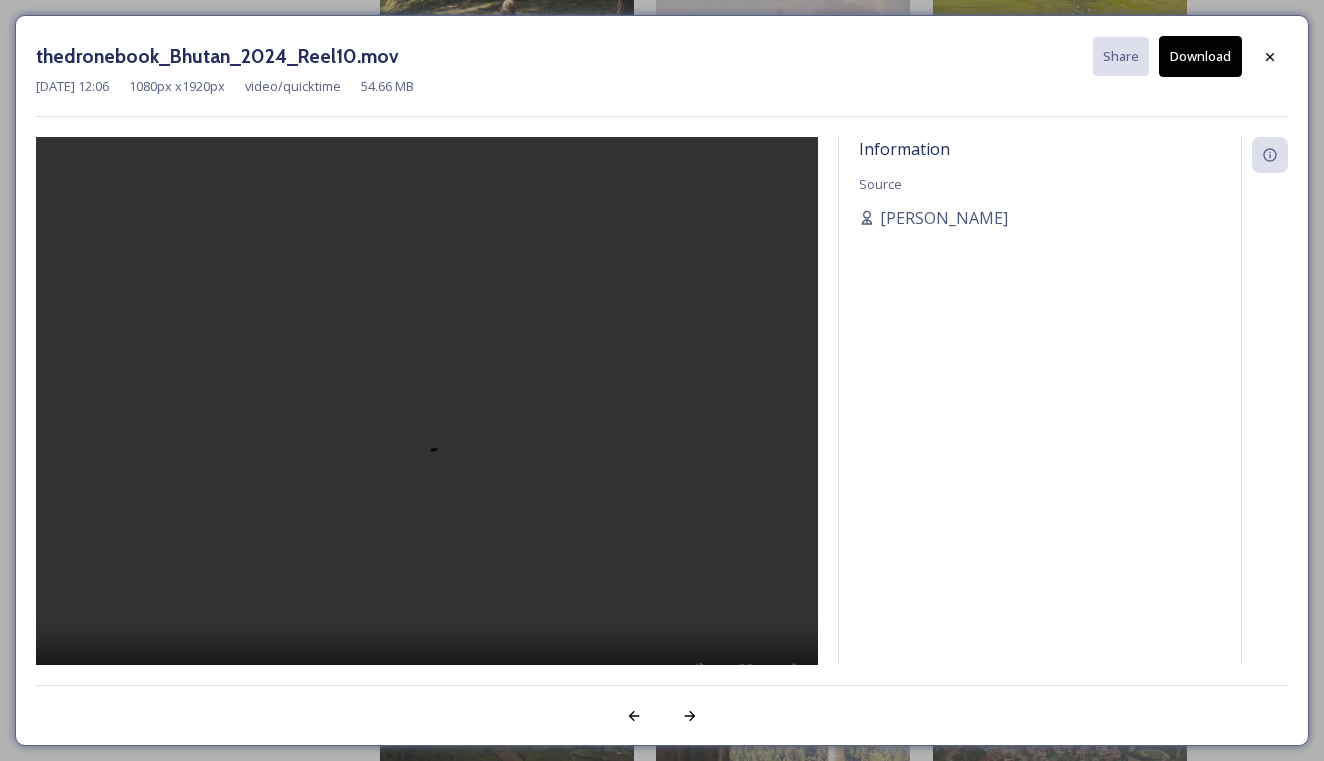 click at bounding box center [427, 427] 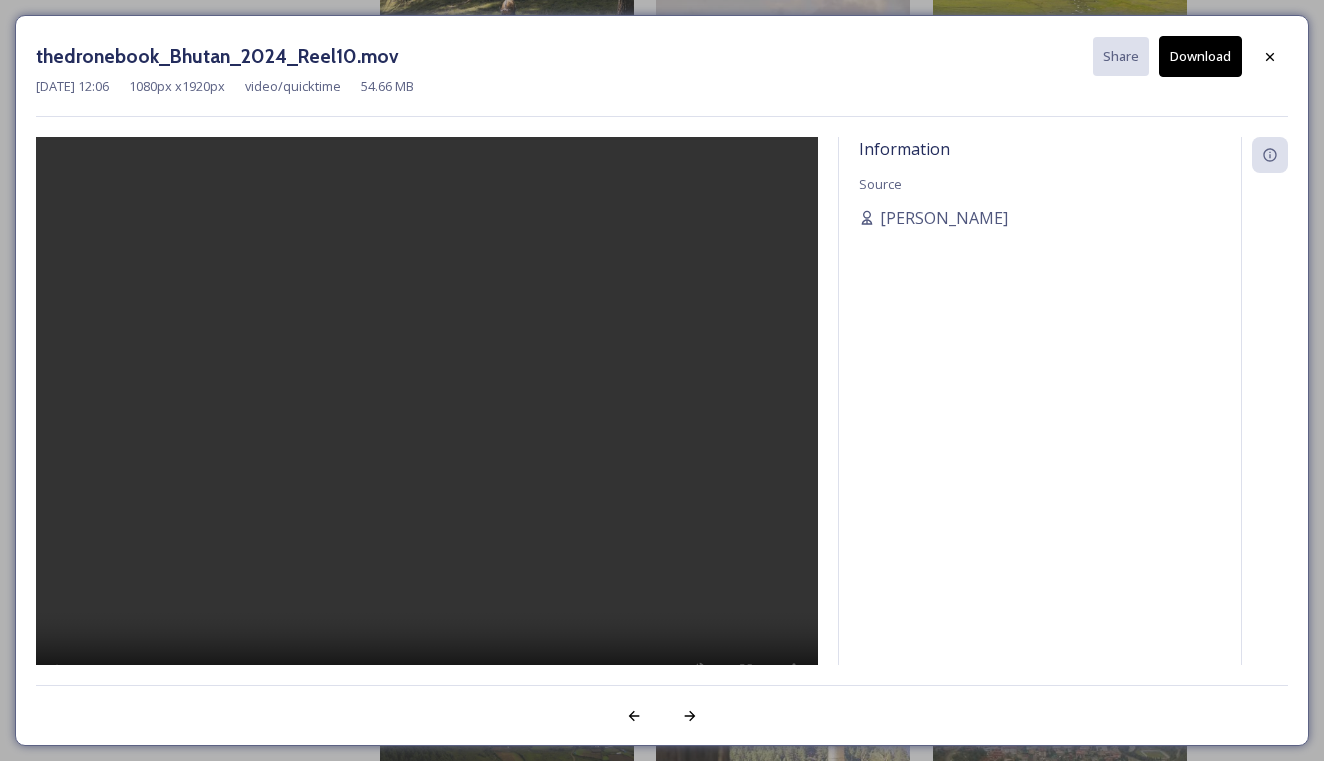 click on "Download" at bounding box center [1200, 56] 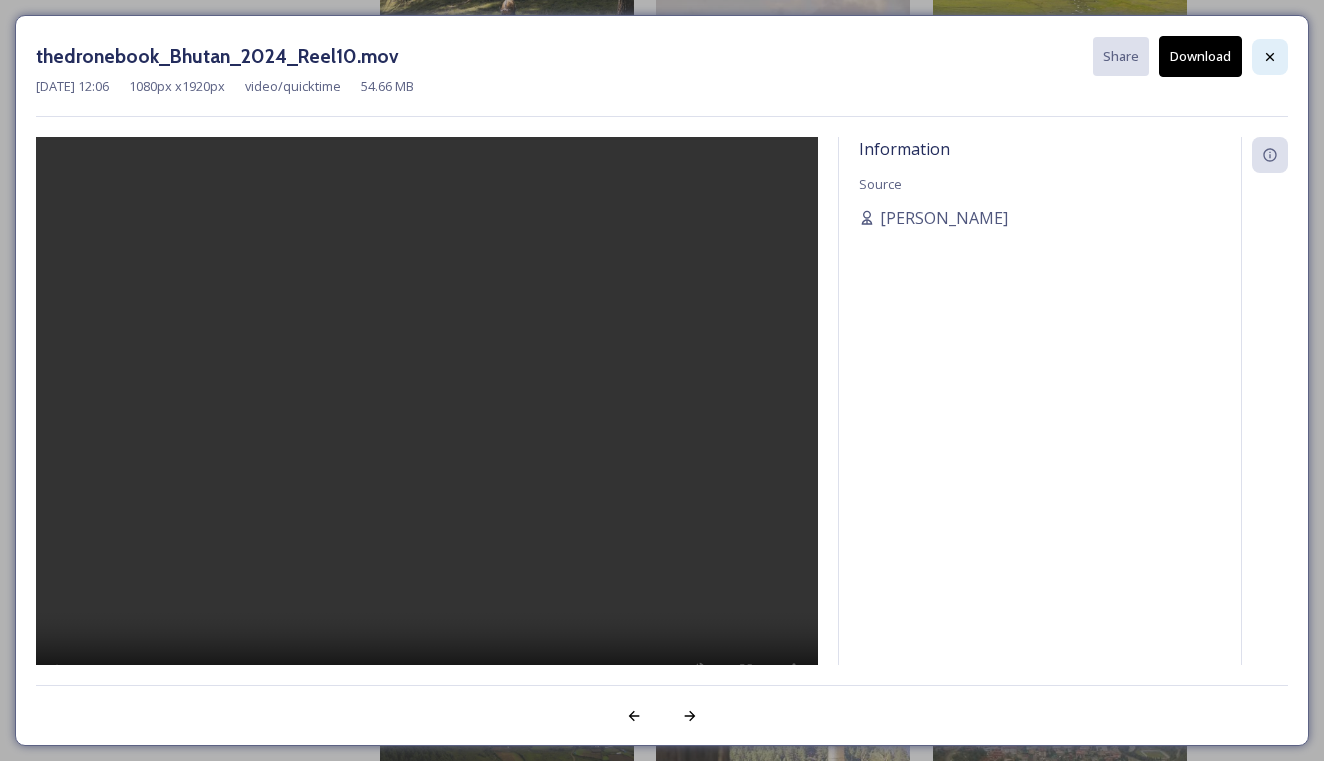 click at bounding box center (1270, 57) 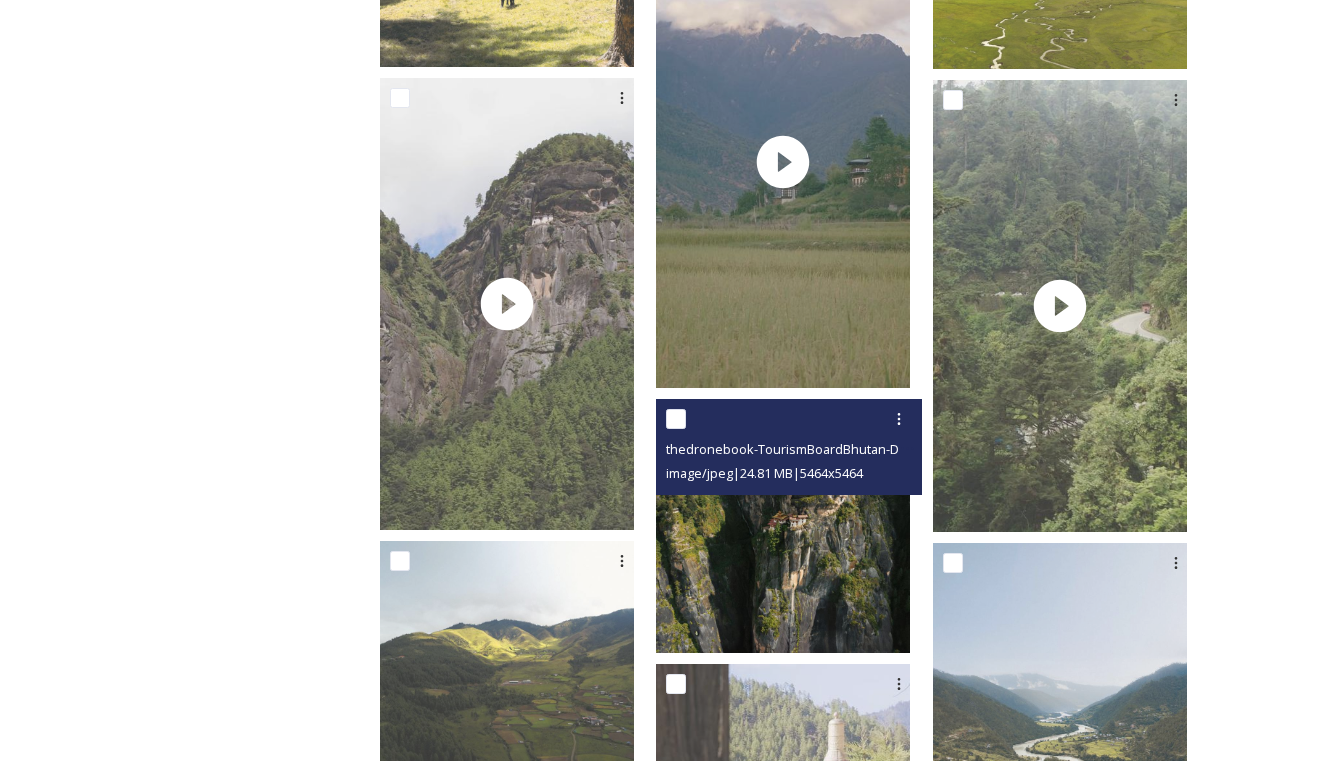 scroll, scrollTop: 2051, scrollLeft: 0, axis: vertical 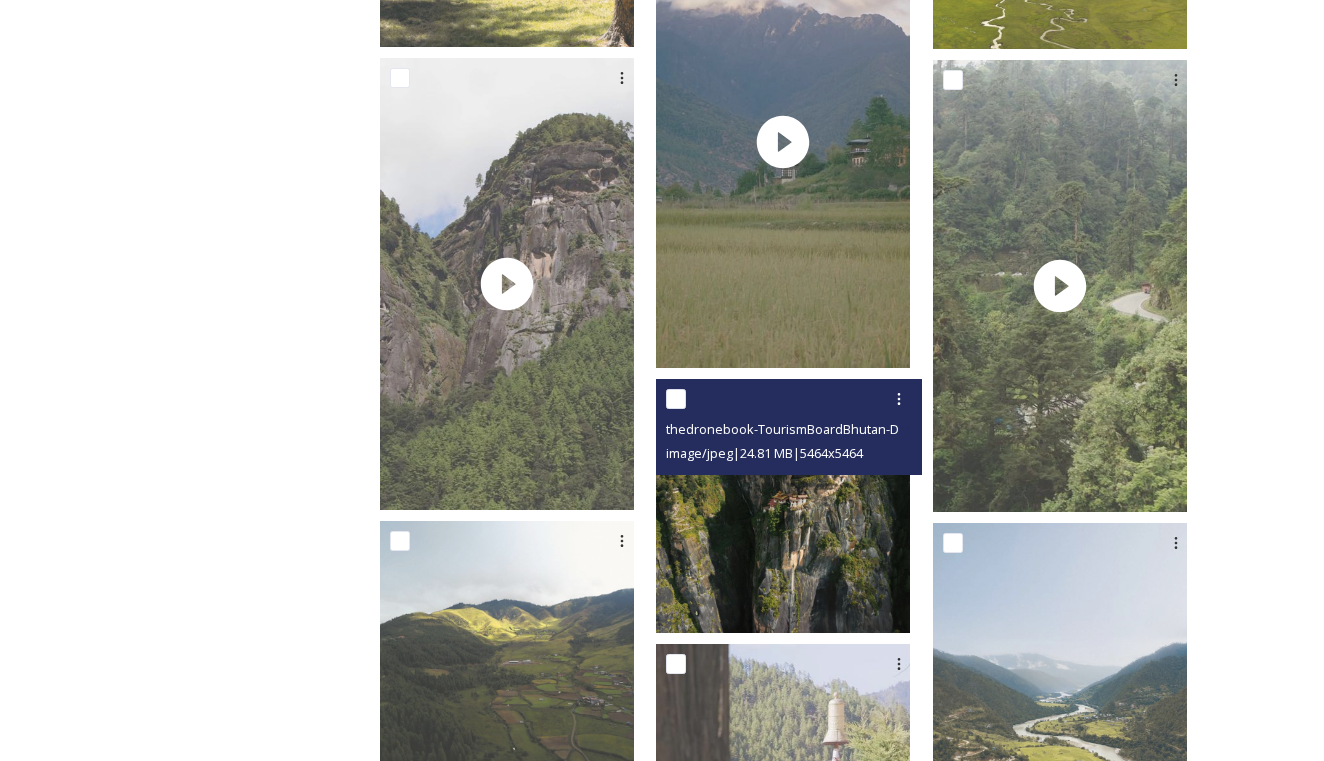 click at bounding box center [783, 506] 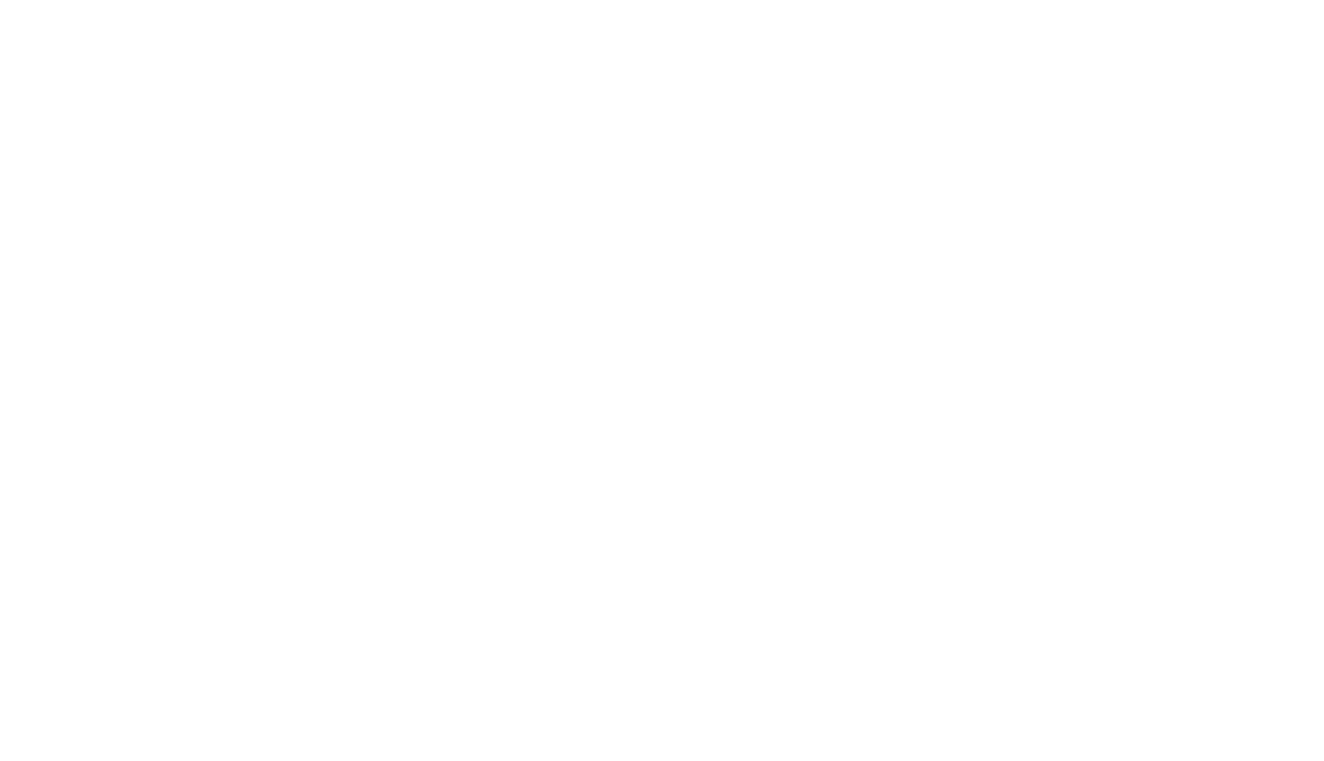 scroll, scrollTop: 1962, scrollLeft: 0, axis: vertical 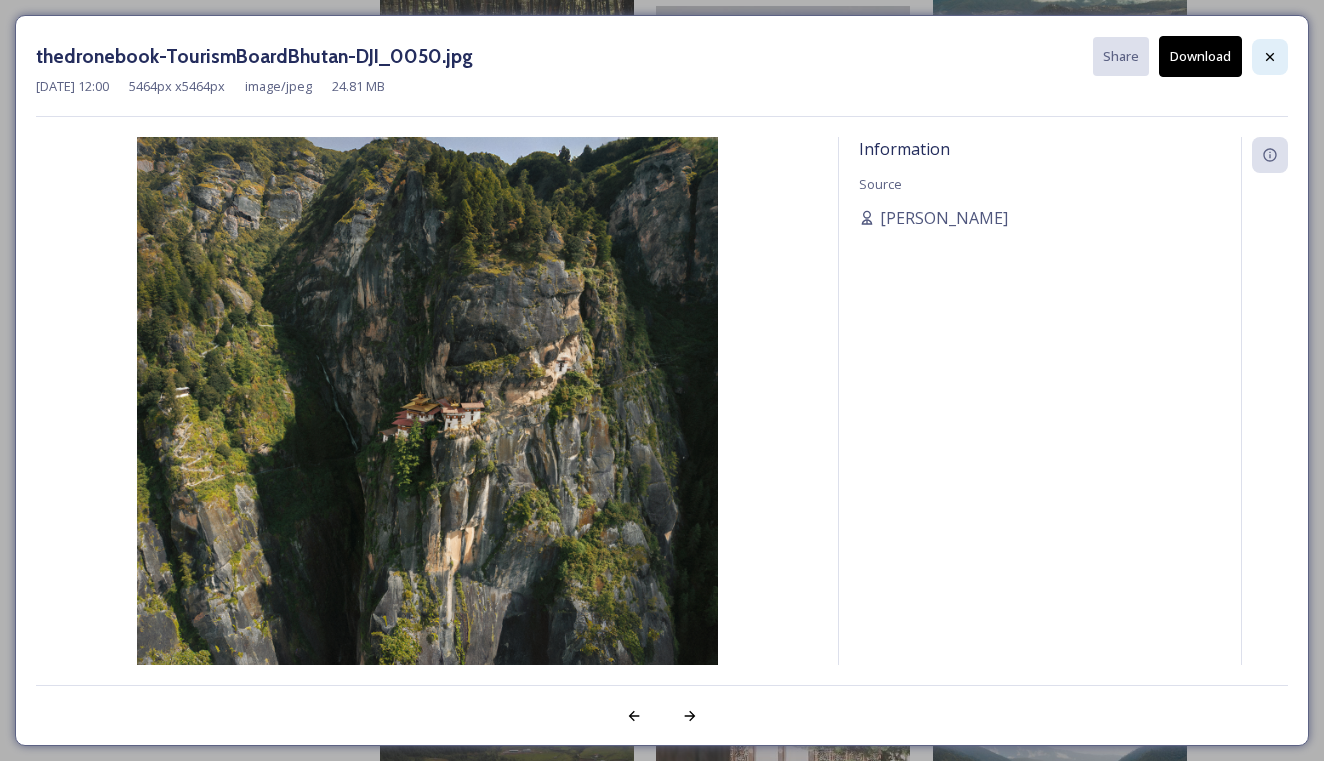 click 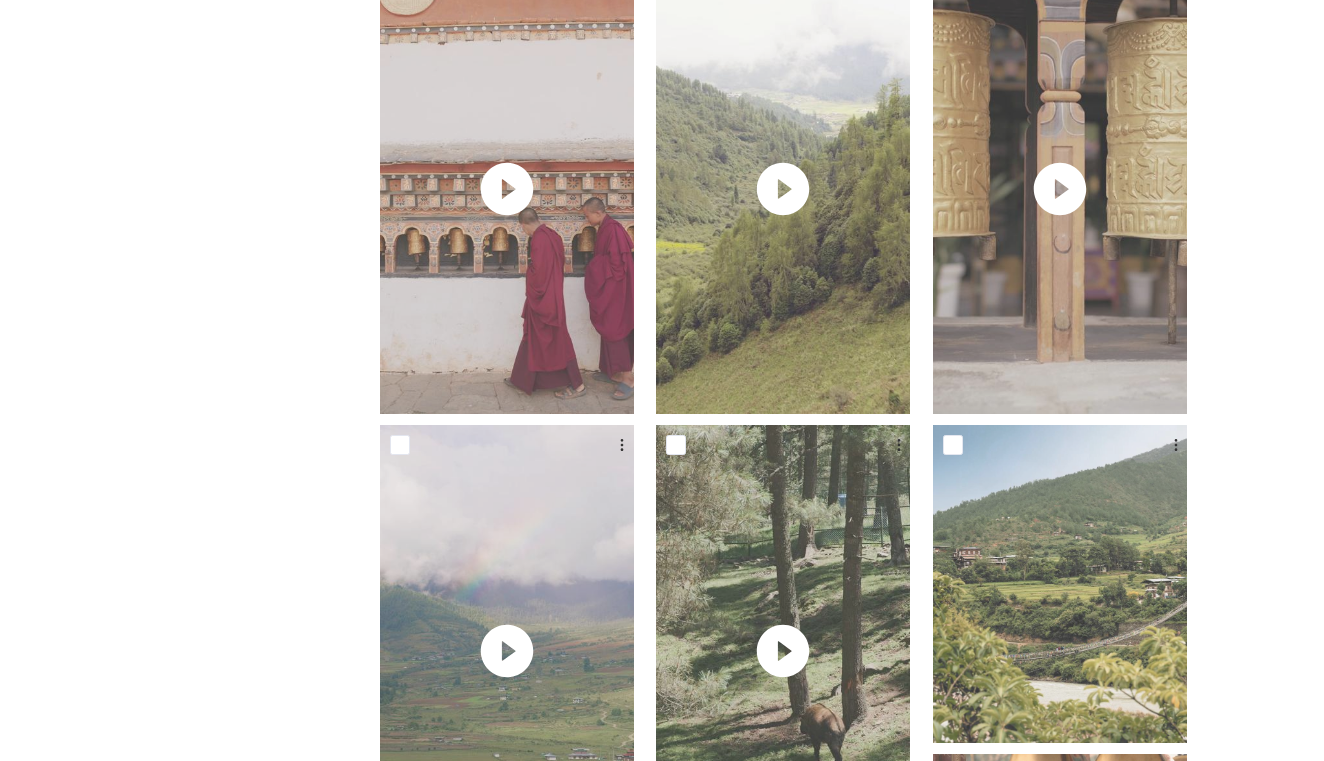 scroll, scrollTop: 483, scrollLeft: 0, axis: vertical 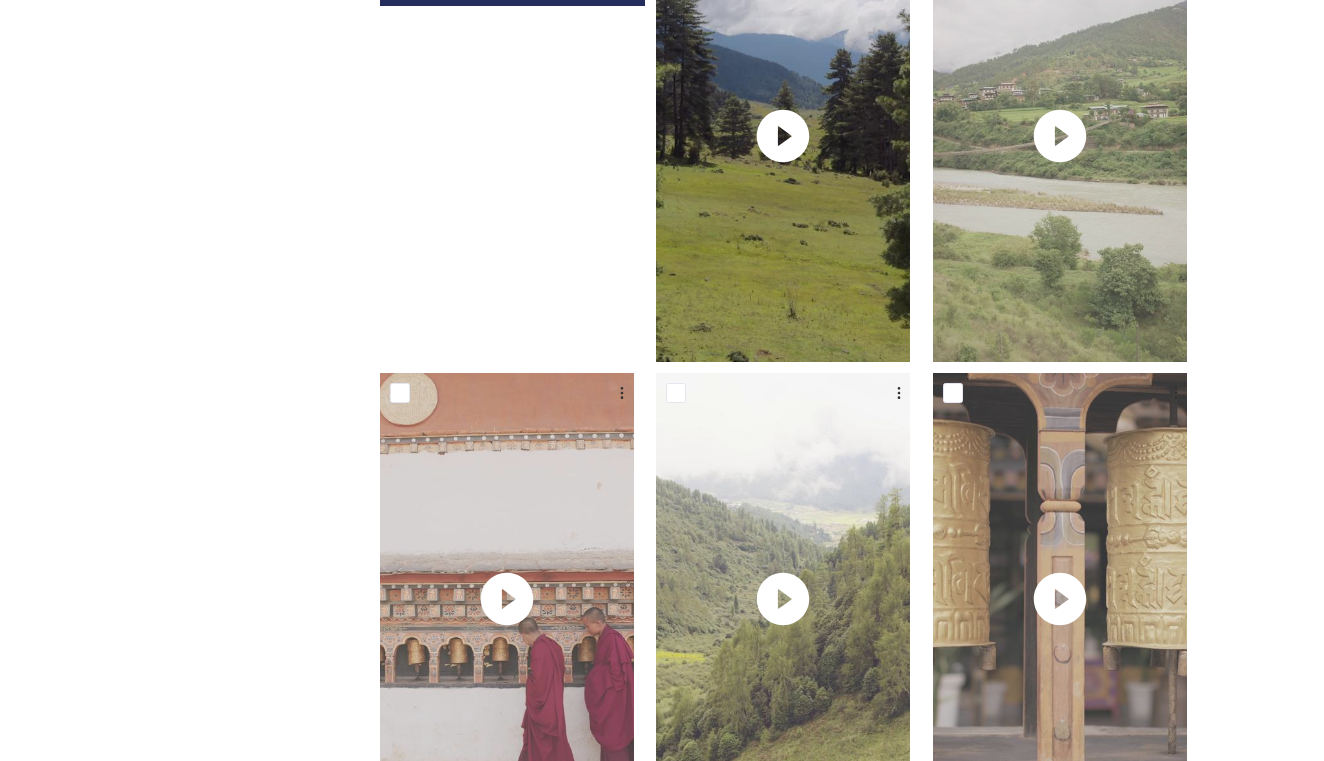 click at bounding box center (507, 136) 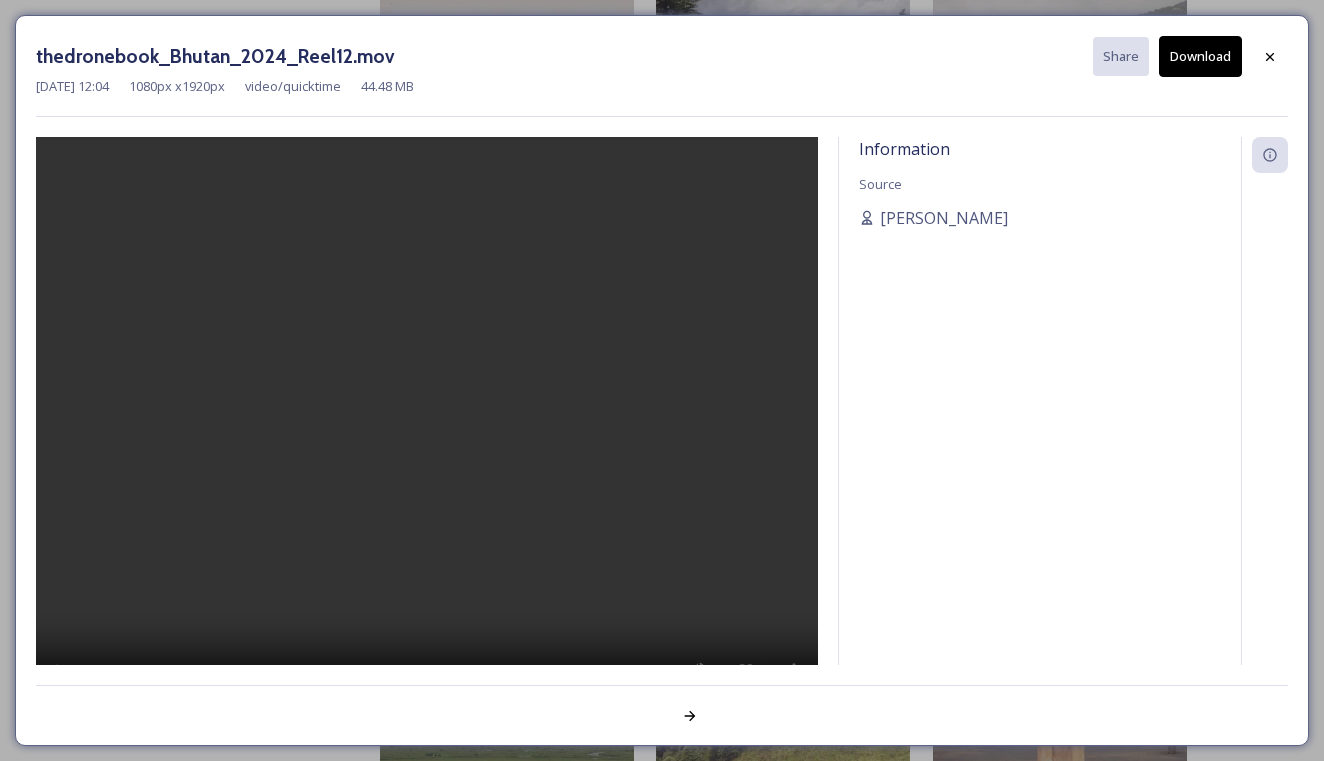 click at bounding box center (427, 427) 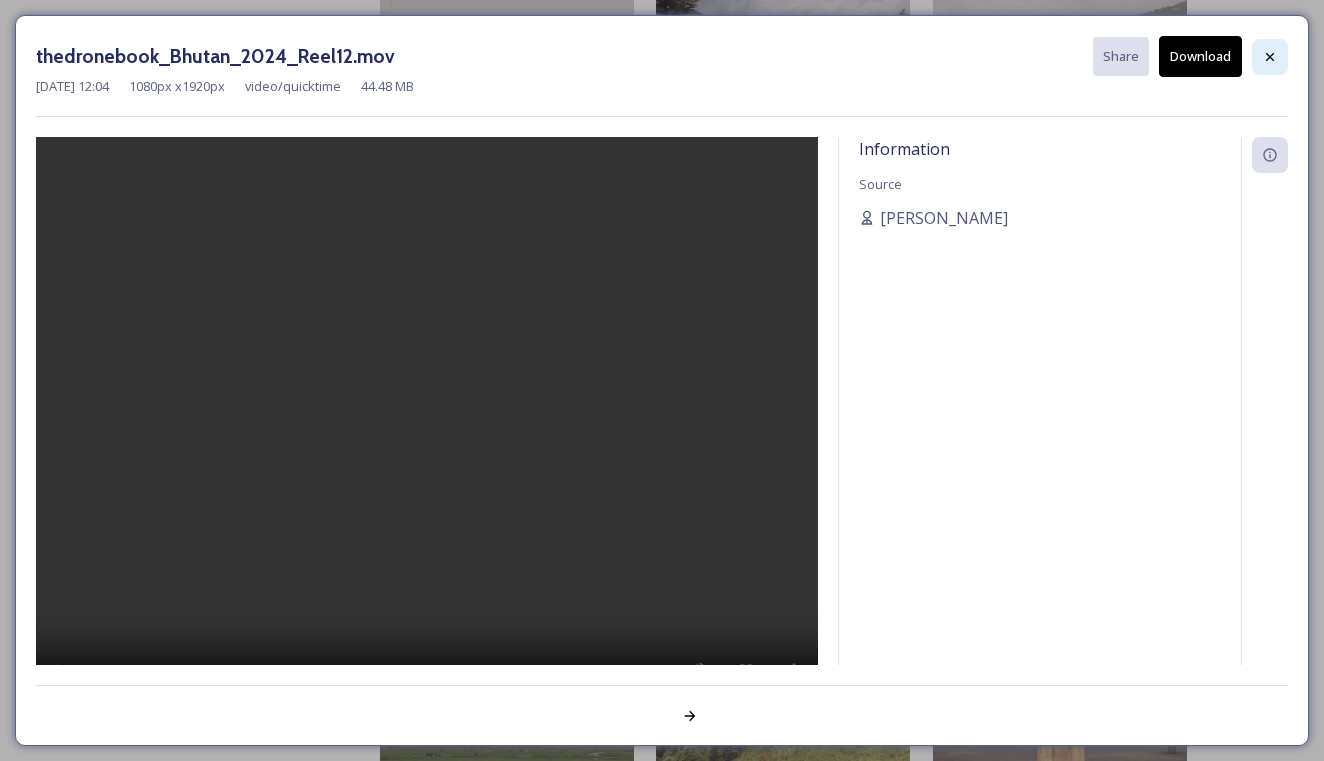 click 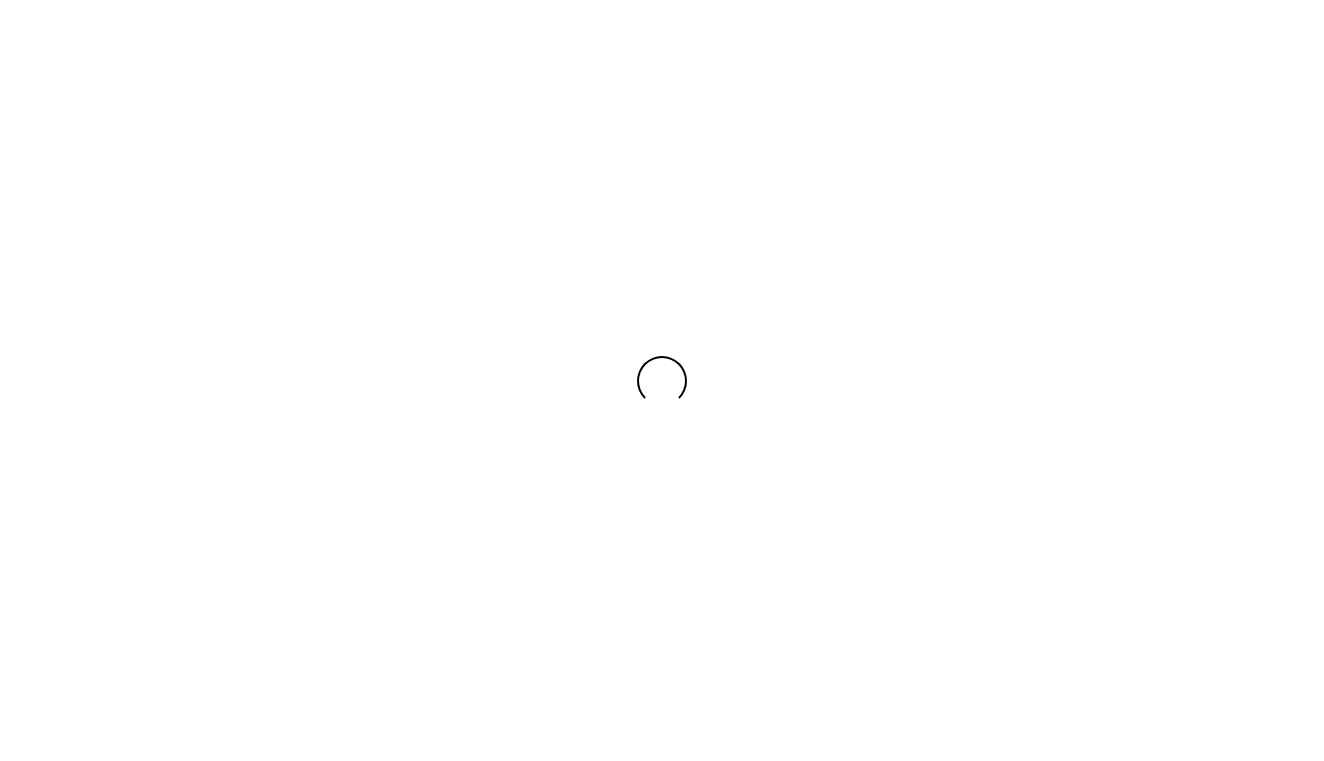 scroll, scrollTop: 0, scrollLeft: 0, axis: both 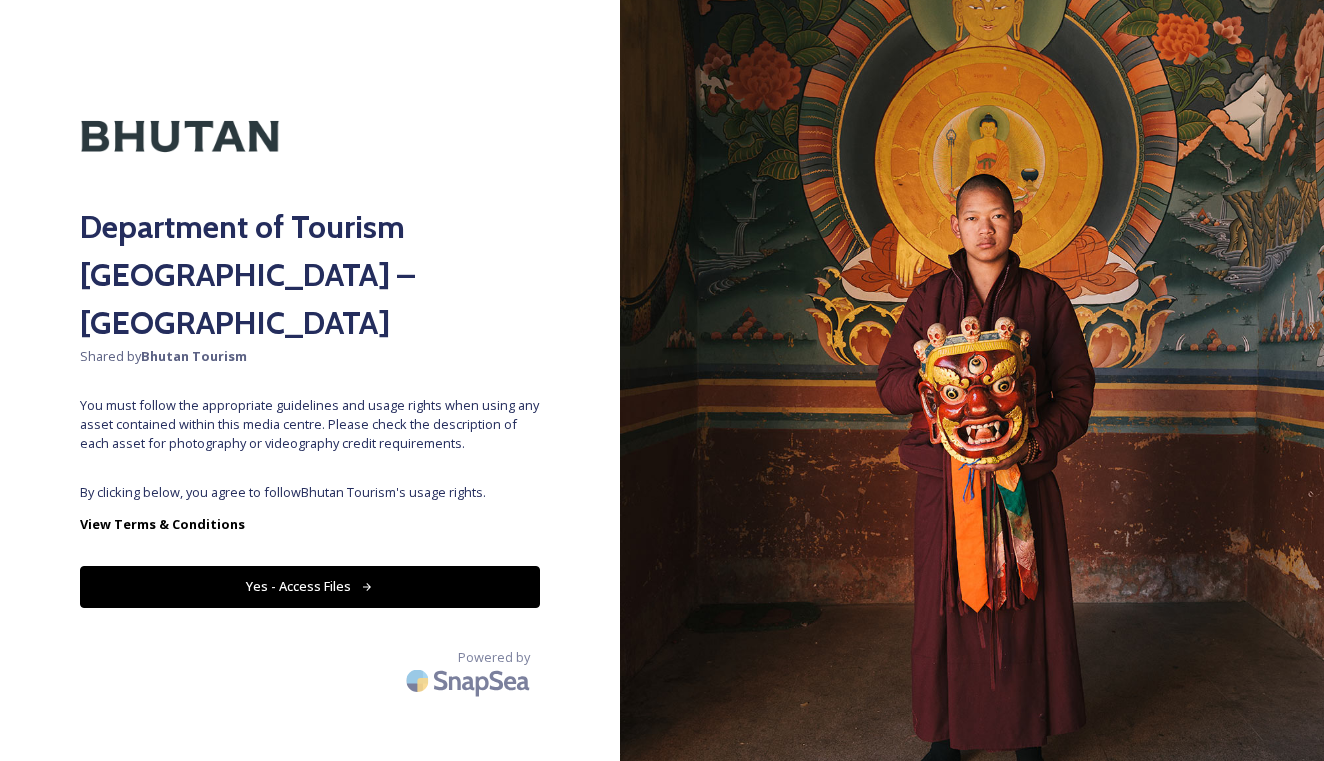 click on "Yes - Access Files" at bounding box center [310, 586] 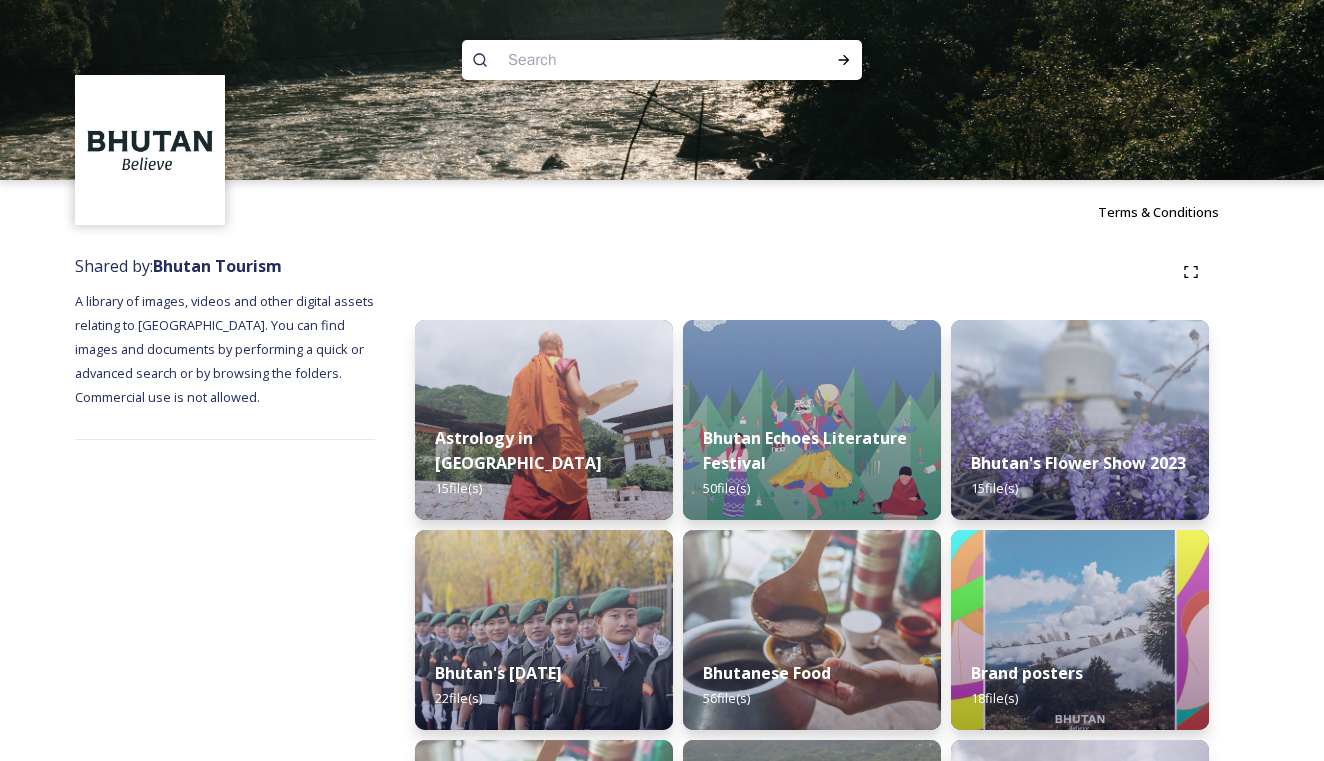 click at bounding box center [623, 60] 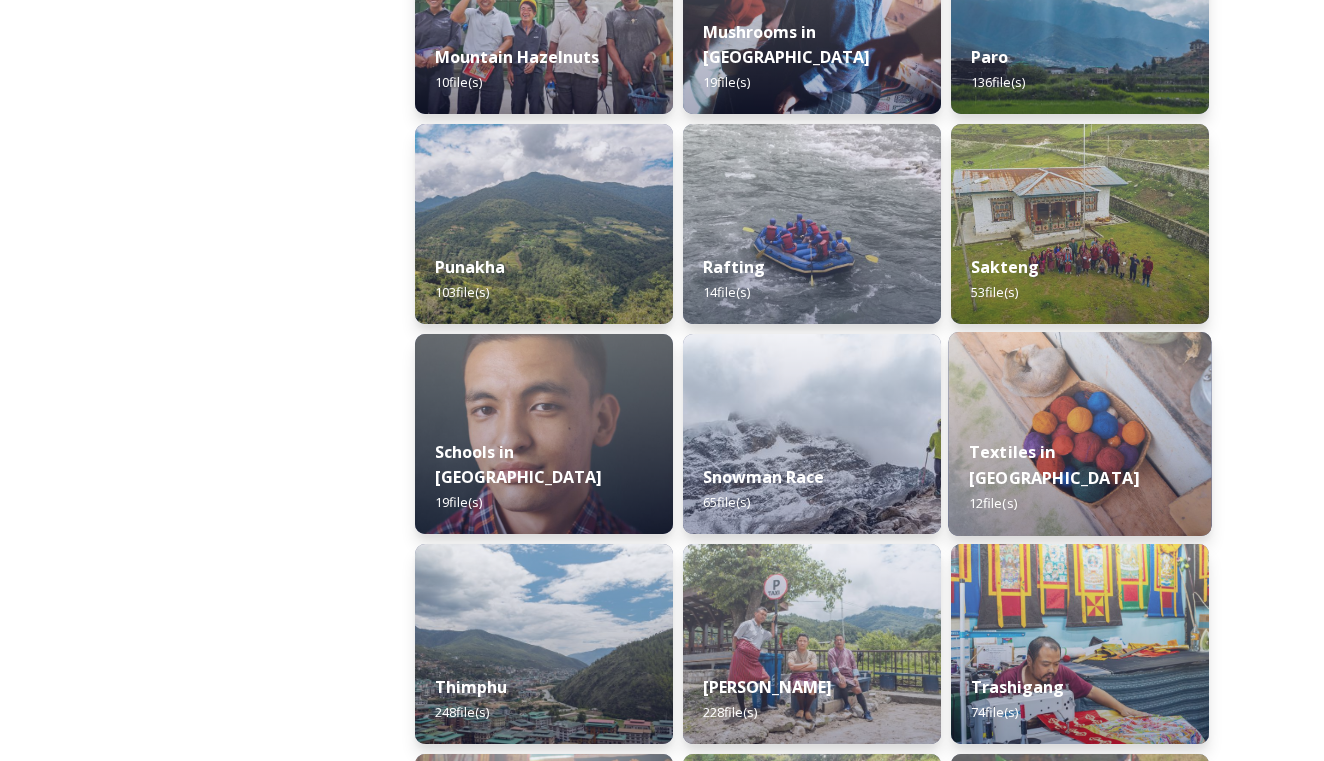 scroll, scrollTop: 1870, scrollLeft: 0, axis: vertical 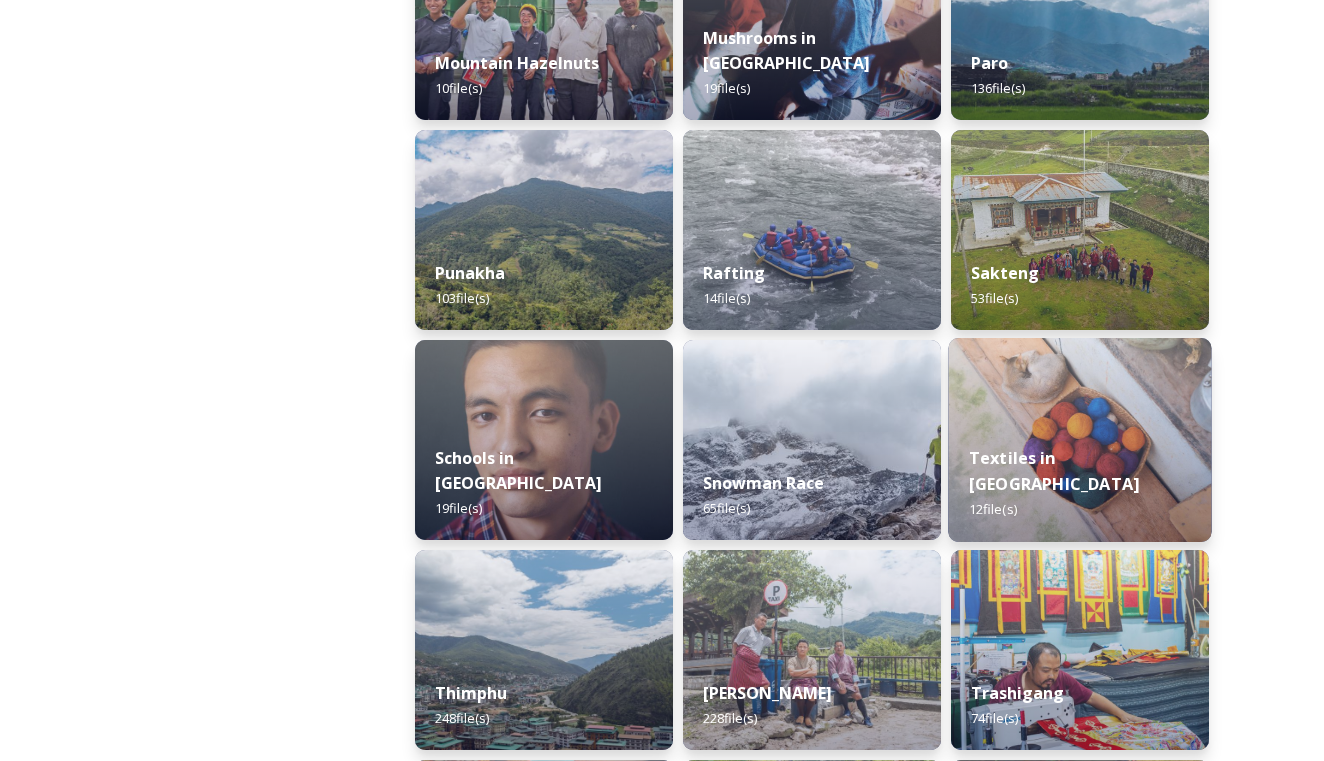 click at bounding box center [1079, 440] 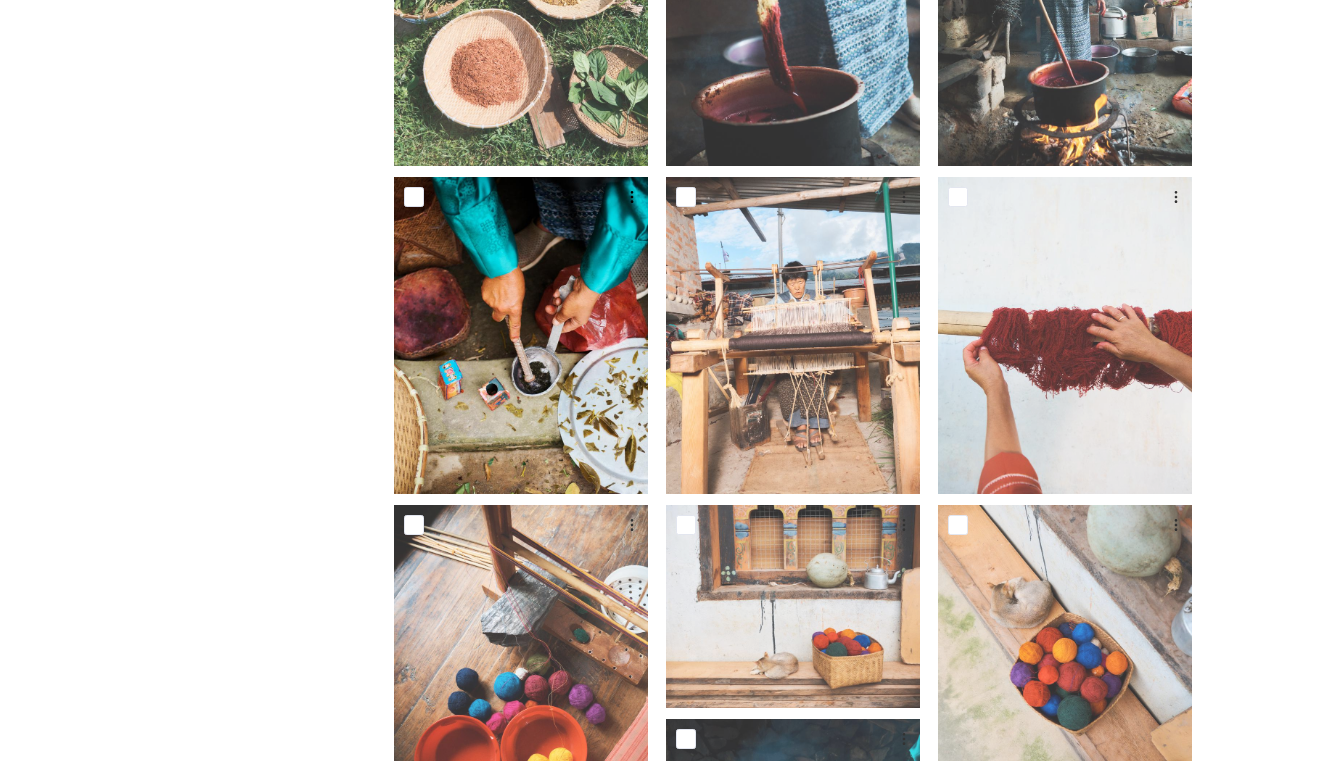 scroll, scrollTop: 495, scrollLeft: 0, axis: vertical 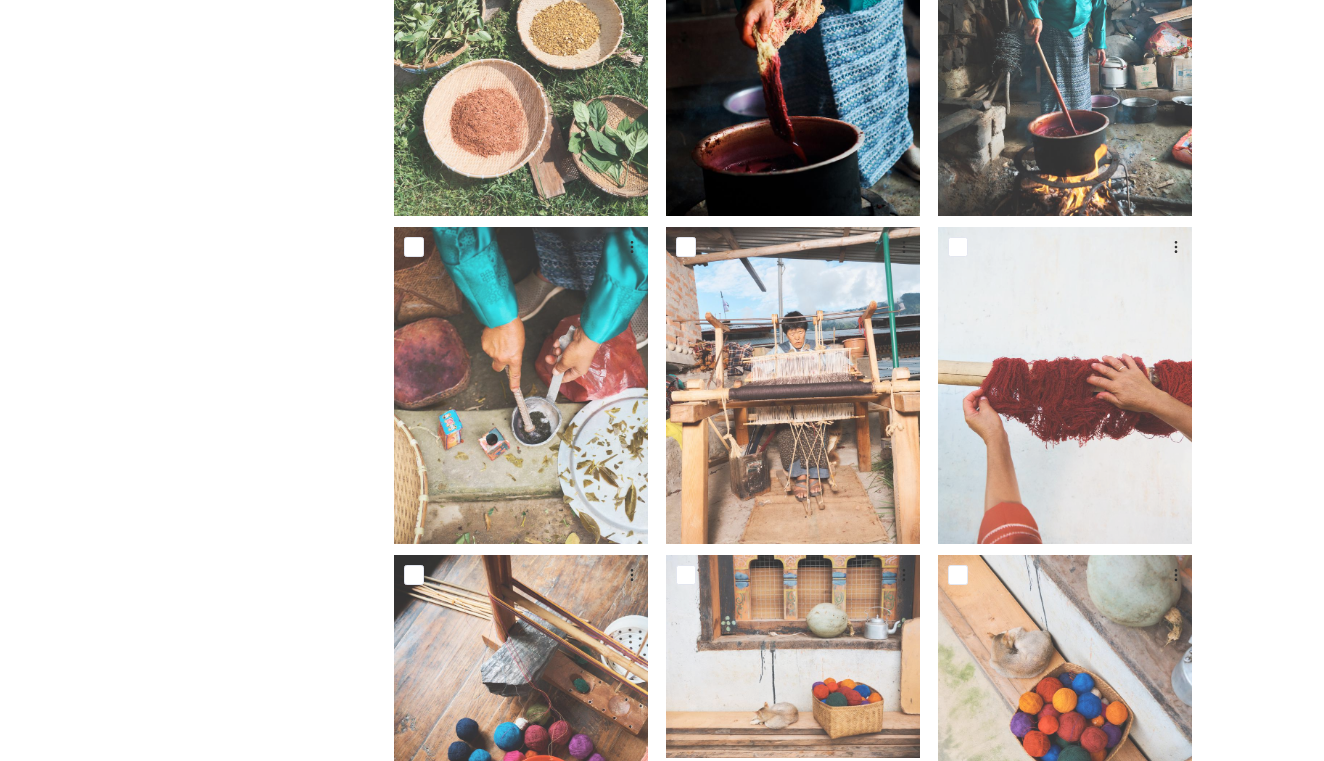 click at bounding box center [793, 57] 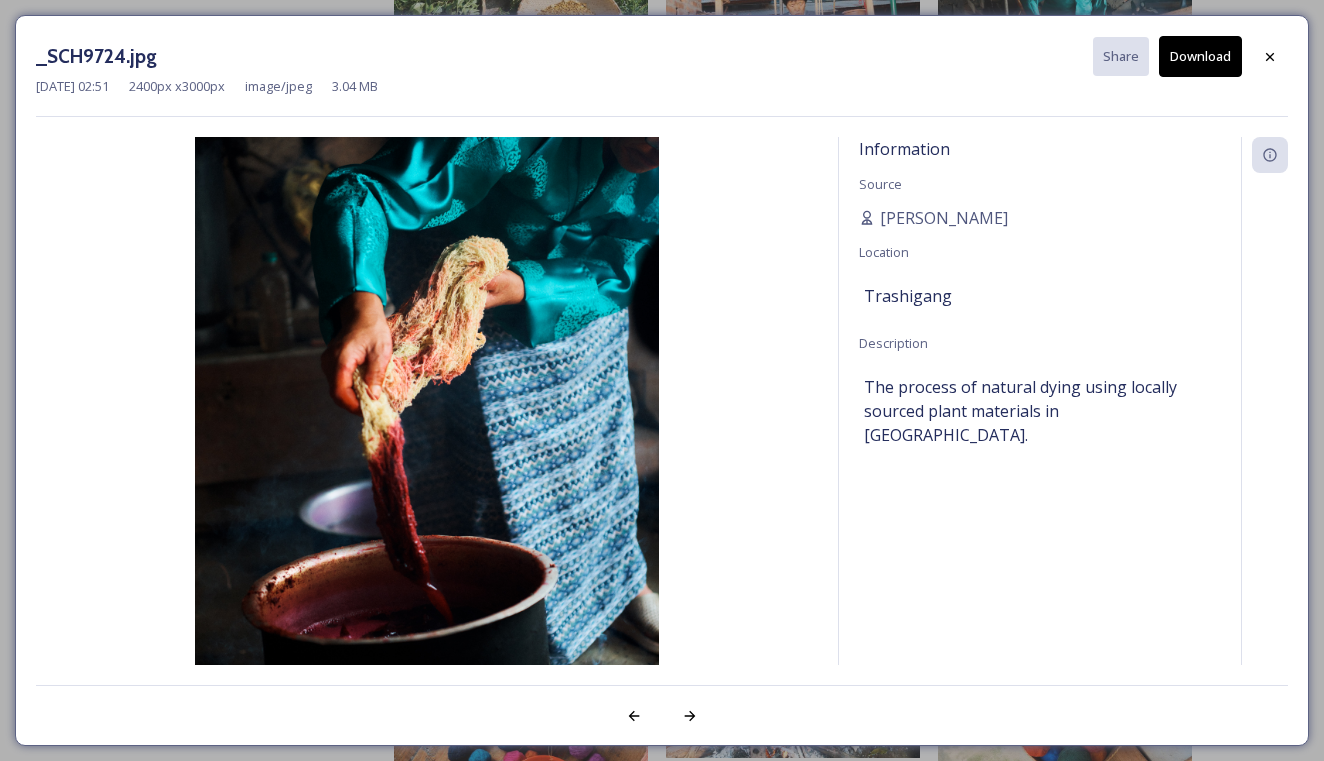 click on "_SCH9724.jpg Share Download Jul 22 2023 02:51 2400 px x  3000 px image/jpeg 3.04 MB Information Source Scarlette DG Location Trashigang Description The process of natural dying using locally sourced plant materials in Radhi." at bounding box center (662, 380) 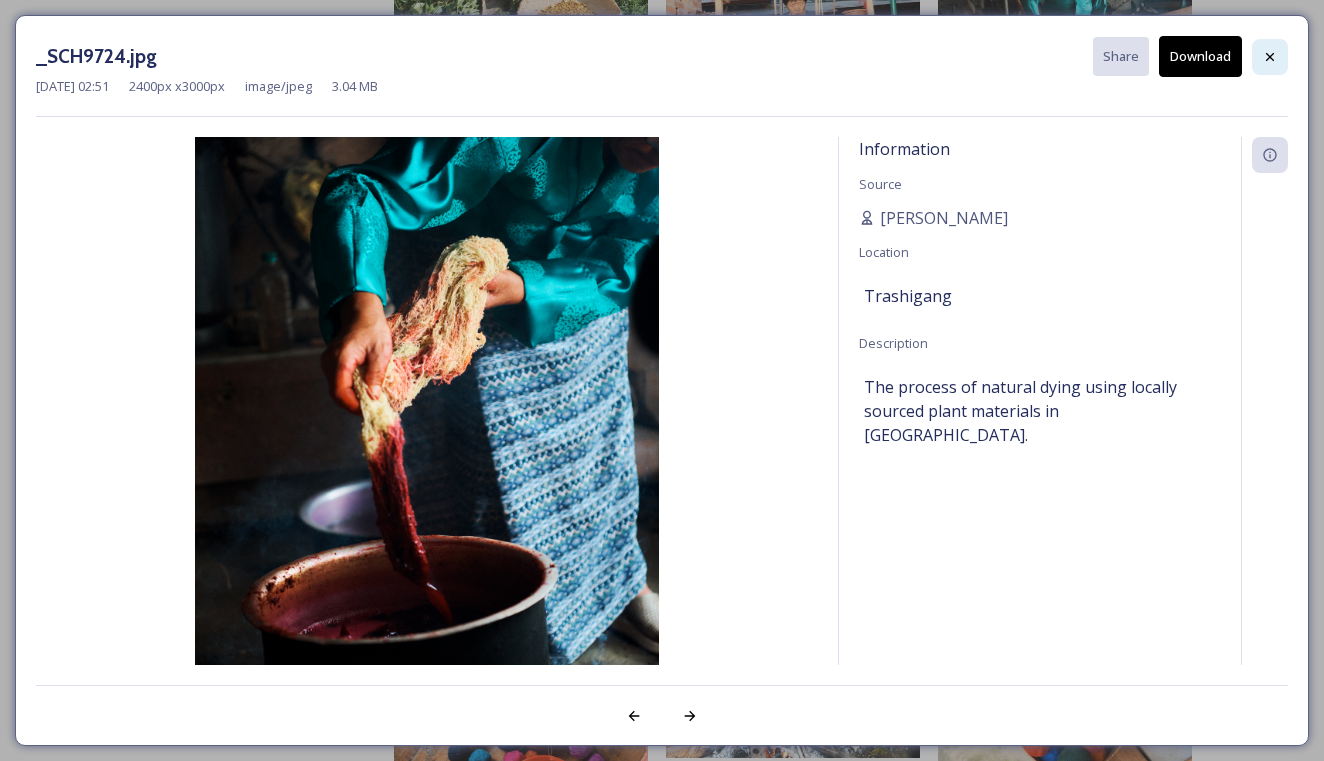 click at bounding box center [1270, 57] 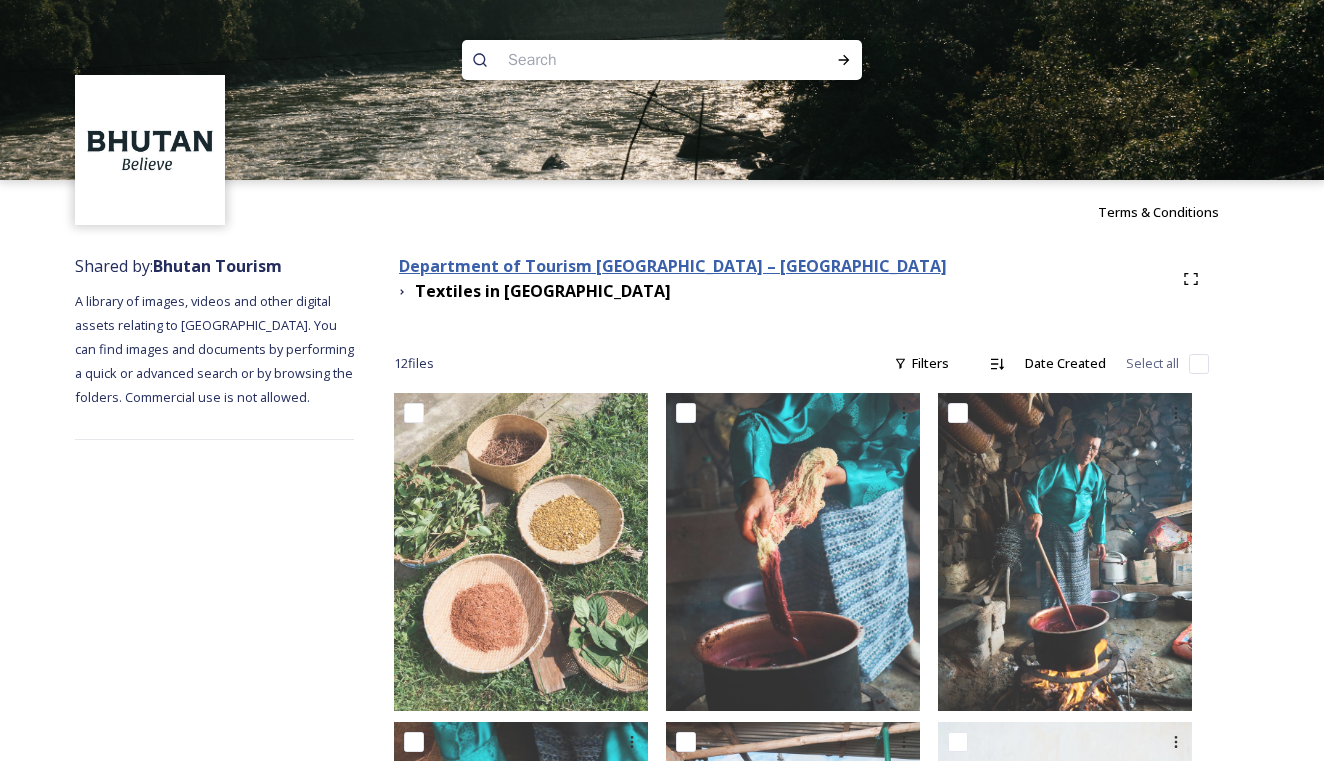 scroll, scrollTop: 0, scrollLeft: 0, axis: both 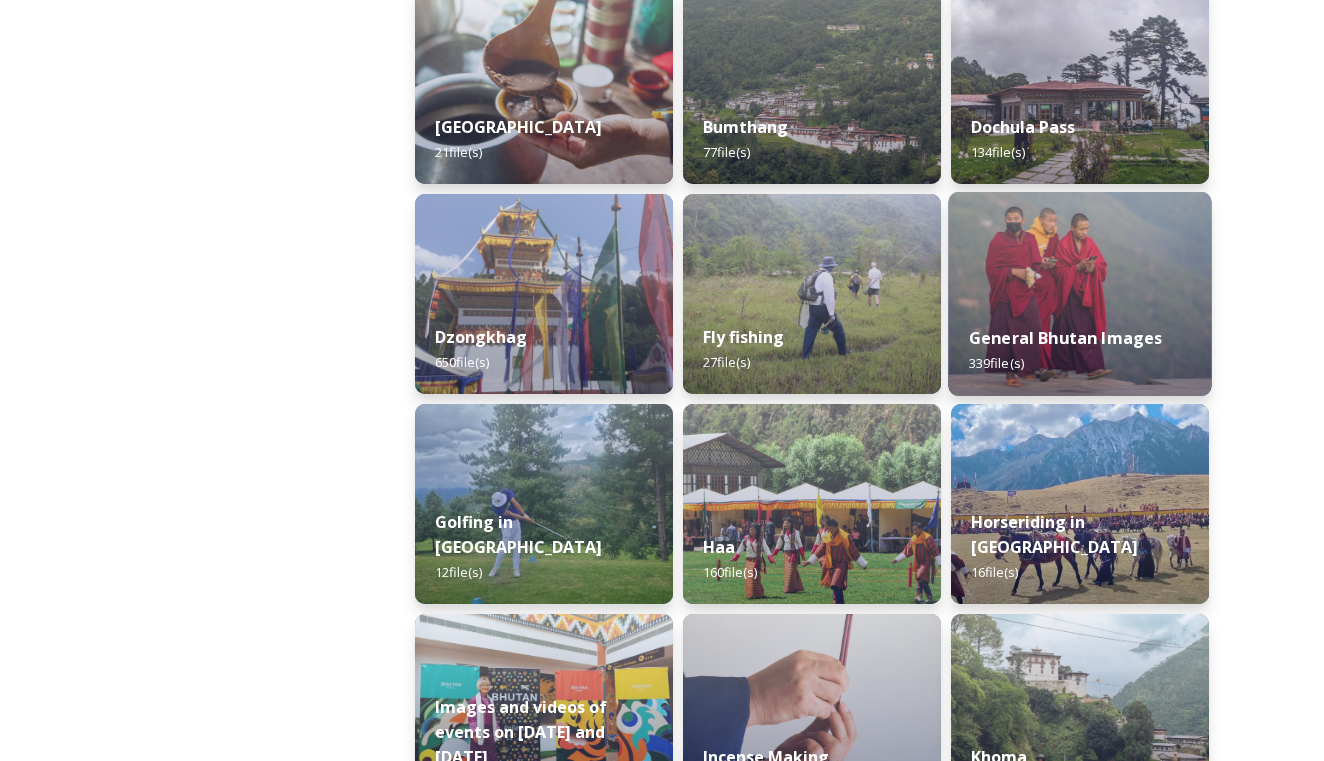 click at bounding box center (1079, 294) 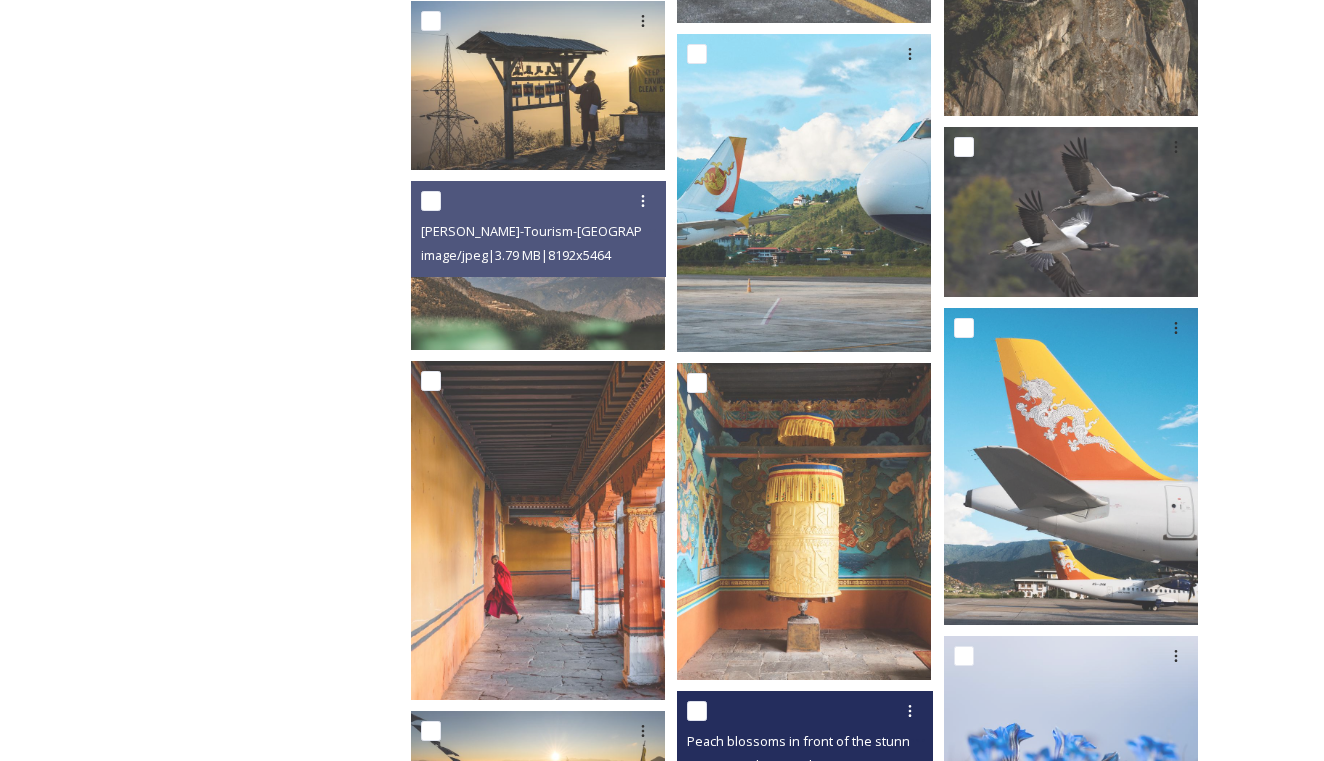 scroll, scrollTop: 2072, scrollLeft: 0, axis: vertical 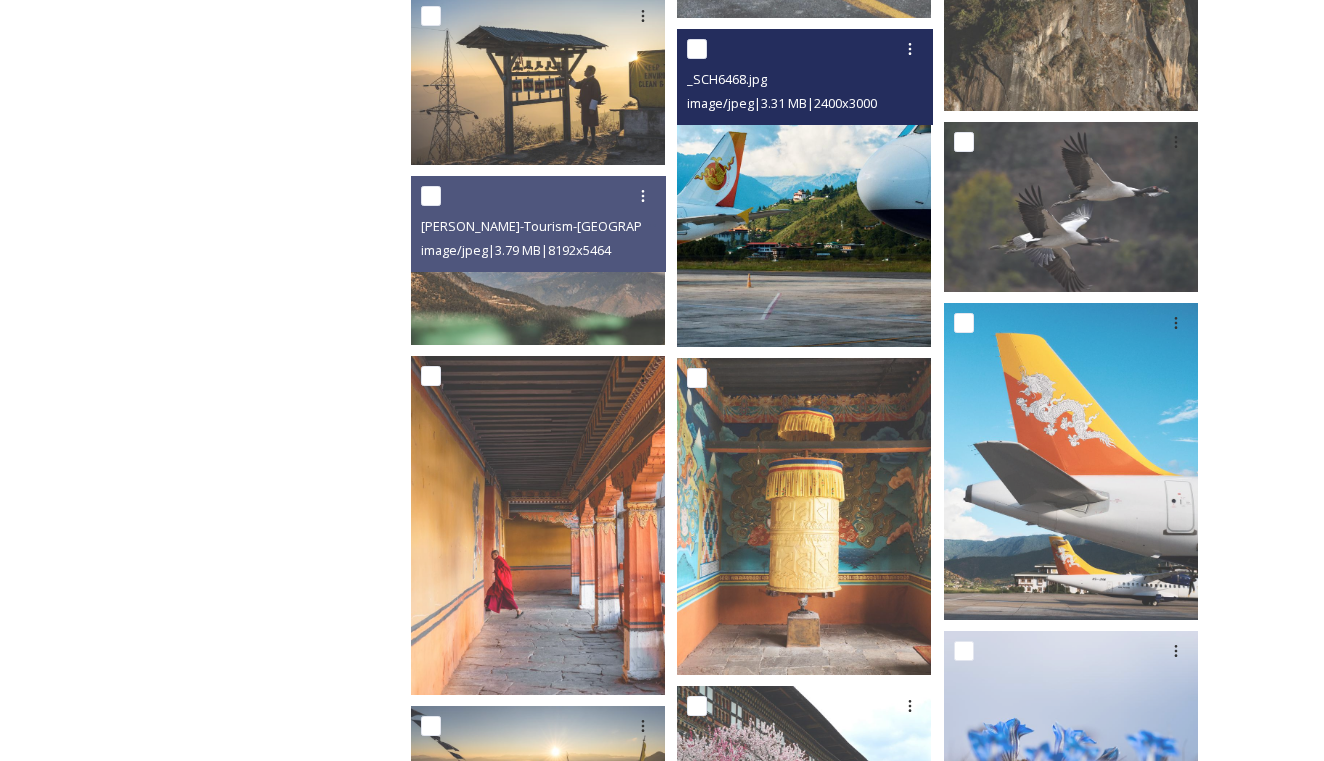 click at bounding box center [804, 188] 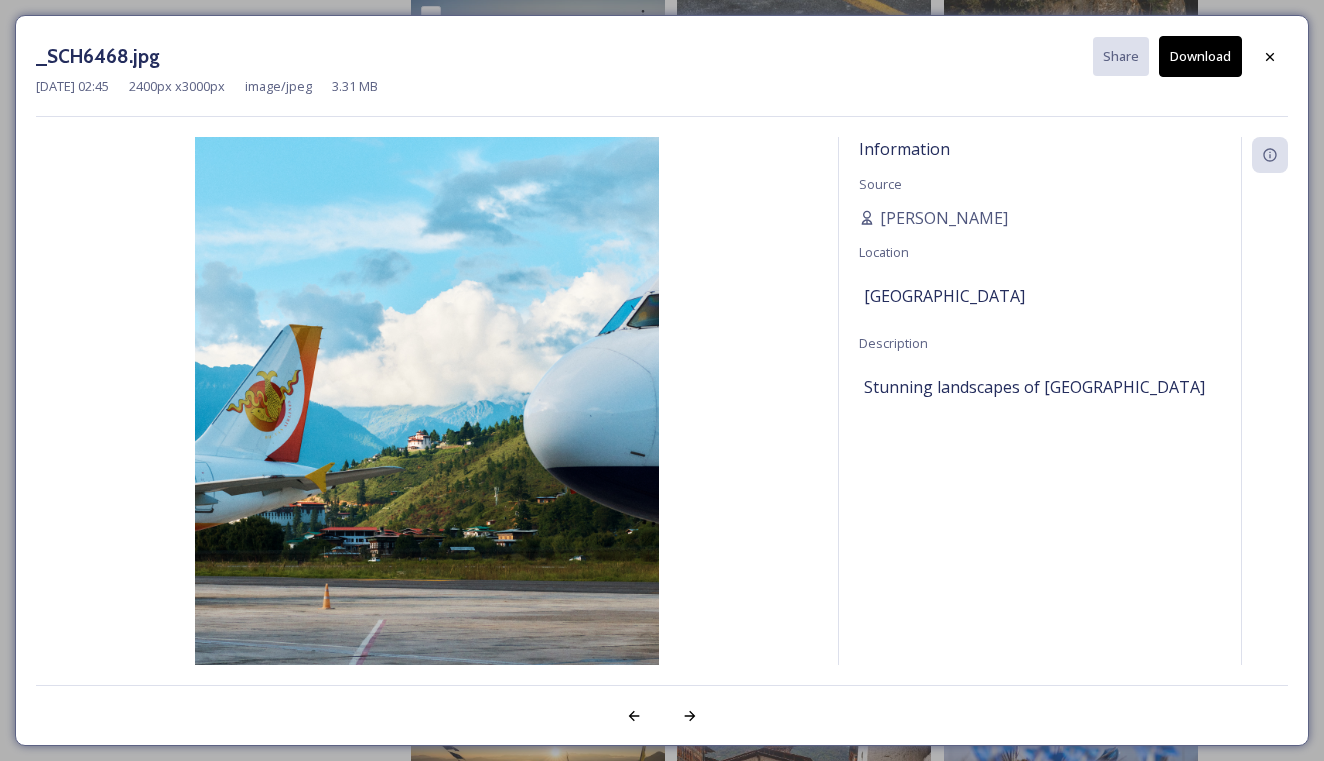click at bounding box center [427, 427] 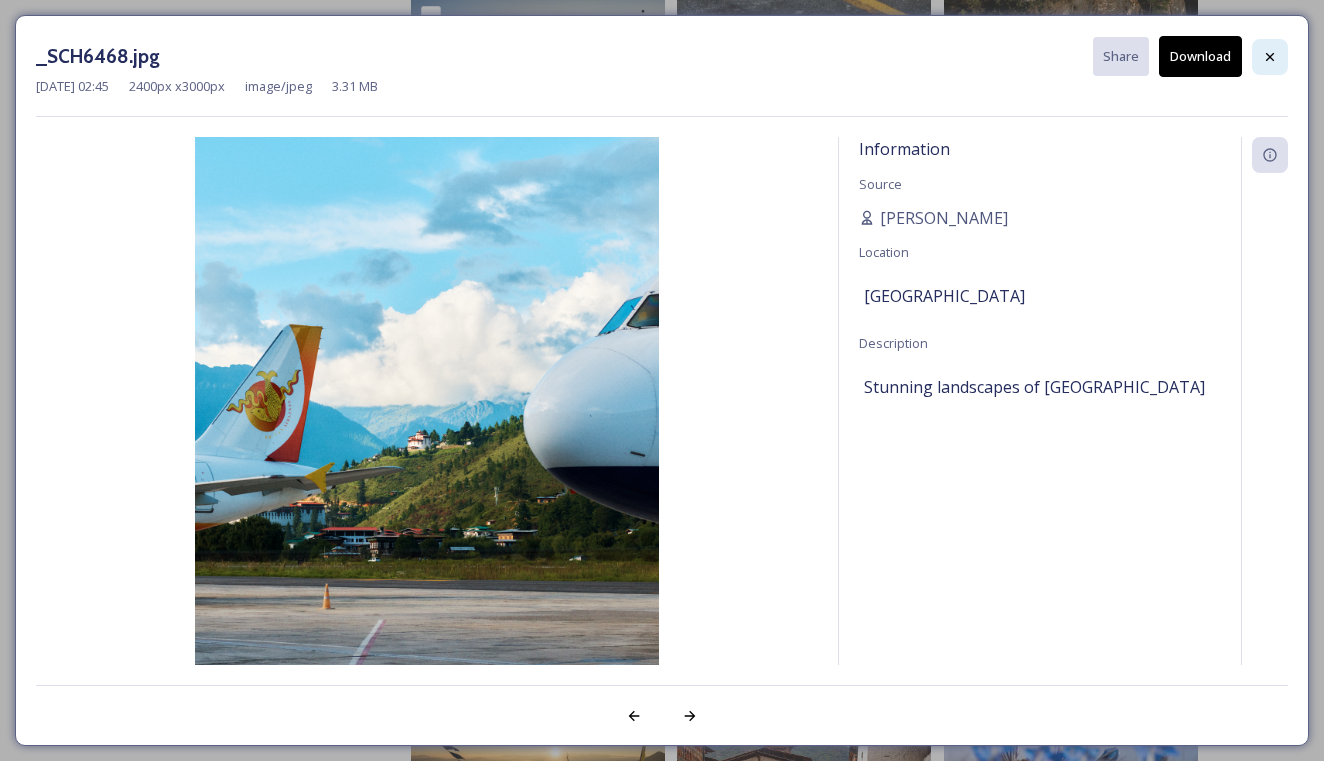 click at bounding box center [1270, 57] 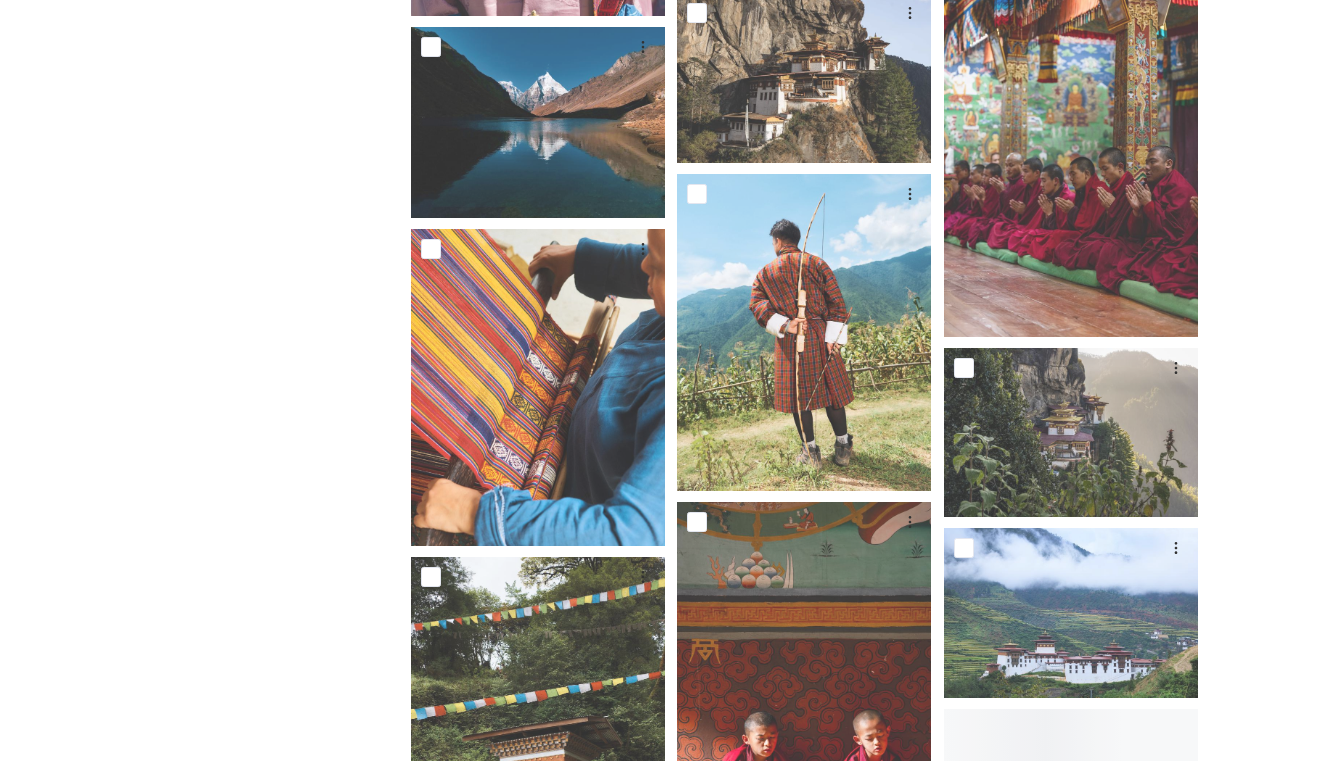 scroll, scrollTop: 8345, scrollLeft: 0, axis: vertical 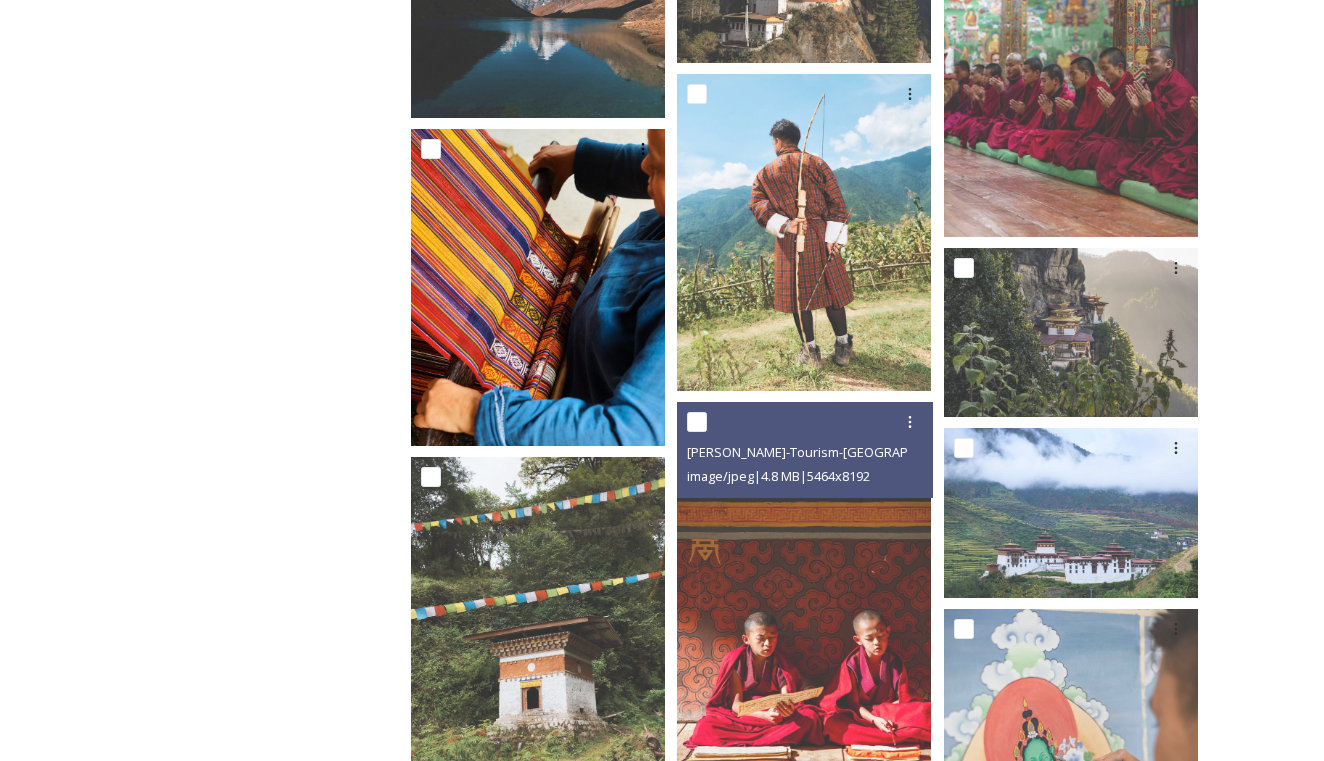 click at bounding box center [538, 288] 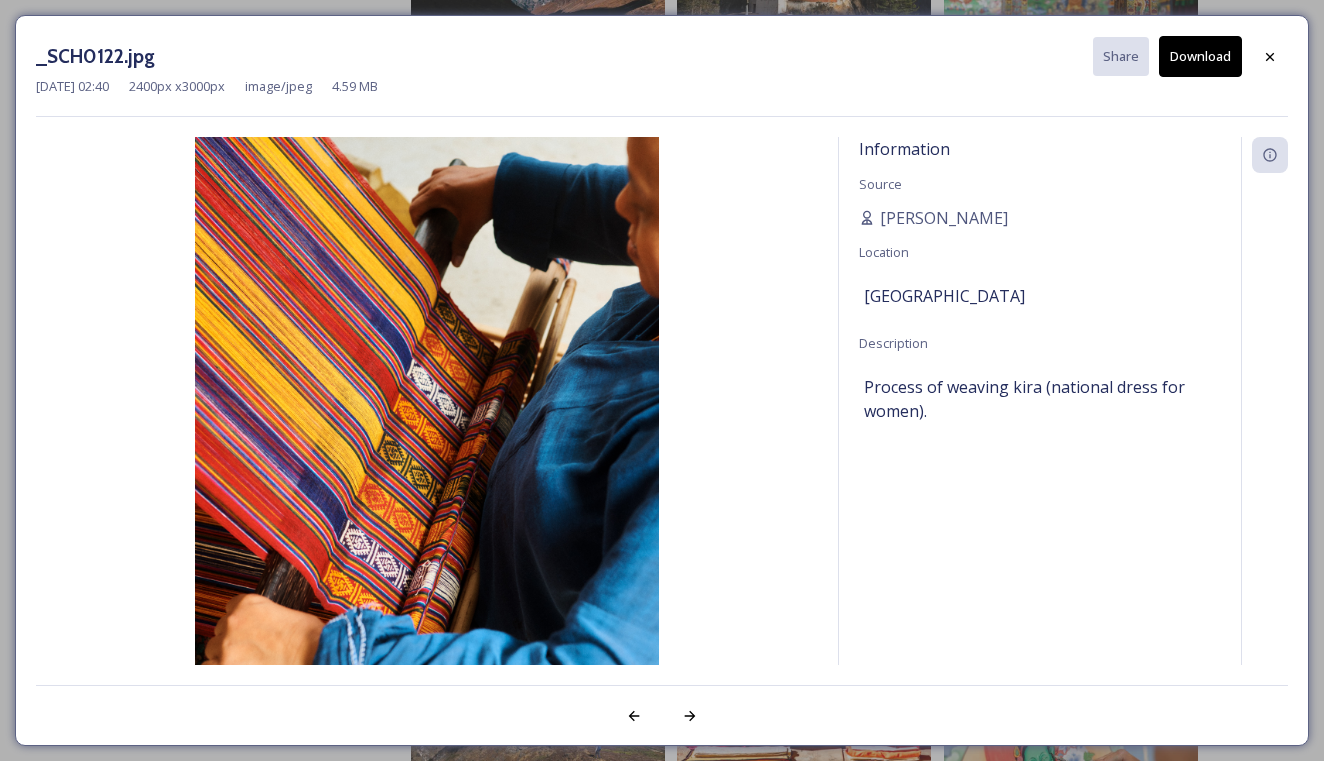 click on "Download" at bounding box center (1200, 56) 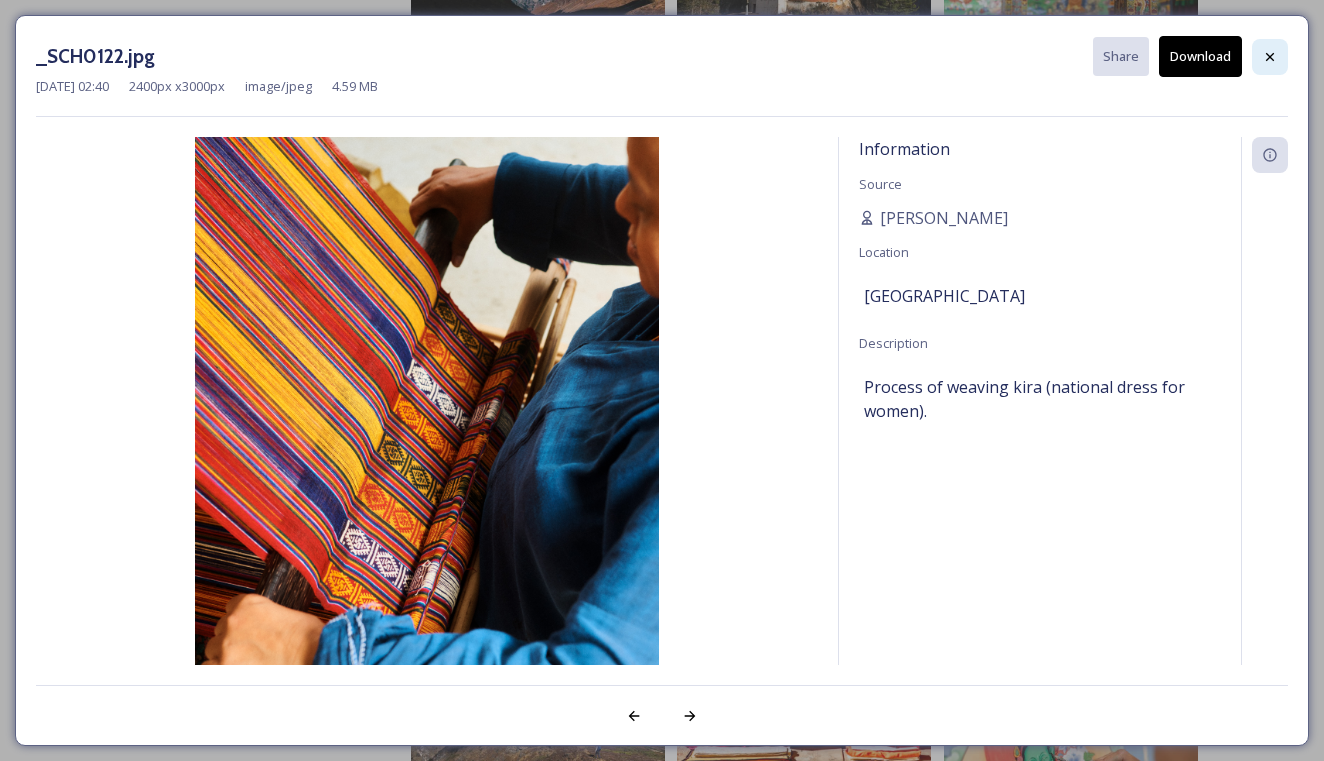 click 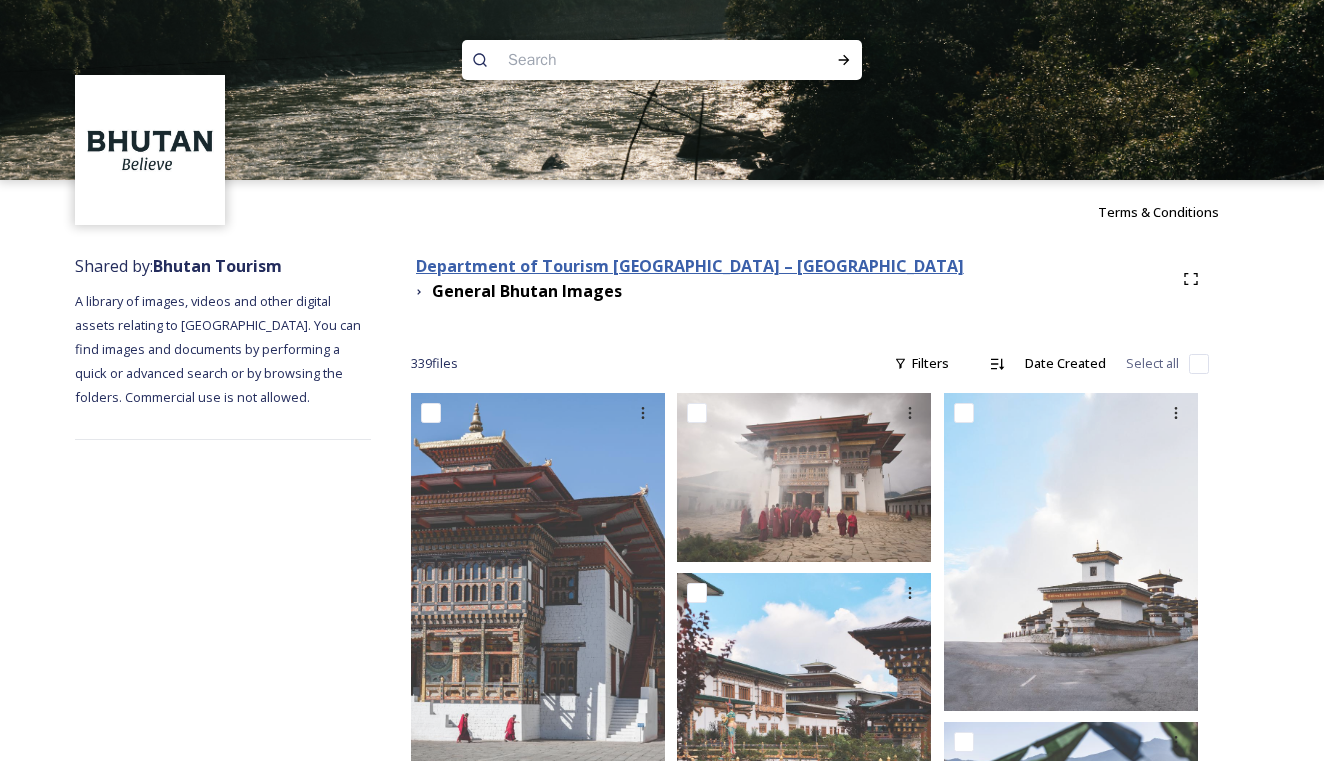 scroll, scrollTop: 0, scrollLeft: 0, axis: both 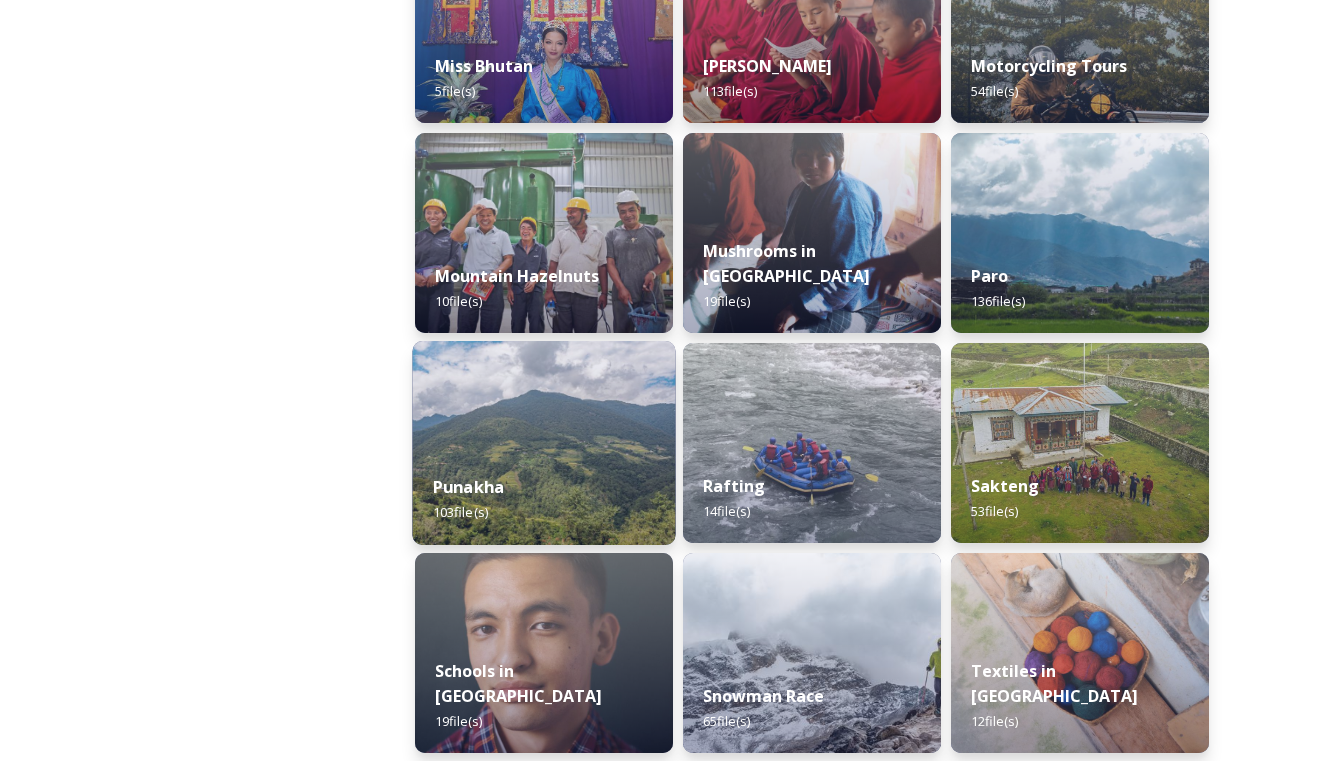 click on "Punakha 103  file(s)" at bounding box center [543, 499] 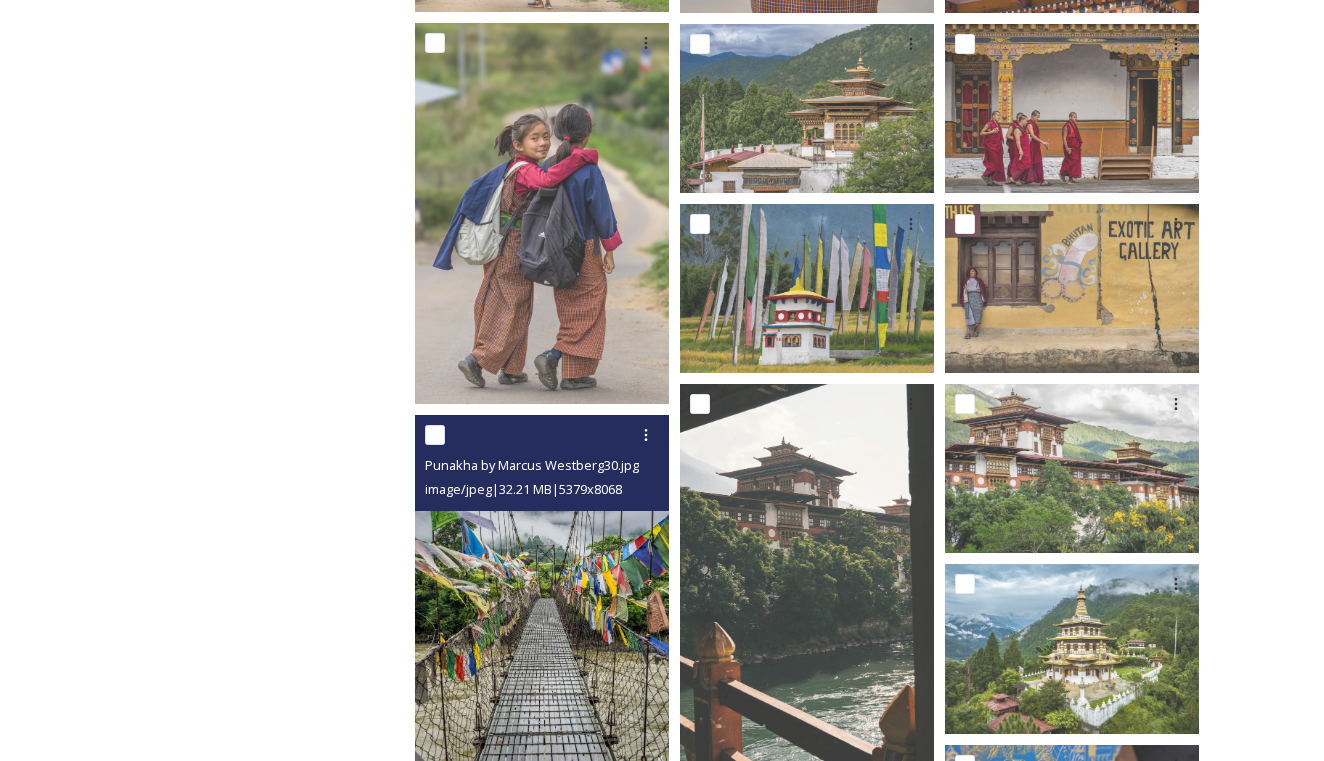 scroll, scrollTop: 1523, scrollLeft: 0, axis: vertical 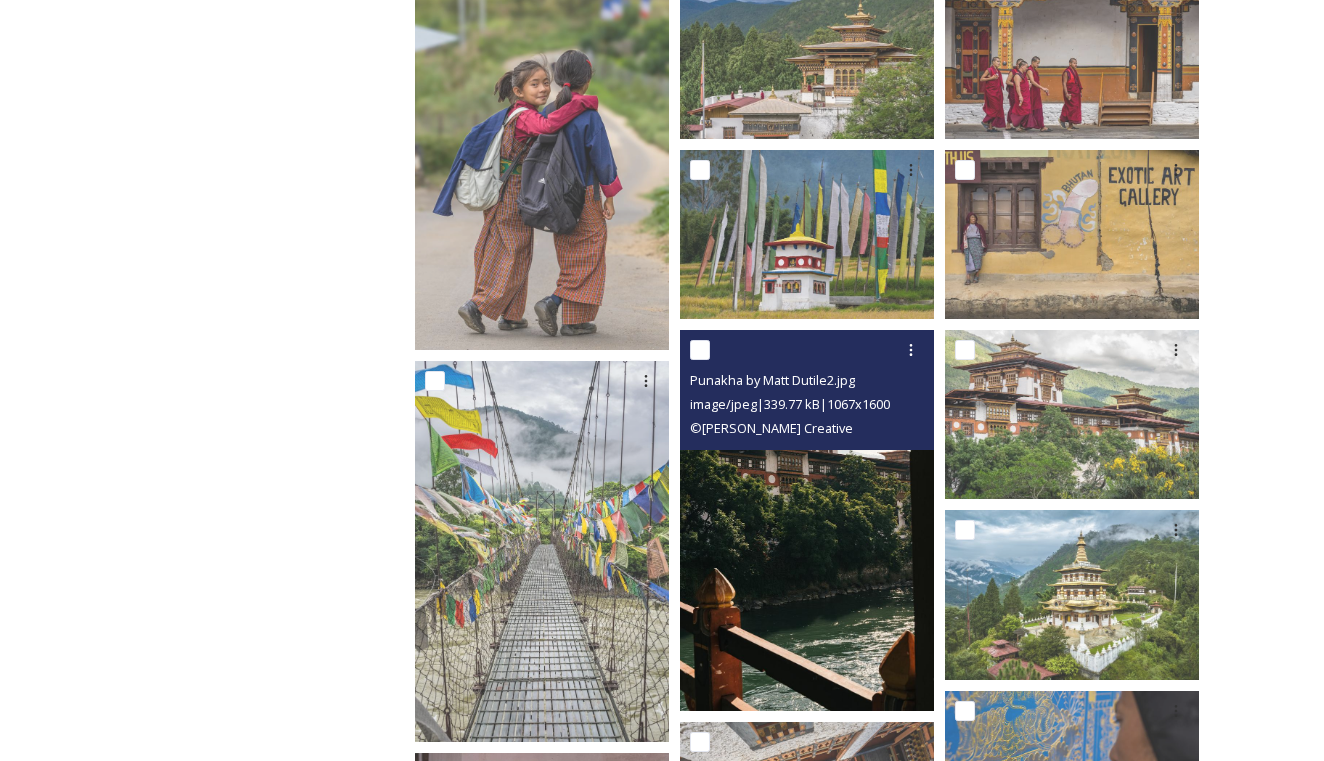 click at bounding box center [807, 520] 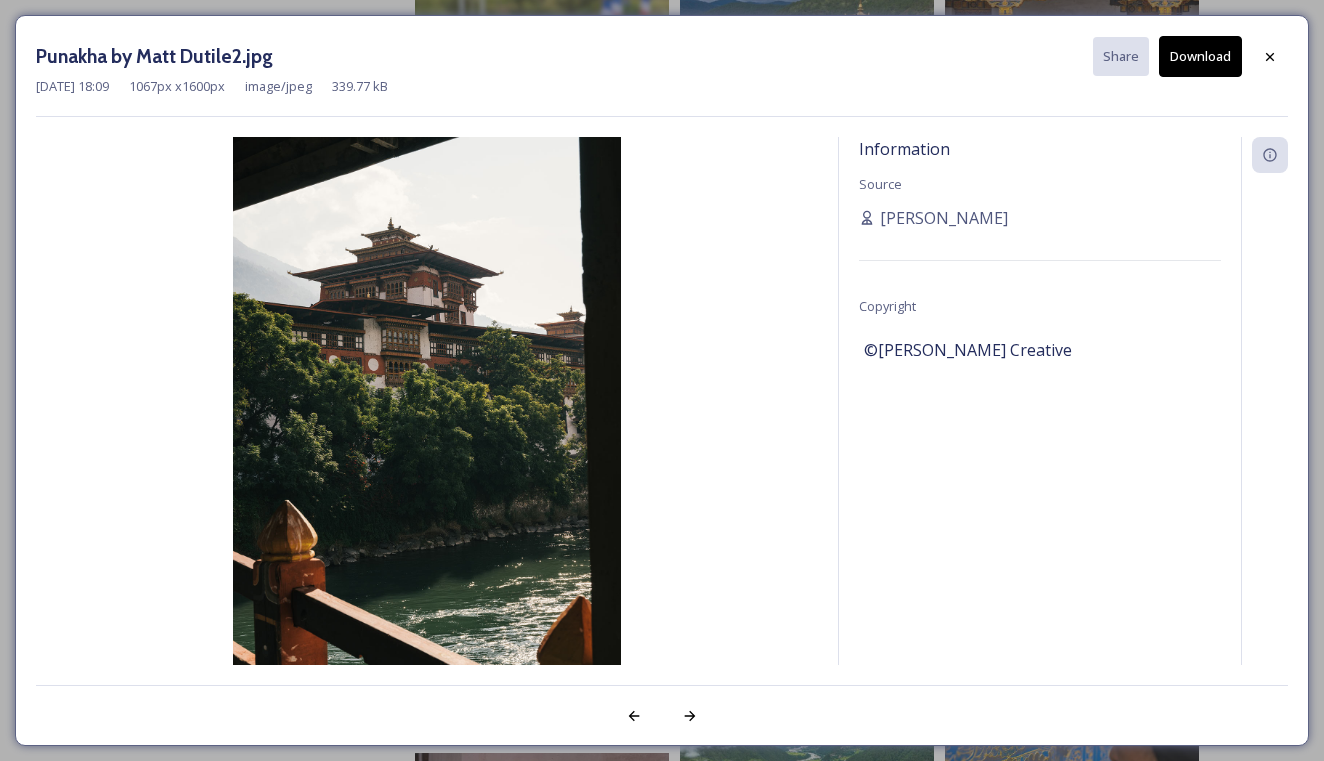 click on "Punakha by Matt Dutile2.jpg Share Download" at bounding box center [662, 56] 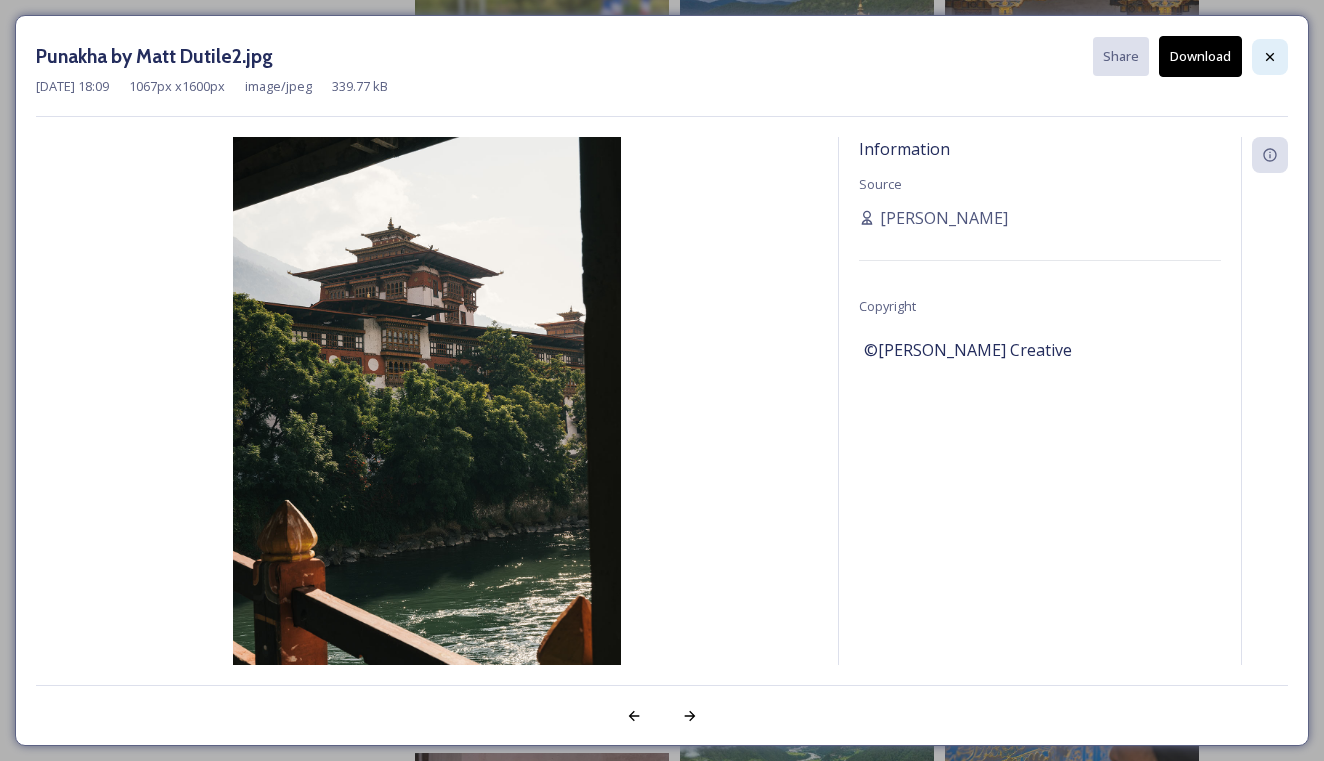 click 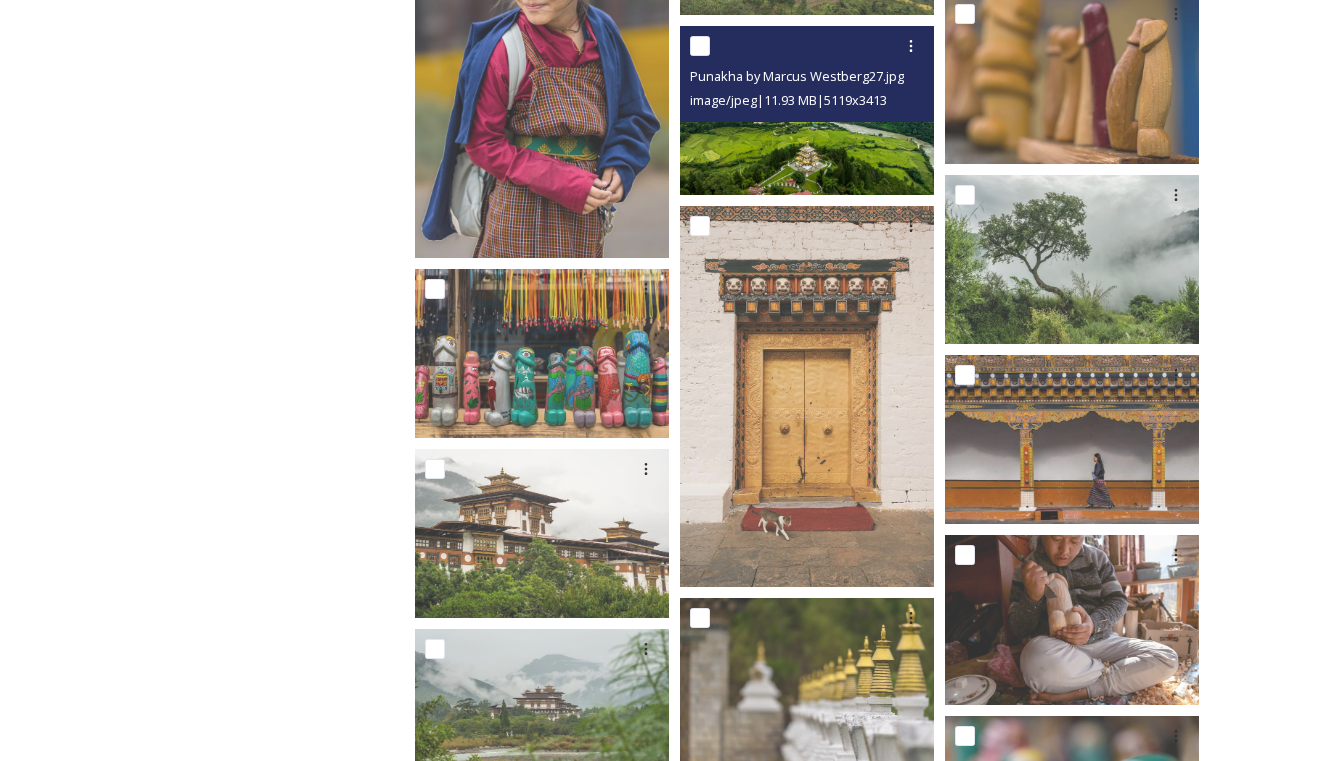 scroll, scrollTop: 2580, scrollLeft: 0, axis: vertical 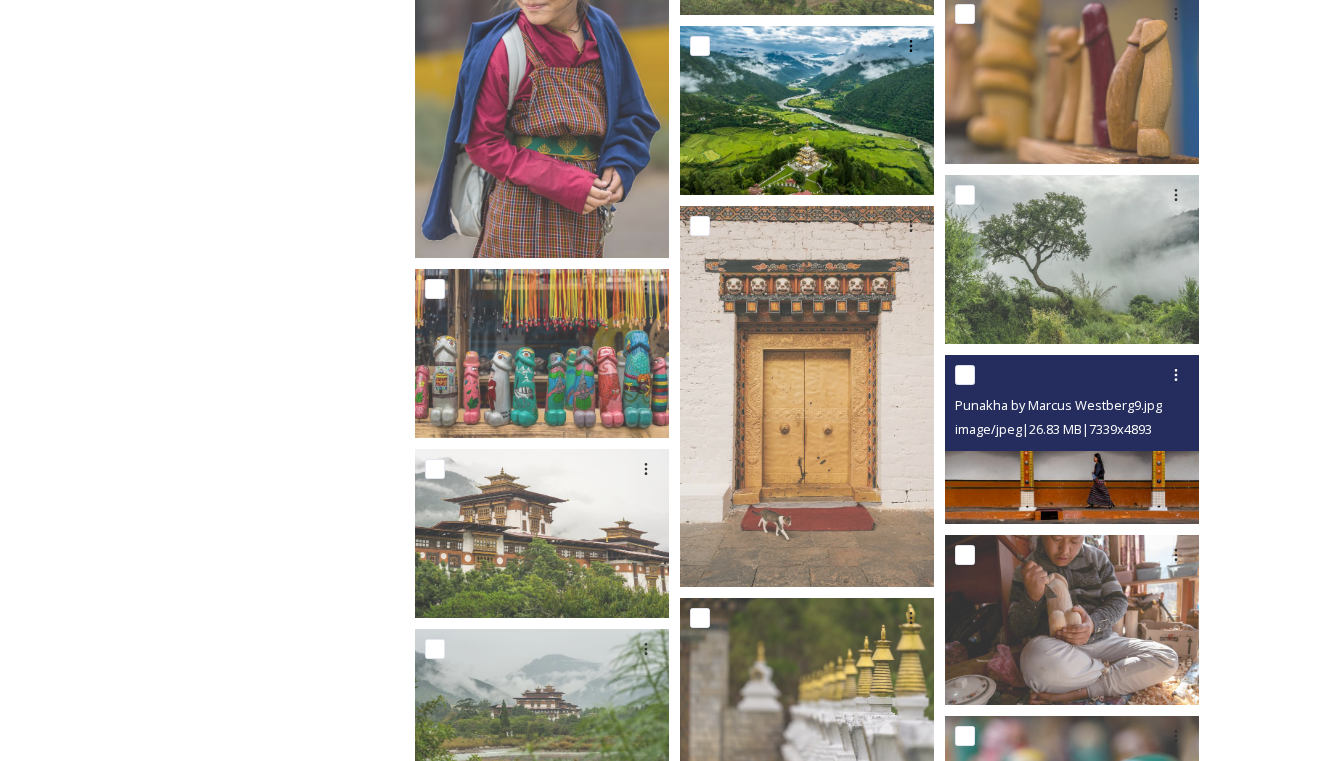 click at bounding box center [1072, 439] 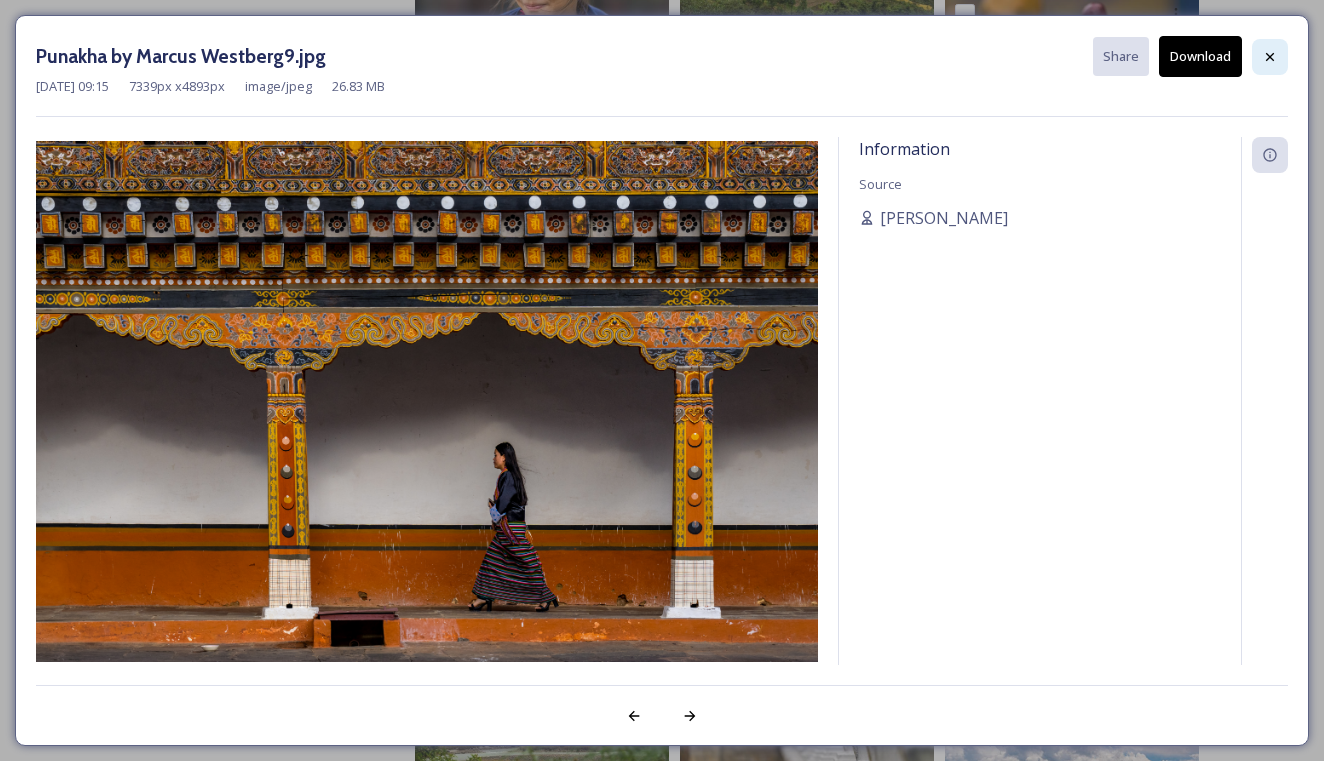 click at bounding box center [1270, 57] 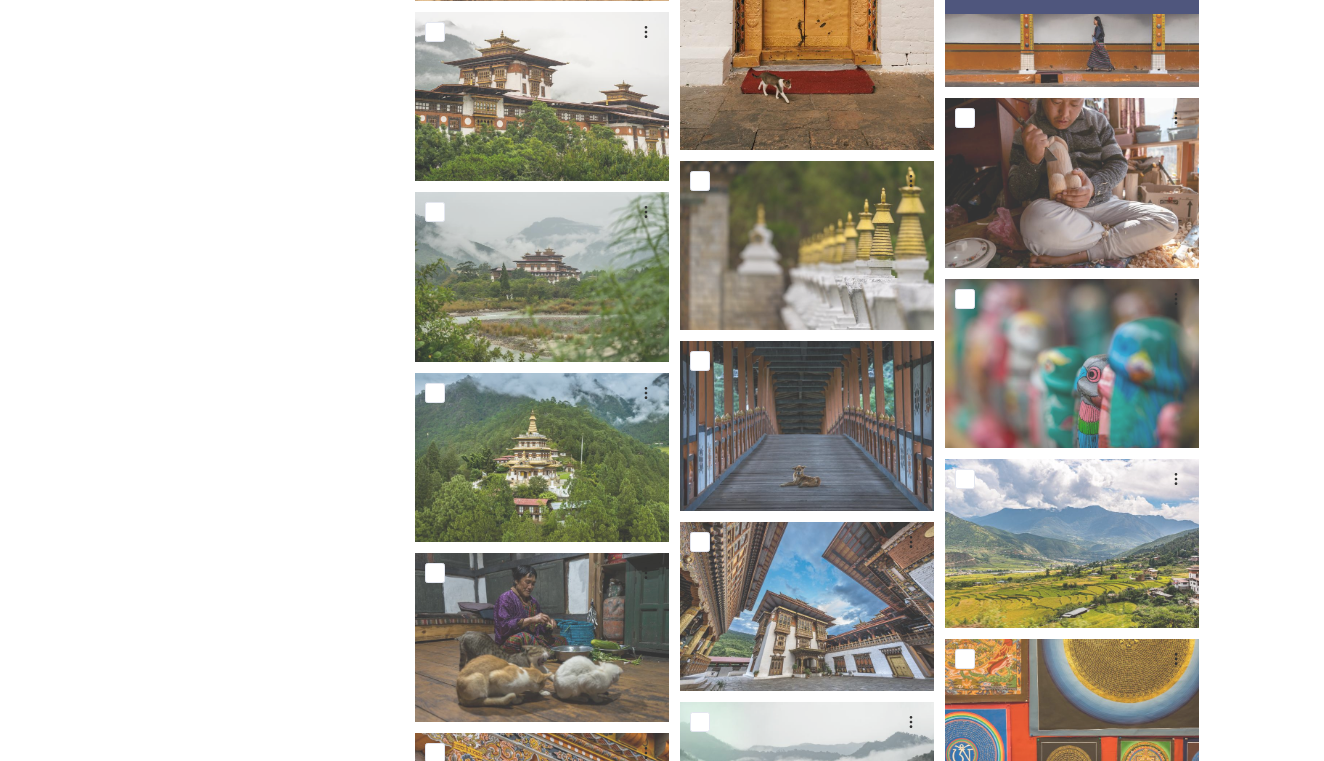 scroll, scrollTop: 3024, scrollLeft: 0, axis: vertical 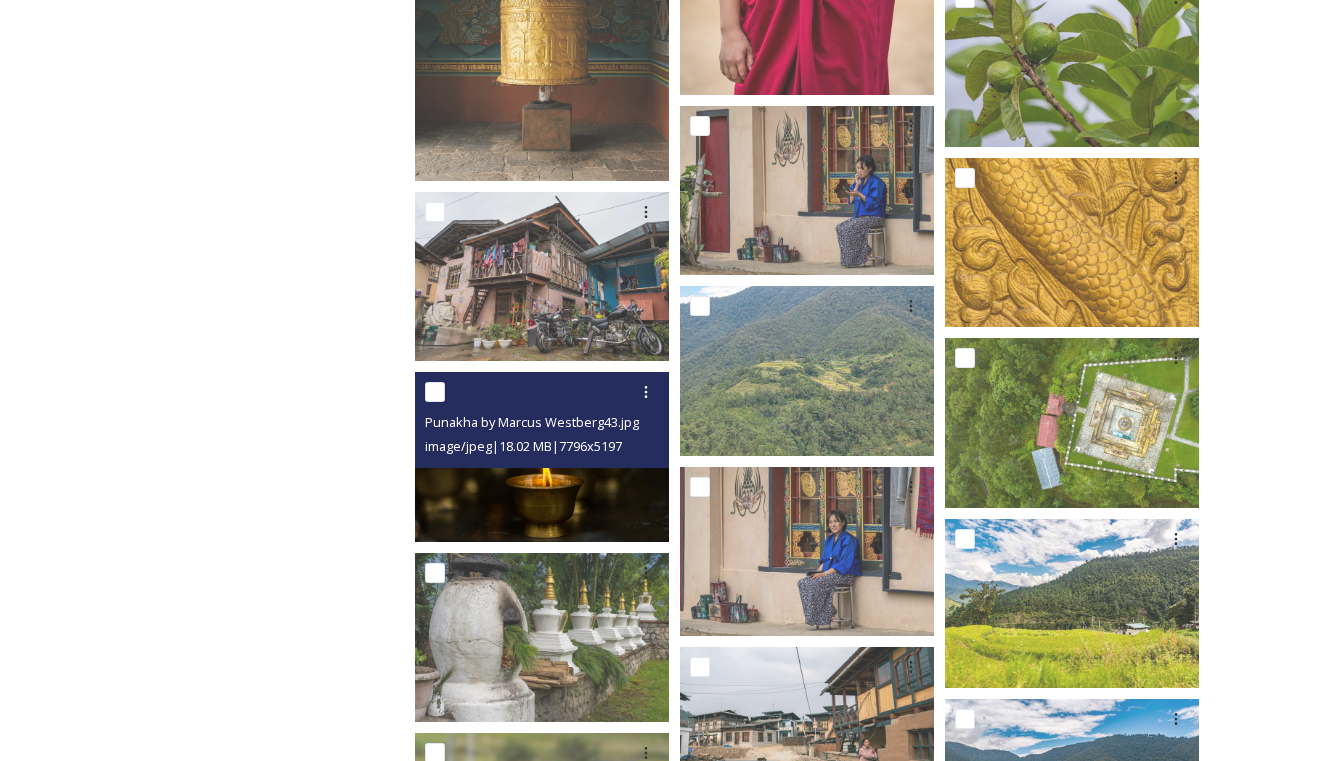 click at bounding box center (542, 456) 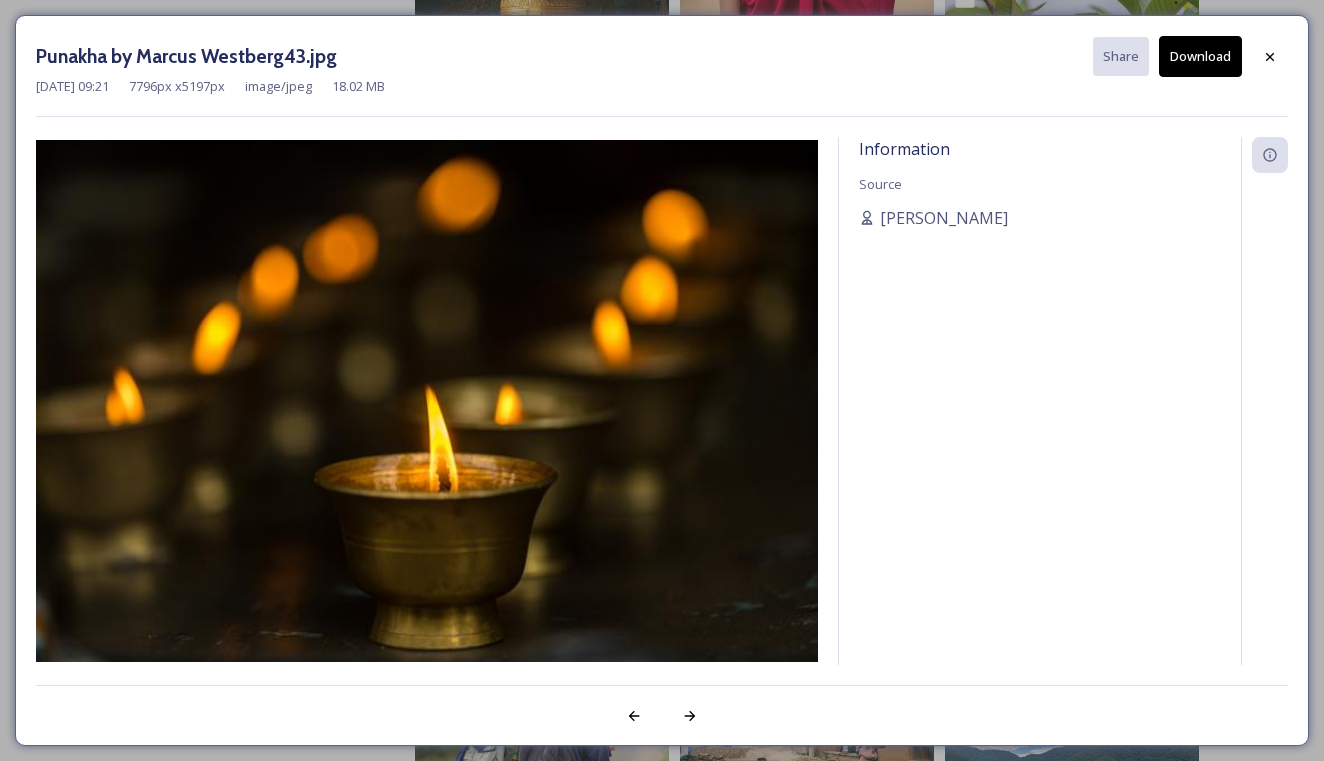 click on "Download" at bounding box center (1200, 56) 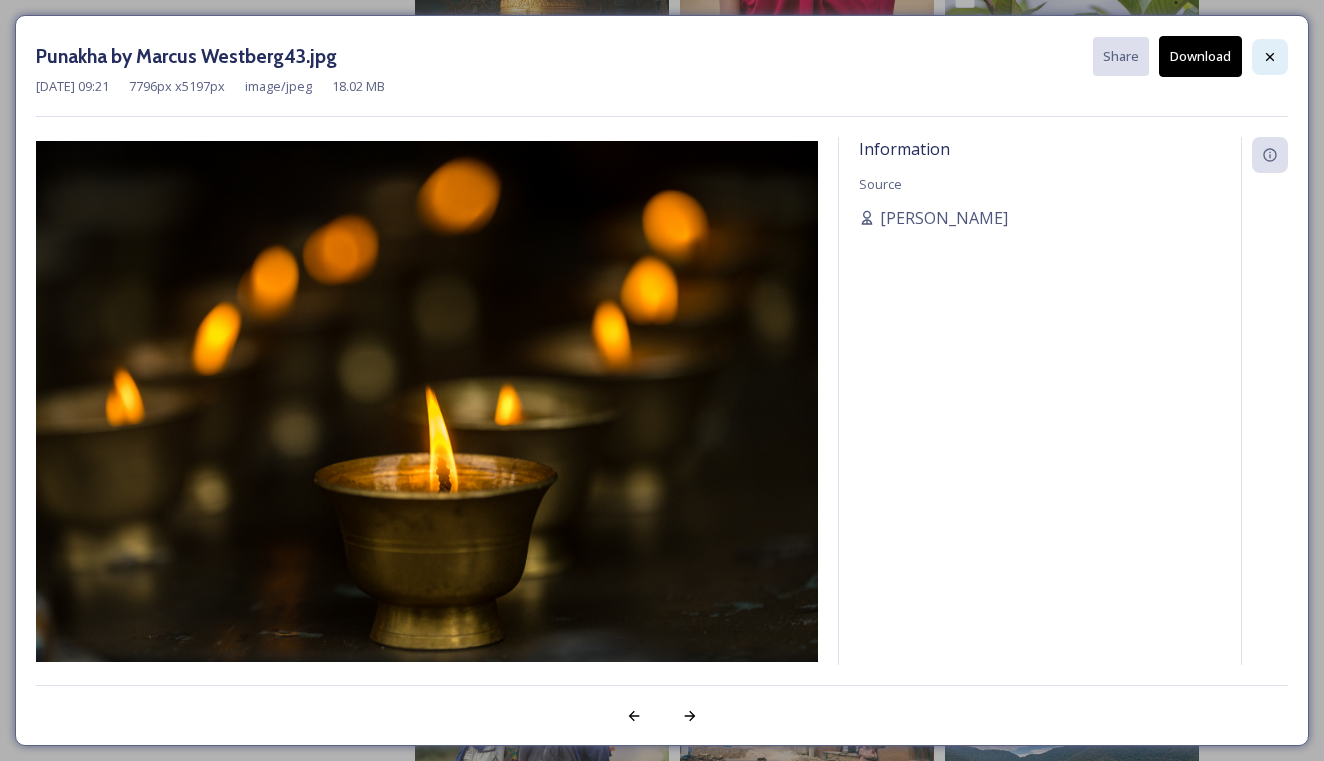 click at bounding box center [1270, 57] 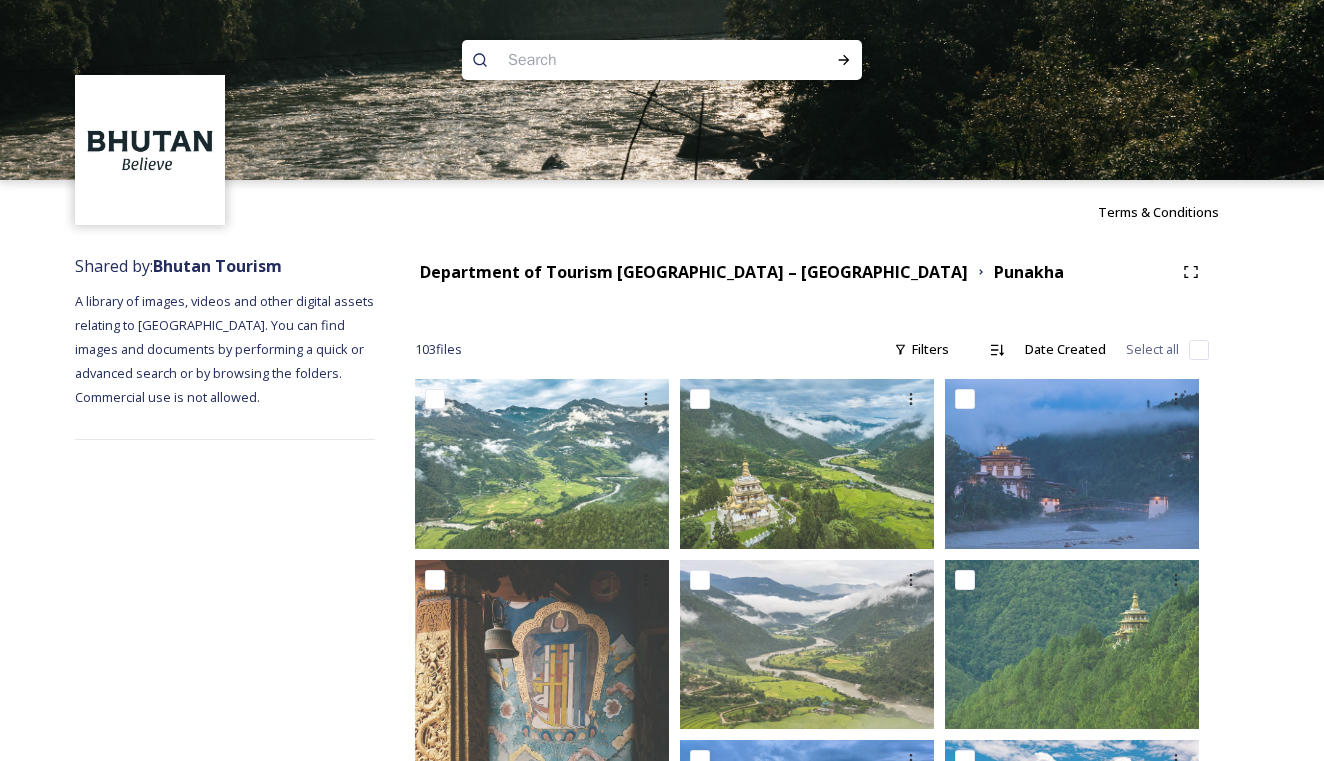 click on "Department of Tourism [GEOGRAPHIC_DATA] – [GEOGRAPHIC_DATA]" at bounding box center [694, 272] 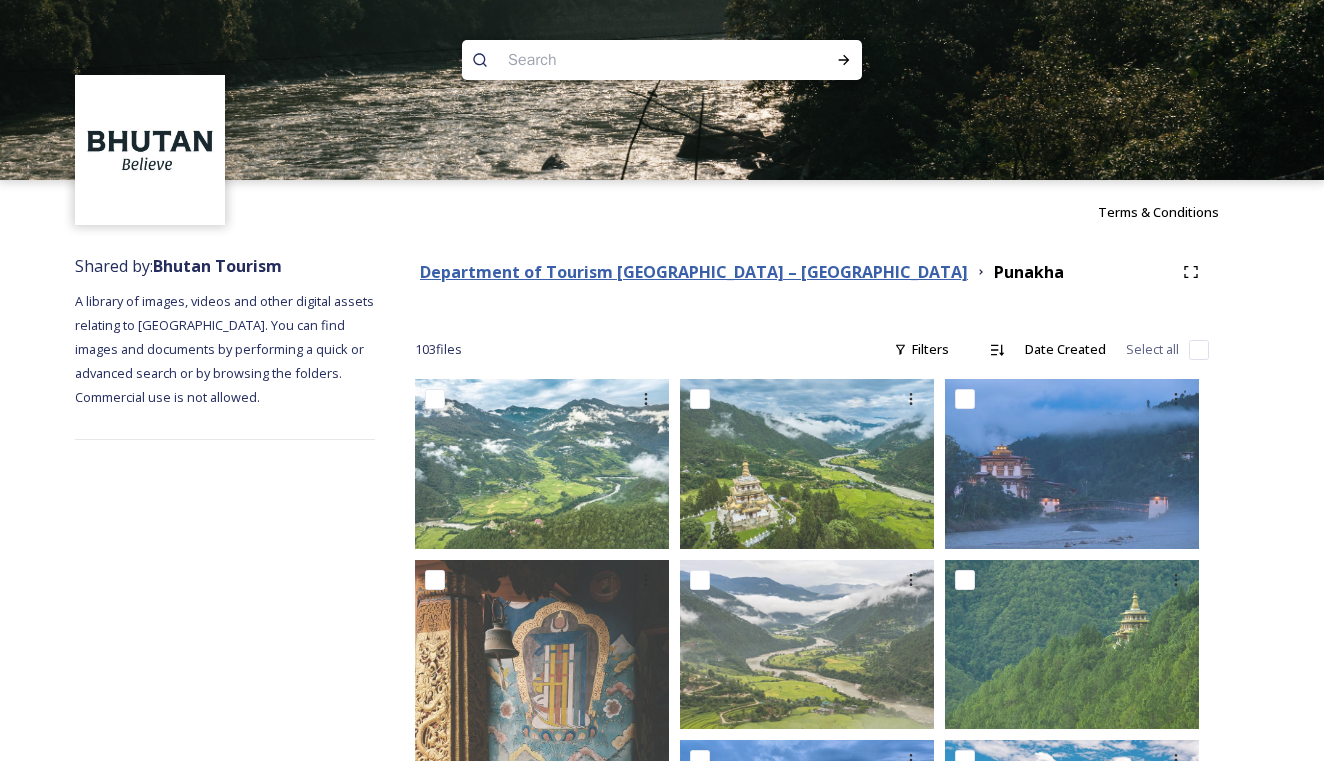 click on "Department of Tourism [GEOGRAPHIC_DATA] – [GEOGRAPHIC_DATA]" at bounding box center (694, 272) 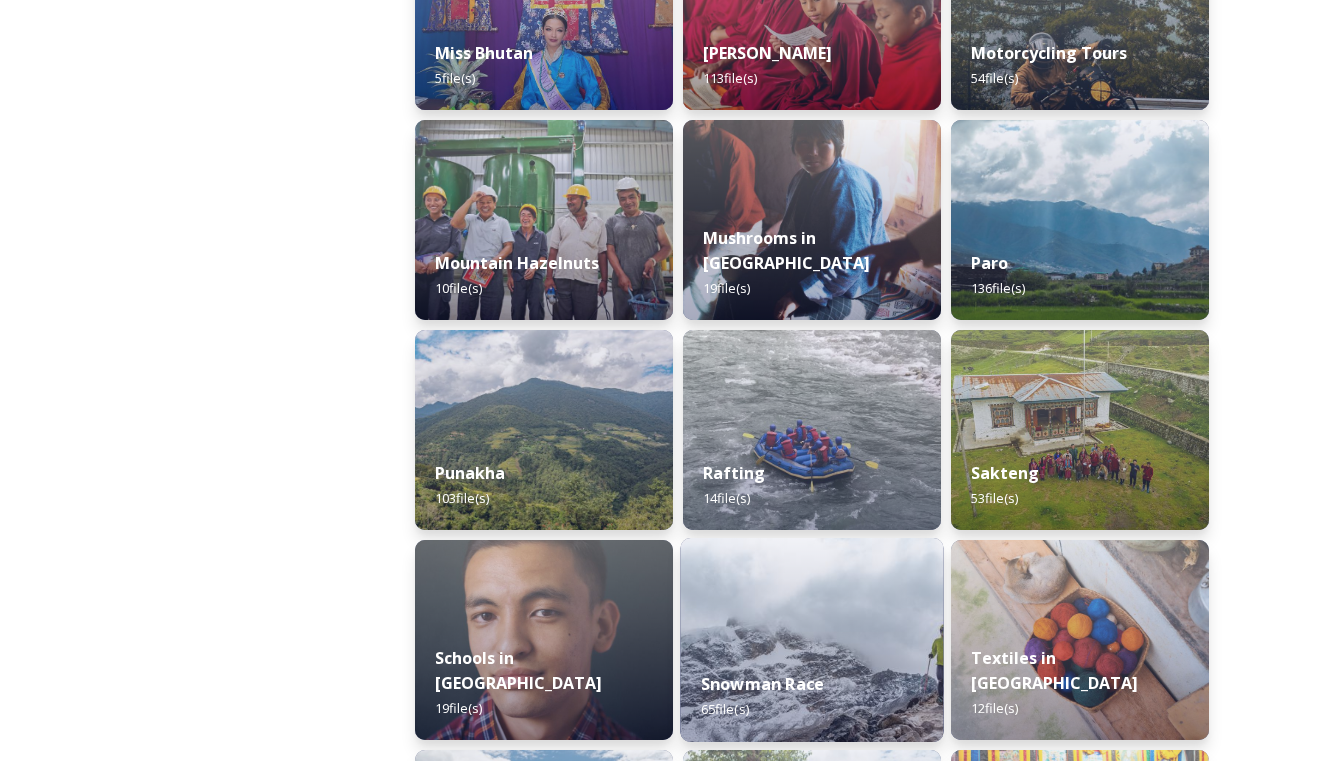 click at bounding box center (811, 640) 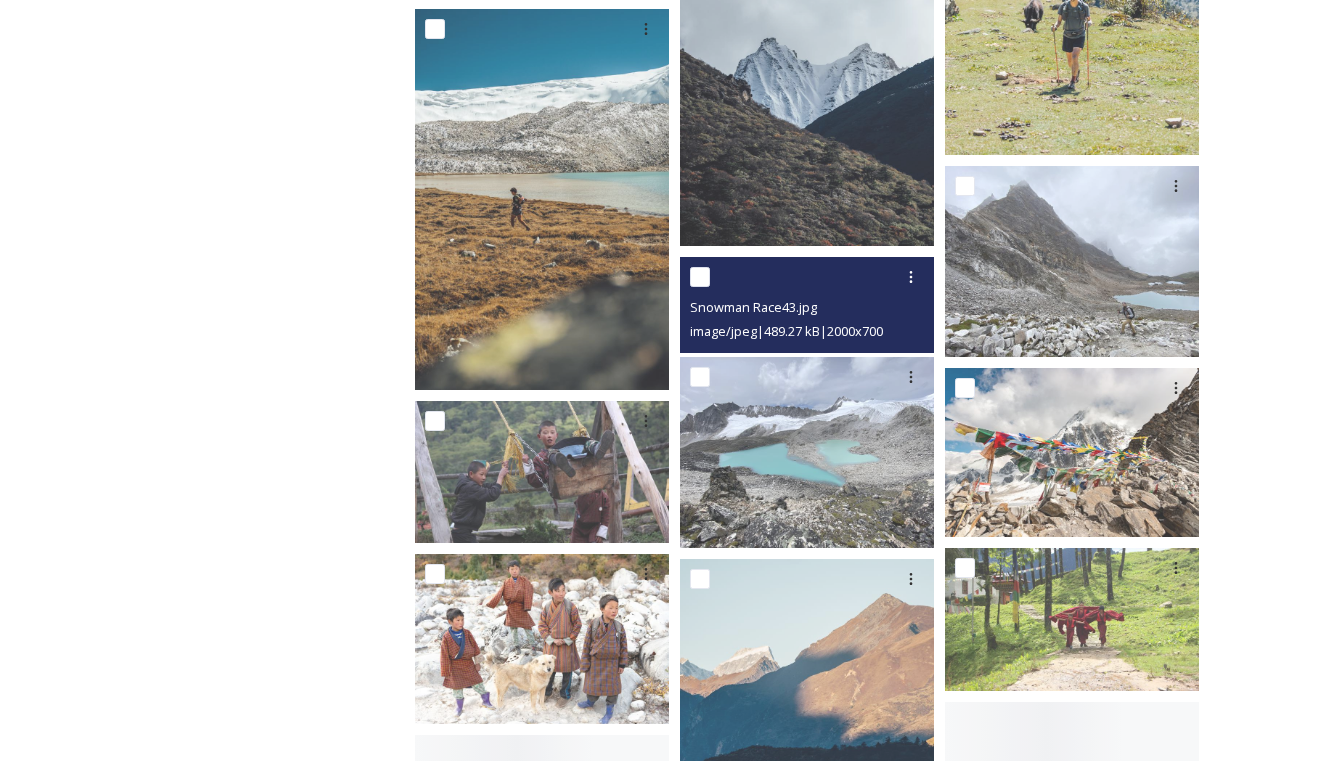 scroll, scrollTop: 1978, scrollLeft: 0, axis: vertical 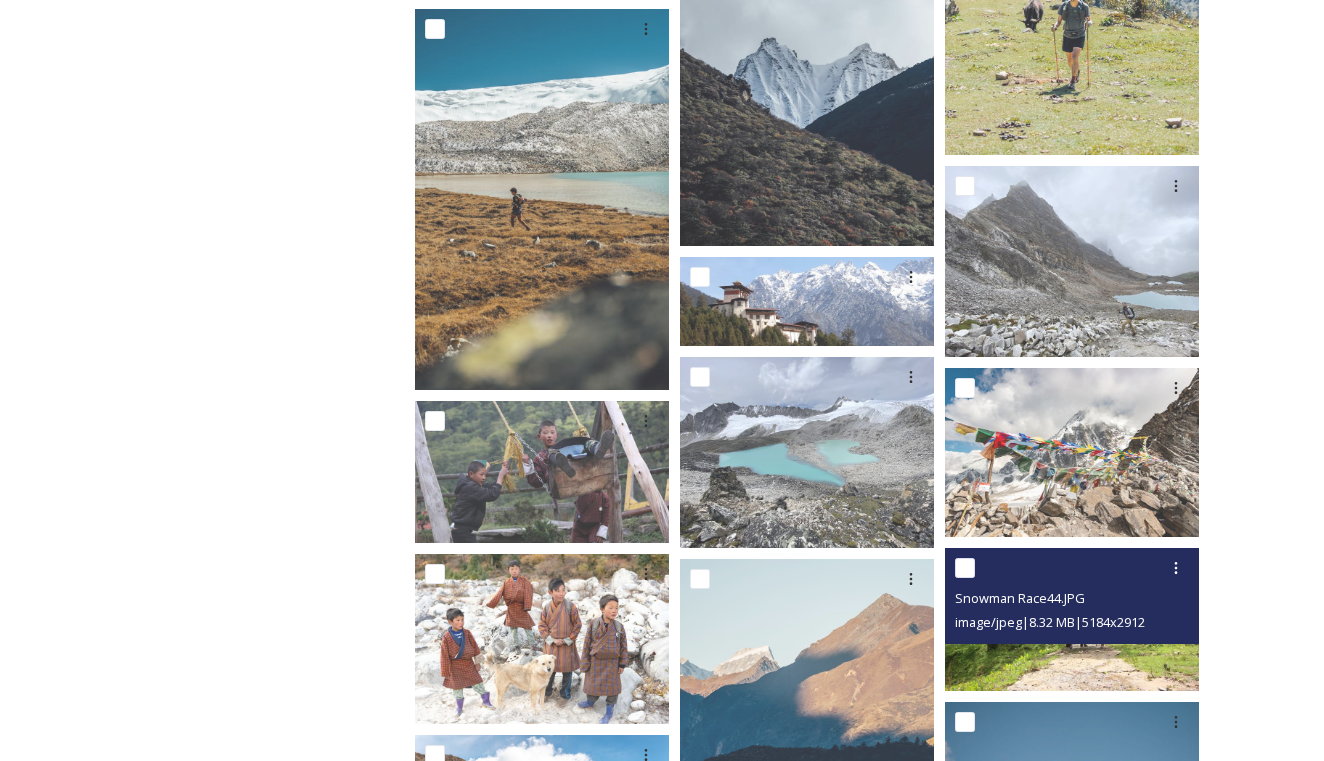click at bounding box center (1072, 619) 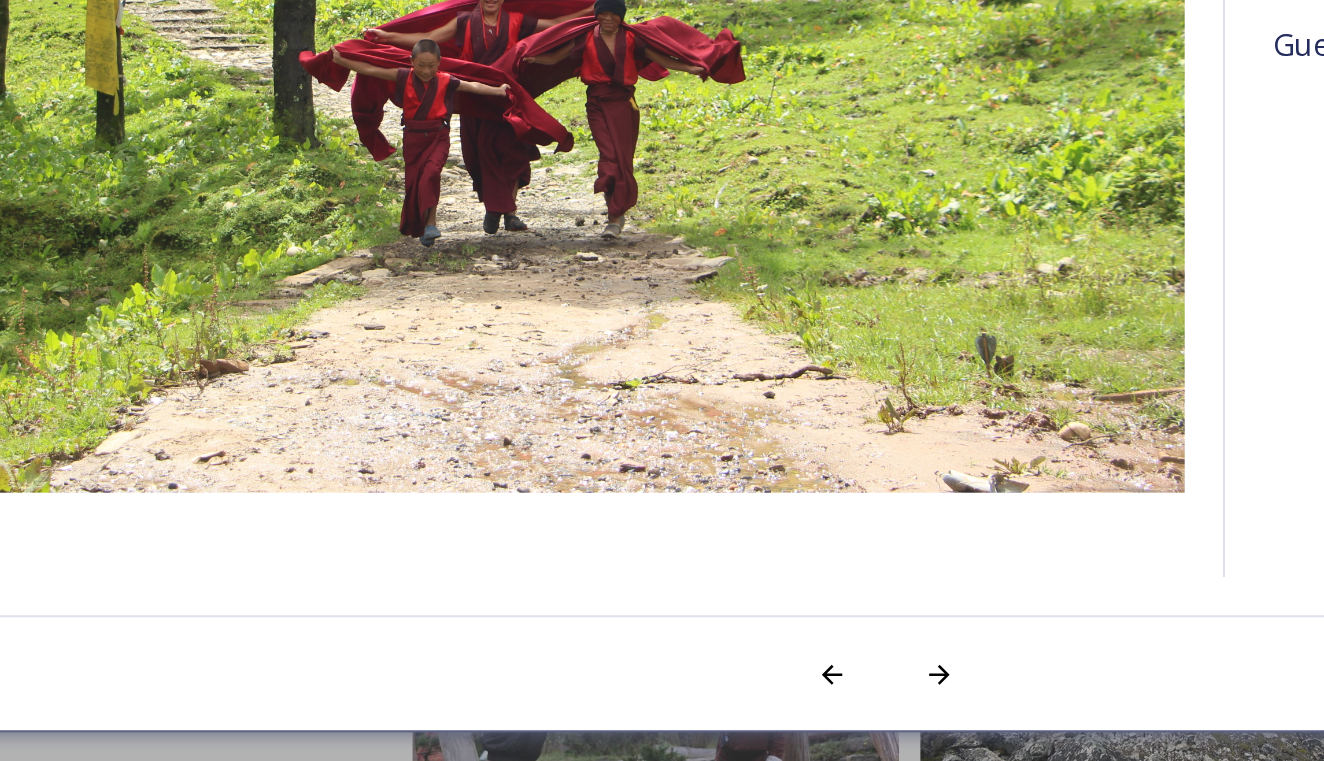 scroll, scrollTop: 1930, scrollLeft: 0, axis: vertical 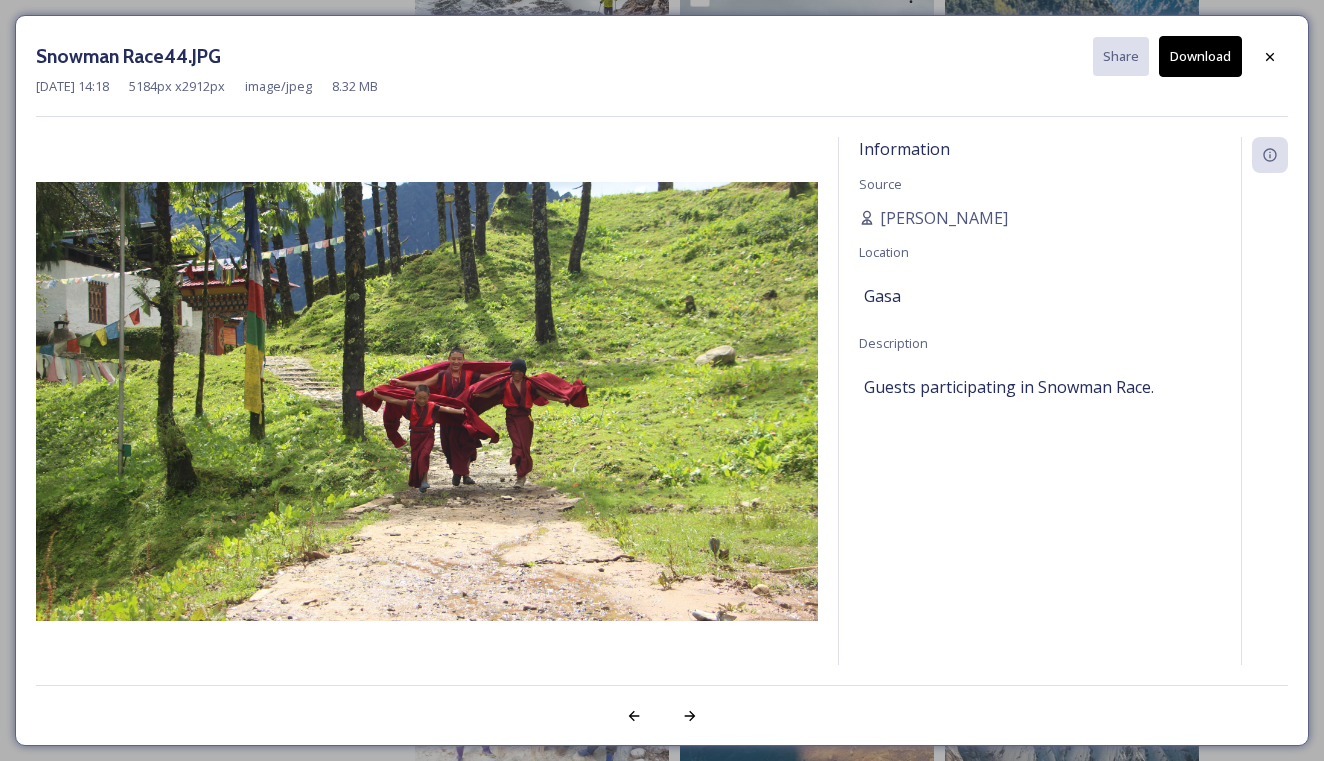click on "Download" at bounding box center (1200, 56) 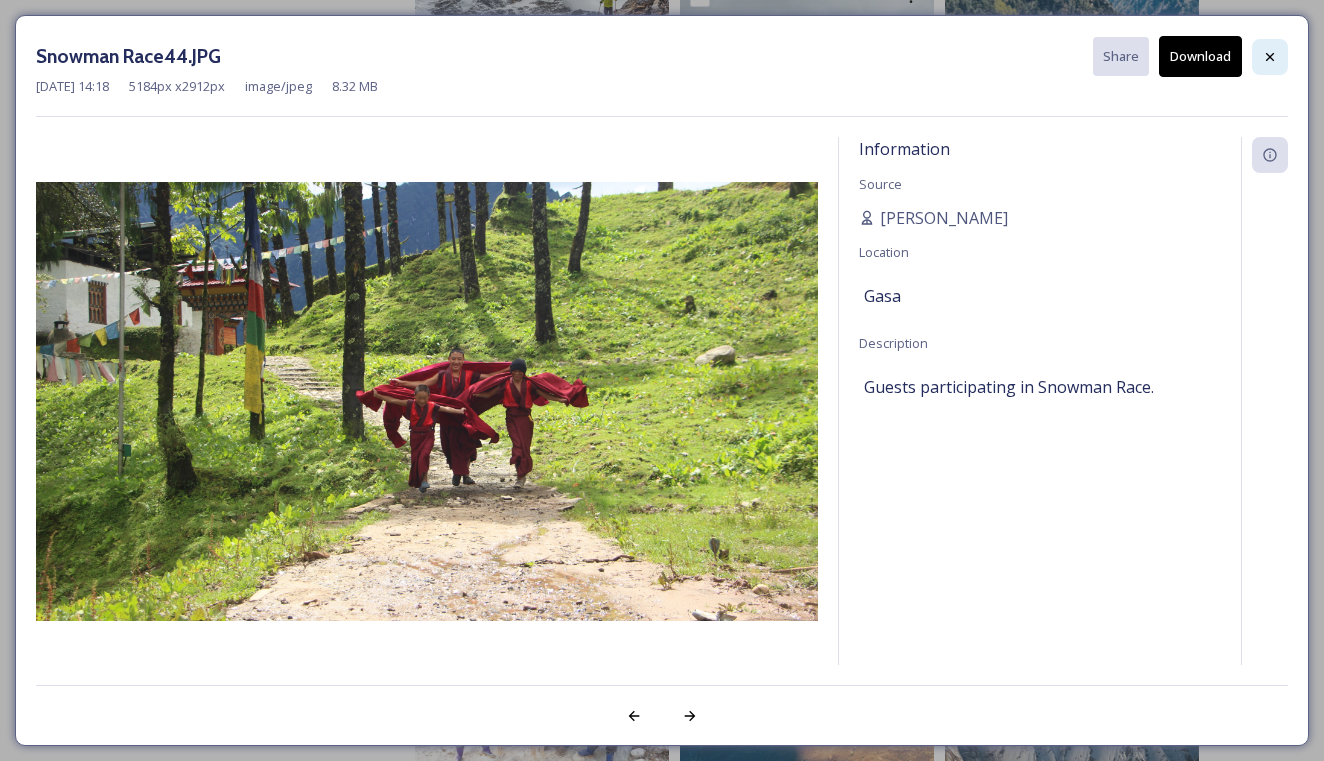 click 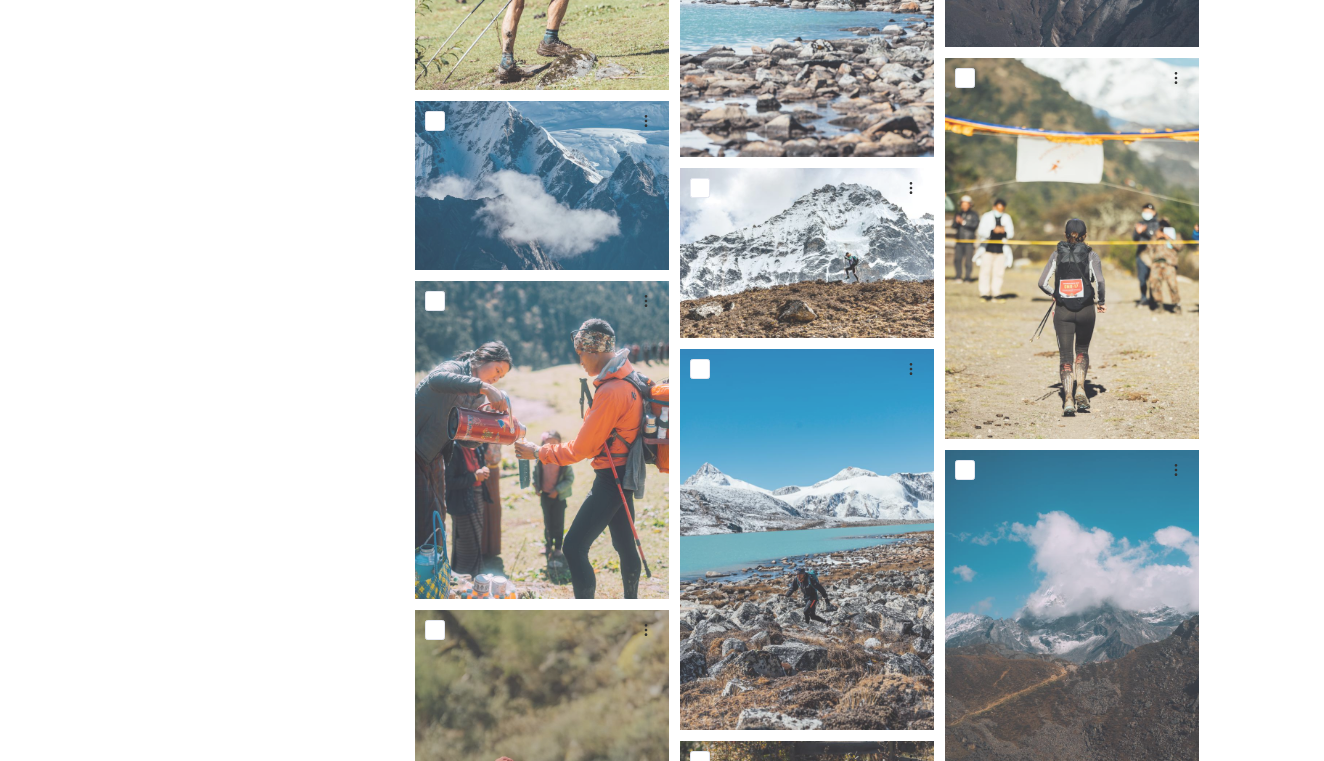 scroll, scrollTop: 3488, scrollLeft: 0, axis: vertical 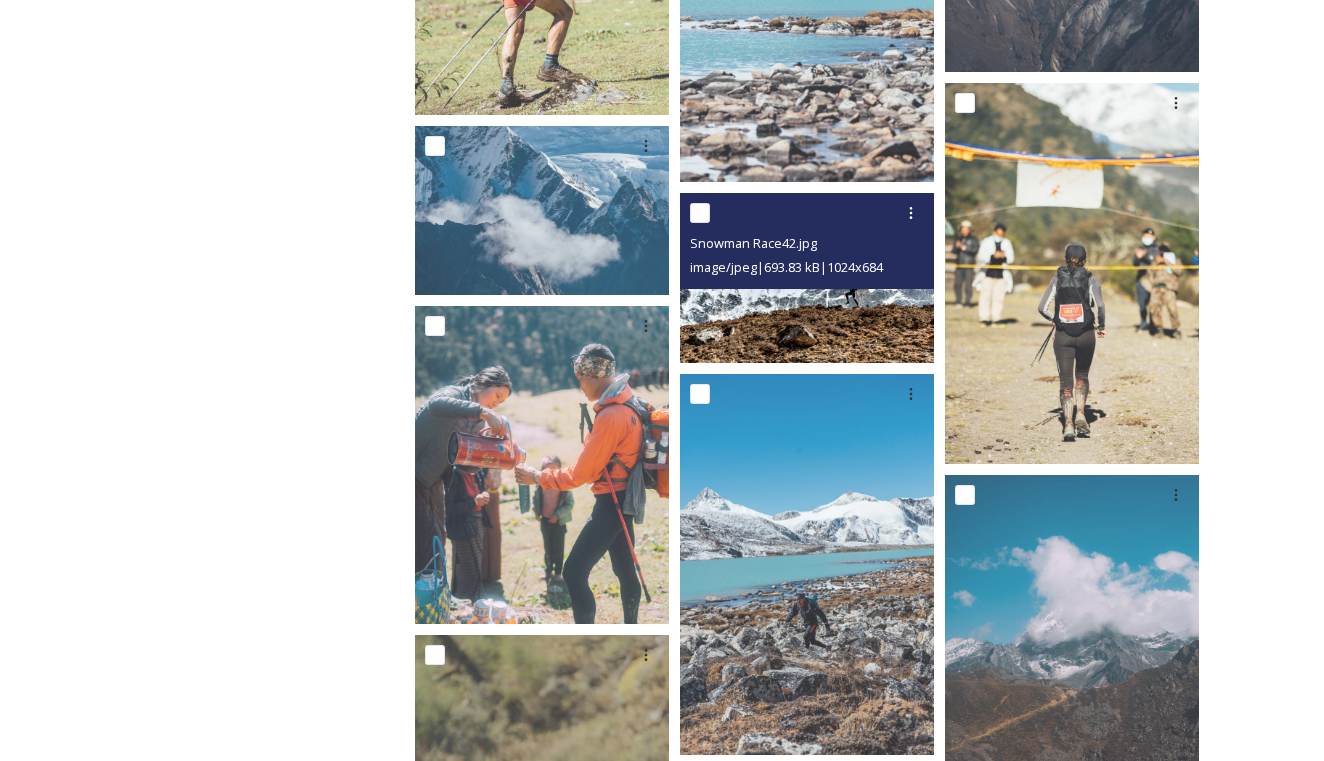 click at bounding box center [807, 278] 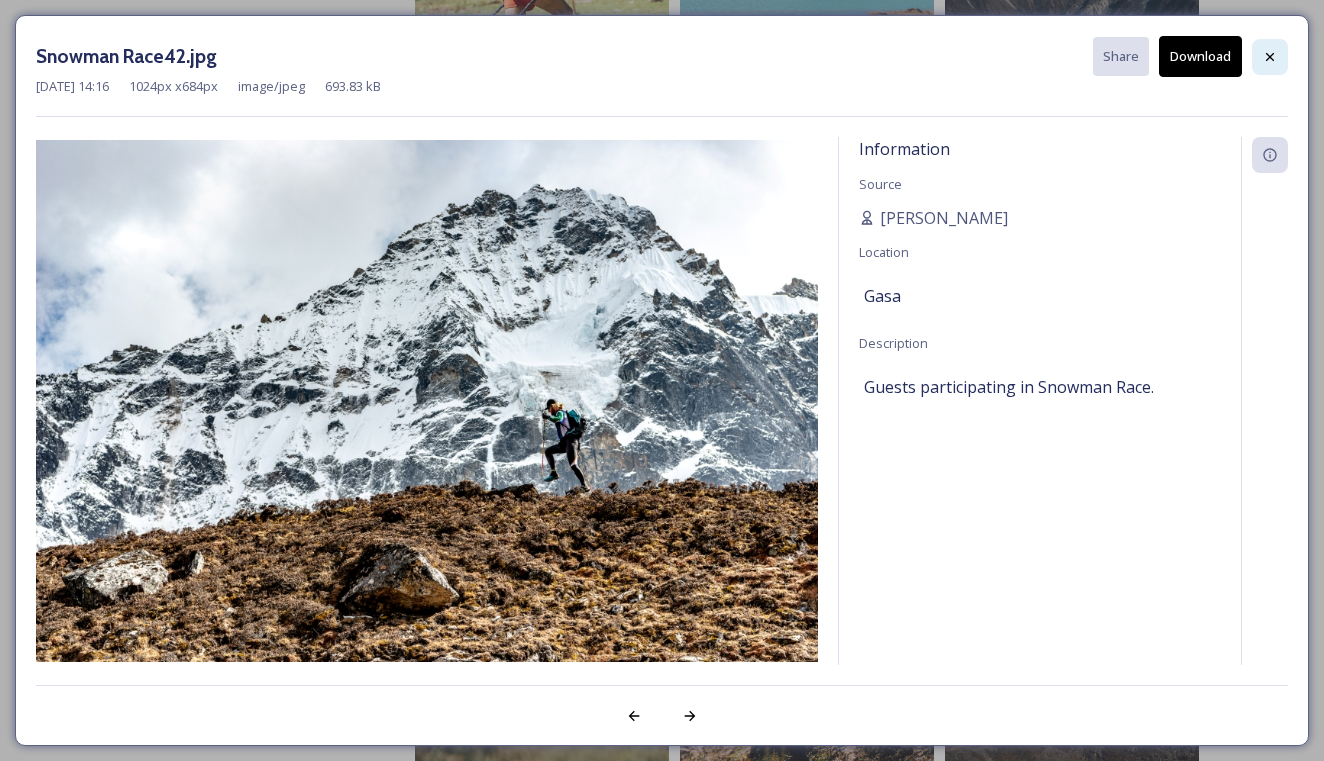click at bounding box center [1270, 57] 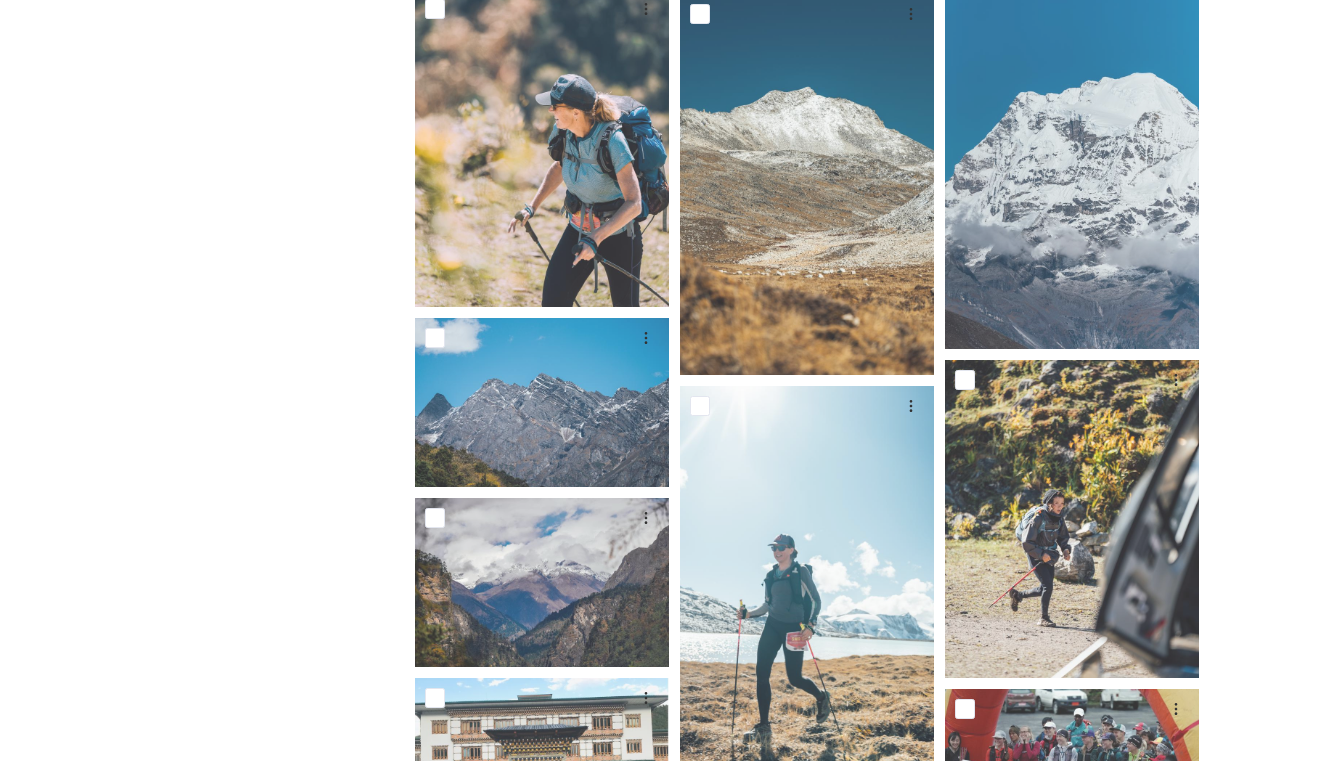scroll, scrollTop: 4833, scrollLeft: 0, axis: vertical 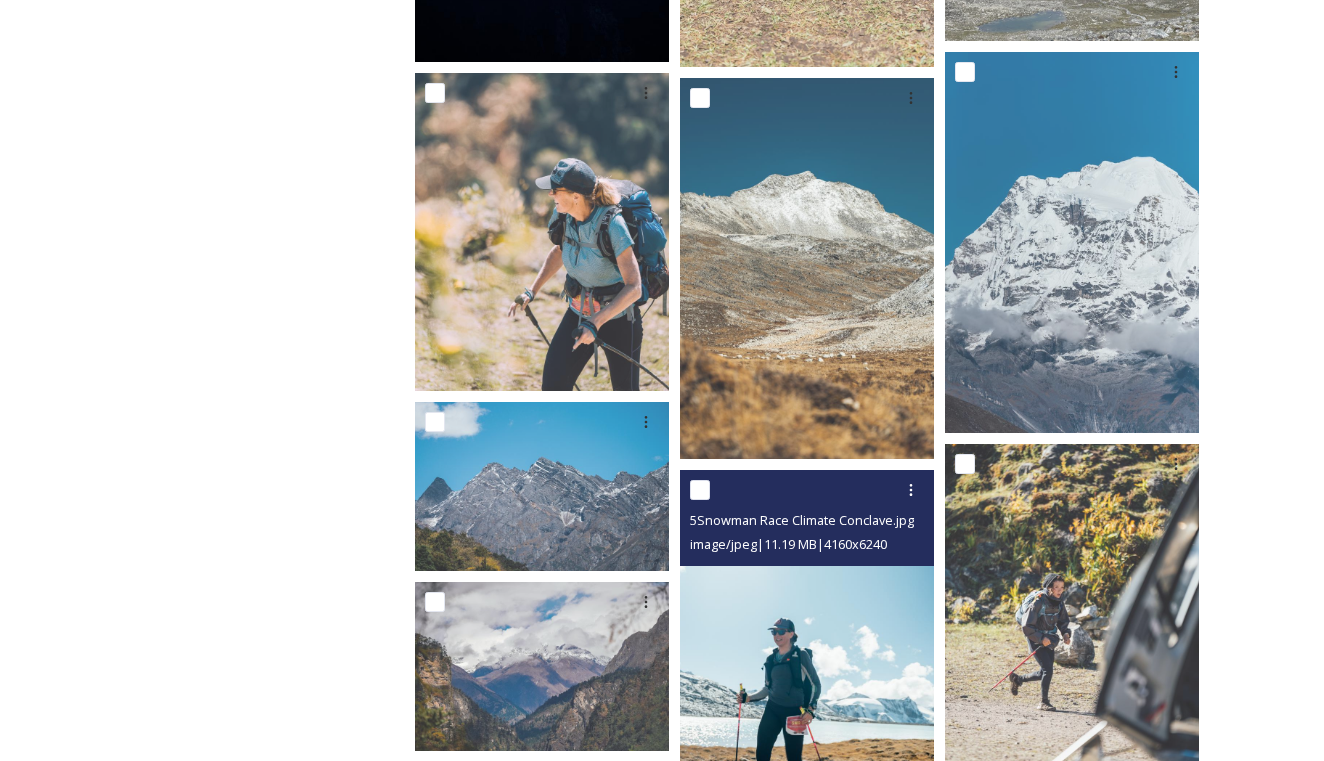 click on "5Snowman Race Climate Conclave.jpg image/jpeg  |  11.19 MB  |  4160  x  6240" at bounding box center (807, 518) 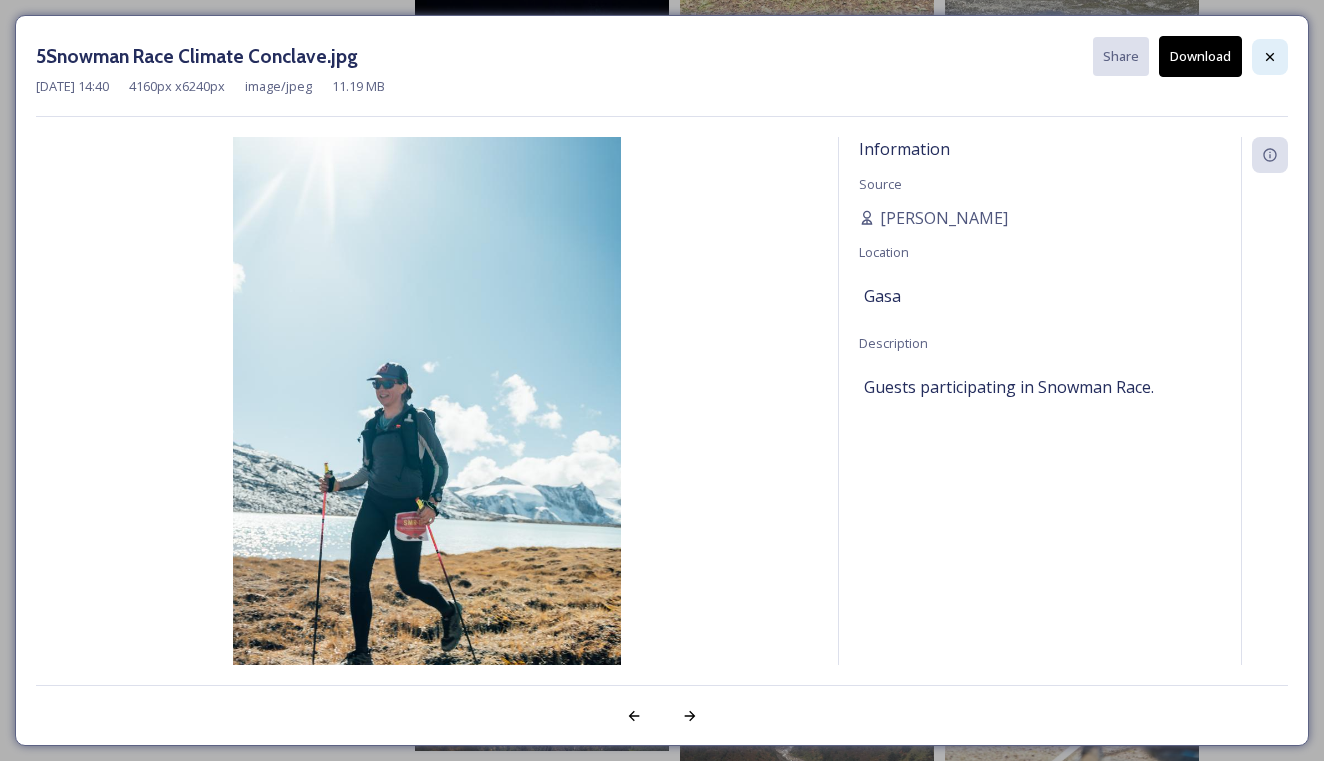 click at bounding box center [1270, 57] 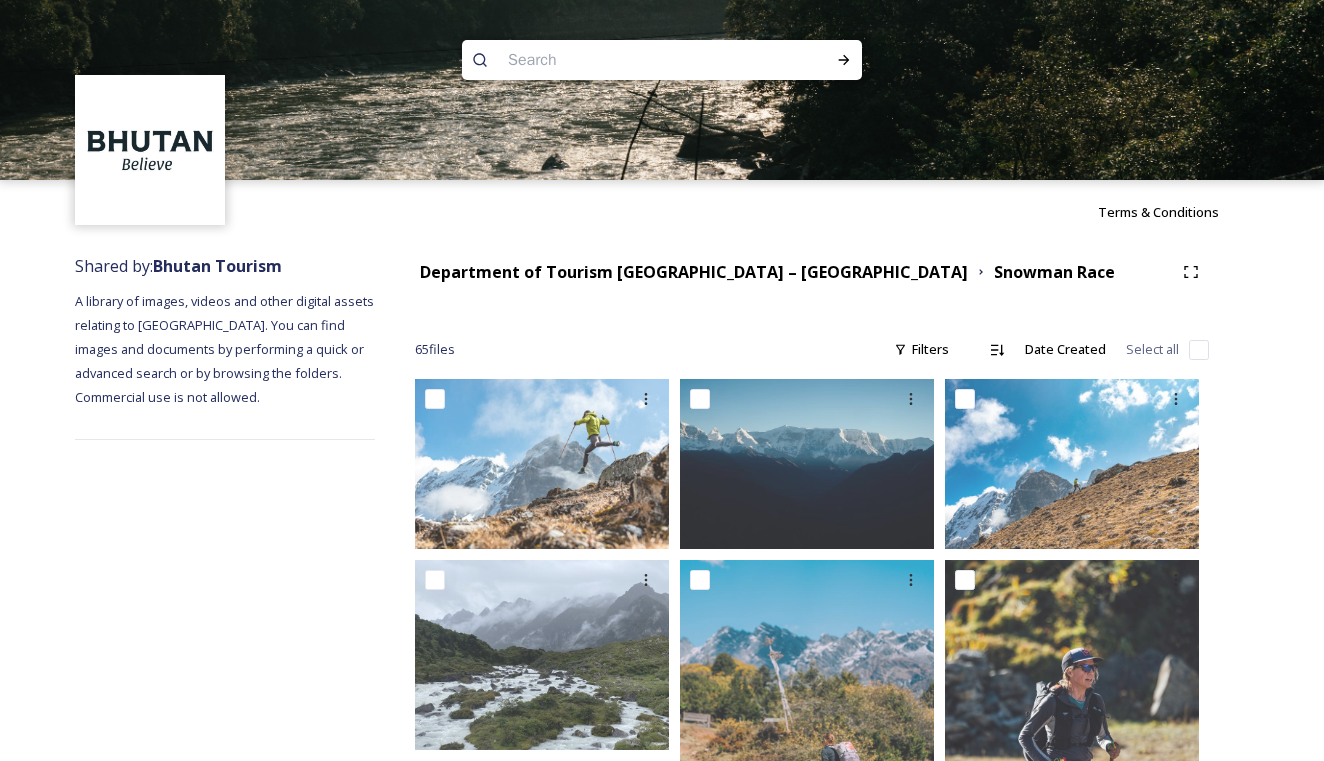 scroll, scrollTop: 0, scrollLeft: 0, axis: both 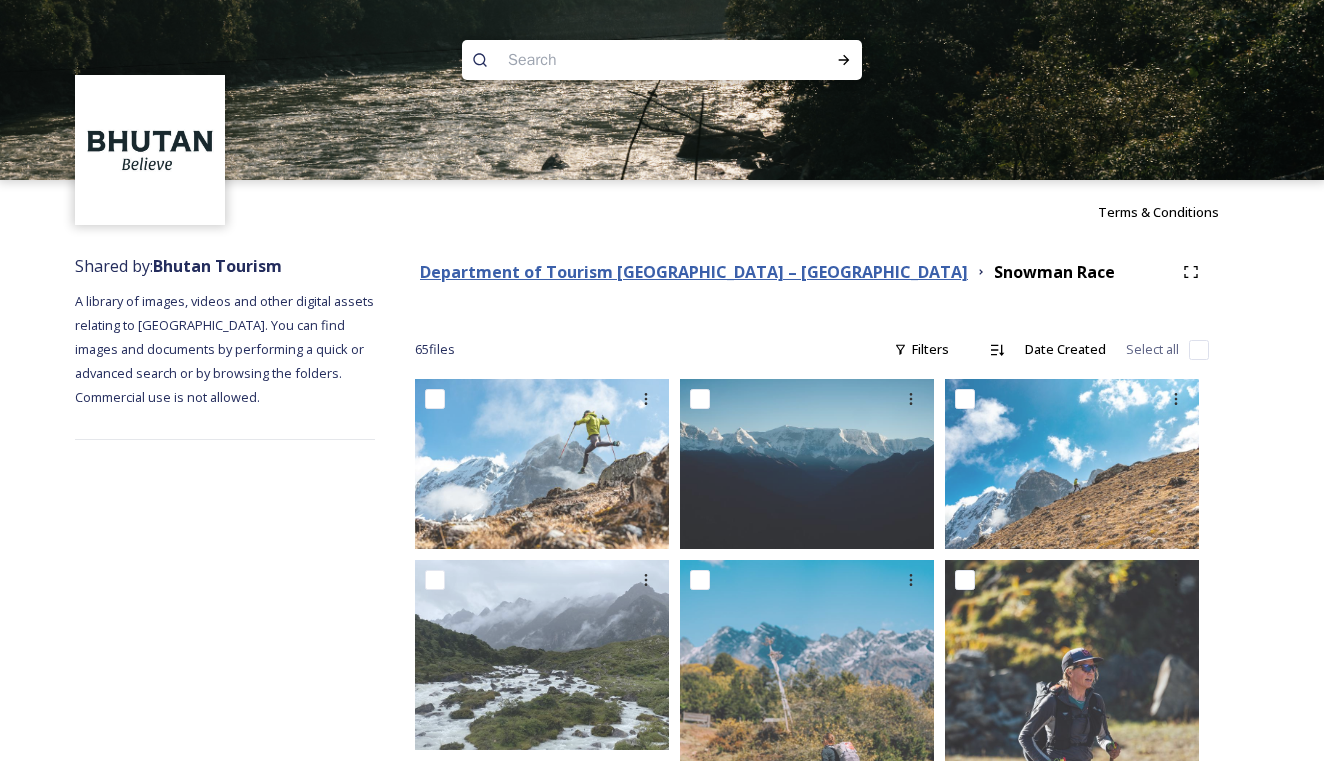 click on "Department of Tourism [GEOGRAPHIC_DATA] – [GEOGRAPHIC_DATA]" at bounding box center (694, 272) 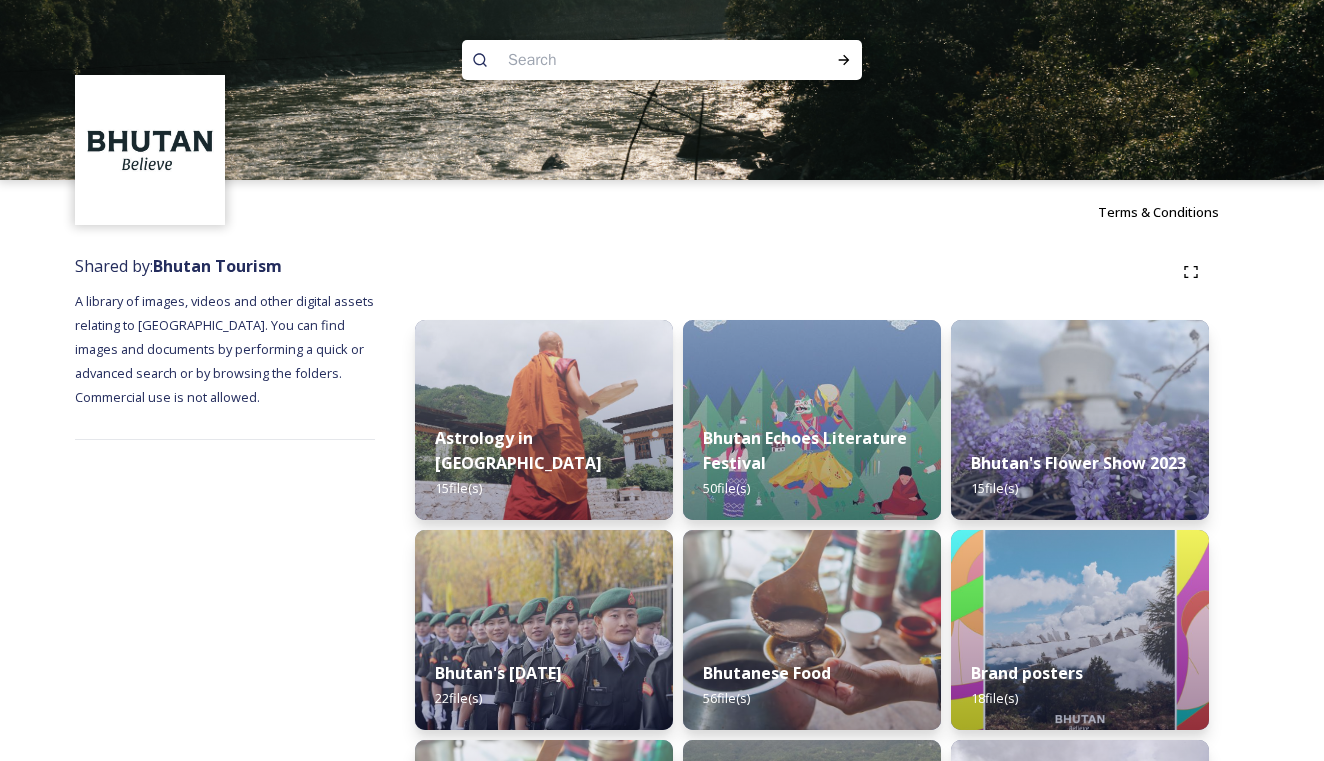 click at bounding box center (623, 60) 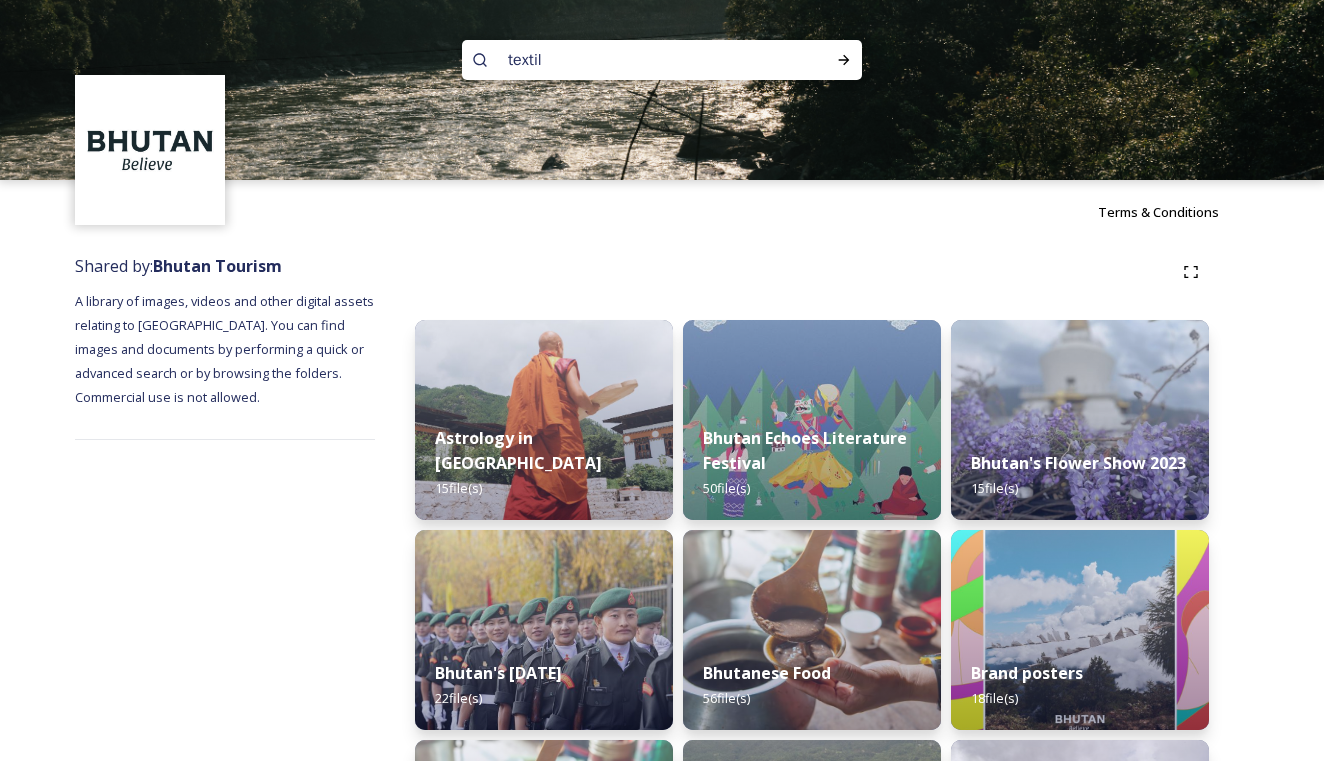 type on "textile" 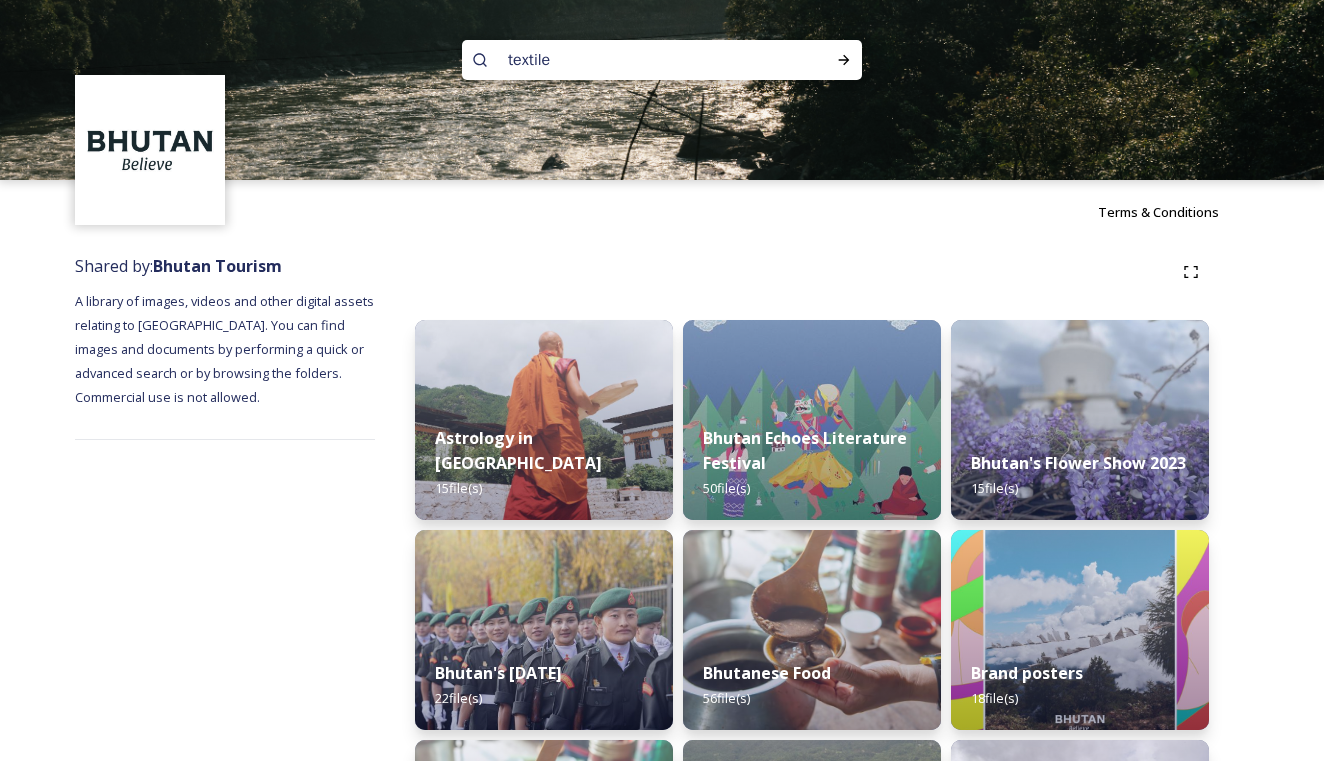 type 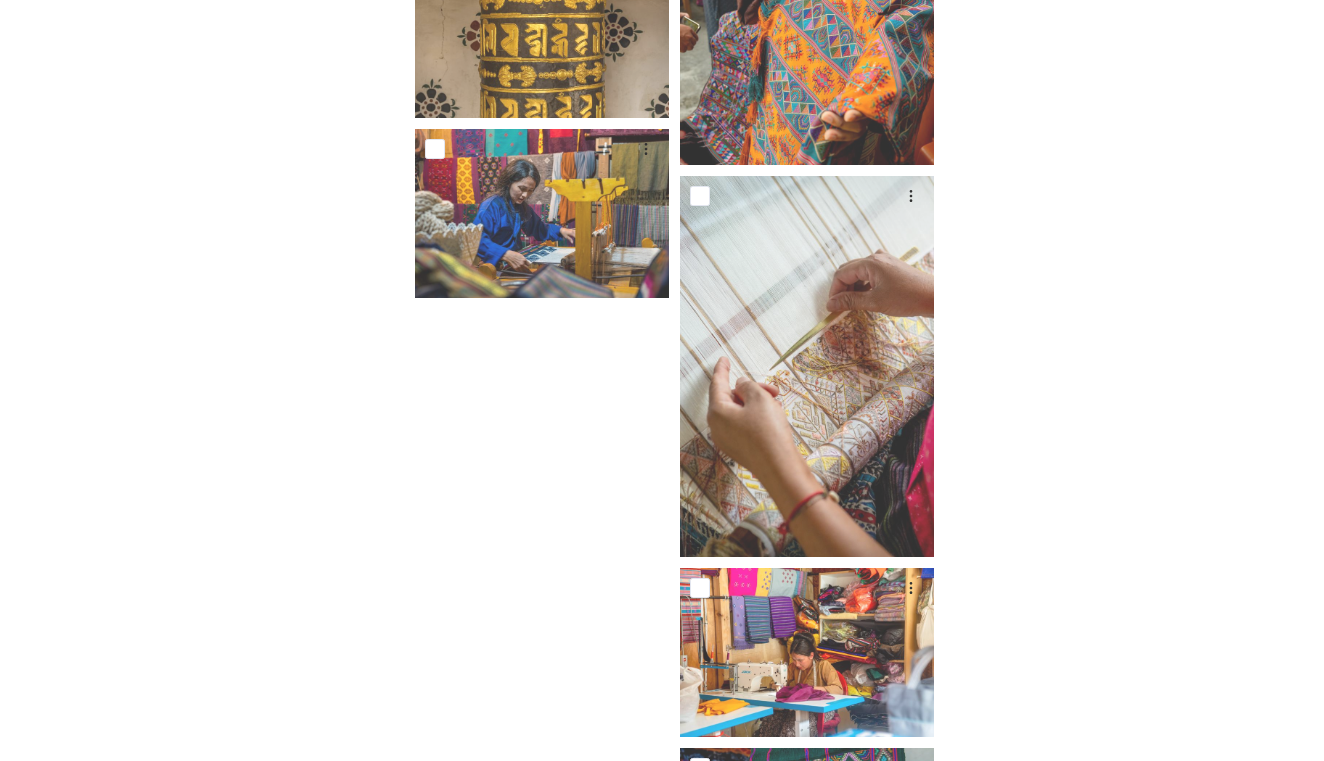 scroll, scrollTop: 9116, scrollLeft: 0, axis: vertical 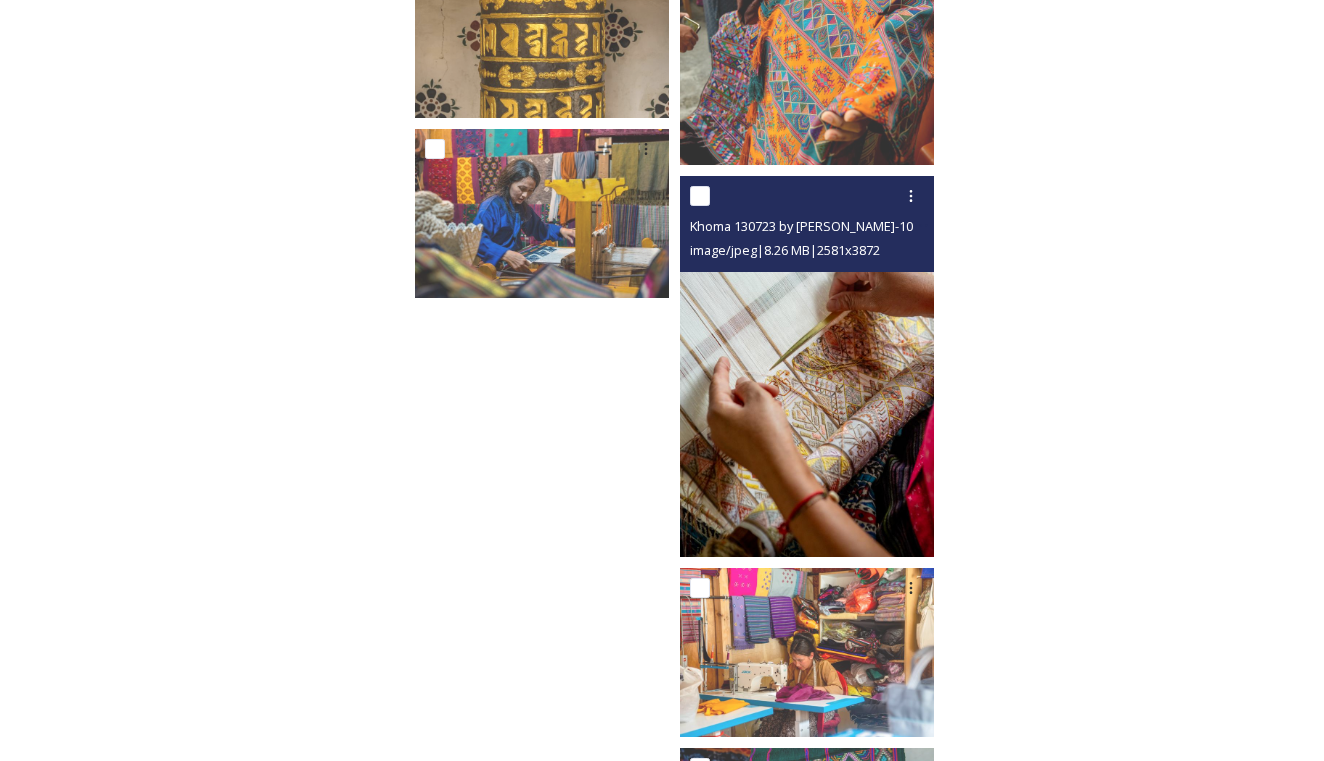 click at bounding box center [807, 366] 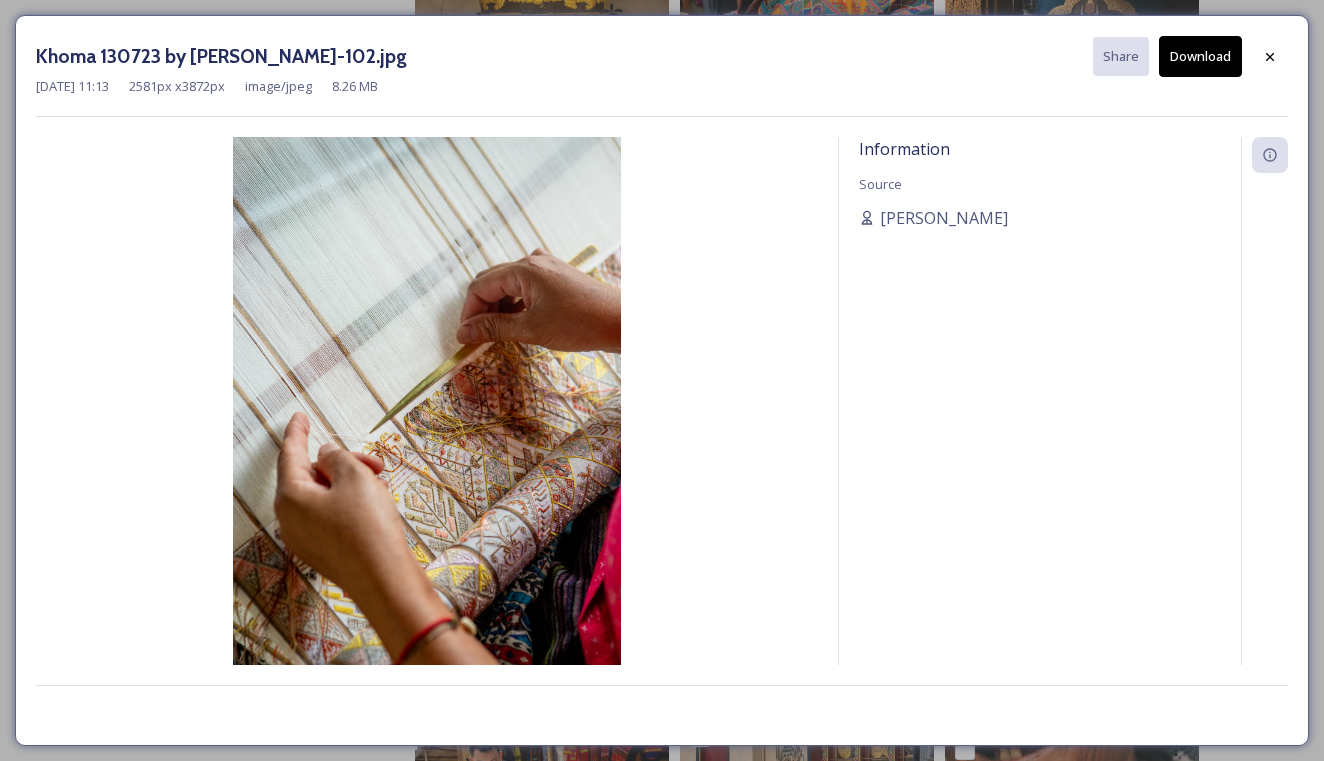 click on "Khoma 130723 by Amp Sripimanwat-102.jpg Share Download" at bounding box center [662, 56] 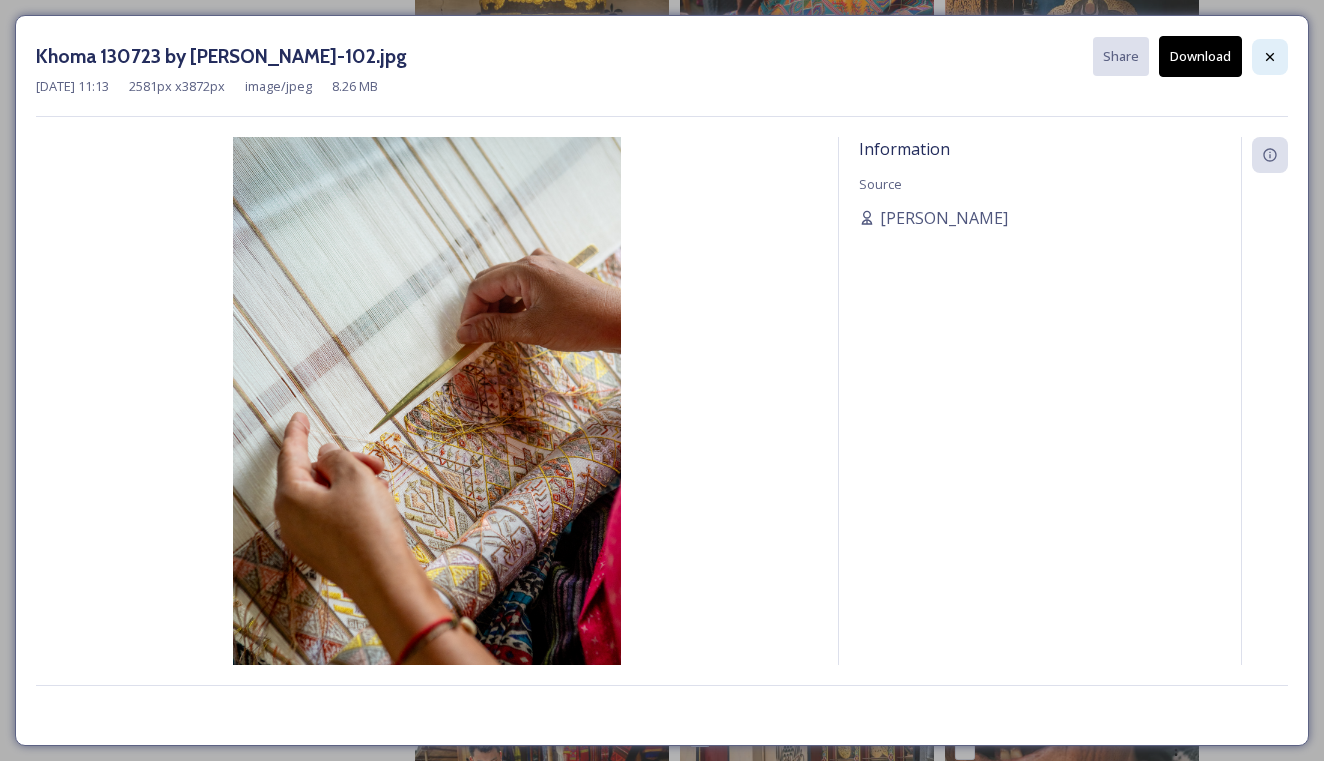 click at bounding box center [1270, 57] 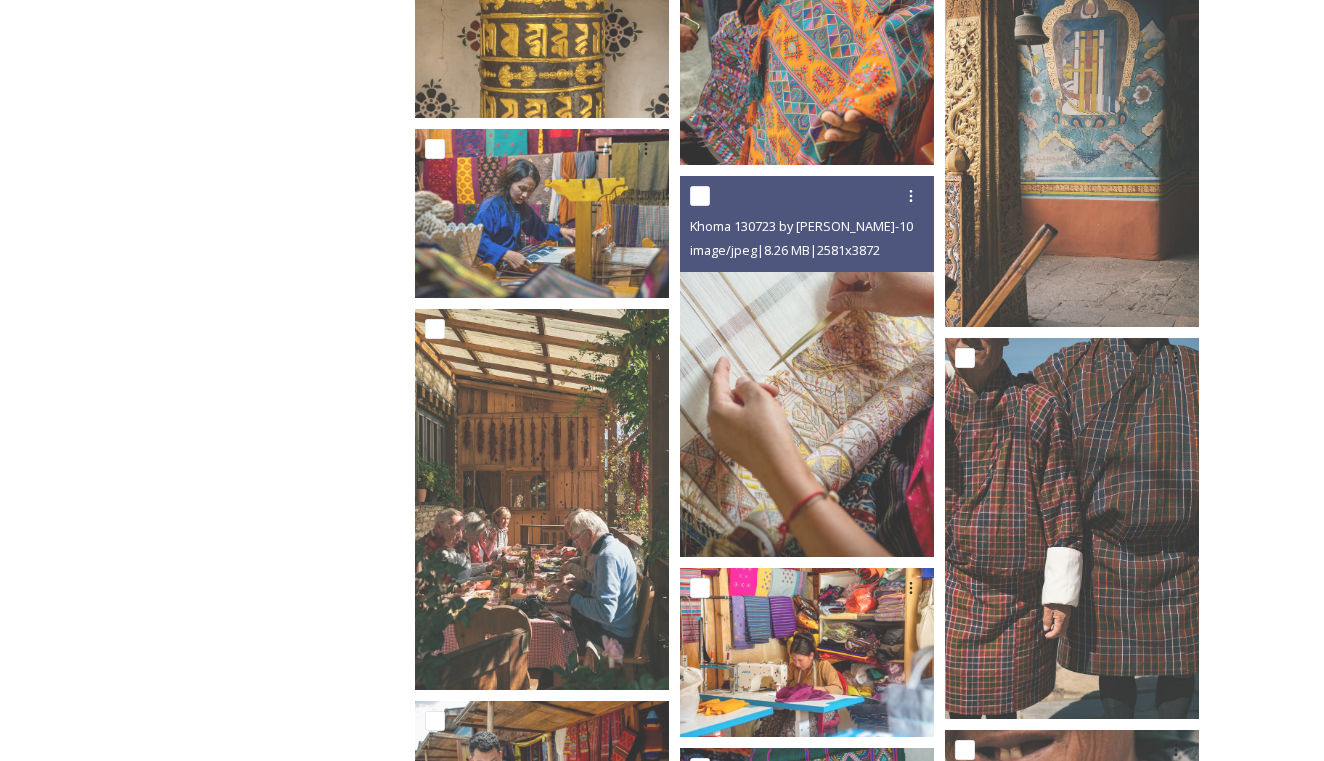 scroll, scrollTop: 9364, scrollLeft: 0, axis: vertical 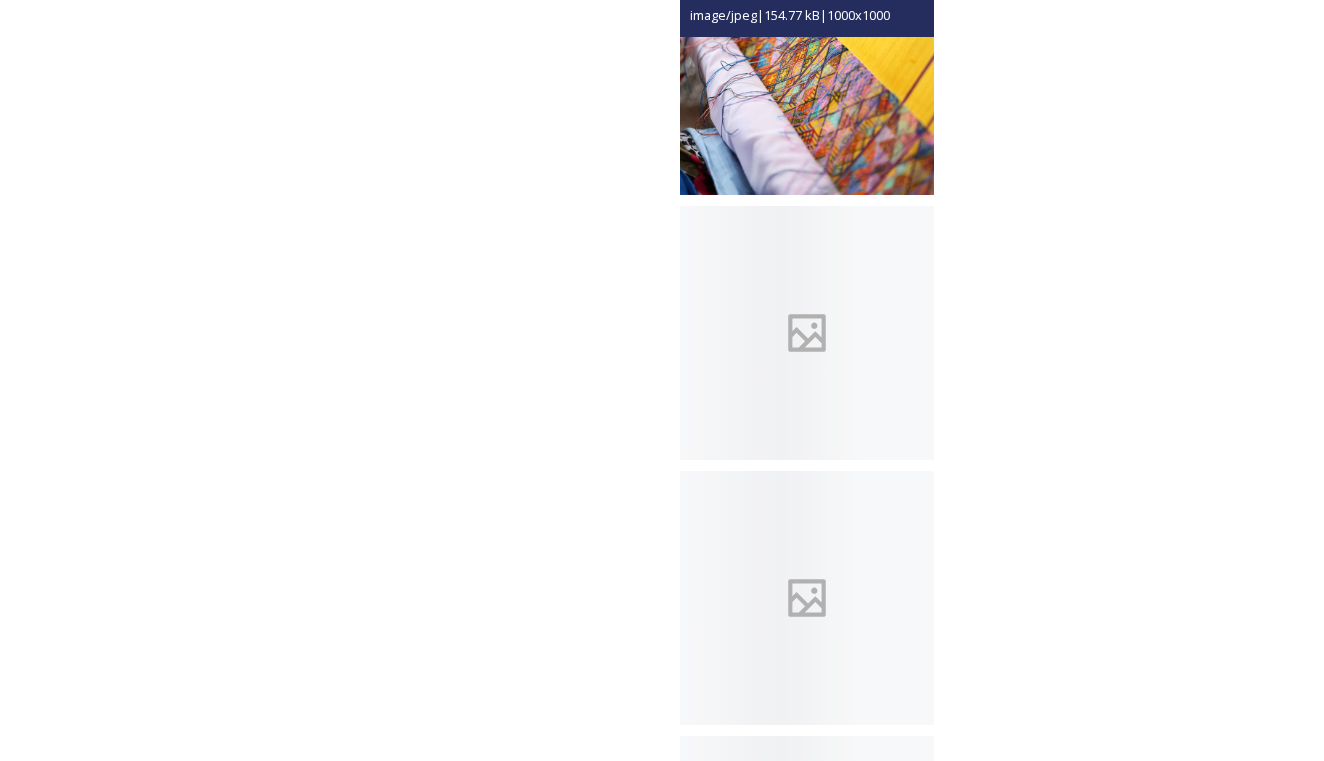 click at bounding box center [807, 68] 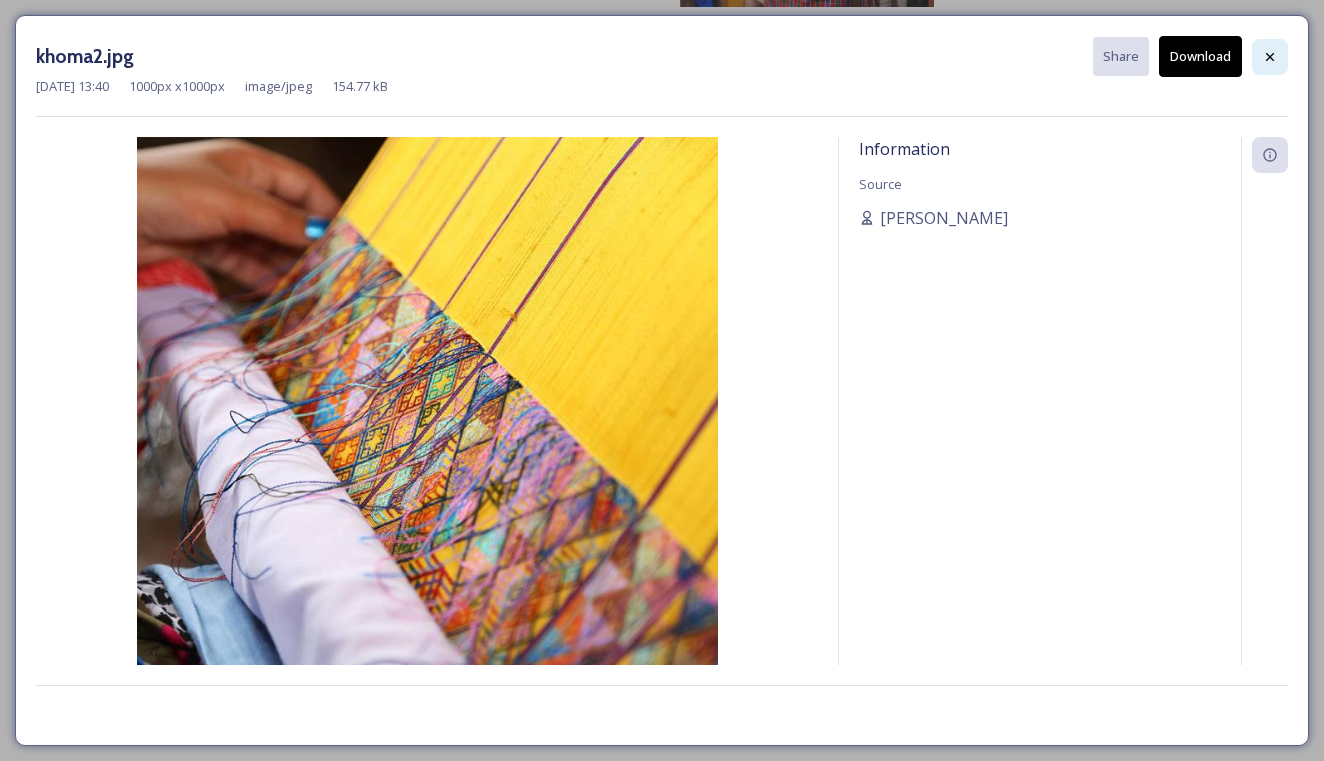 click 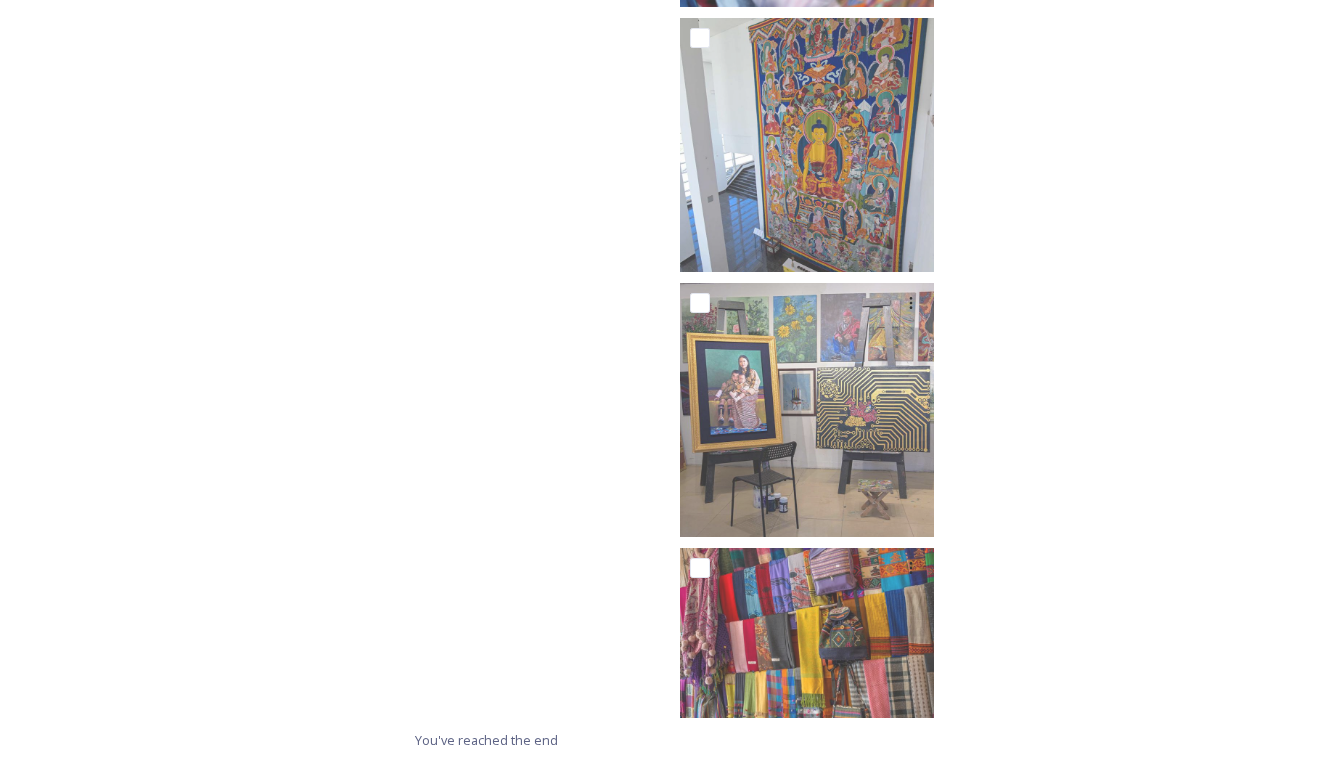 click at bounding box center (547, -5456) 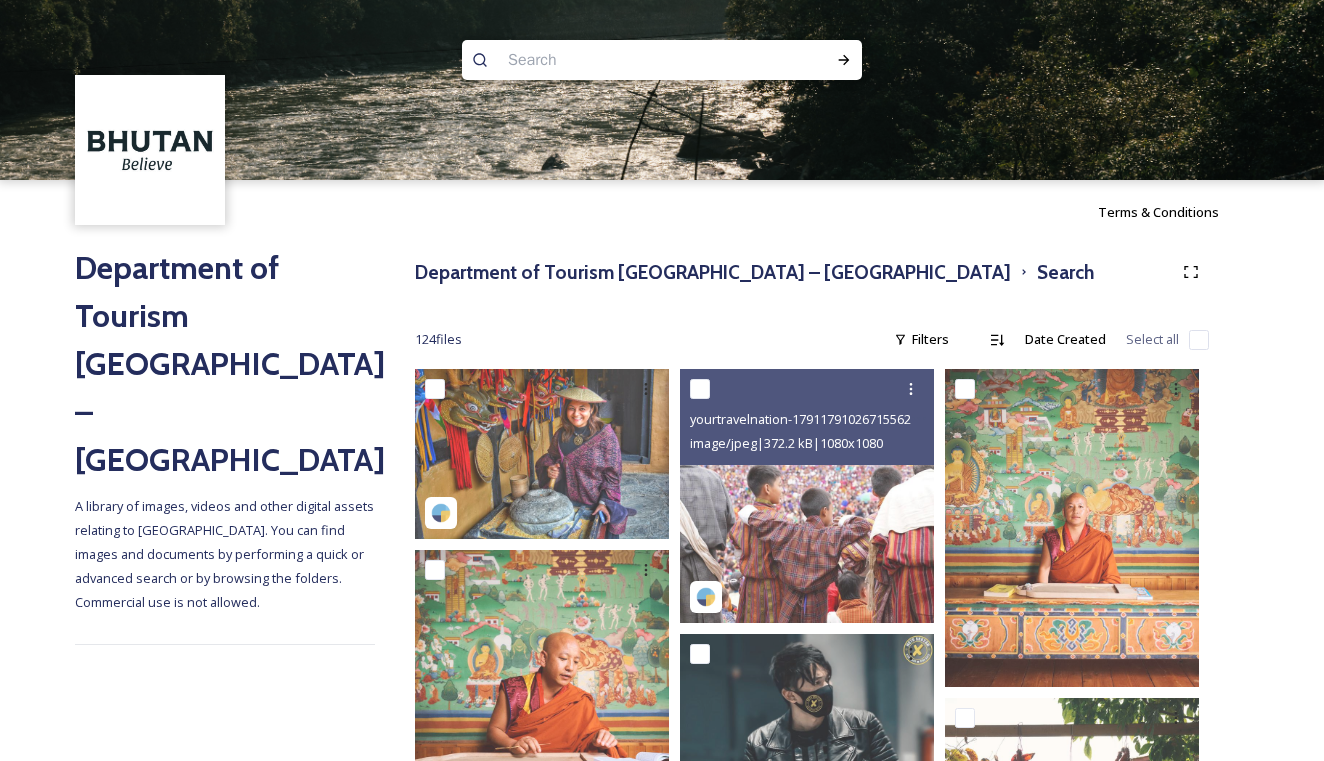 scroll, scrollTop: 0, scrollLeft: 0, axis: both 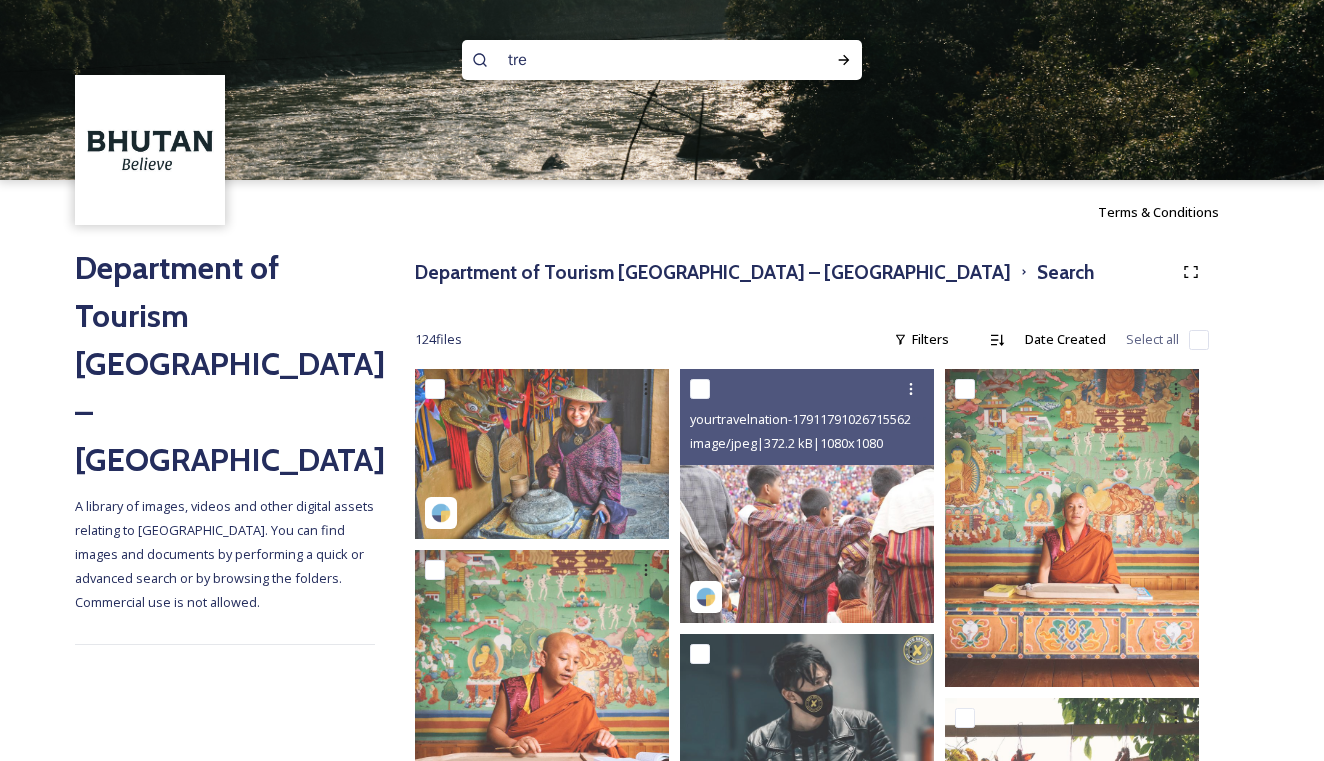 type on "trek" 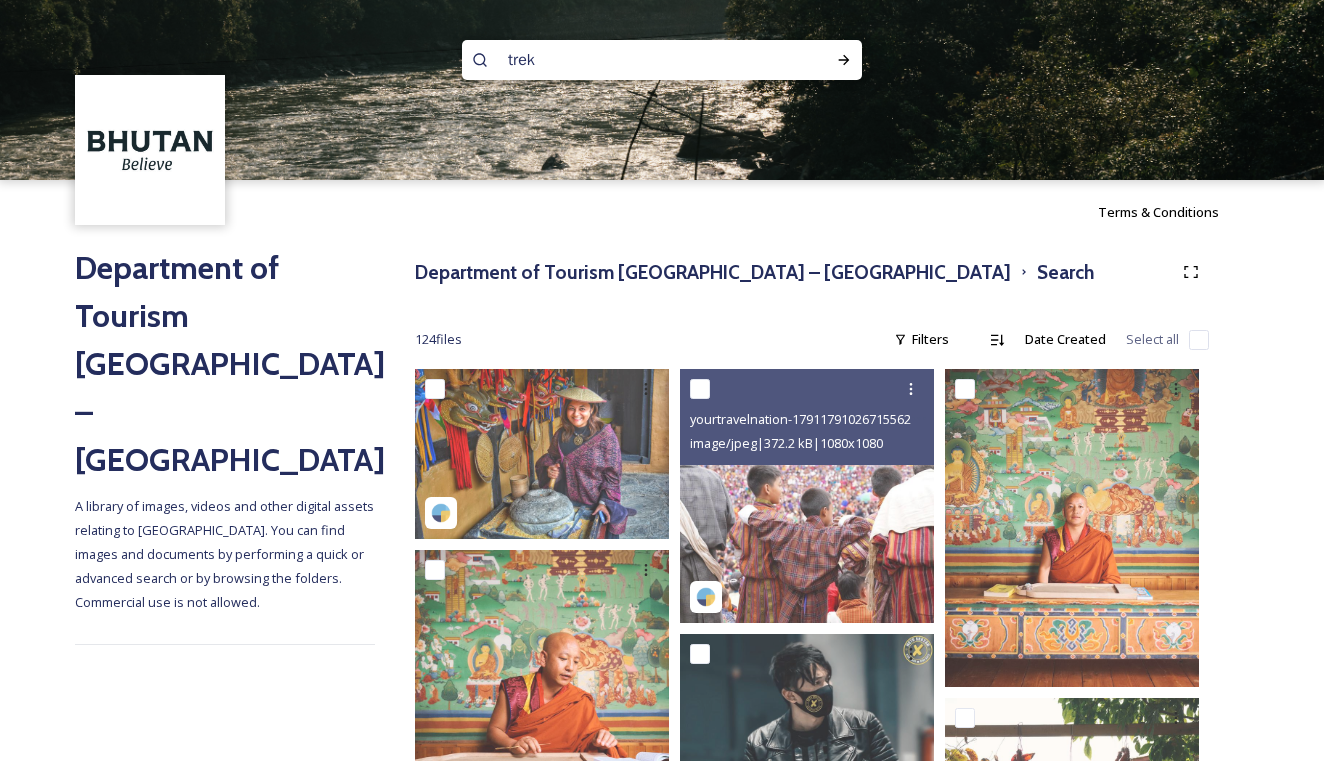 type 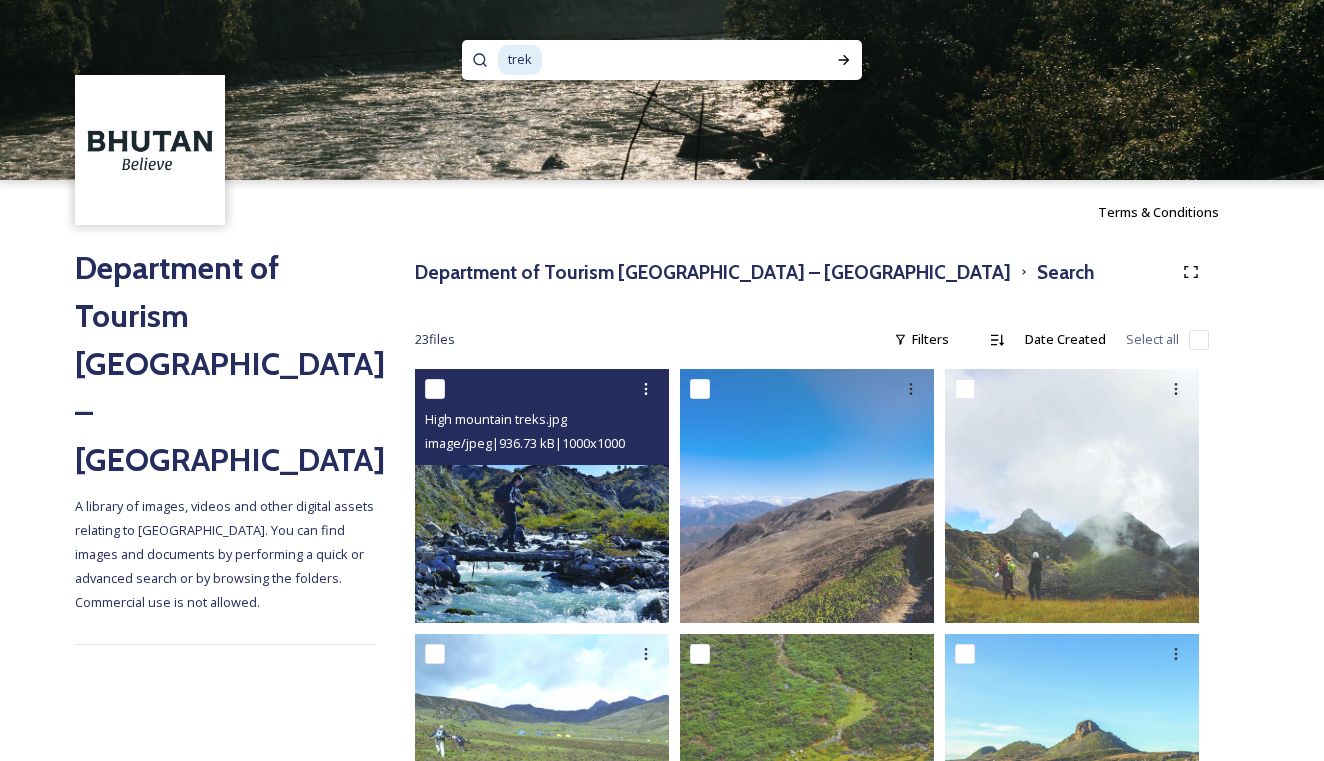 scroll, scrollTop: 304, scrollLeft: 0, axis: vertical 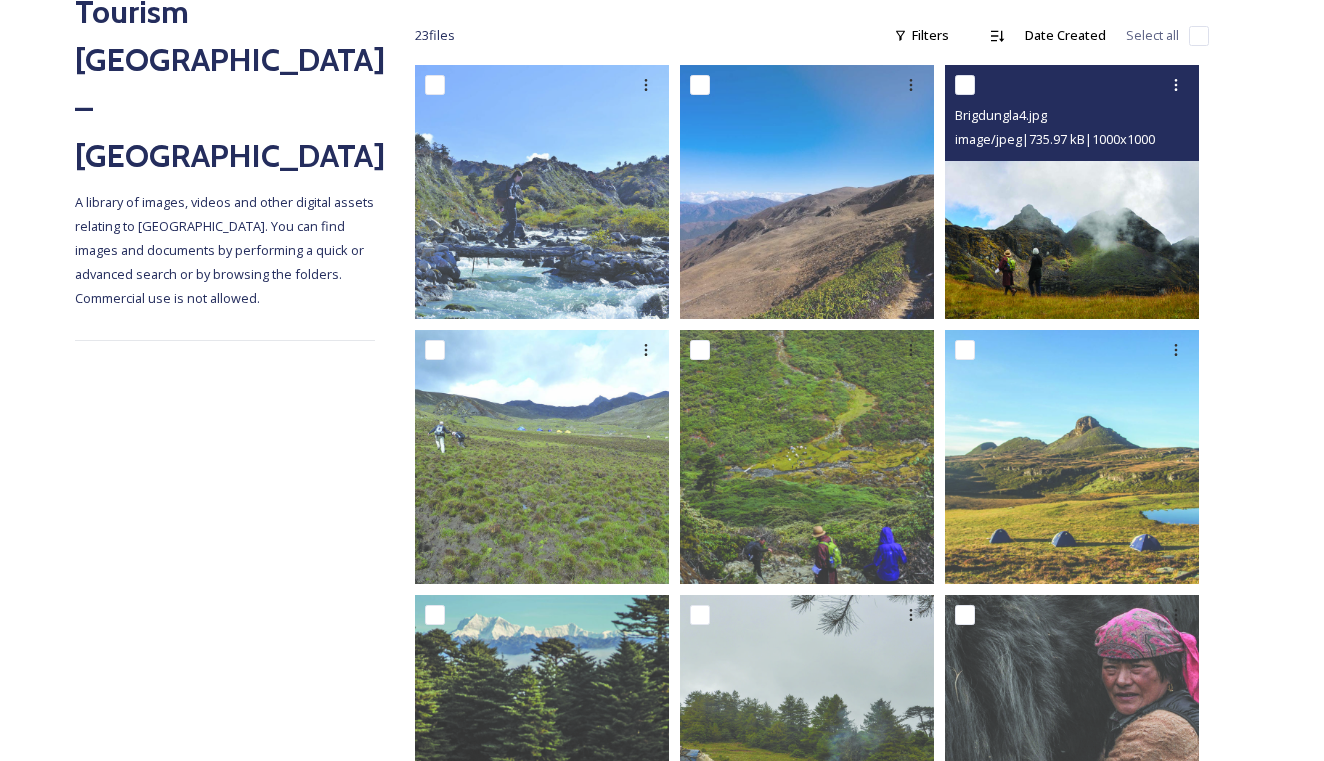 click at bounding box center (1072, 192) 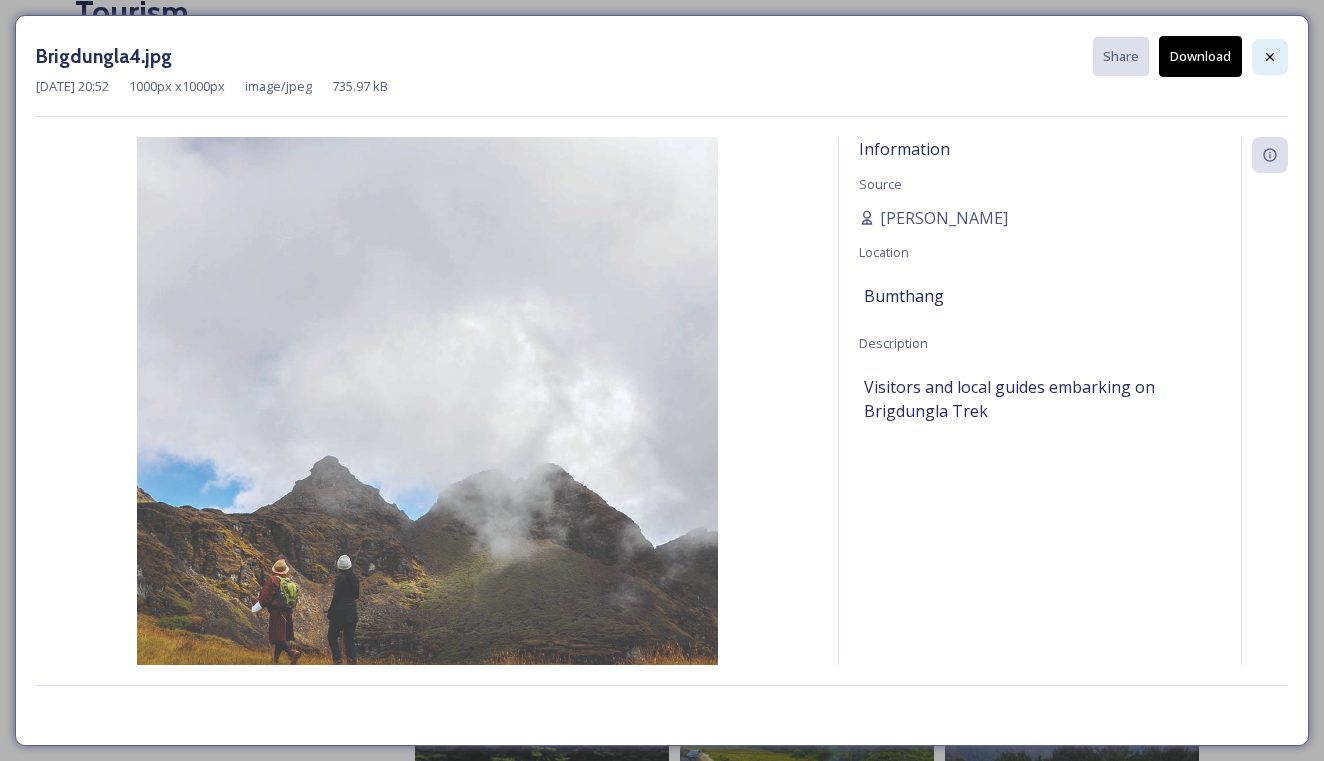 click 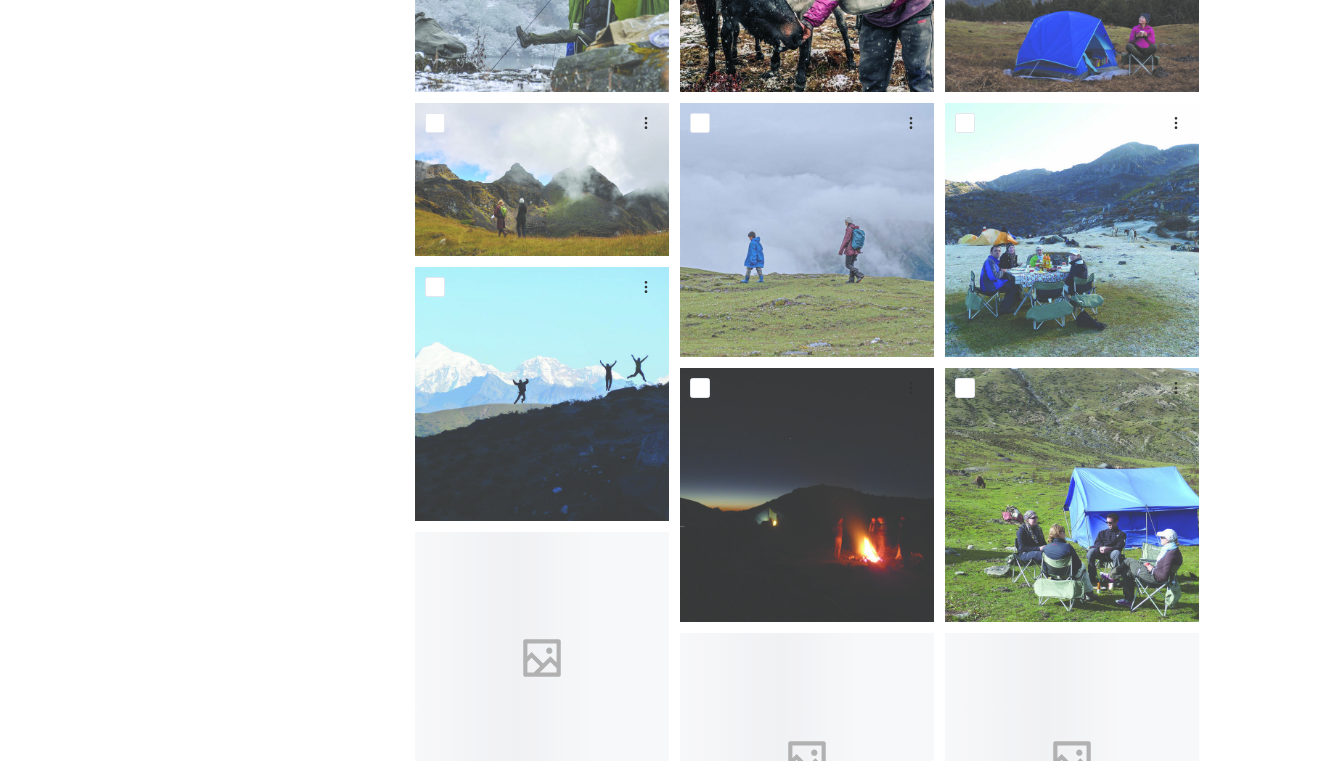scroll, scrollTop: 1328, scrollLeft: 0, axis: vertical 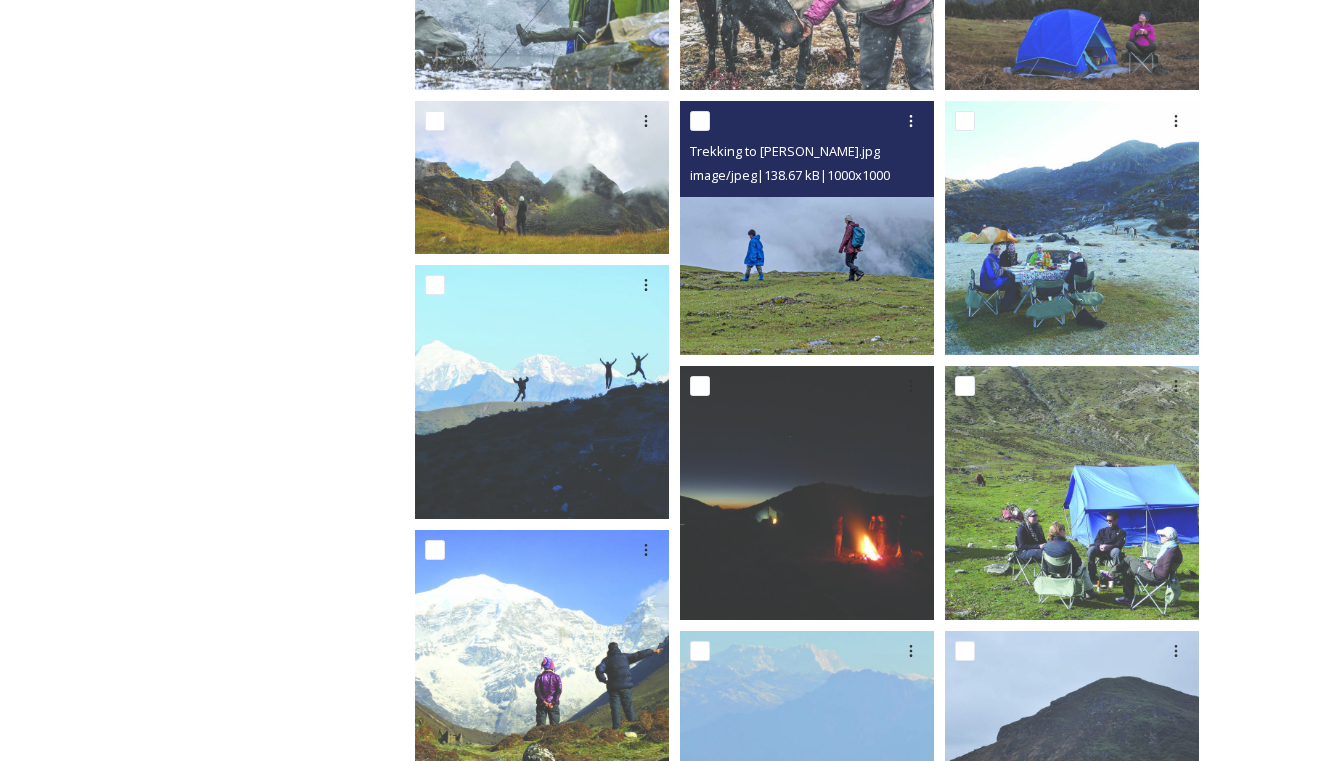 click at bounding box center (807, 228) 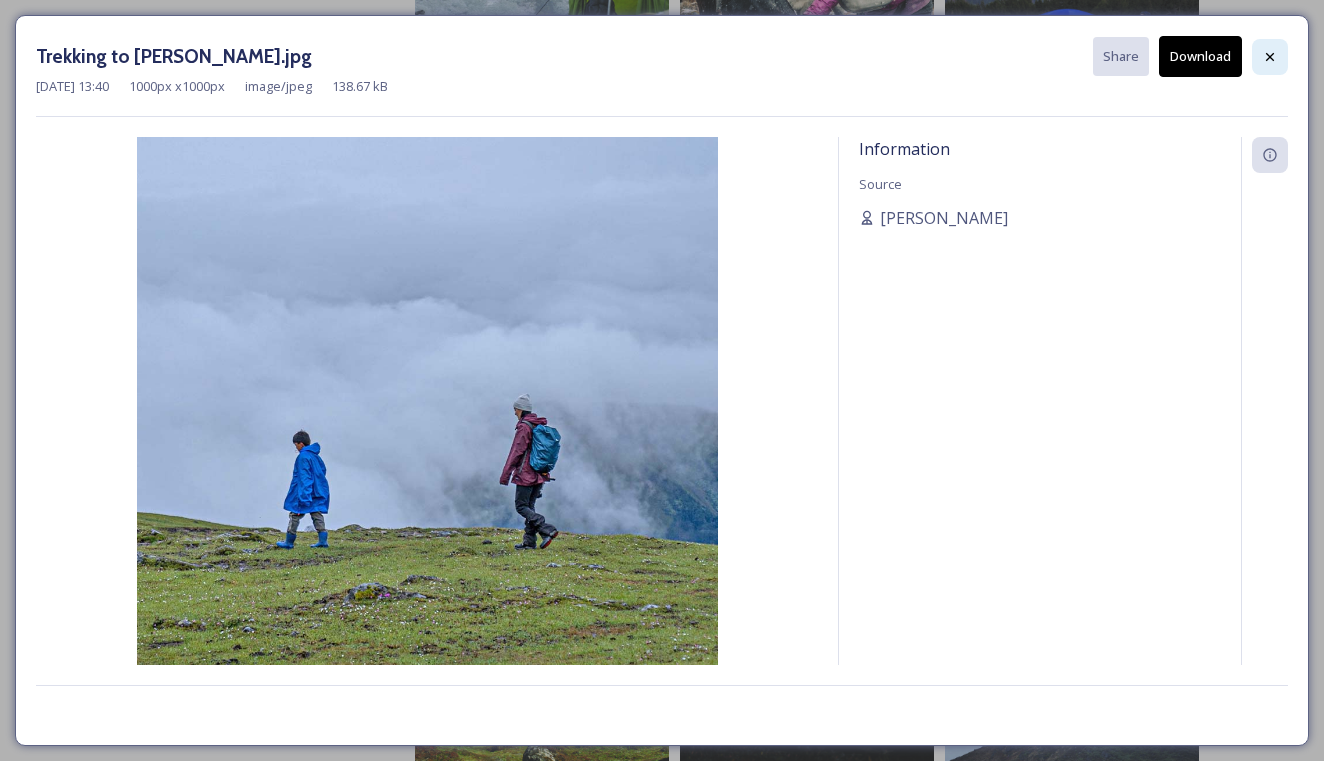 click 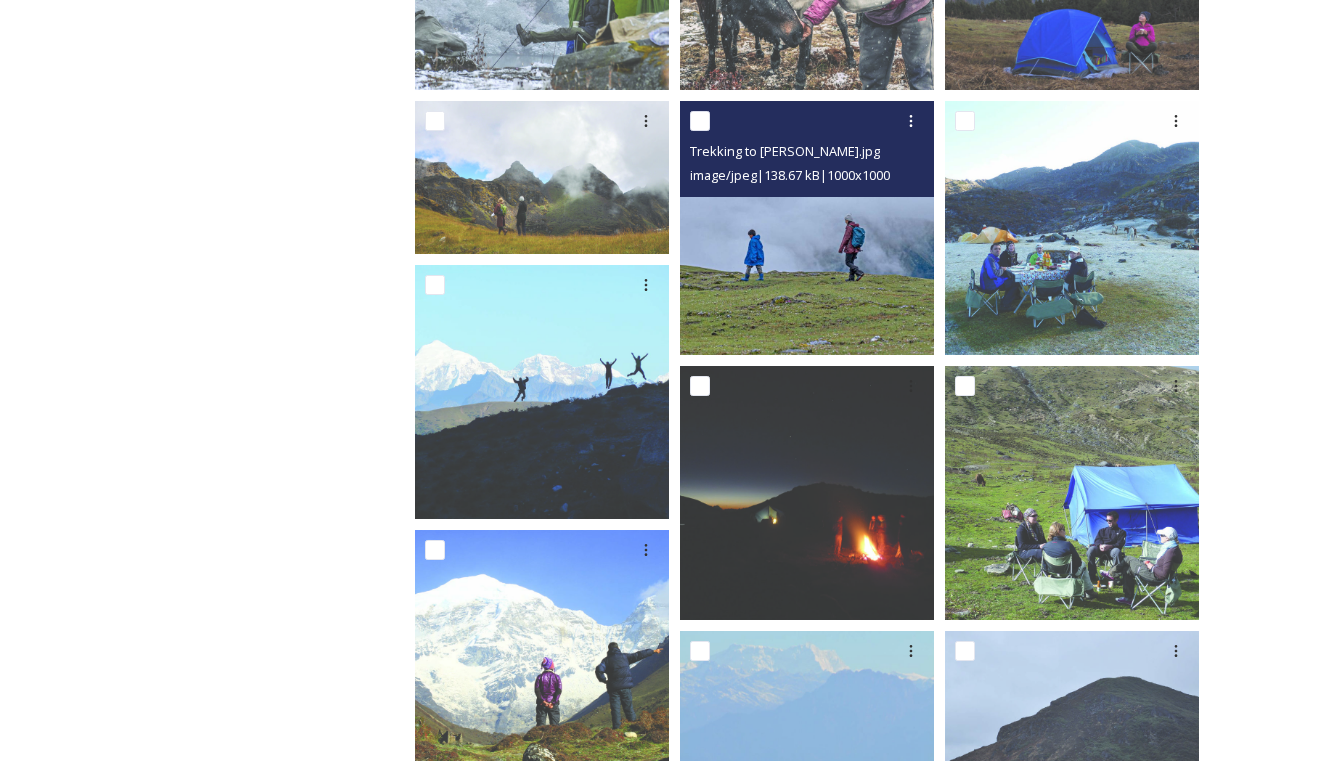 click at bounding box center (807, 228) 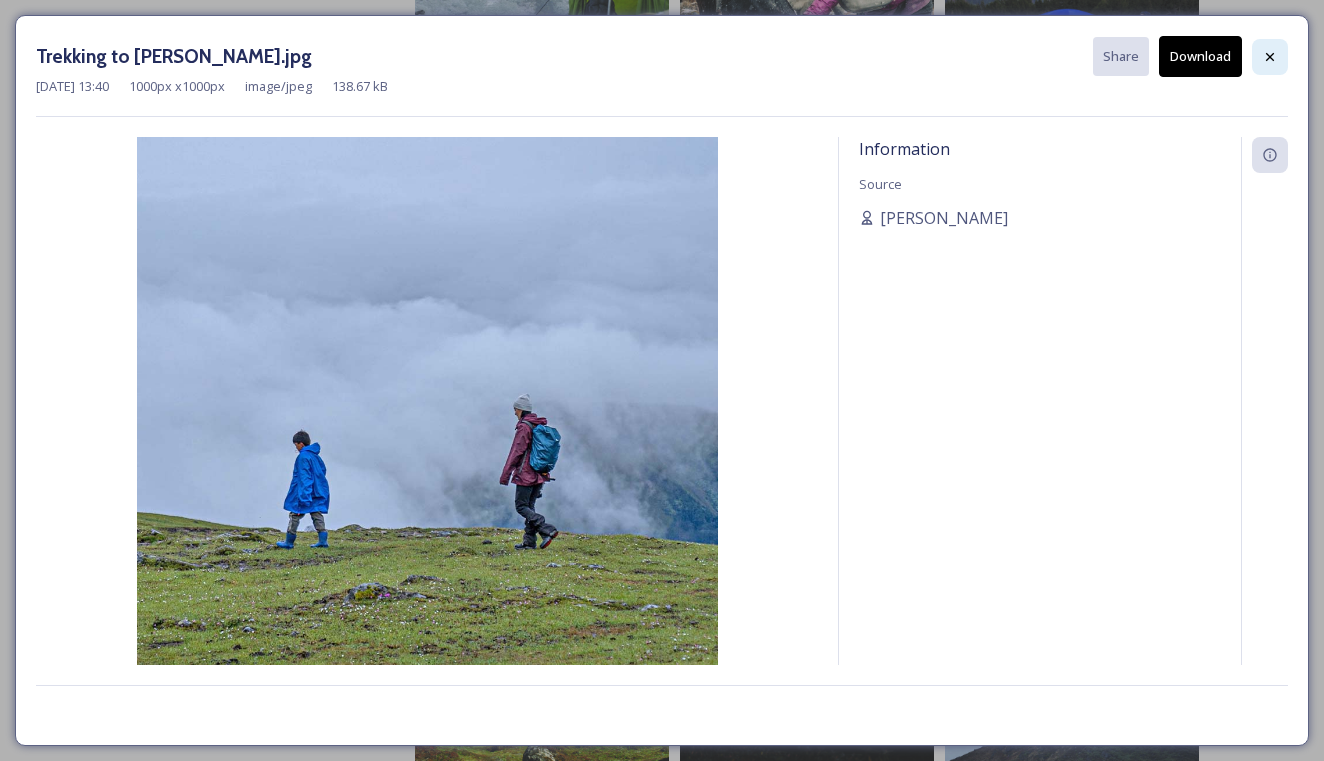 click at bounding box center [1270, 57] 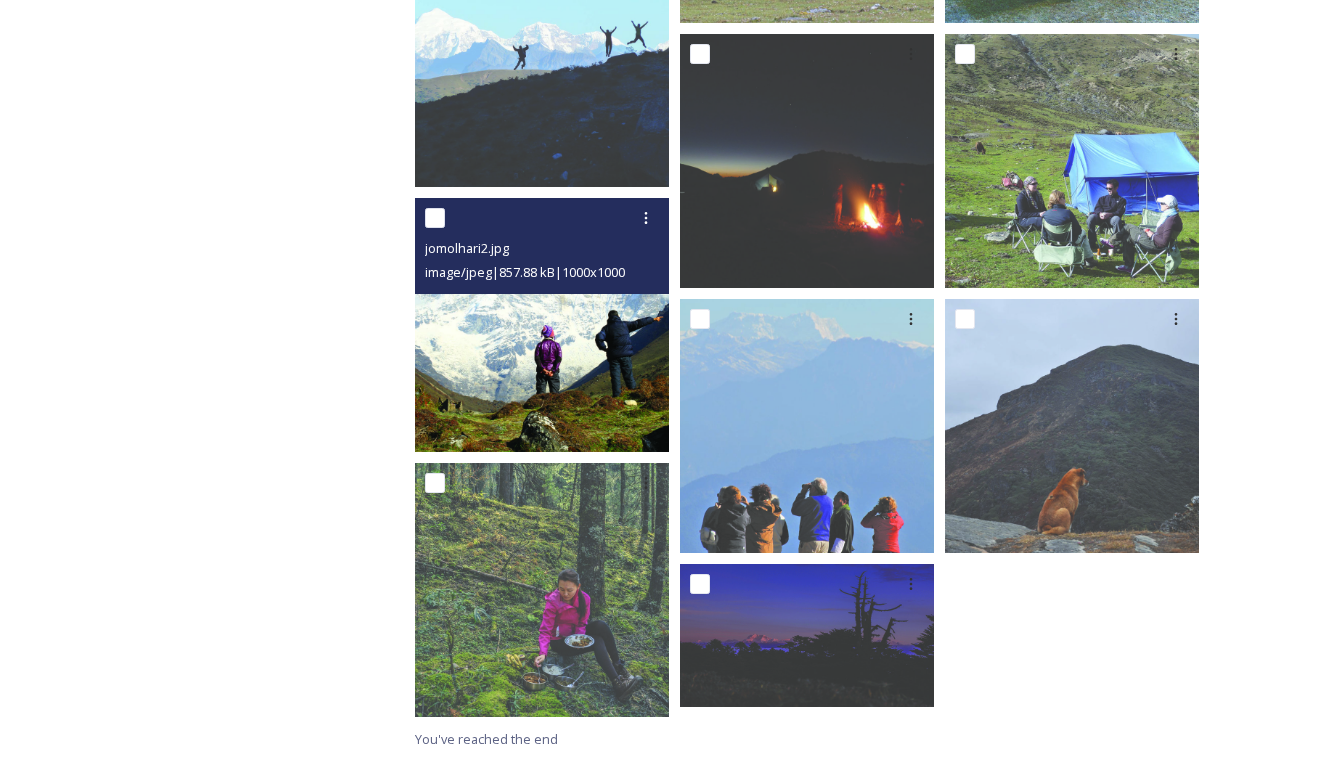 scroll, scrollTop: 1659, scrollLeft: 0, axis: vertical 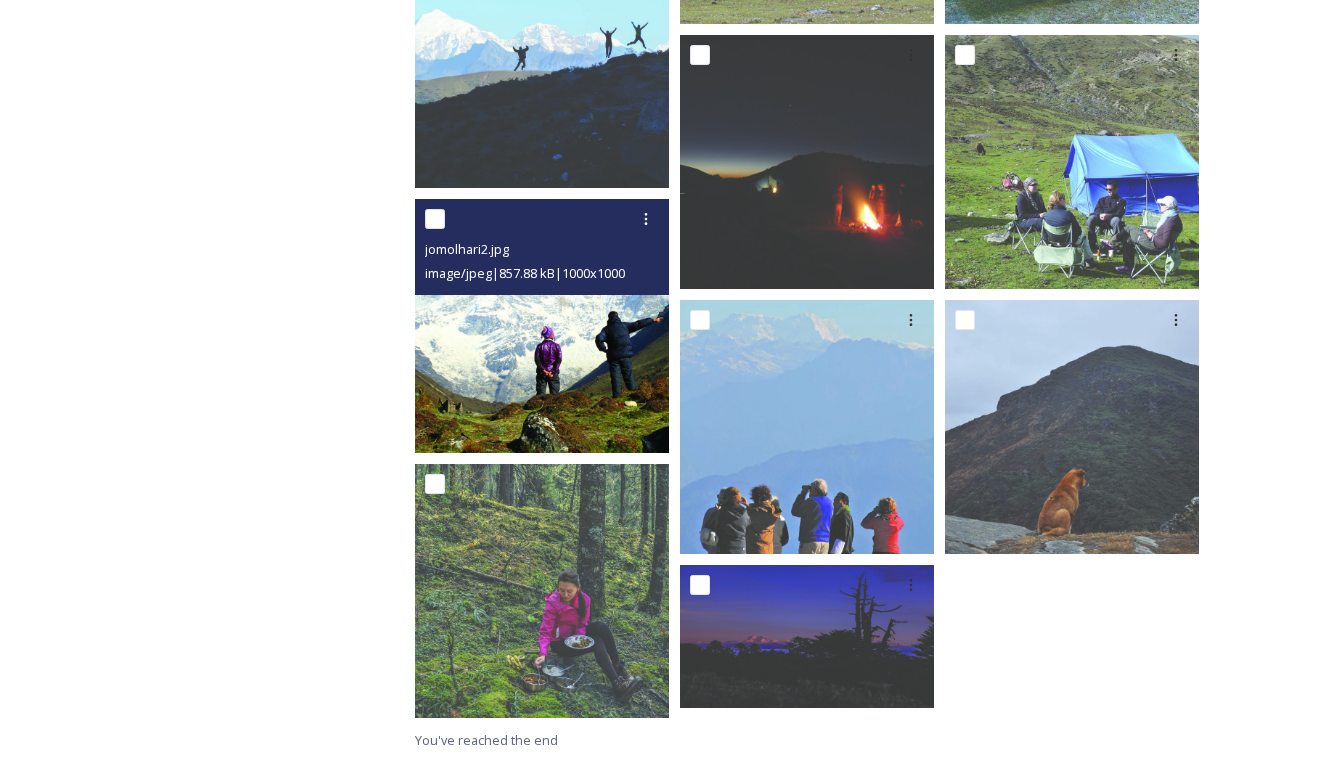click at bounding box center (542, 326) 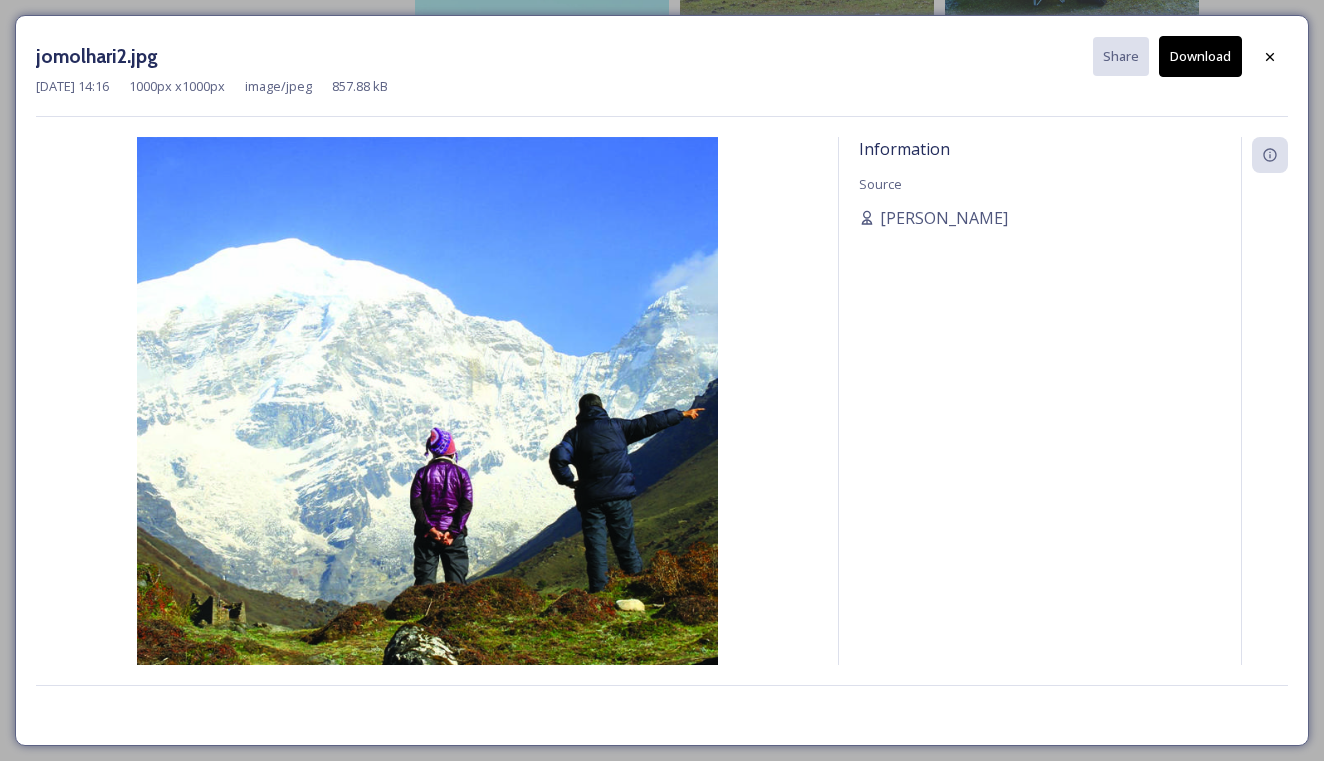 scroll, scrollTop: 1650, scrollLeft: 0, axis: vertical 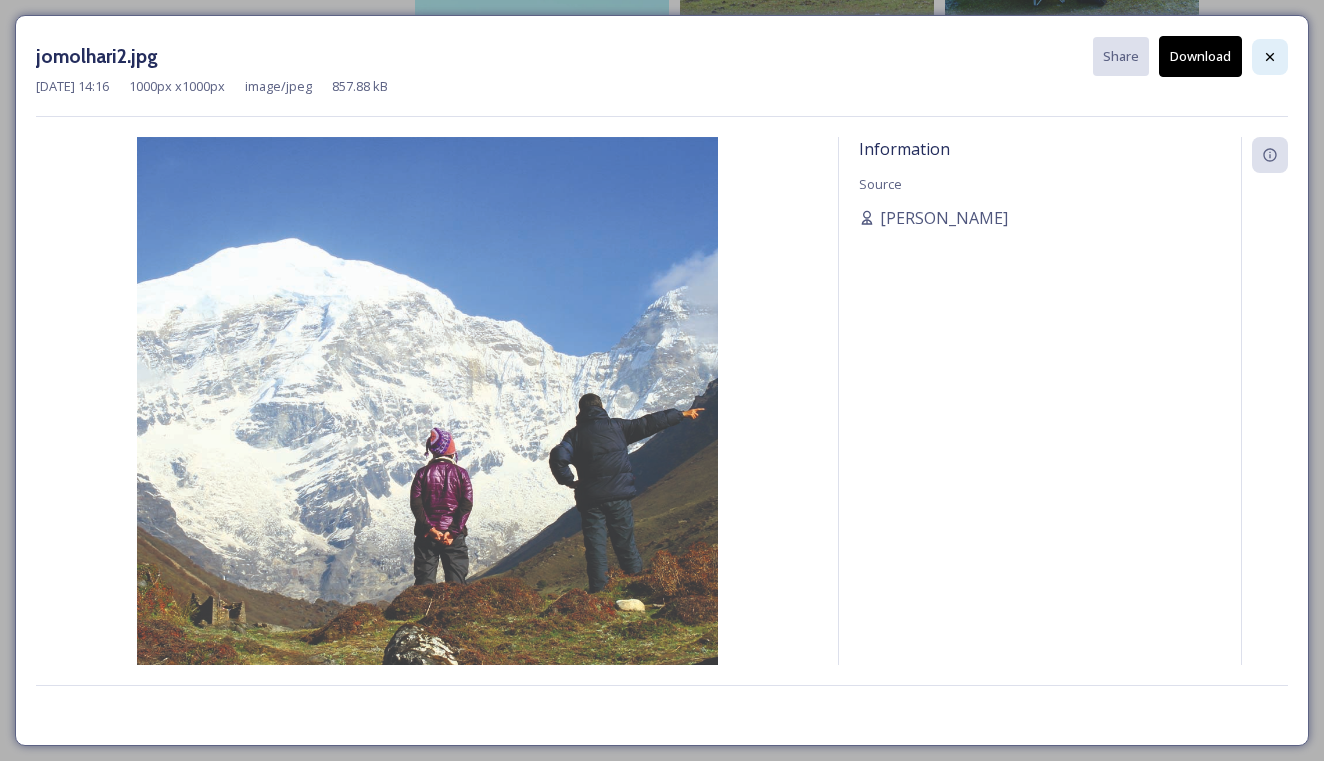 click 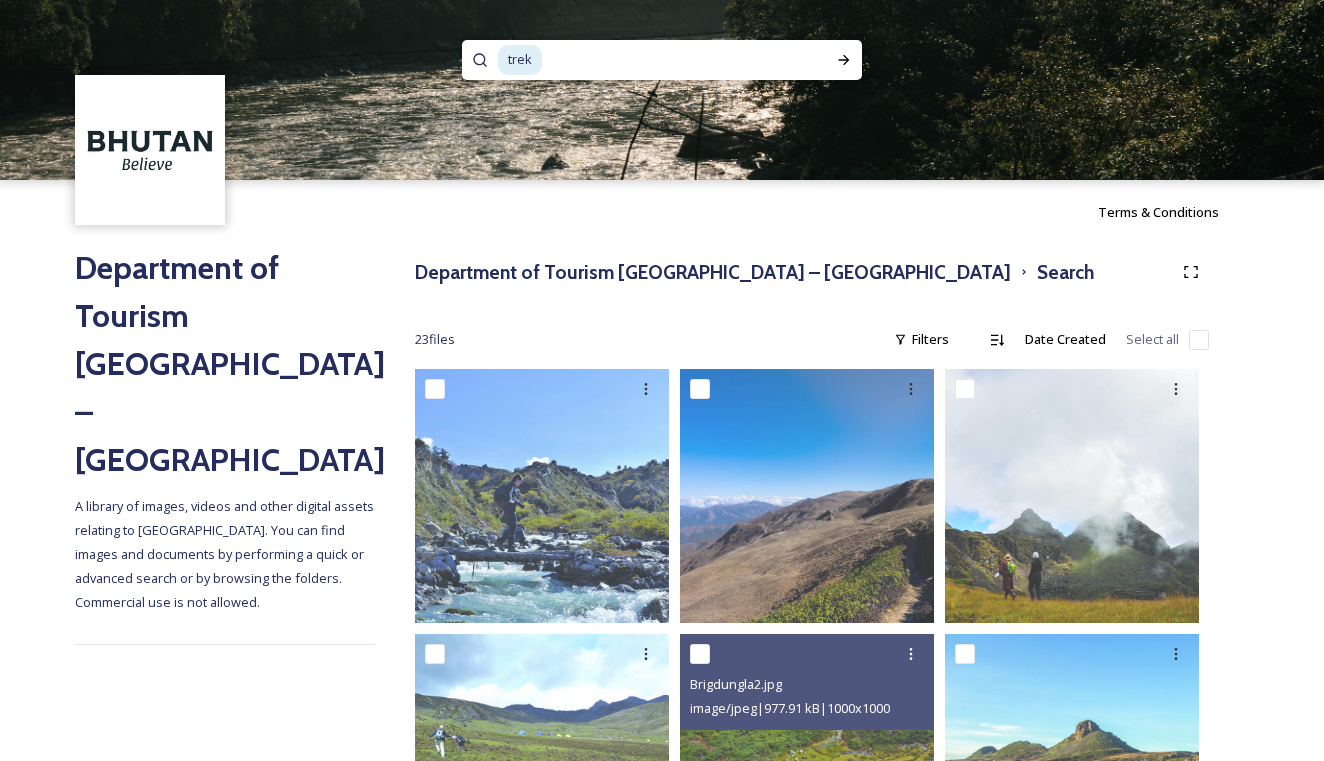 scroll, scrollTop: 0, scrollLeft: 0, axis: both 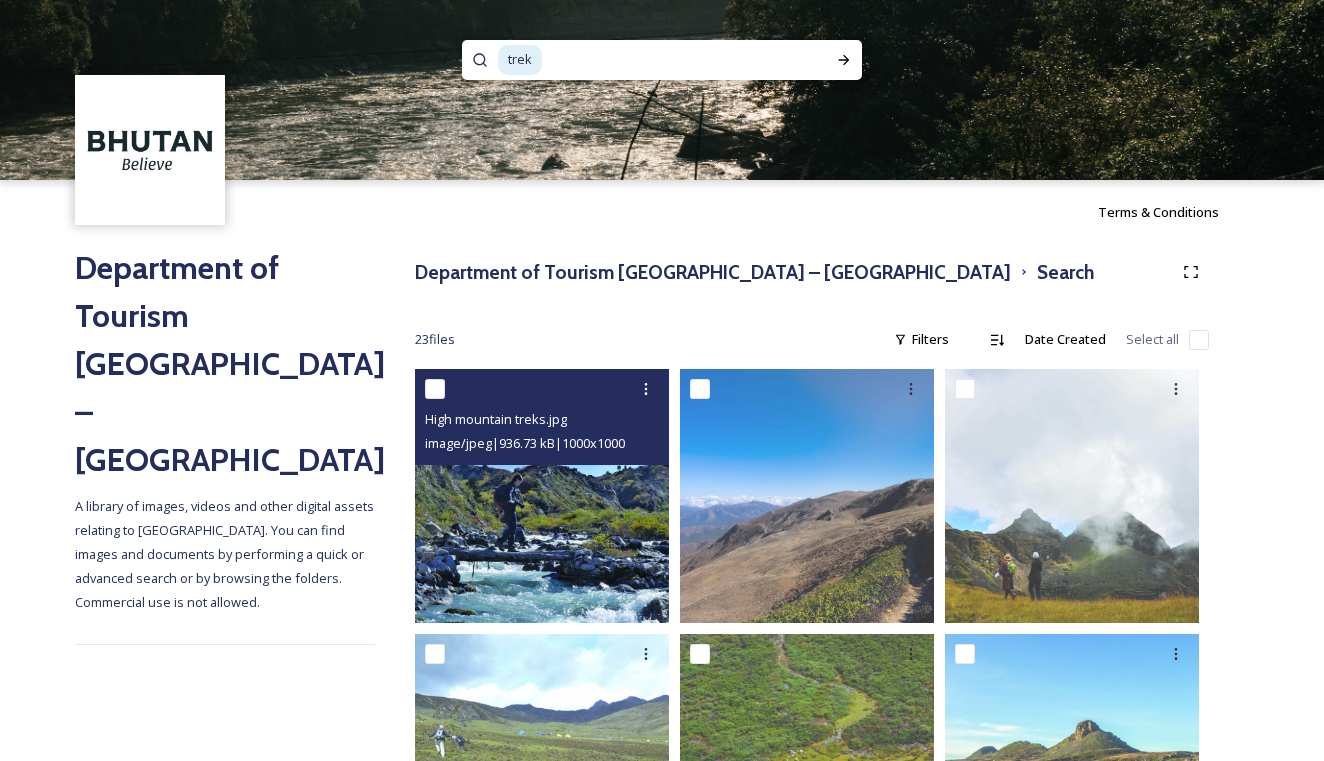 click at bounding box center [542, 496] 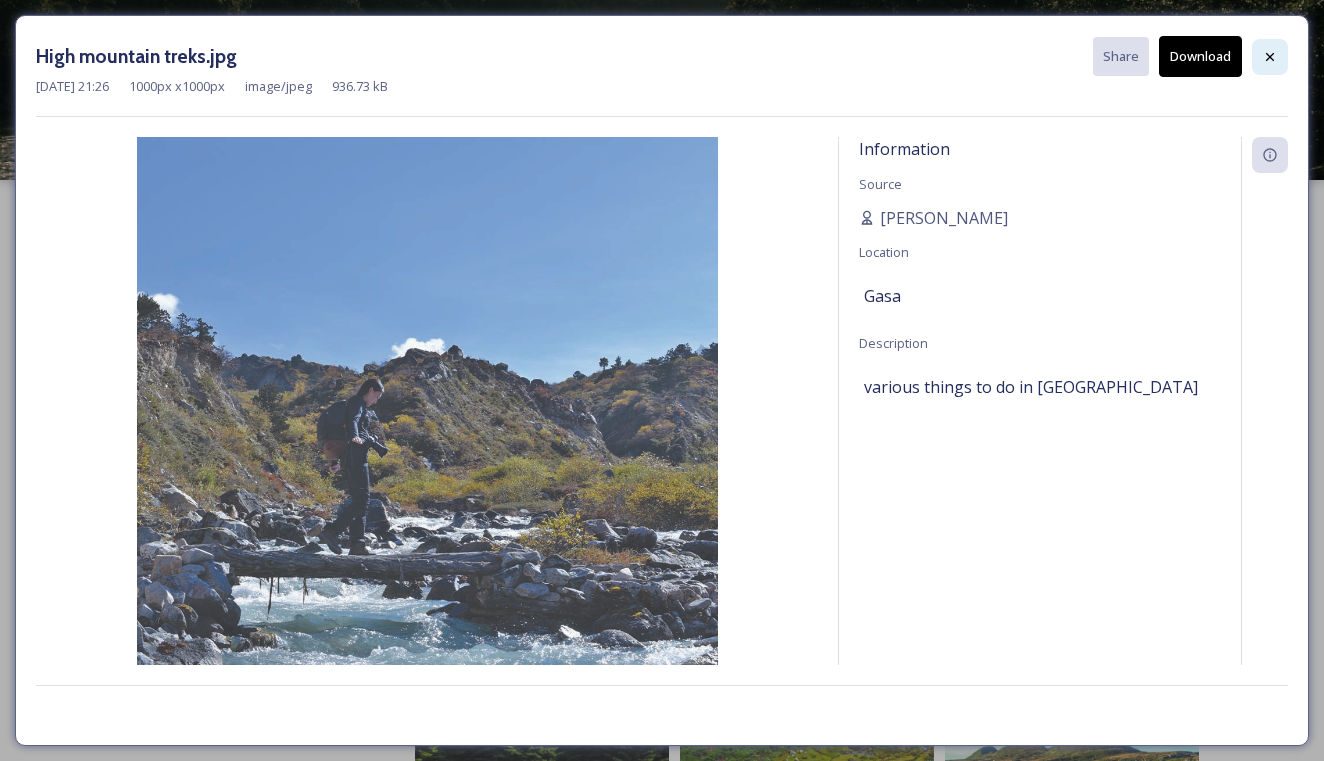 click 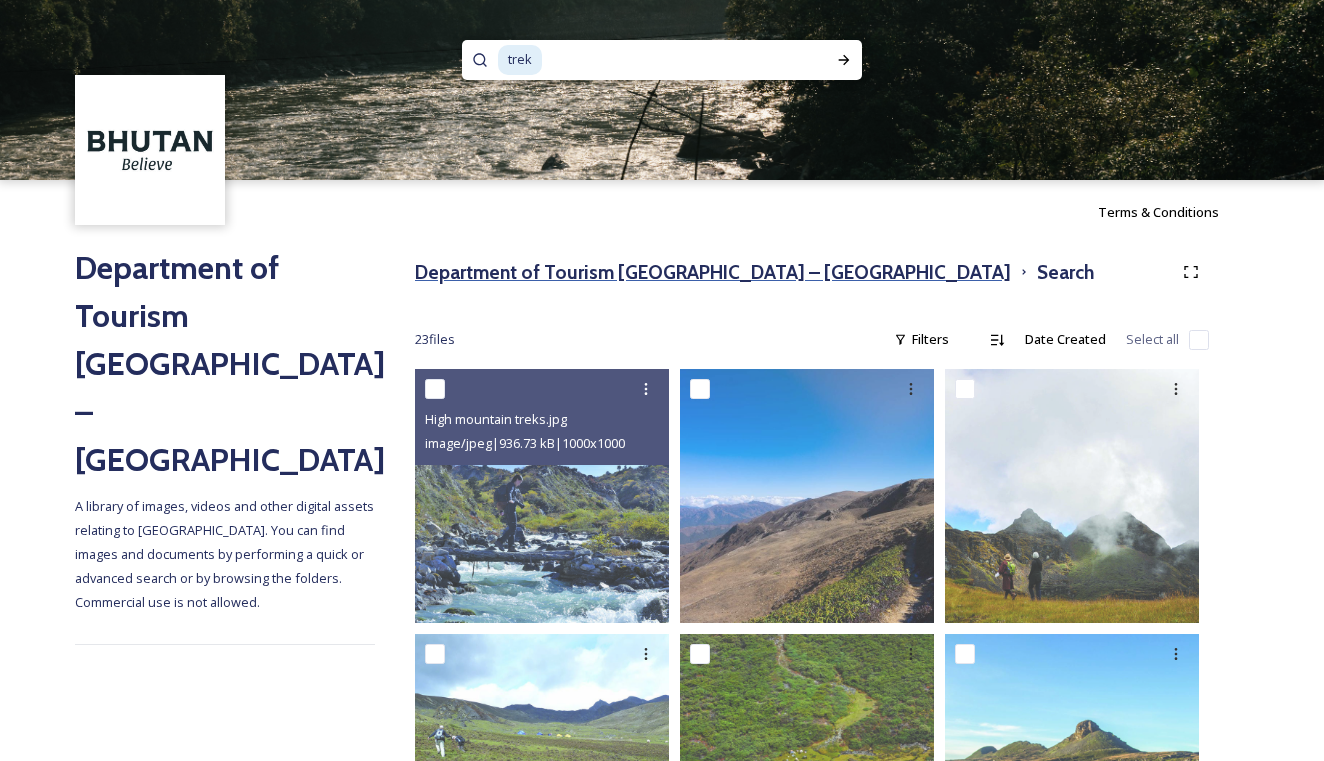 click on "Department of Tourism [GEOGRAPHIC_DATA] – [GEOGRAPHIC_DATA]" at bounding box center (713, 272) 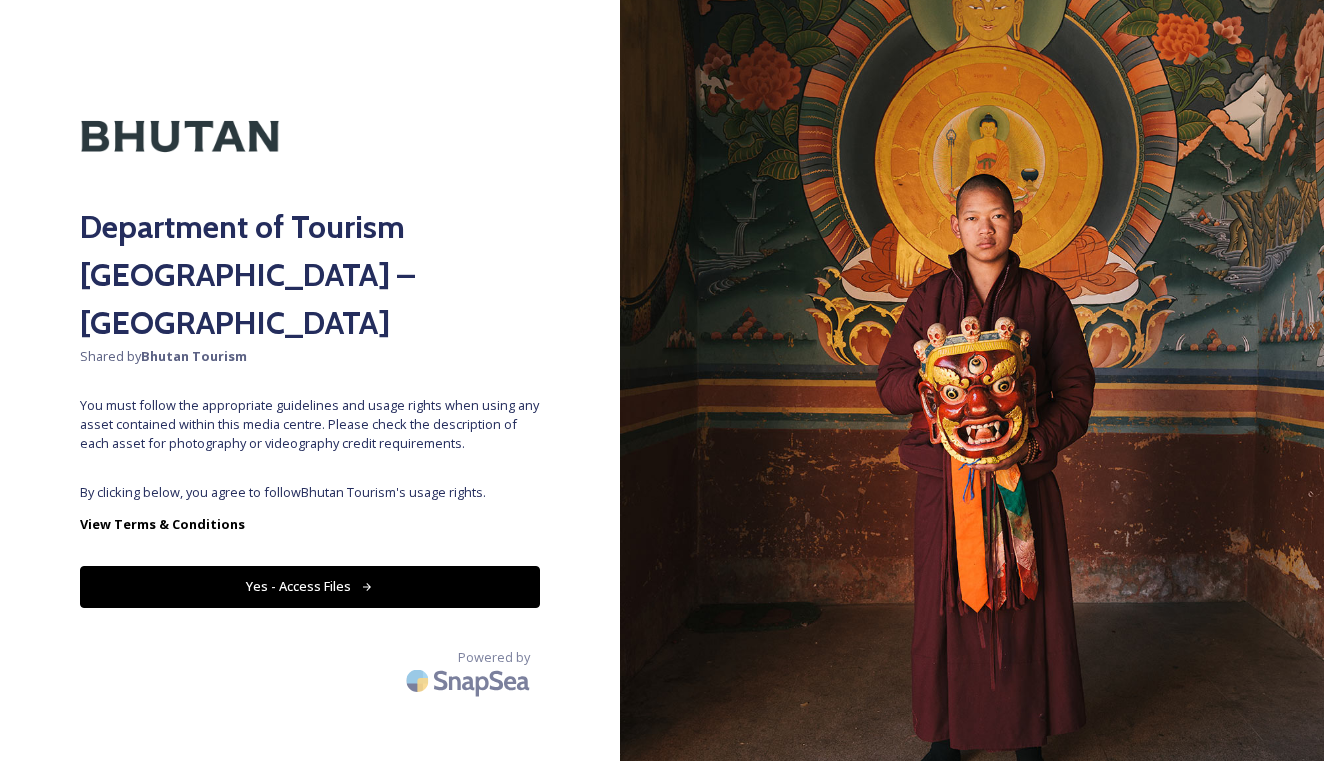 click 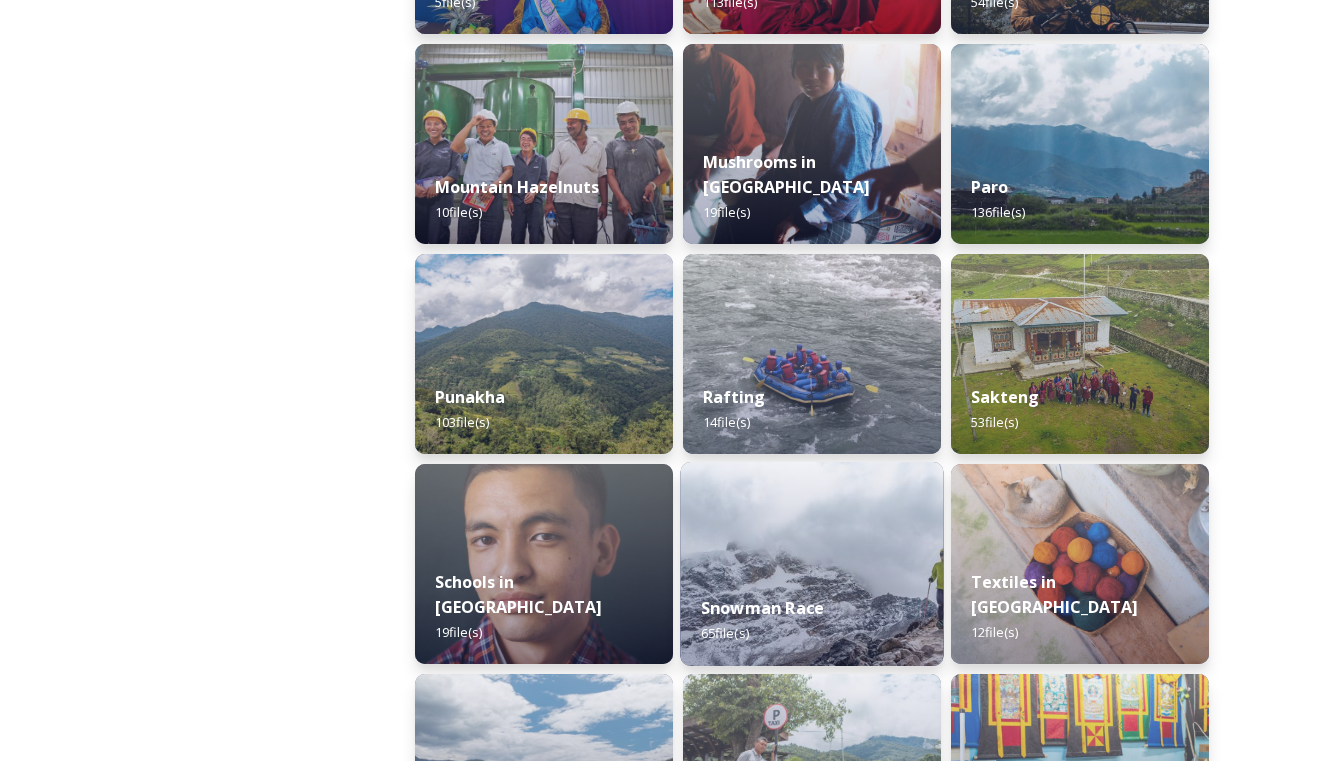 scroll, scrollTop: 1764, scrollLeft: 0, axis: vertical 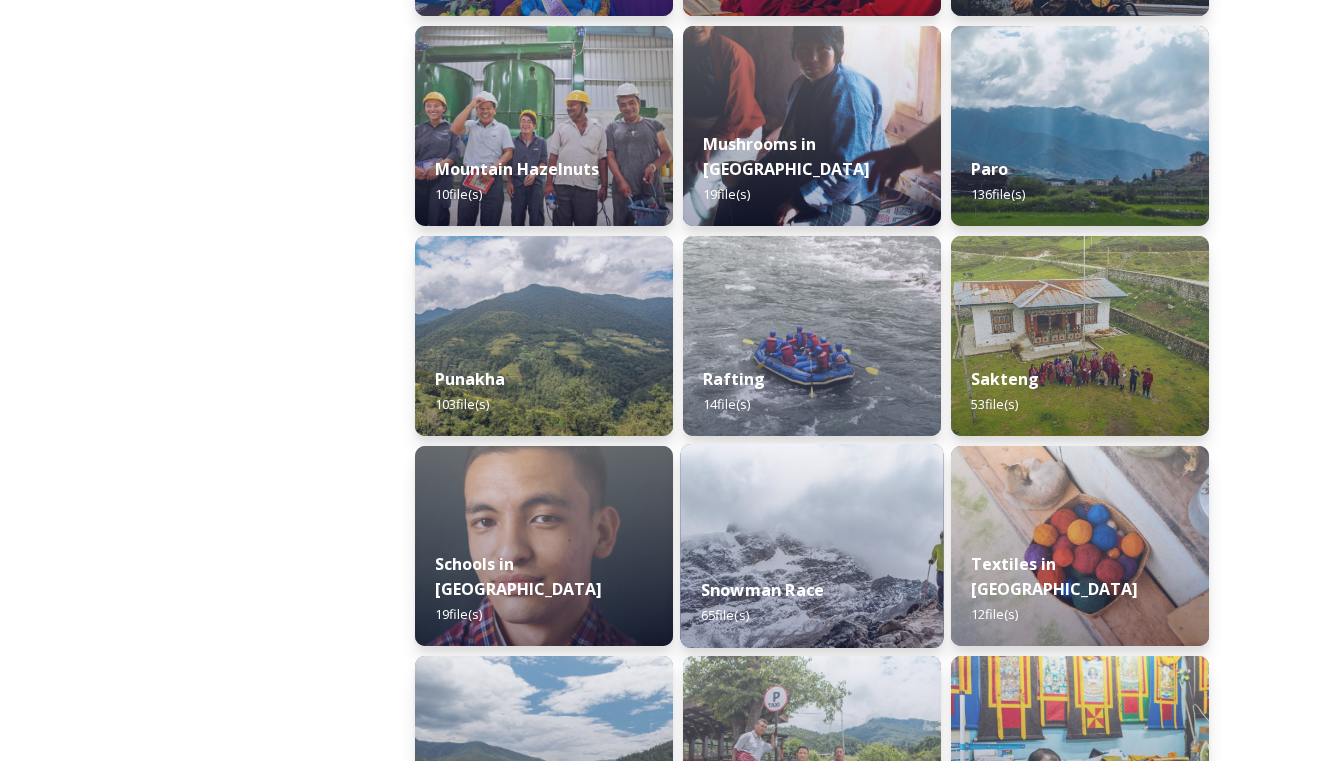 click on "Snowman Race" at bounding box center (762, 590) 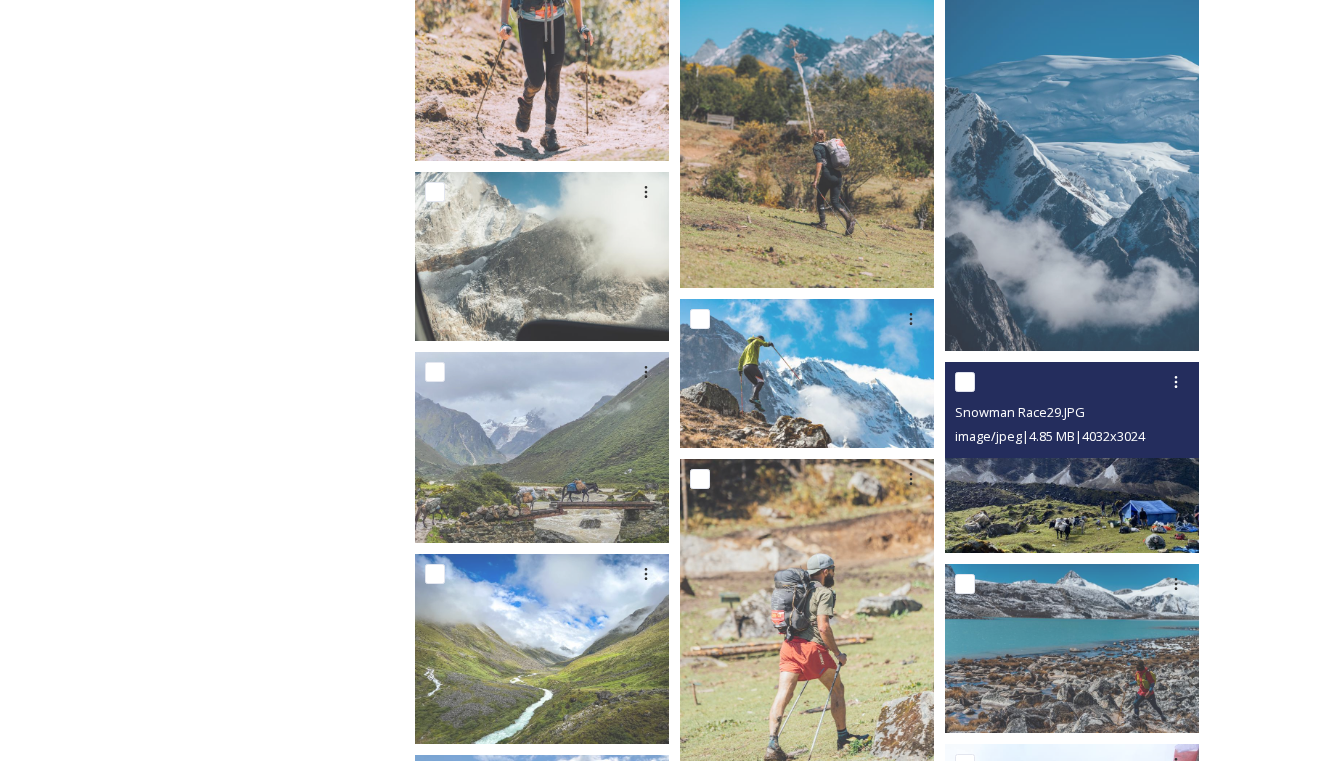 scroll, scrollTop: 918, scrollLeft: 0, axis: vertical 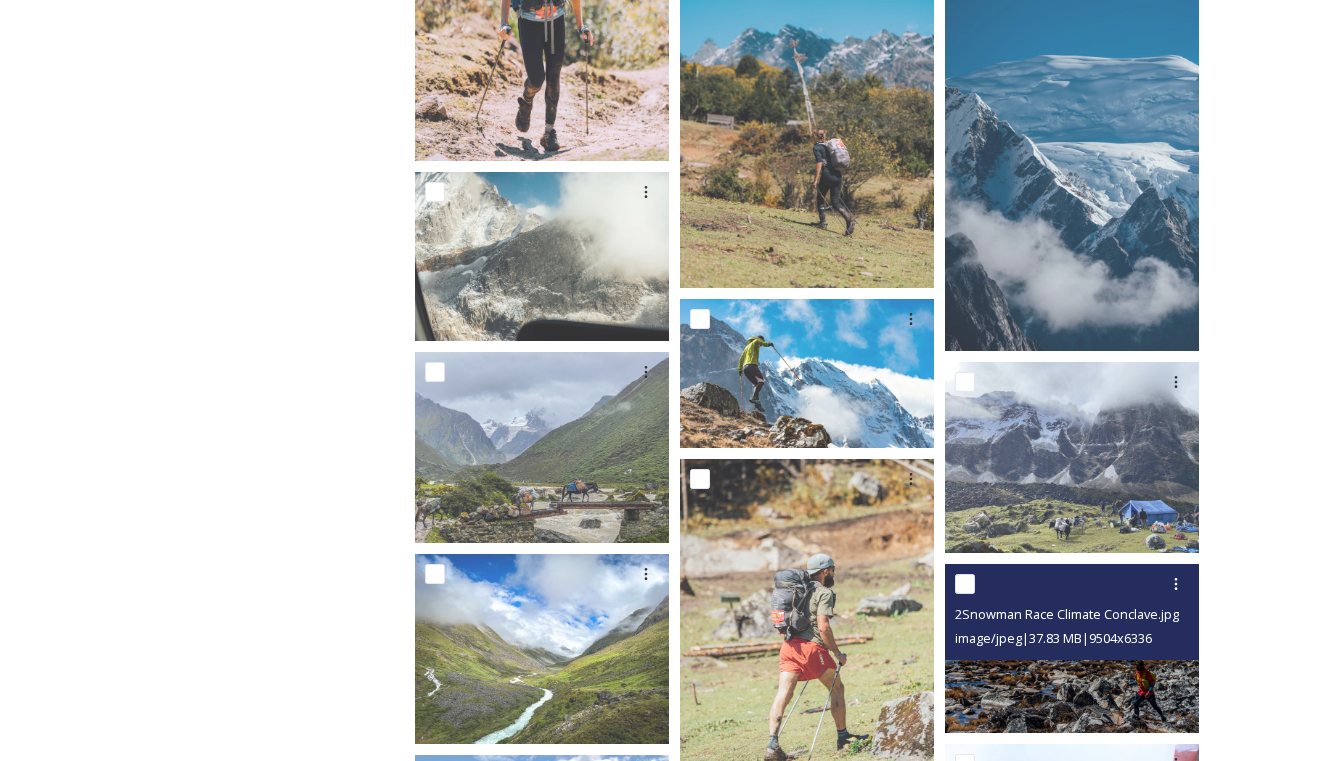 click at bounding box center [1072, 648] 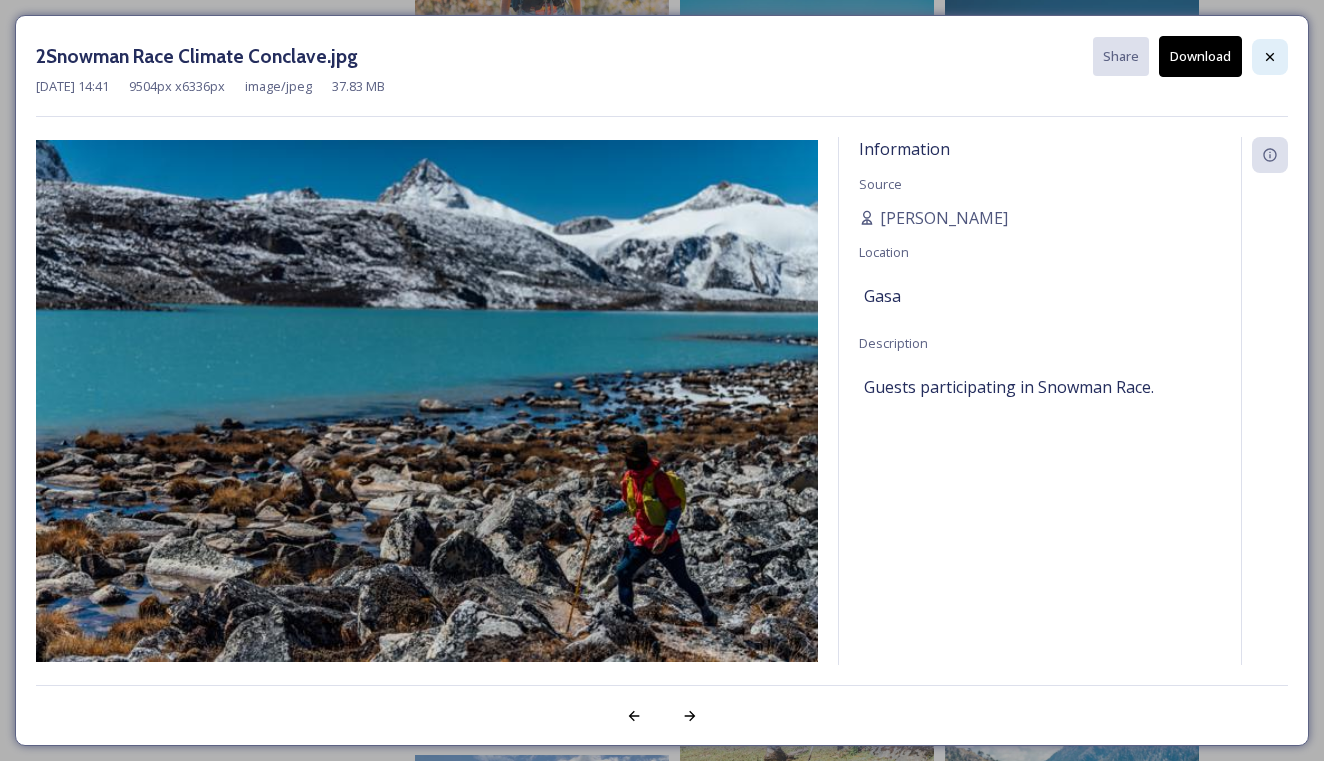 click at bounding box center [1270, 57] 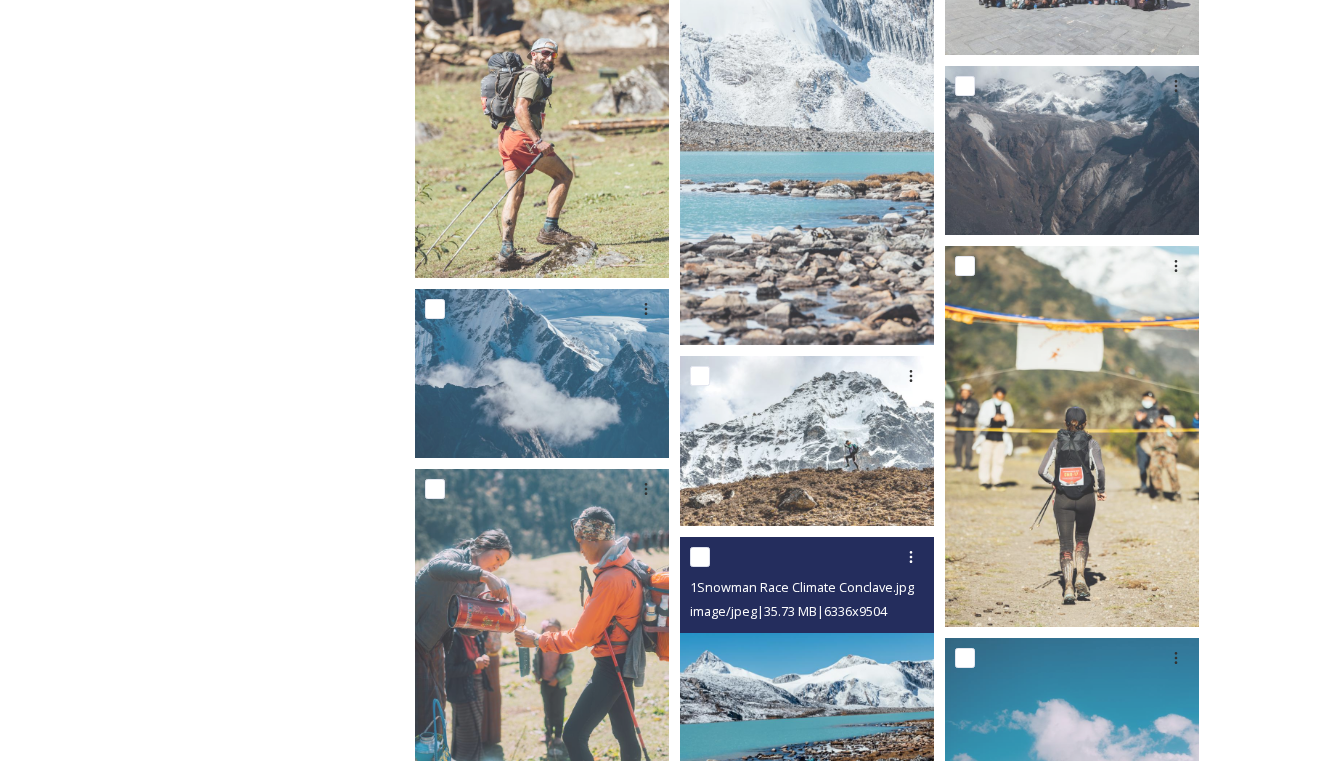 scroll, scrollTop: 3247, scrollLeft: 0, axis: vertical 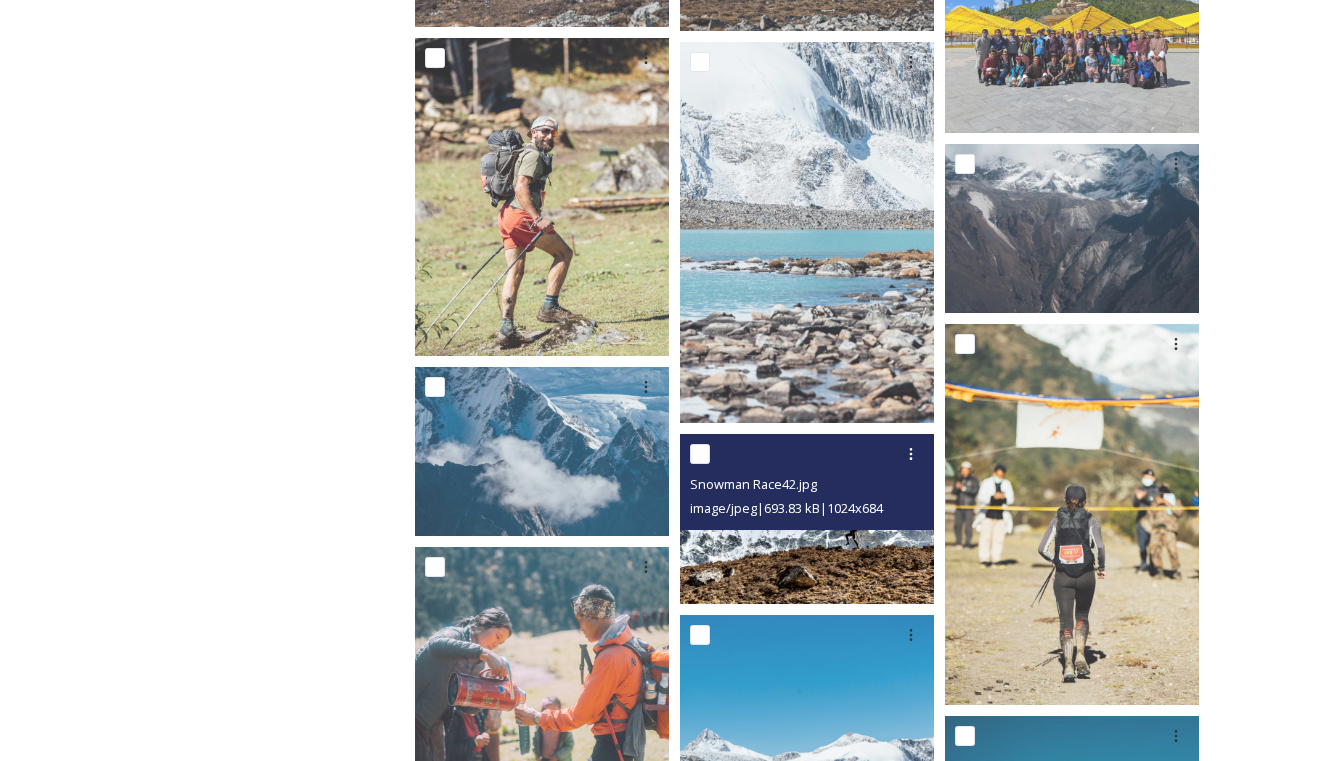click at bounding box center (807, 519) 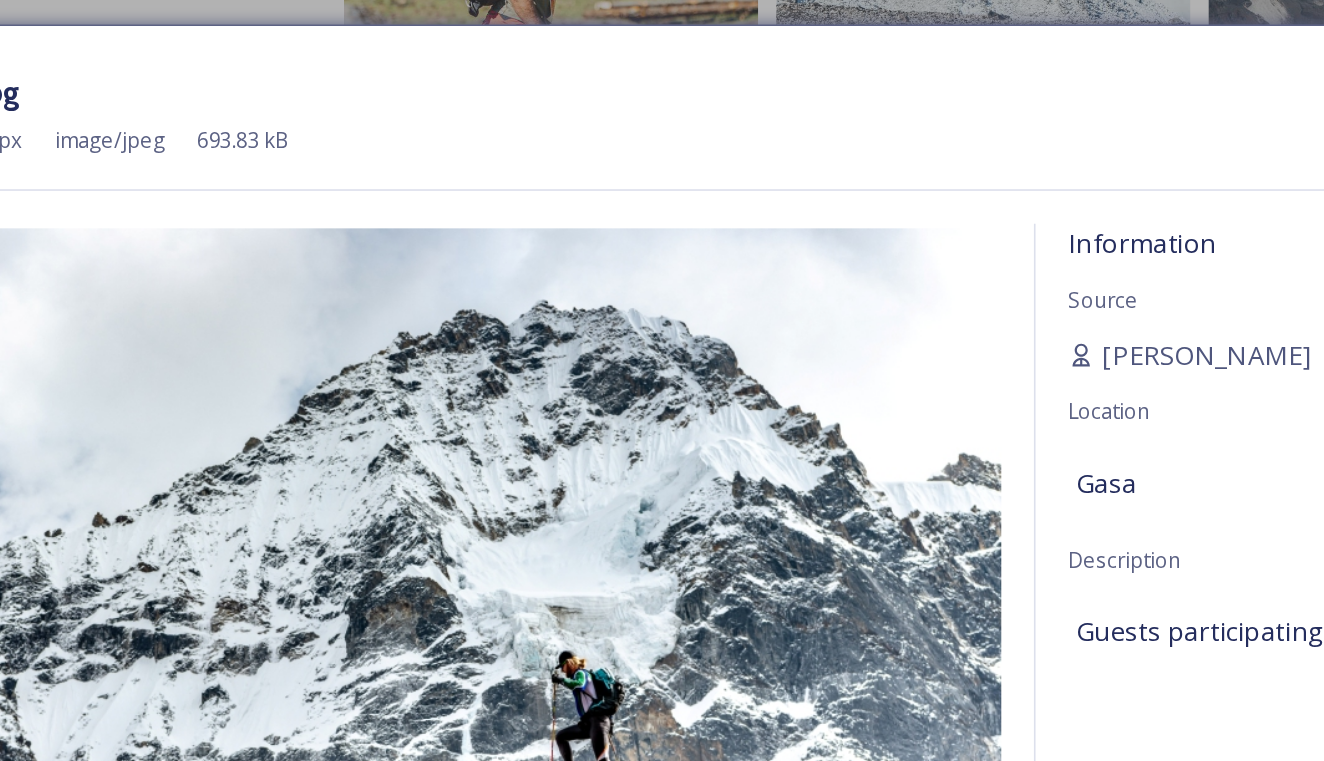 scroll, scrollTop: 3367, scrollLeft: 0, axis: vertical 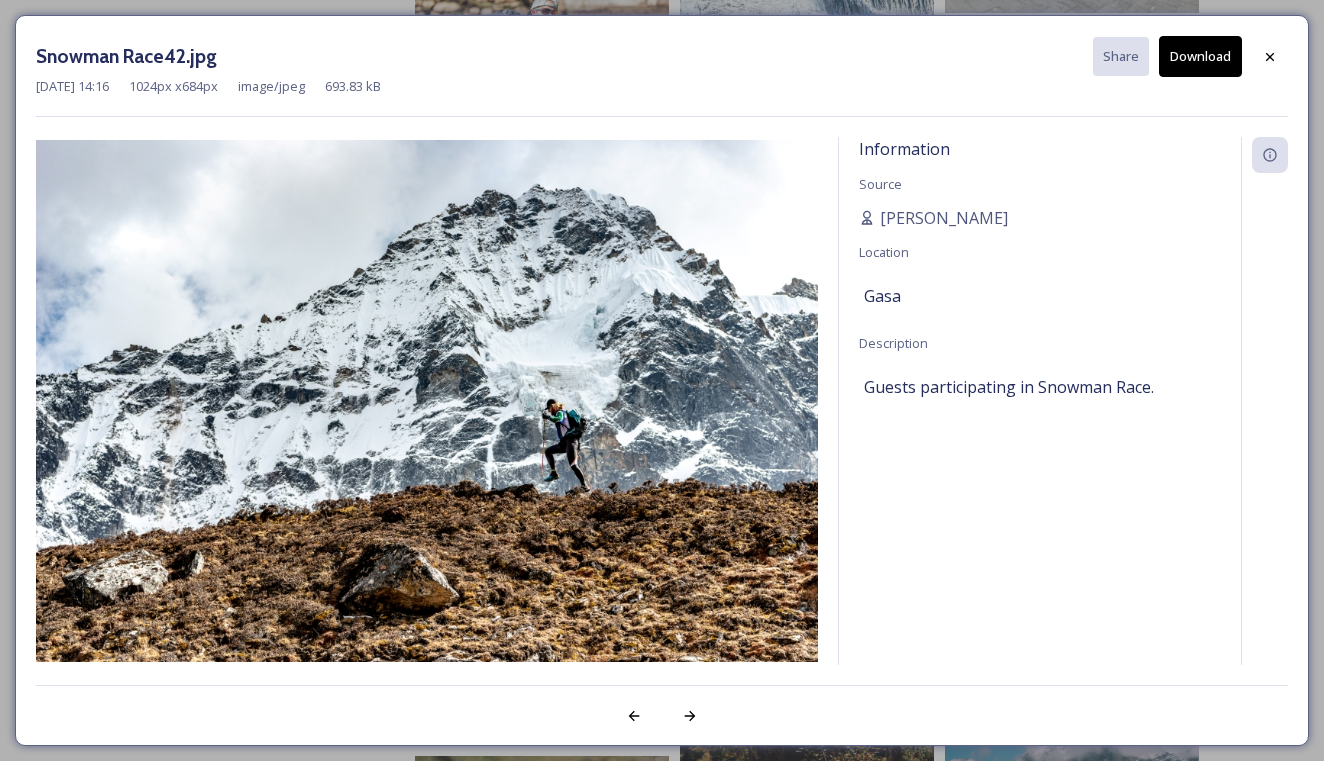 click on "Download" at bounding box center [1200, 56] 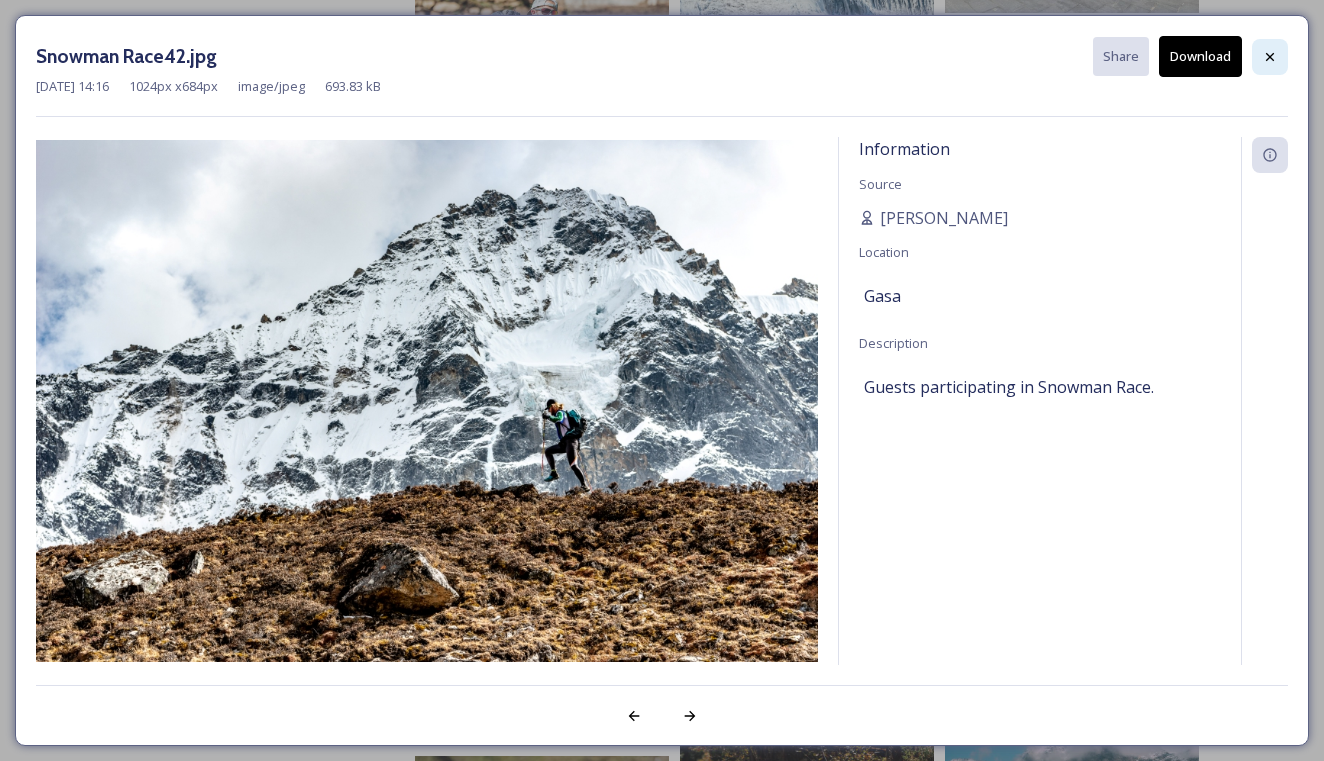 click at bounding box center (1270, 57) 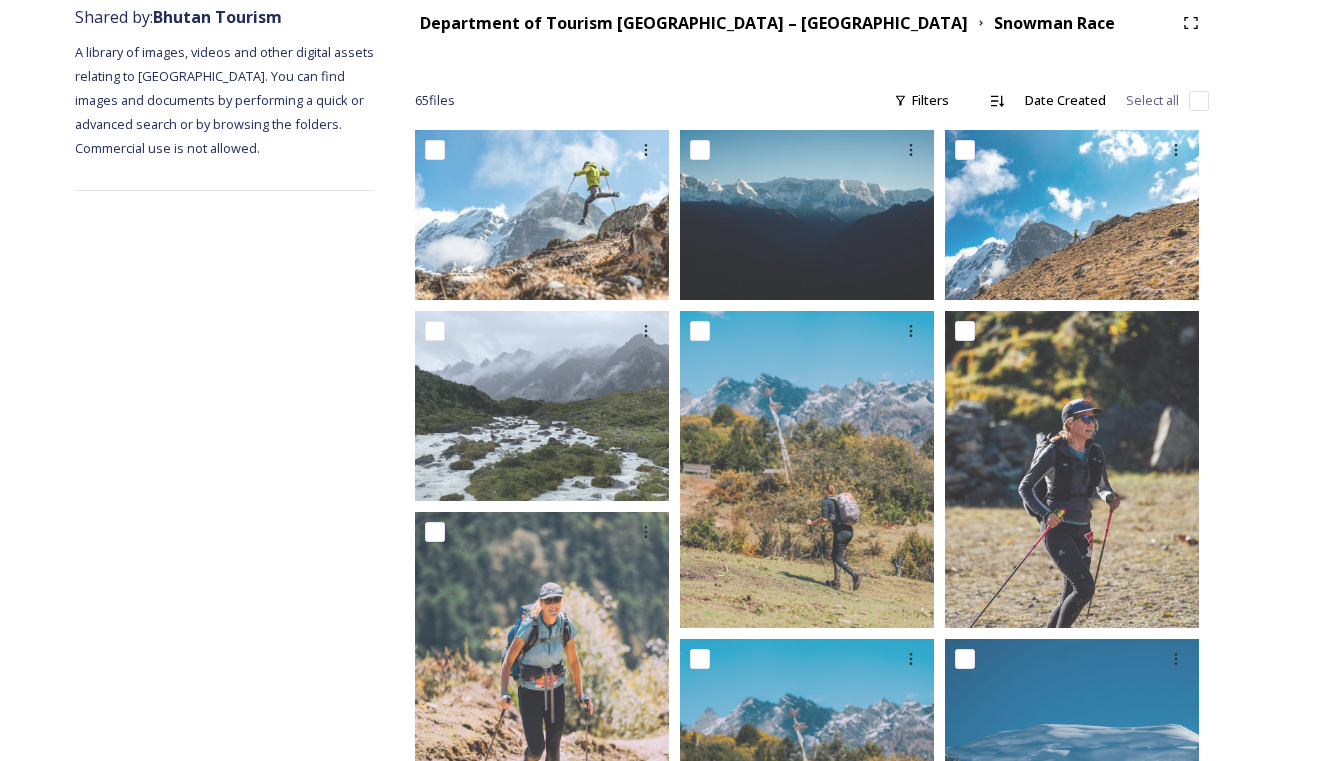 scroll, scrollTop: 405, scrollLeft: 0, axis: vertical 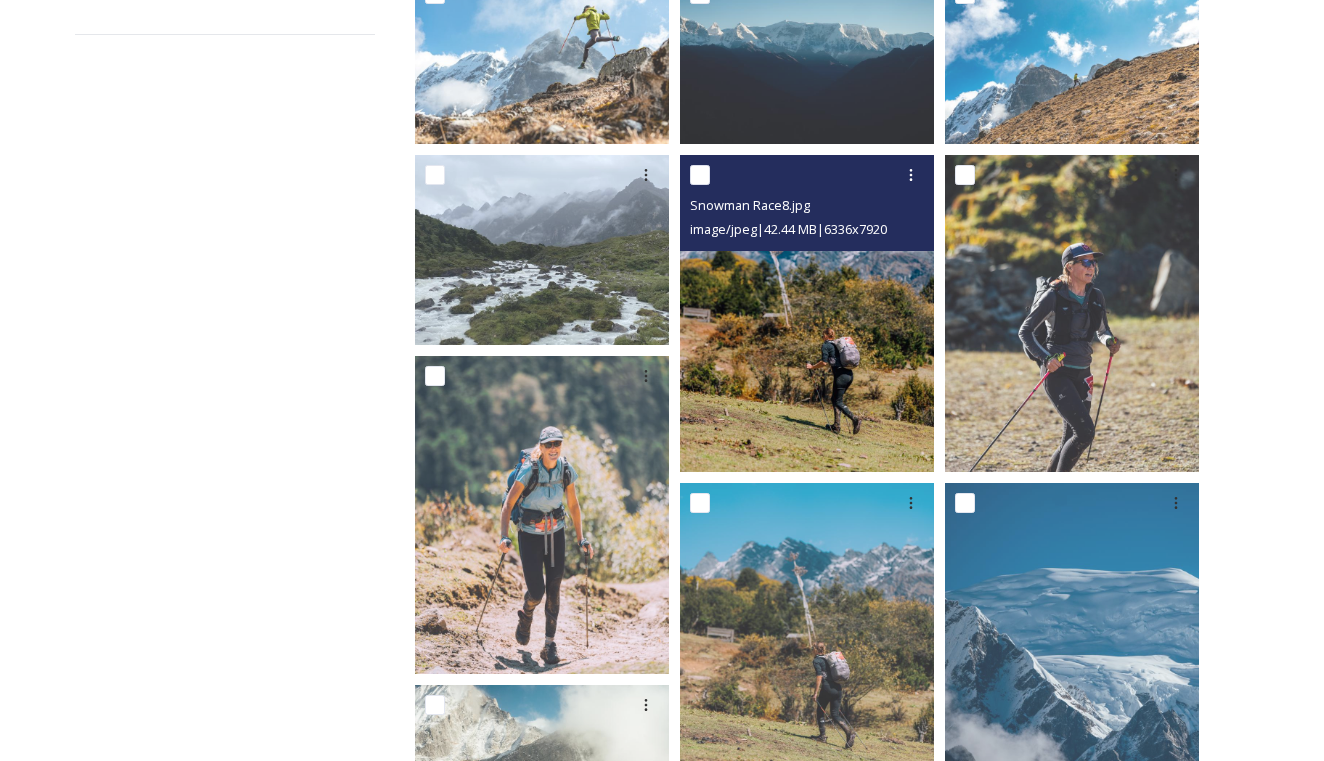 click at bounding box center [807, 314] 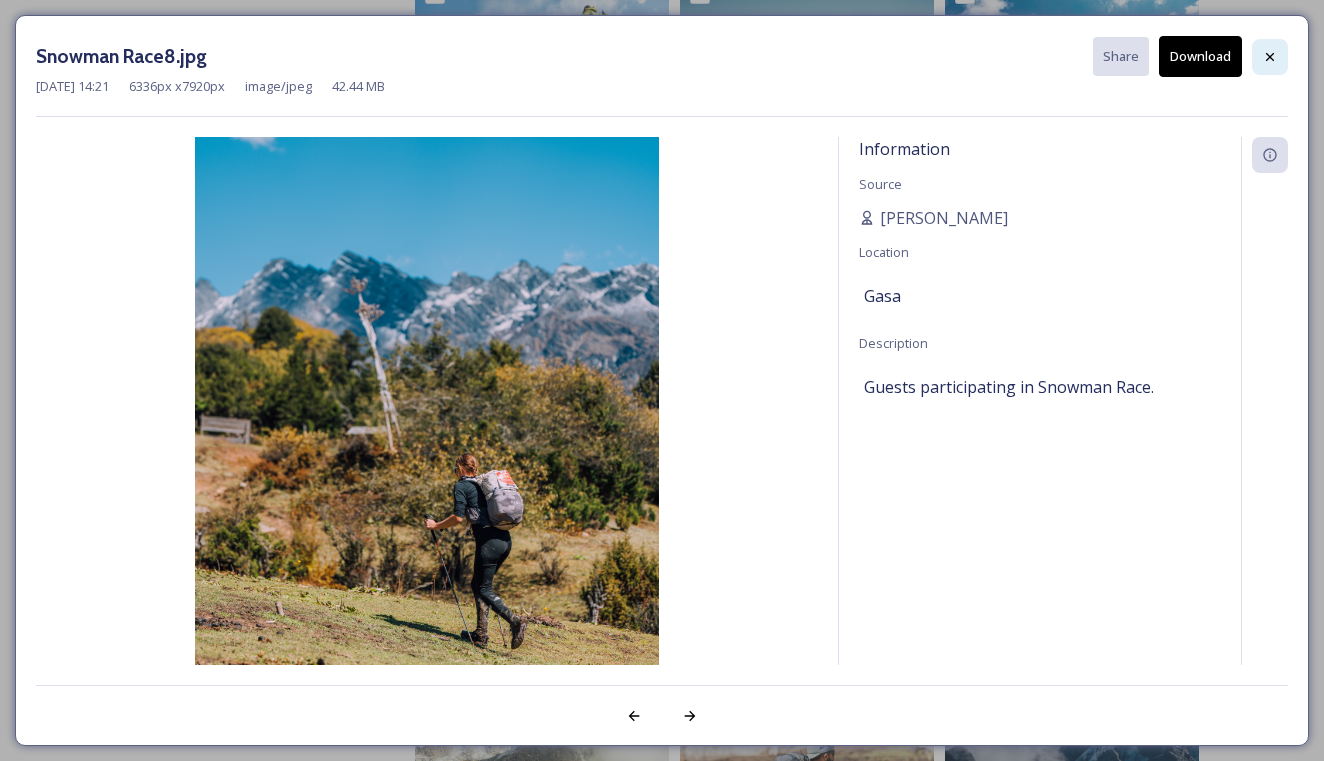 click at bounding box center (1270, 57) 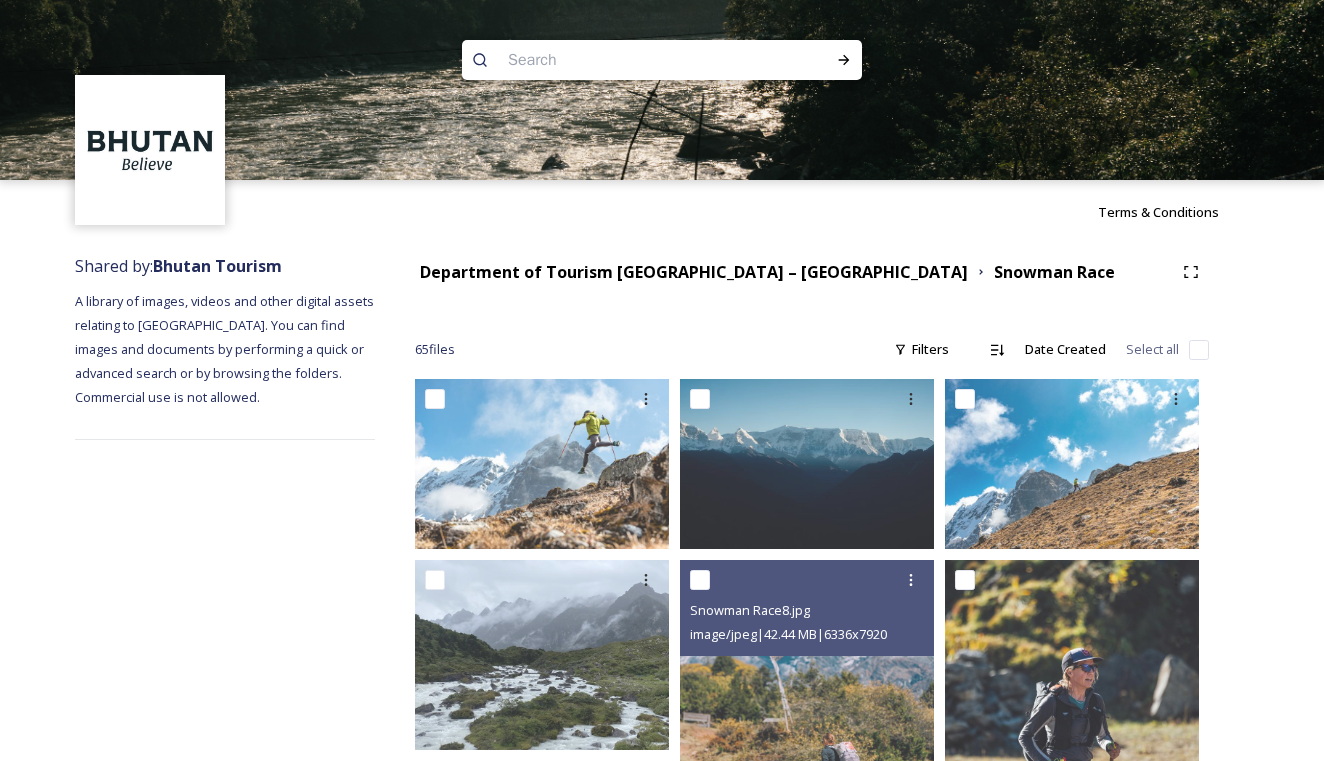 scroll, scrollTop: -1, scrollLeft: 0, axis: vertical 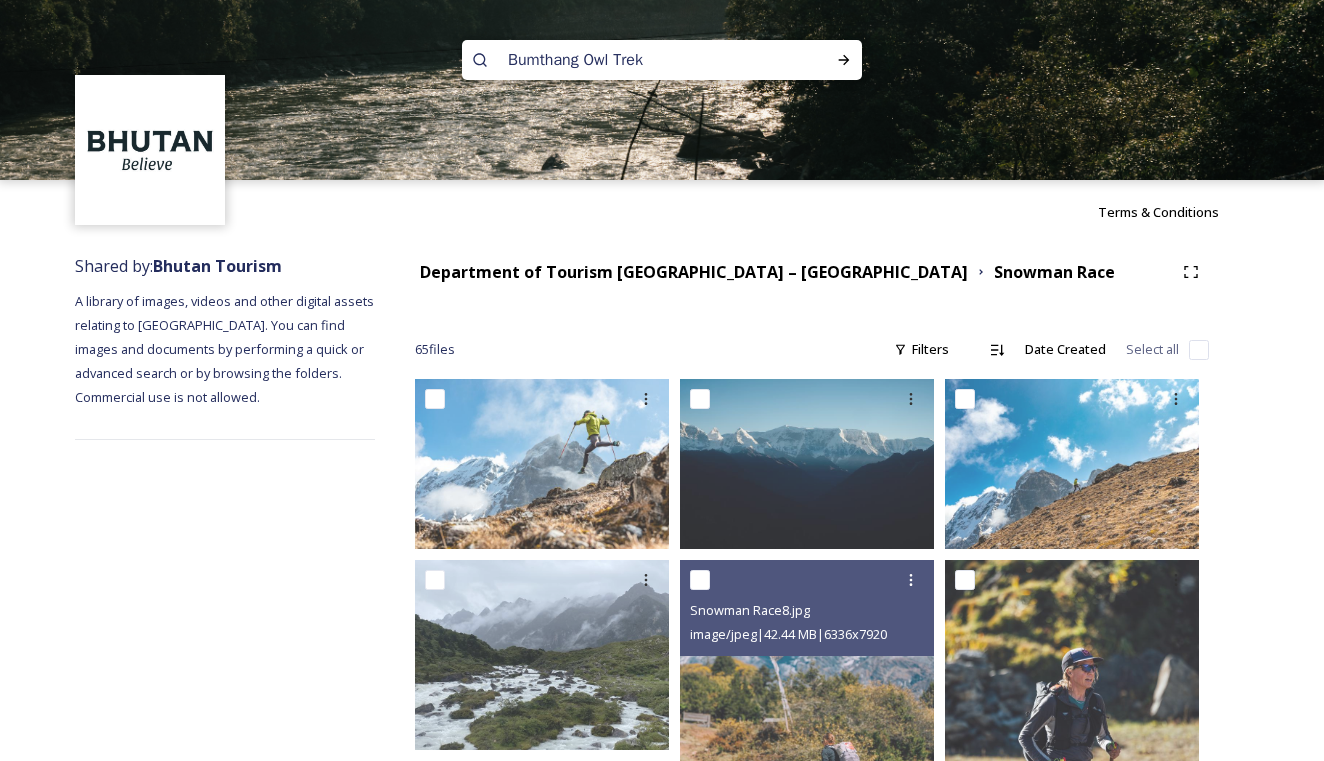 type on "Bumthang Owl Trek" 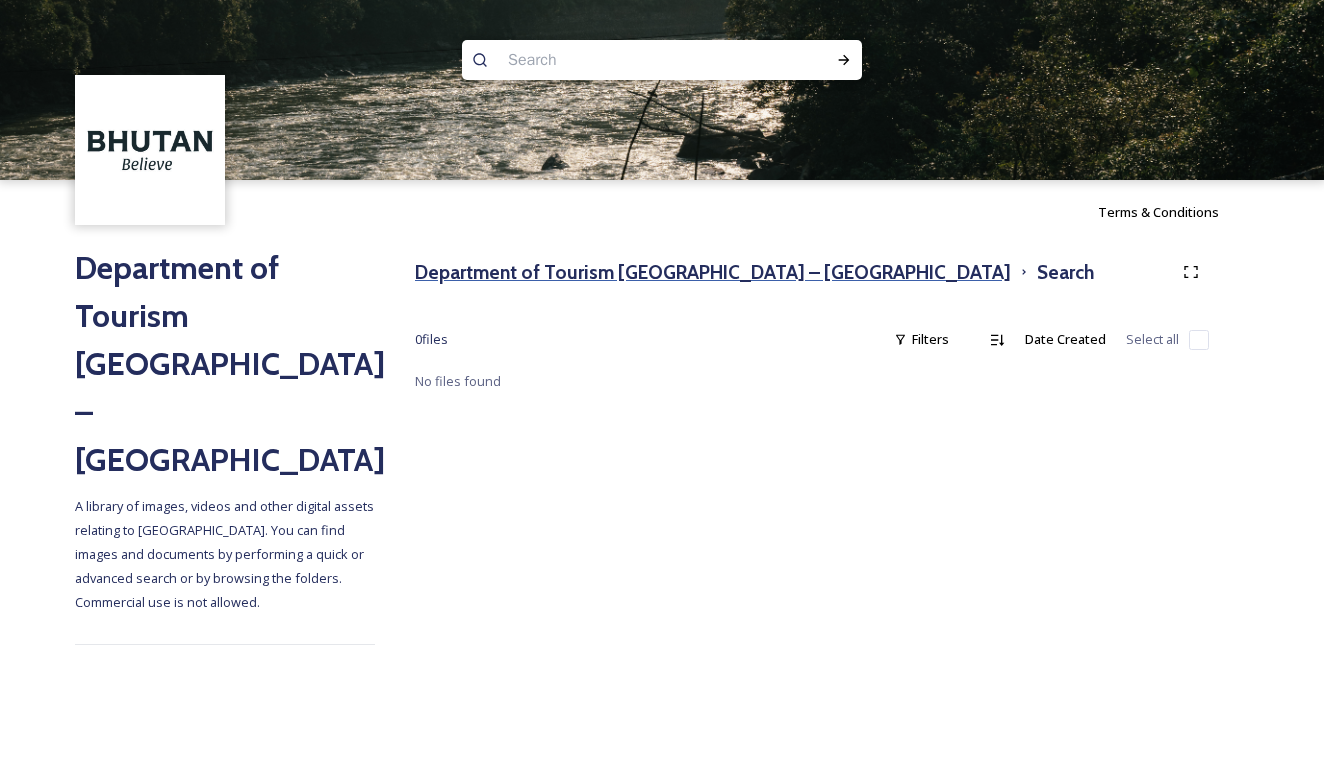 click on "Department of Tourism [GEOGRAPHIC_DATA] – [GEOGRAPHIC_DATA]" at bounding box center (713, 272) 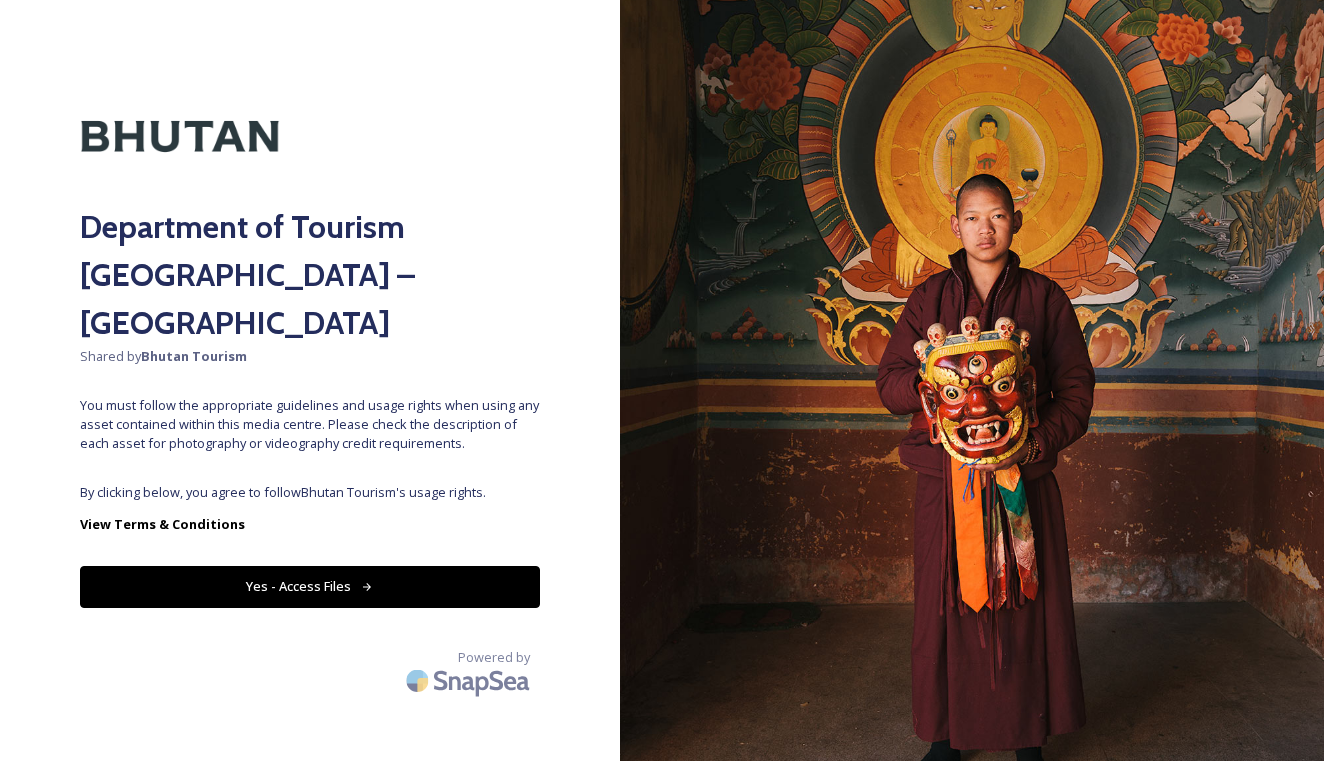 click on "Yes - Access Files" at bounding box center [310, 586] 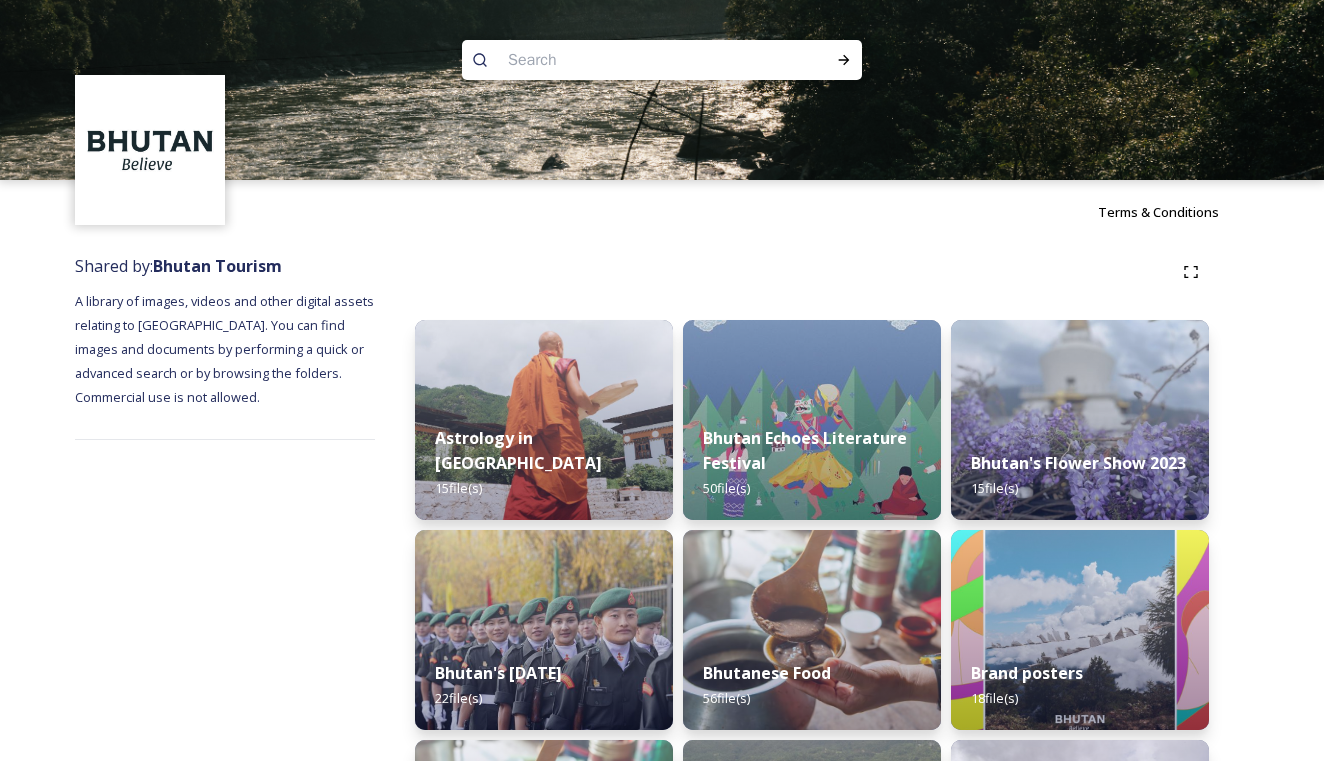 click at bounding box center [623, 60] 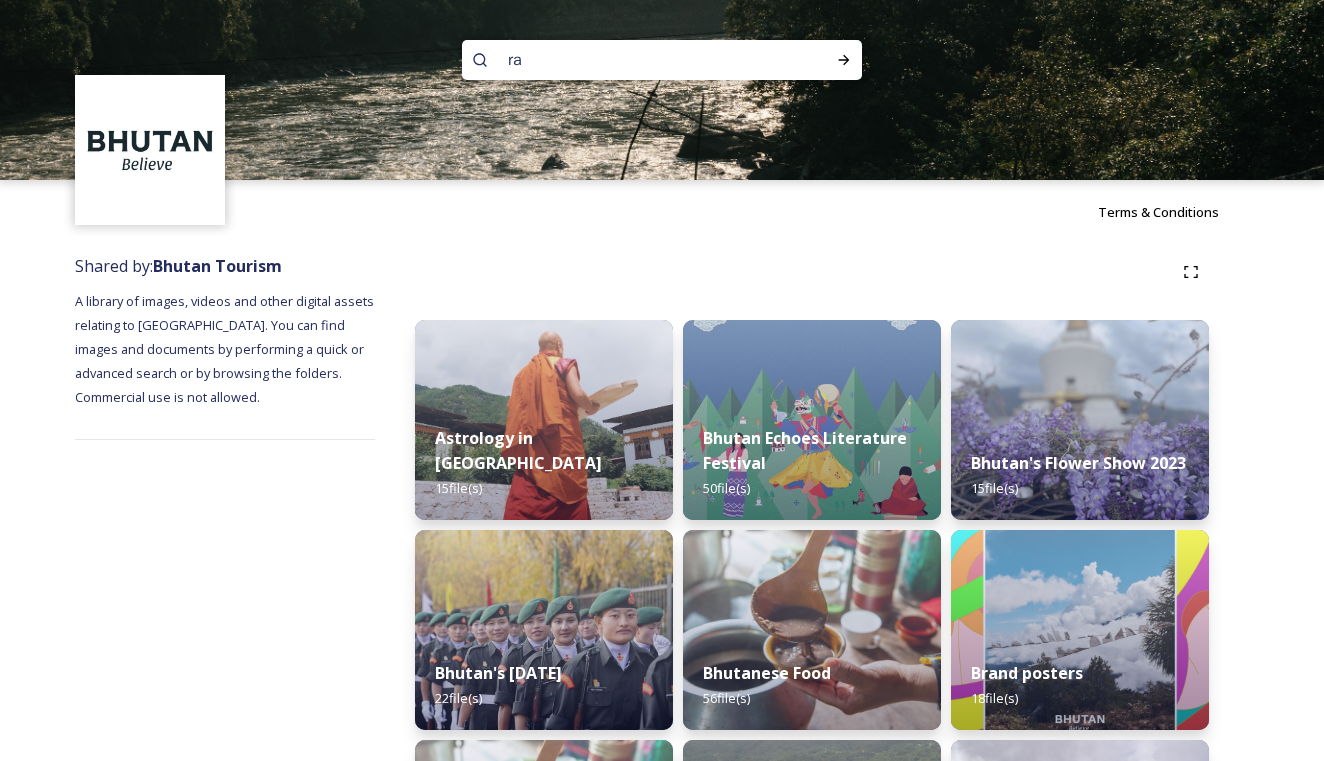 type on "r" 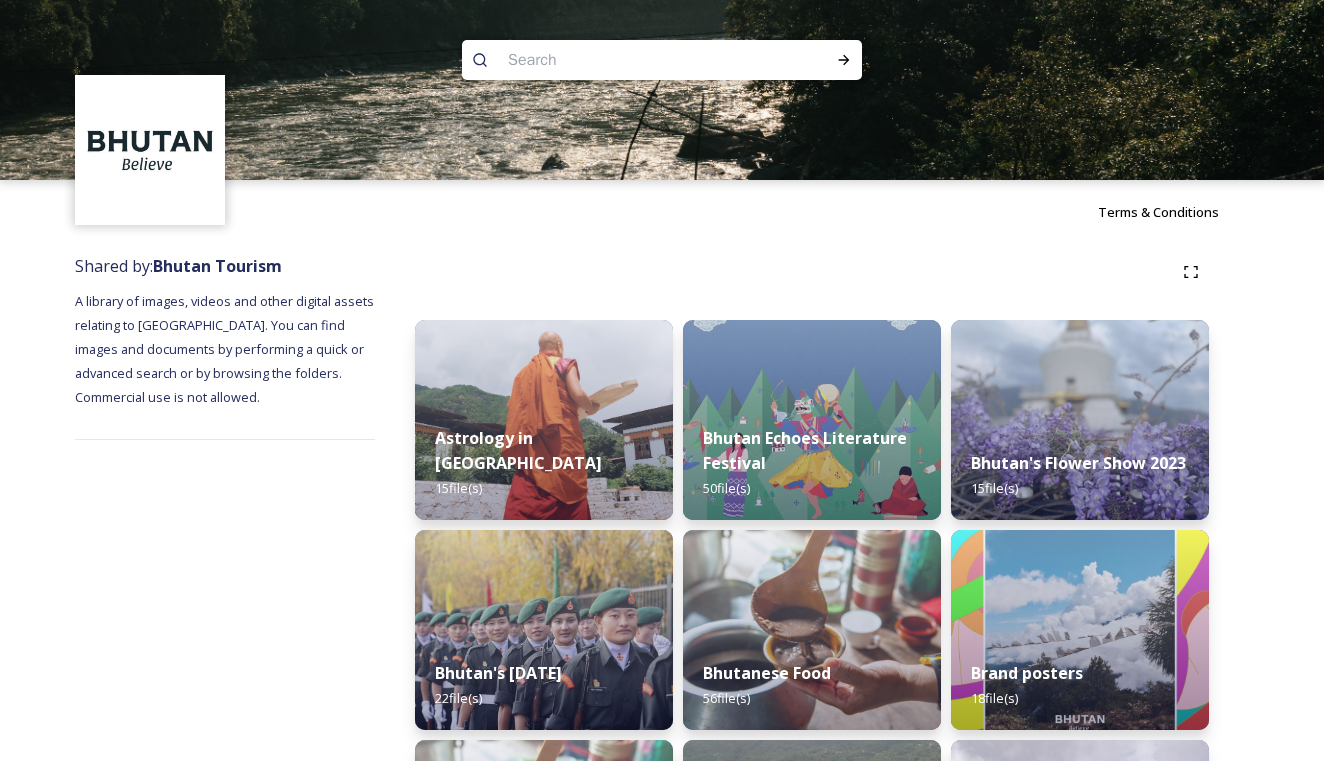 click at bounding box center (623, 60) 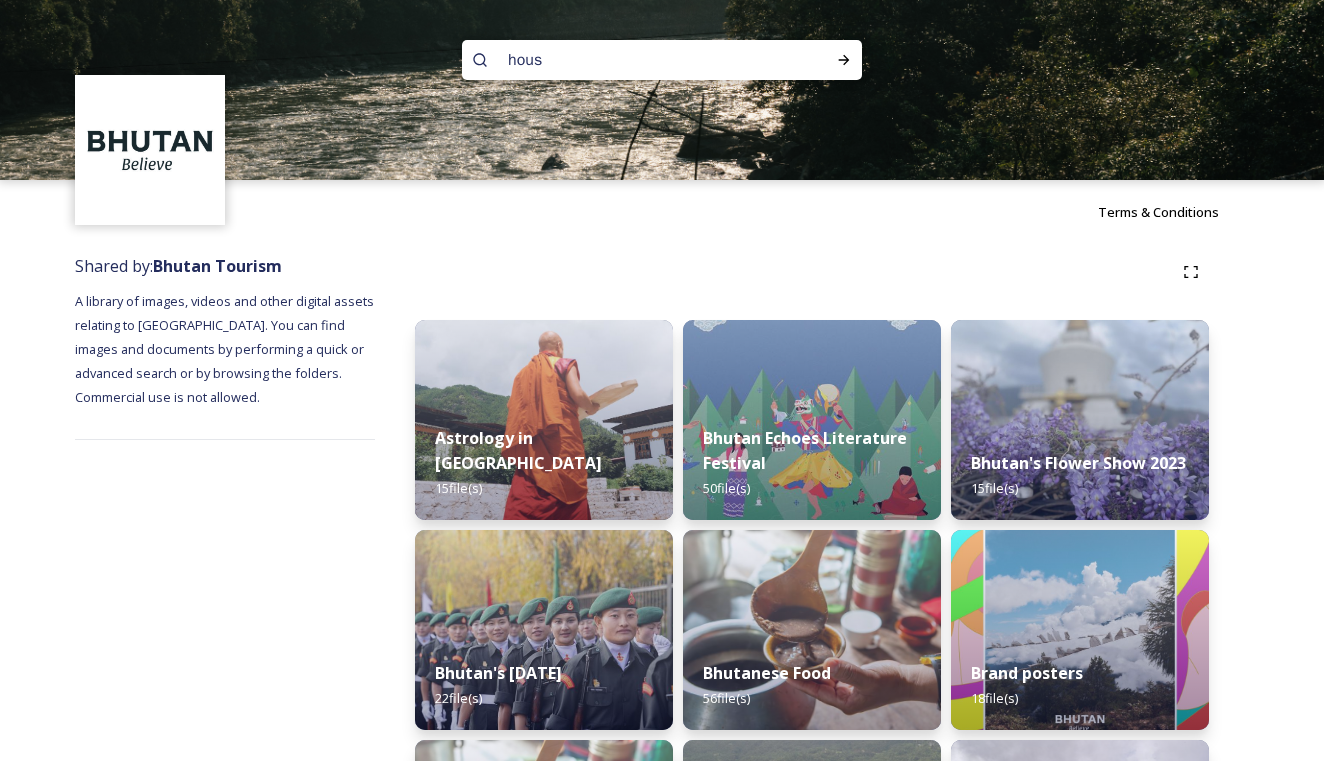 type on "house" 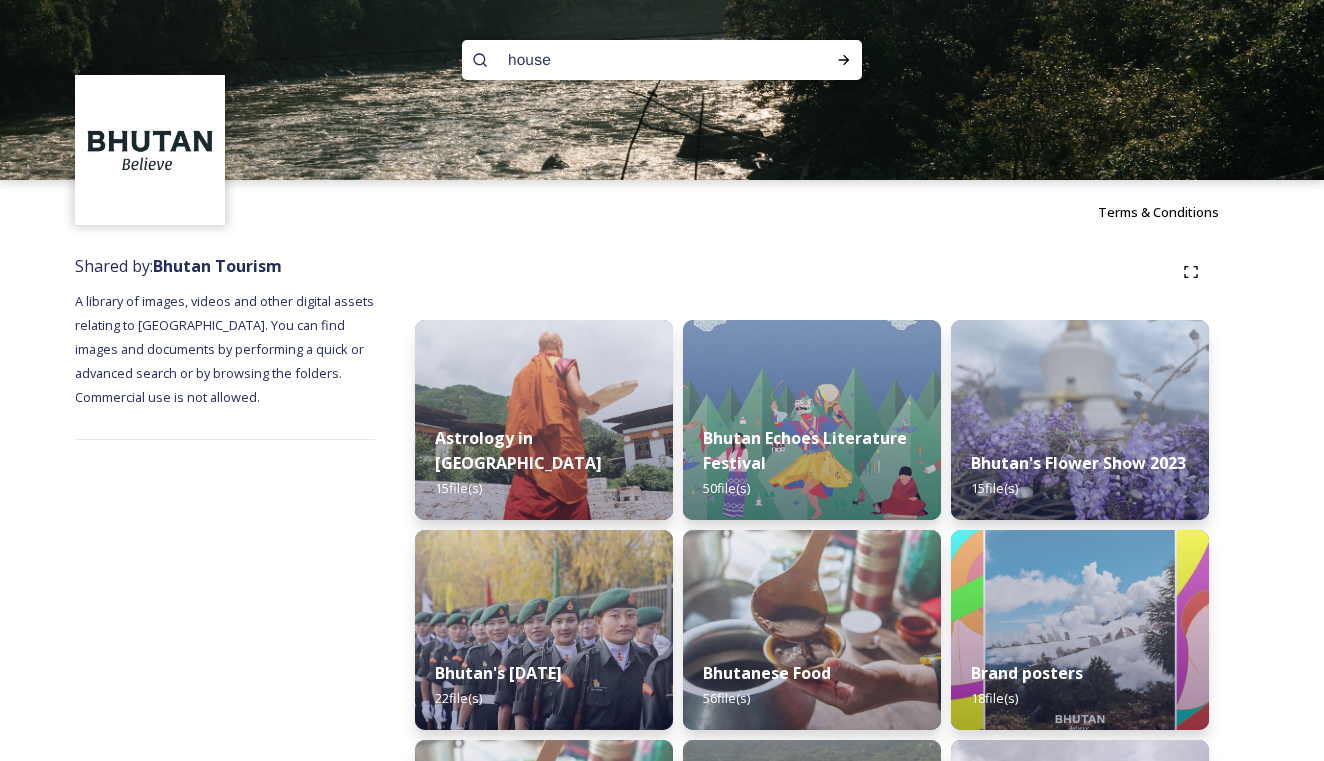 type 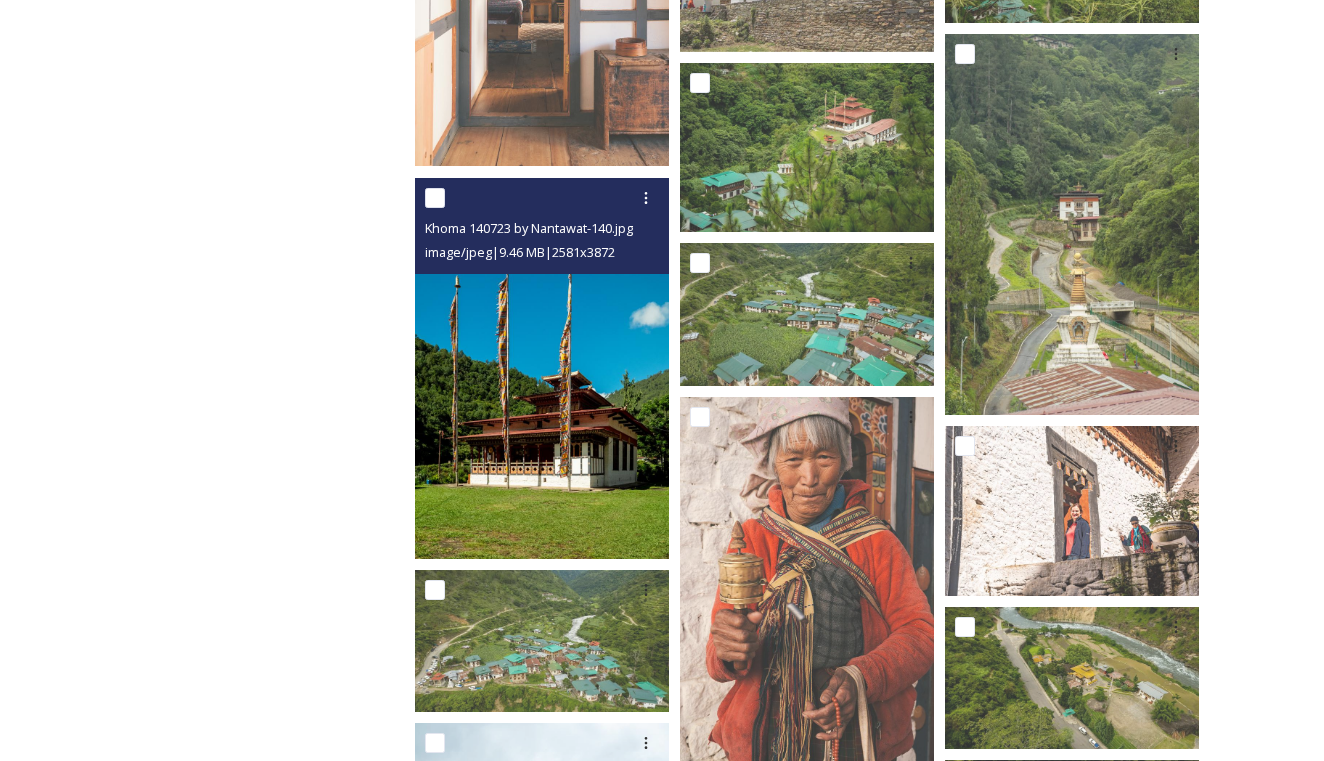scroll, scrollTop: 4420, scrollLeft: 0, axis: vertical 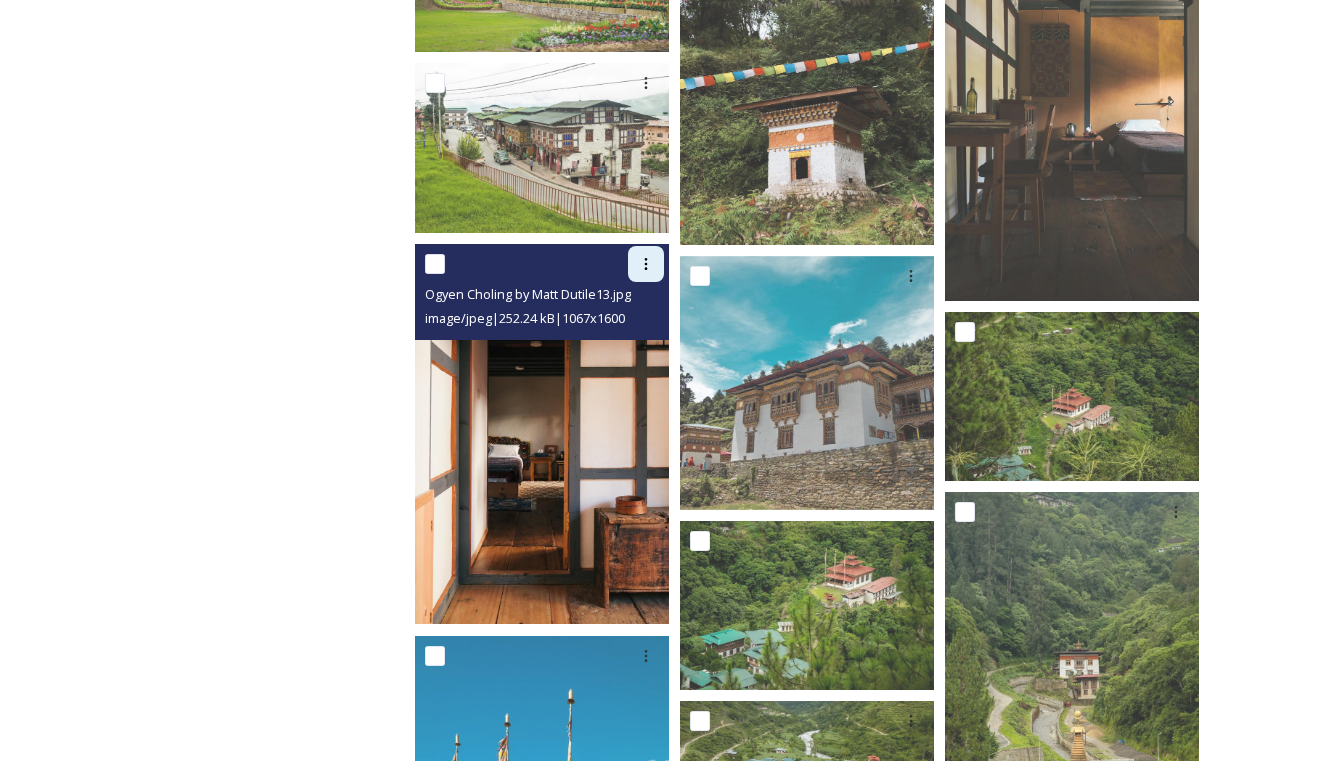 click 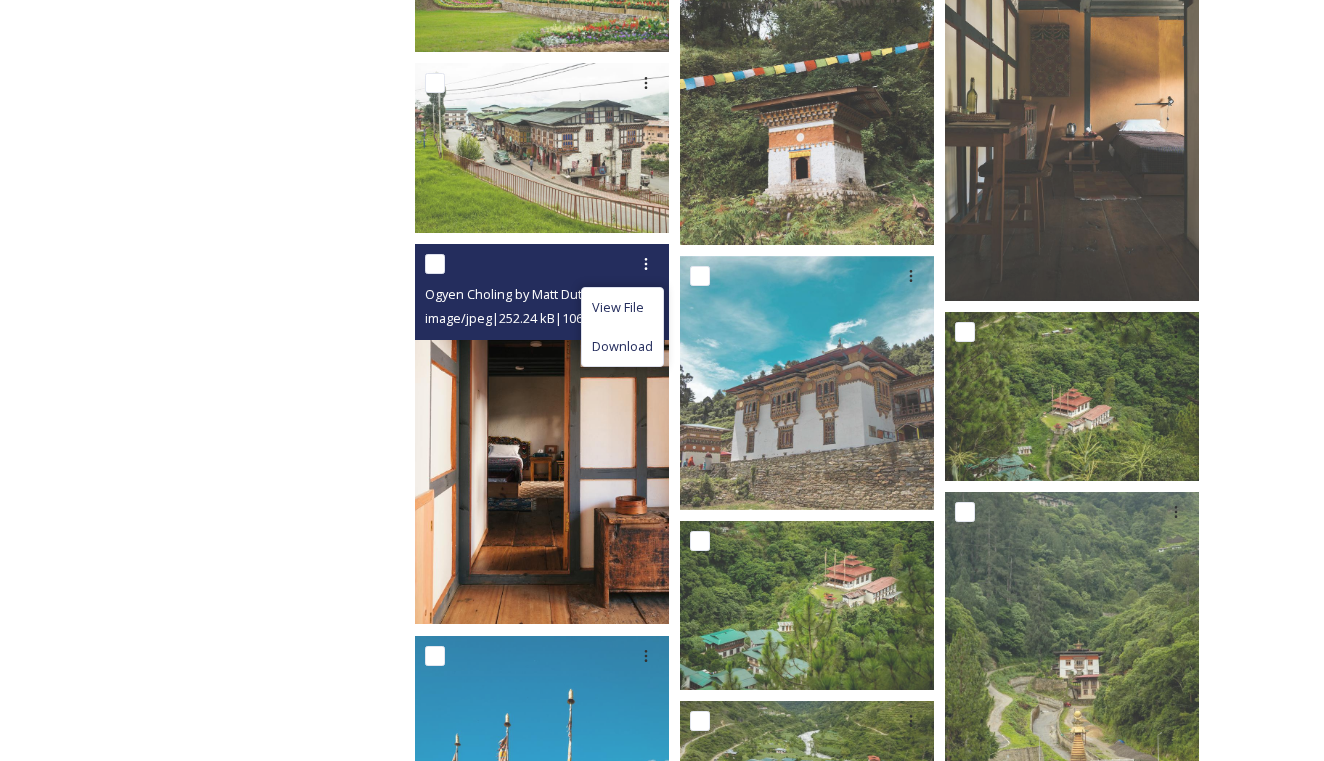 click at bounding box center (542, 434) 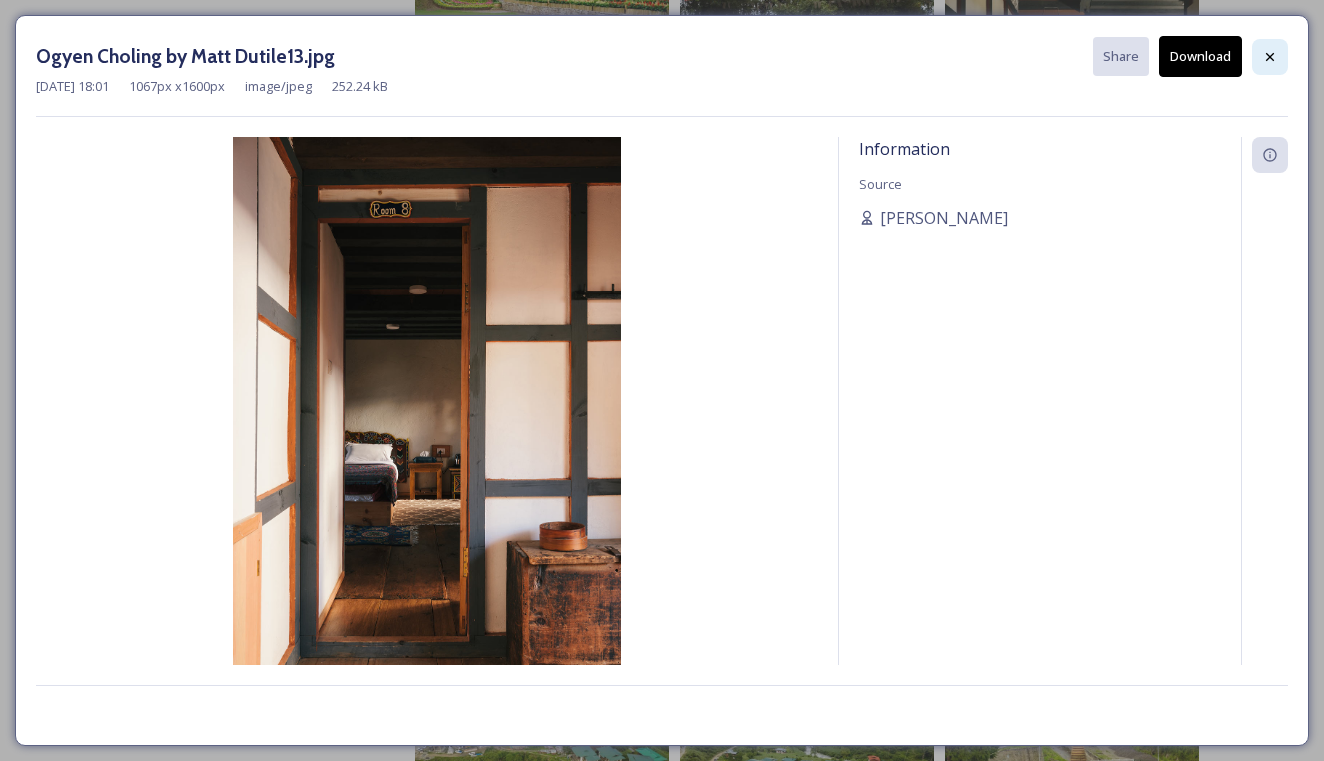 click at bounding box center [1270, 57] 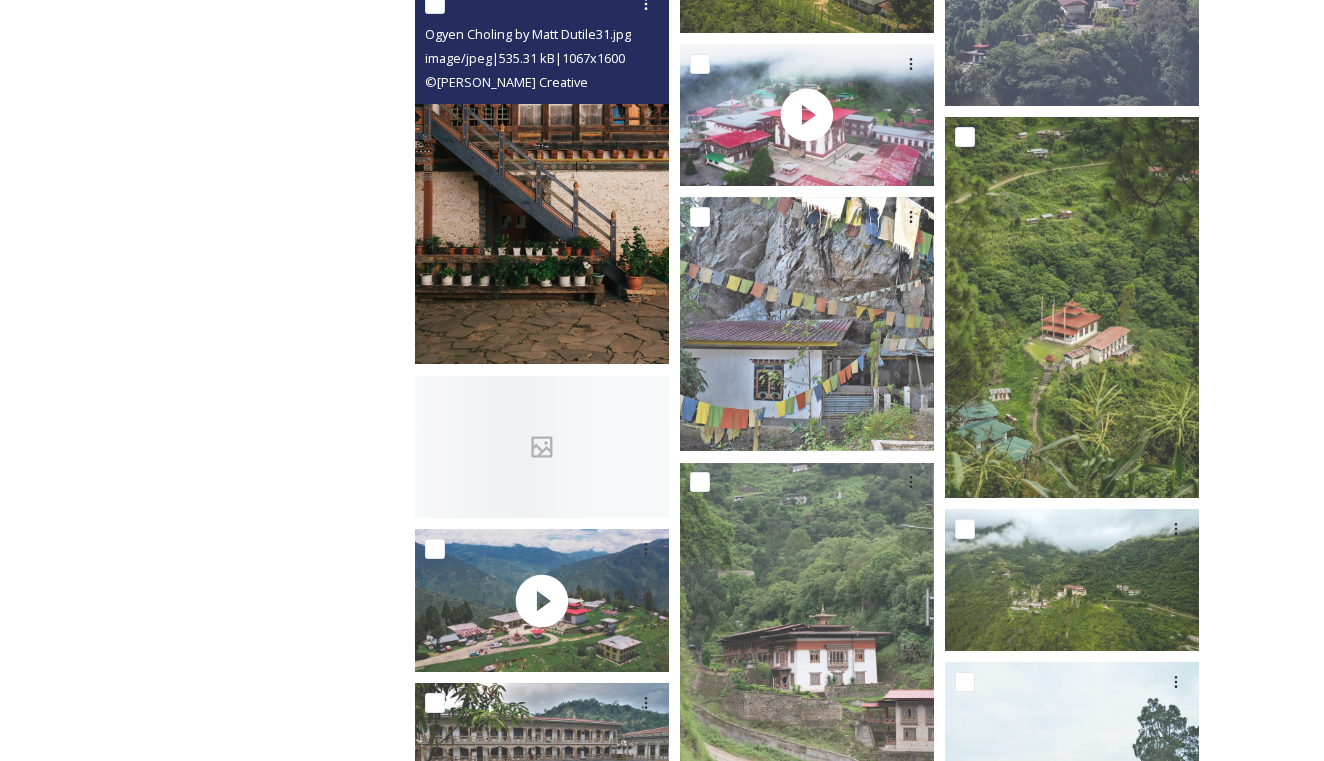 scroll, scrollTop: 11005, scrollLeft: 1, axis: both 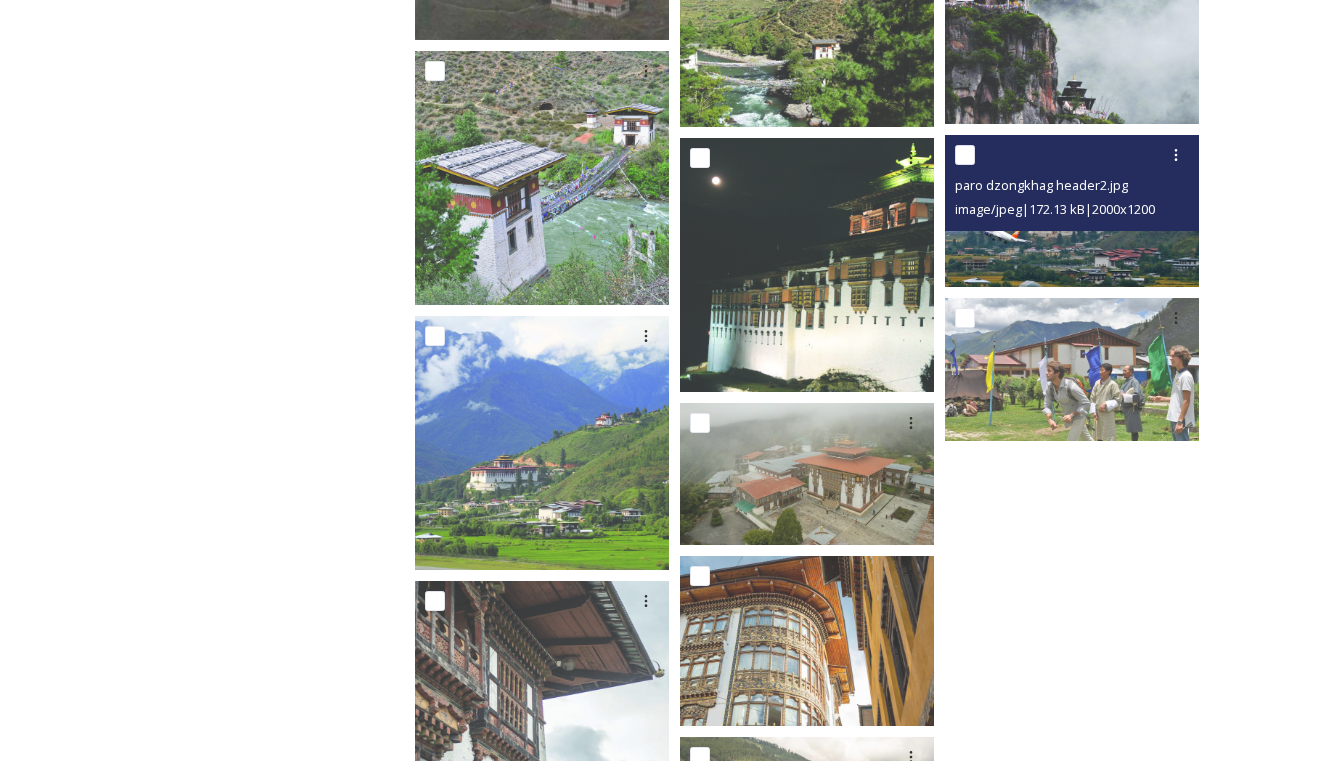 click at bounding box center [1072, 211] 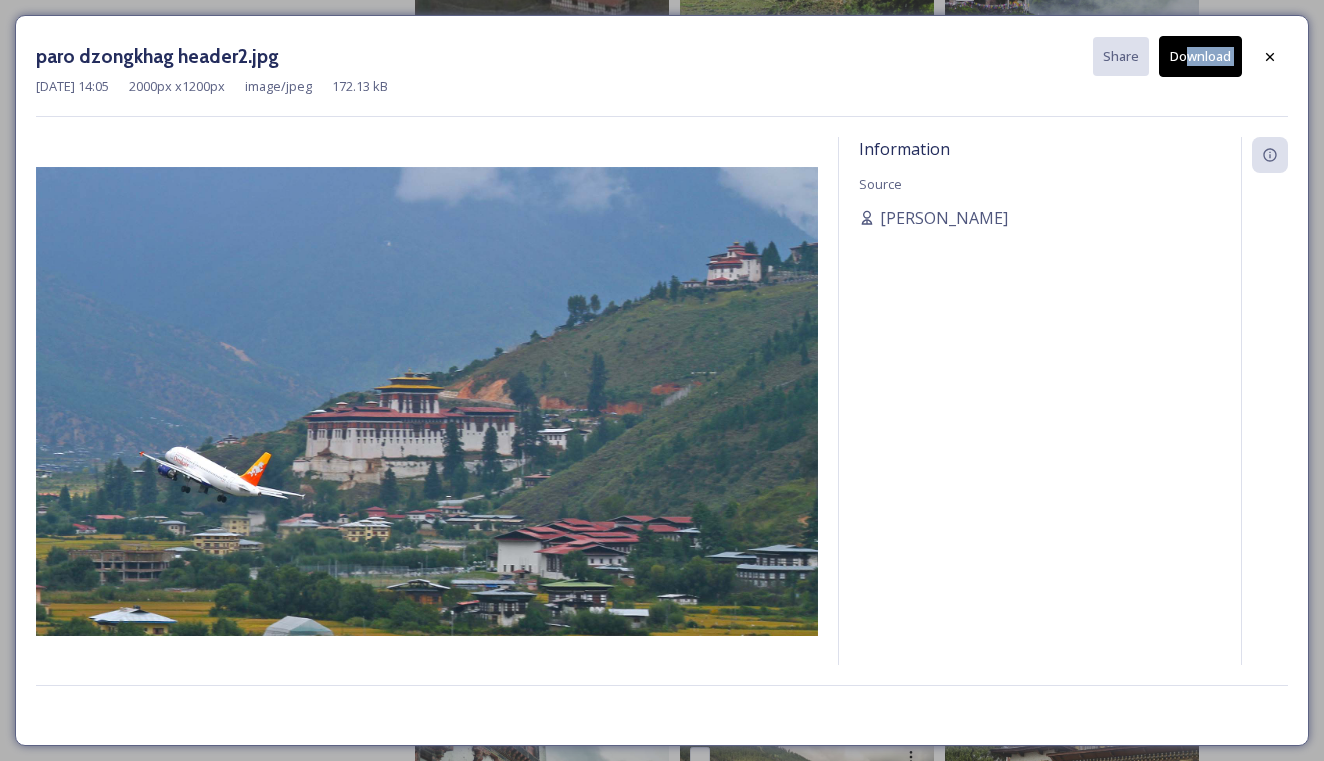 drag, startPoint x: 1265, startPoint y: 62, endPoint x: 1188, endPoint y: 57, distance: 77.16217 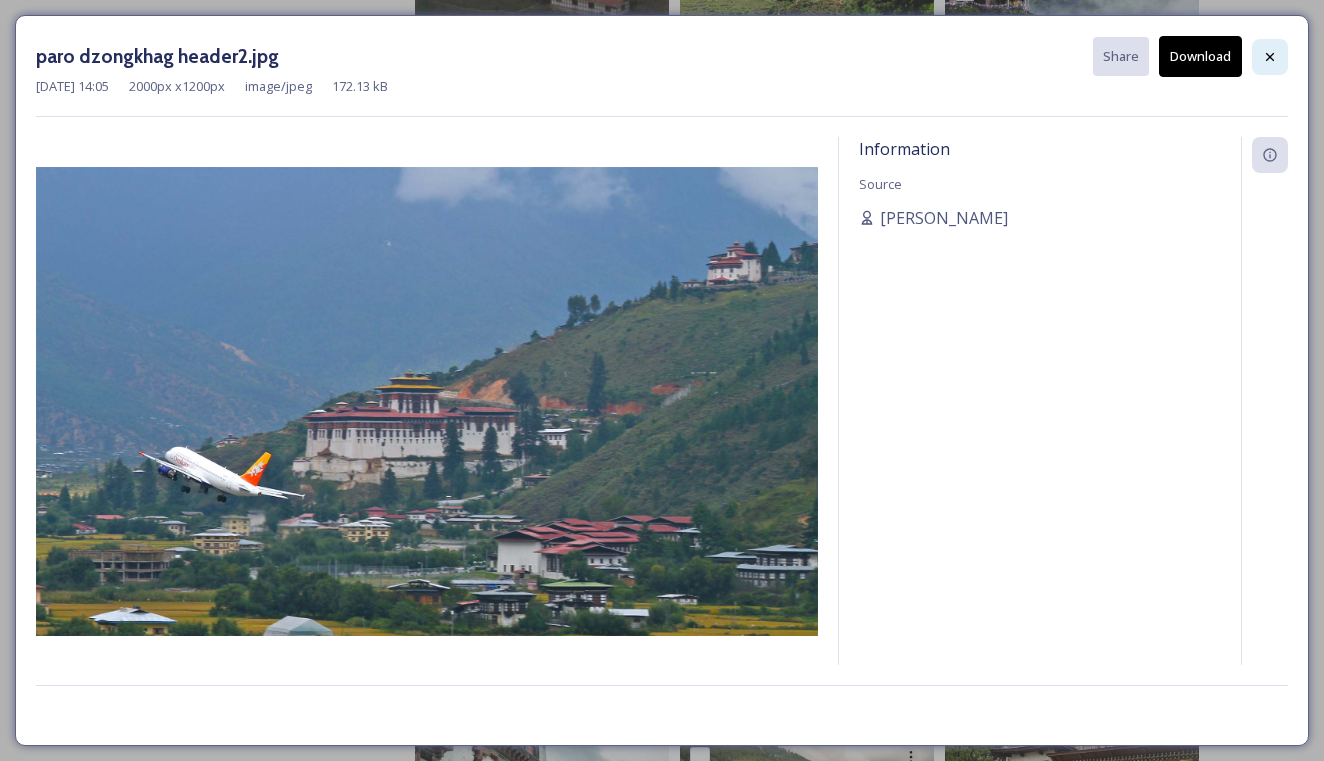 click 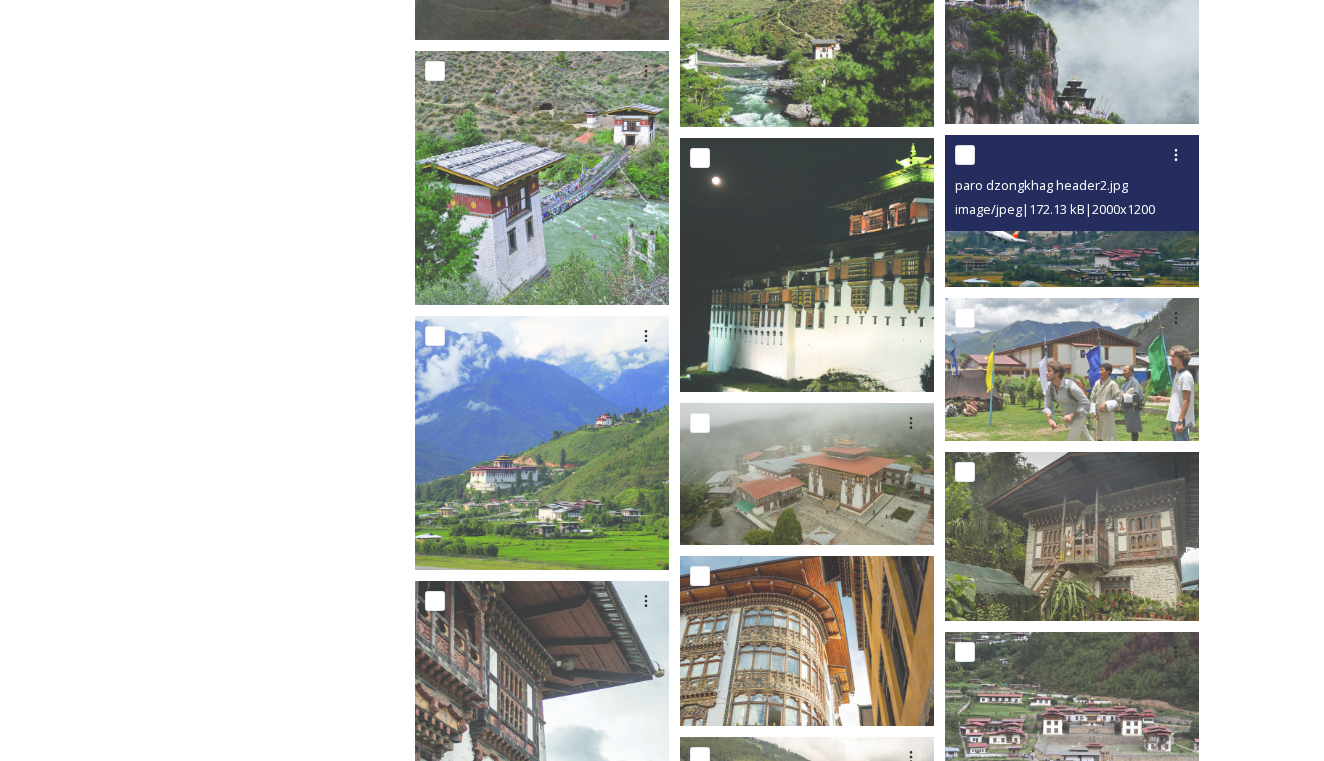 click at bounding box center (1072, 211) 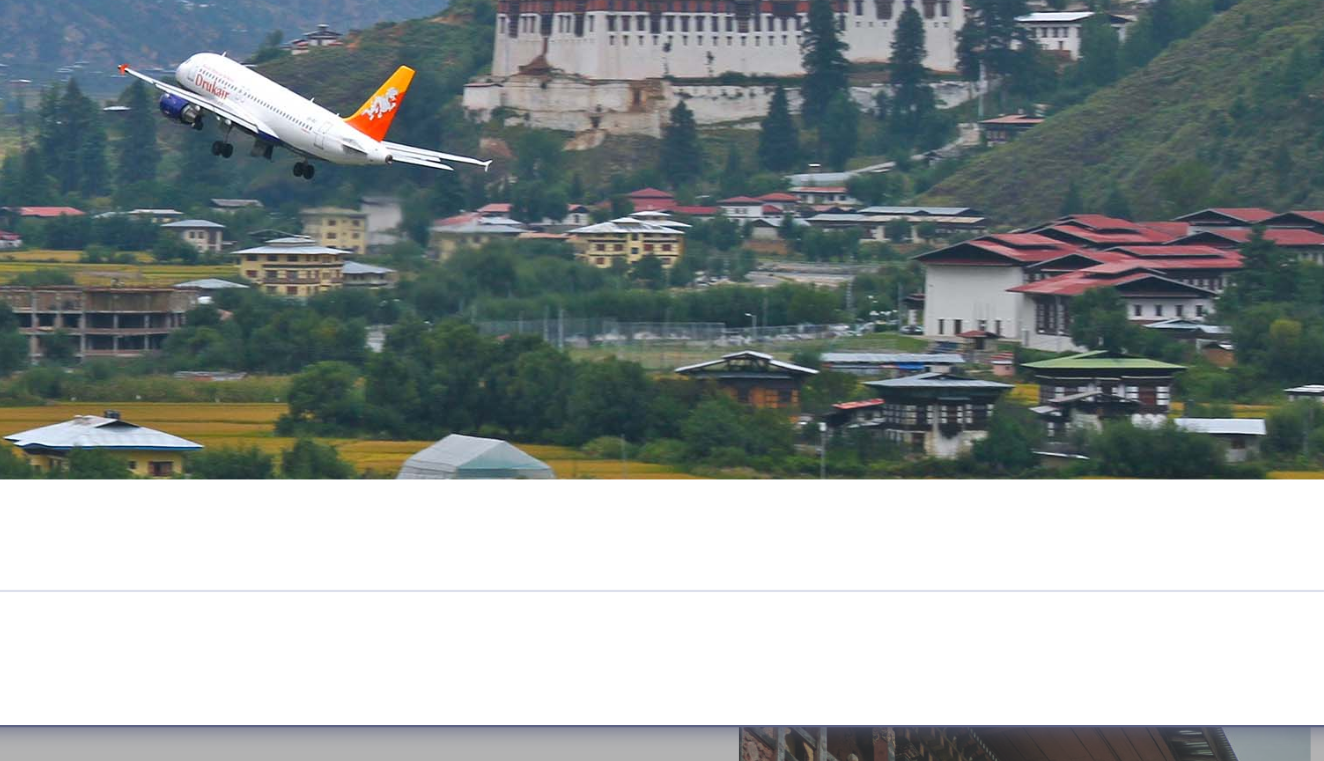 scroll, scrollTop: 16442, scrollLeft: 0, axis: vertical 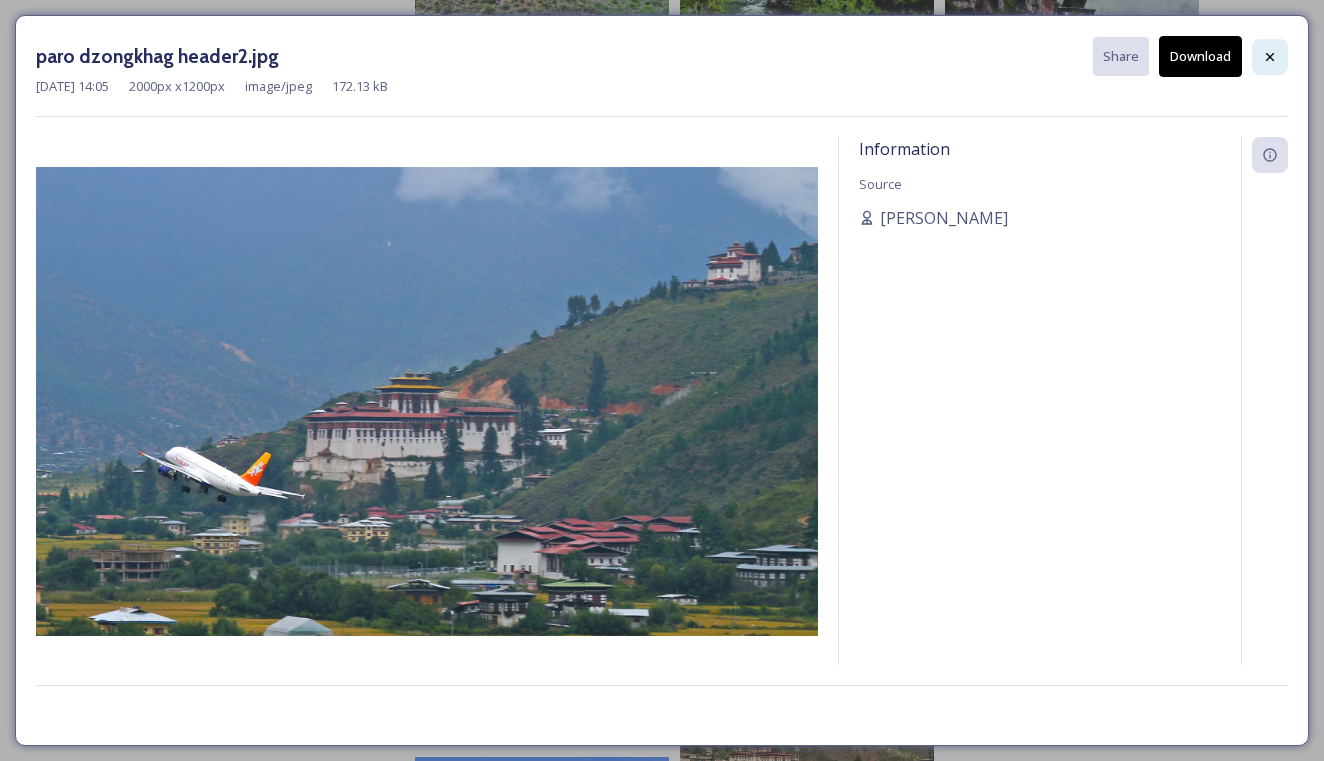 click at bounding box center [1270, 57] 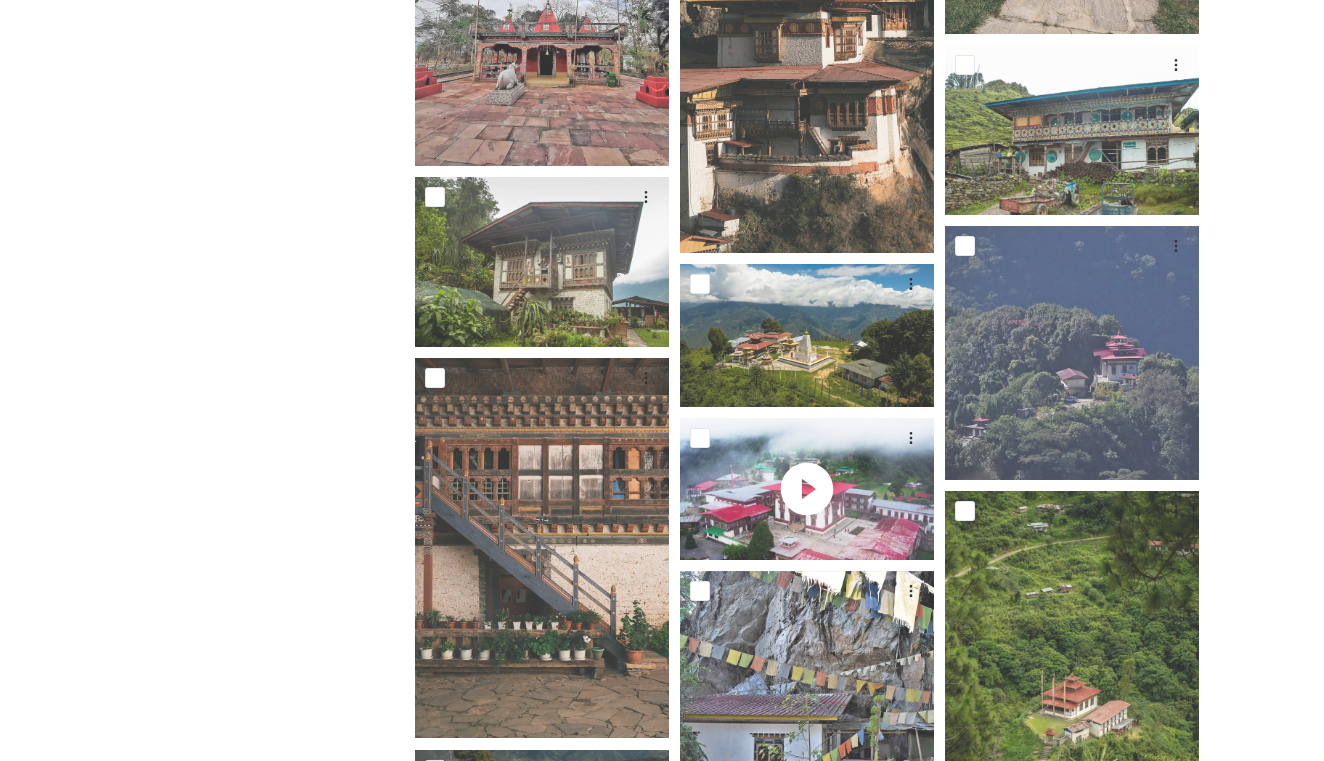 scroll, scrollTop: 10191, scrollLeft: 0, axis: vertical 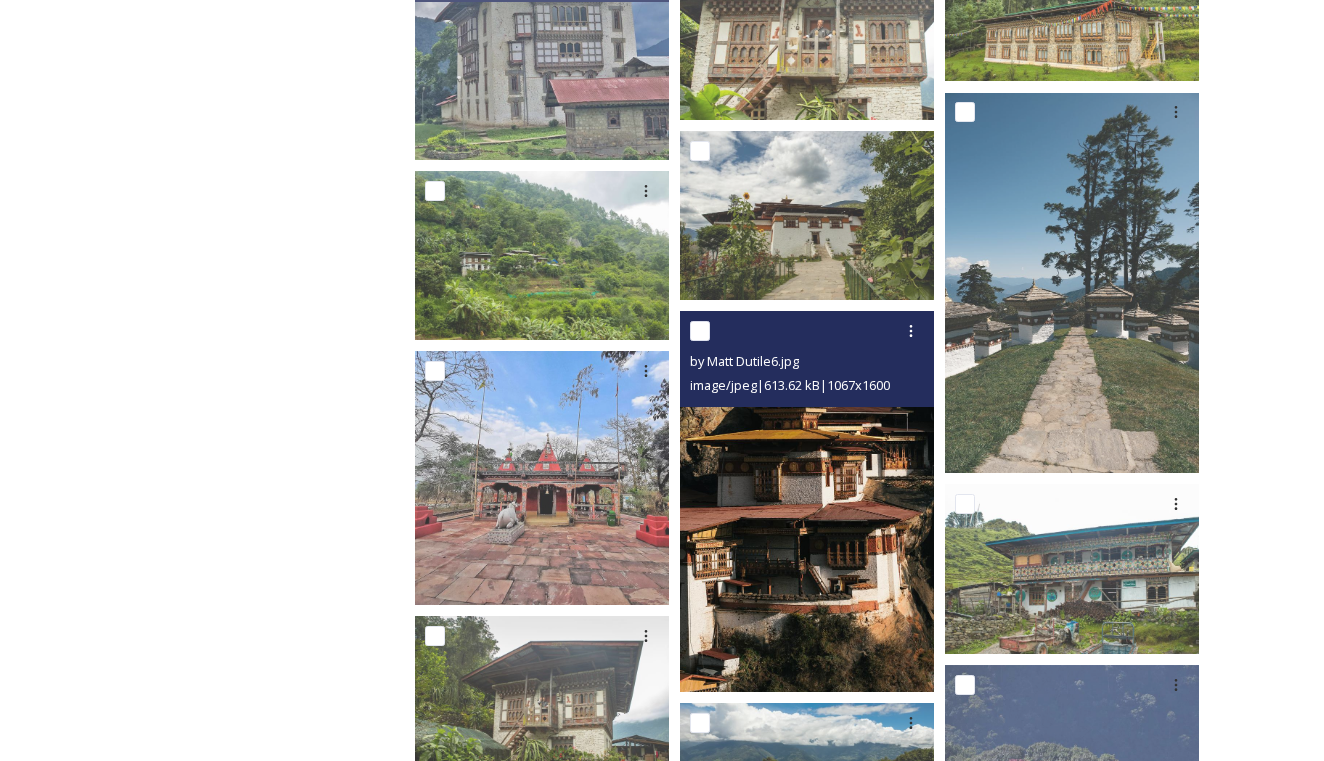 click at bounding box center [807, 501] 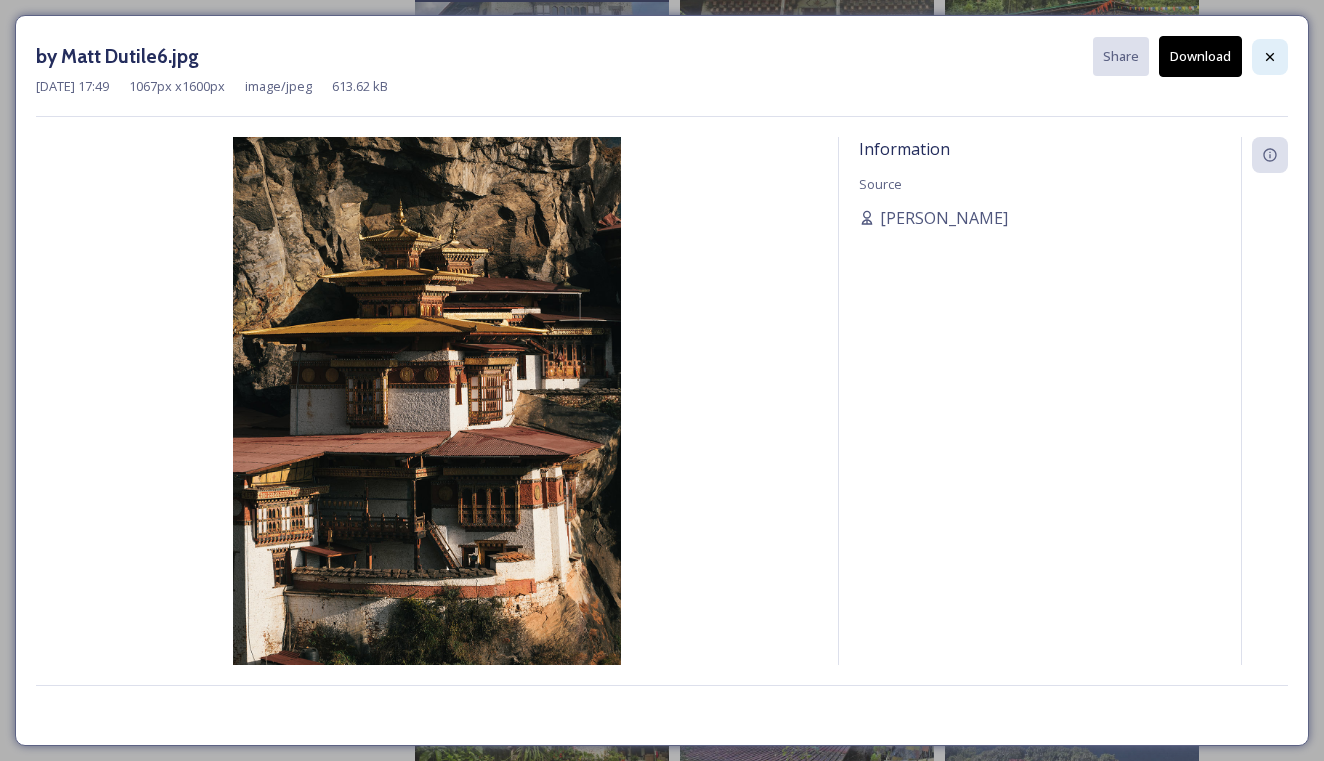 click at bounding box center (1270, 57) 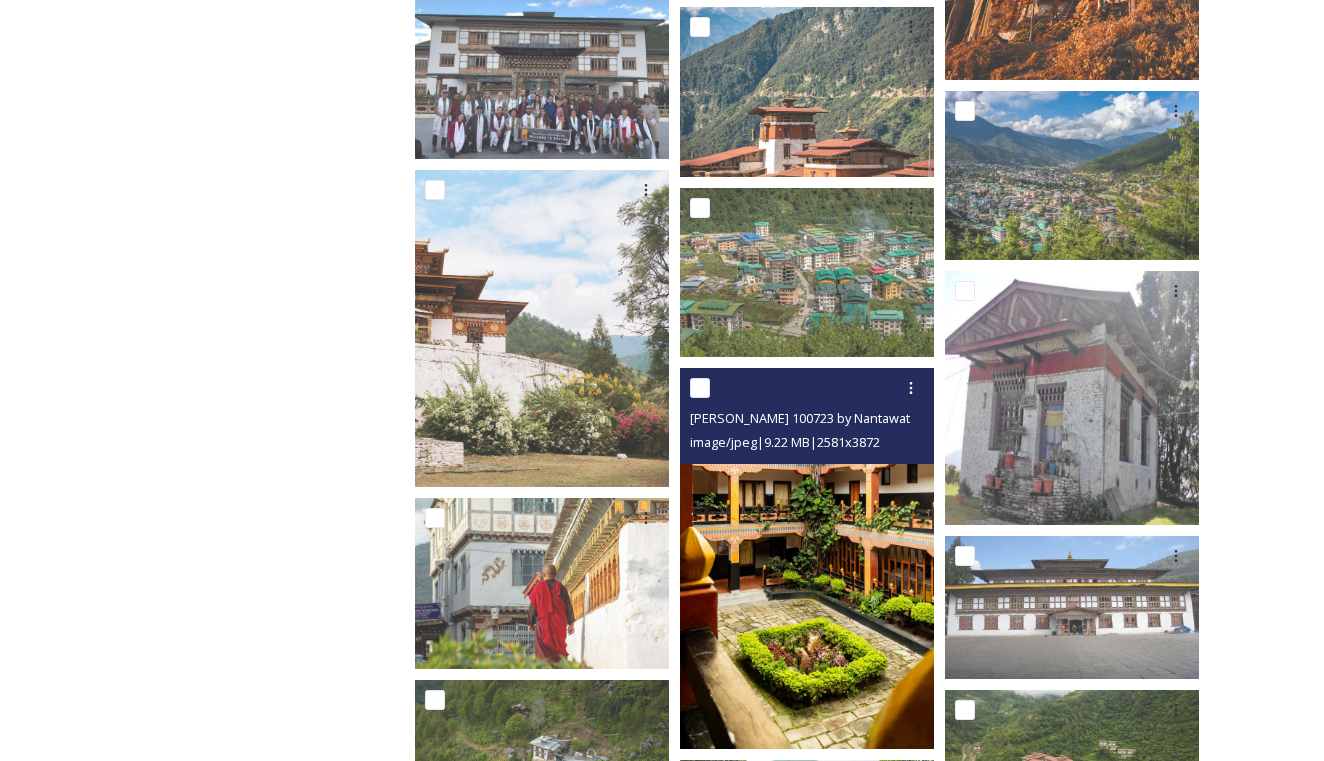scroll, scrollTop: 5535, scrollLeft: 0, axis: vertical 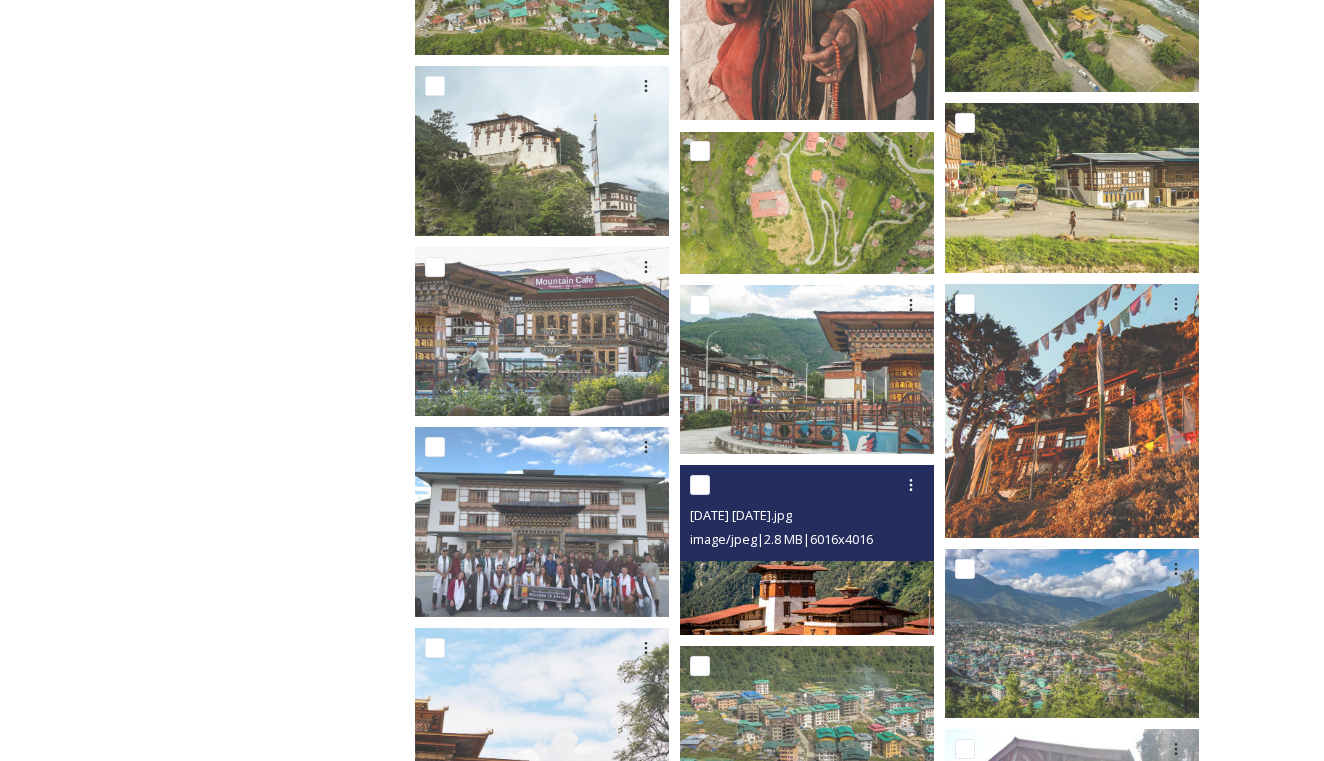 click at bounding box center [807, 549] 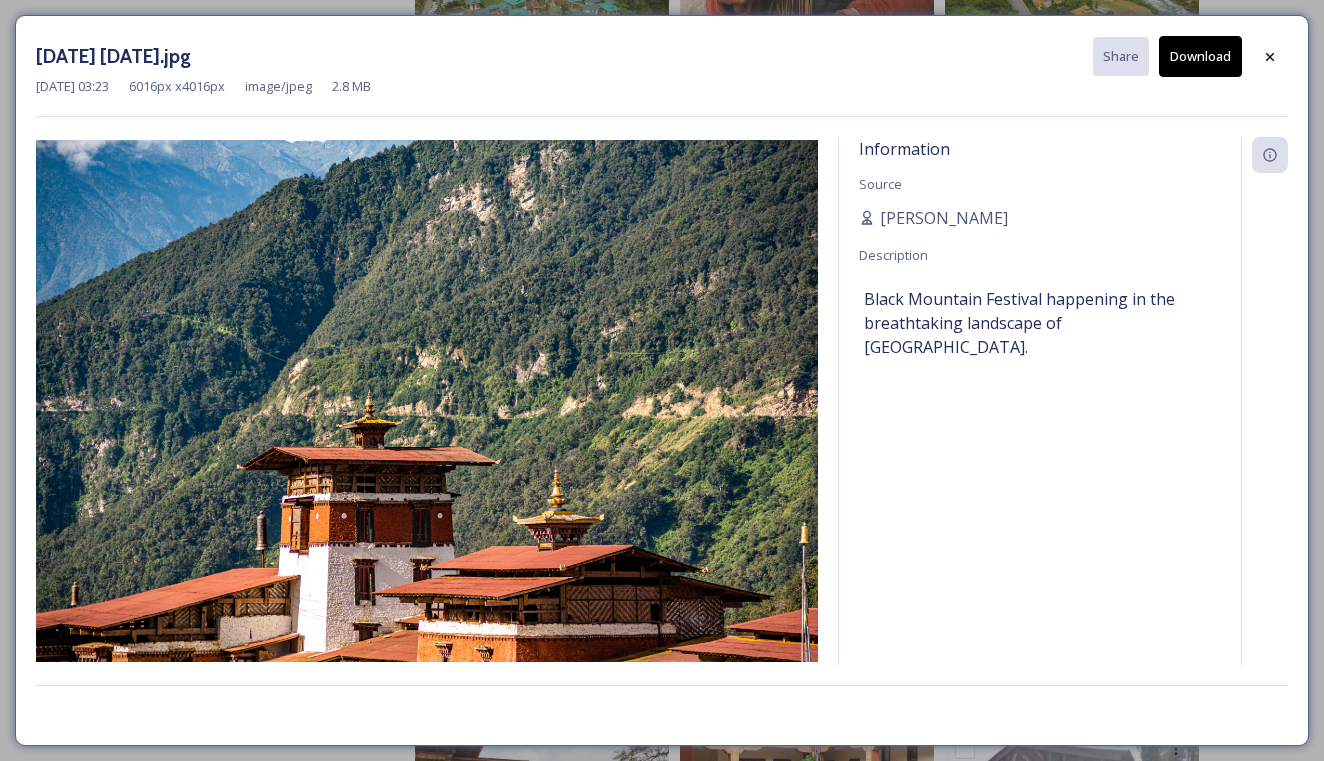 click on "Download" at bounding box center (1200, 56) 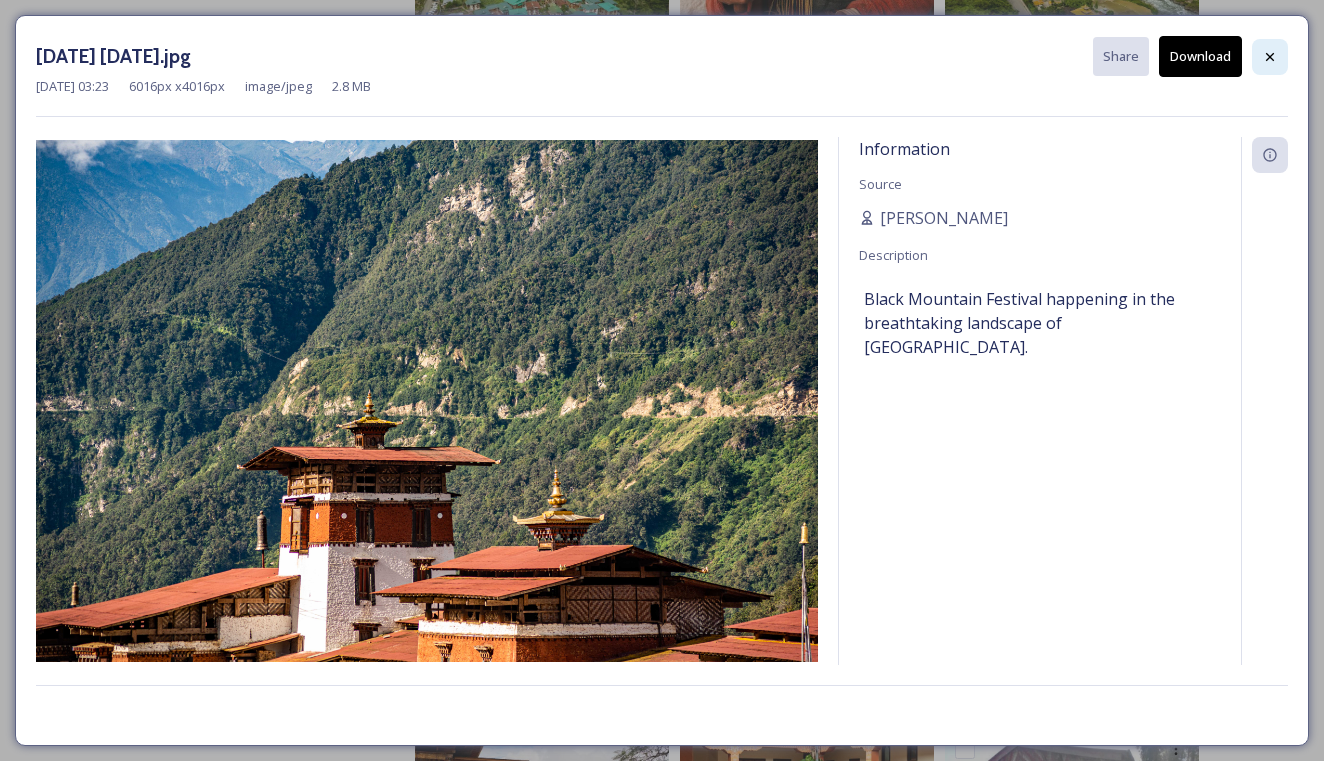 click 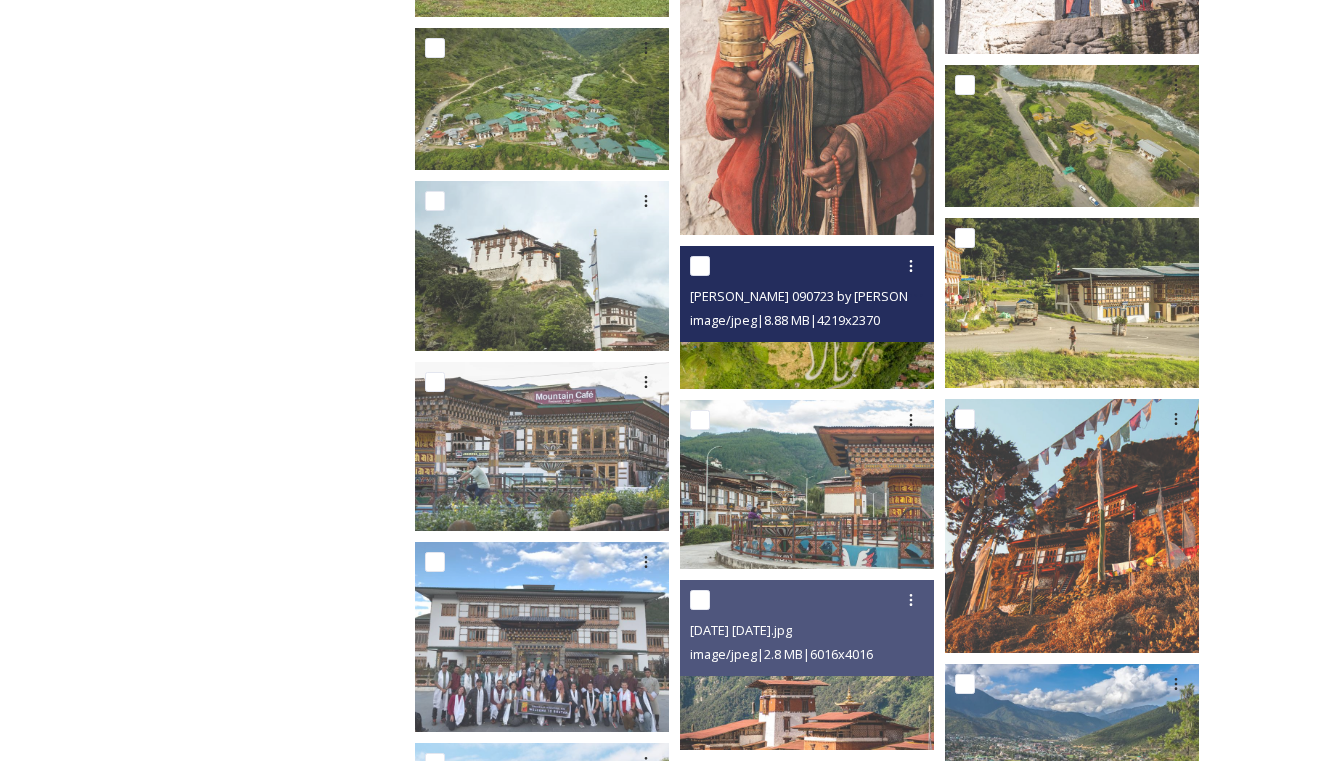 scroll, scrollTop: 5421, scrollLeft: 0, axis: vertical 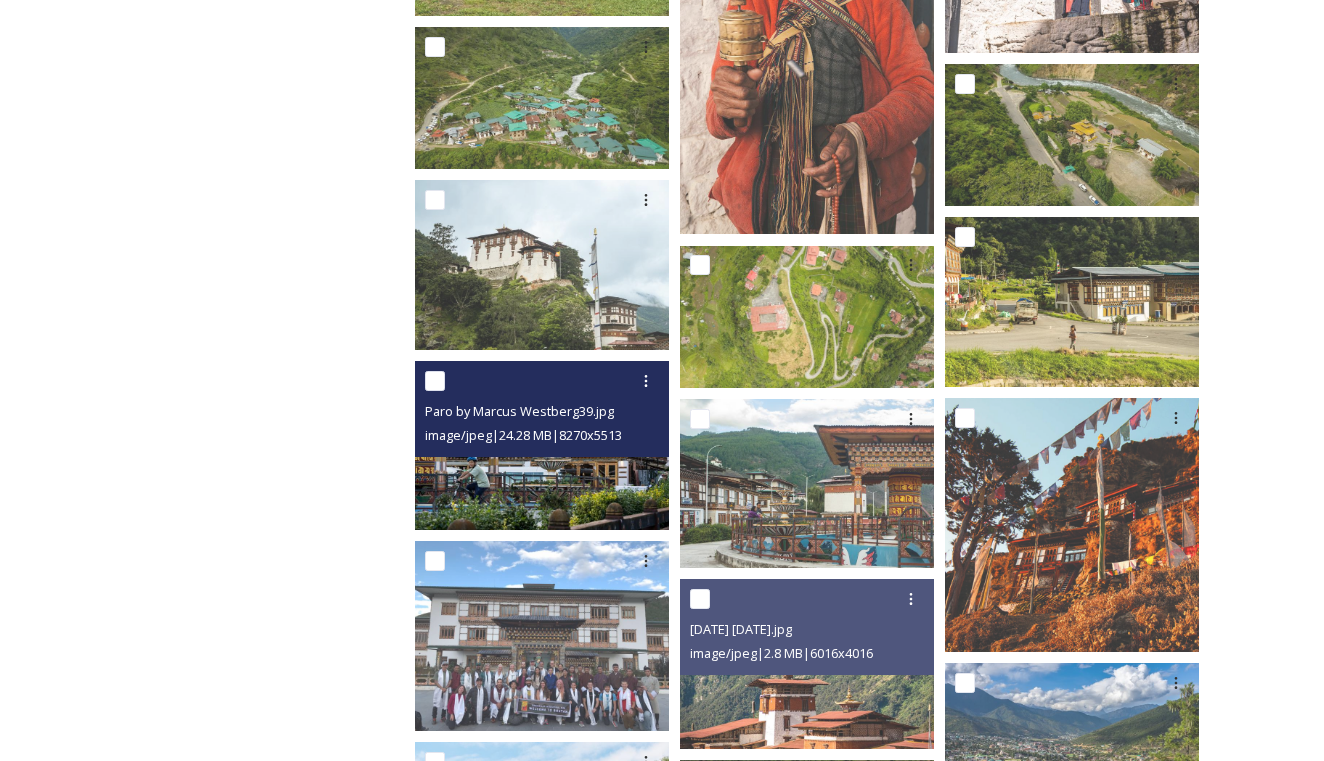 click at bounding box center (542, 445) 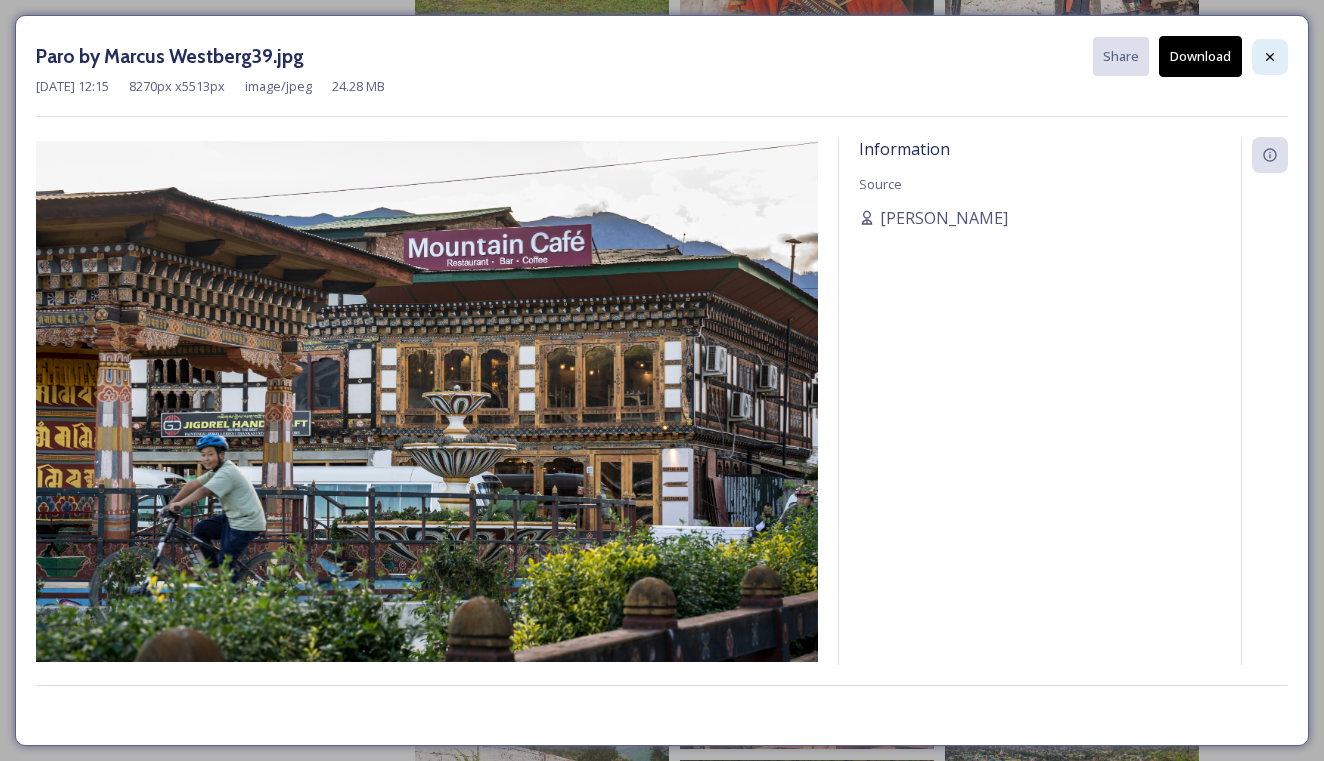 click 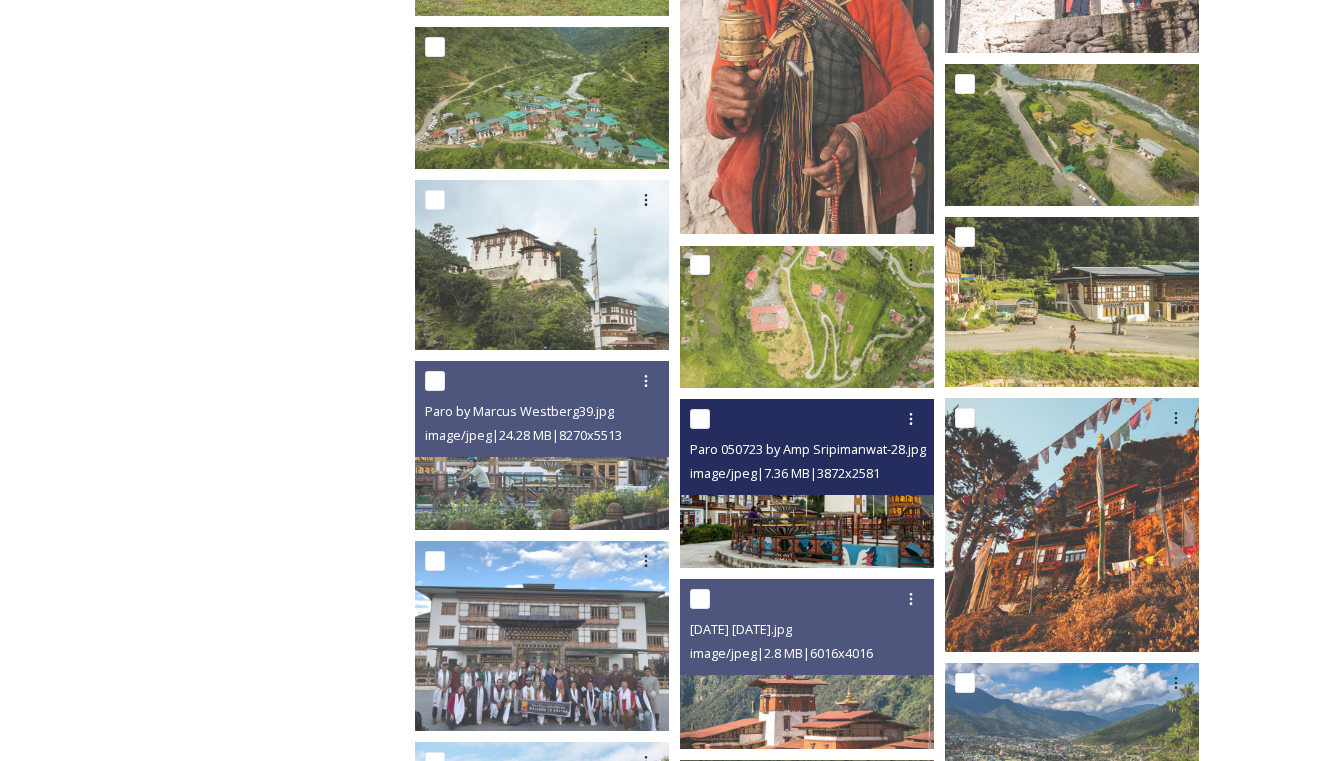 click at bounding box center (807, 483) 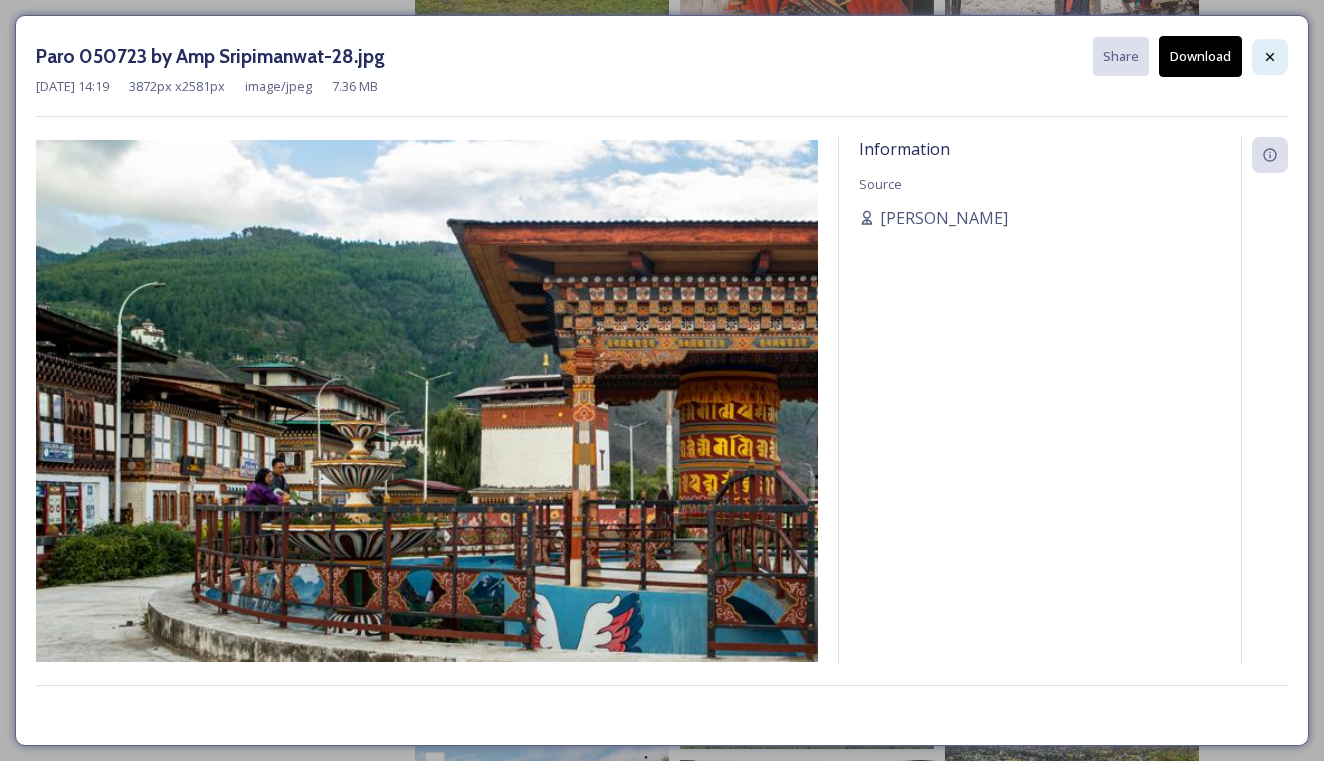 click at bounding box center [1270, 57] 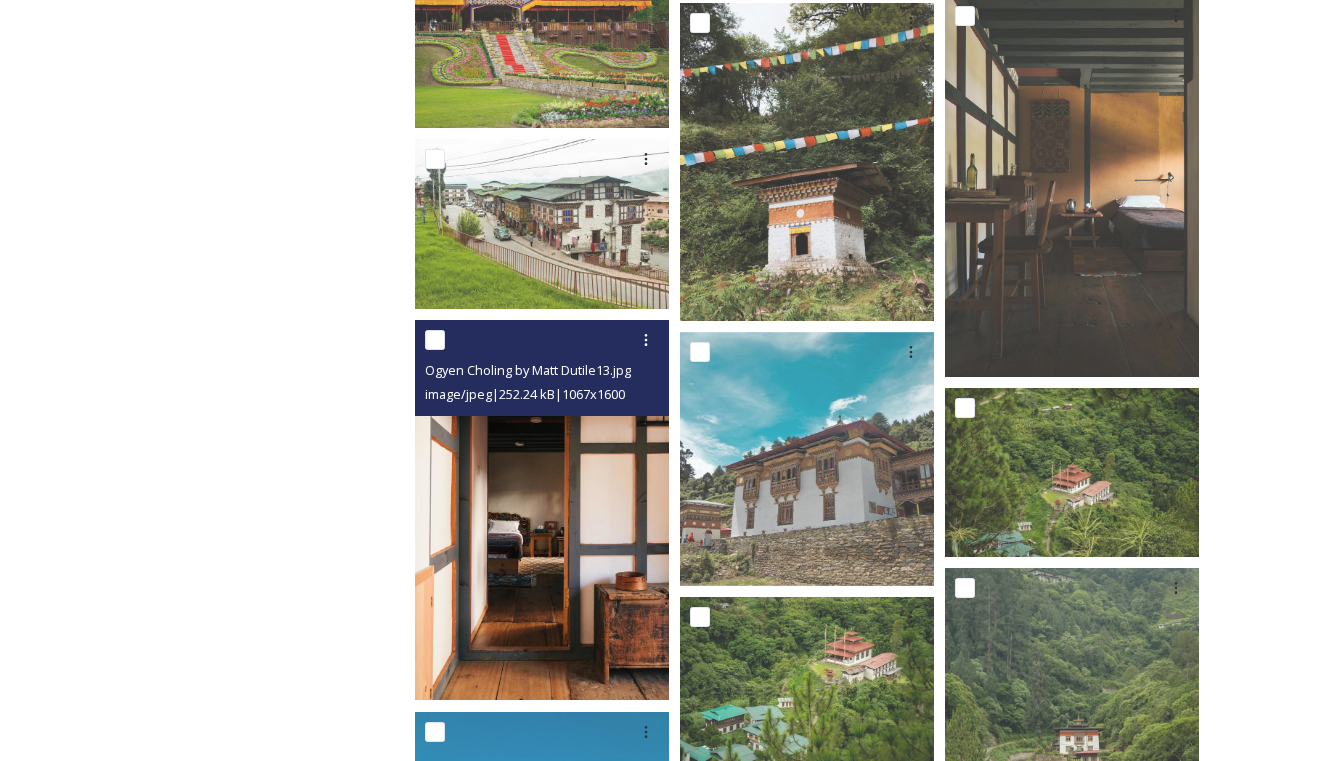 scroll, scrollTop: 4287, scrollLeft: 0, axis: vertical 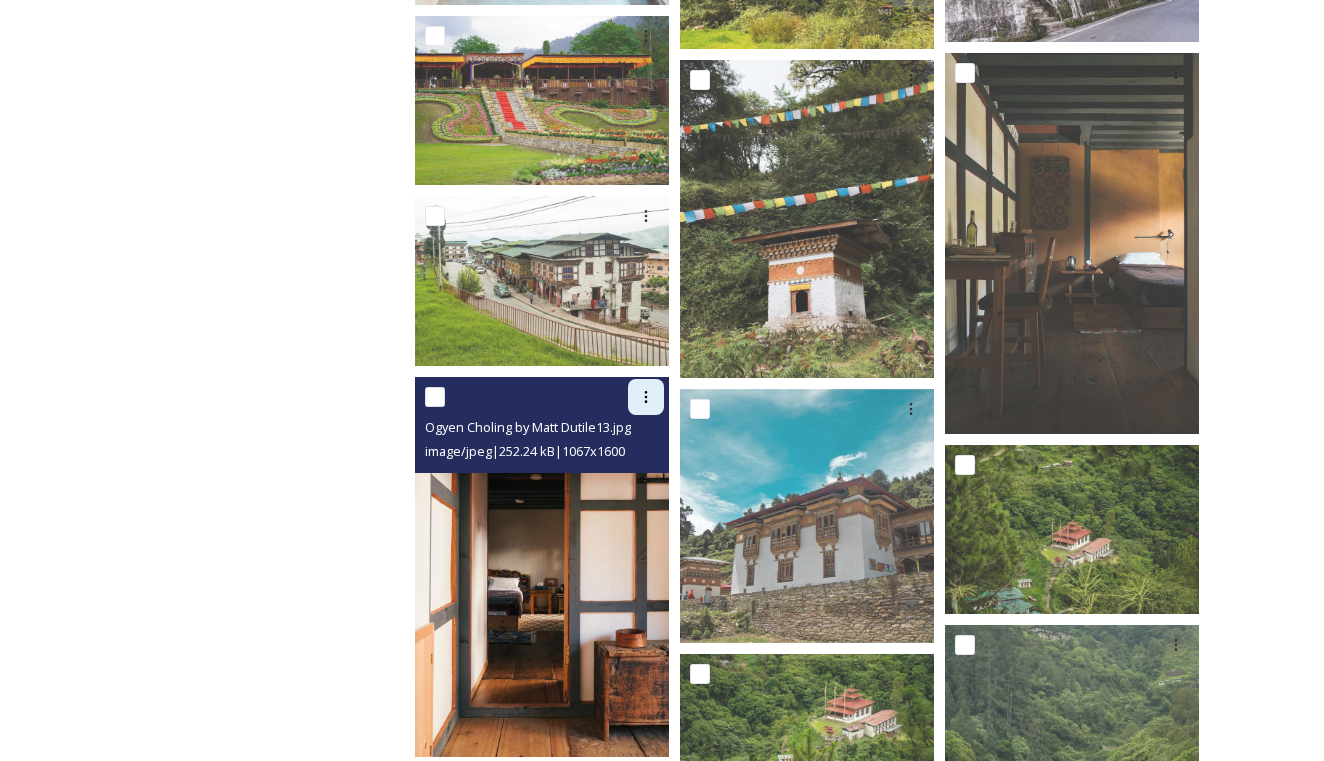click at bounding box center (646, 397) 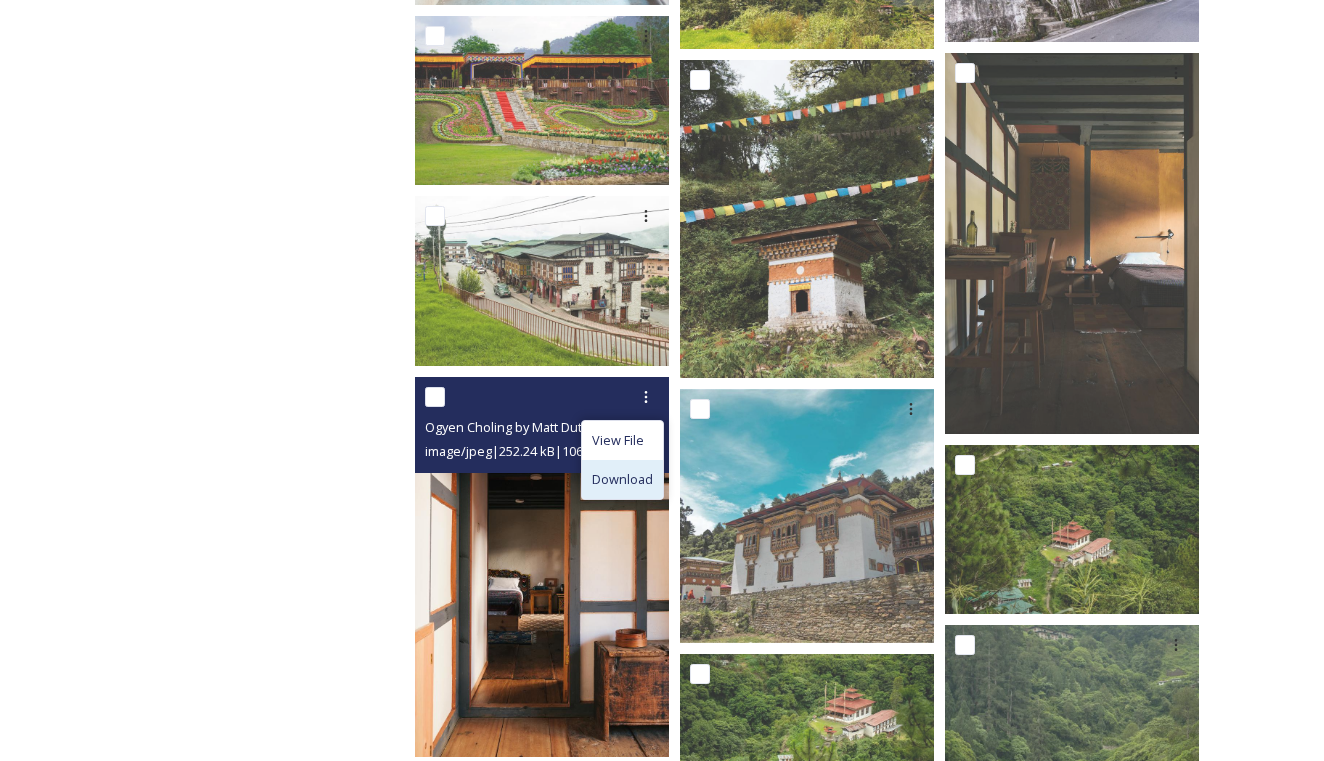 click on "Download" at bounding box center (622, 479) 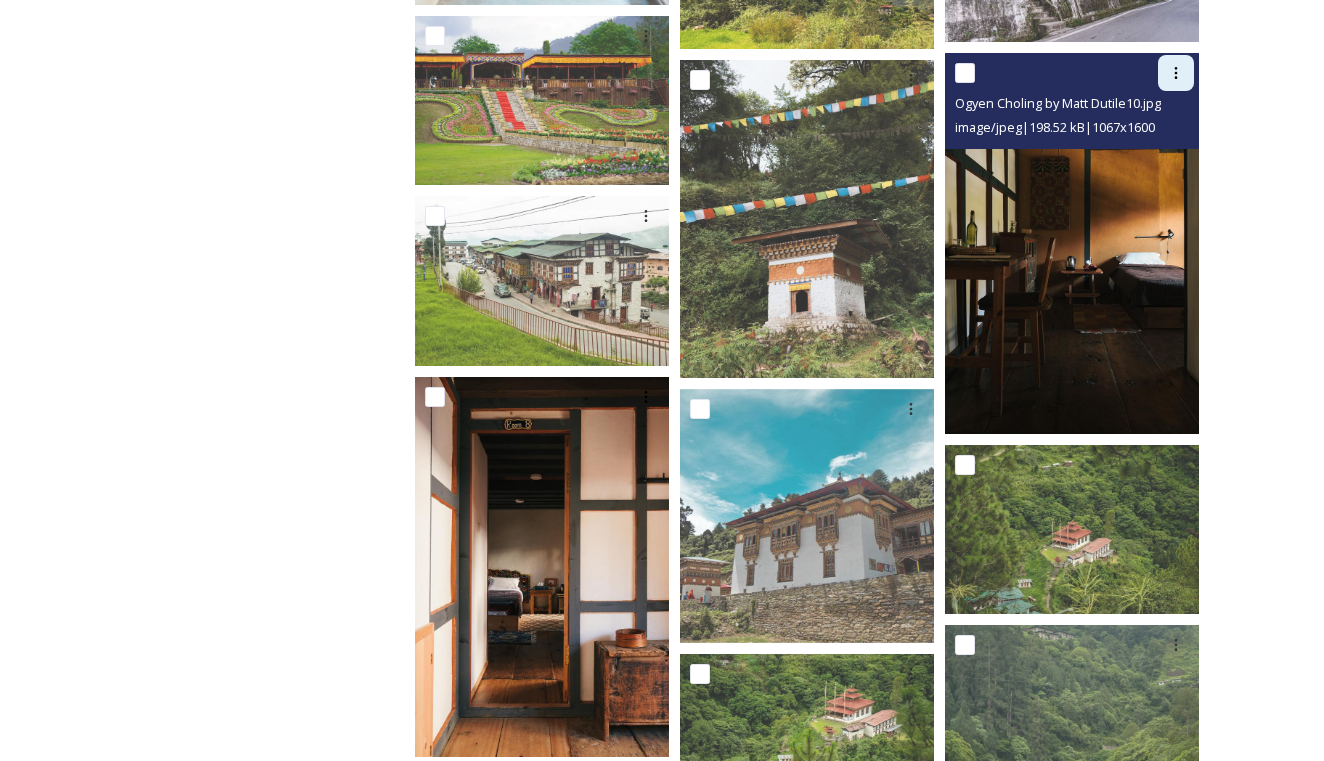 click 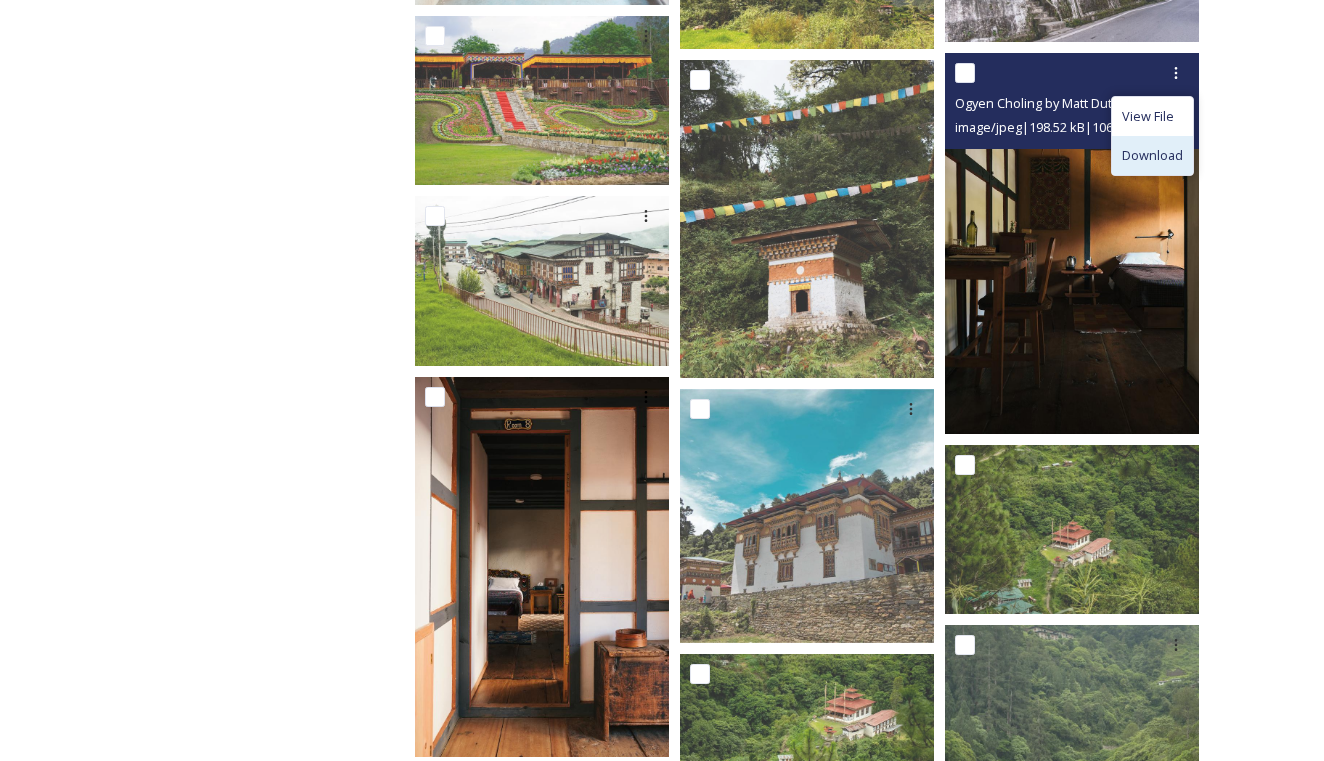 click on "Download" at bounding box center (1152, 155) 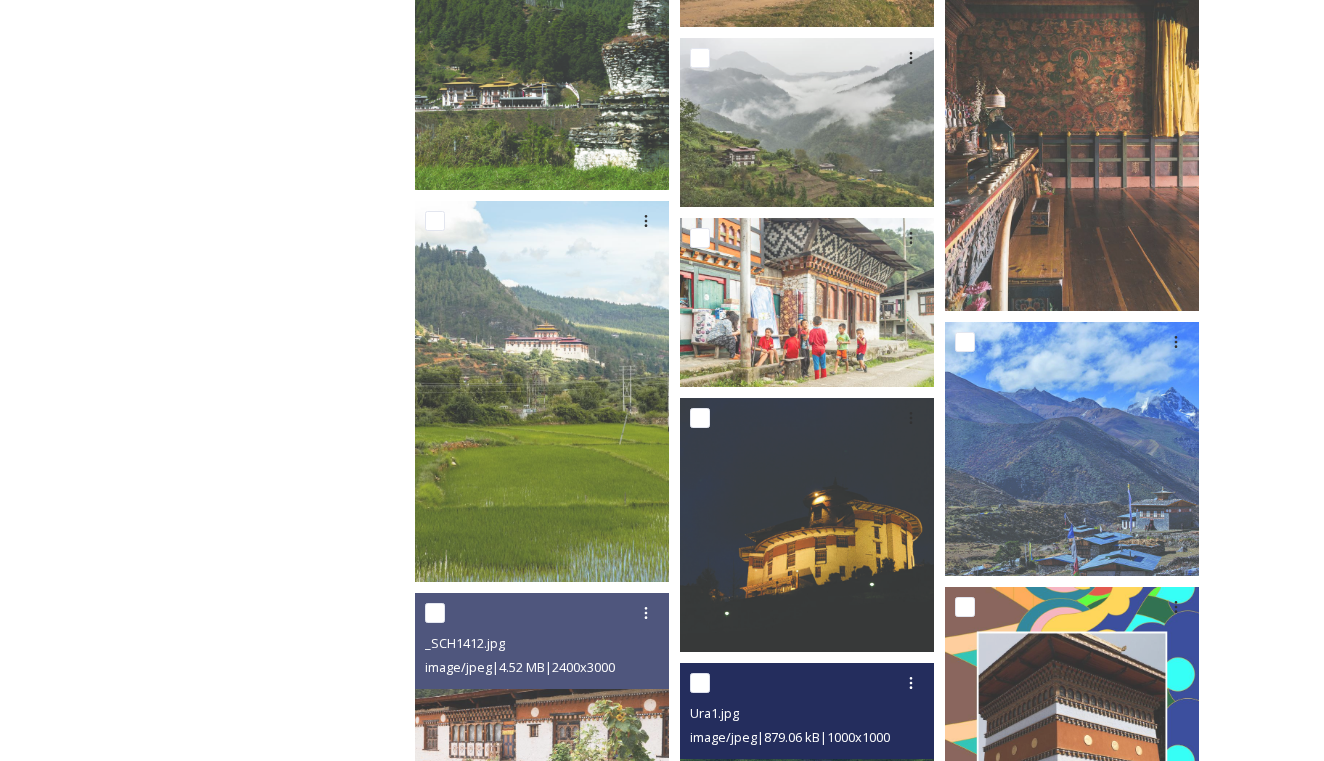 scroll, scrollTop: 2189, scrollLeft: 0, axis: vertical 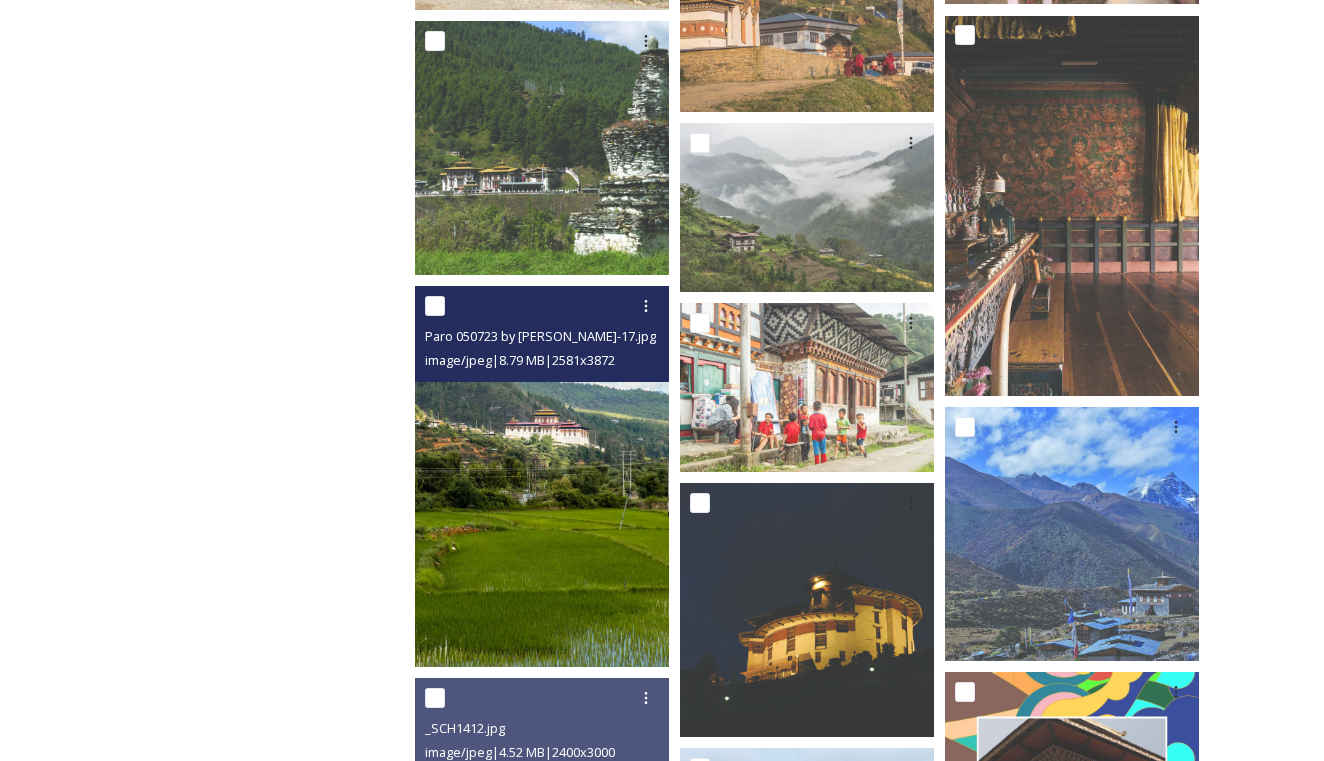 click at bounding box center [542, 476] 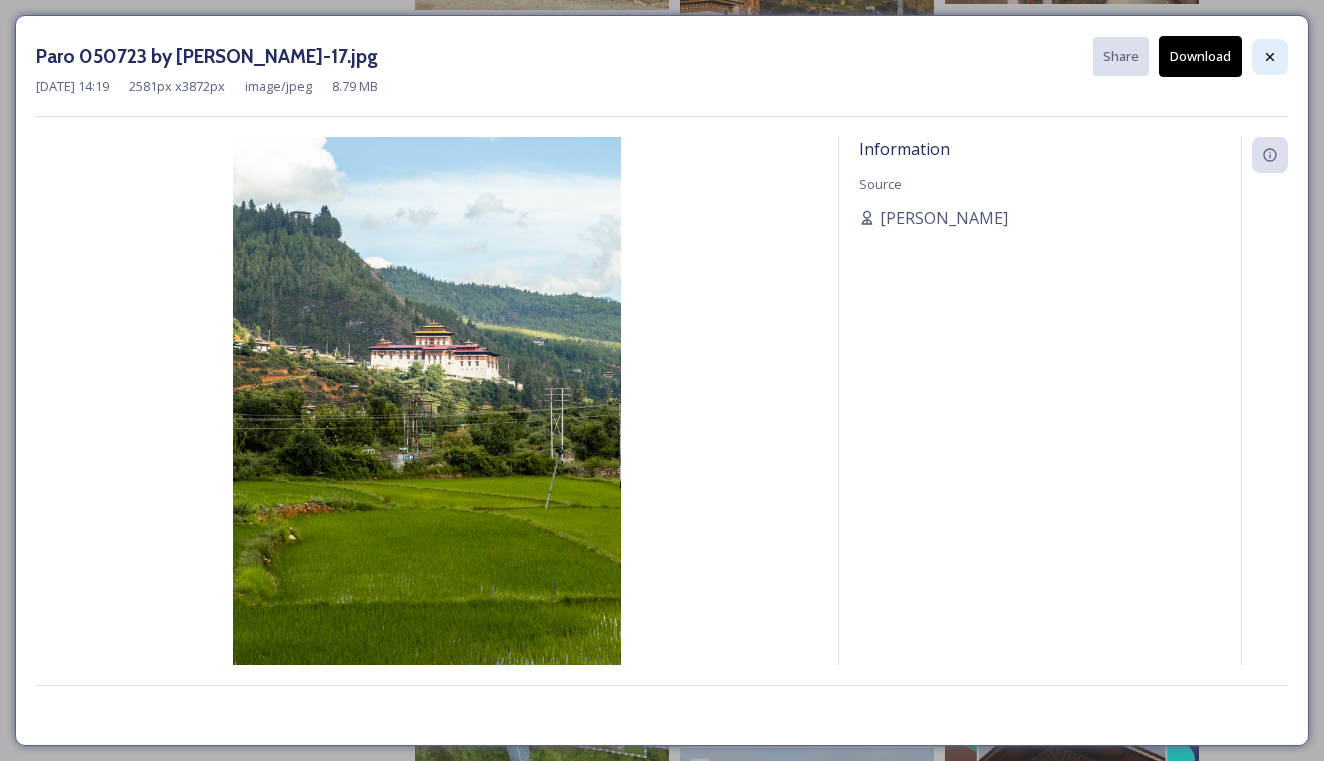 click 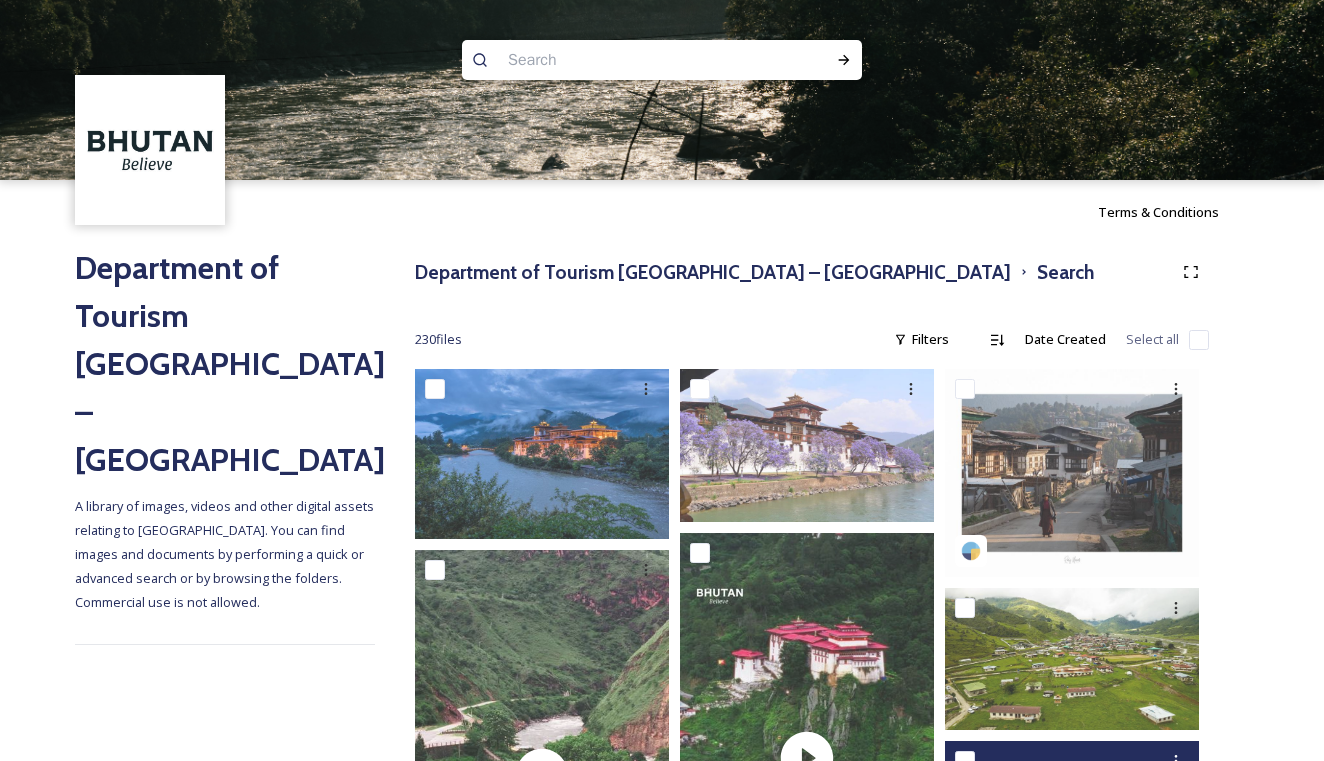 scroll, scrollTop: 0, scrollLeft: 0, axis: both 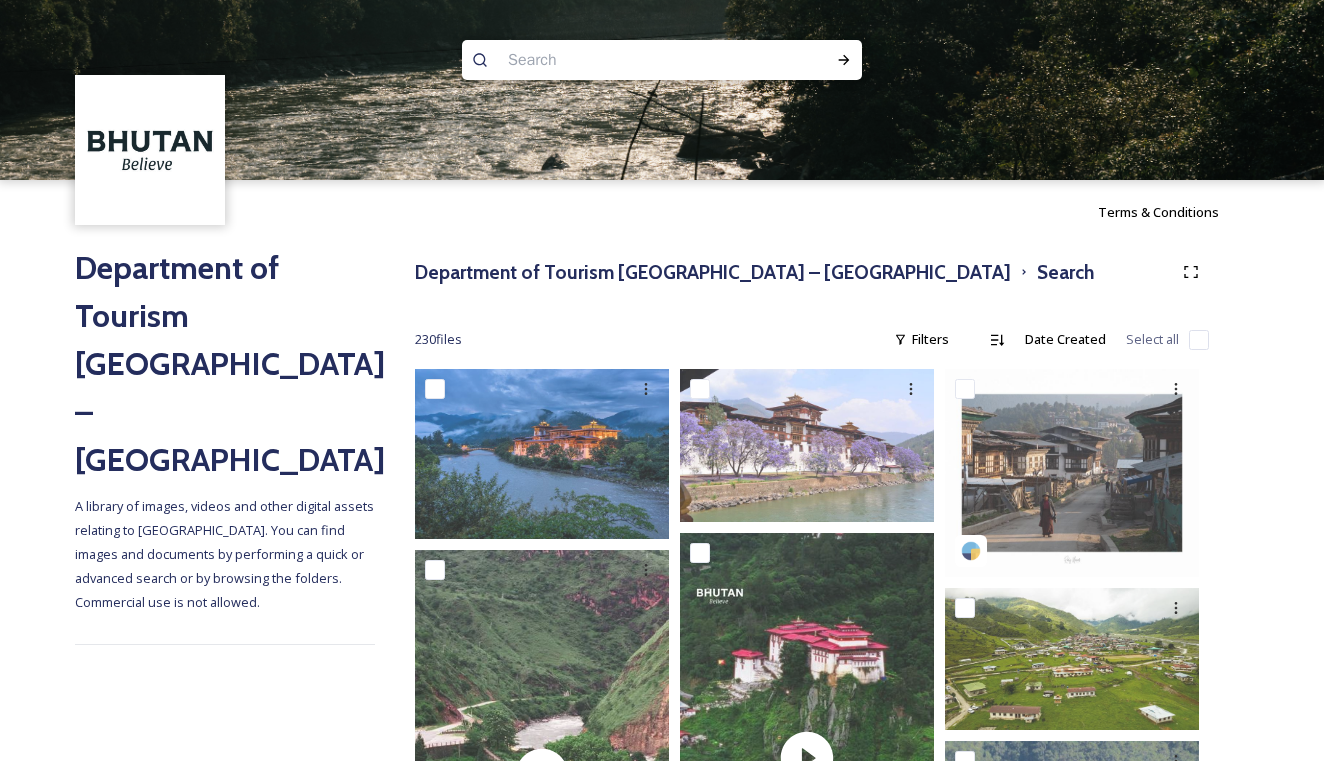 click at bounding box center (623, 60) 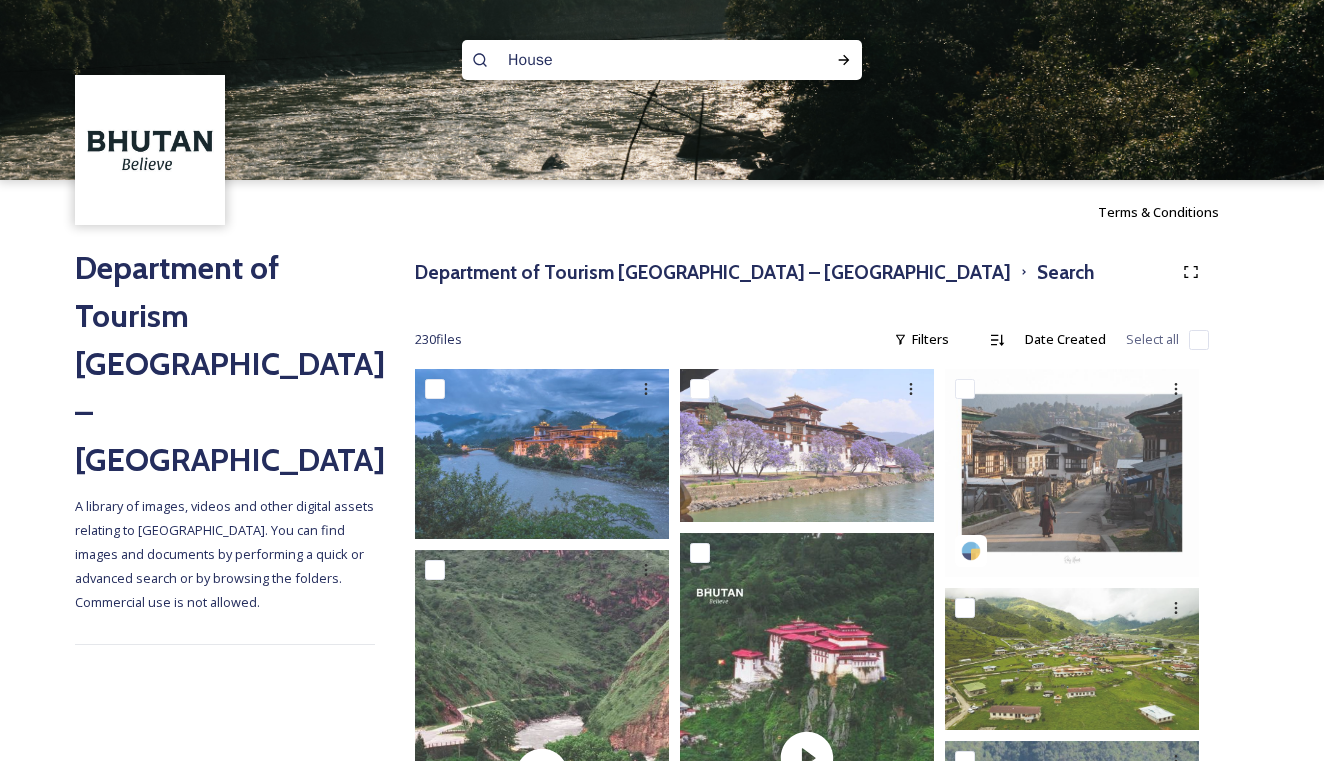 type on "Houses" 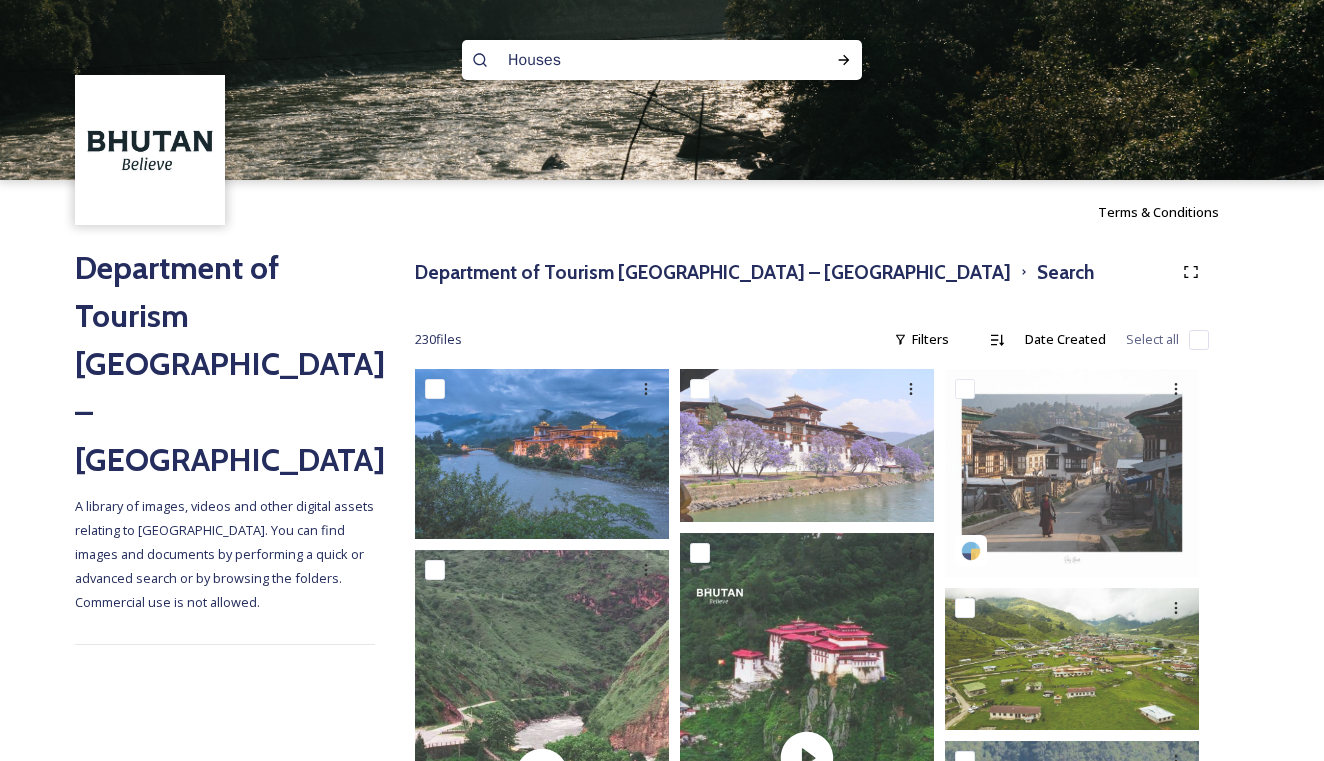 type 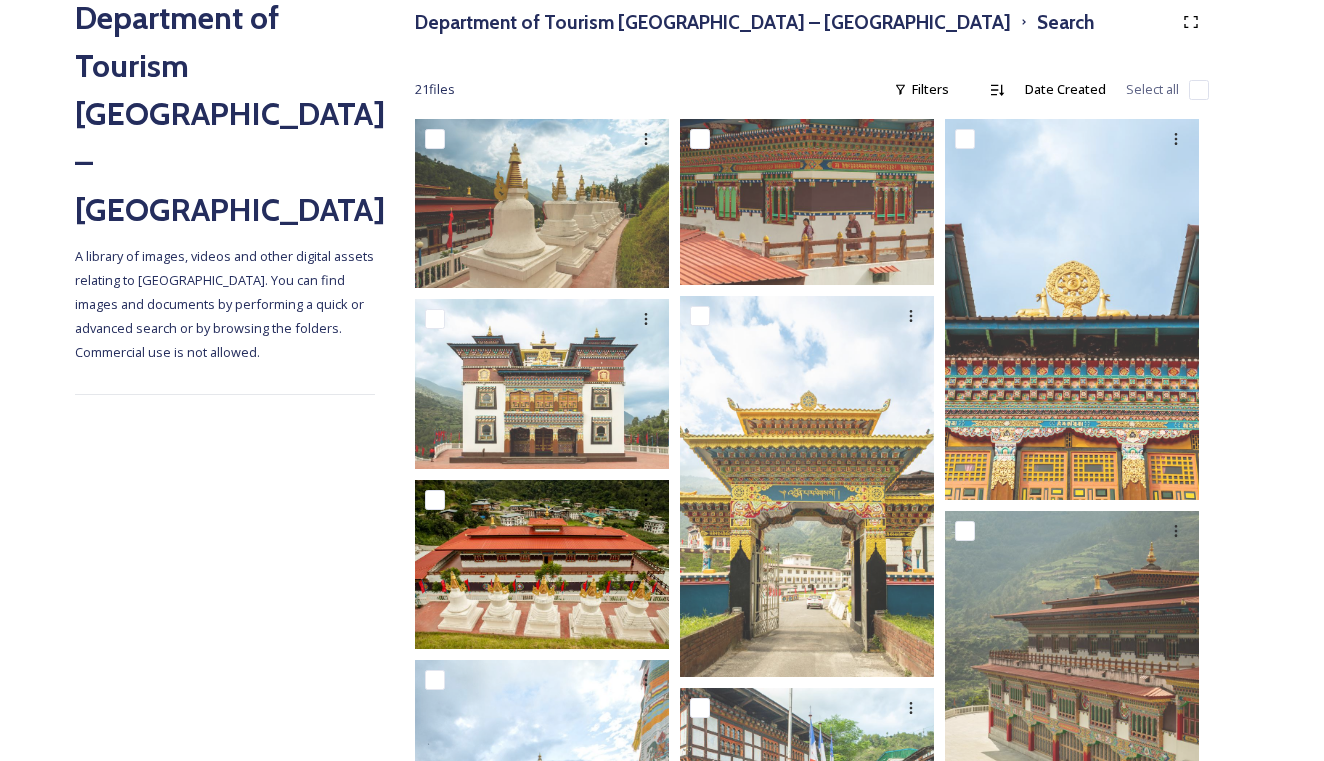 scroll, scrollTop: 254, scrollLeft: 0, axis: vertical 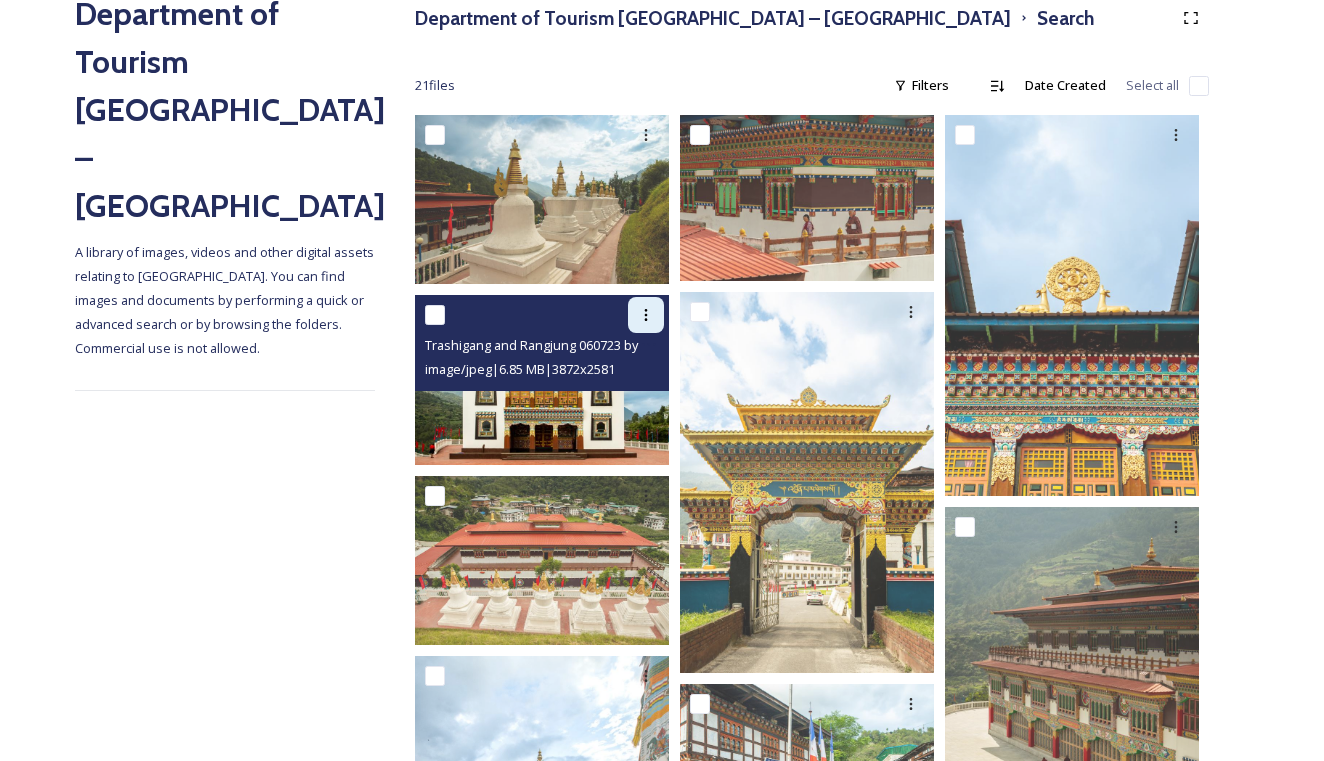 click 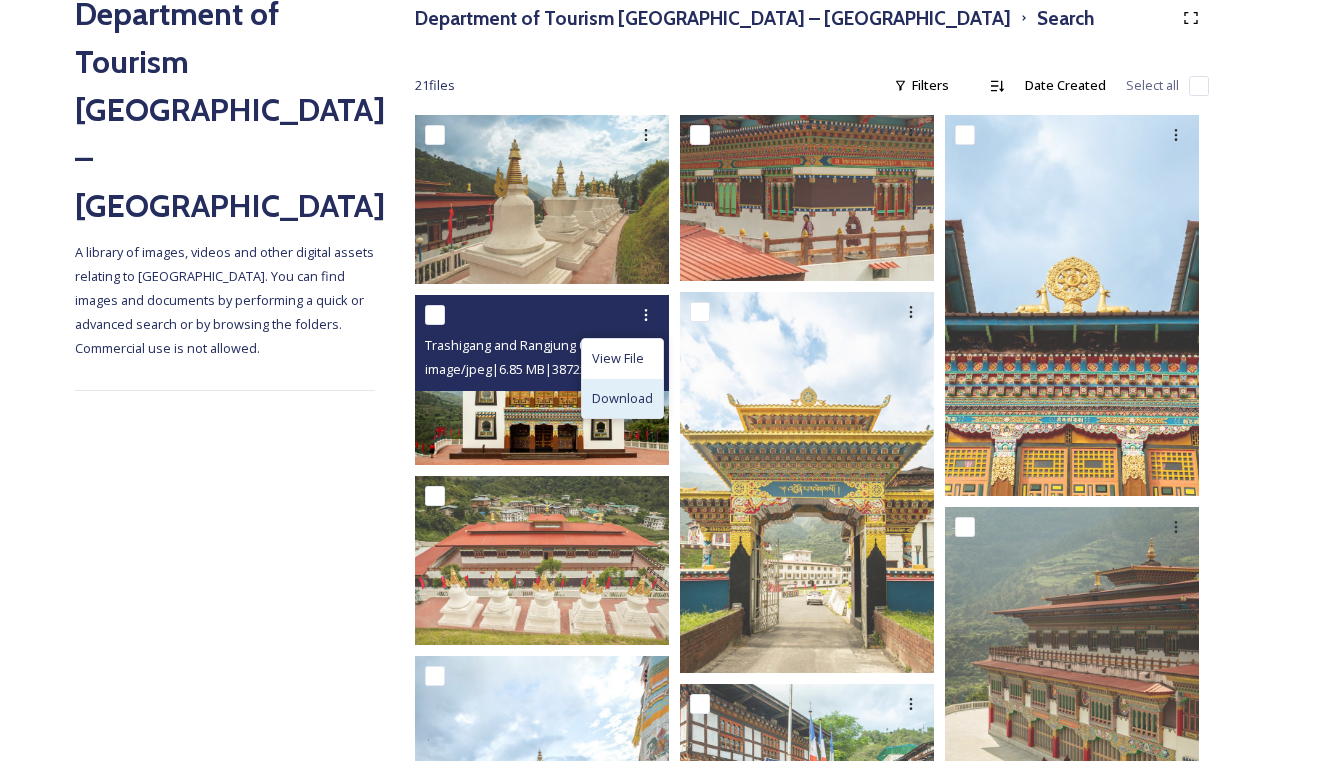 click on "Download" at bounding box center [622, 398] 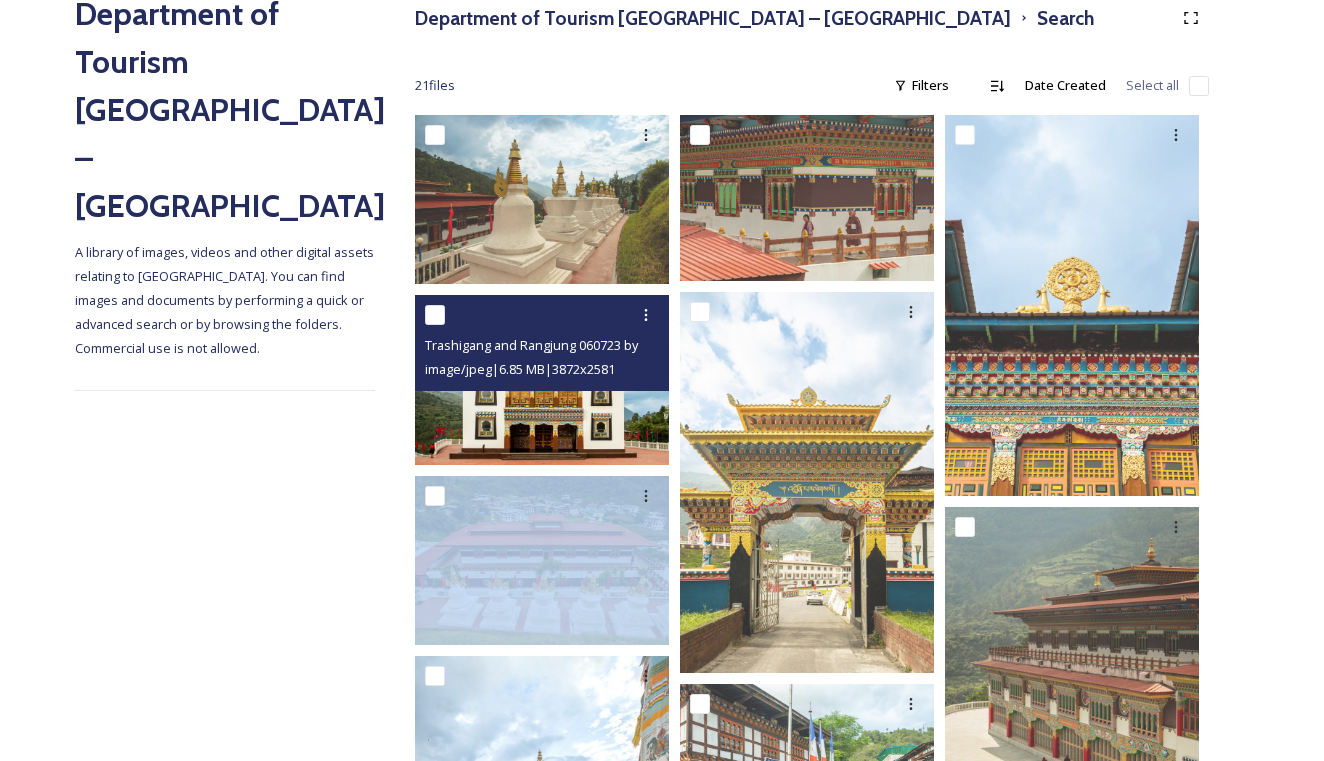 click on "Trashigang and Rangjung 060723 by Amp Sripimanwat-18.jpg image/jpeg  |  6.85 MB  |  3872  x  2581" at bounding box center (542, 343) 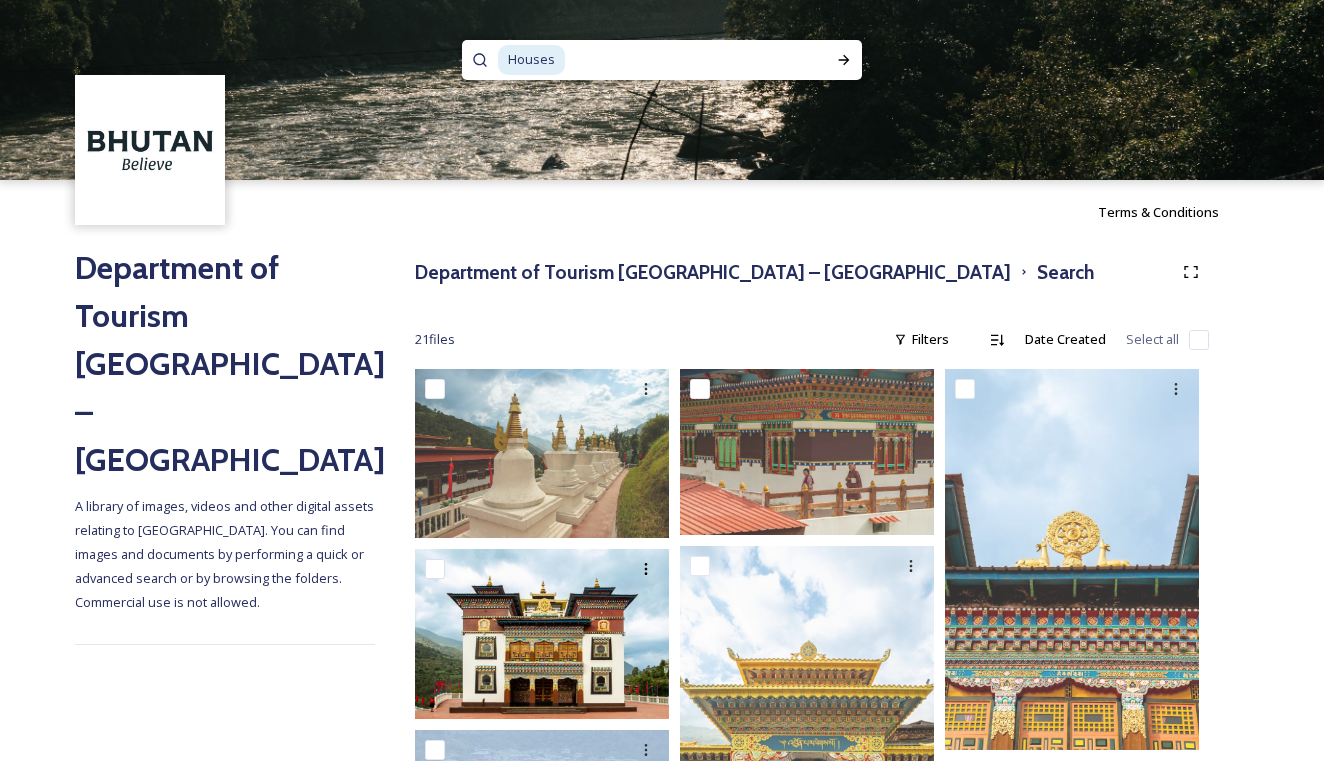 scroll, scrollTop: 0, scrollLeft: 0, axis: both 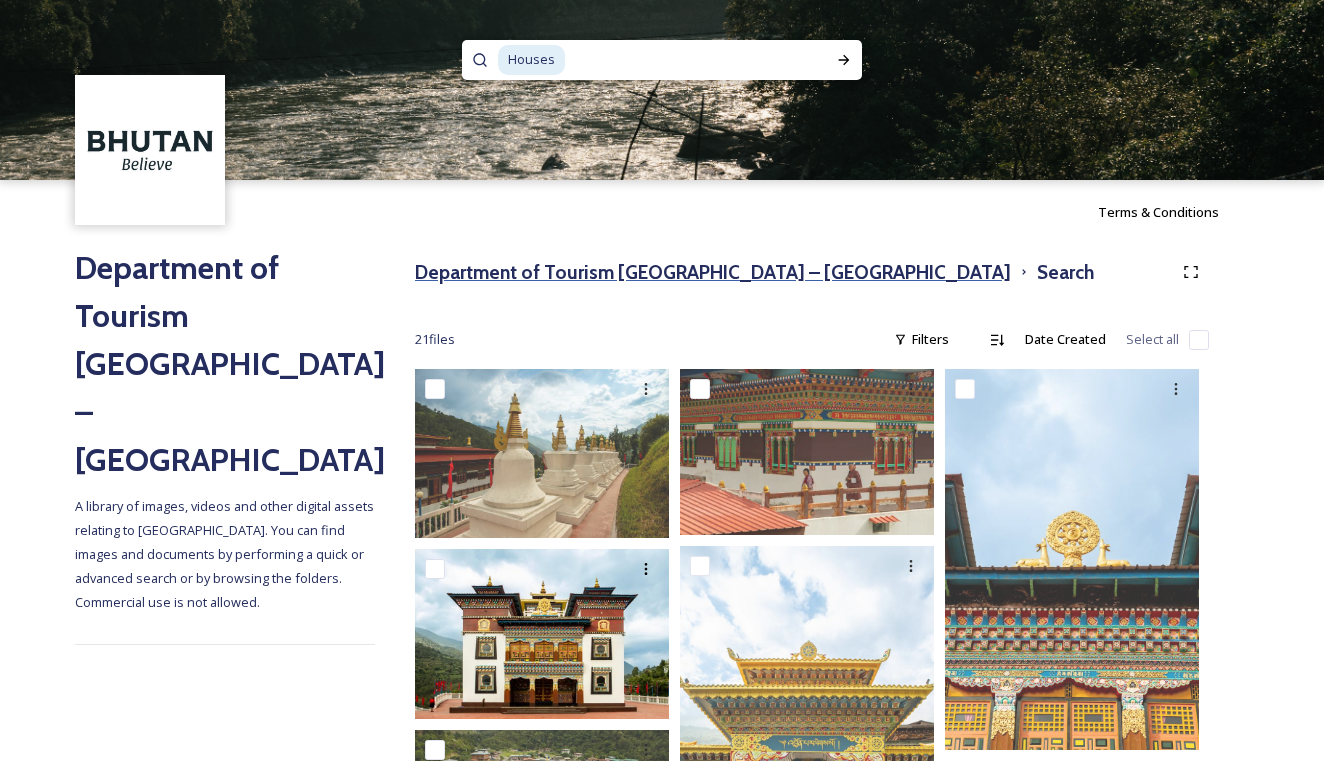 click on "Department of Tourism [GEOGRAPHIC_DATA] – [GEOGRAPHIC_DATA]" at bounding box center (713, 272) 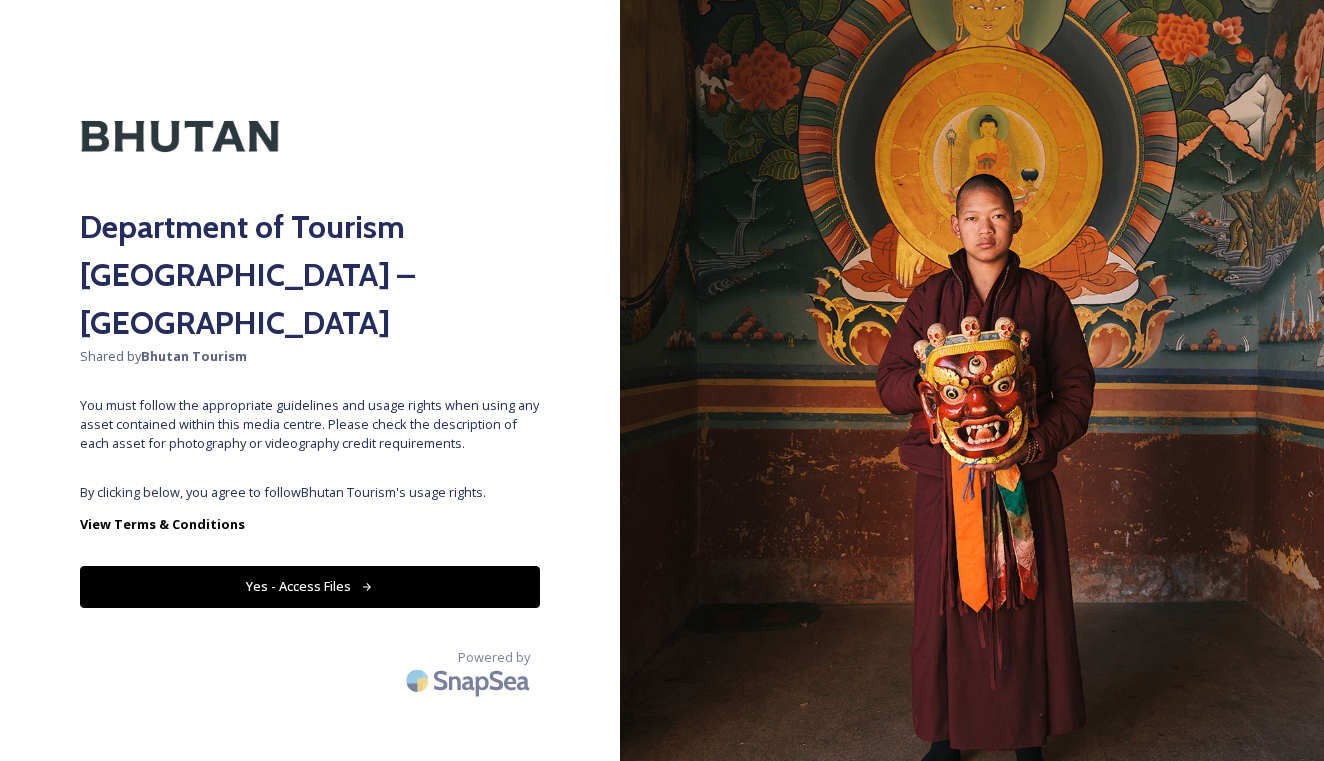 click on "Yes - Access Files" at bounding box center (310, 586) 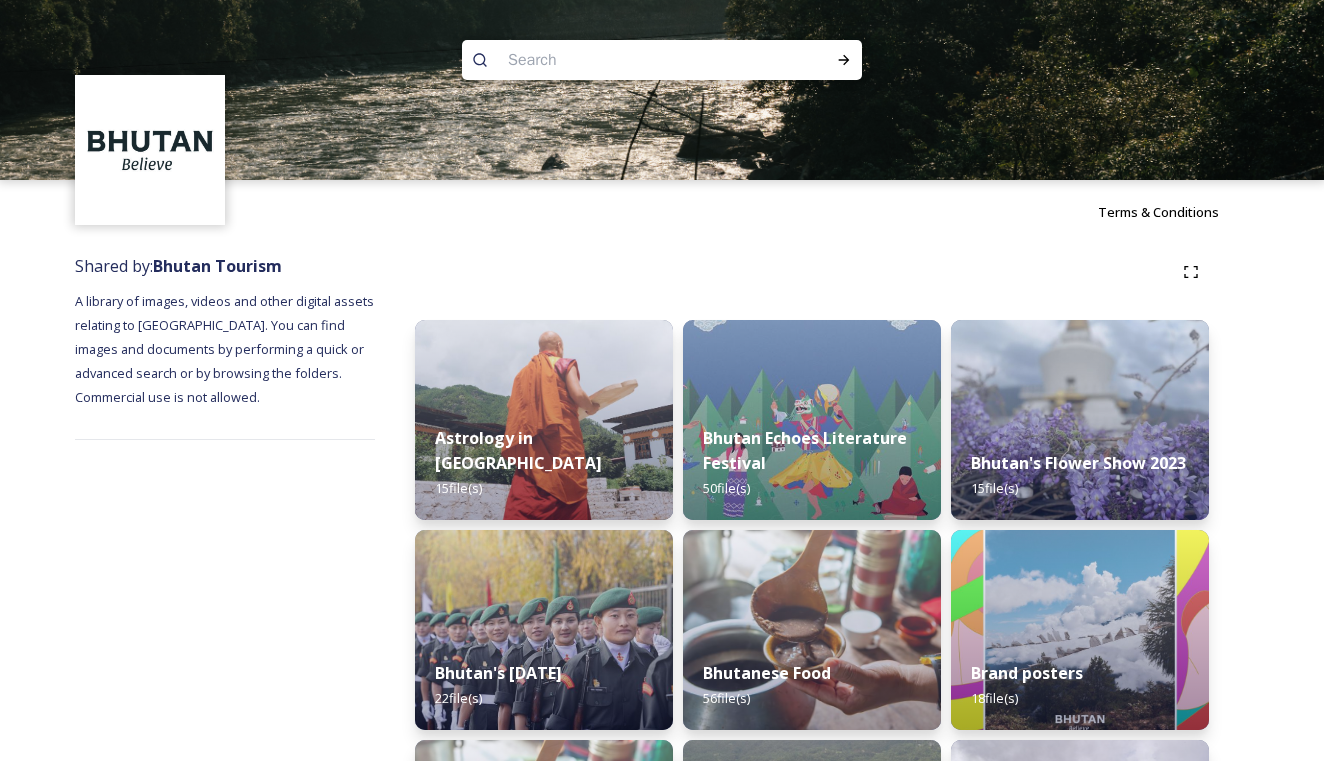 click at bounding box center (662, 90) 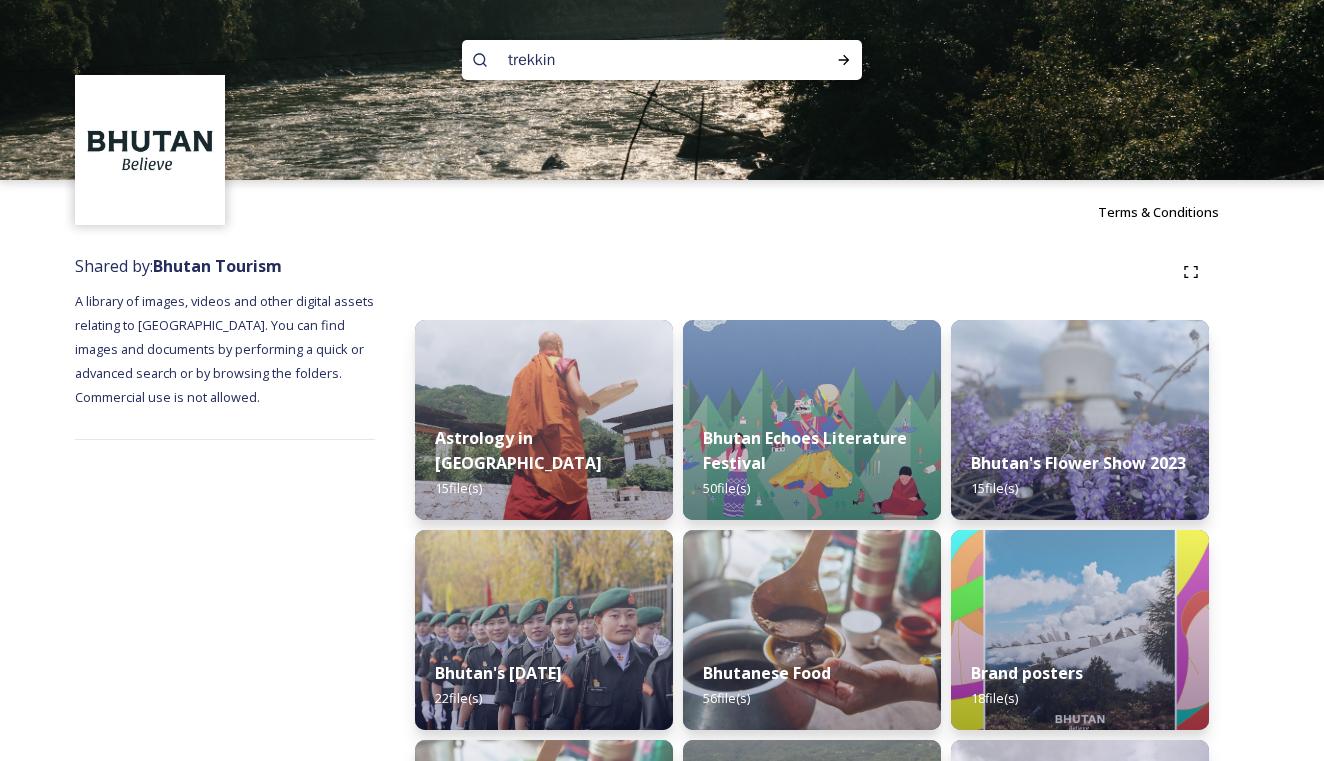 type on "trekking" 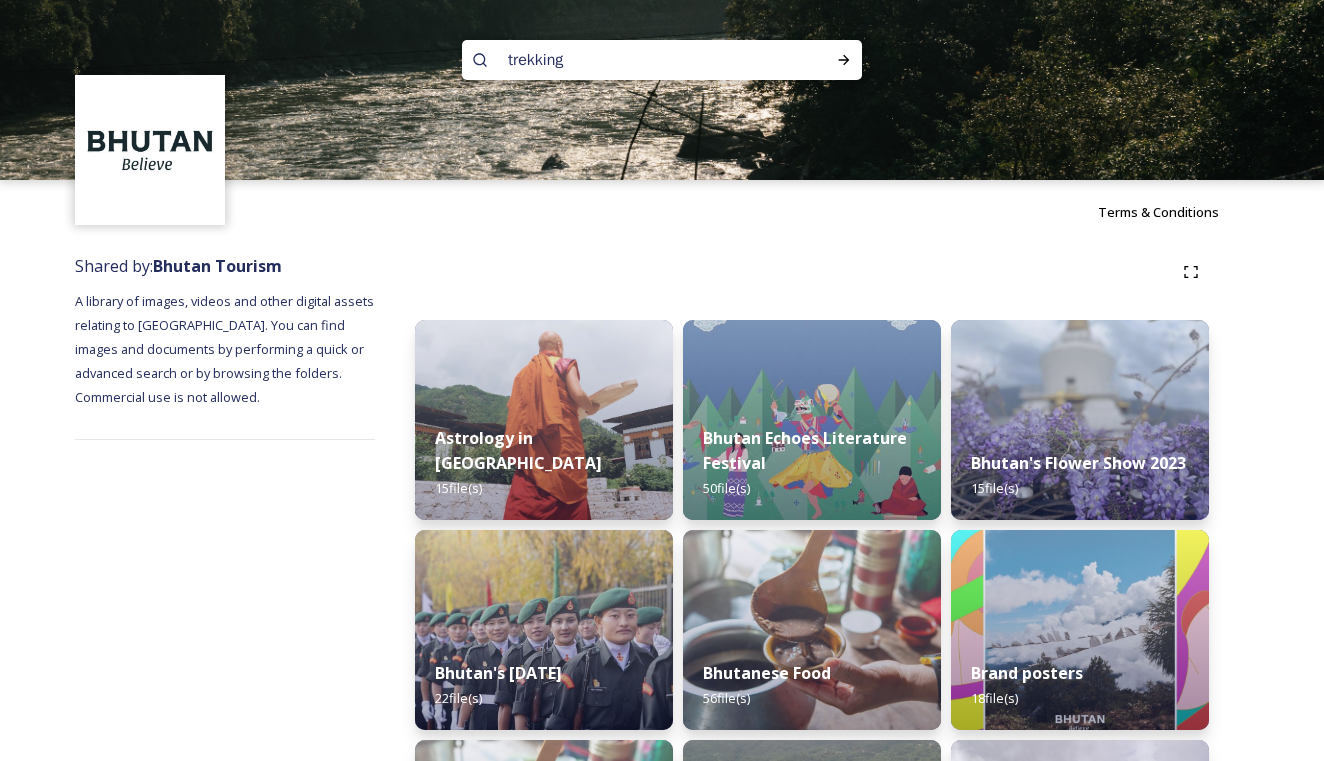 type 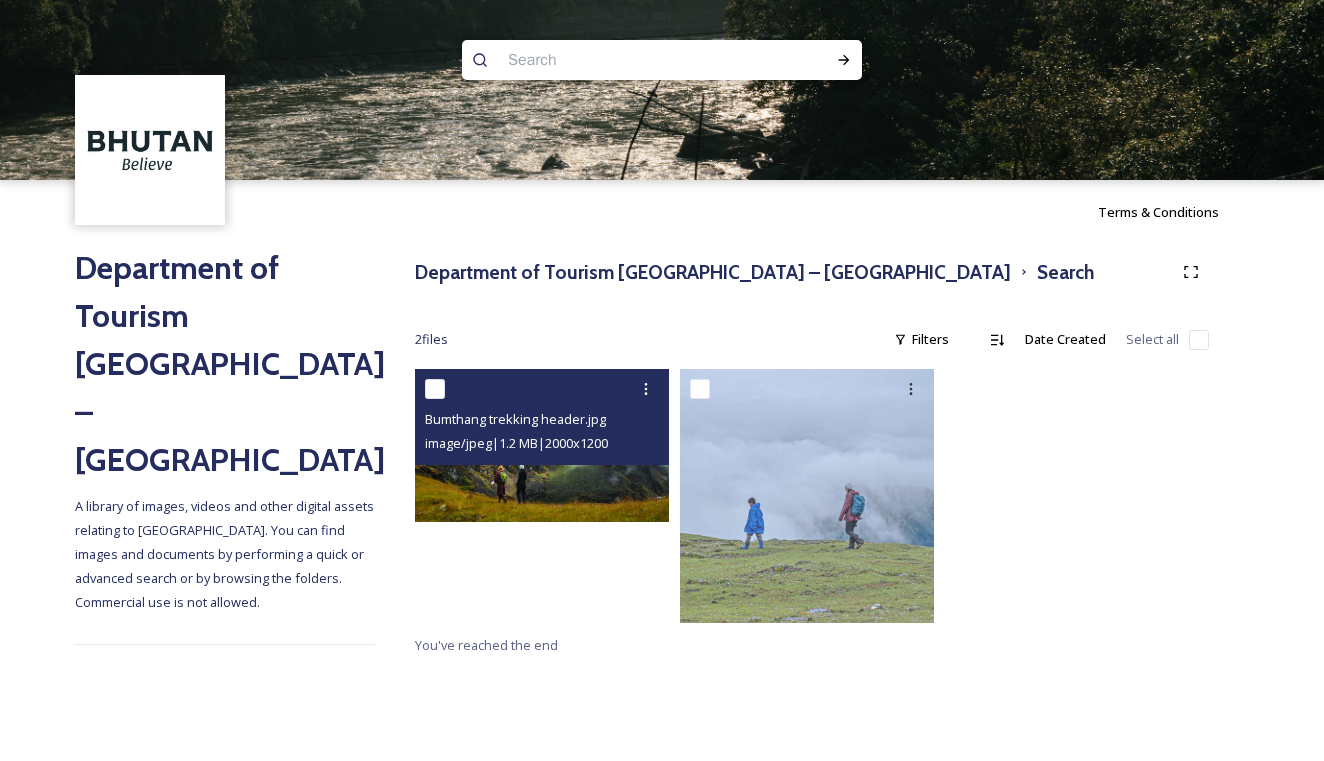 click at bounding box center (542, 445) 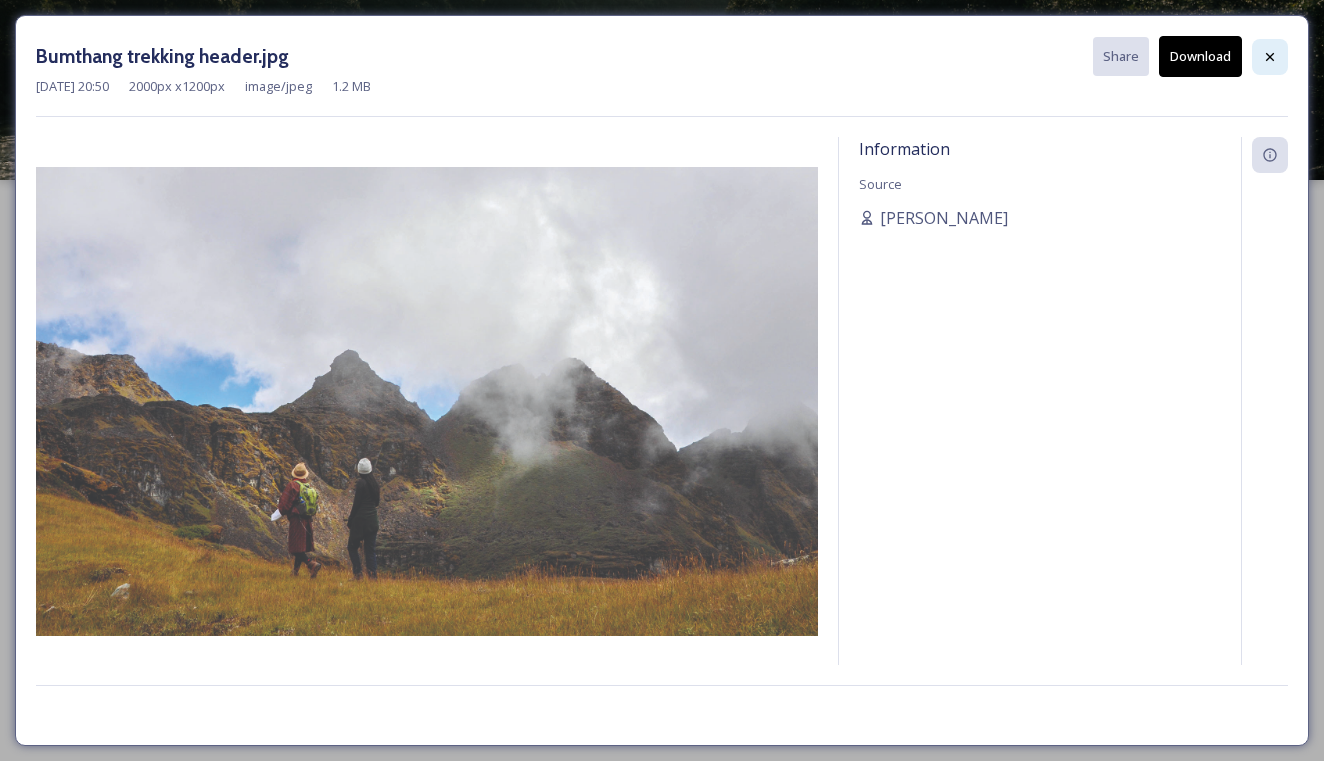 click at bounding box center [1270, 57] 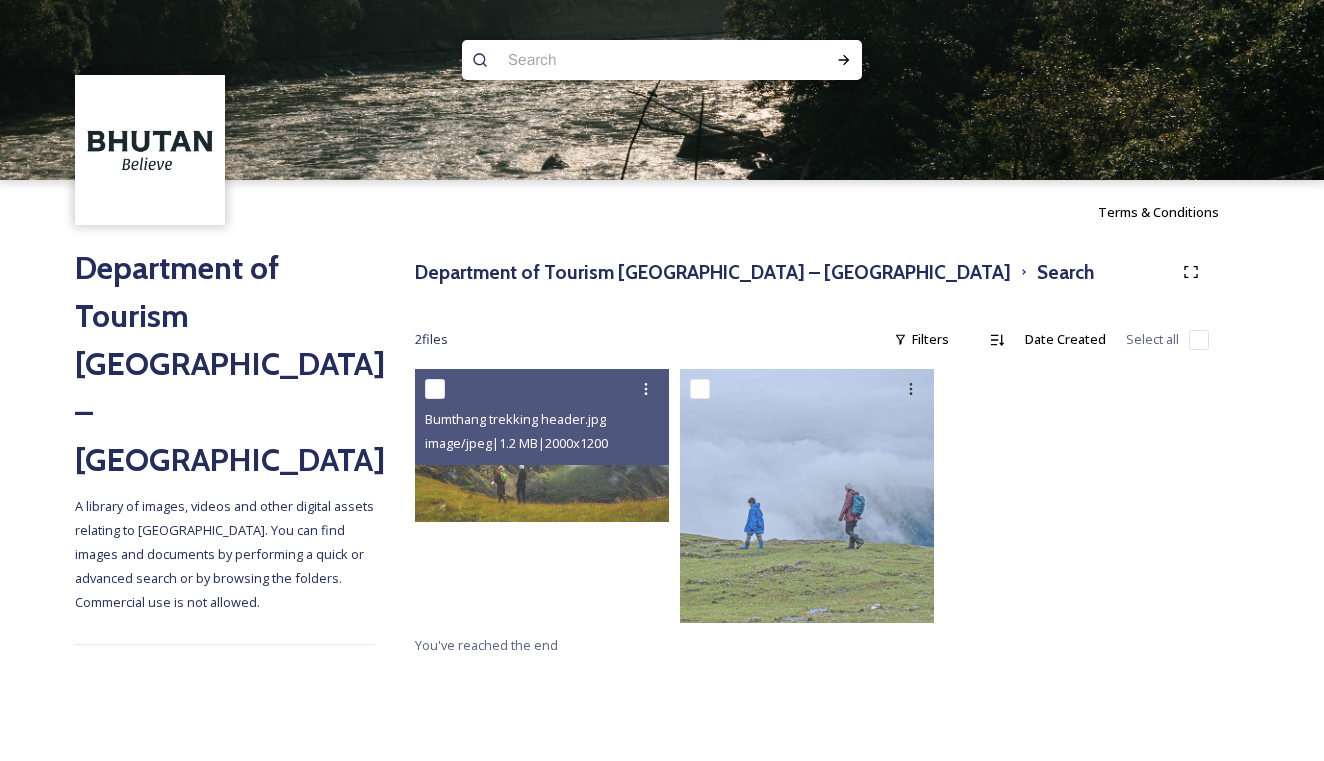 click at bounding box center (623, 60) 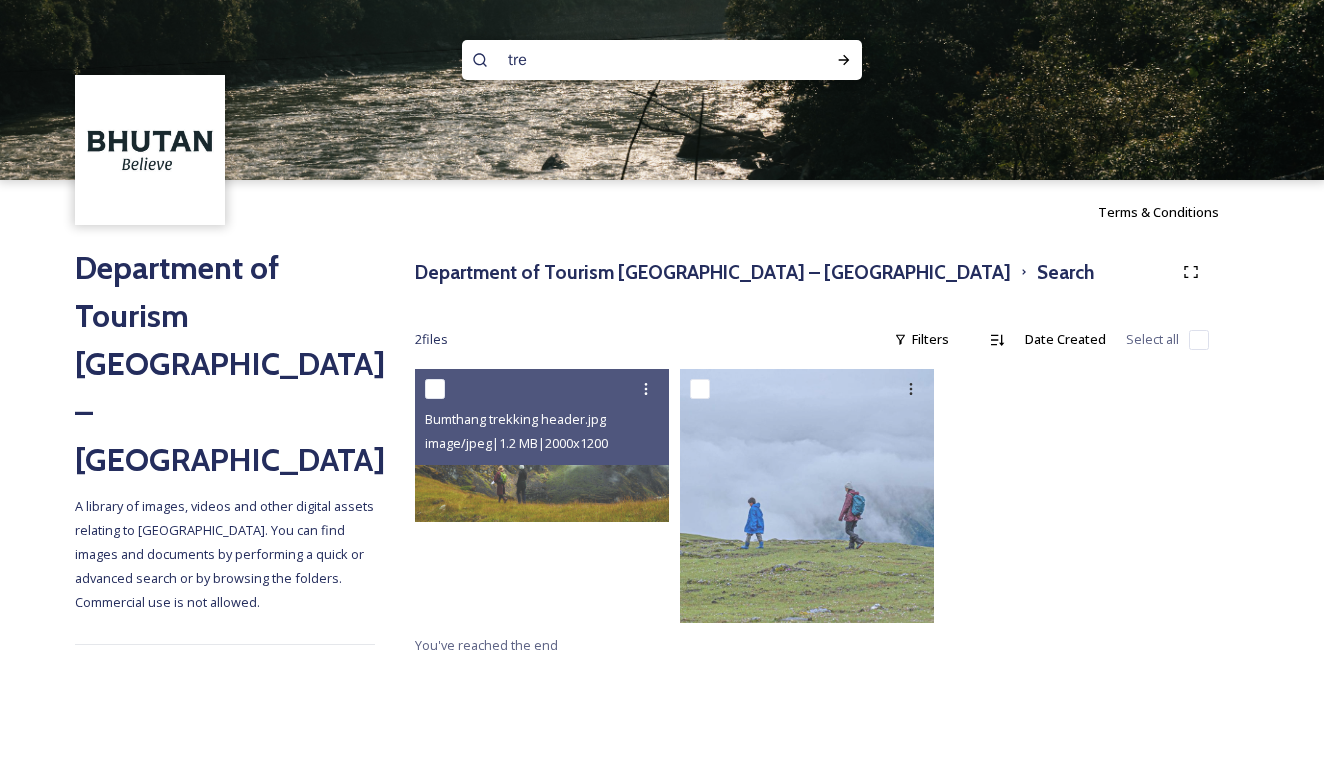 type on "trek" 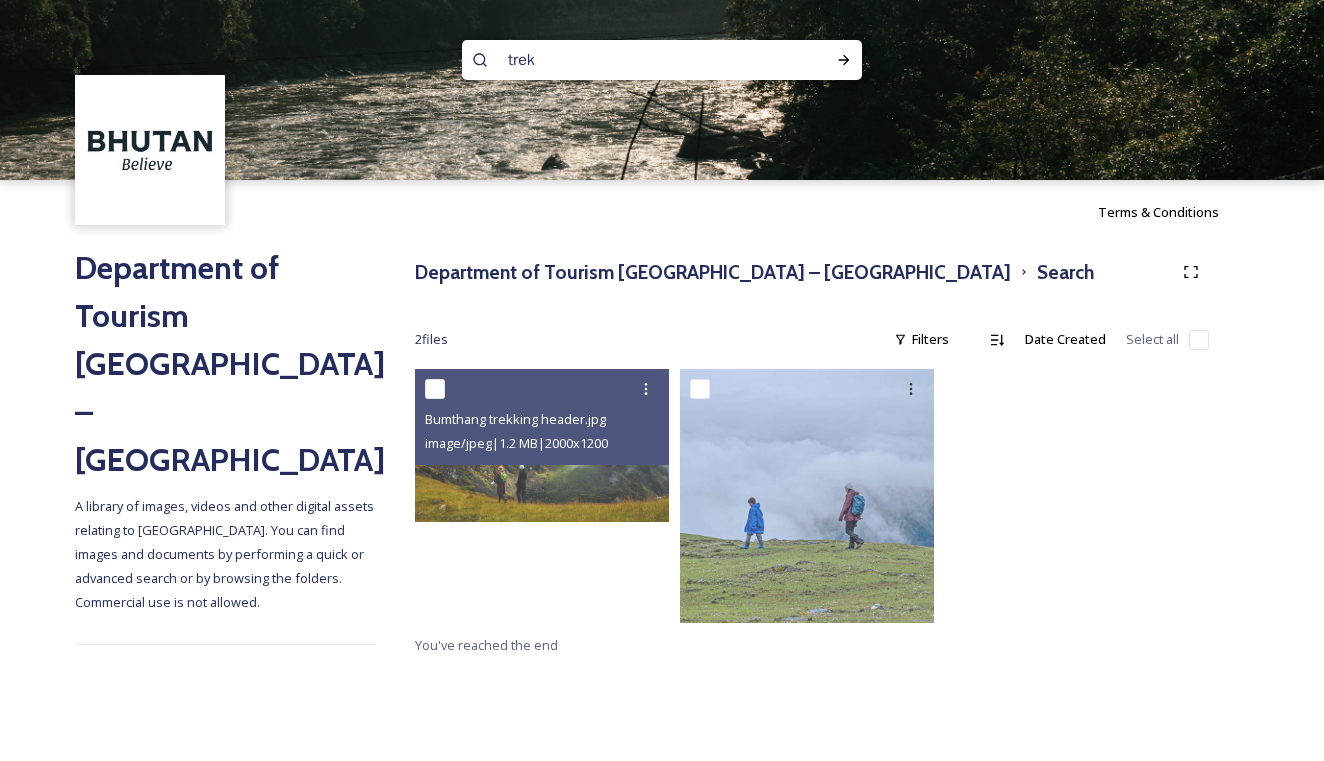 type 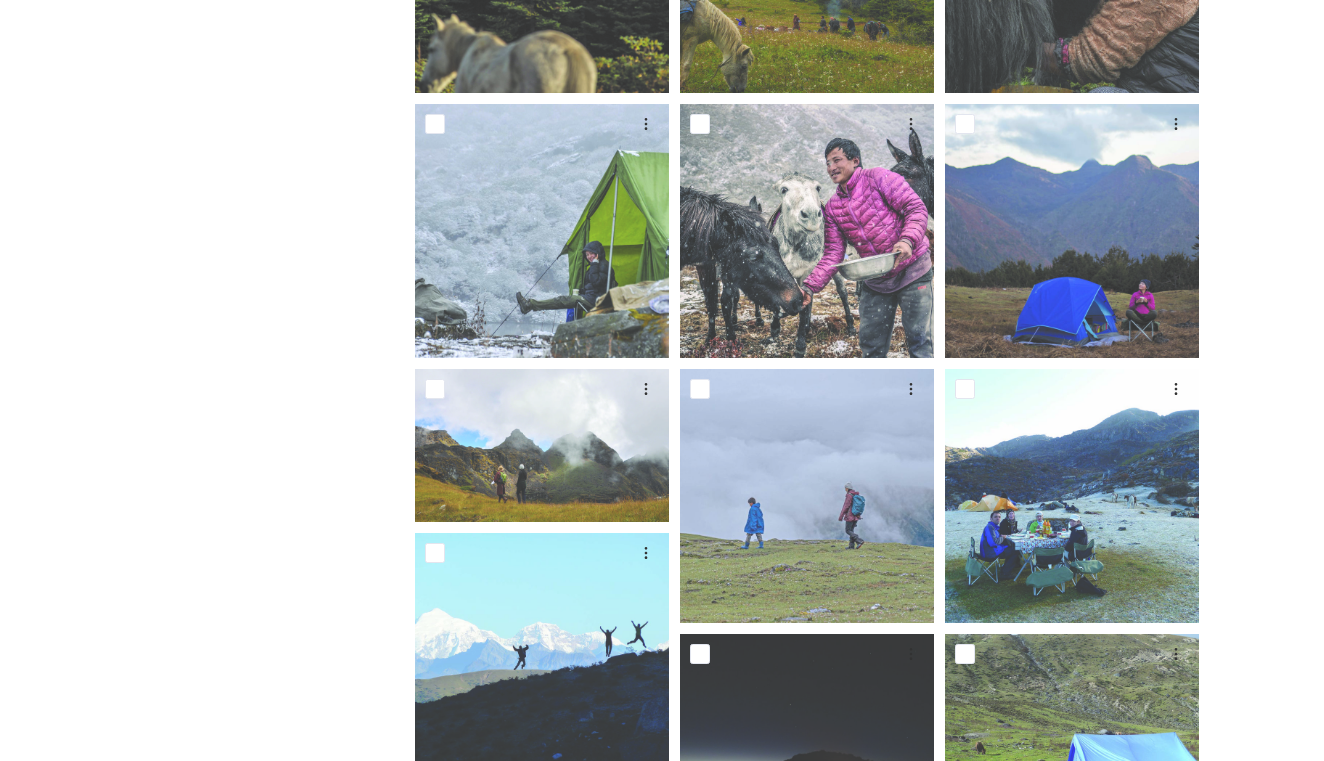 scroll, scrollTop: 1228, scrollLeft: 0, axis: vertical 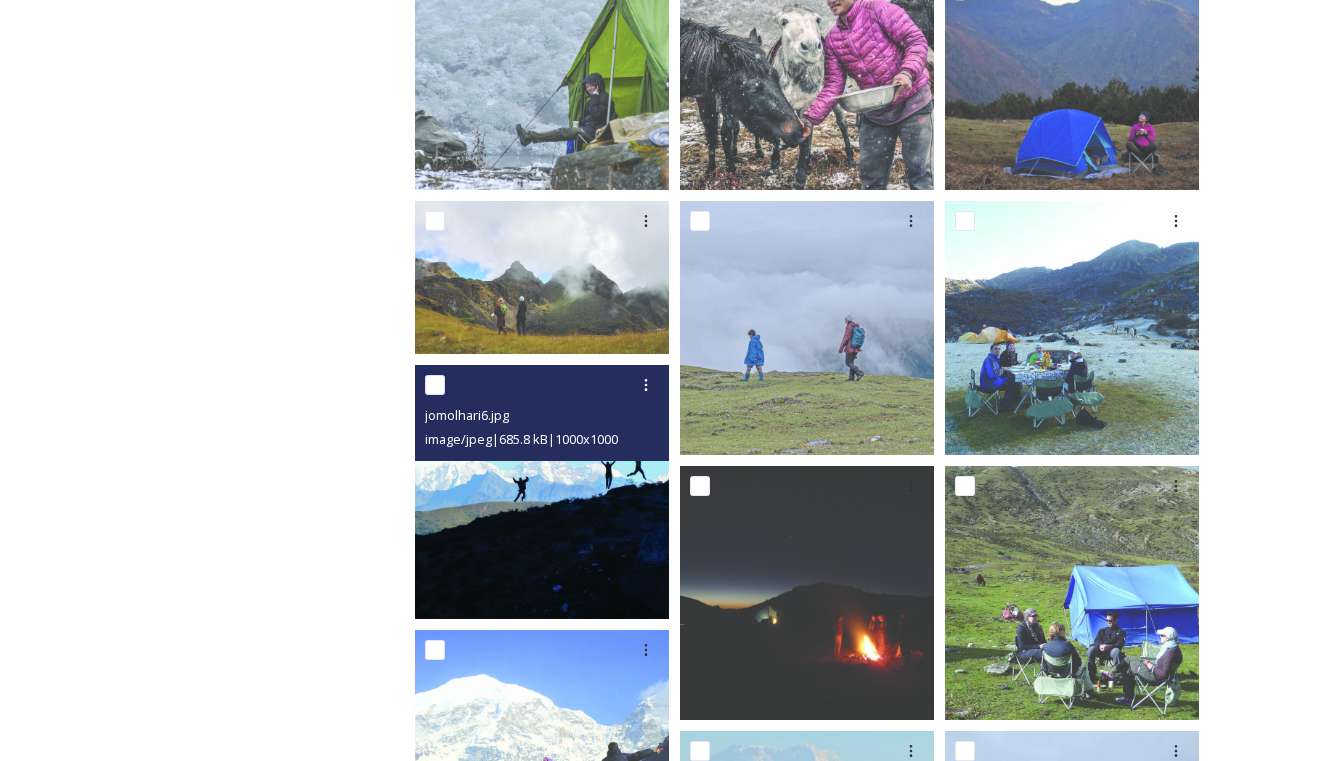 click at bounding box center [542, 492] 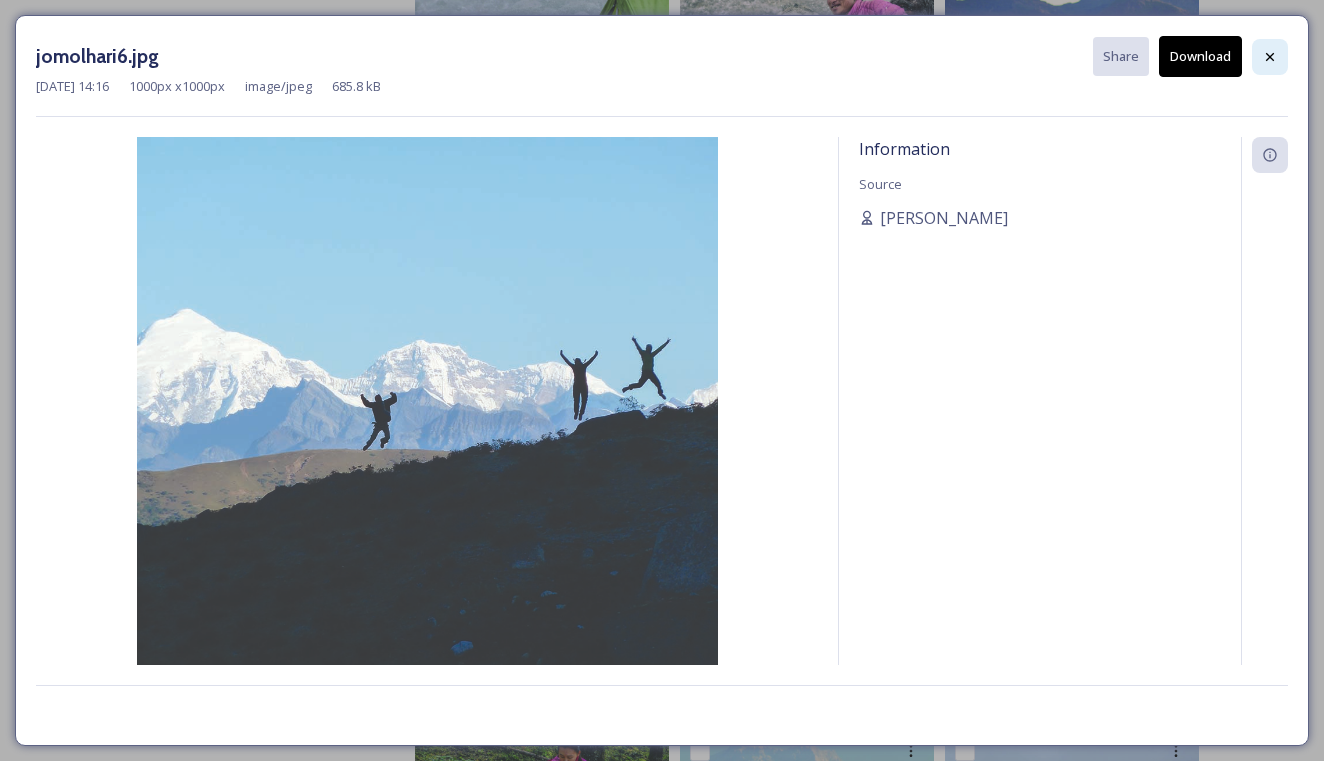 click 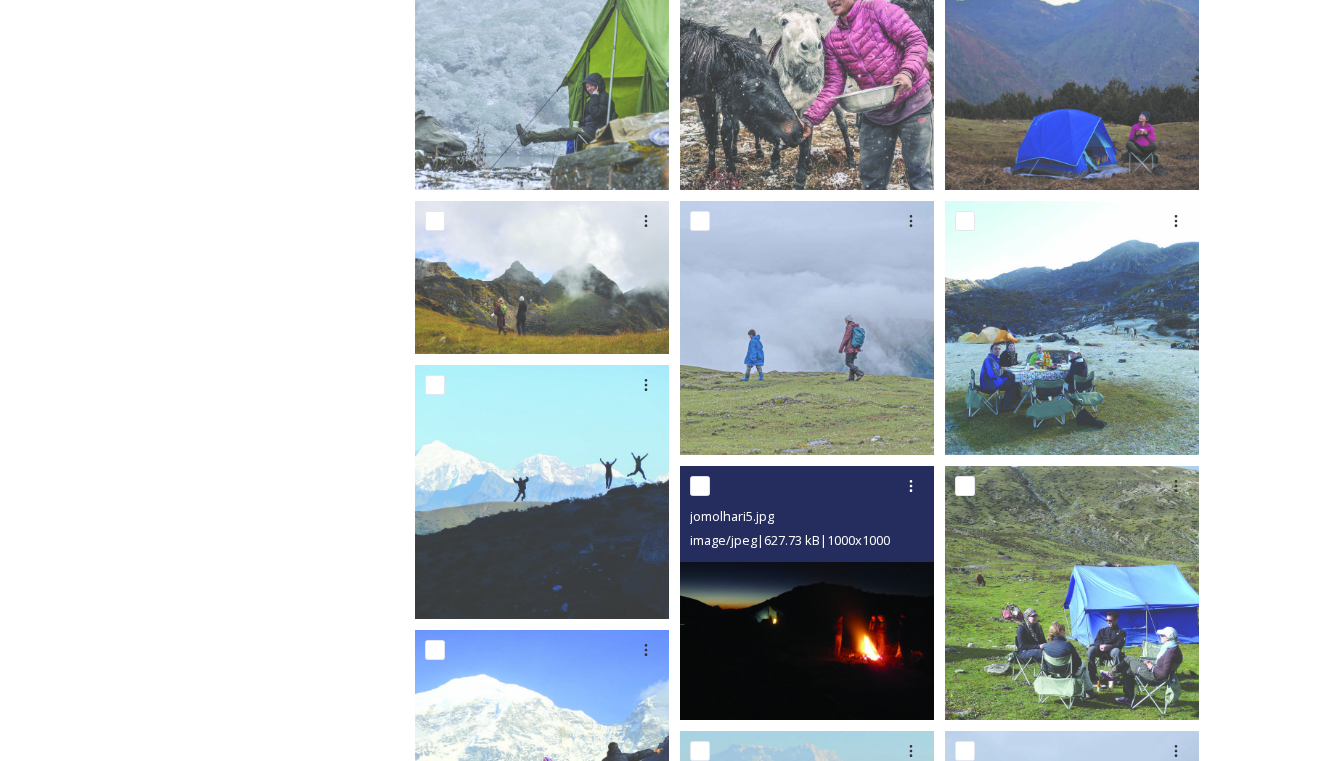 click at bounding box center [807, 593] 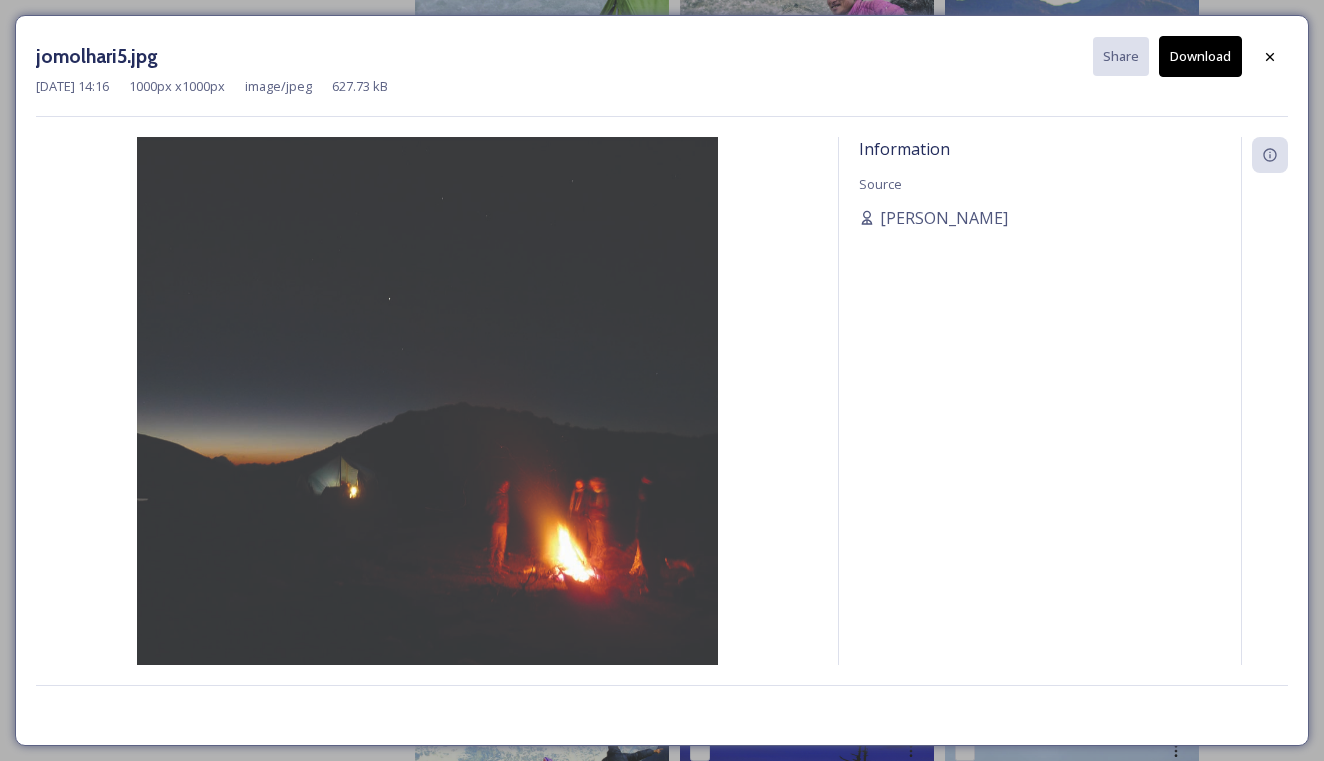click on "Download" at bounding box center [1200, 56] 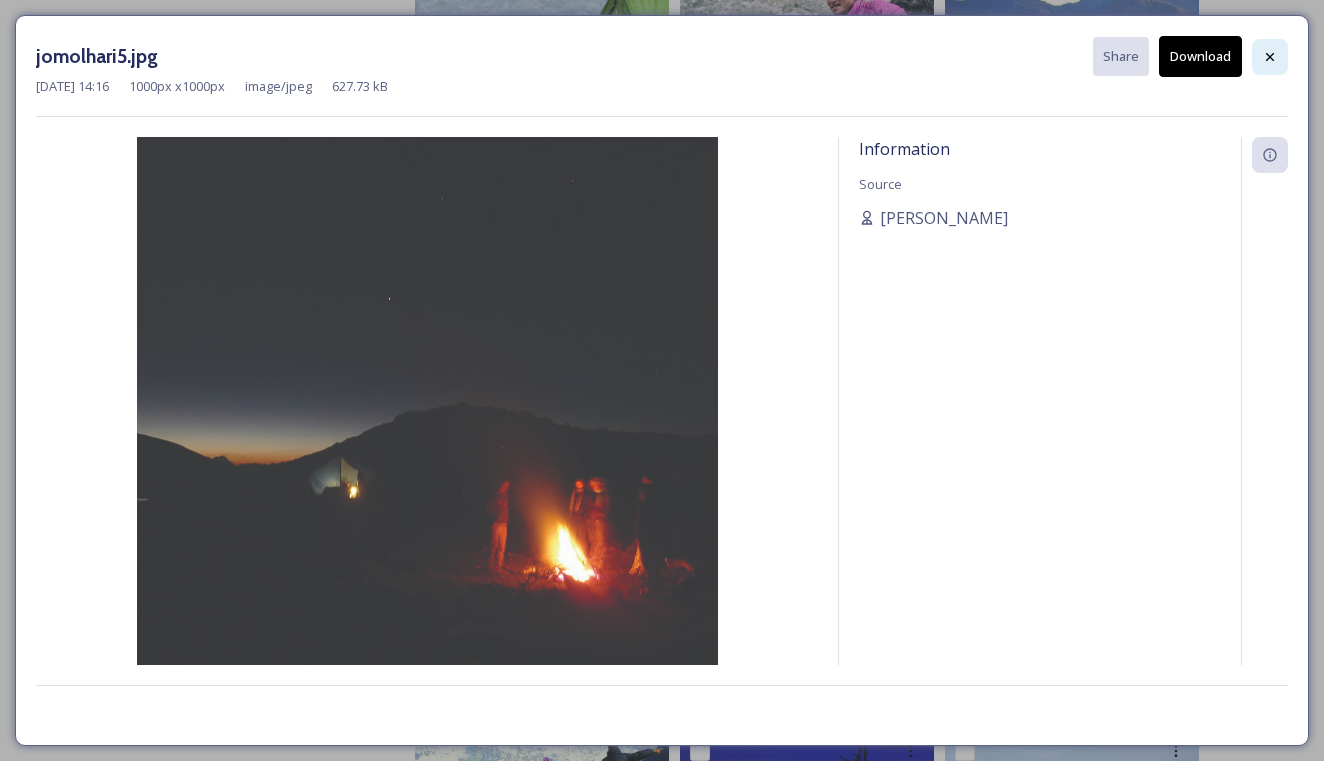 click at bounding box center [1270, 57] 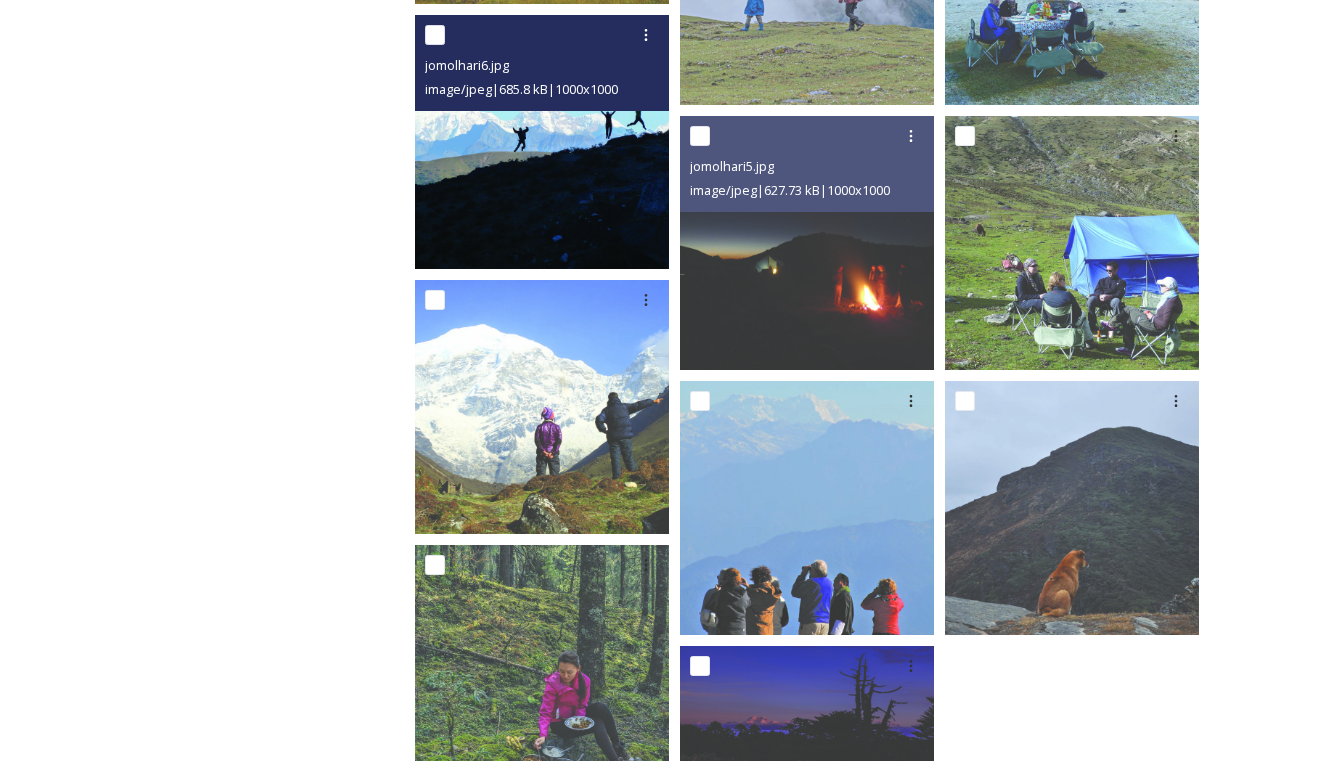 scroll, scrollTop: 1578, scrollLeft: 0, axis: vertical 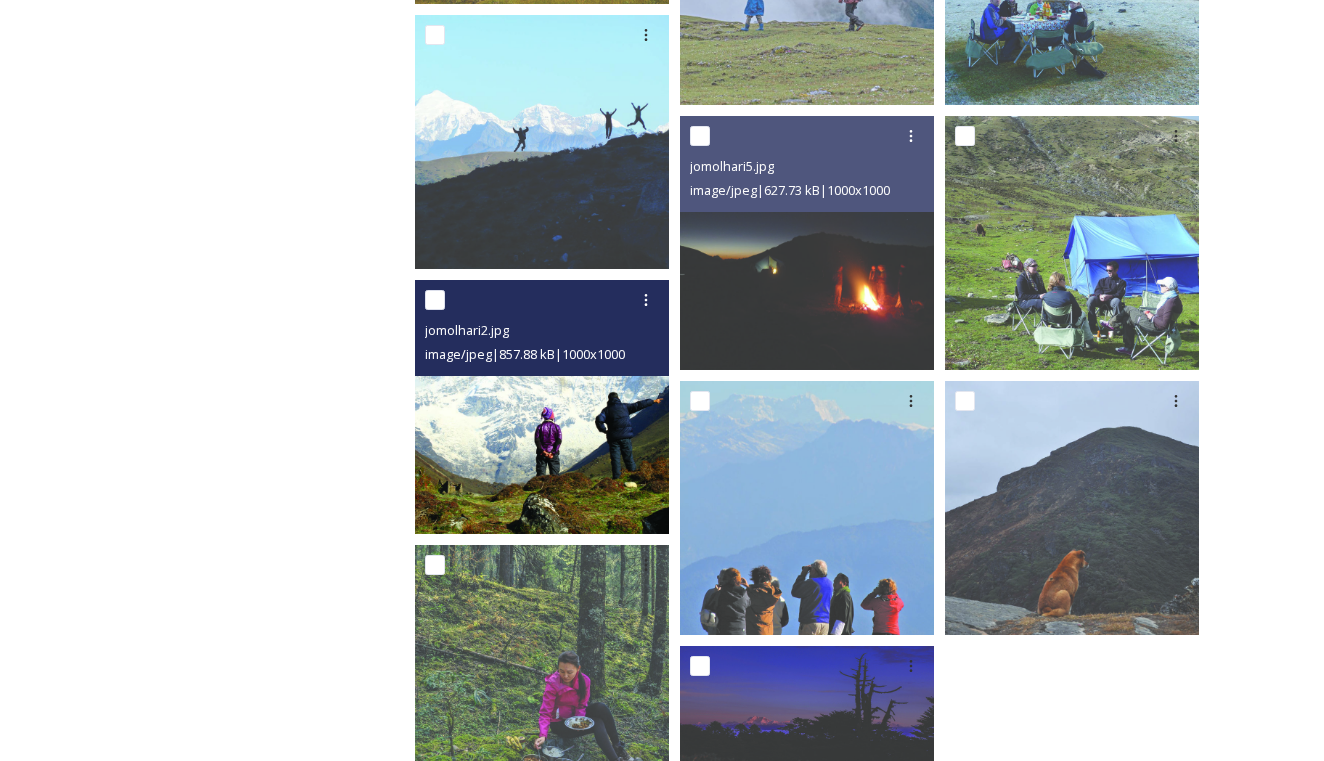 click at bounding box center [542, 407] 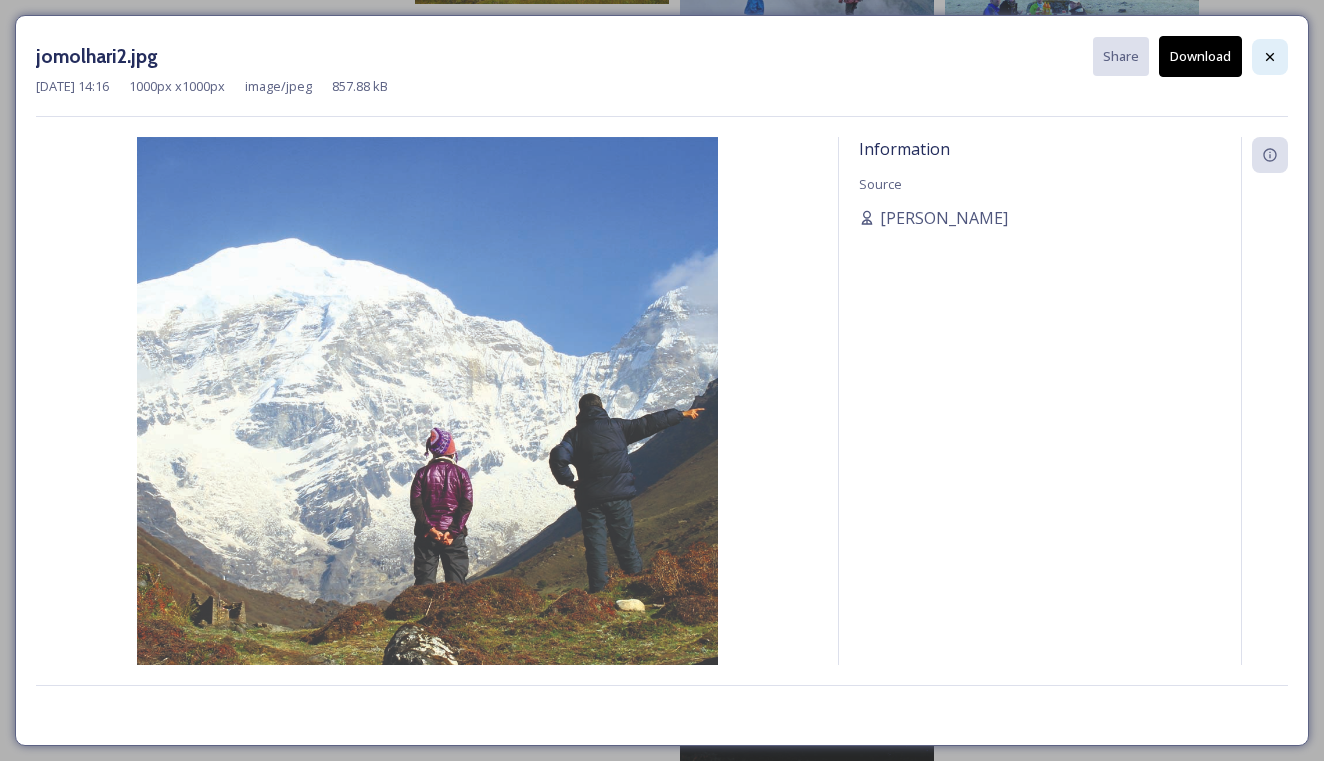 click at bounding box center [1270, 57] 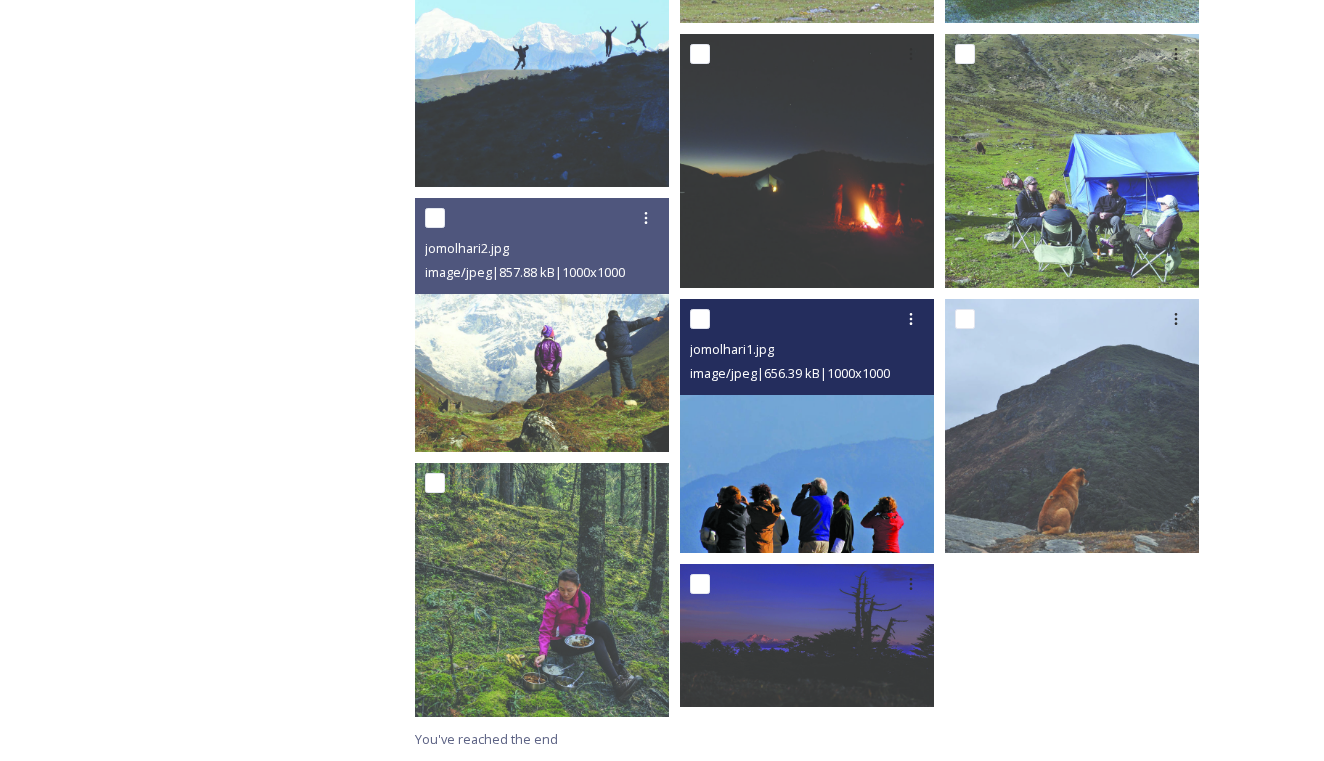 scroll, scrollTop: 1659, scrollLeft: 0, axis: vertical 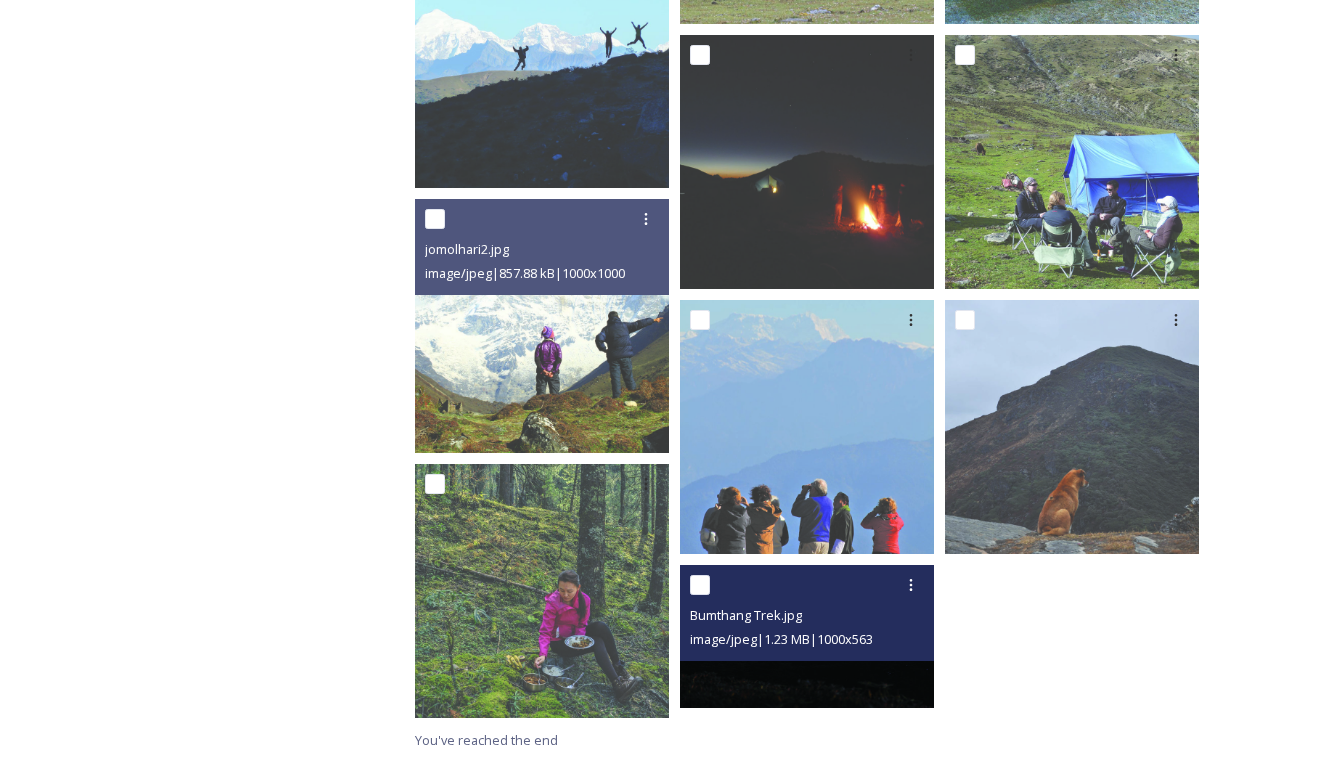 click on "Bumthang Trek.jpg image/jpeg  |  1.23 MB  |  1000  x  563" at bounding box center [807, 613] 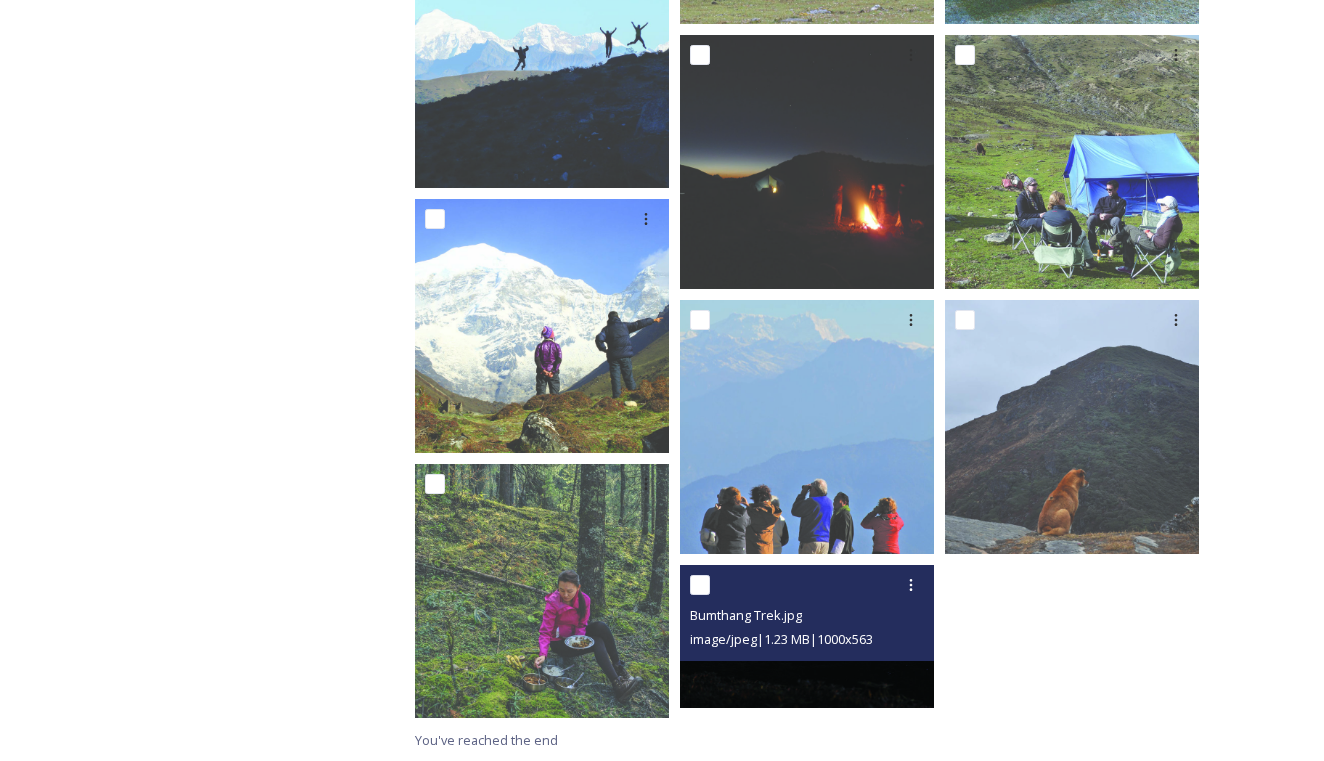 click at bounding box center [807, 636] 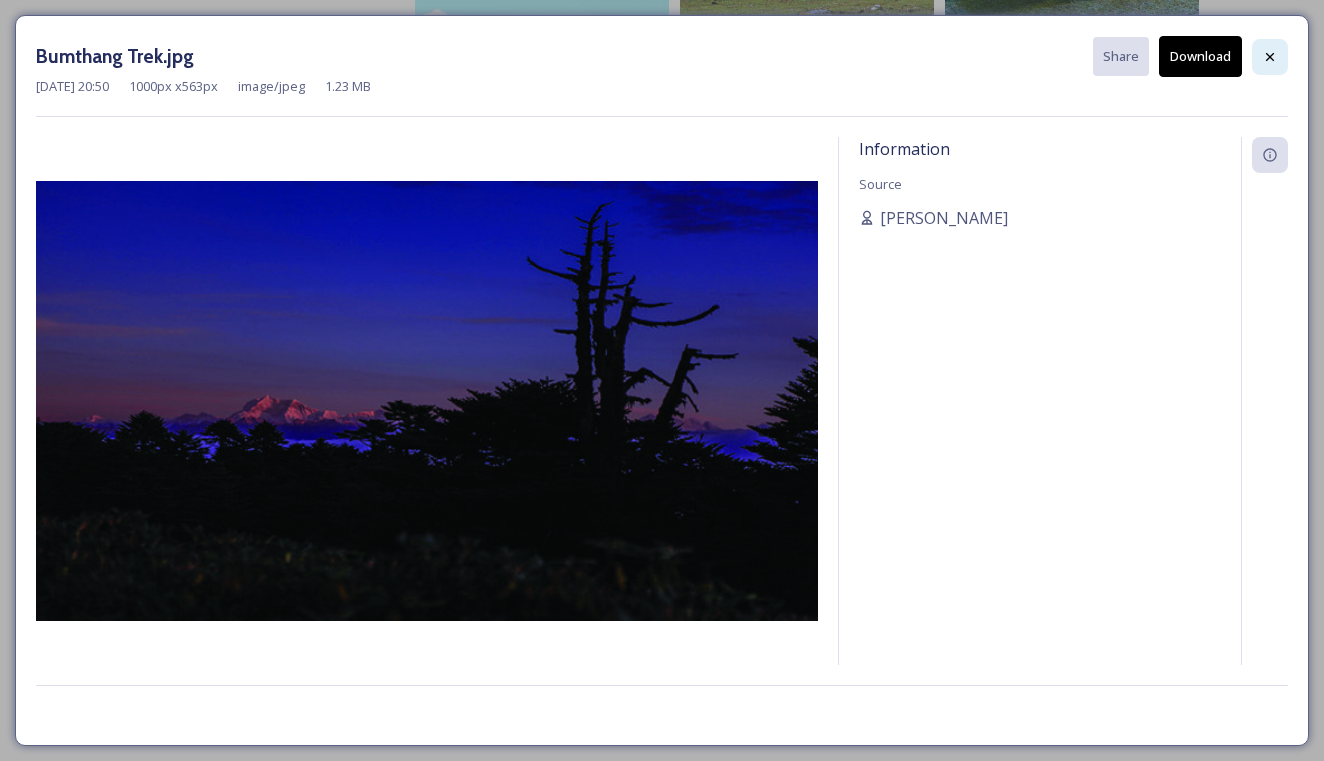 click at bounding box center (1270, 57) 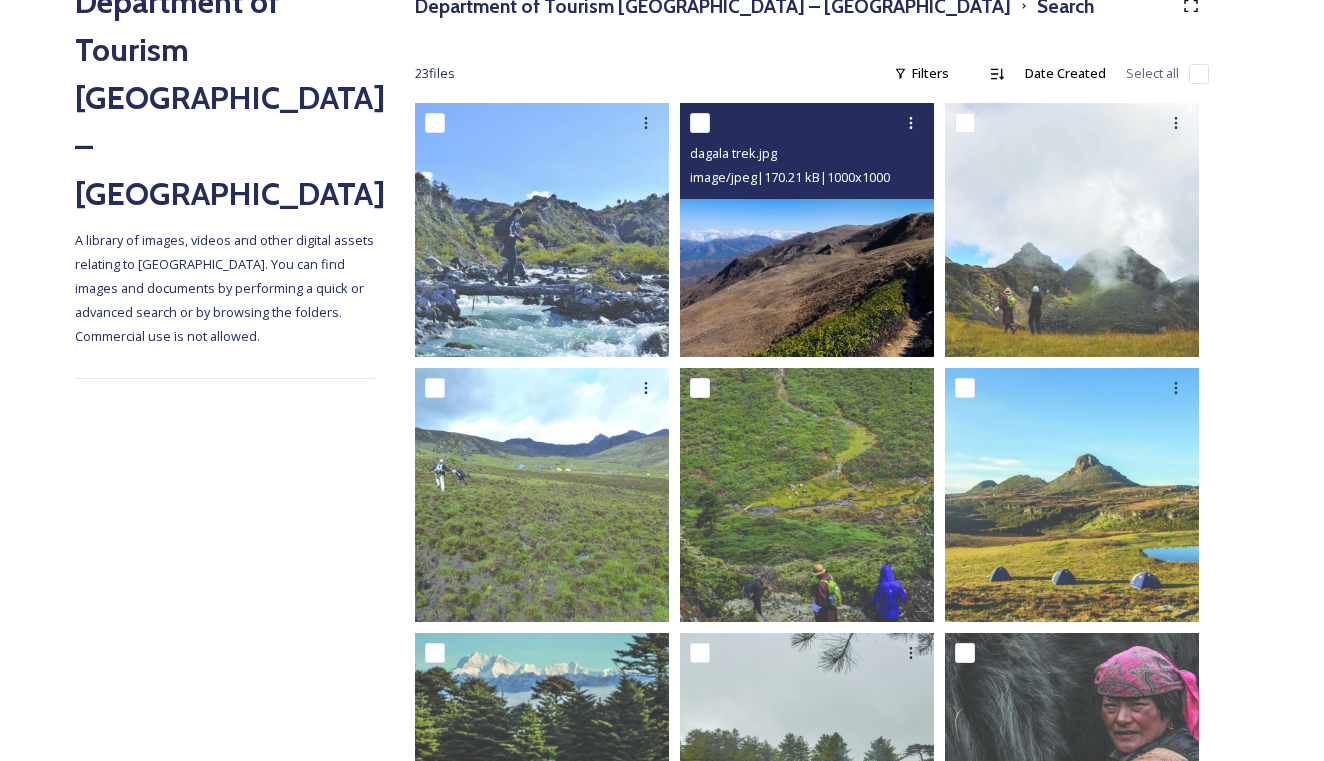 scroll, scrollTop: 266, scrollLeft: 0, axis: vertical 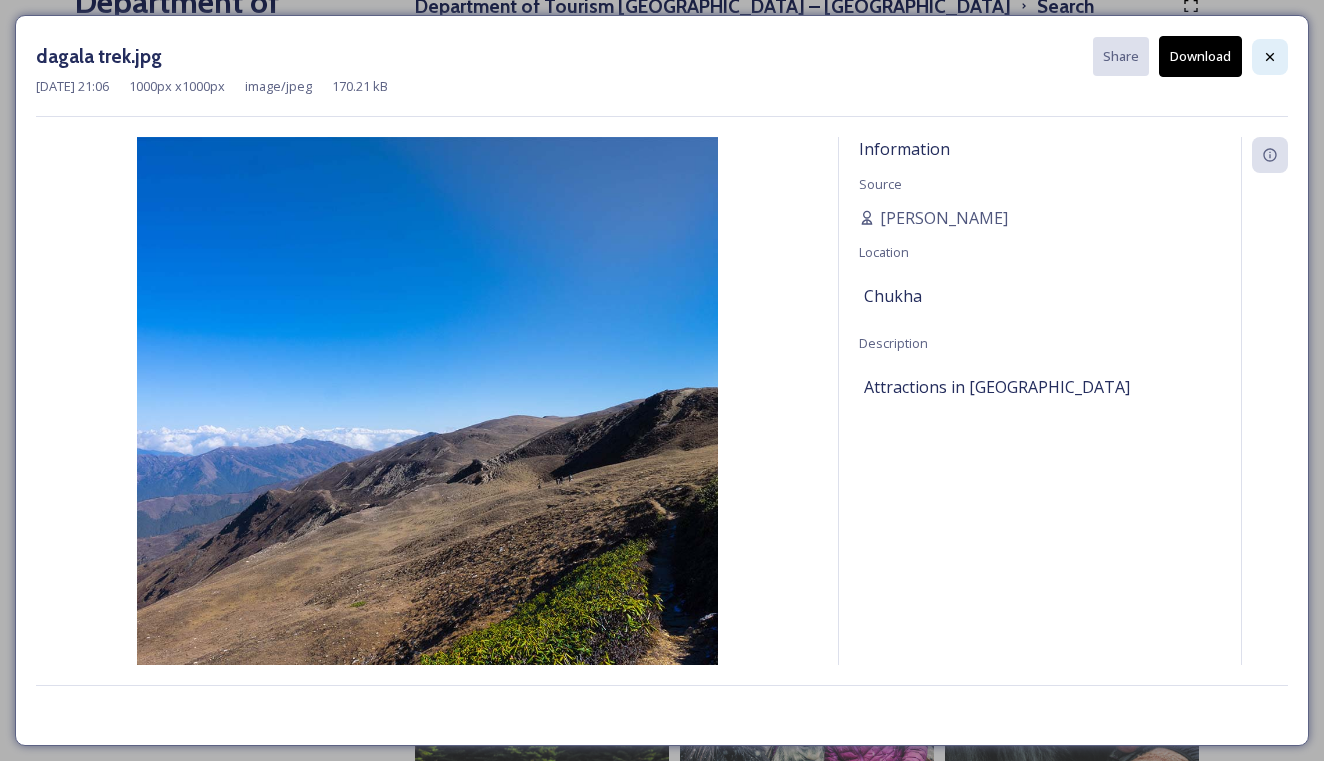 click at bounding box center [1270, 57] 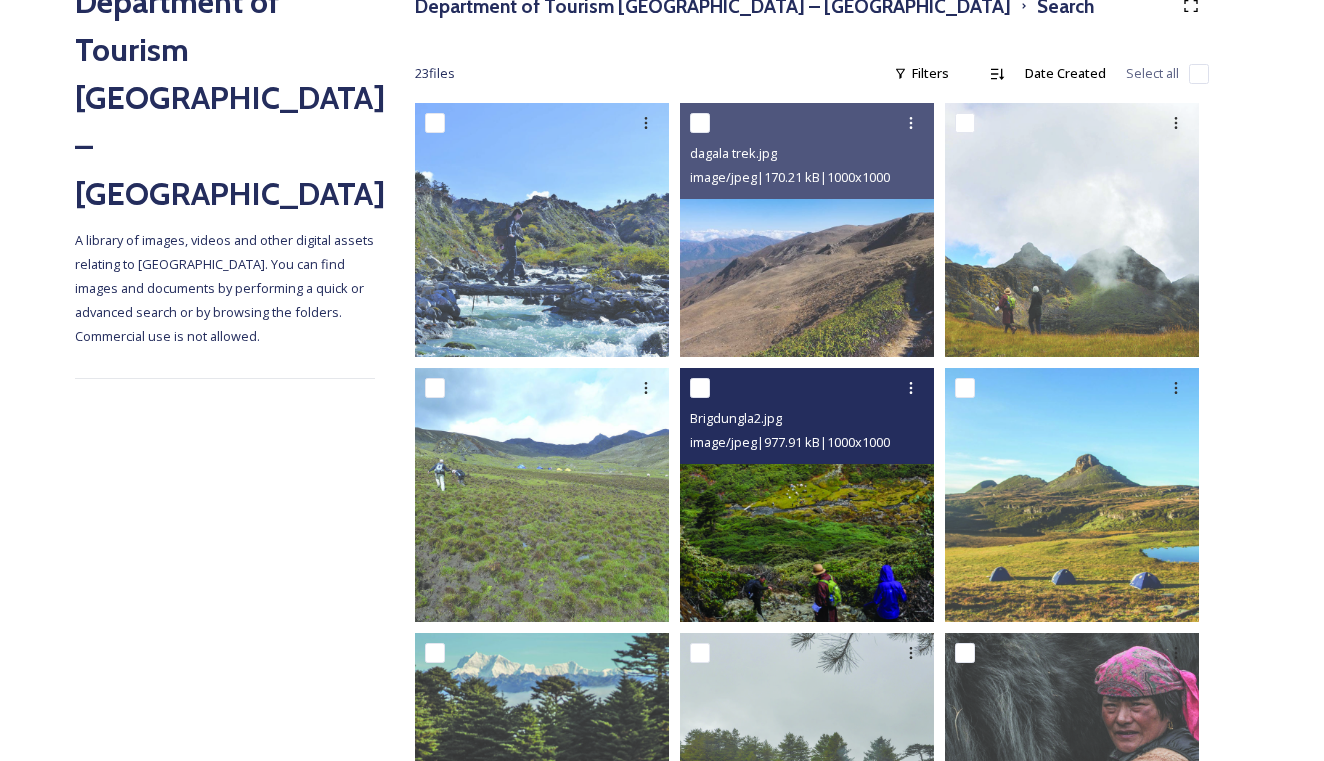 click at bounding box center [807, 495] 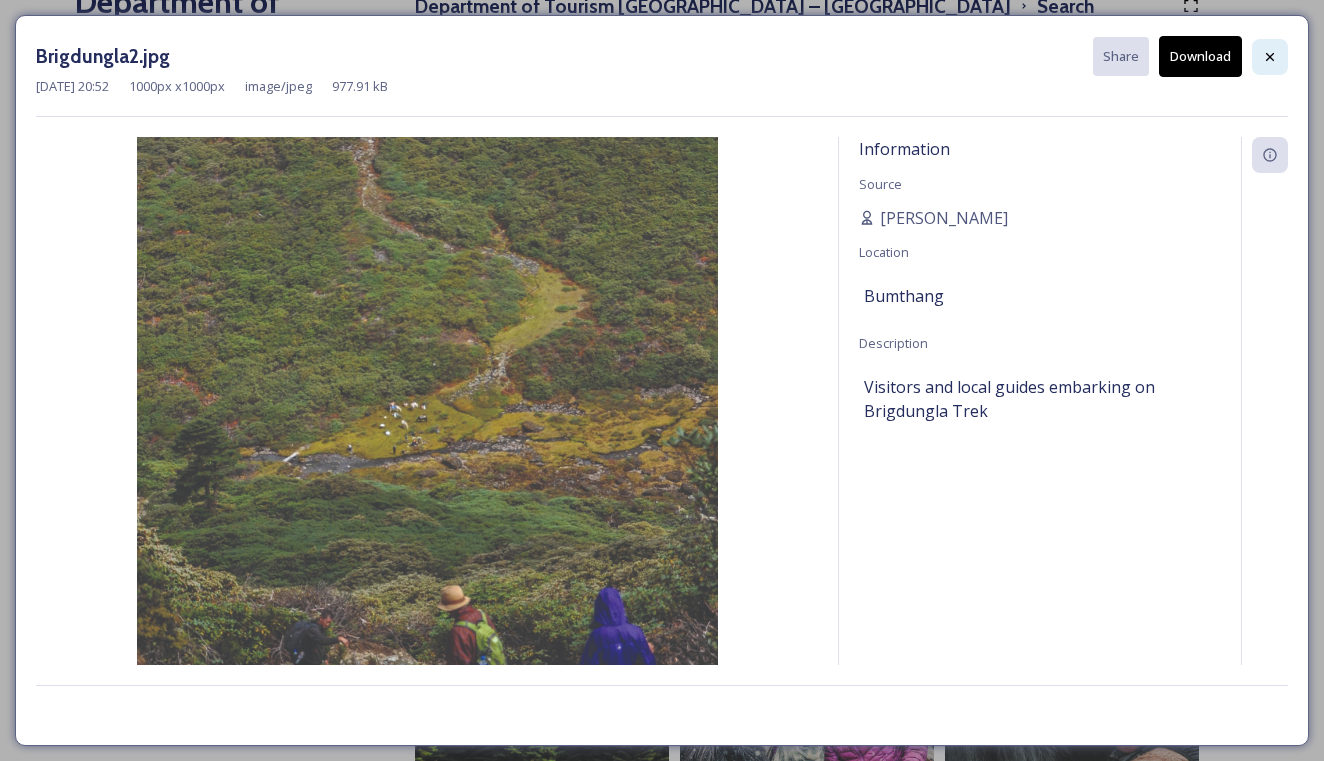click at bounding box center [1270, 57] 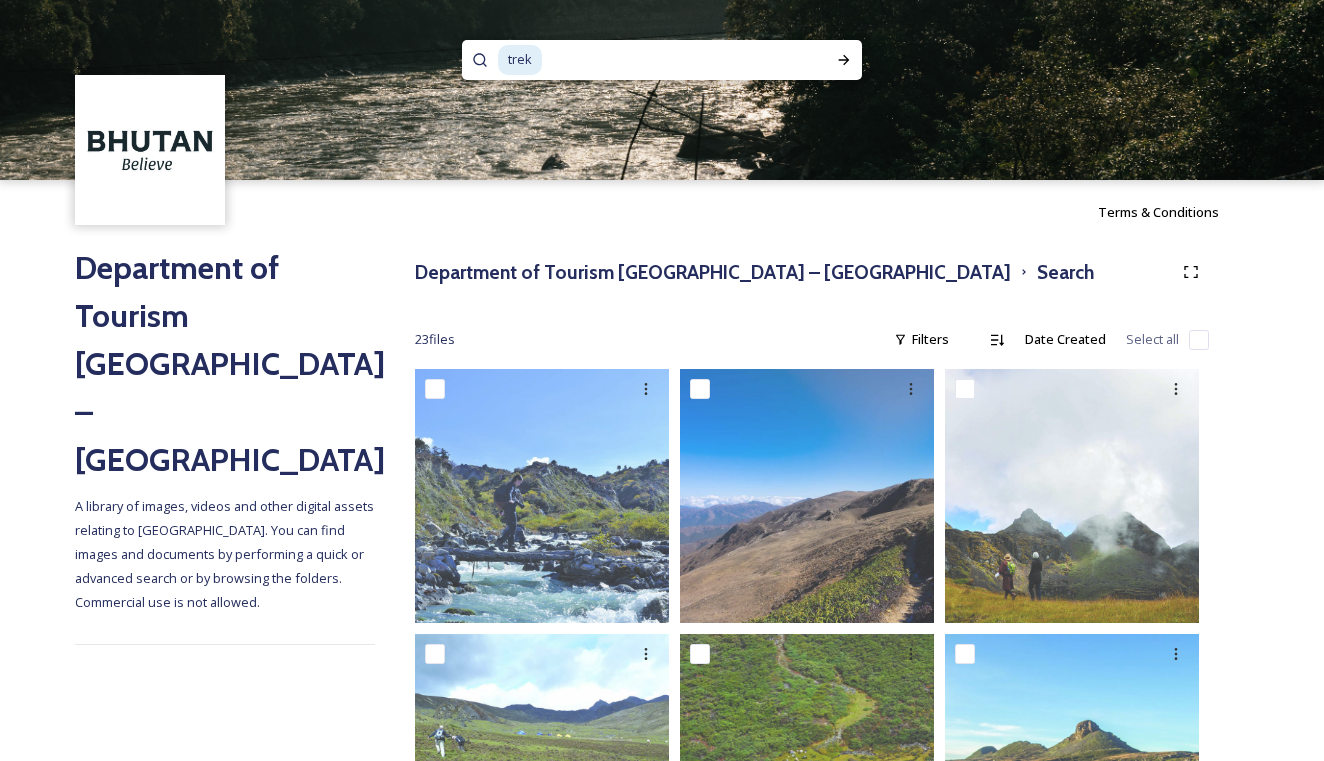 scroll, scrollTop: 0, scrollLeft: 0, axis: both 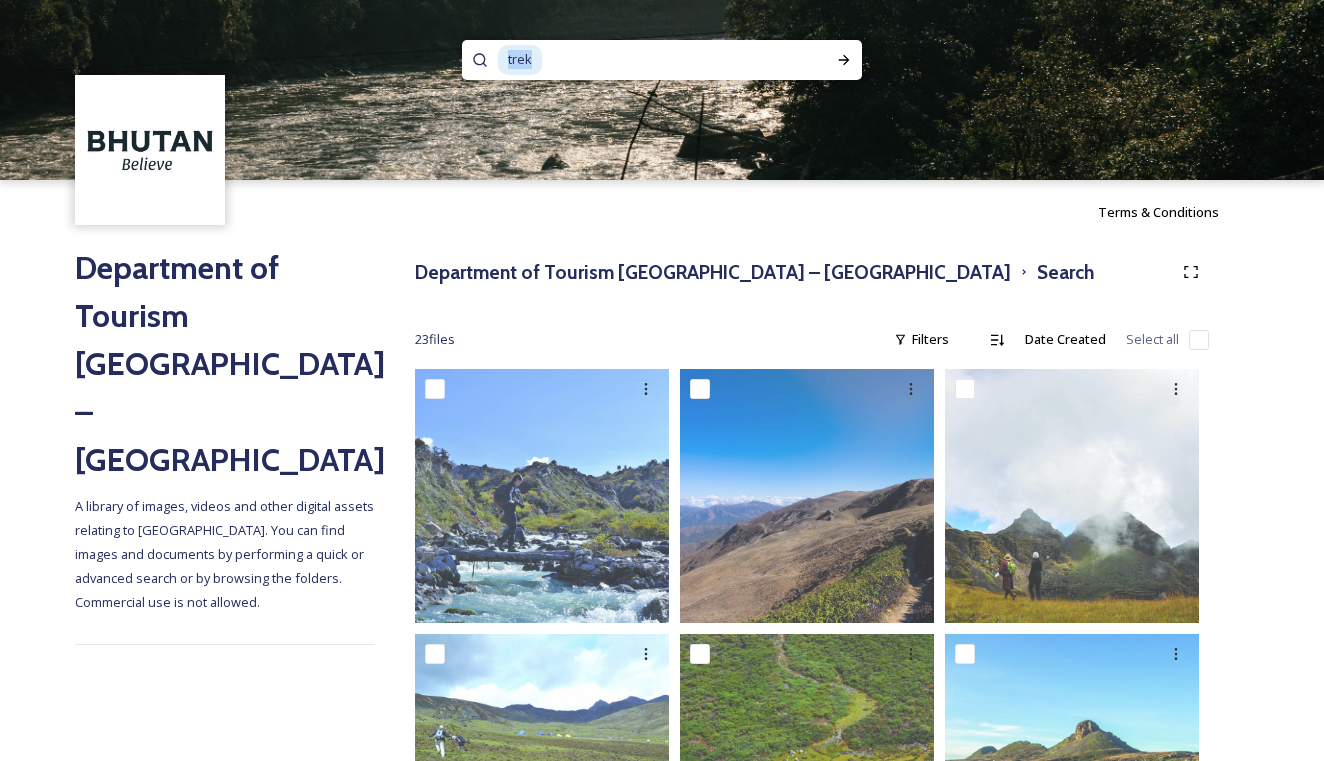 click on "trek" at bounding box center [520, 59] 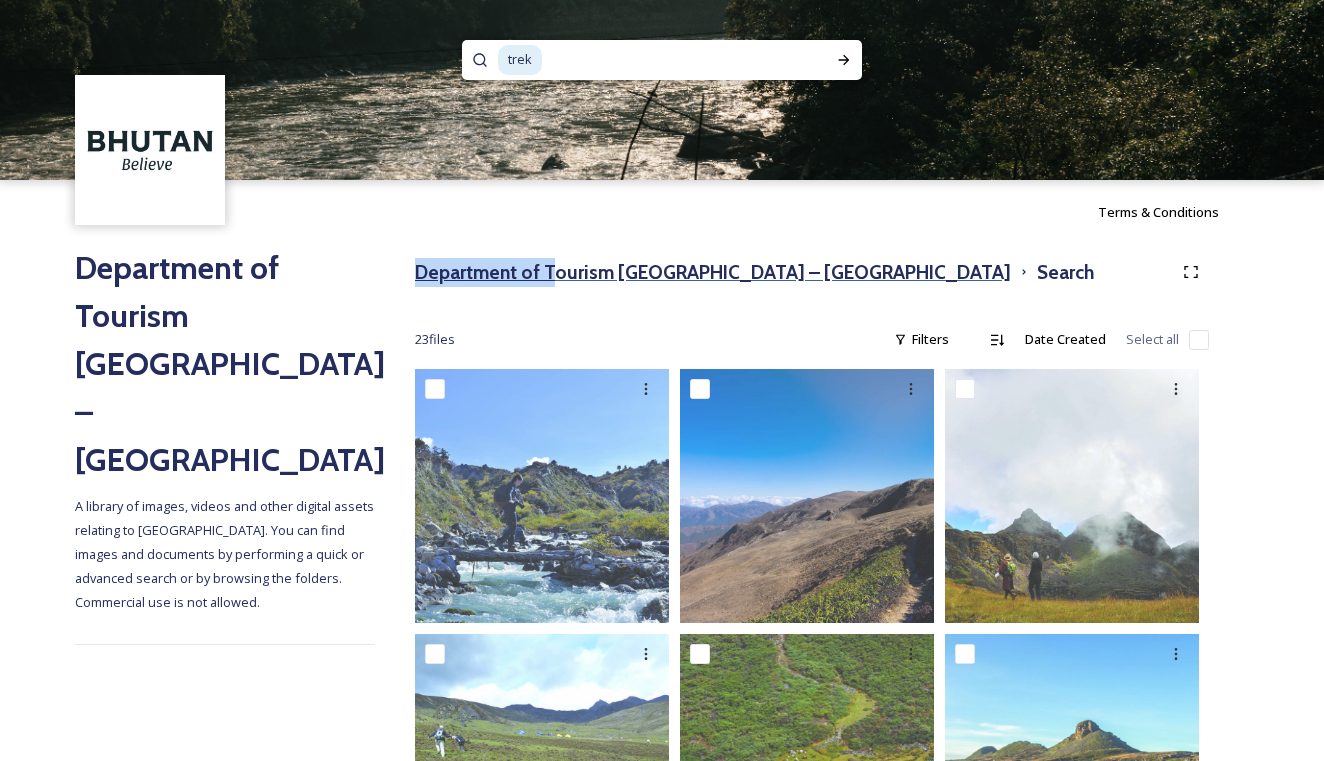 click on "Department of Tourism [GEOGRAPHIC_DATA] – [GEOGRAPHIC_DATA]" at bounding box center (713, 272) 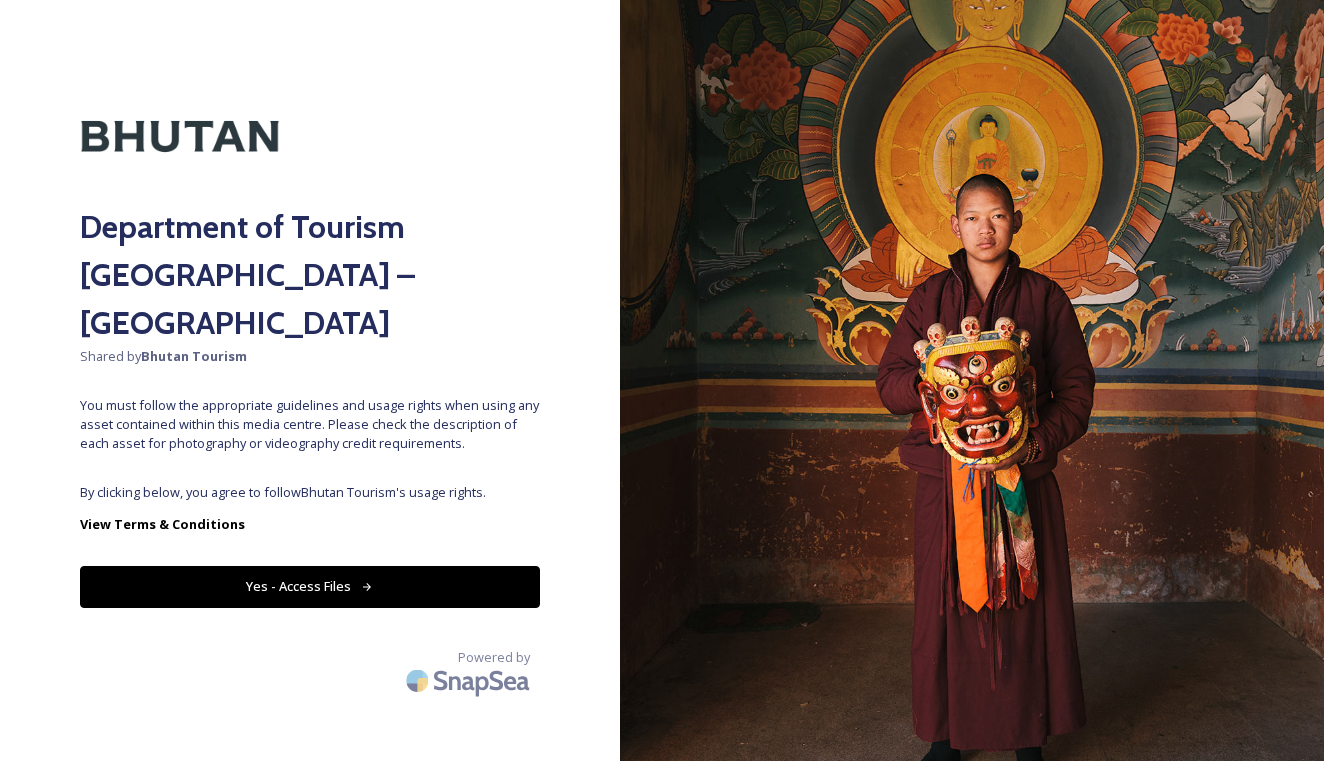click on "Yes - Access Files" at bounding box center (310, 586) 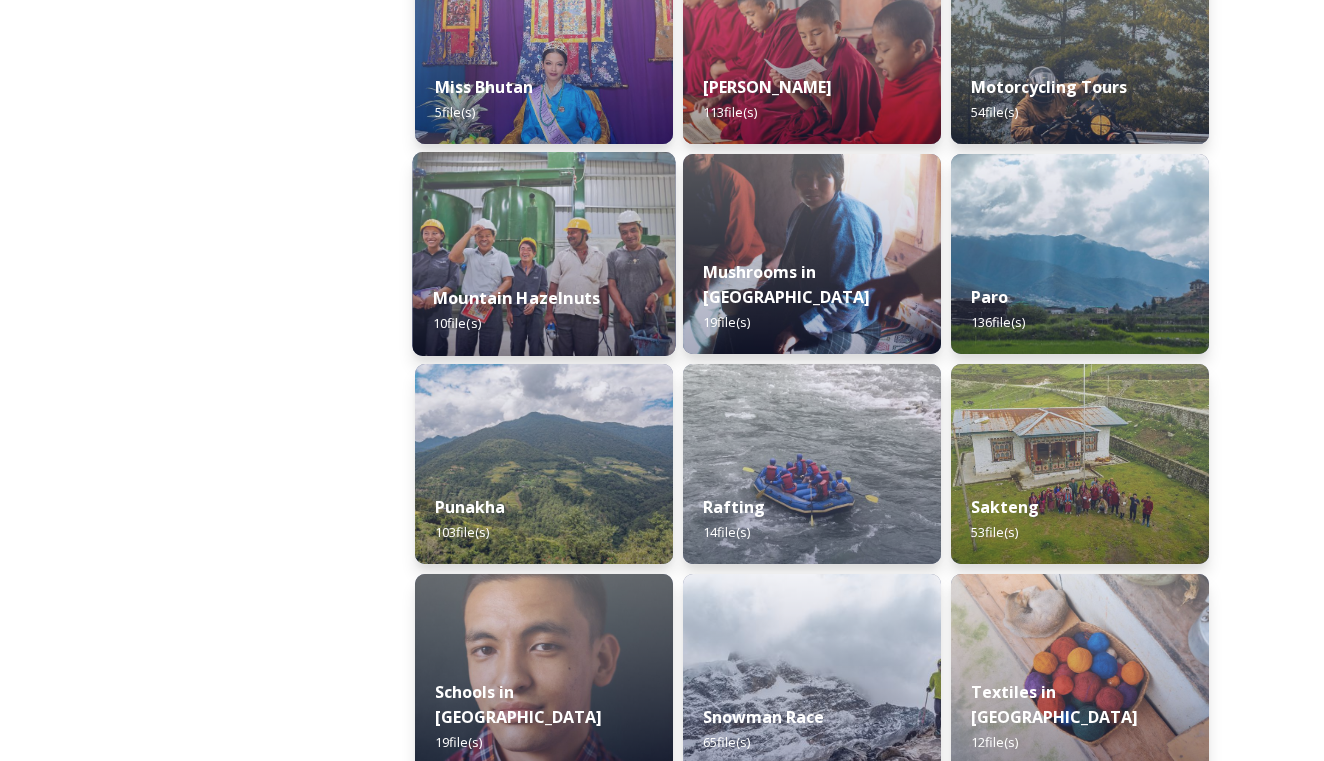 scroll, scrollTop: 1790, scrollLeft: 0, axis: vertical 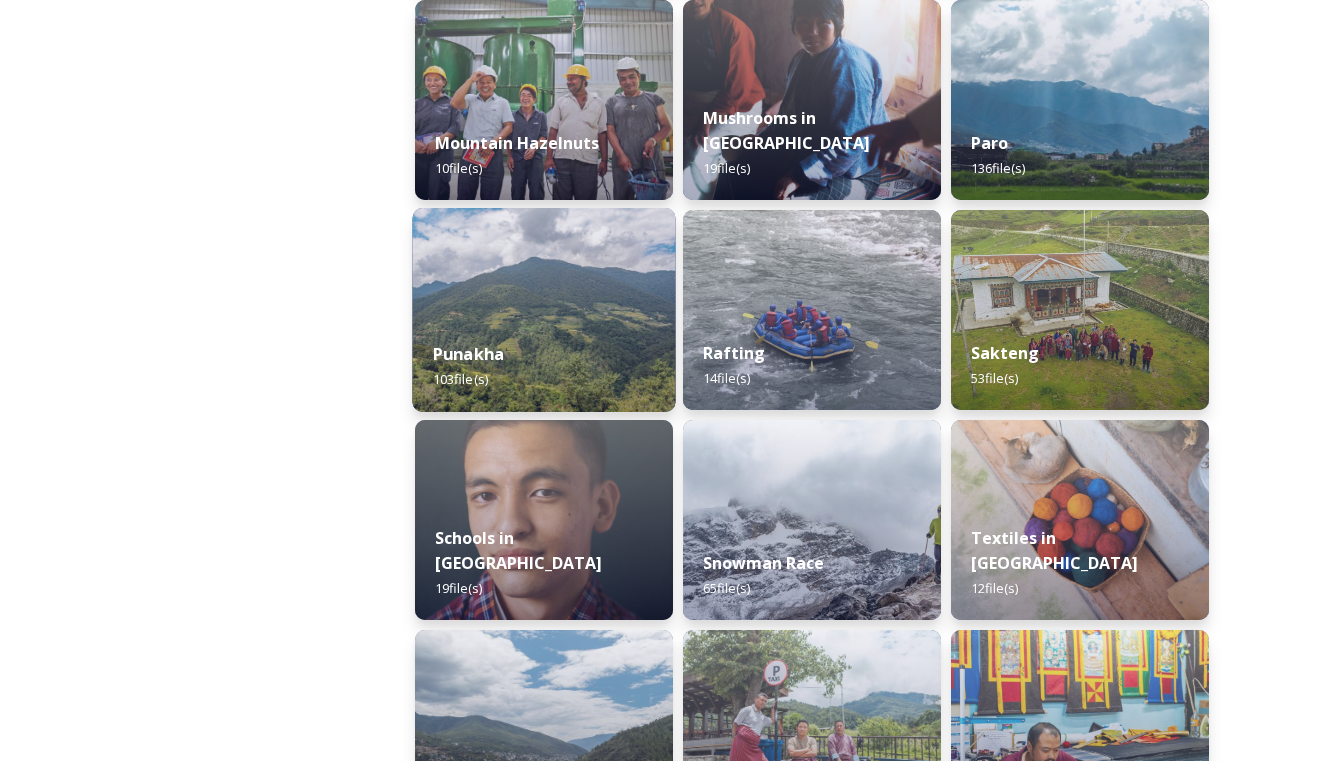 click at bounding box center (543, 310) 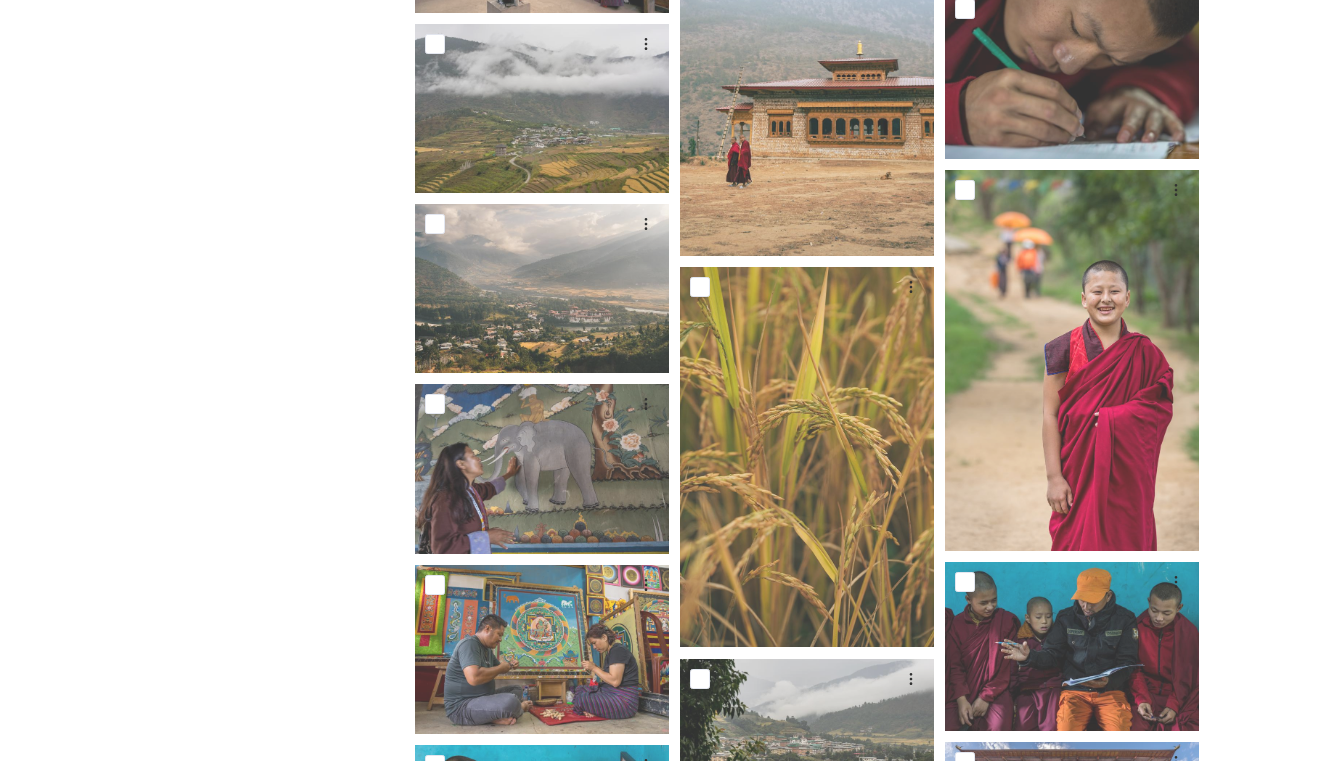 scroll, scrollTop: 4991, scrollLeft: 0, axis: vertical 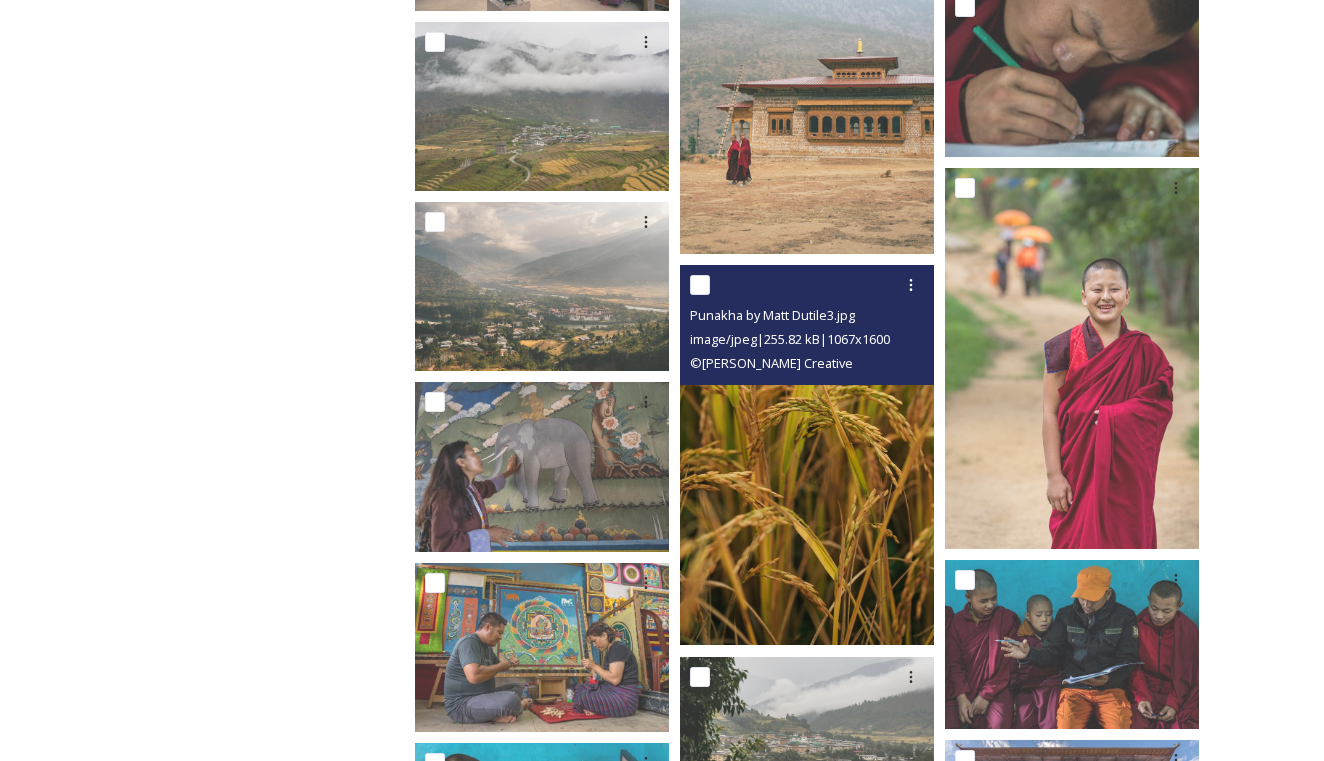 click at bounding box center (807, 455) 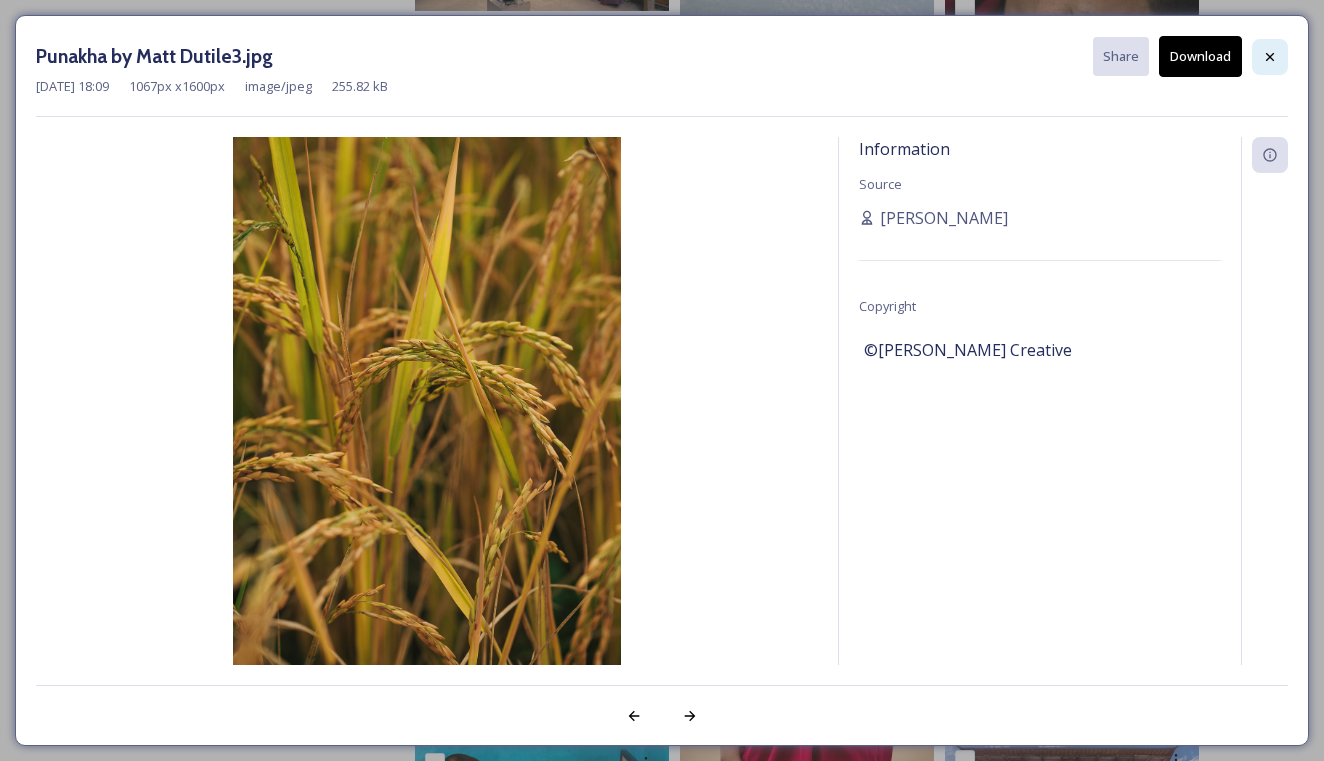 click at bounding box center (1270, 57) 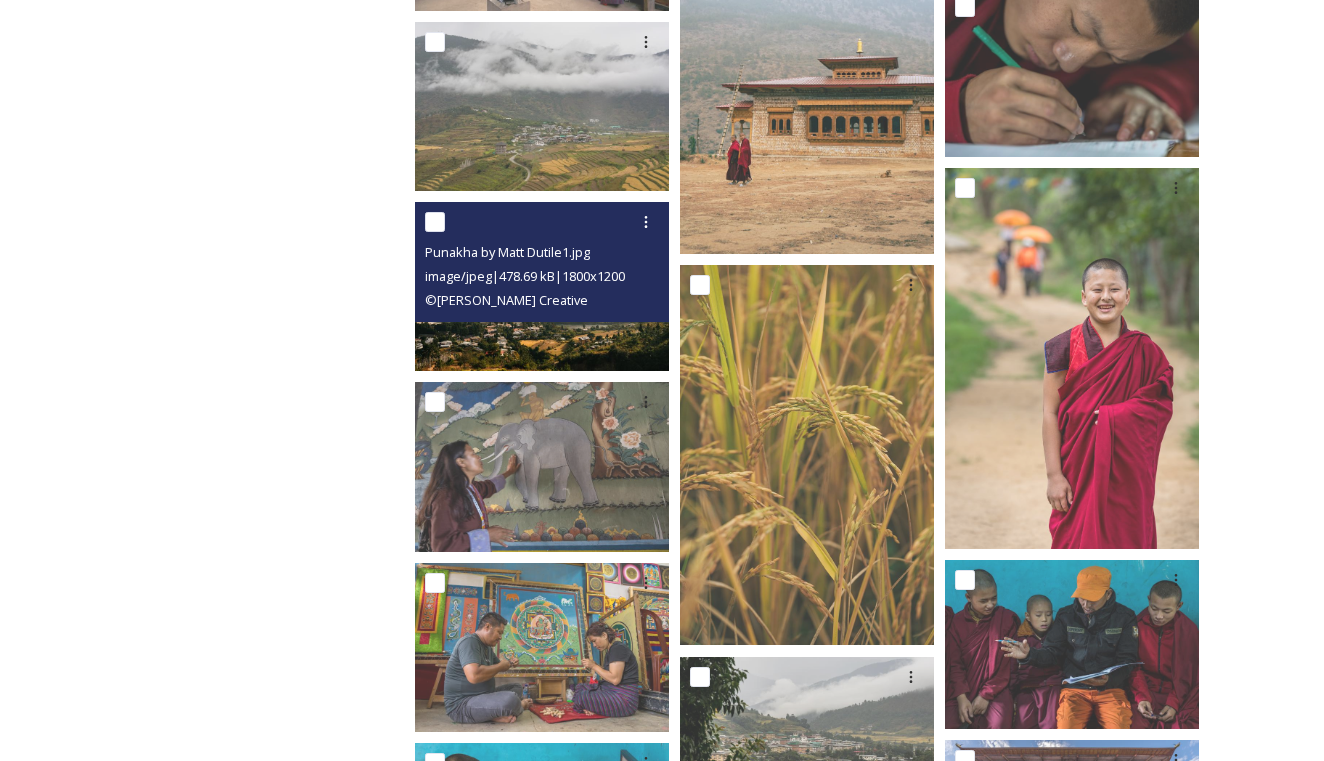 click on "© Matt Dutile Creative" at bounding box center [544, 300] 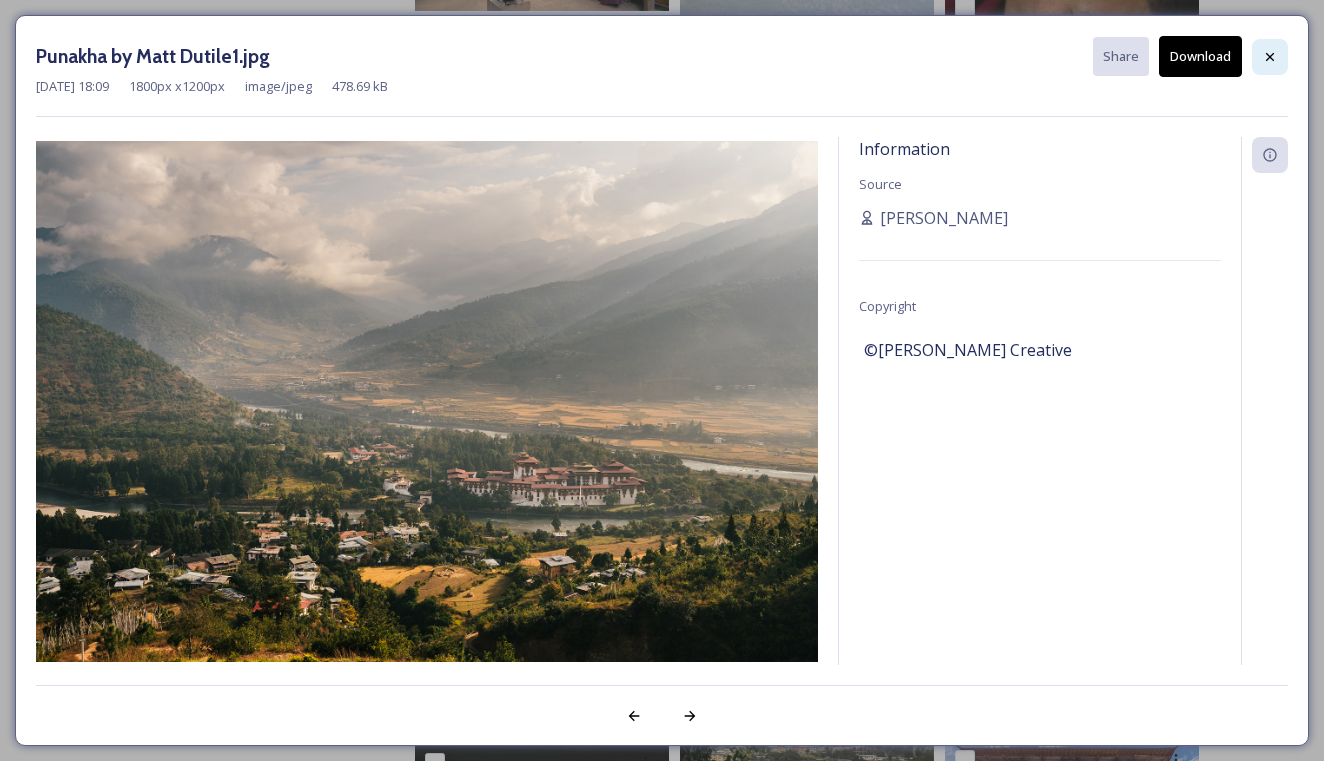 click 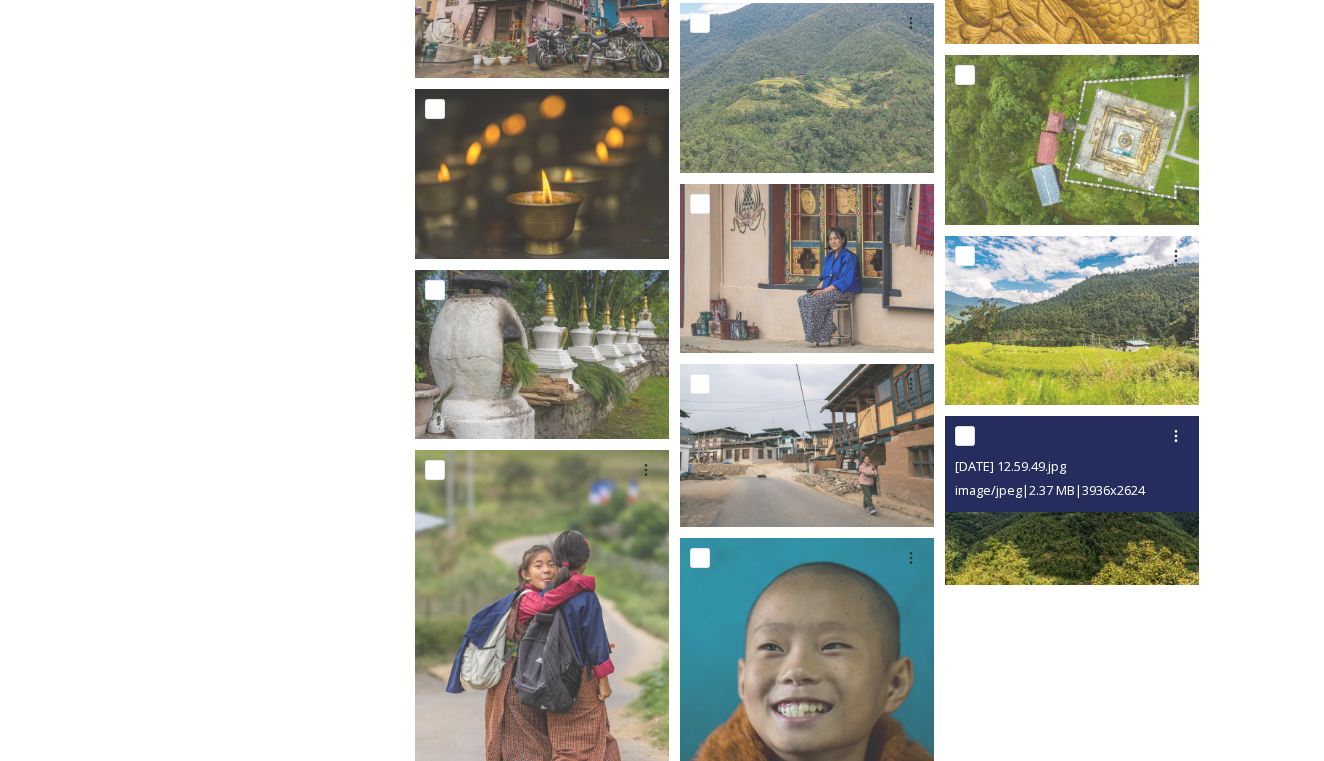 scroll, scrollTop: 6457, scrollLeft: 0, axis: vertical 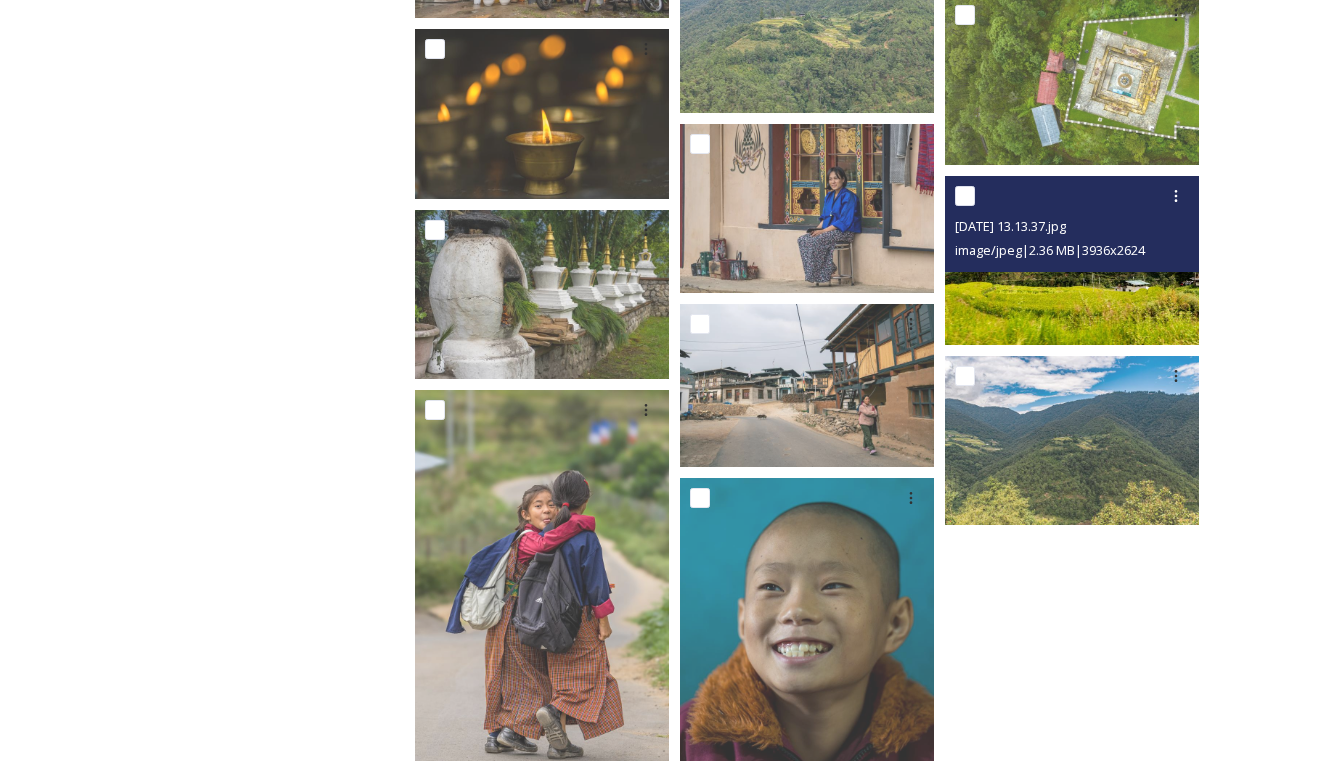 click on "image/jpeg  |  2.36 MB  |  3936  x  2624" at bounding box center [1050, 250] 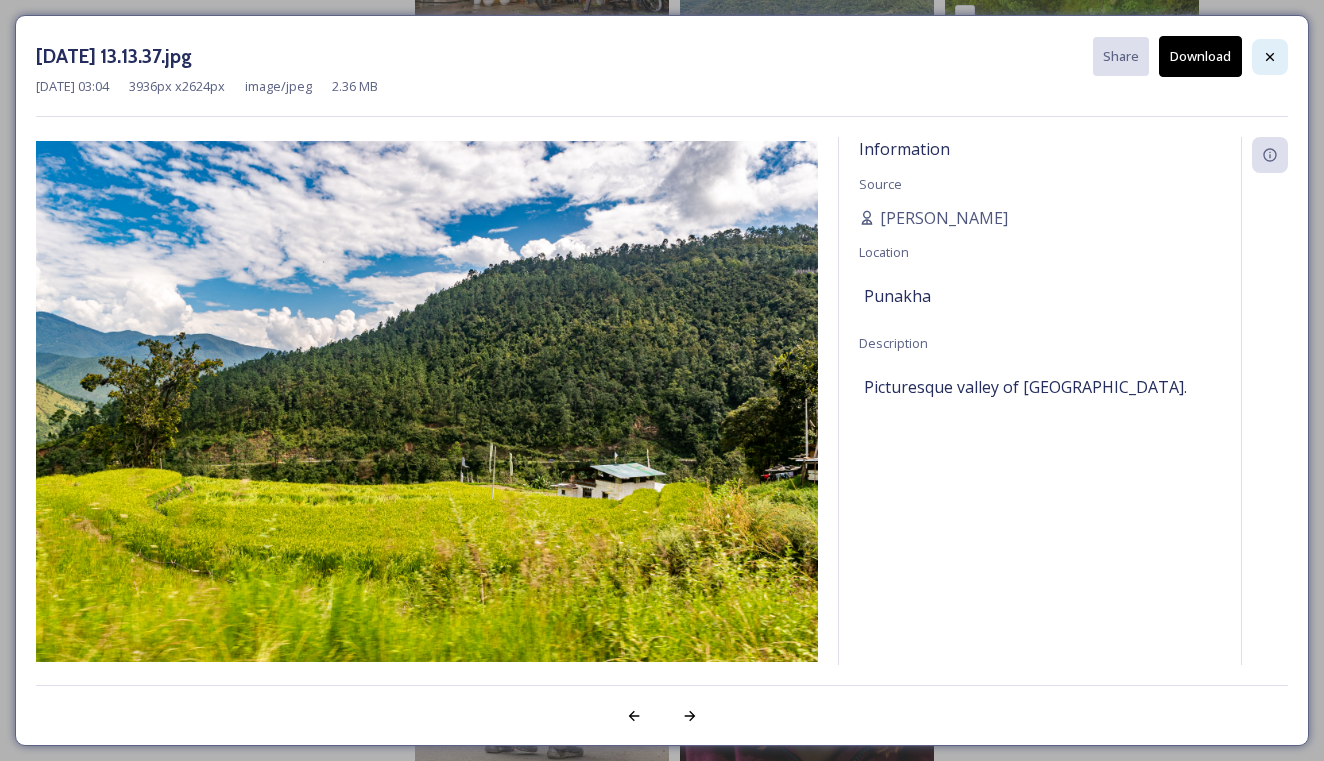 click at bounding box center (1270, 57) 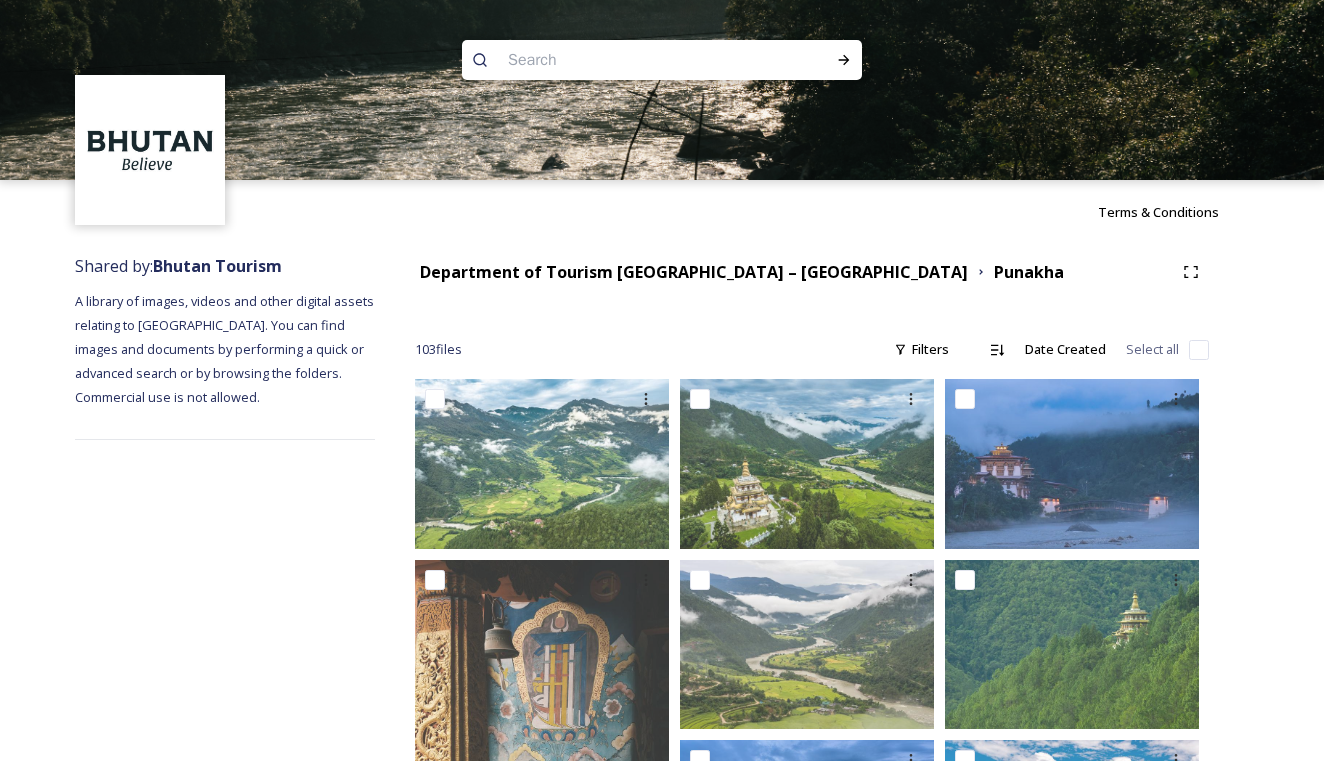 scroll, scrollTop: 0, scrollLeft: 0, axis: both 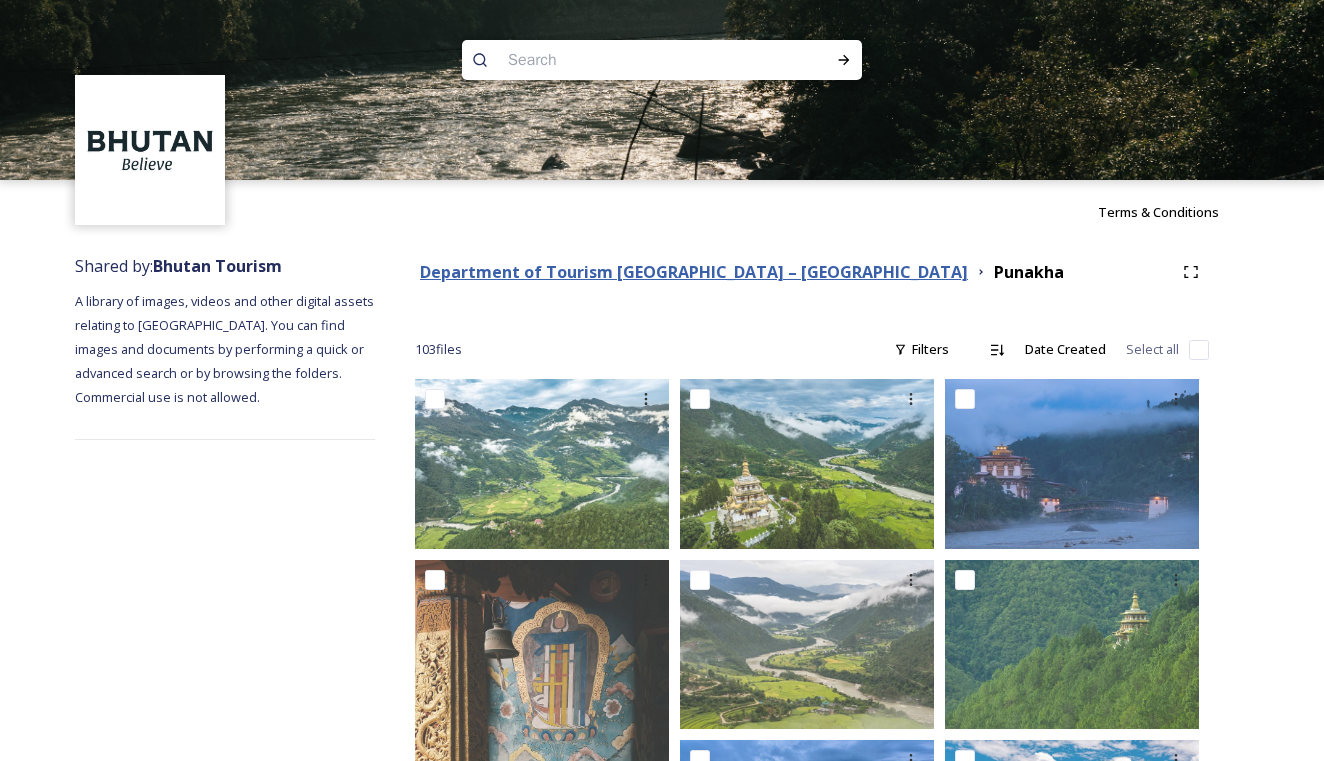 click on "Department of Tourism [GEOGRAPHIC_DATA] – [GEOGRAPHIC_DATA]" at bounding box center (694, 272) 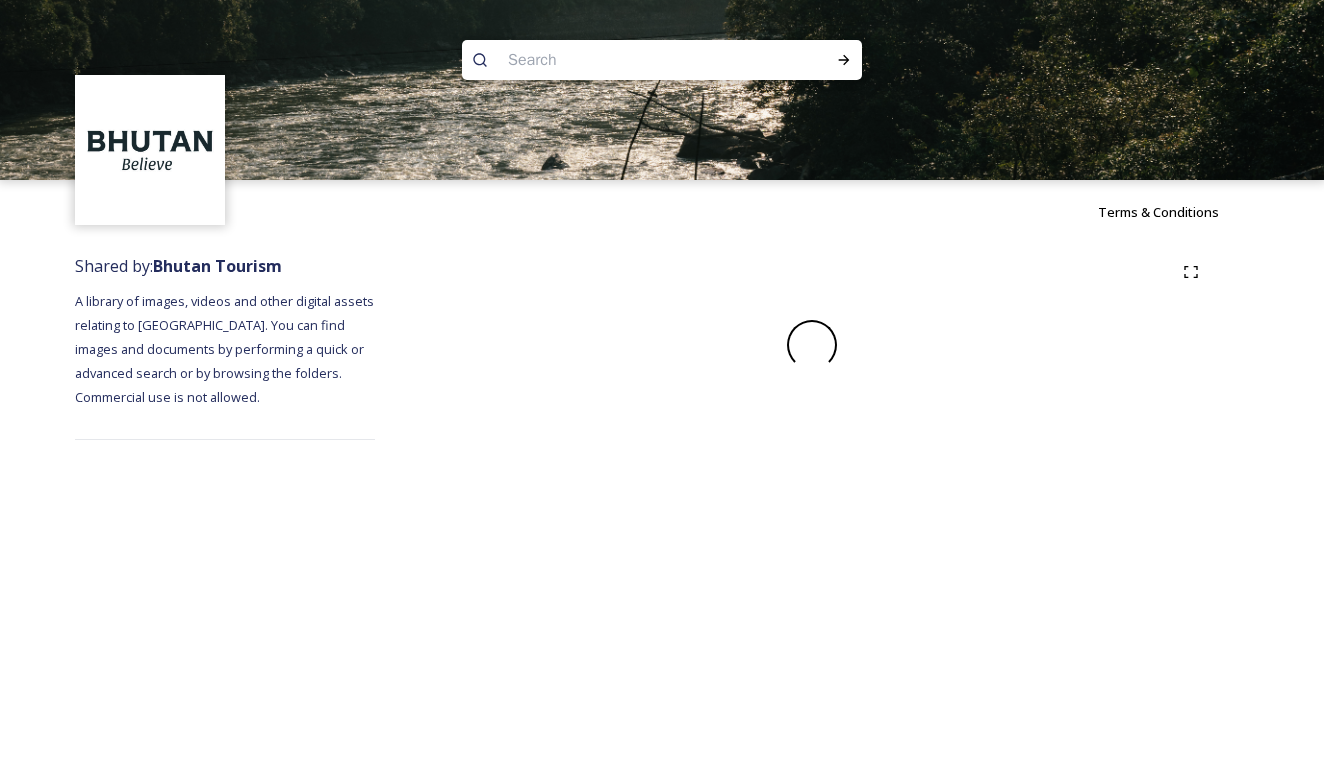 click at bounding box center [623, 60] 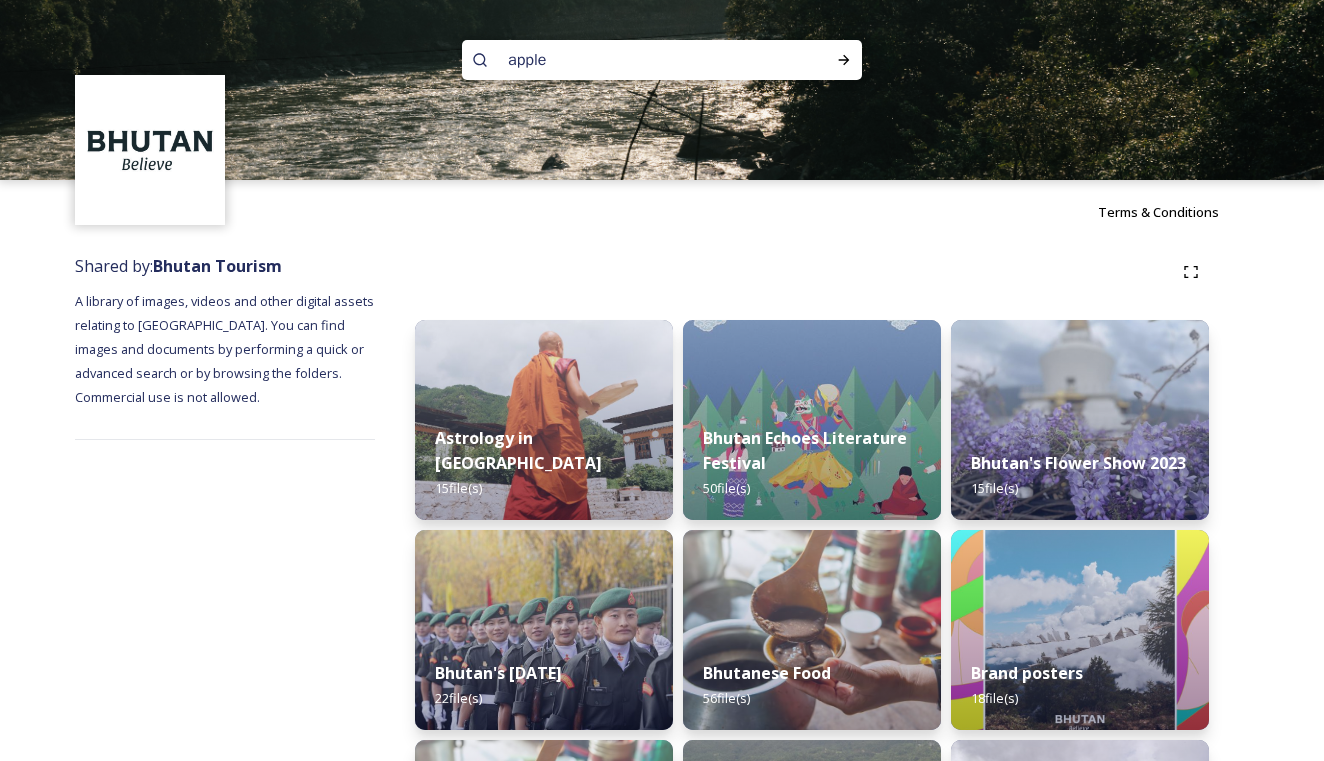 type on "apple" 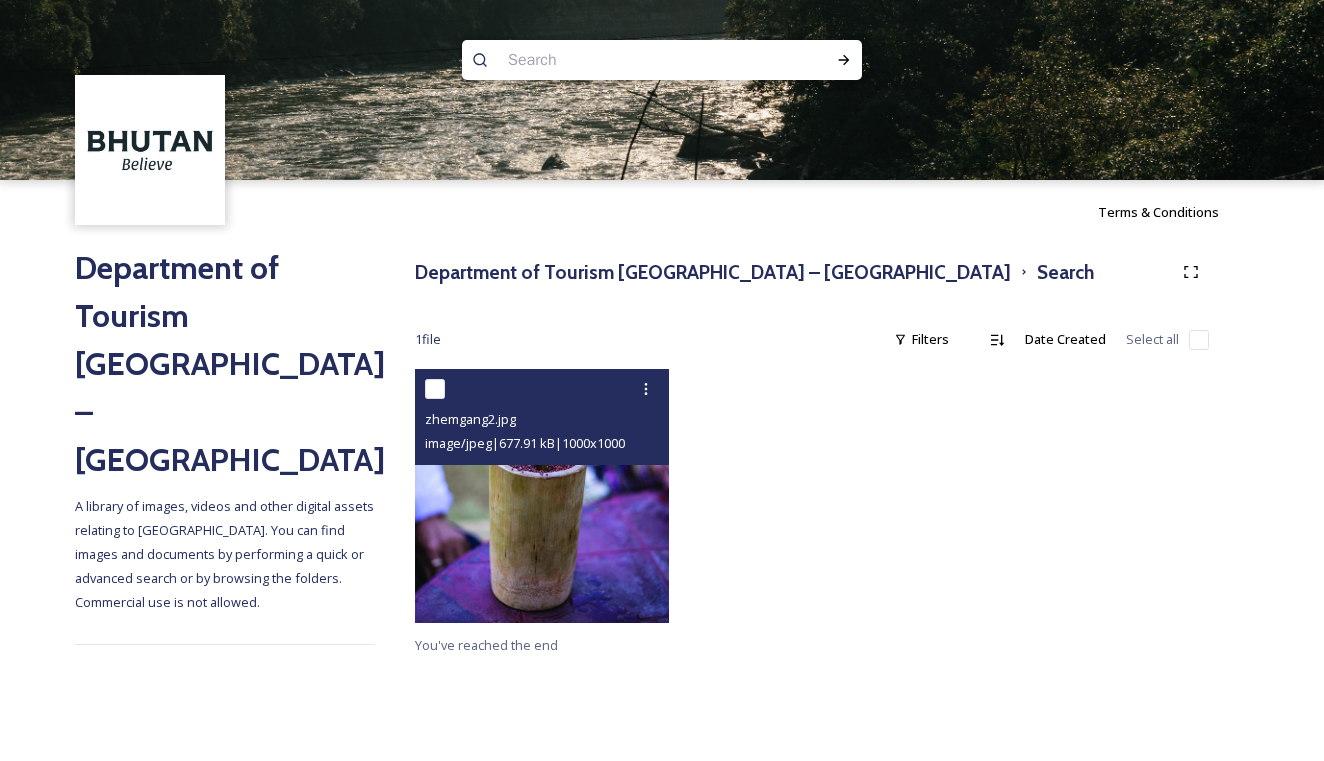 click on "image/jpeg  |  677.91 kB  |  1000  x  1000" at bounding box center [525, 443] 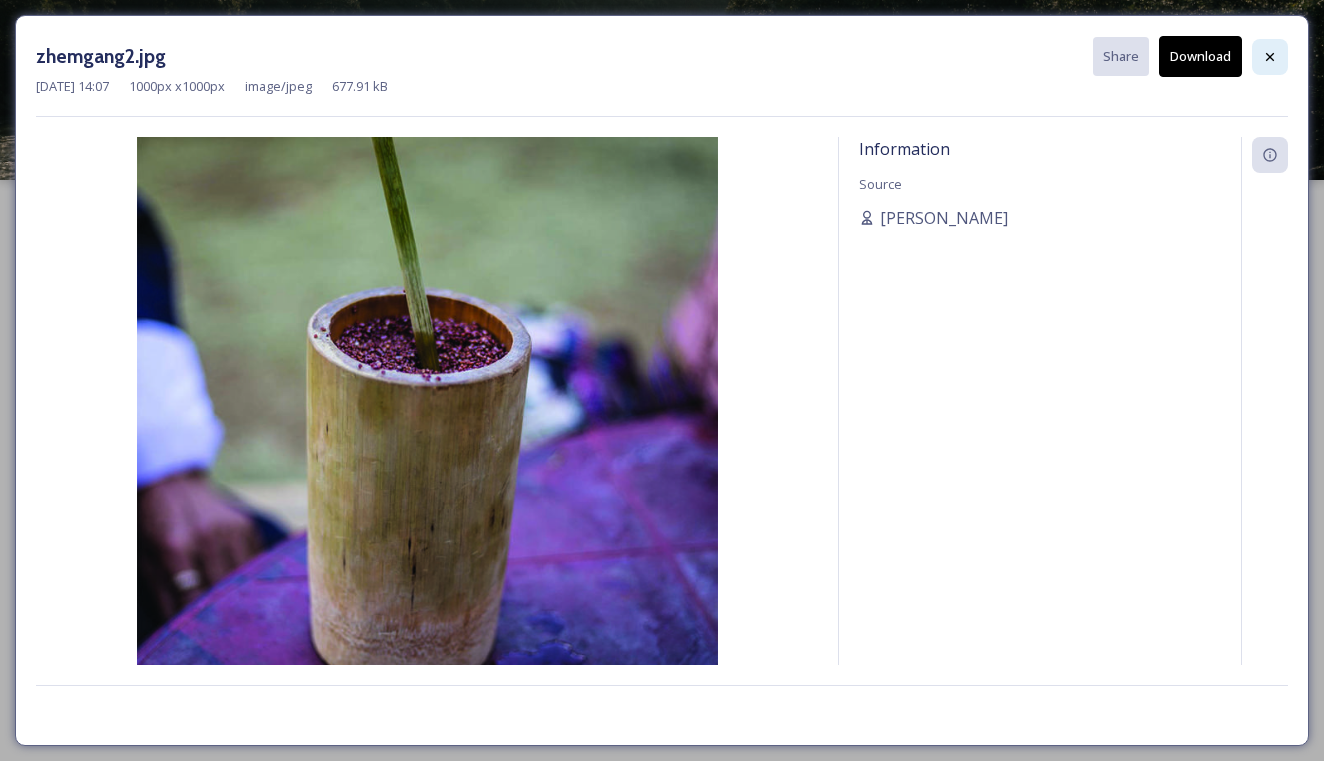 click at bounding box center (1270, 57) 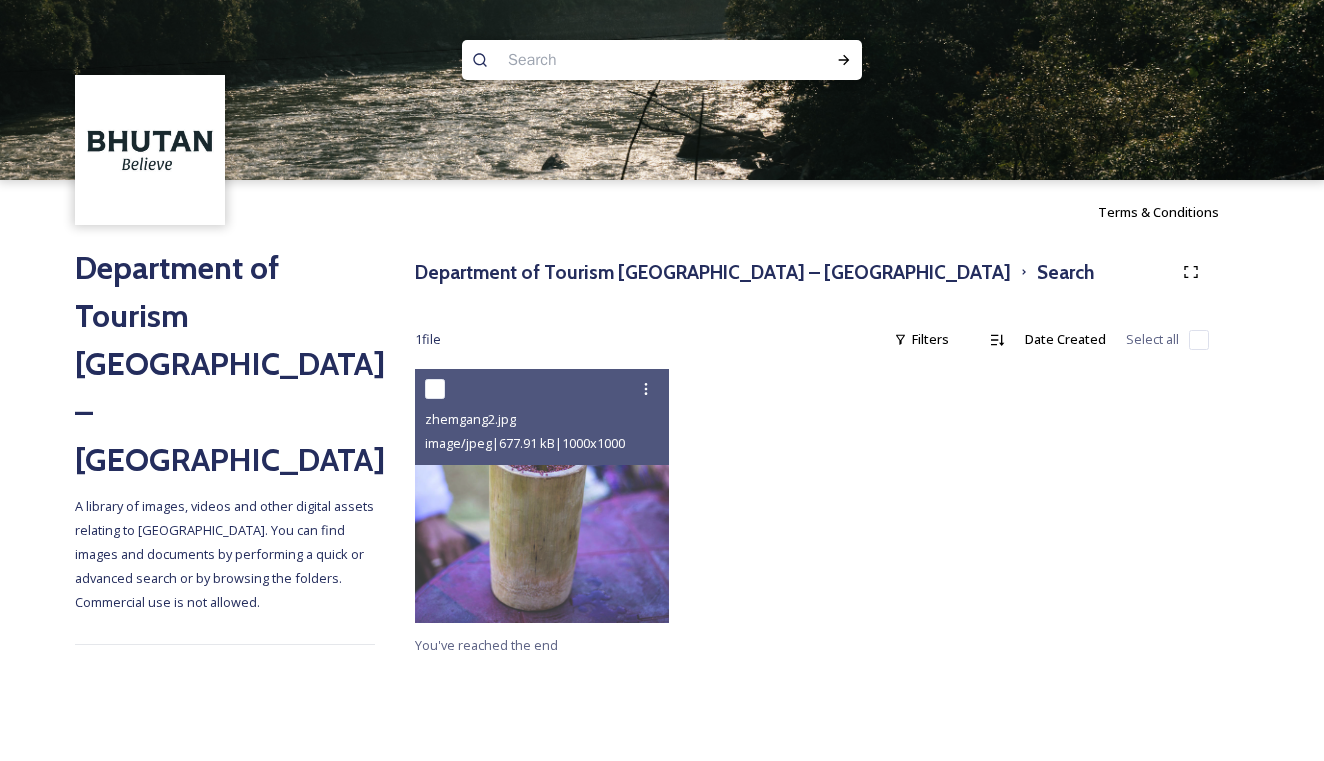 click on "Department of Tourism [GEOGRAPHIC_DATA] – Brand Centre Search" at bounding box center [812, 272] 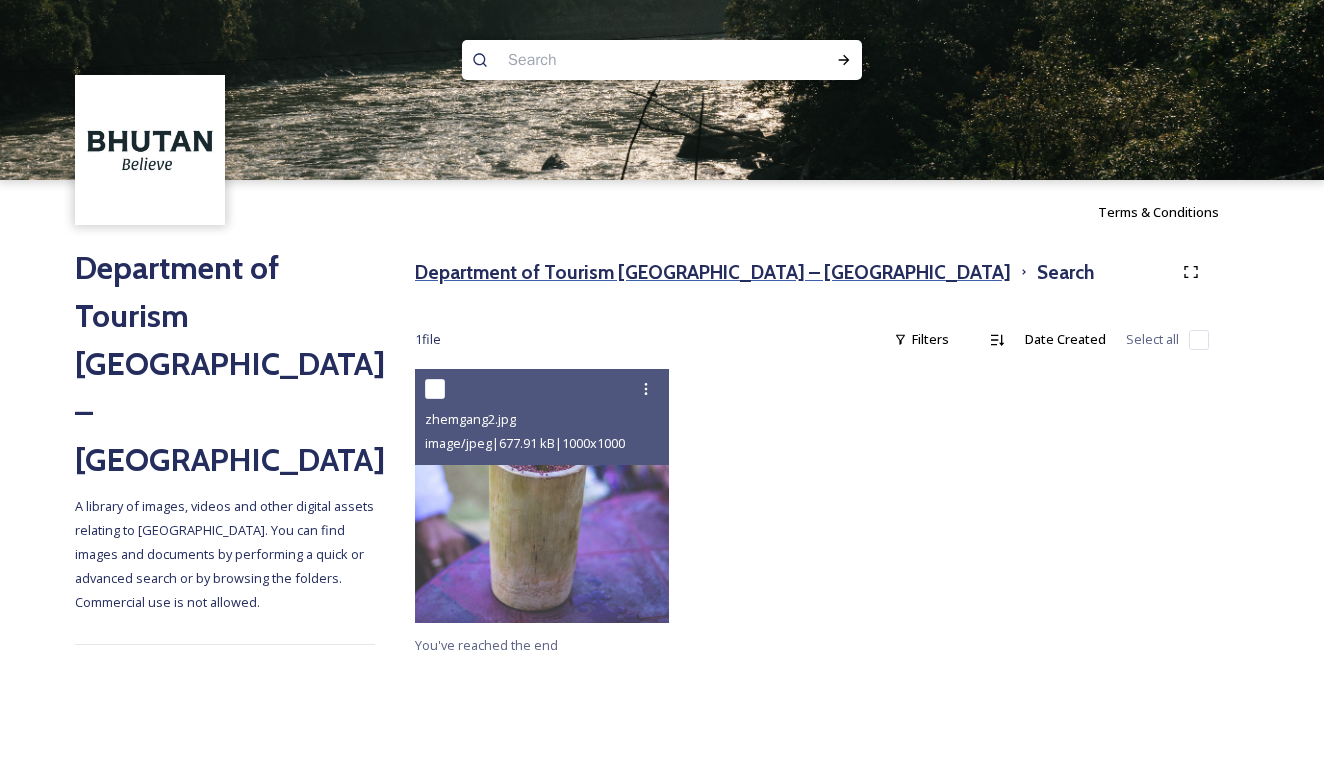 click on "Department of Tourism [GEOGRAPHIC_DATA] – [GEOGRAPHIC_DATA]" at bounding box center [713, 272] 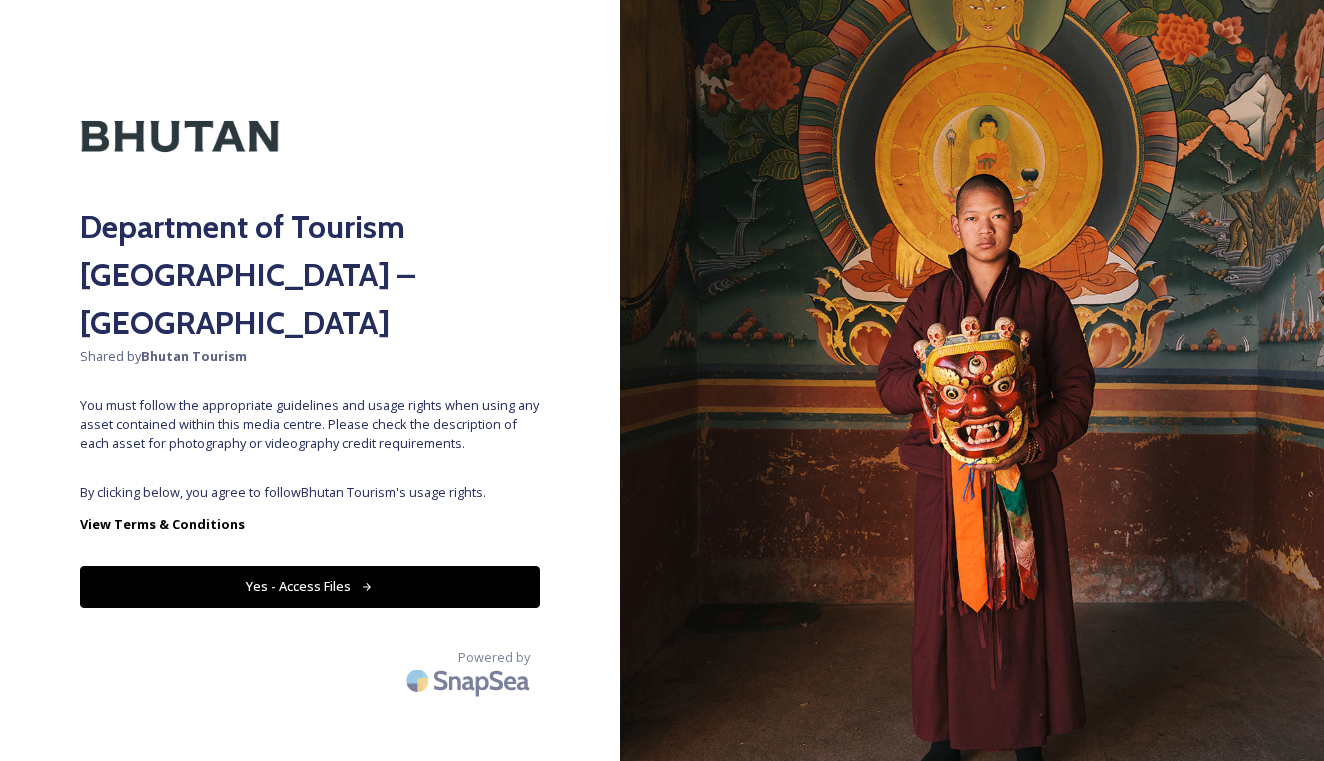 scroll, scrollTop: 0, scrollLeft: 0, axis: both 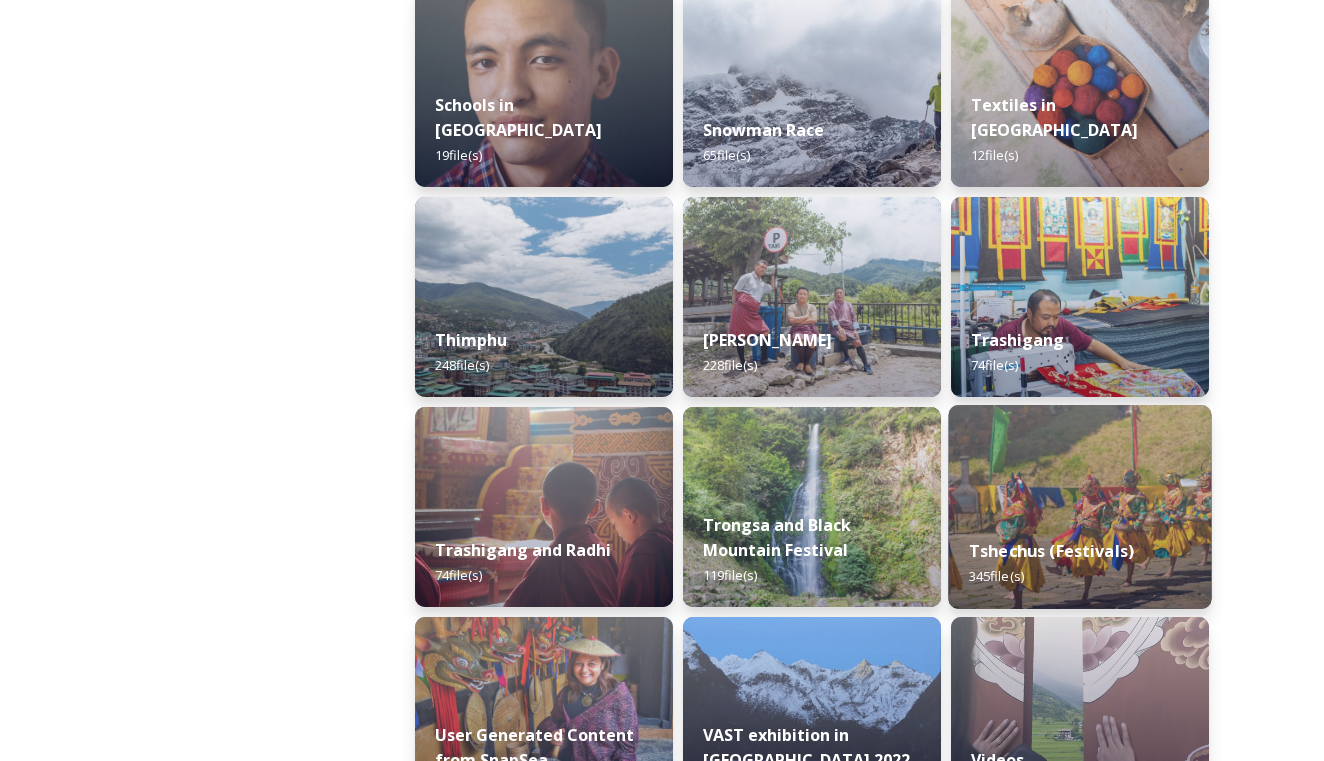 click at bounding box center (1079, 507) 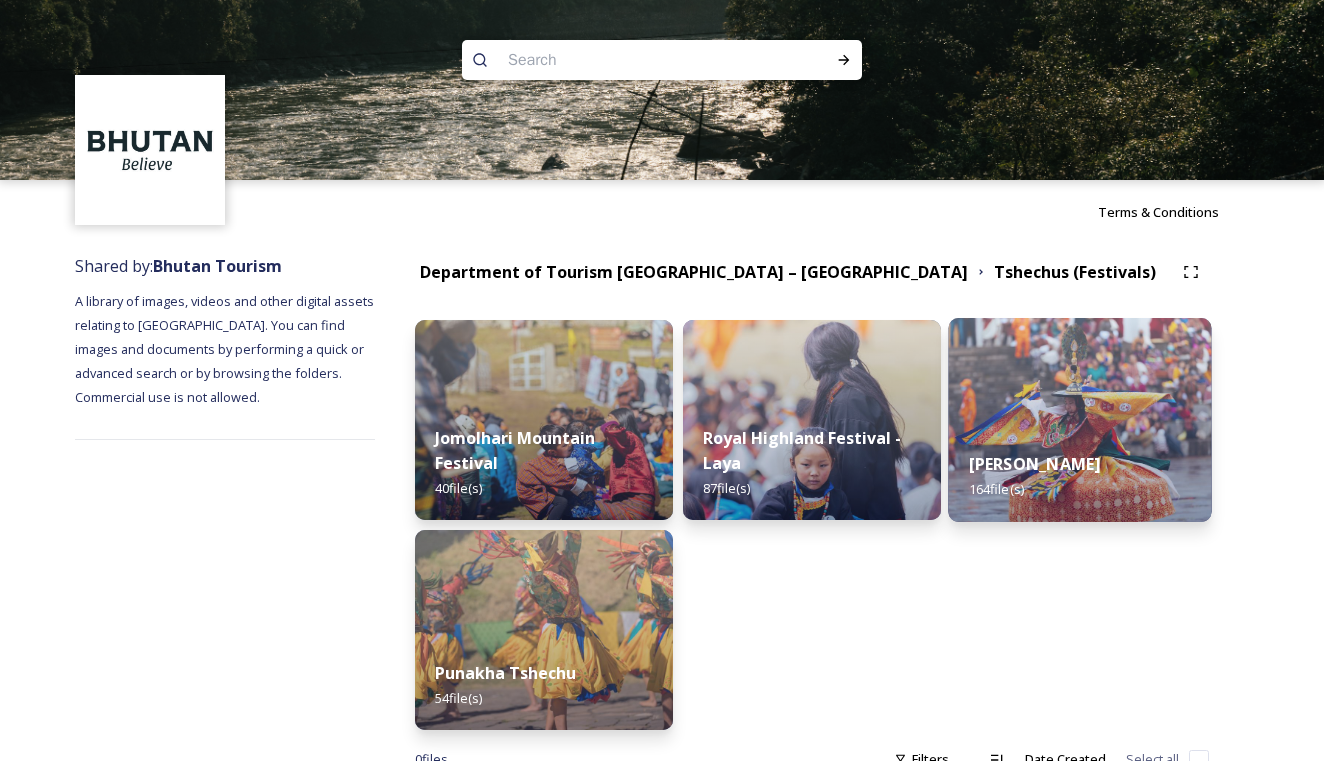 click on "Thimphu Tshechu 164  file(s)" at bounding box center [1079, 476] 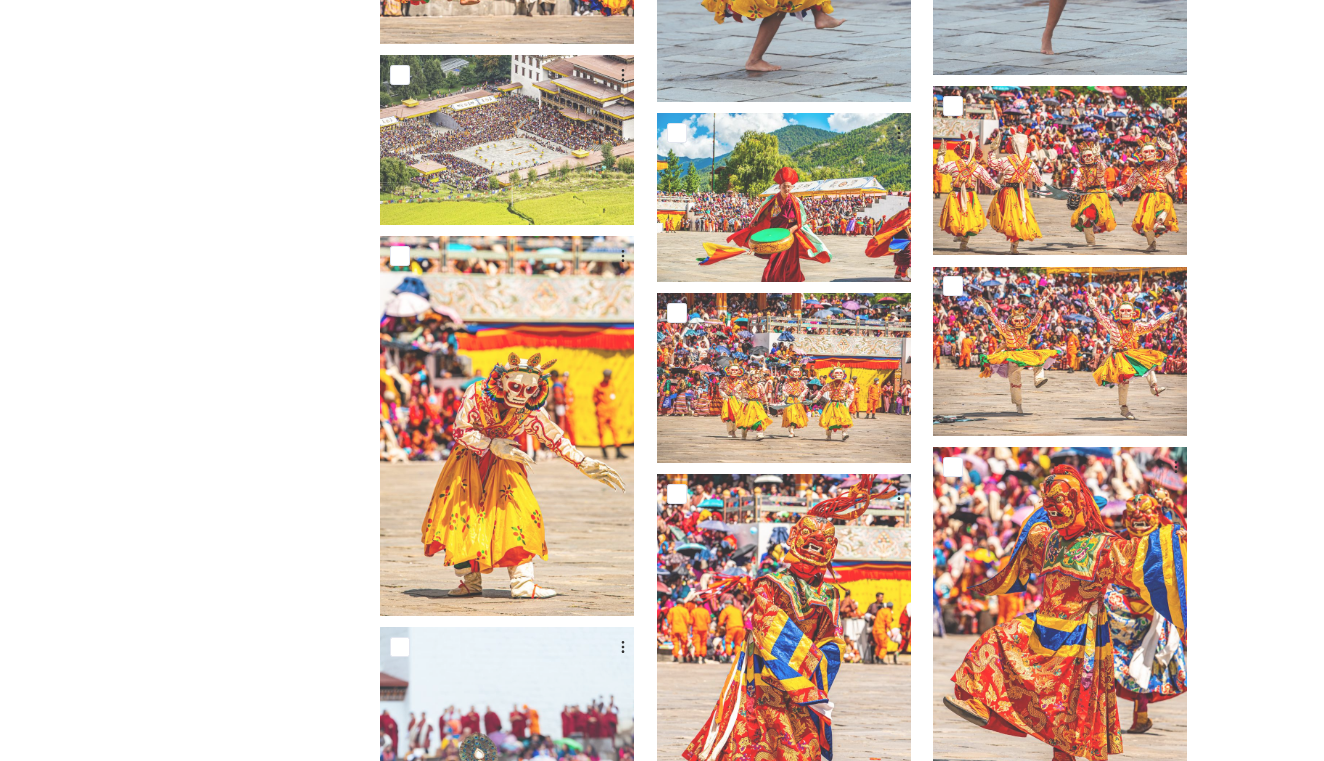 scroll, scrollTop: 1425, scrollLeft: 0, axis: vertical 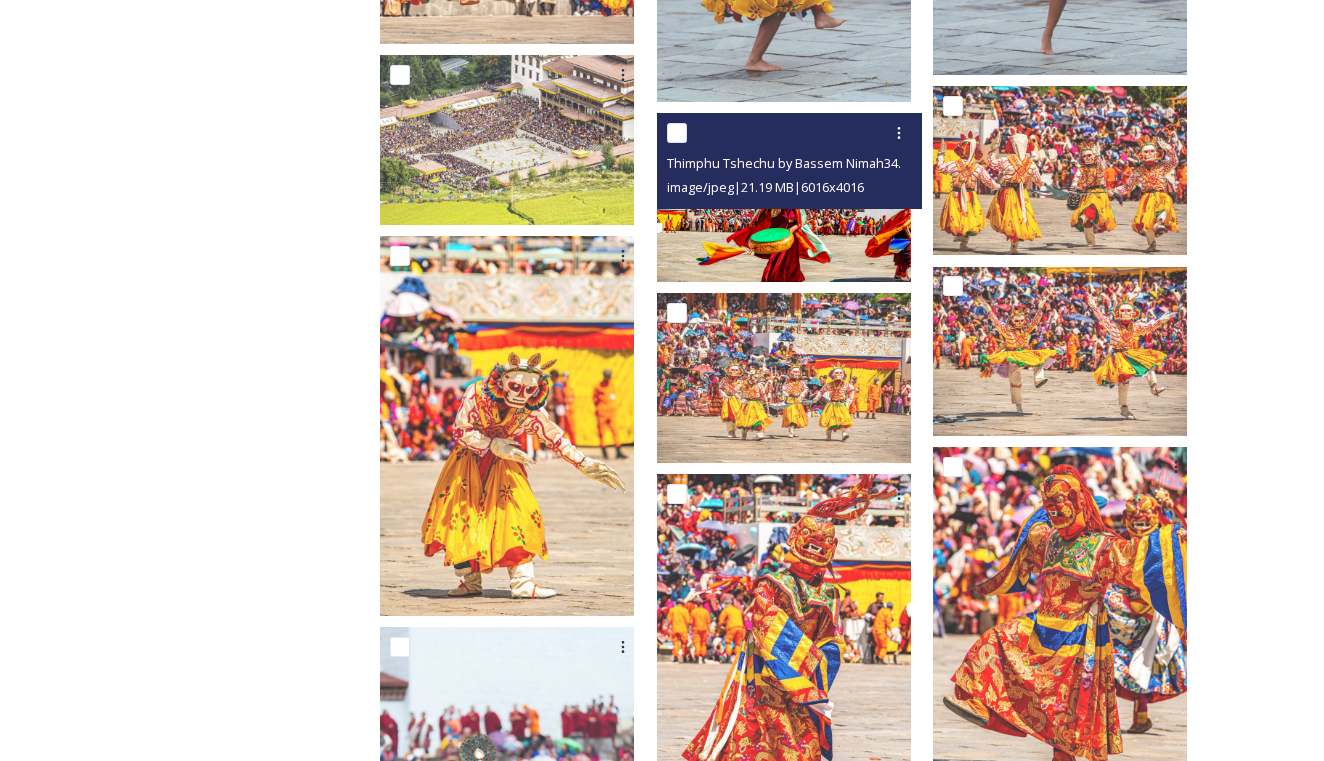 click at bounding box center [784, 197] 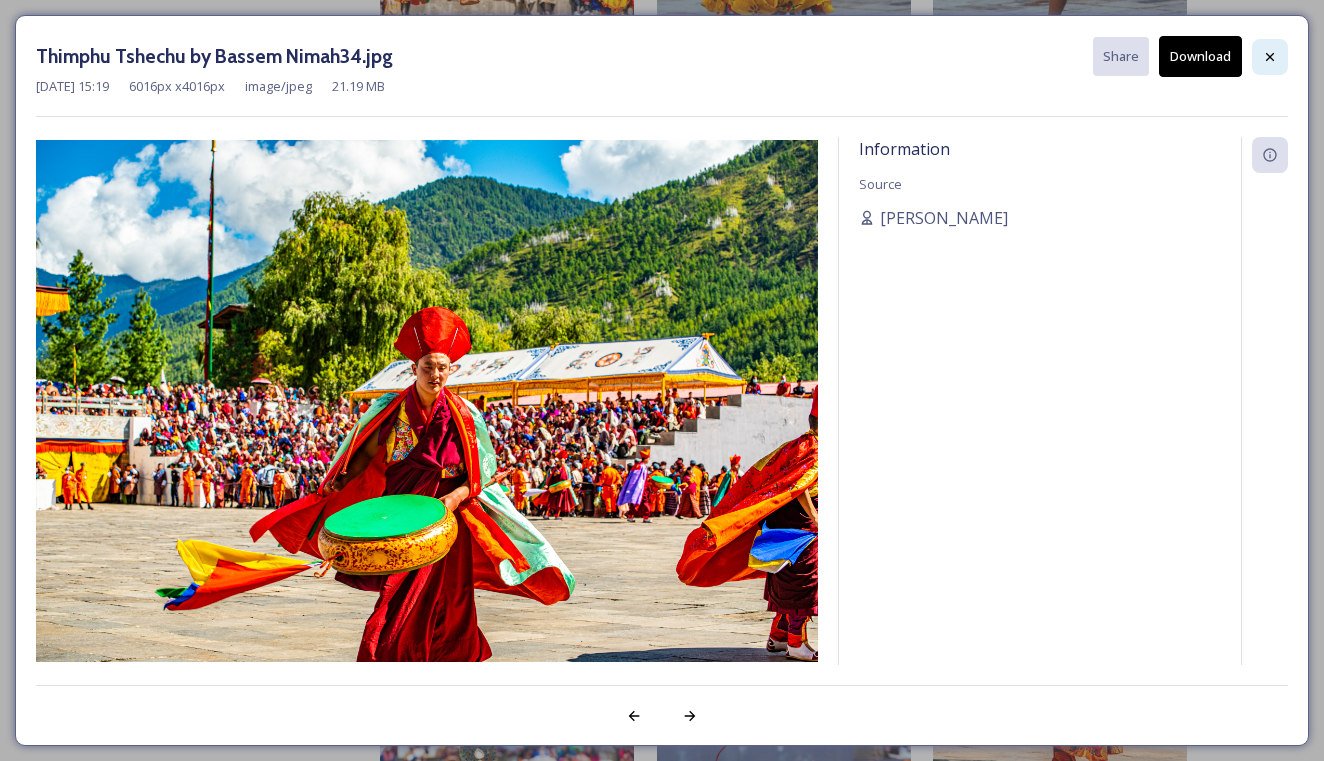 click 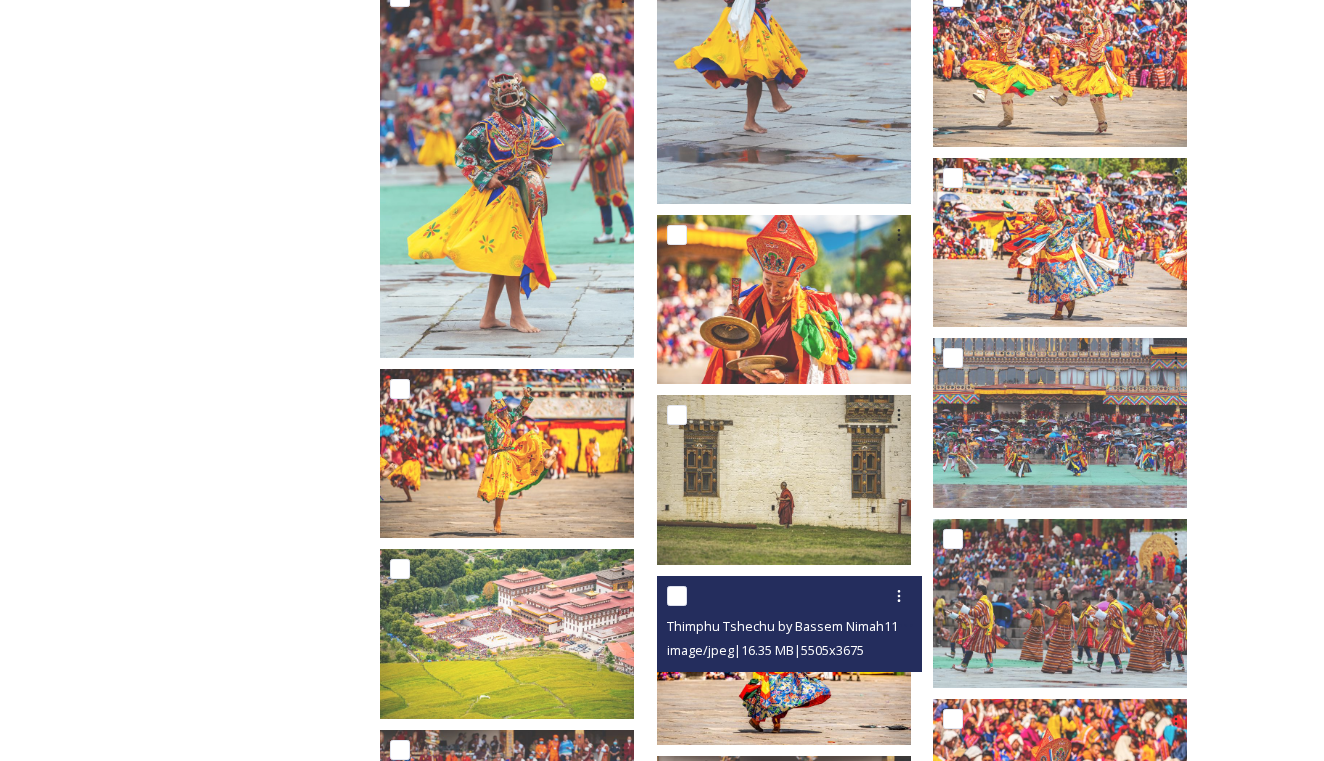 scroll, scrollTop: 2465, scrollLeft: 0, axis: vertical 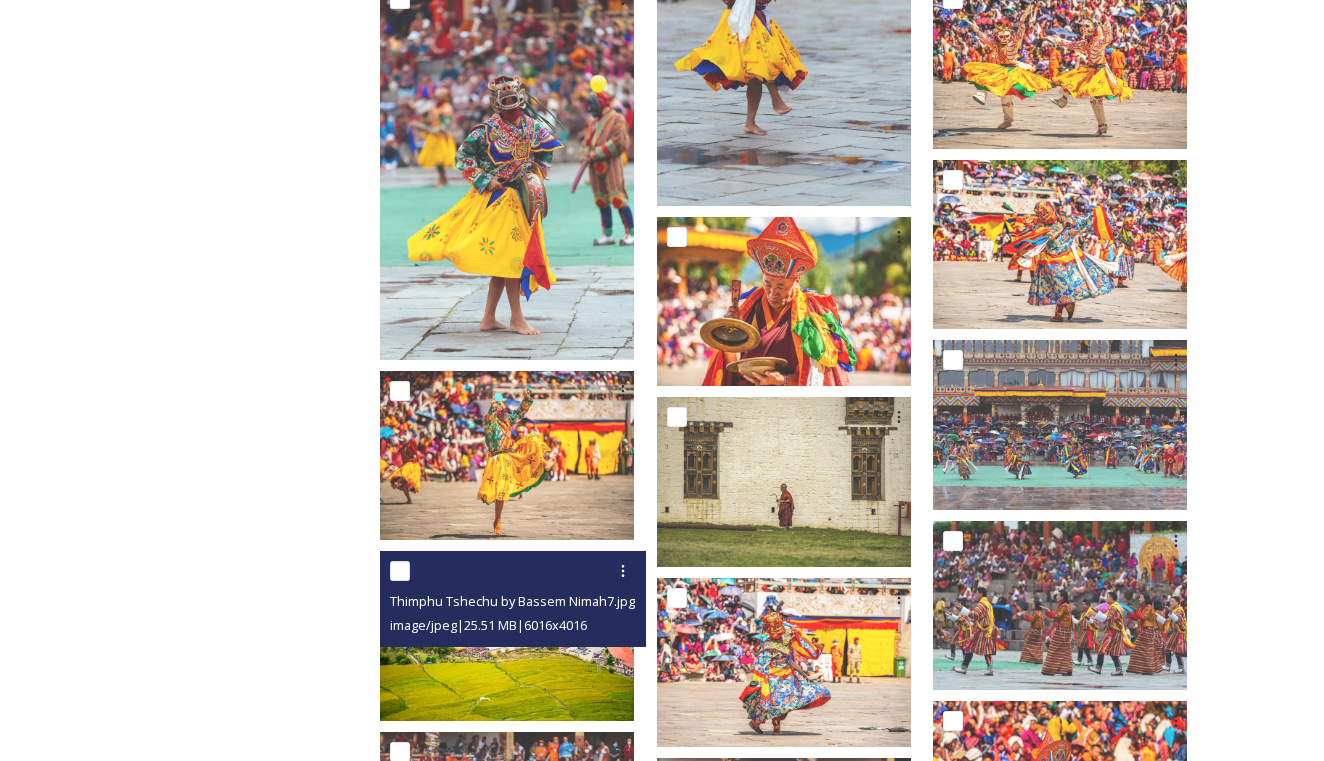 click at bounding box center [507, 635] 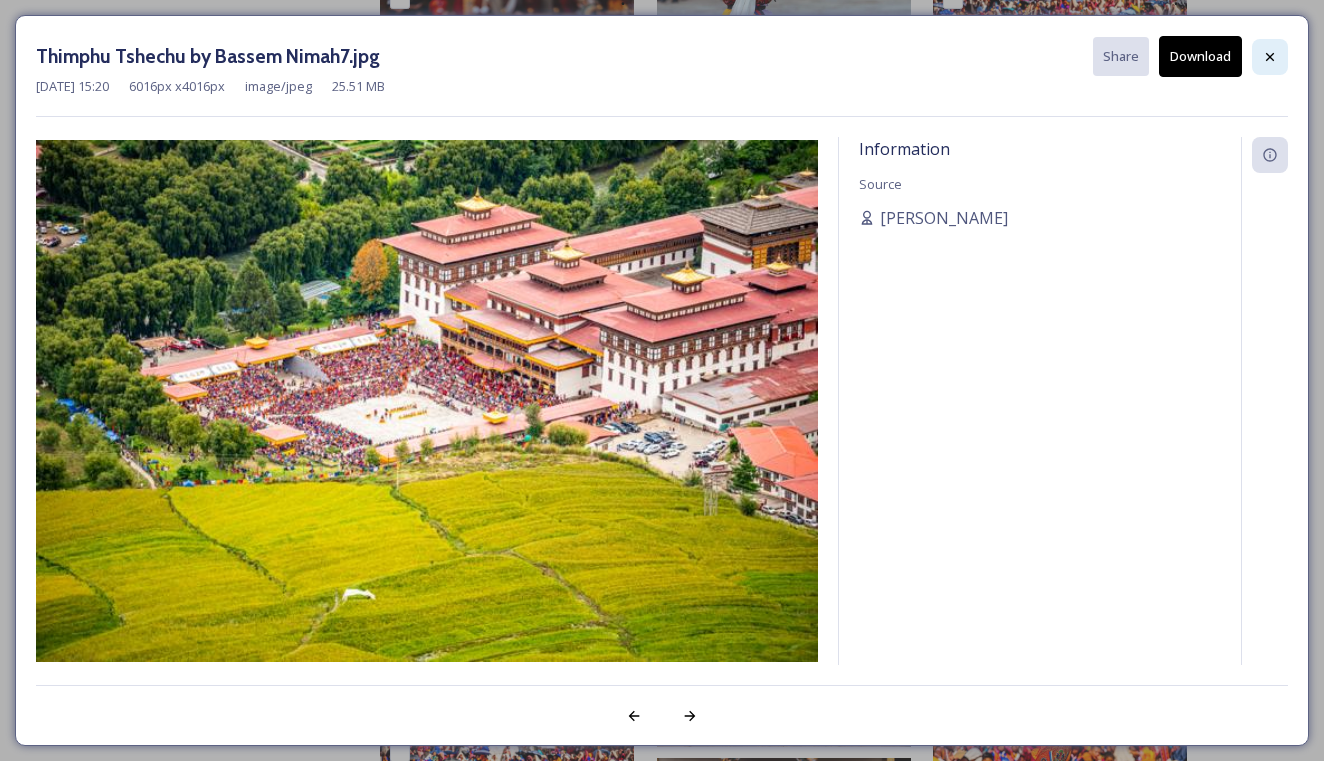 click 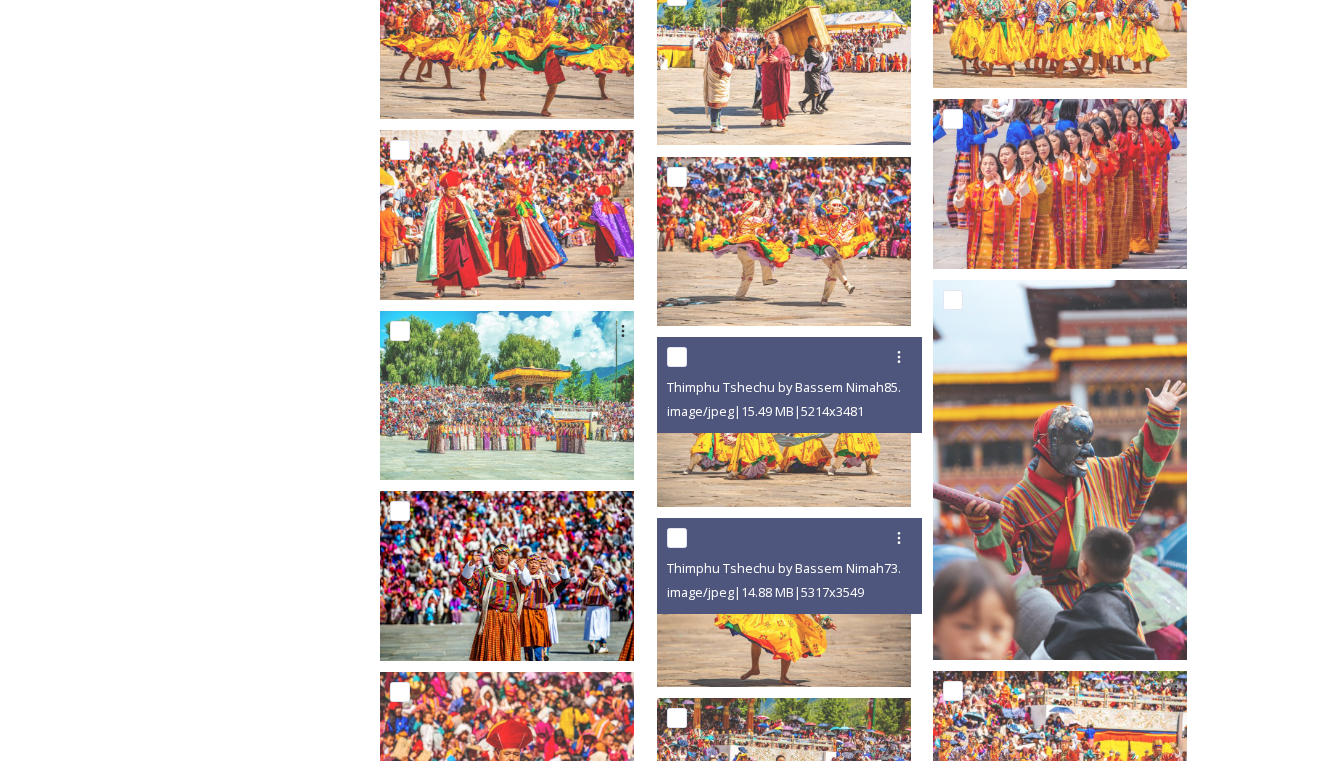 scroll, scrollTop: 4172, scrollLeft: 0, axis: vertical 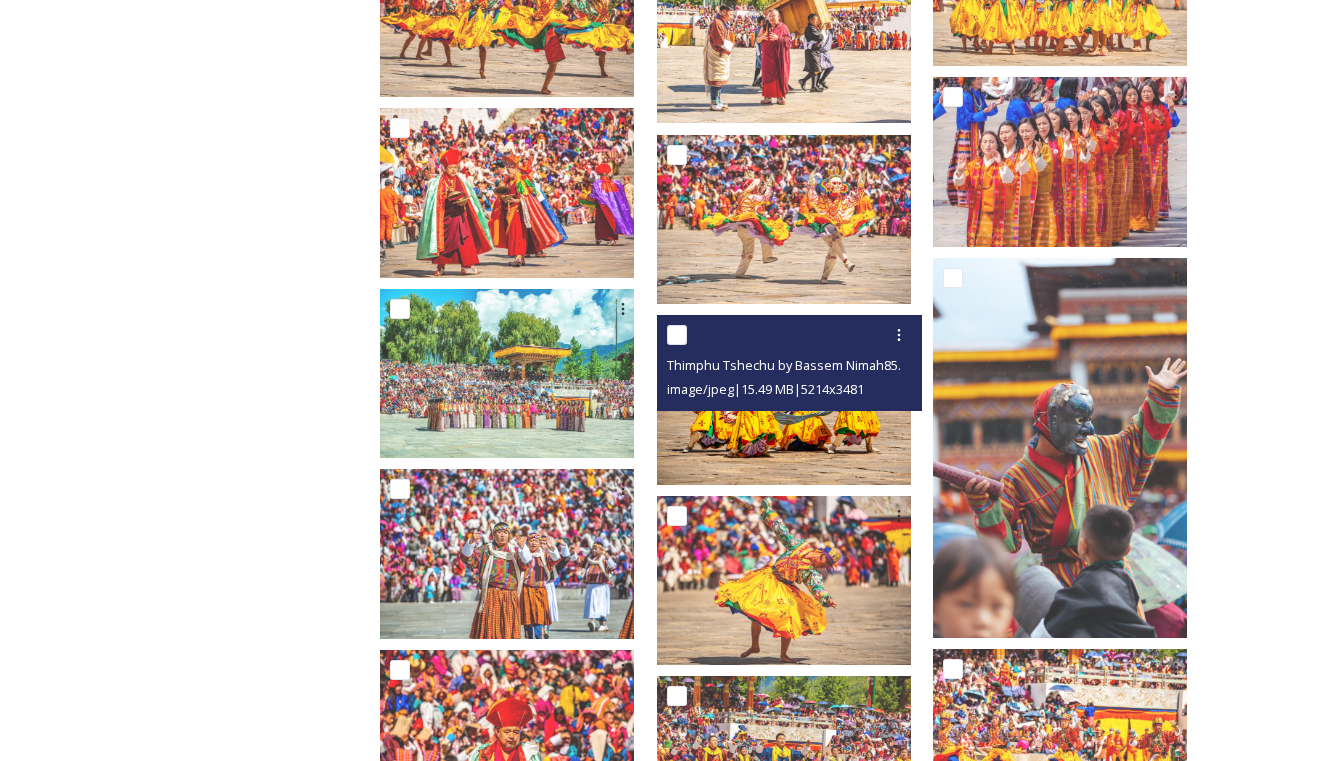 click at bounding box center (784, 399) 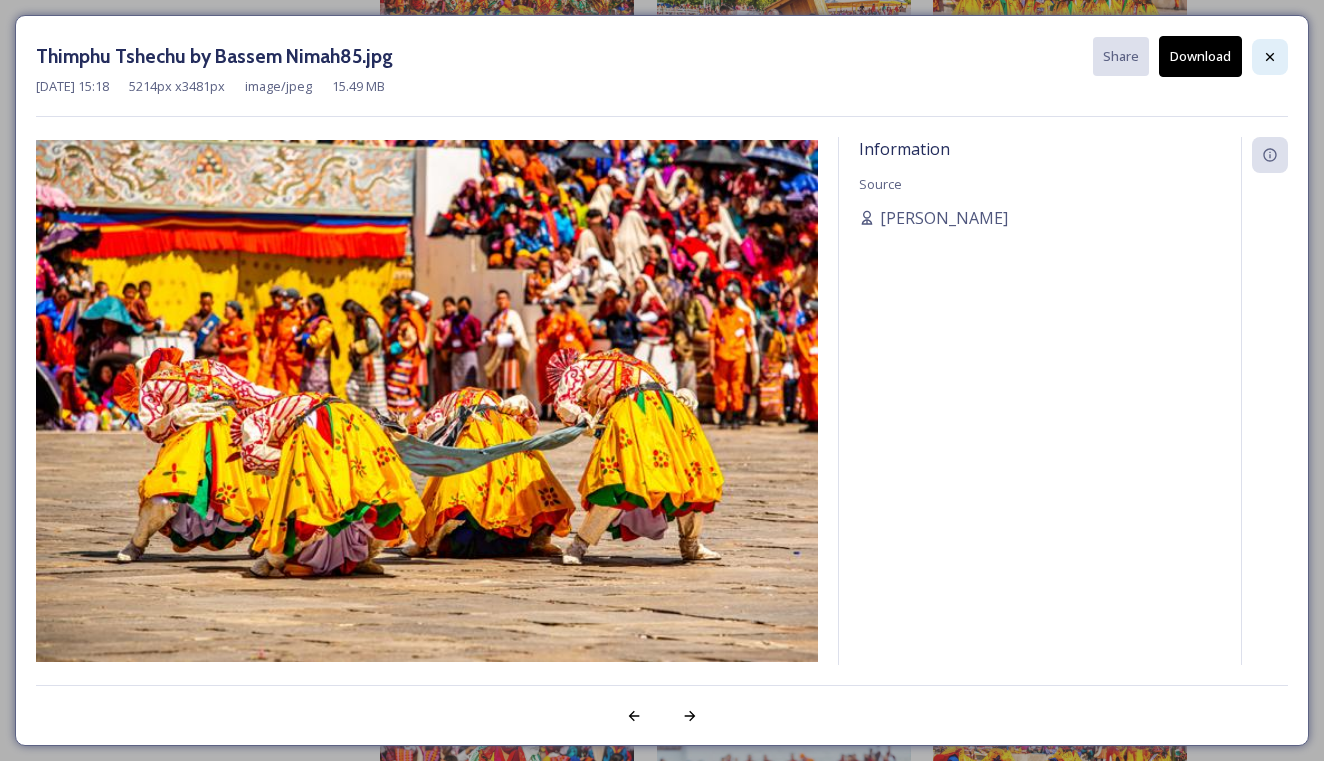 click at bounding box center [1270, 57] 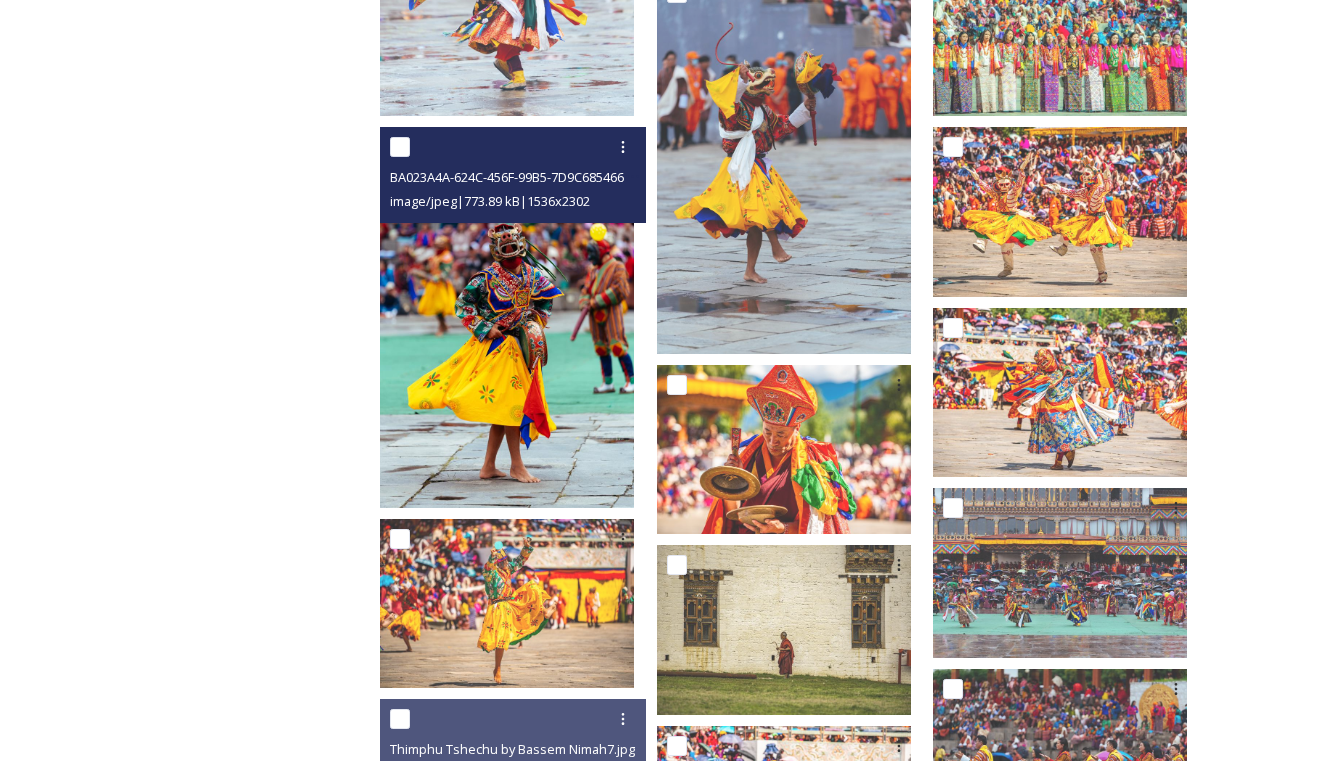 click at bounding box center [507, 317] 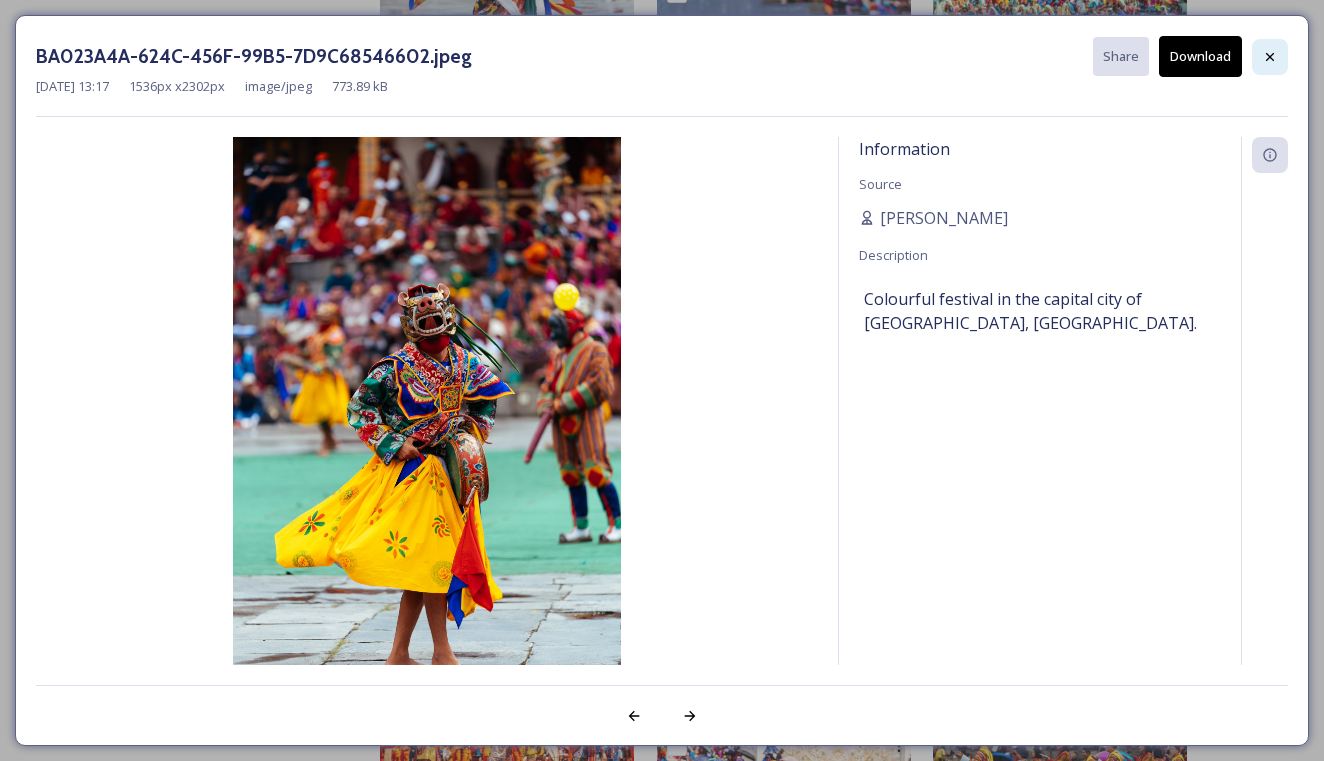 click 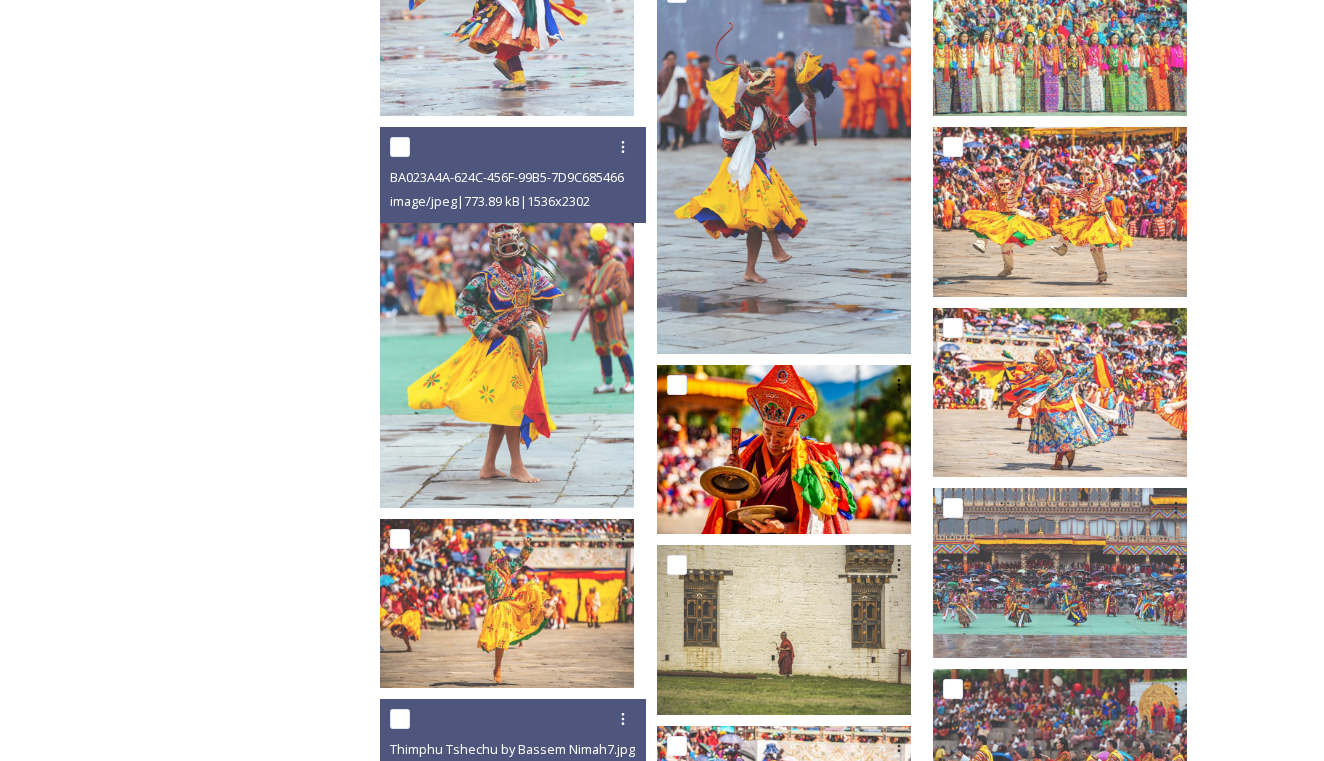 click at bounding box center (792, 385) 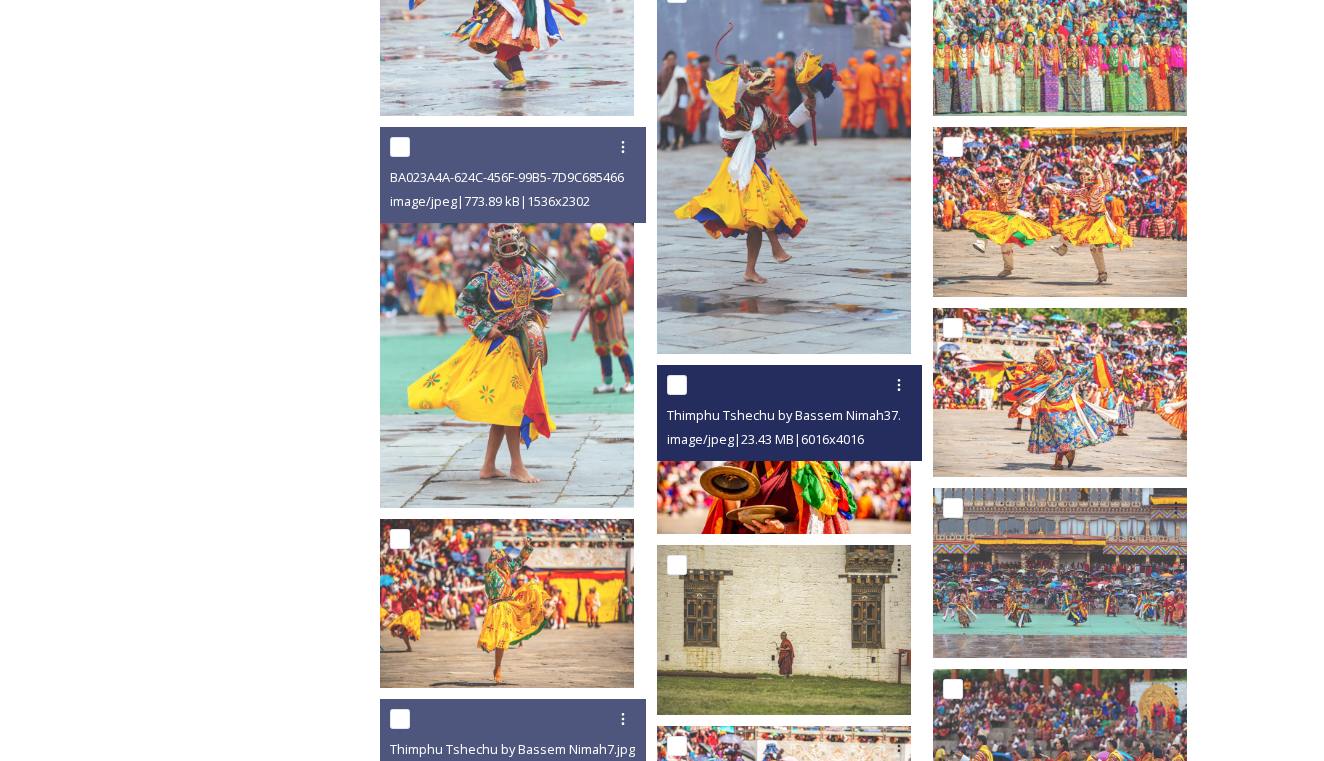 click at bounding box center [784, 449] 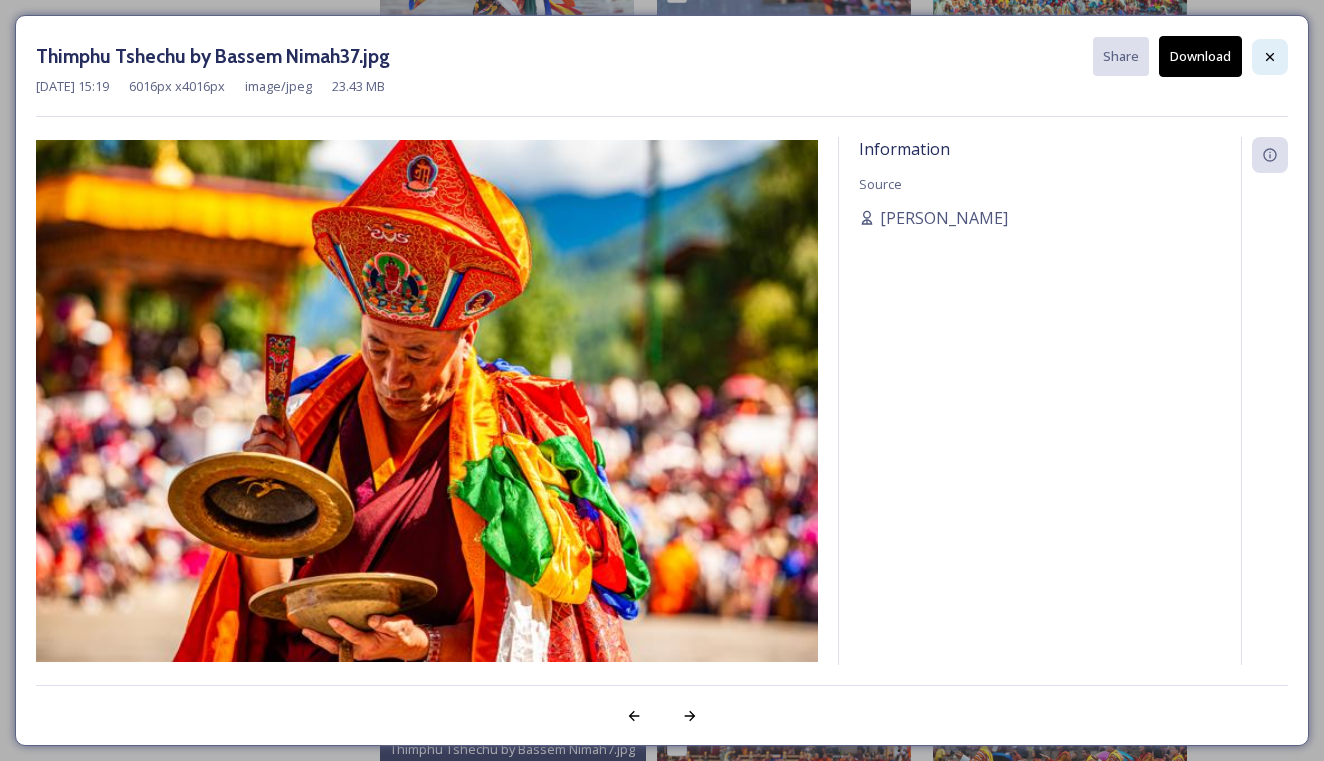 click 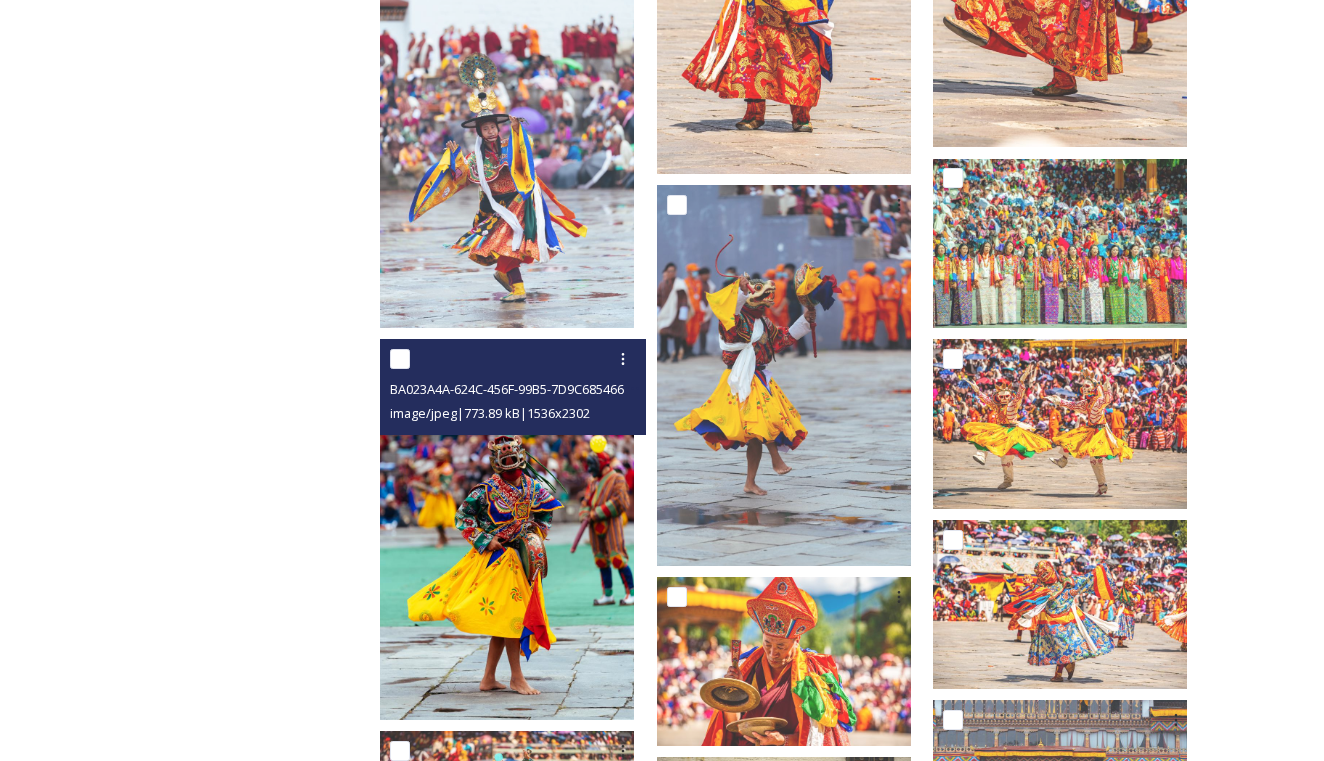 scroll, scrollTop: 1919, scrollLeft: 0, axis: vertical 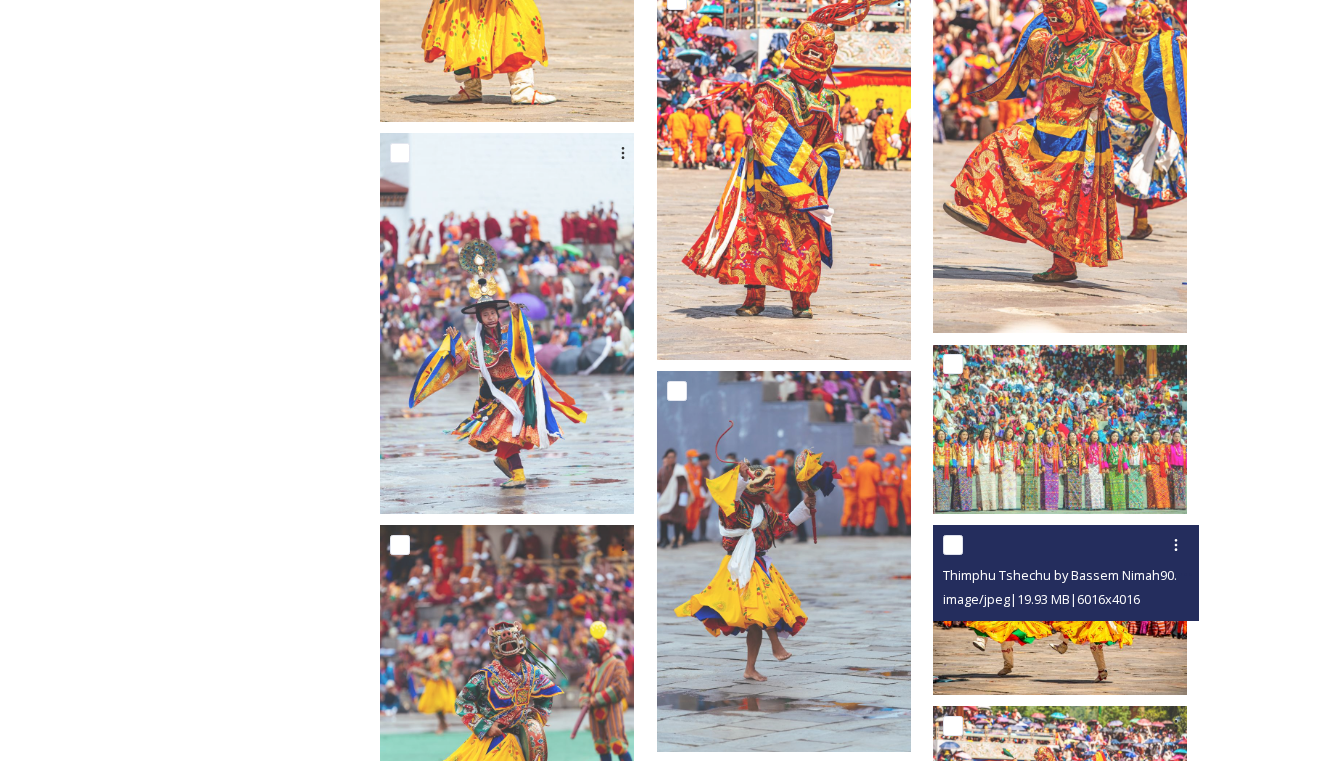 click at bounding box center (1060, 609) 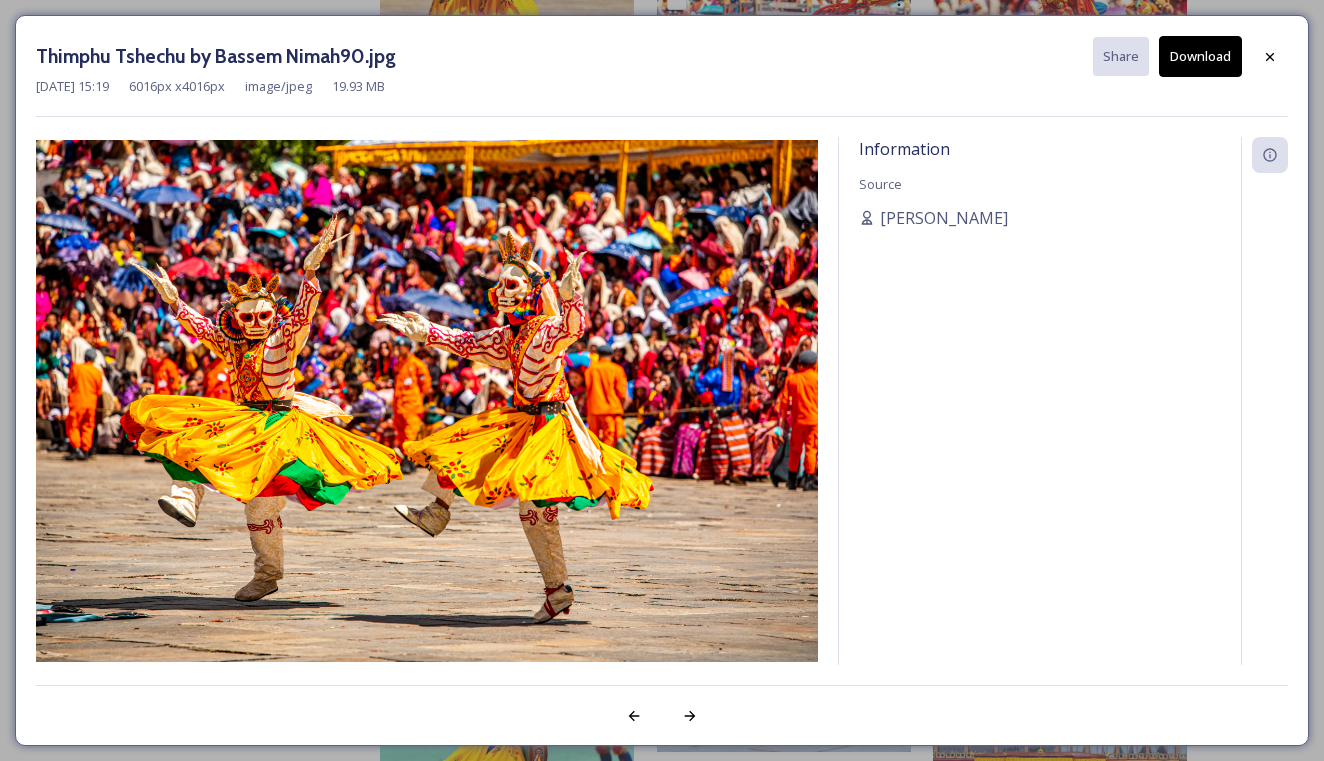 click on "Download" at bounding box center [1200, 56] 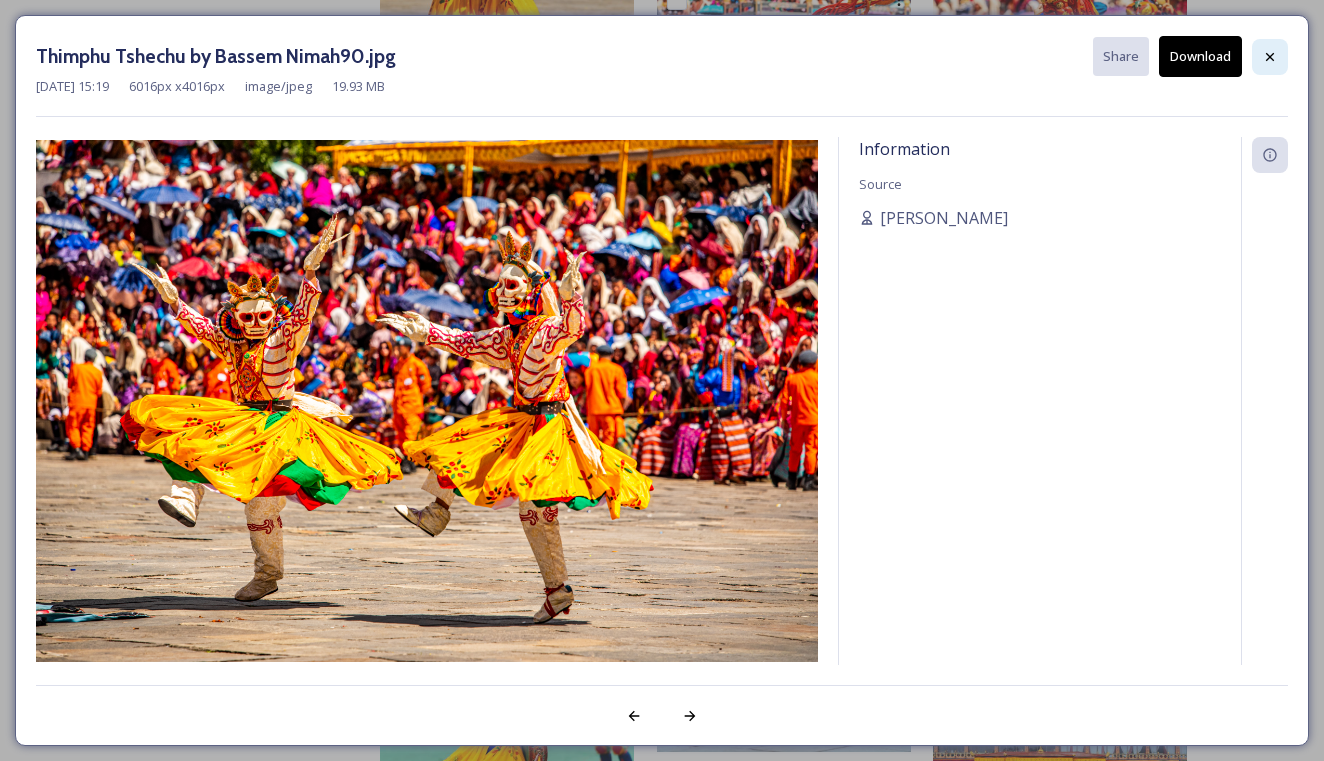 click 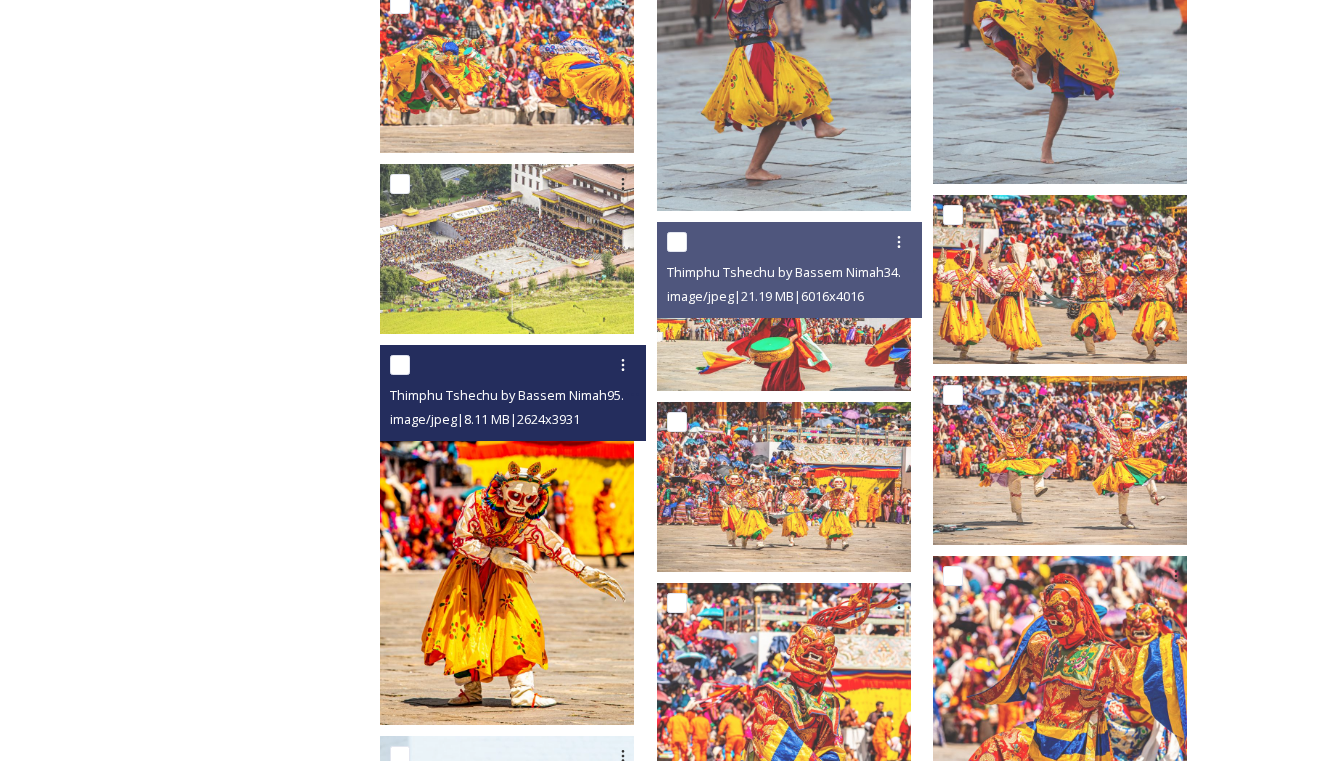 scroll, scrollTop: 1316, scrollLeft: 0, axis: vertical 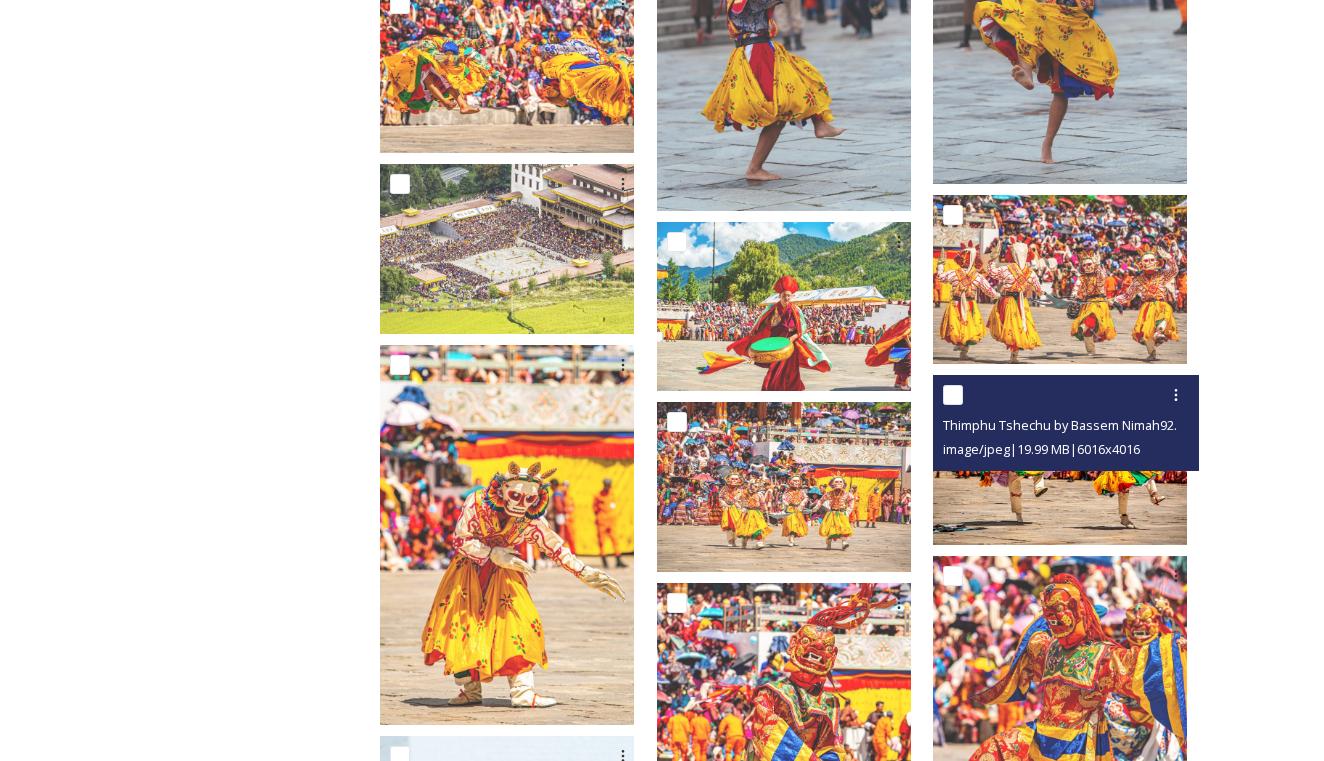 click at bounding box center (1060, 460) 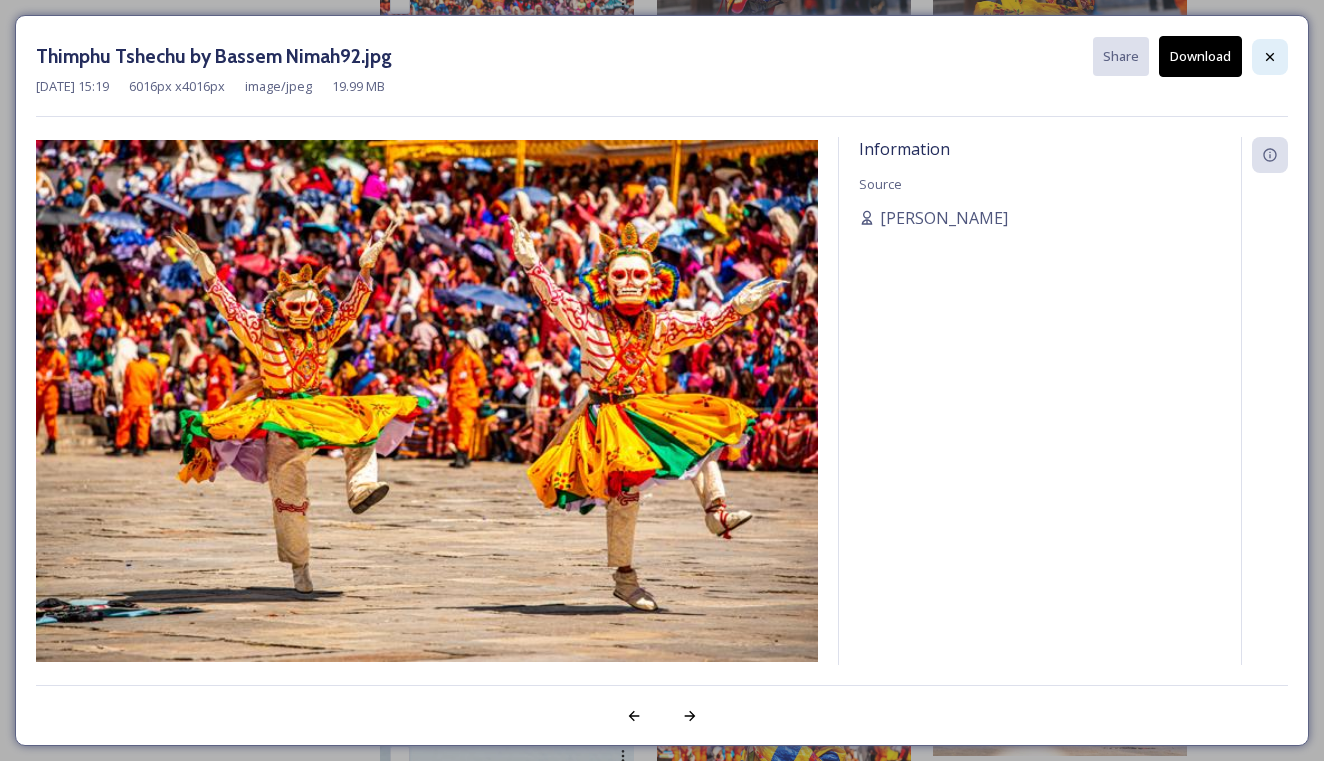 click at bounding box center (1270, 57) 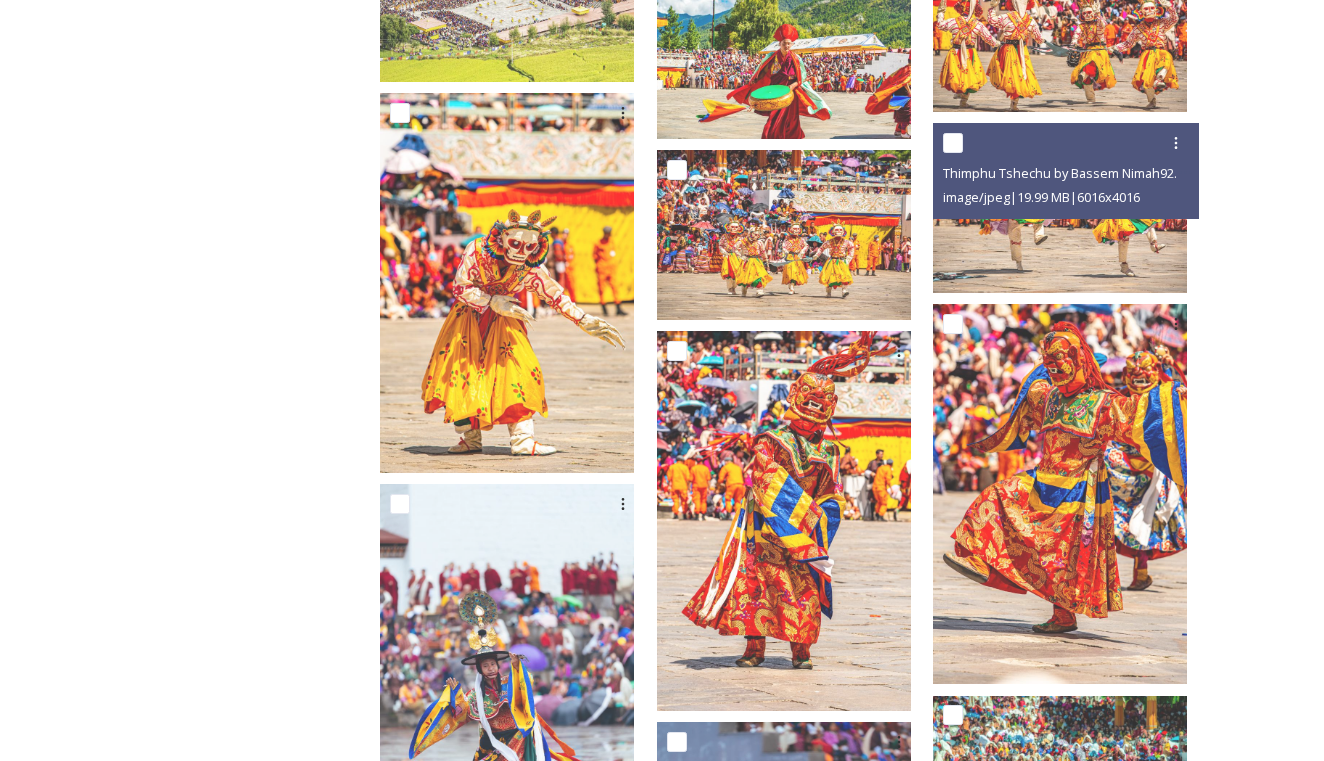 scroll, scrollTop: 1397, scrollLeft: 0, axis: vertical 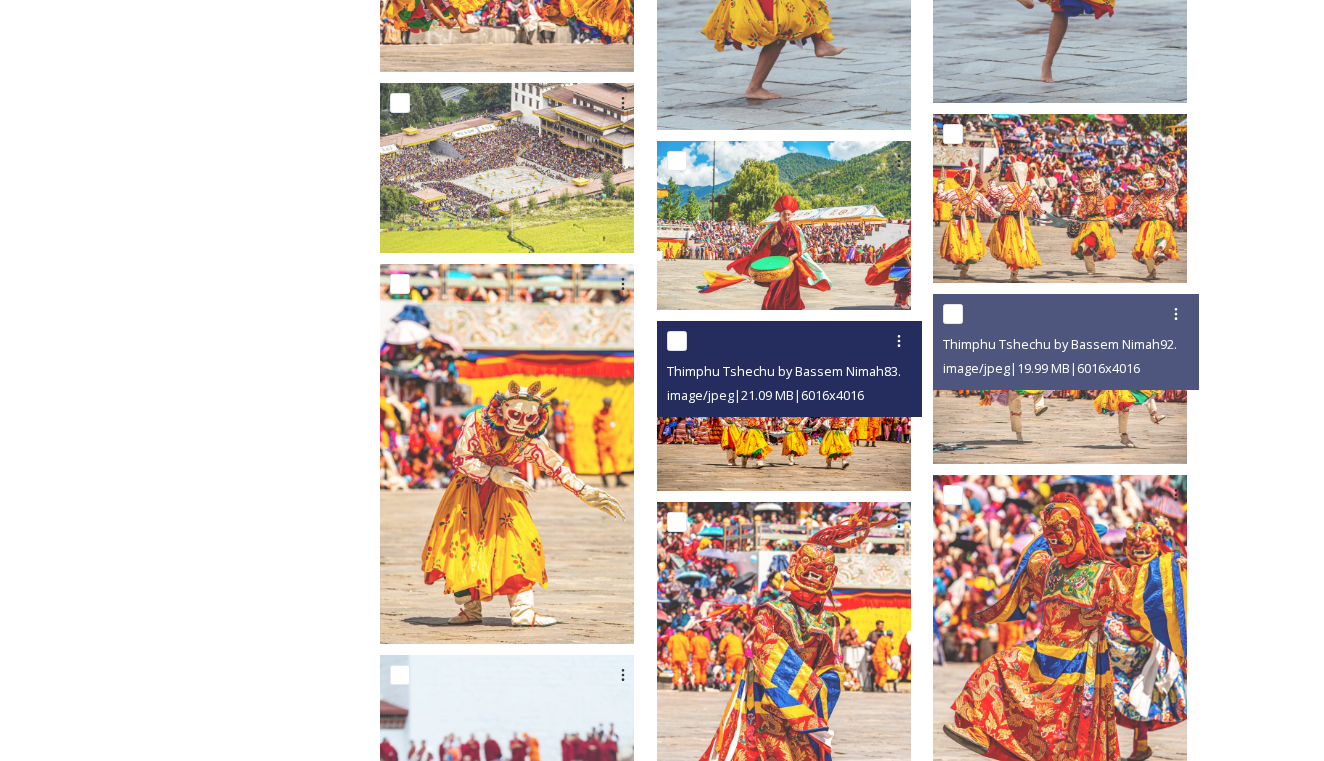 click at bounding box center (784, 405) 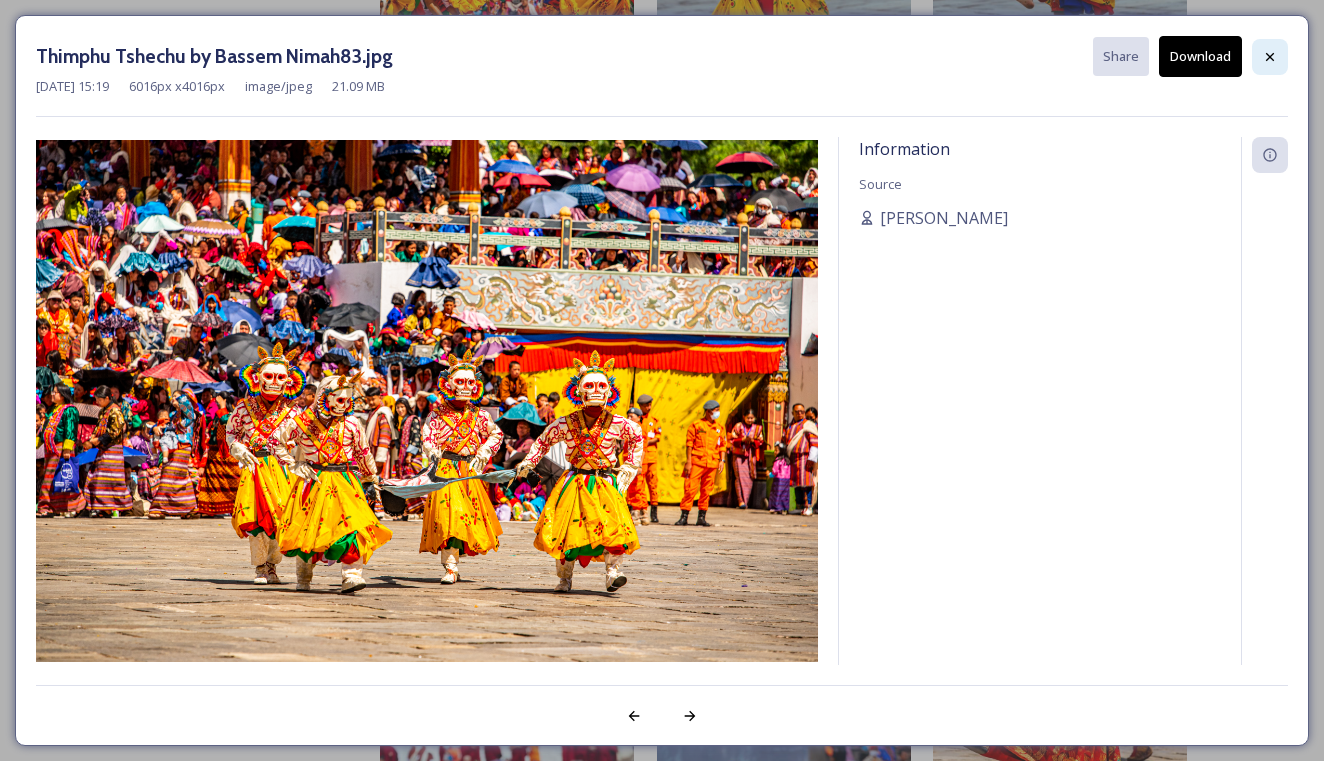 click 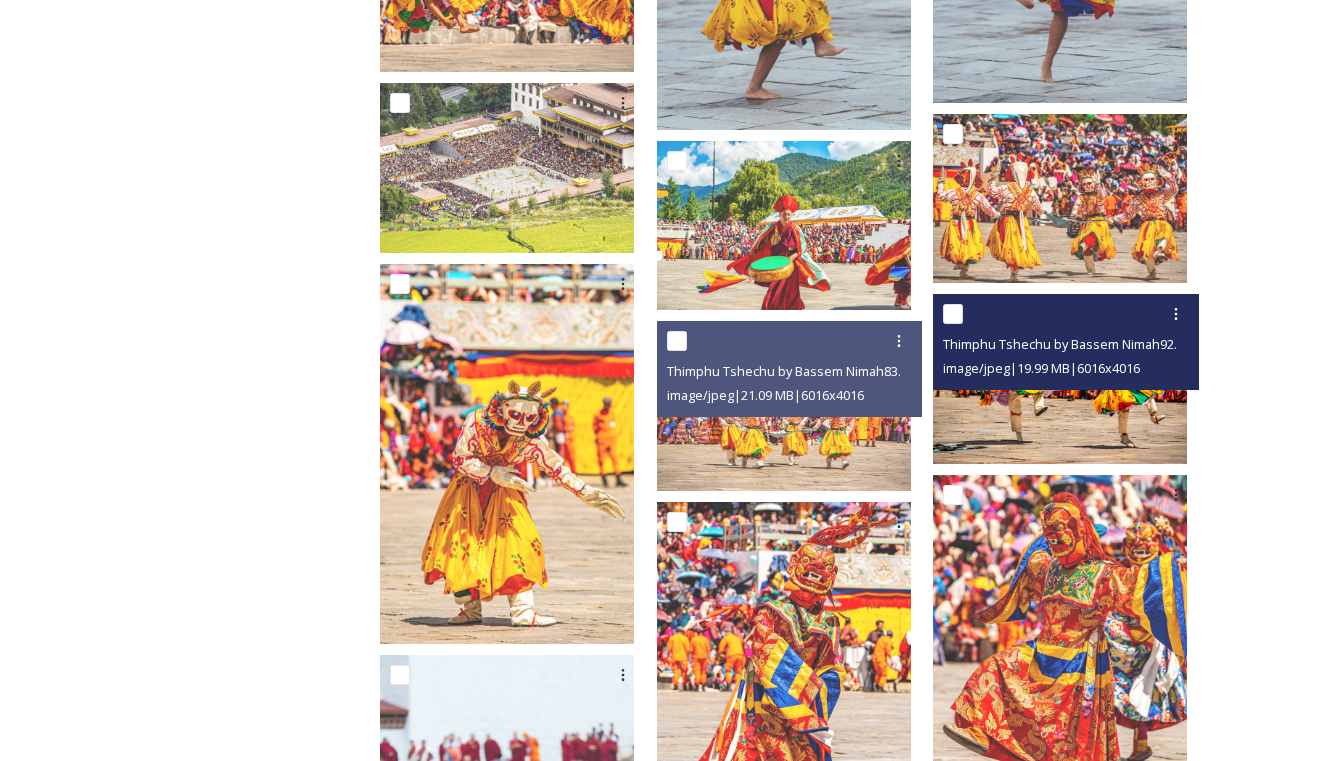 click at bounding box center (1060, 379) 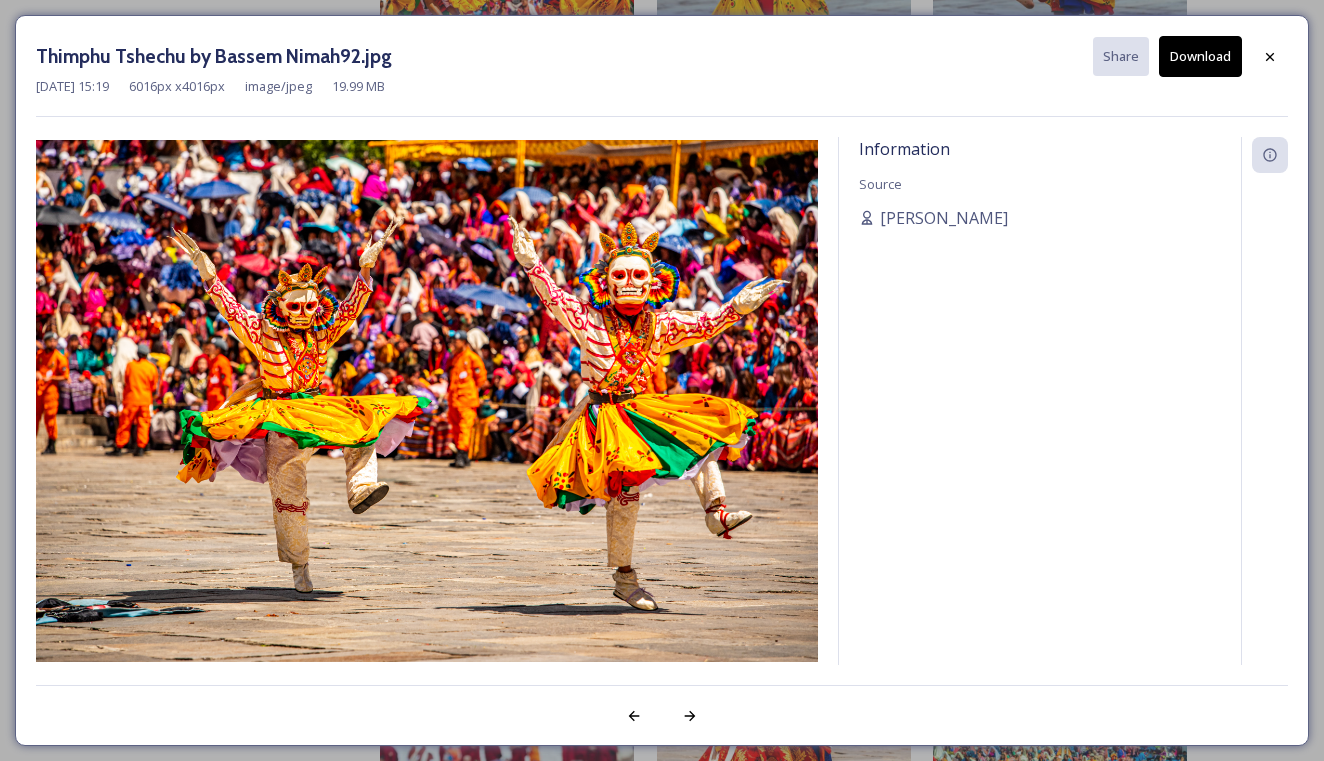 click on "Download" at bounding box center [1200, 56] 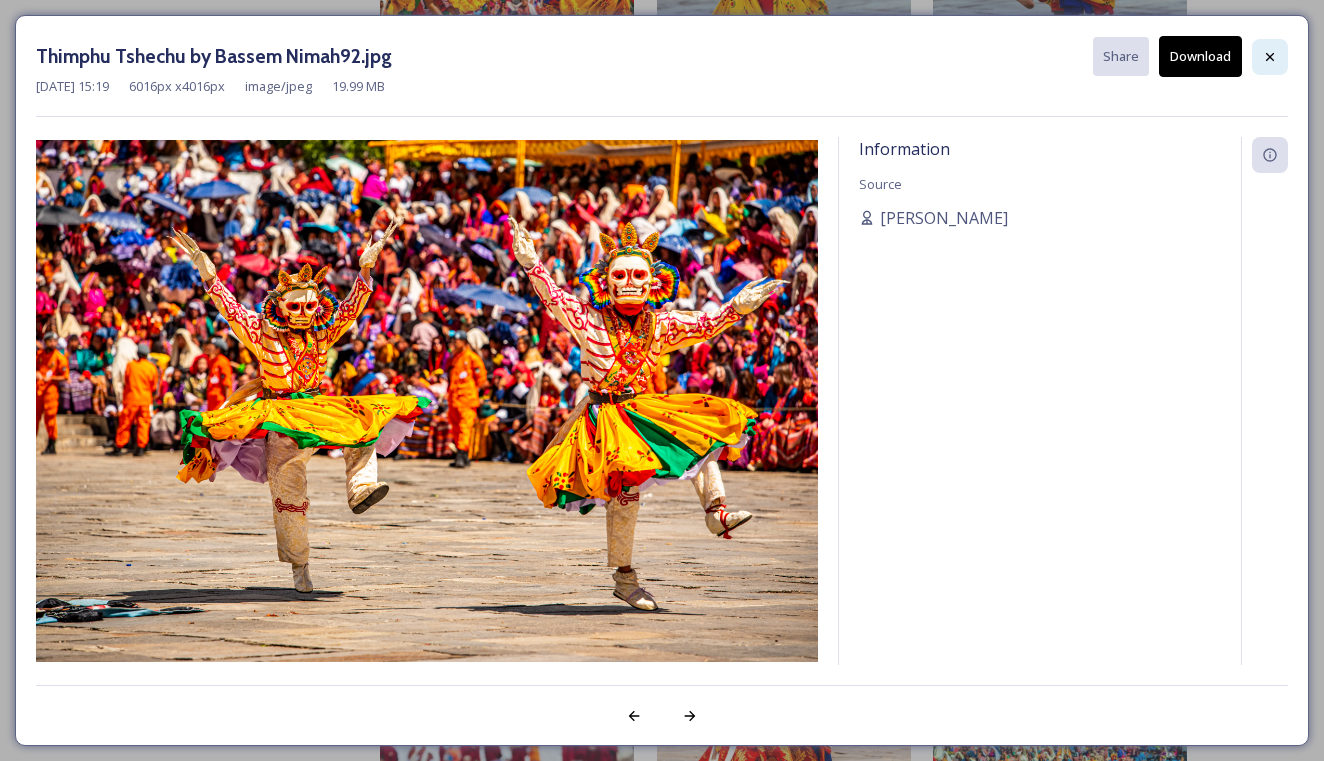 click at bounding box center [1270, 57] 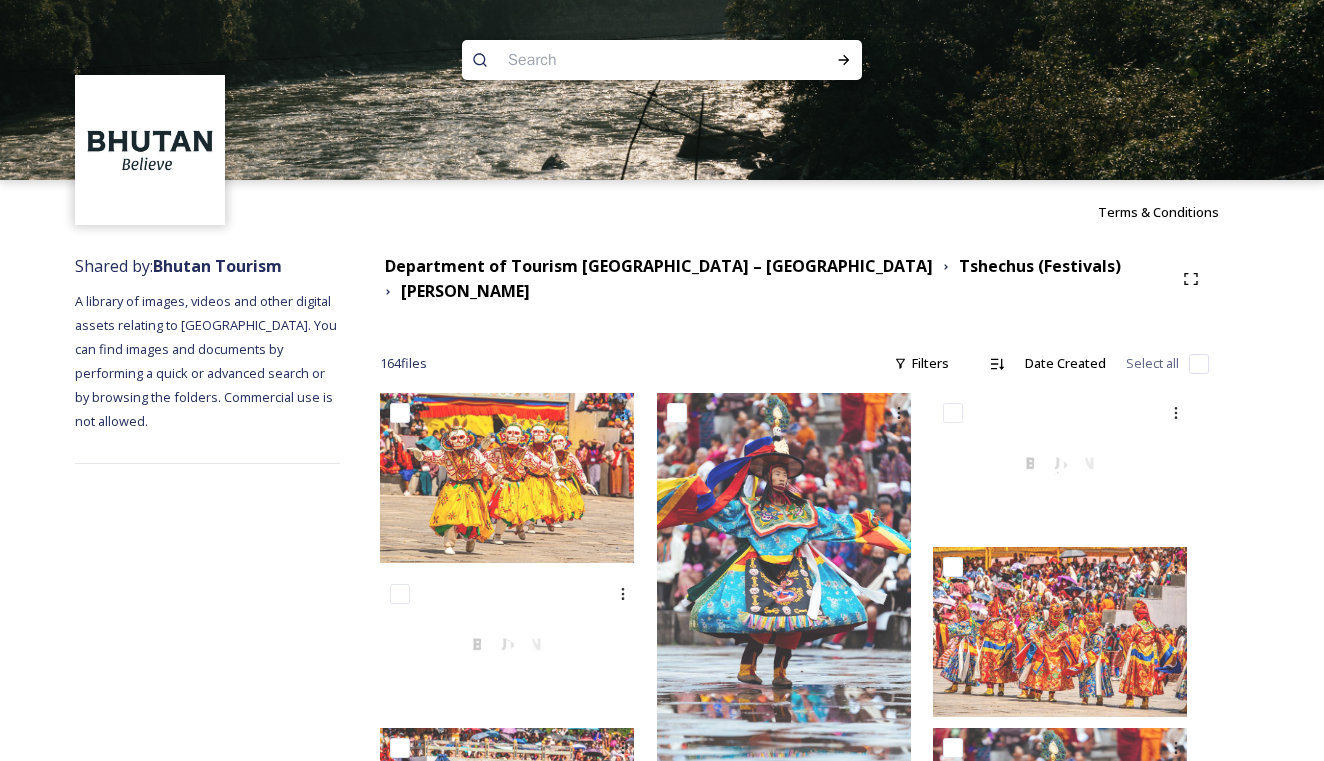 scroll, scrollTop: 0, scrollLeft: 0, axis: both 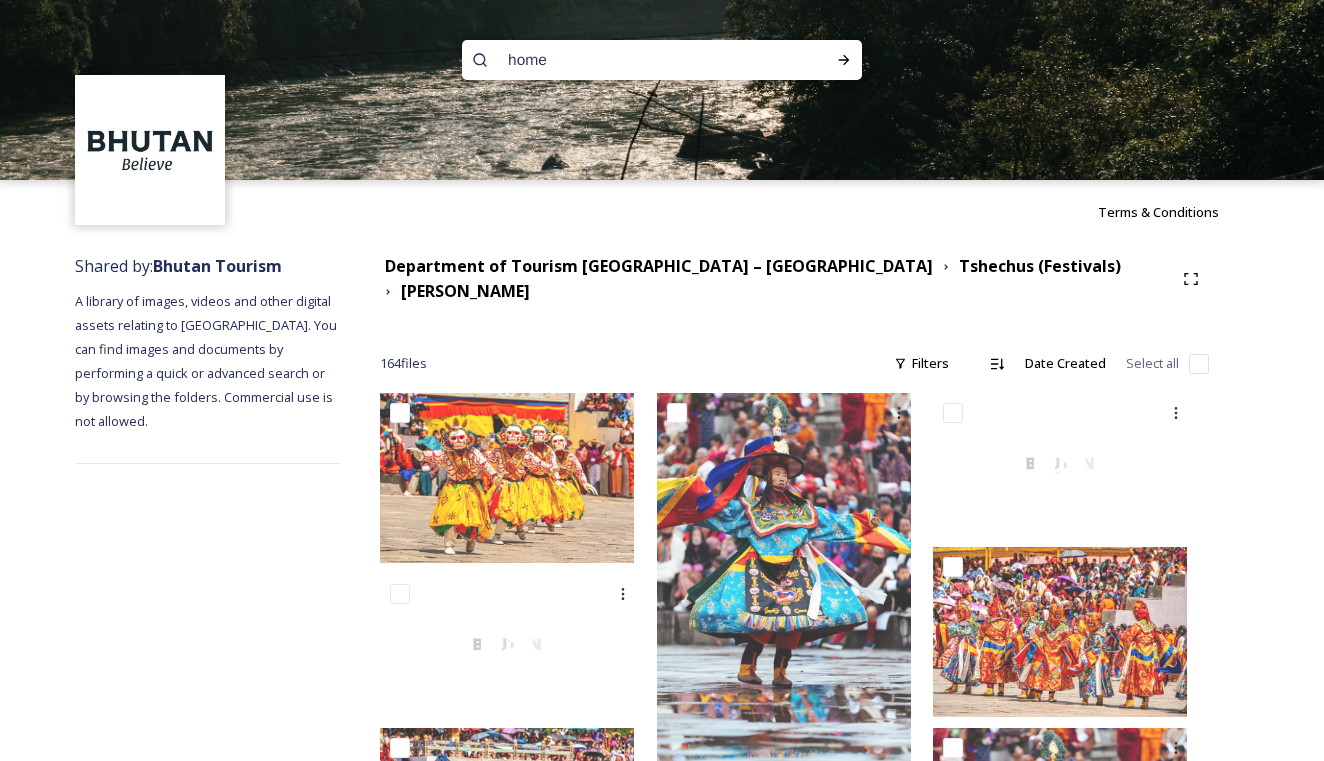 type on "home" 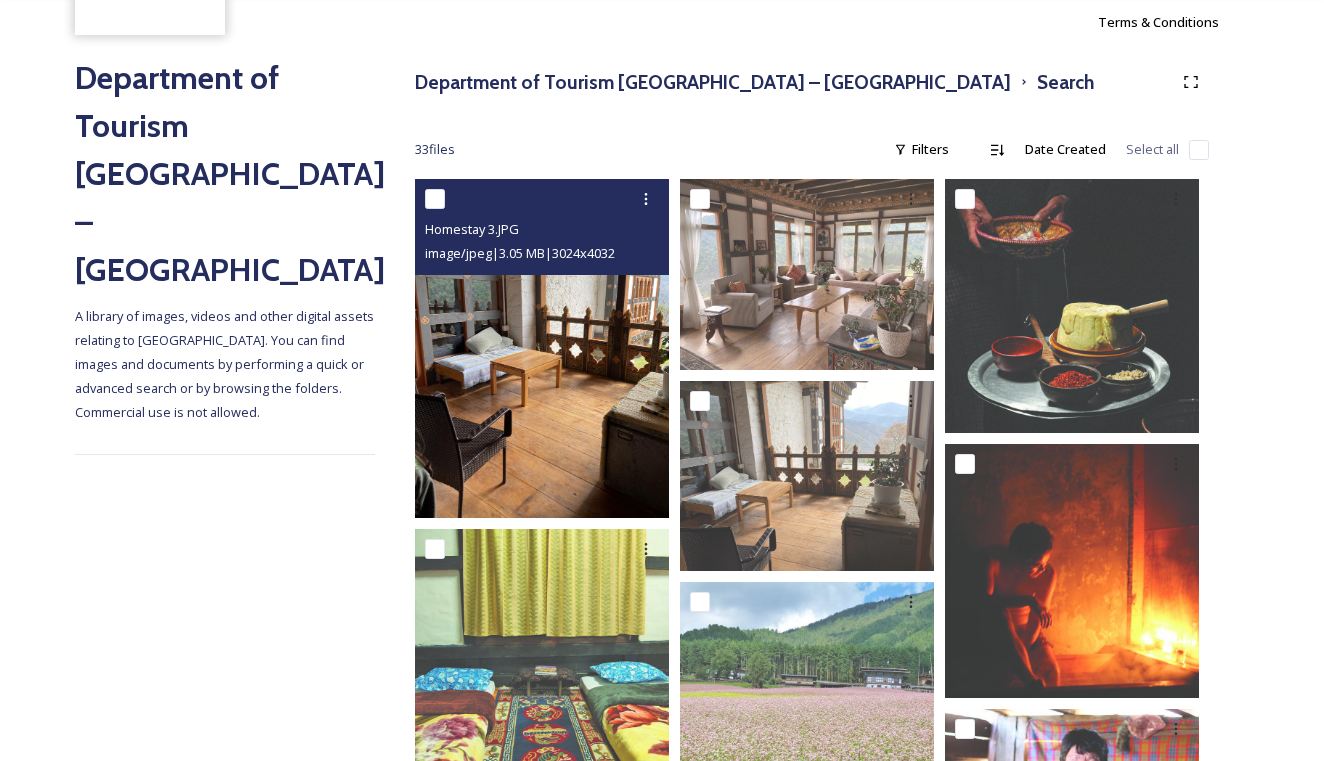 scroll, scrollTop: 195, scrollLeft: 0, axis: vertical 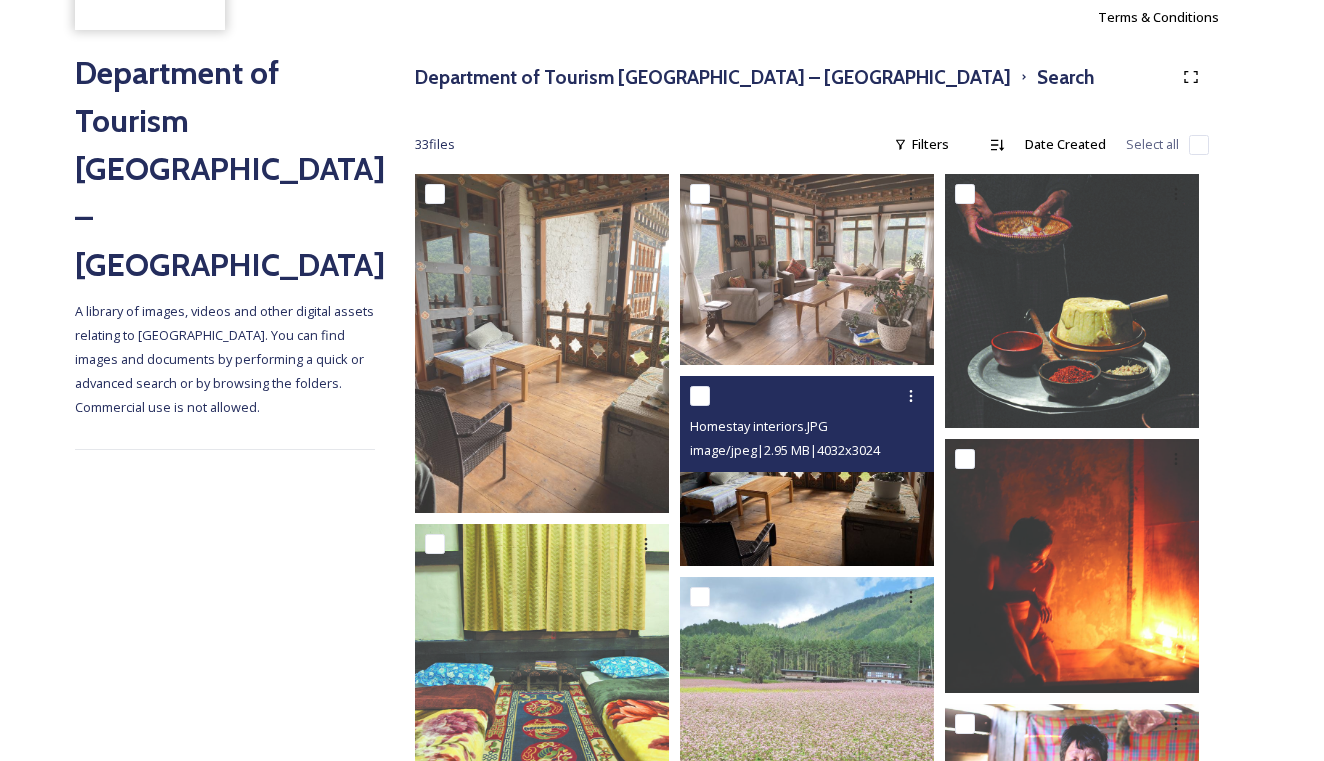 click at bounding box center (807, 471) 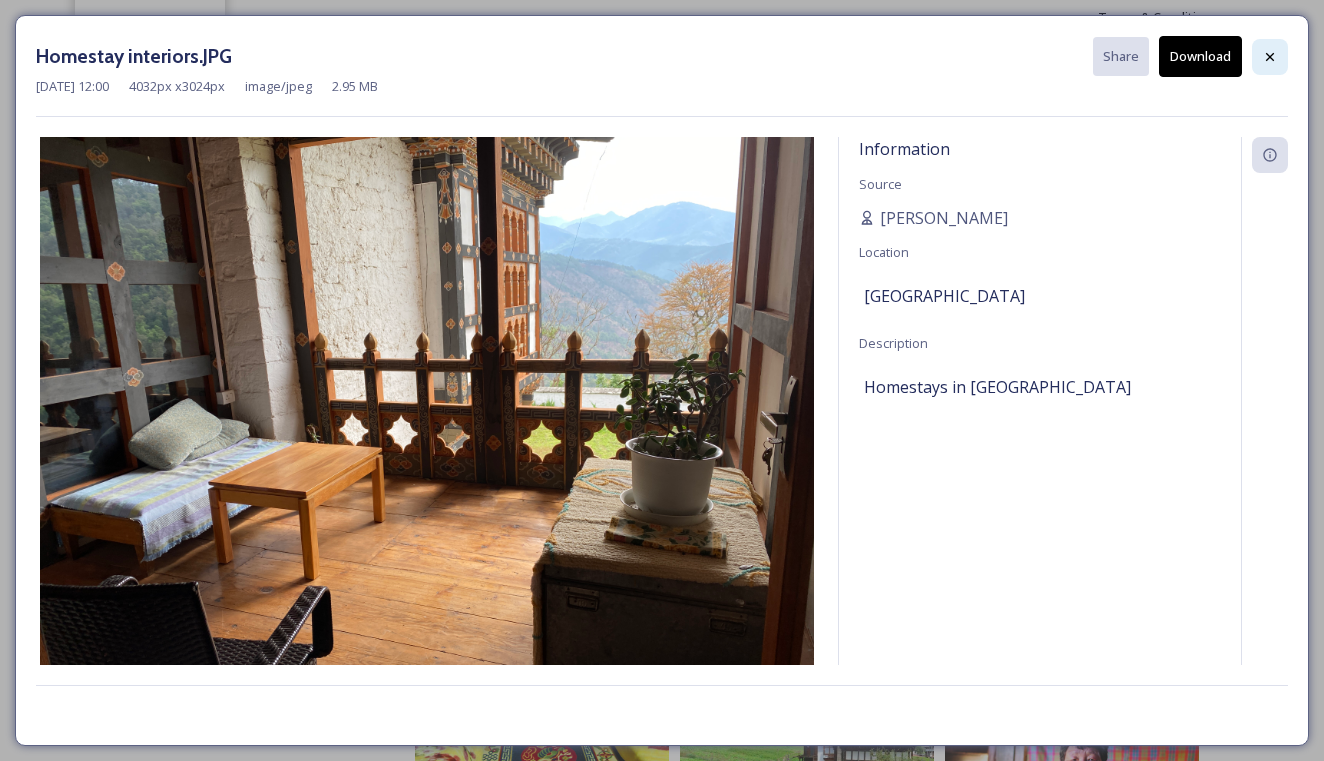 click at bounding box center (1270, 57) 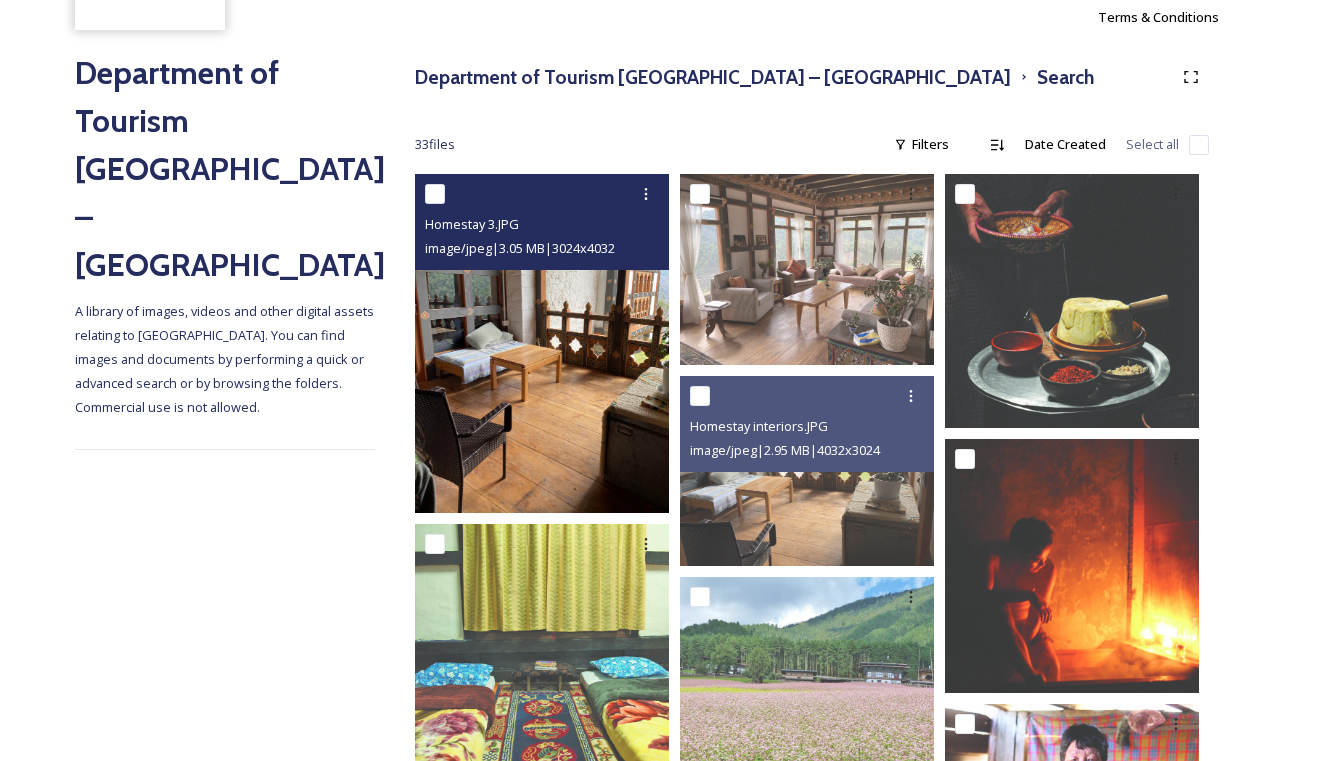 click at bounding box center [542, 343] 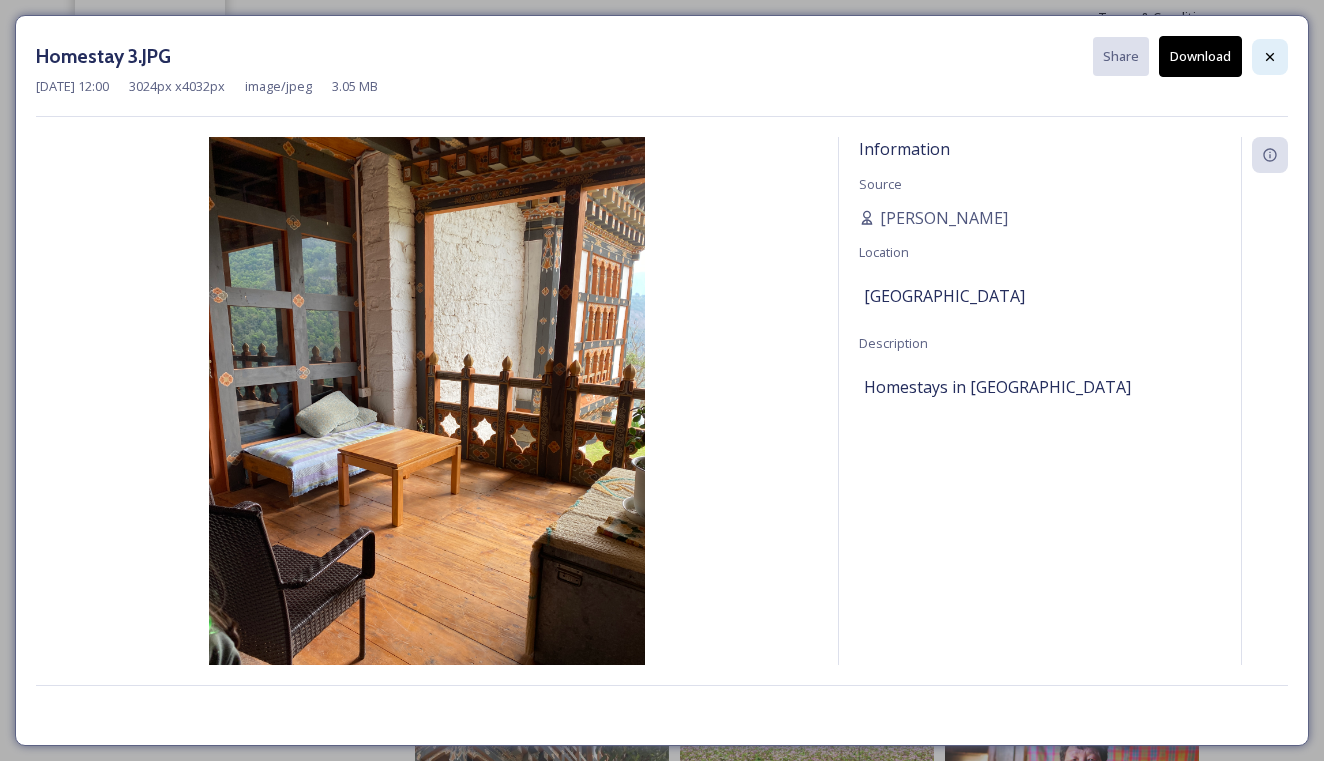 click at bounding box center [1270, 57] 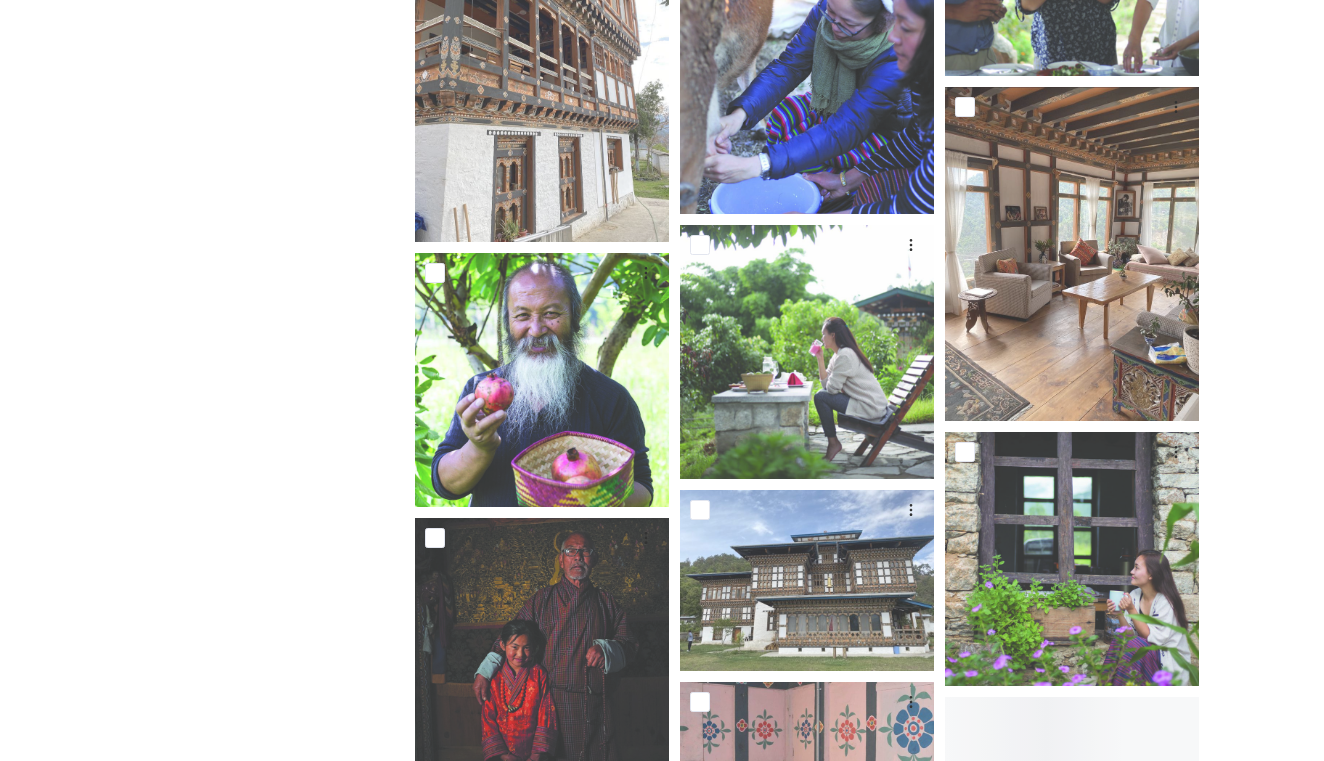 scroll, scrollTop: 1342, scrollLeft: 0, axis: vertical 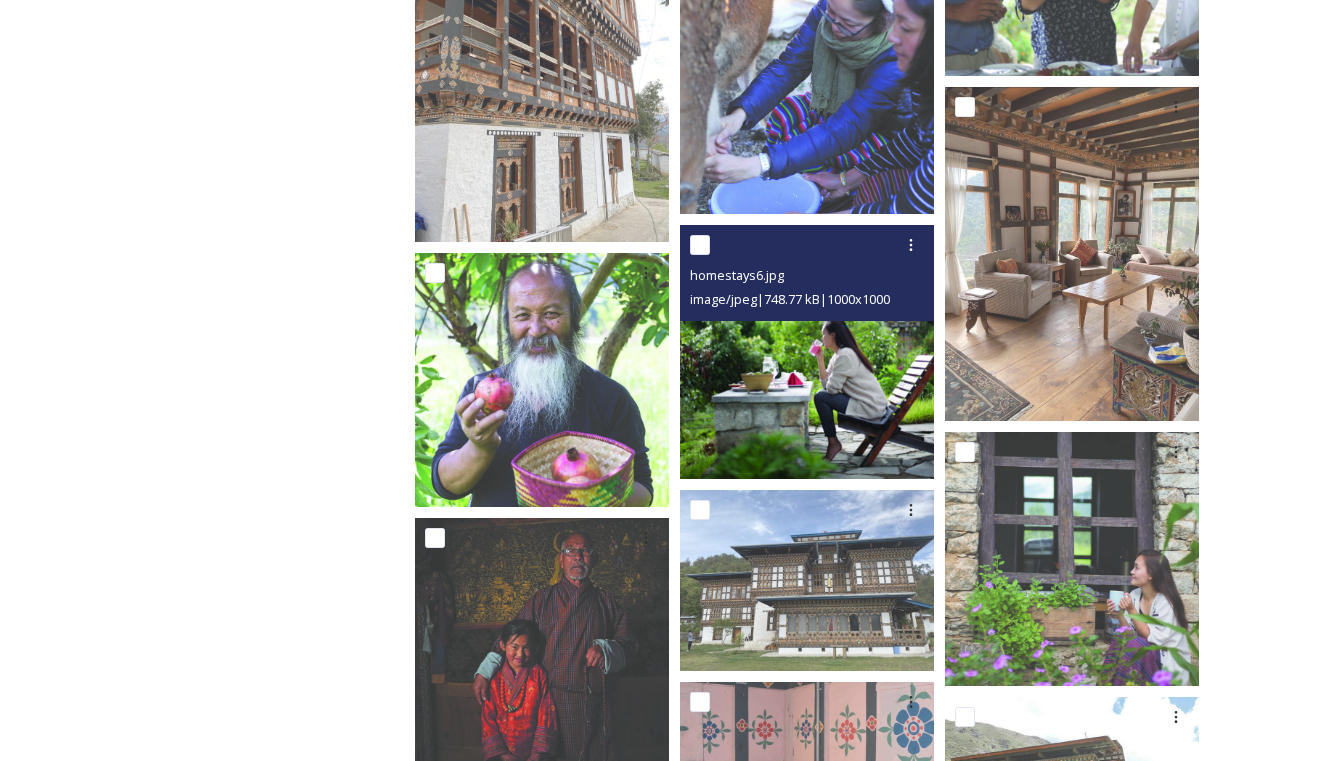 click on "homestays6.jpg image/jpeg  |  748.77 kB  |  1000  x  1000" at bounding box center (807, 273) 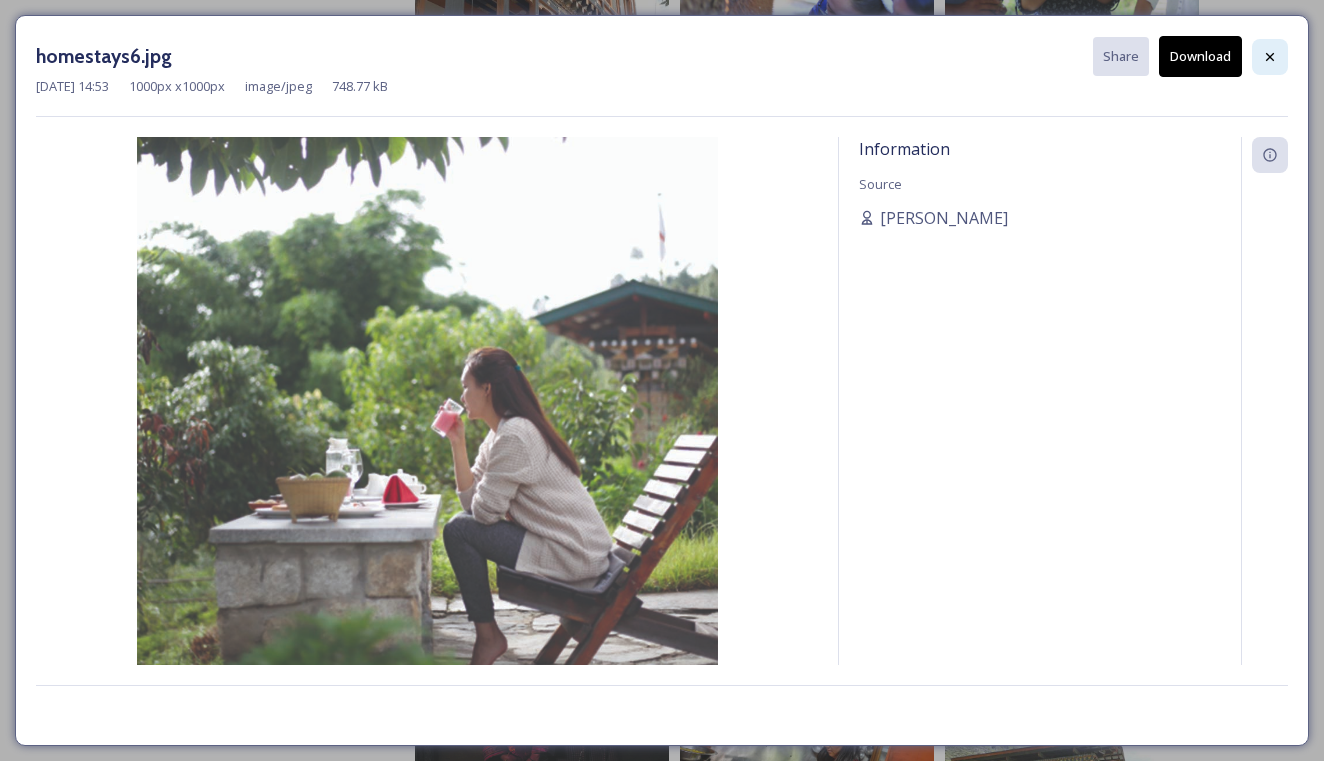 click at bounding box center [1270, 57] 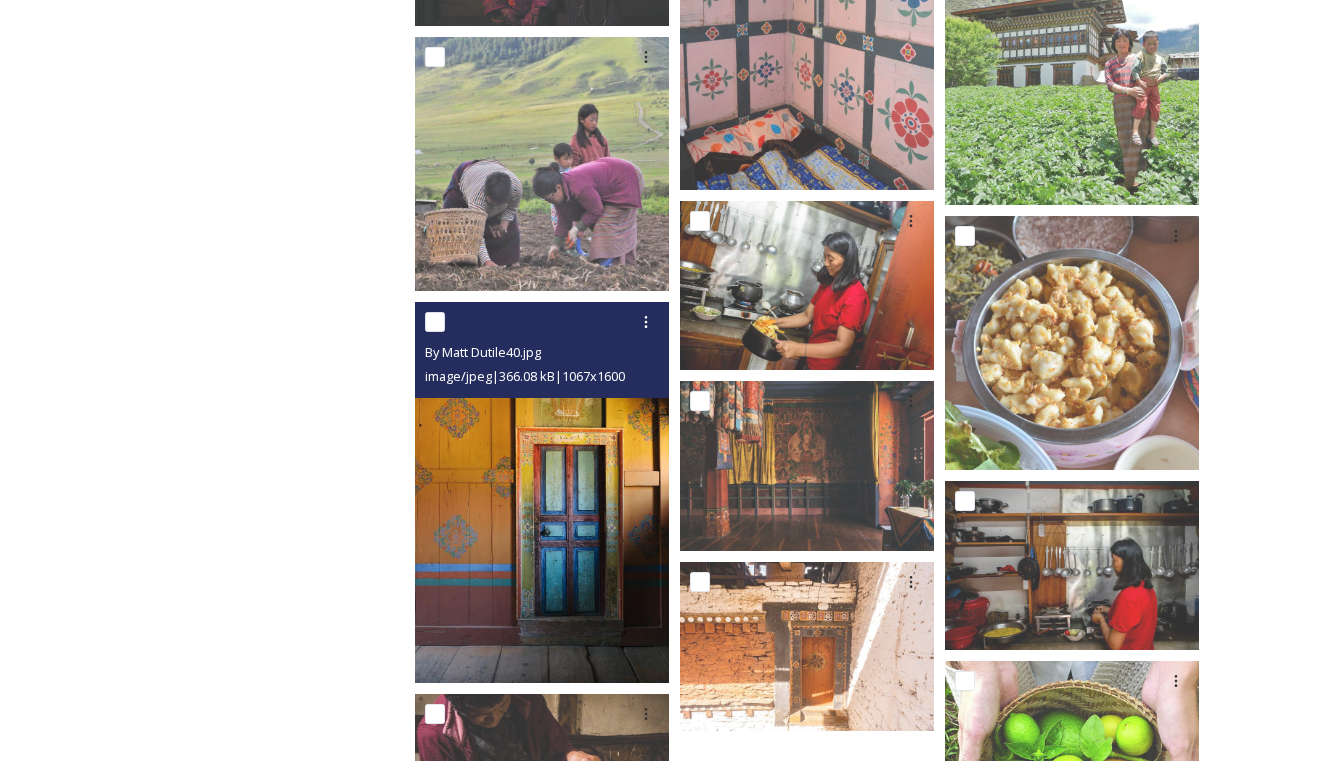 scroll, scrollTop: 2088, scrollLeft: 0, axis: vertical 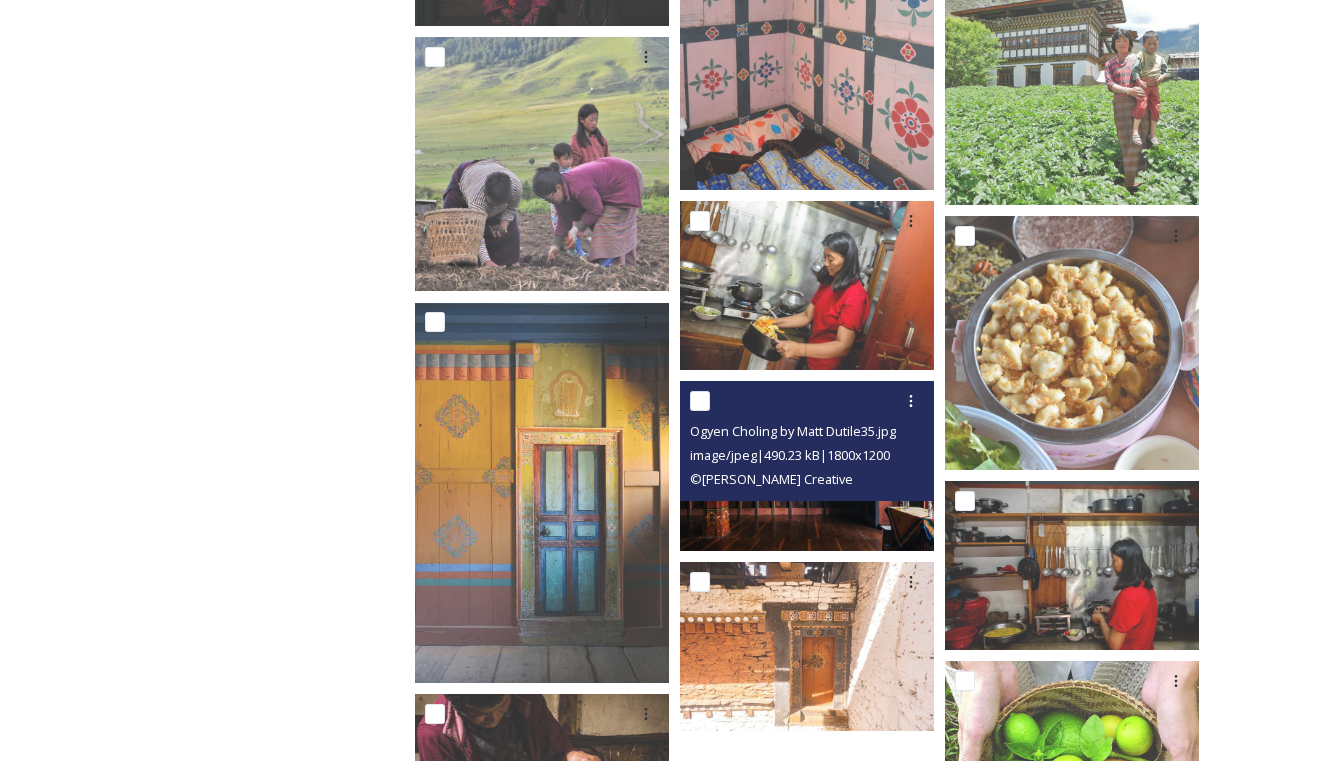click on "© Matt Dutile Creative" at bounding box center (771, 479) 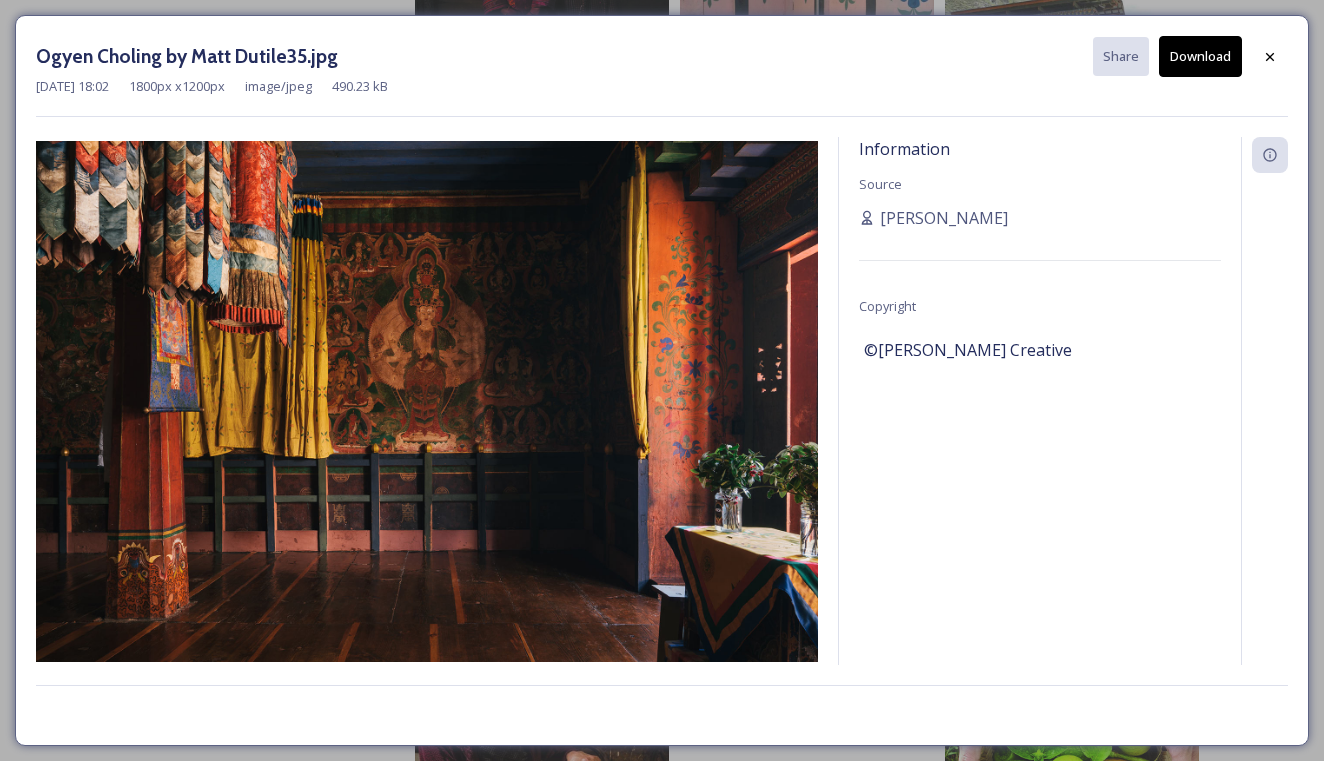 click on "Download" at bounding box center (1200, 56) 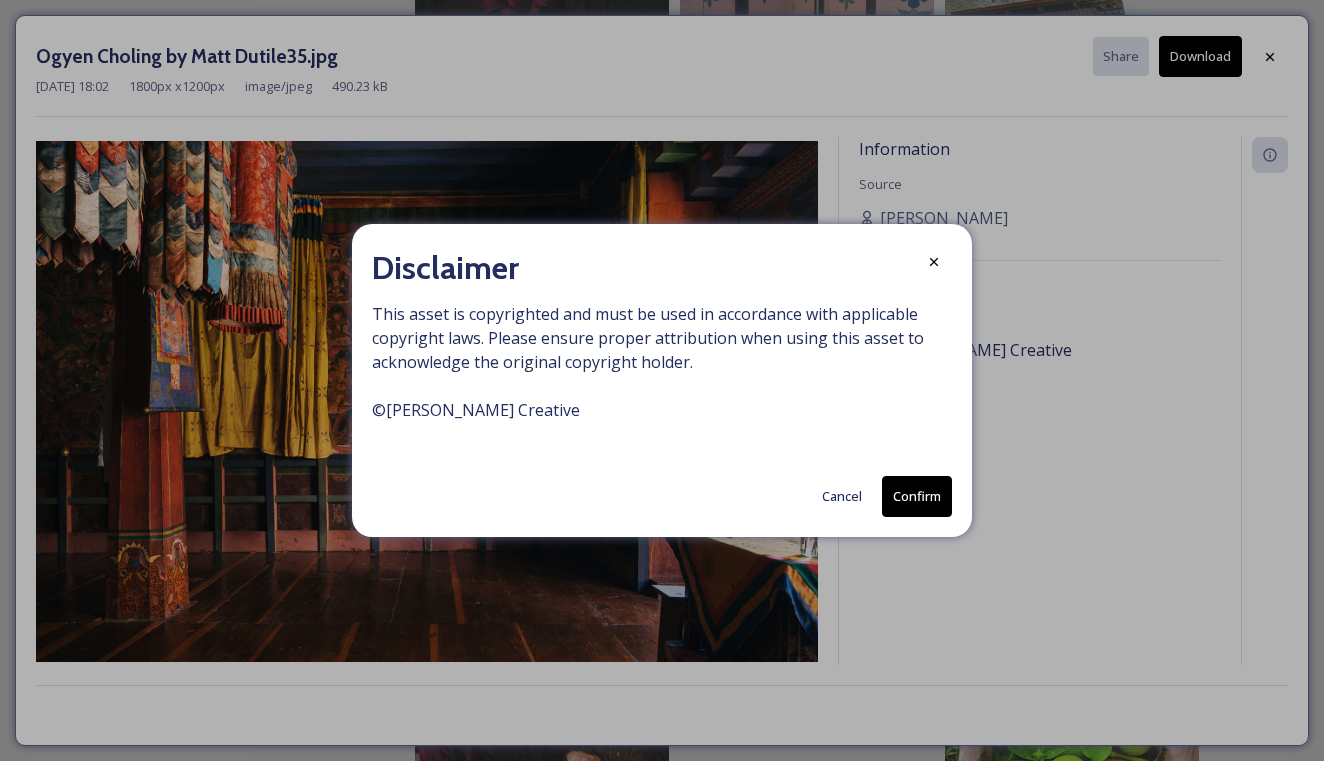 click on "Confirm" at bounding box center (917, 496) 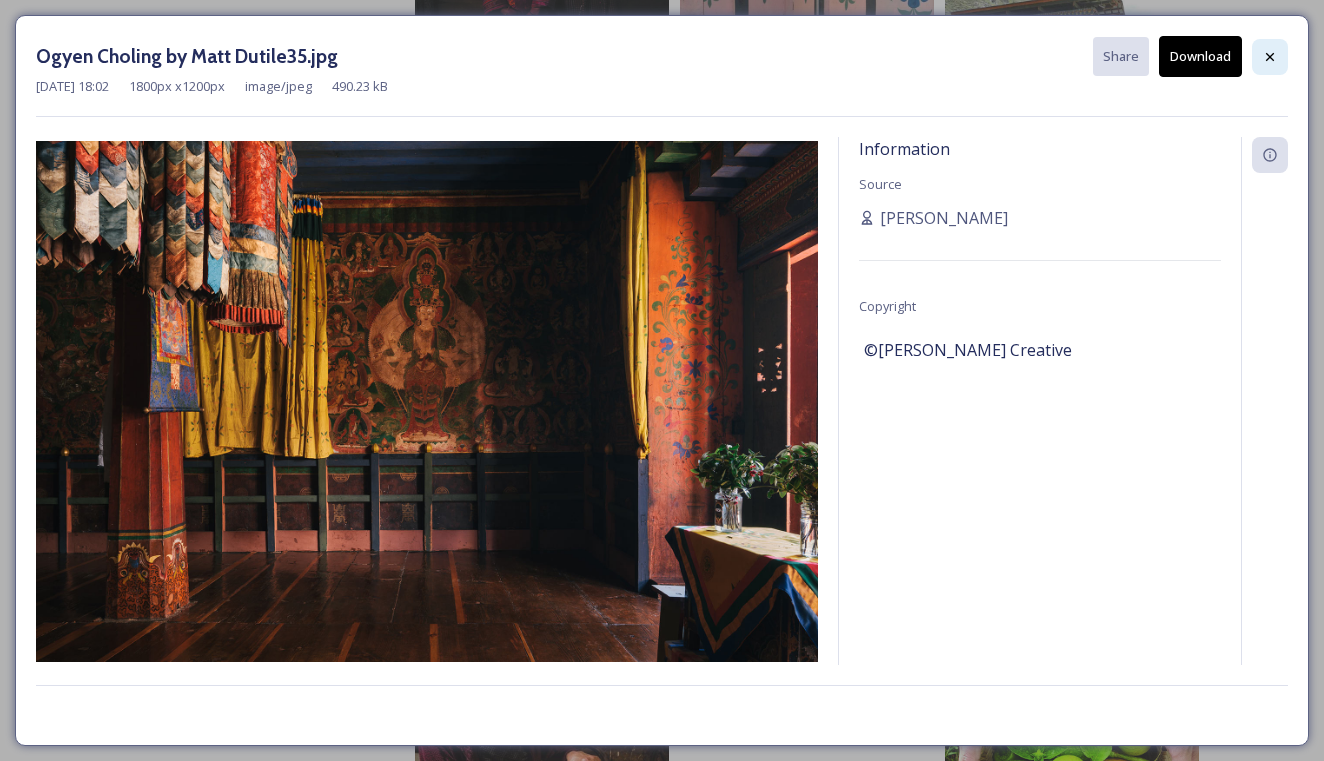 click at bounding box center [1270, 57] 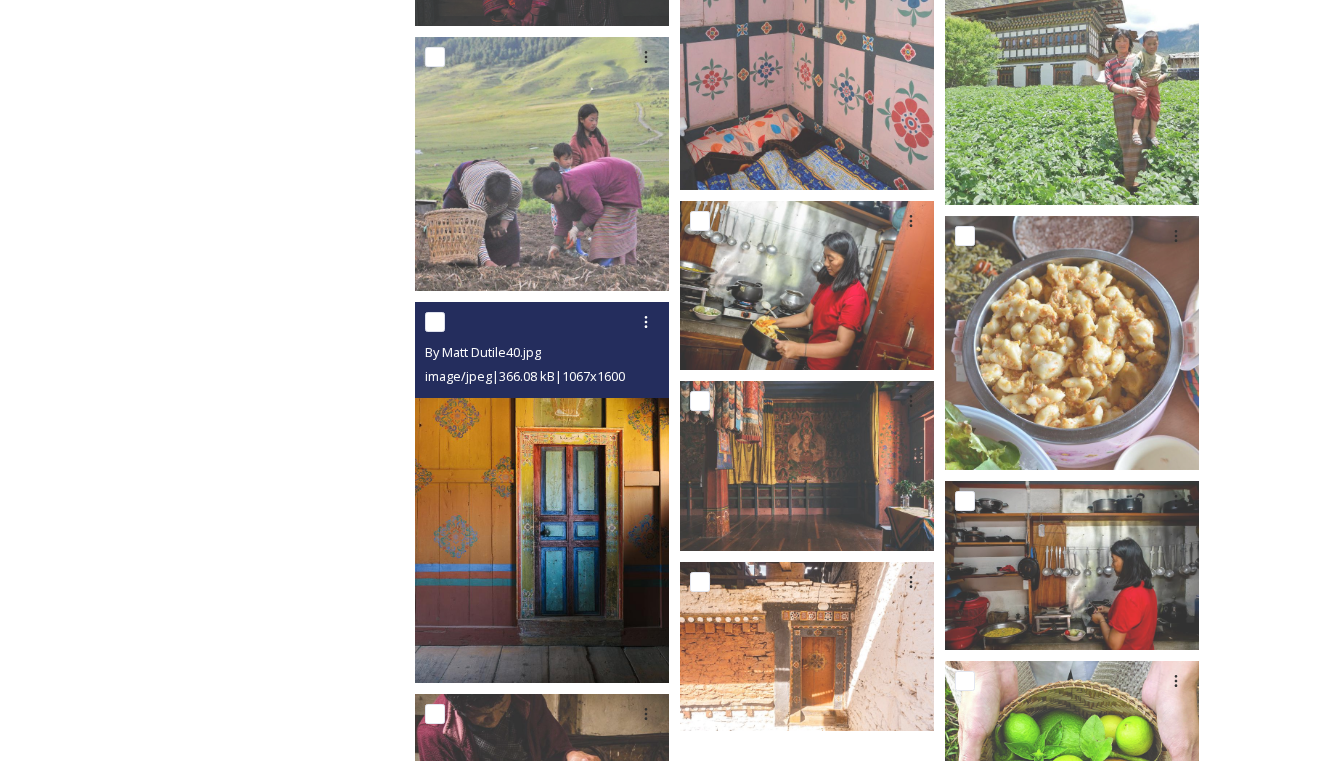 click at bounding box center (542, 493) 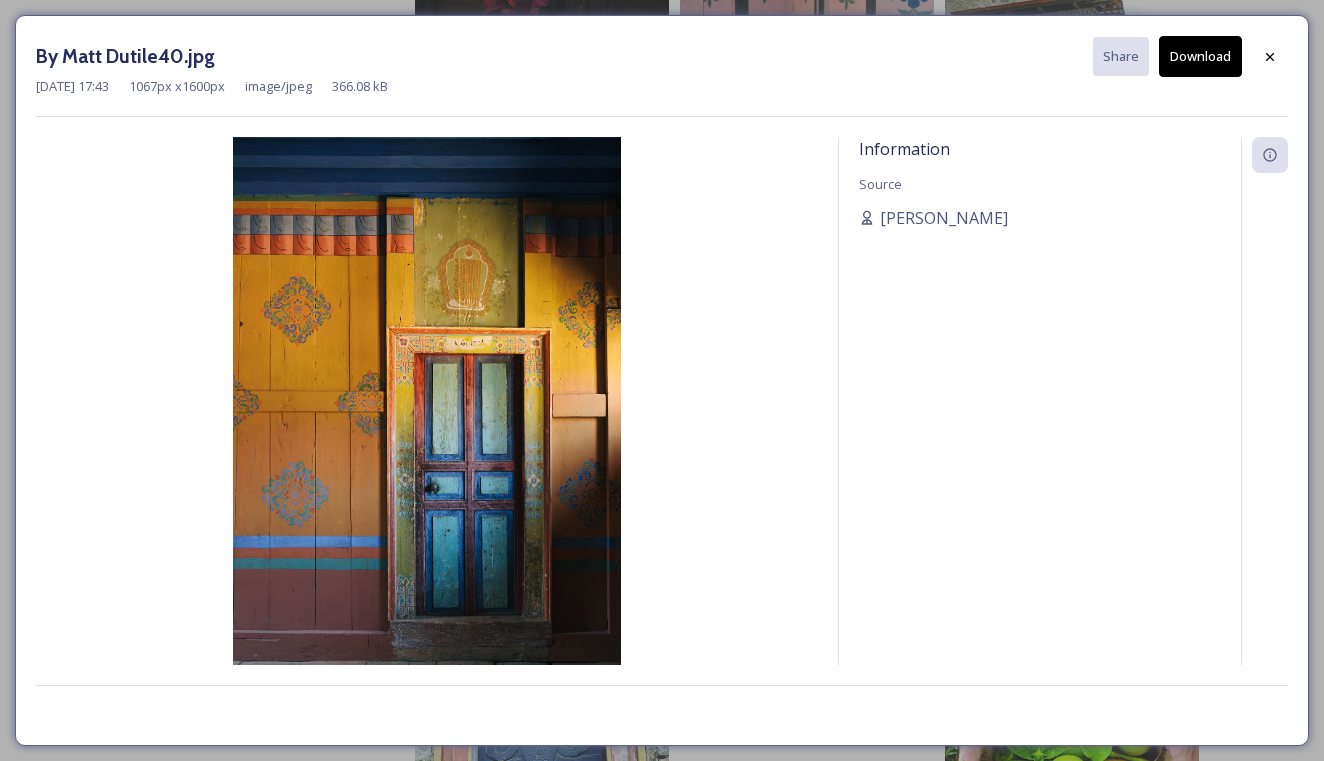 click on "Download" at bounding box center (1200, 56) 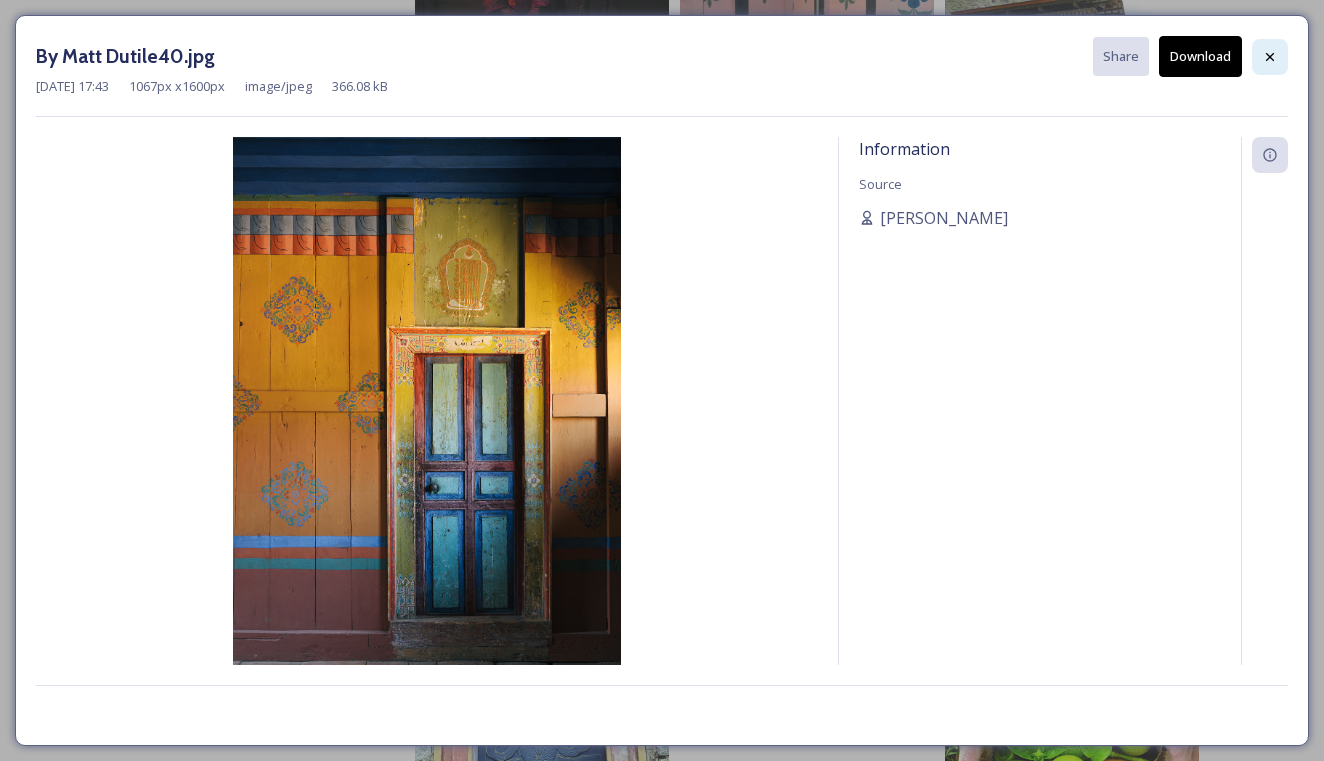 click at bounding box center [1270, 57] 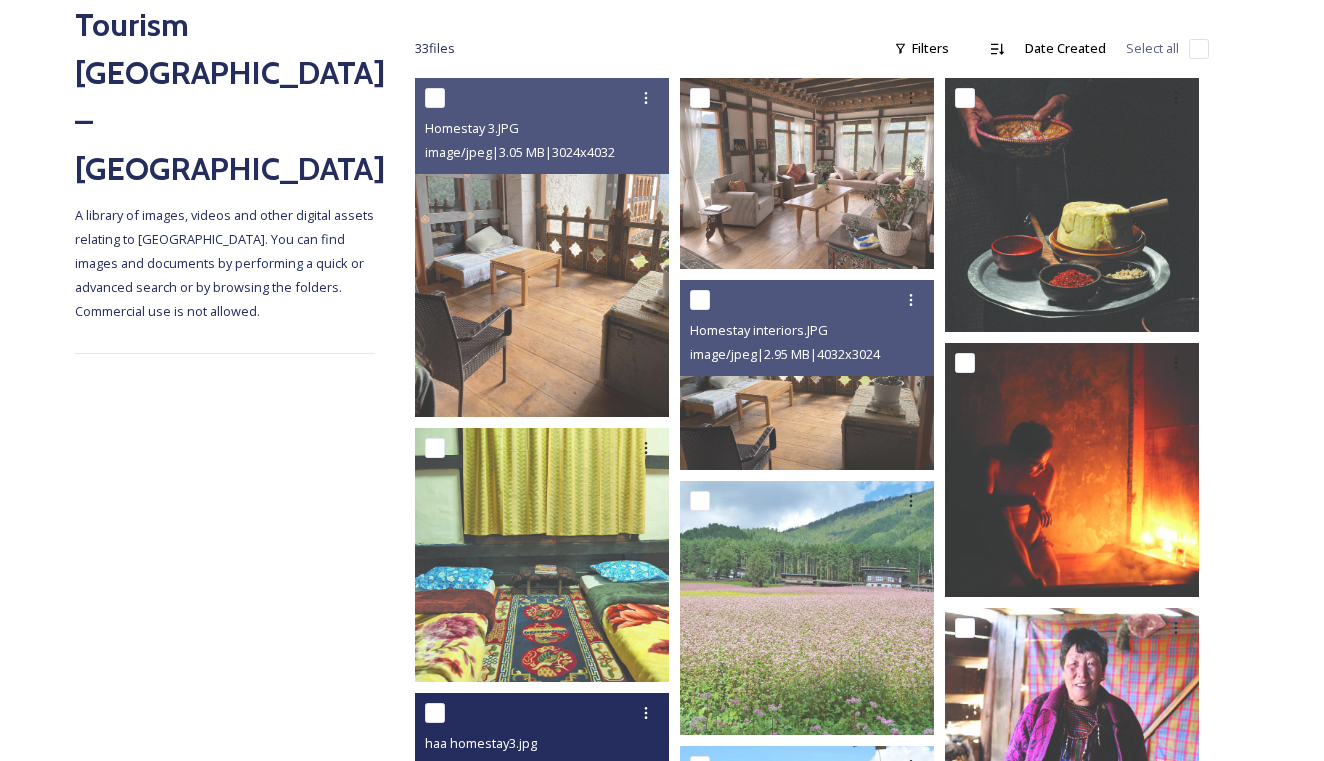 scroll, scrollTop: 217, scrollLeft: 0, axis: vertical 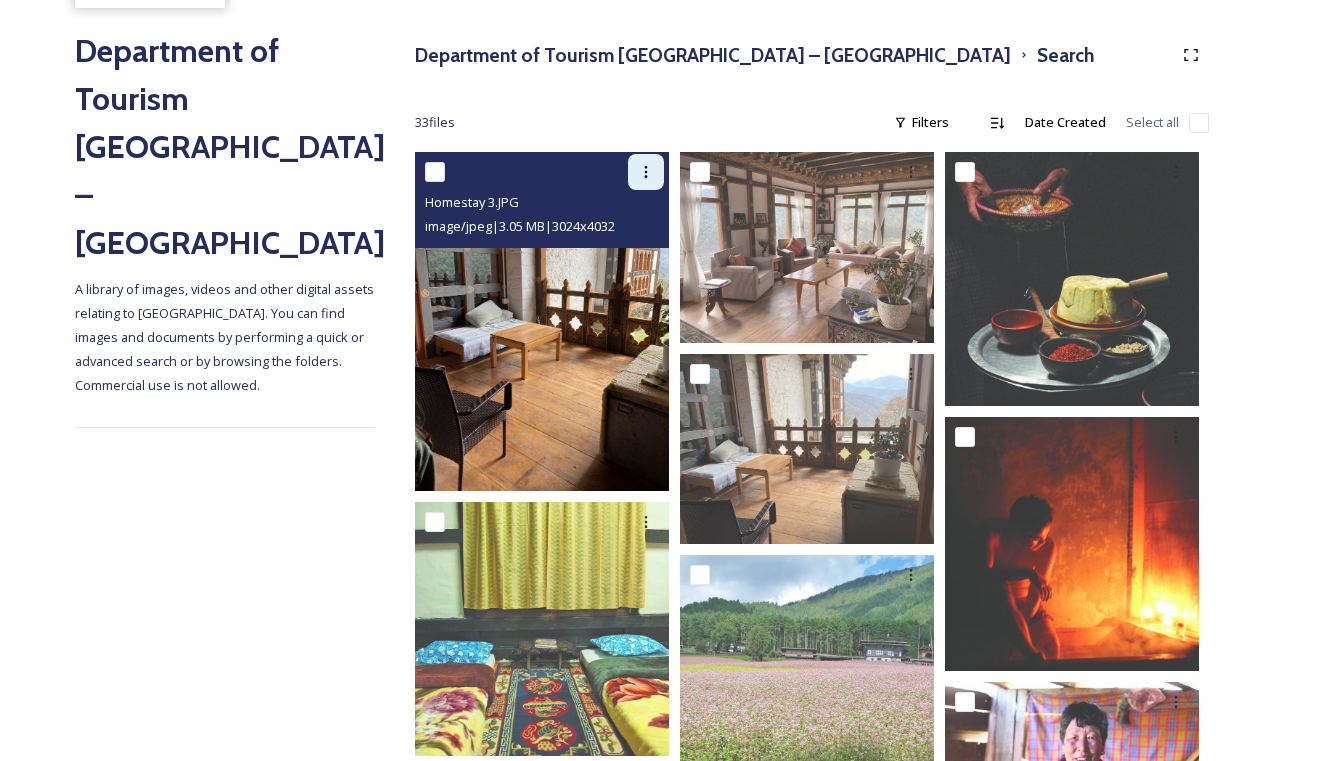 click at bounding box center [646, 172] 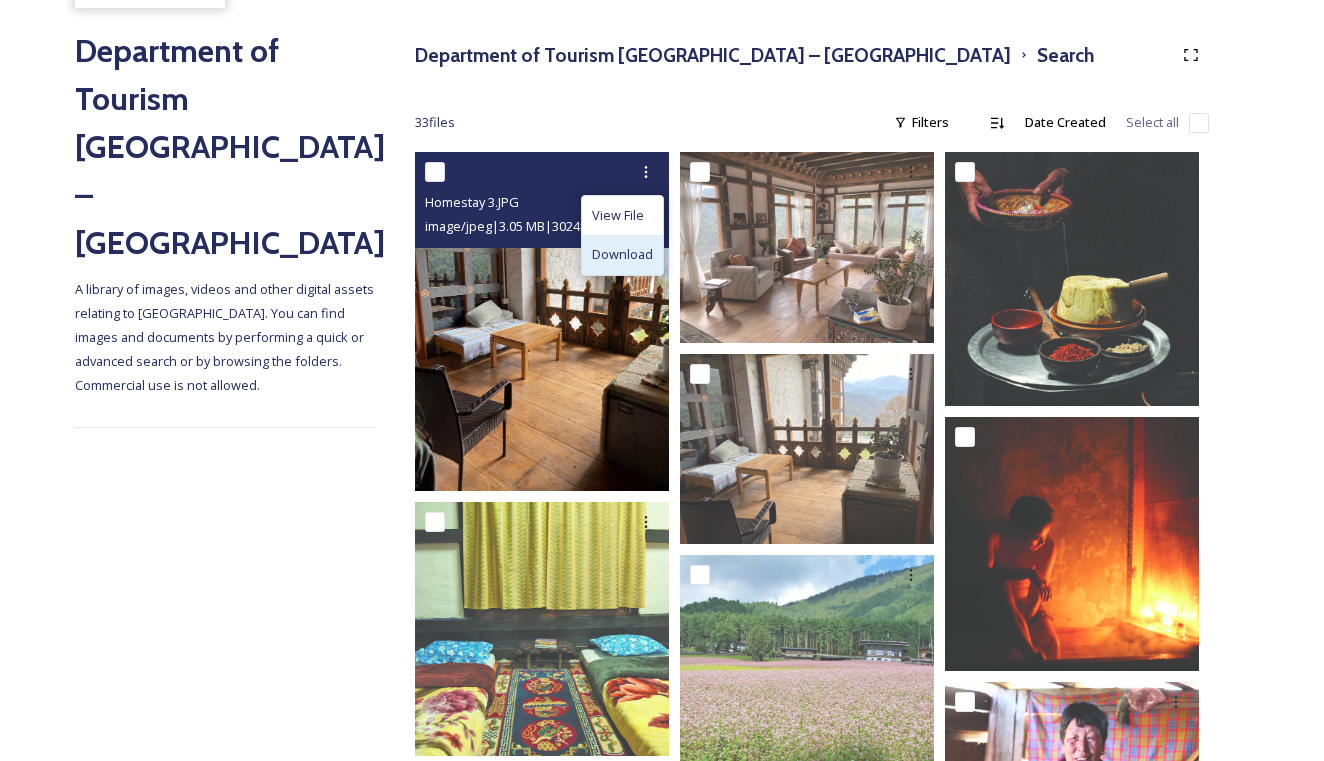 click on "Download" at bounding box center (622, 254) 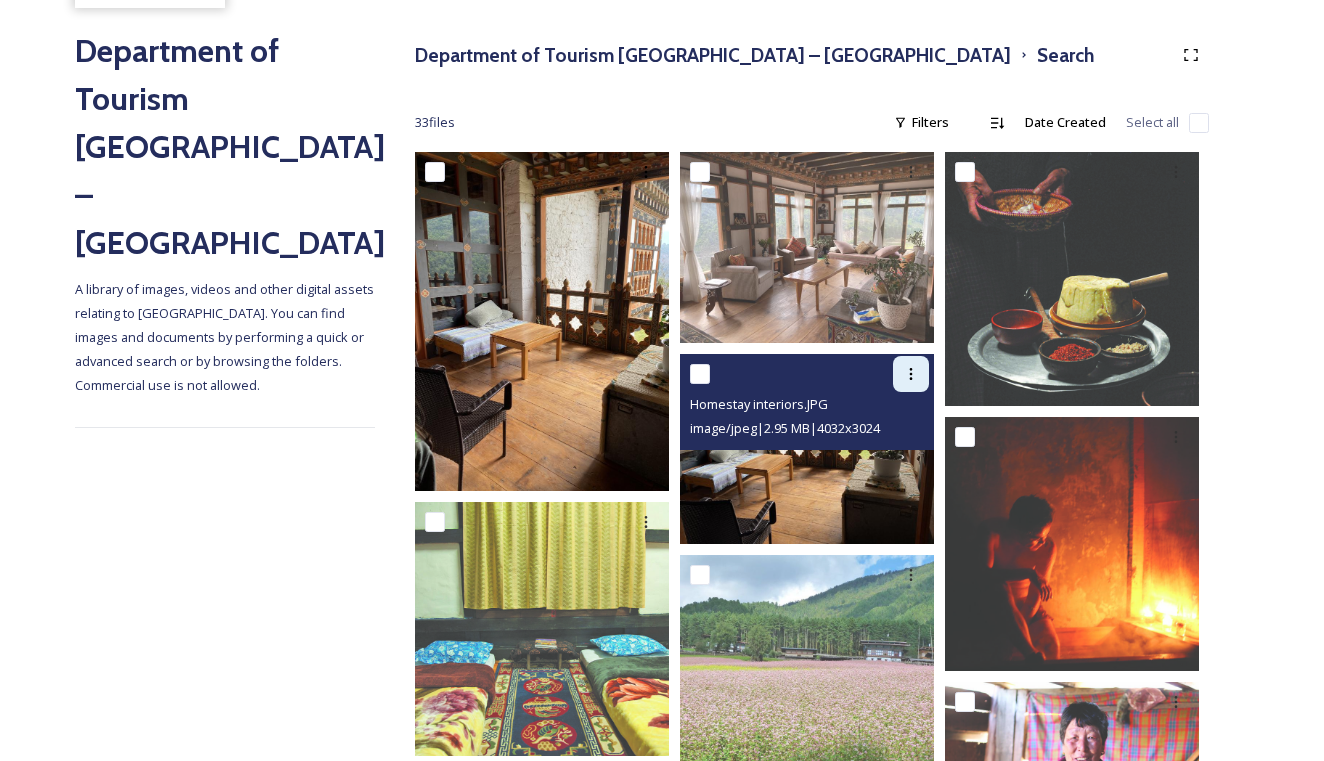 click 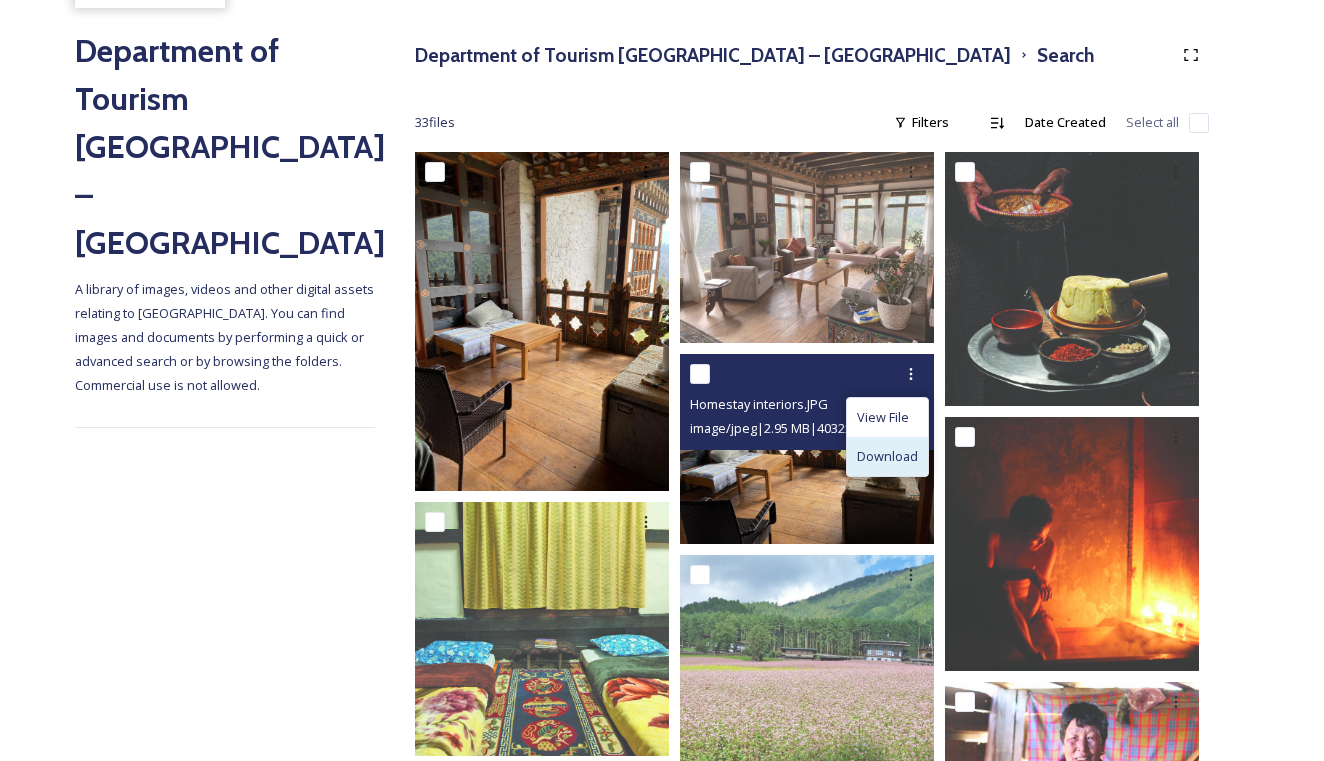 click on "Download" at bounding box center (887, 456) 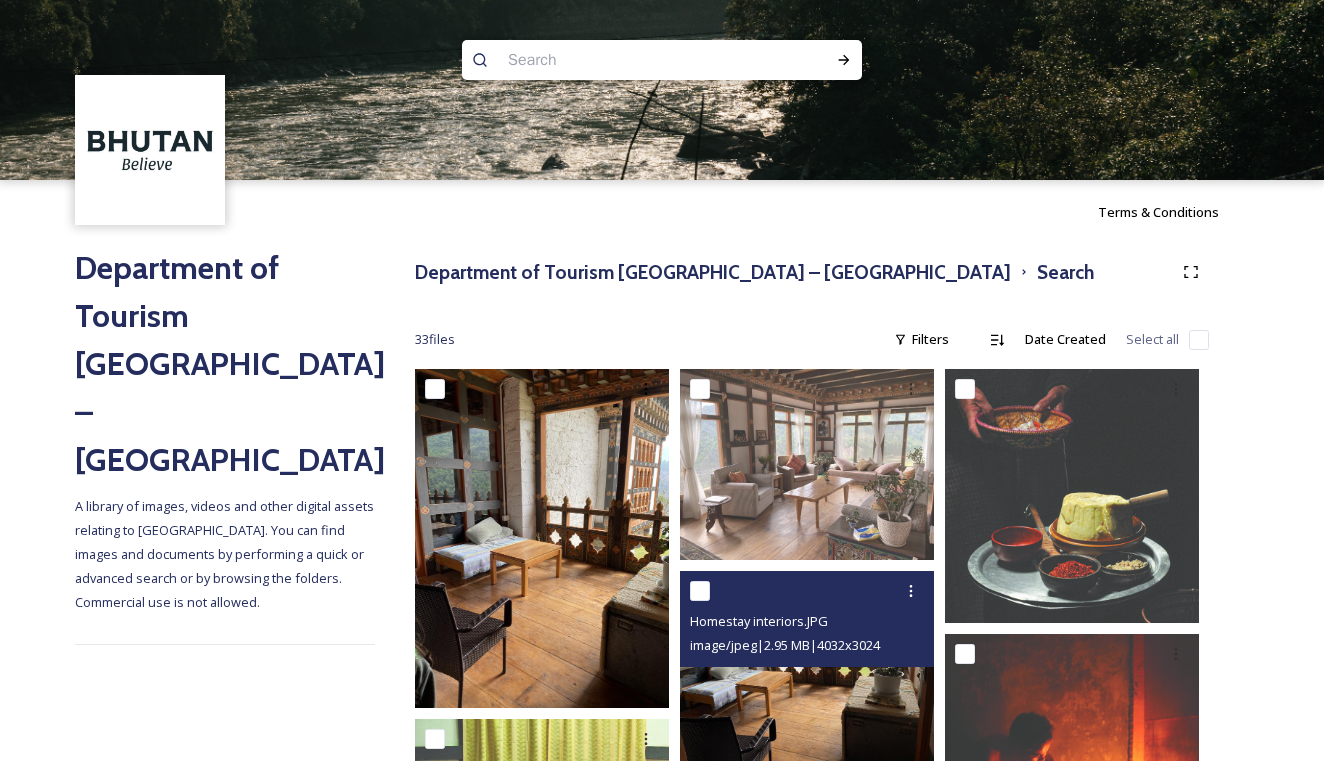 scroll, scrollTop: 0, scrollLeft: 0, axis: both 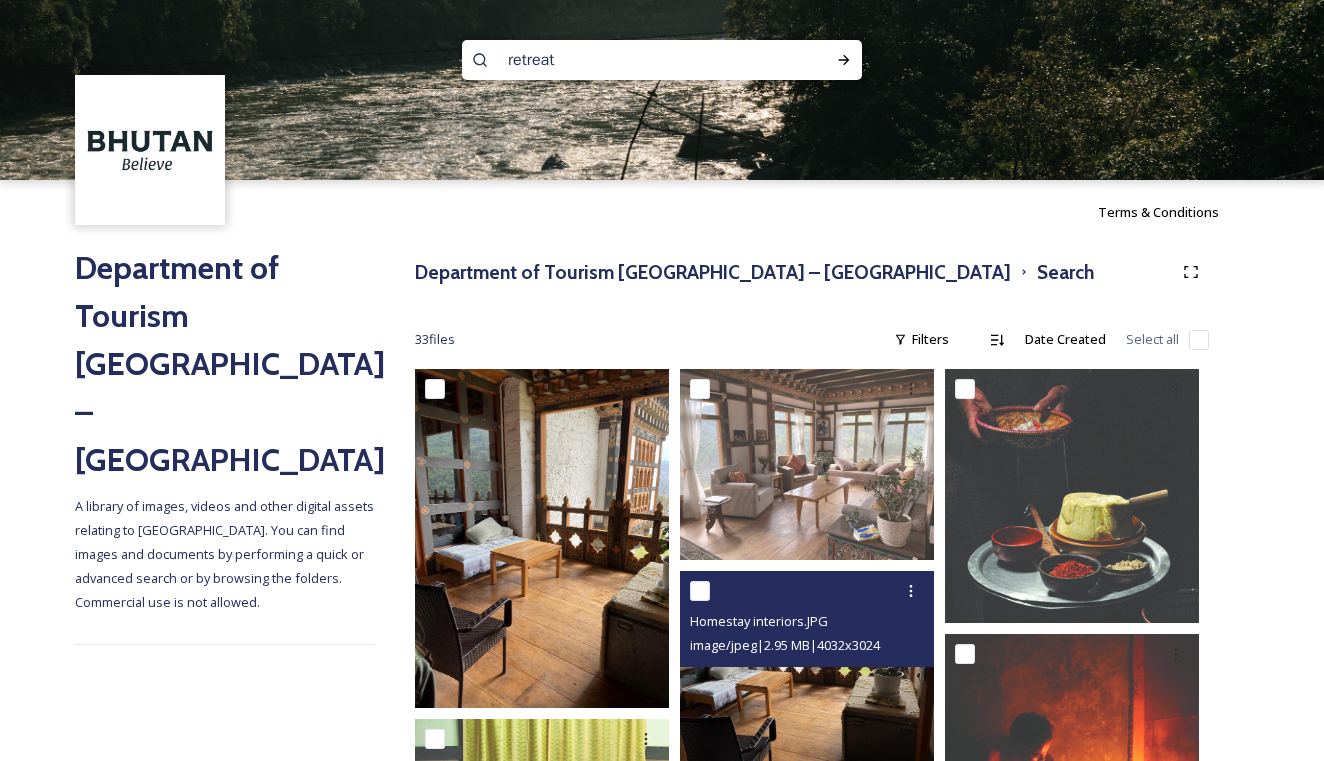type on "retreat" 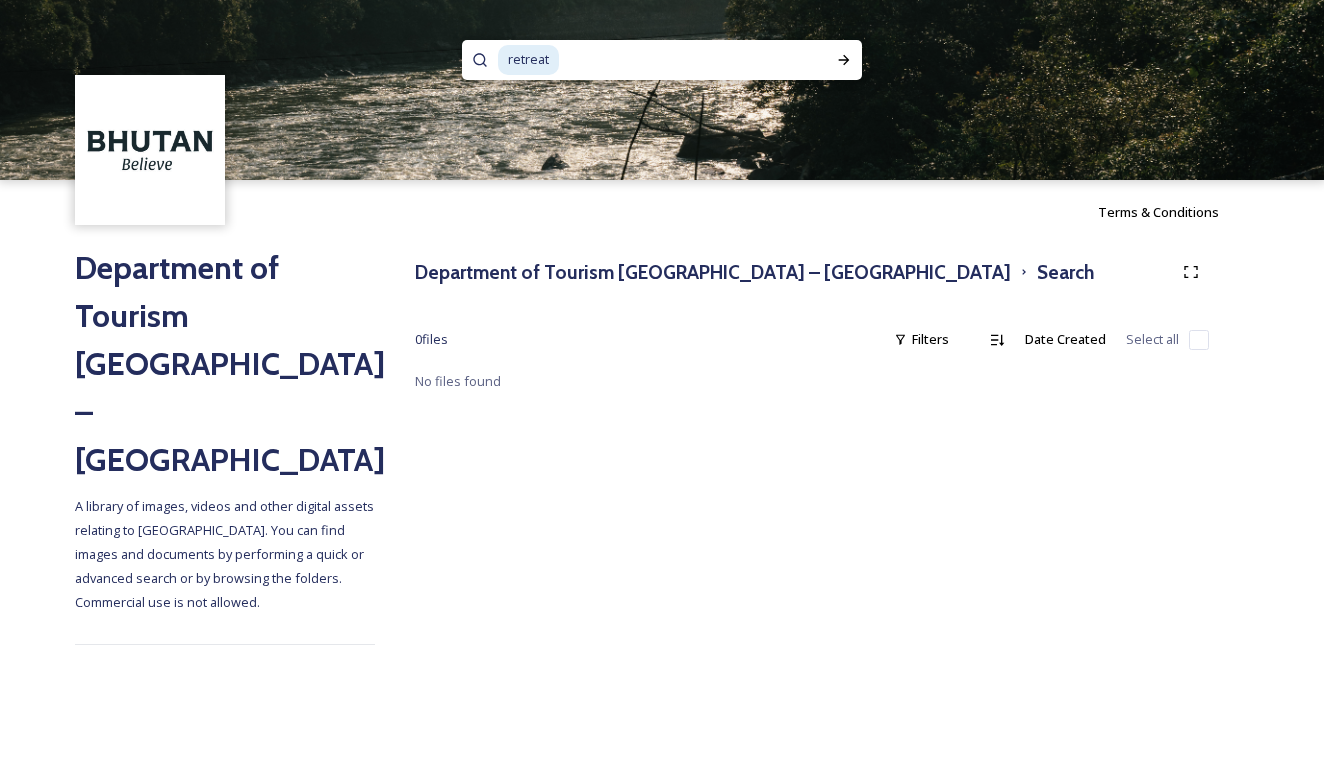 click at bounding box center (670, 60) 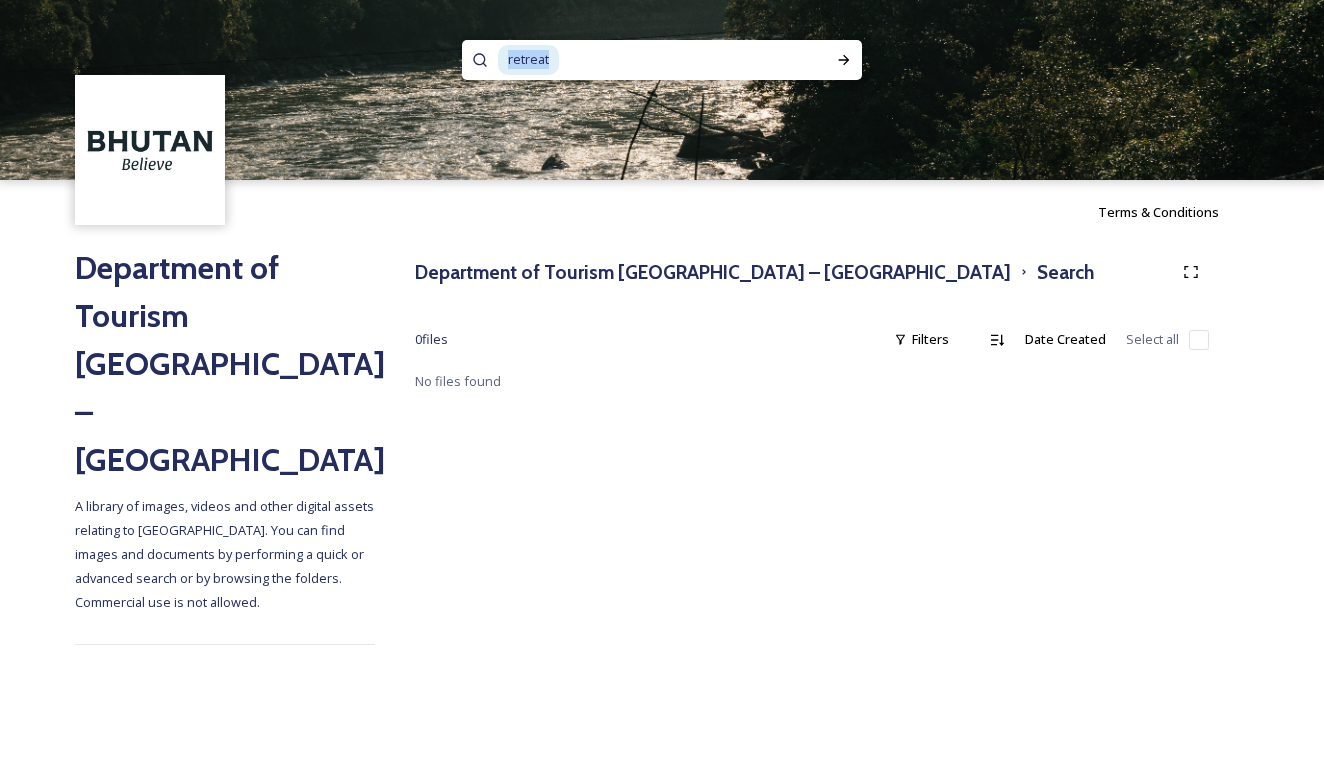 click on "retreat" at bounding box center (528, 59) 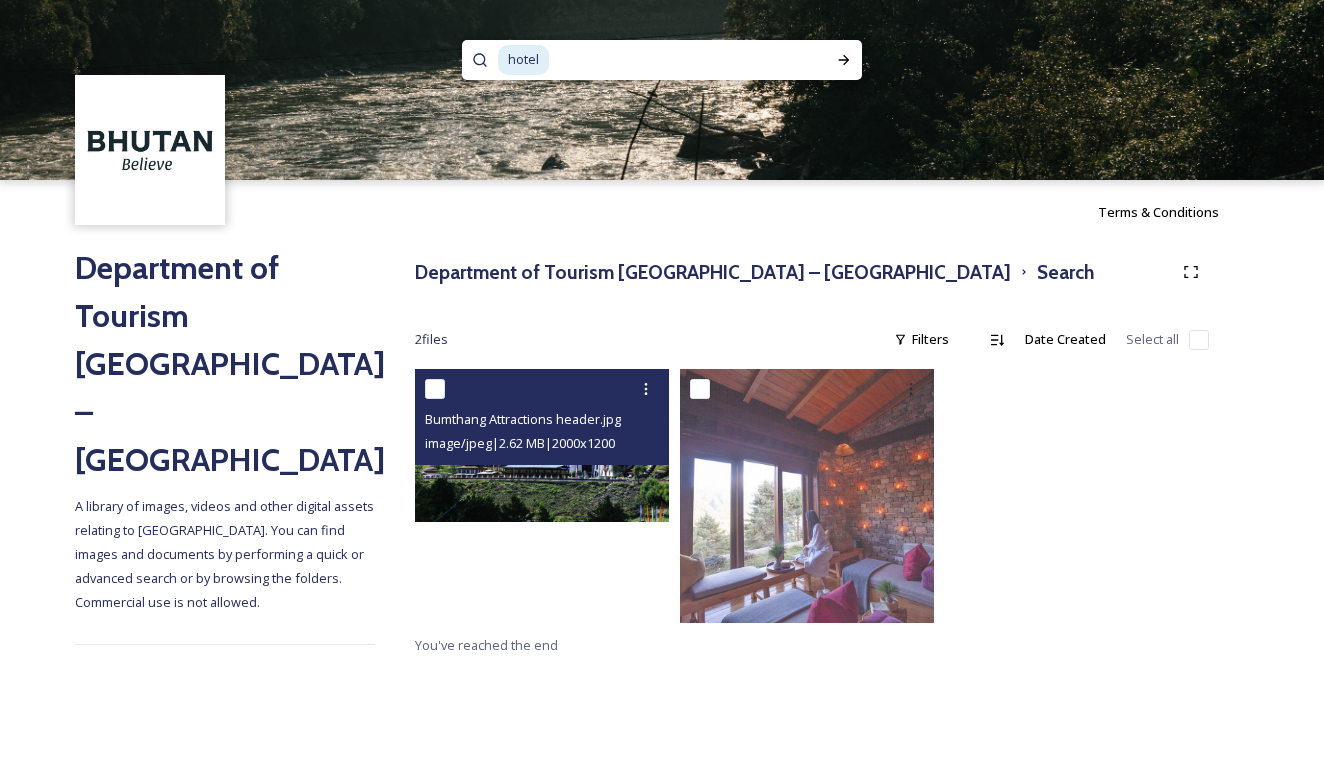 click at bounding box center [542, 445] 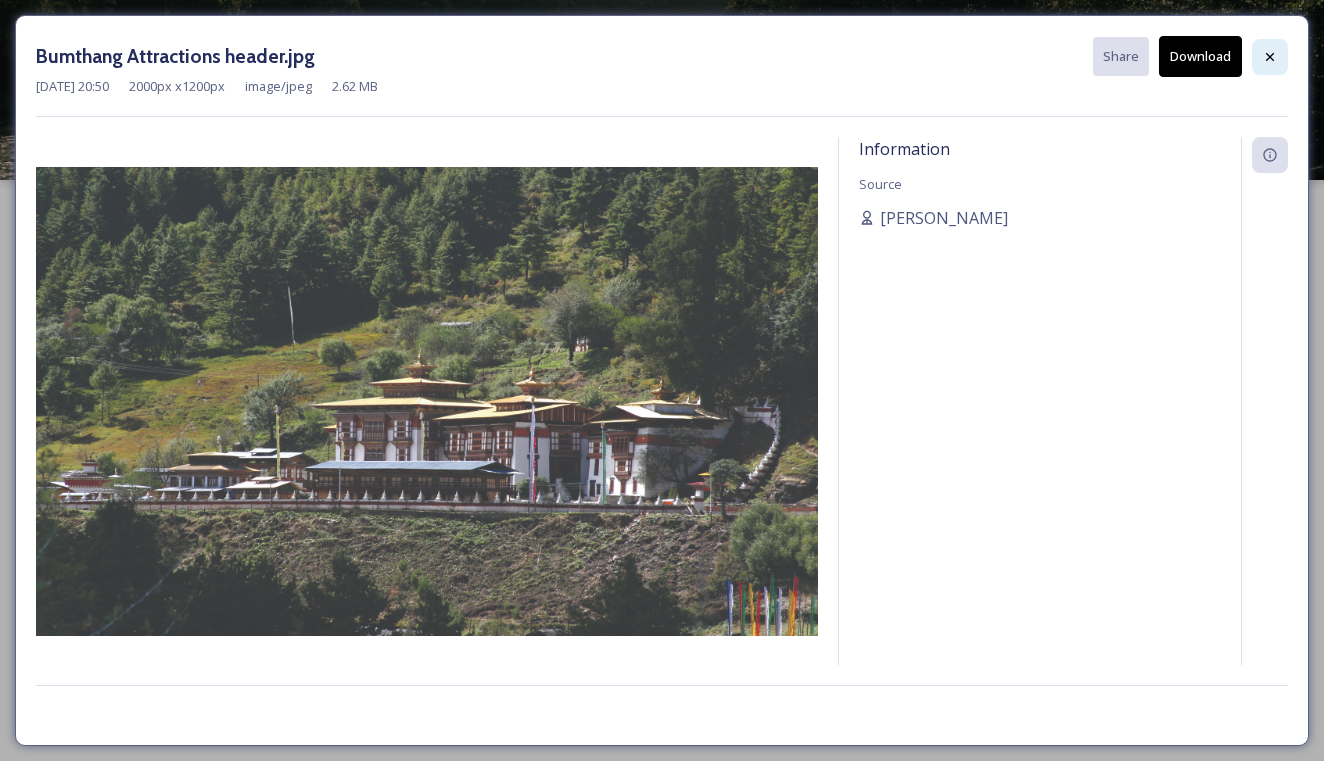 click at bounding box center (1270, 57) 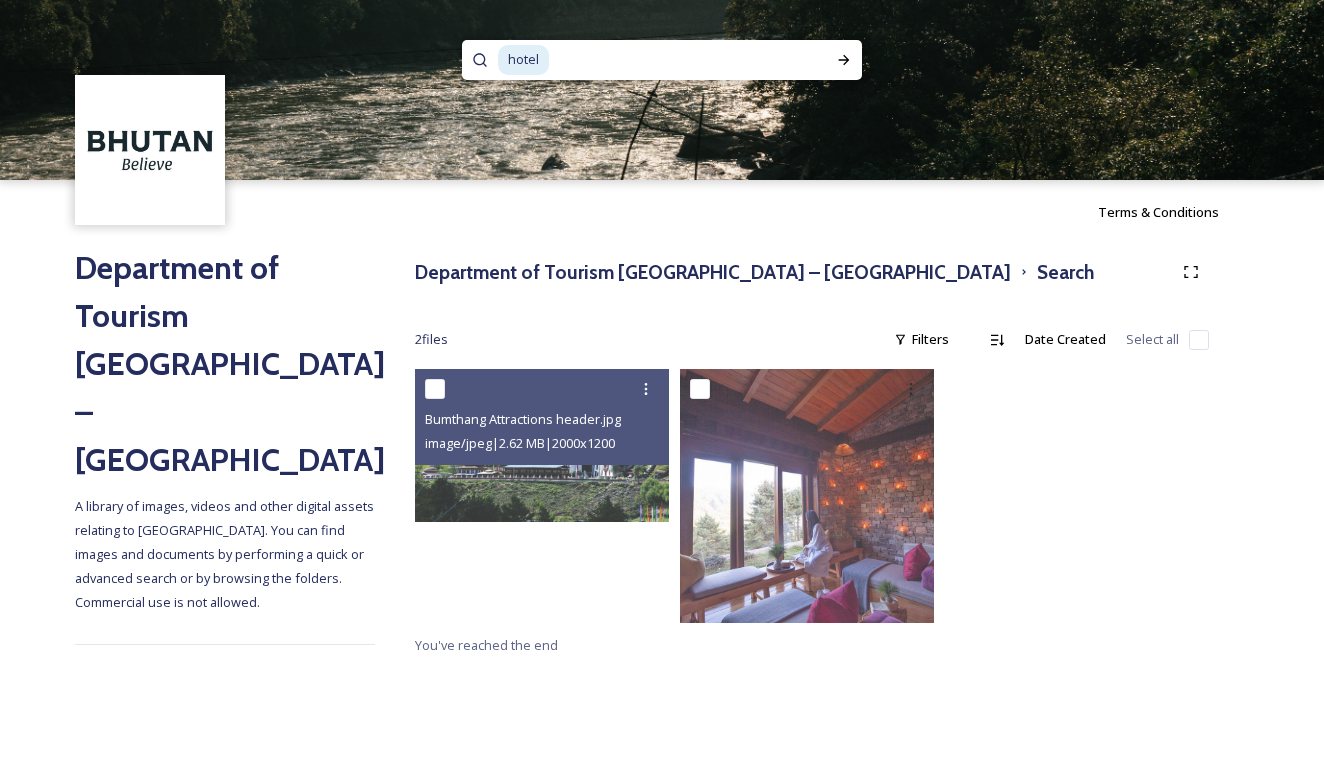click on "hotel" at bounding box center (523, 59) 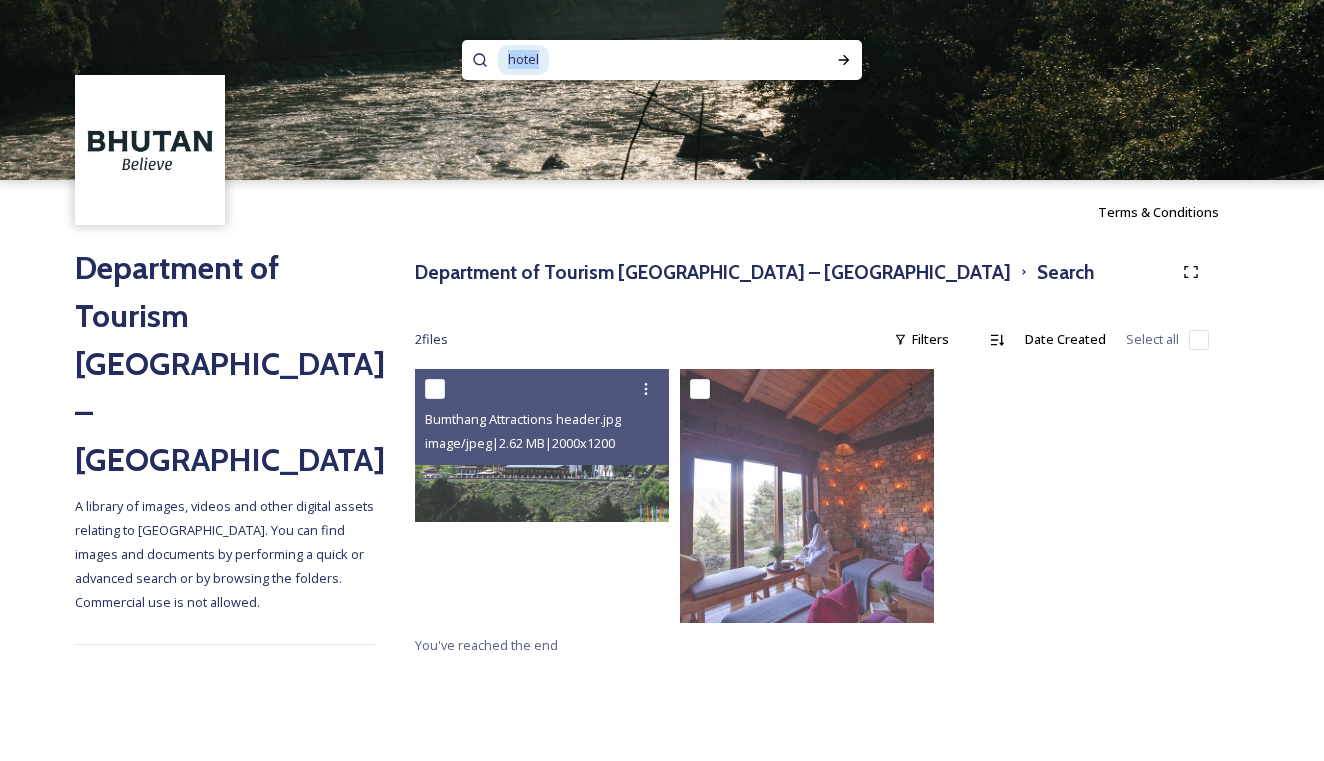 click on "hotel" at bounding box center [523, 59] 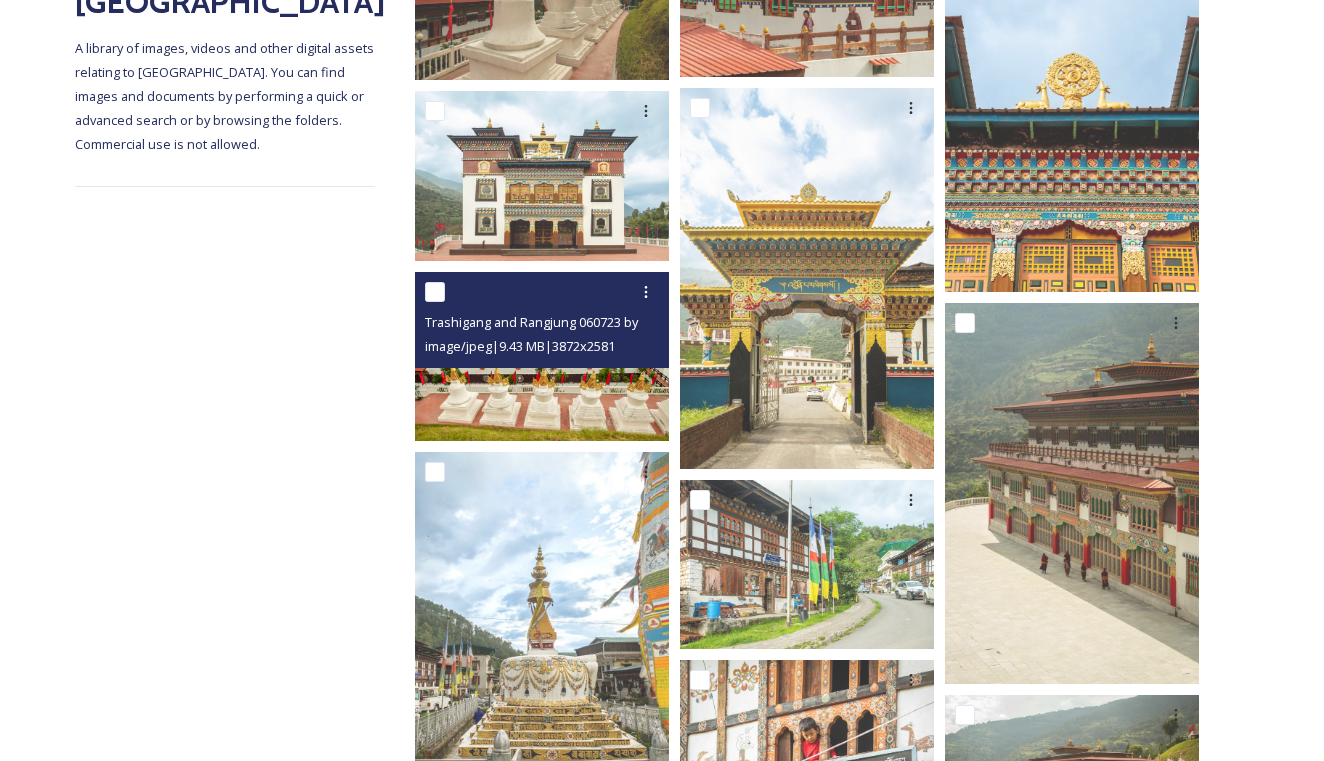 scroll, scrollTop: 479, scrollLeft: 0, axis: vertical 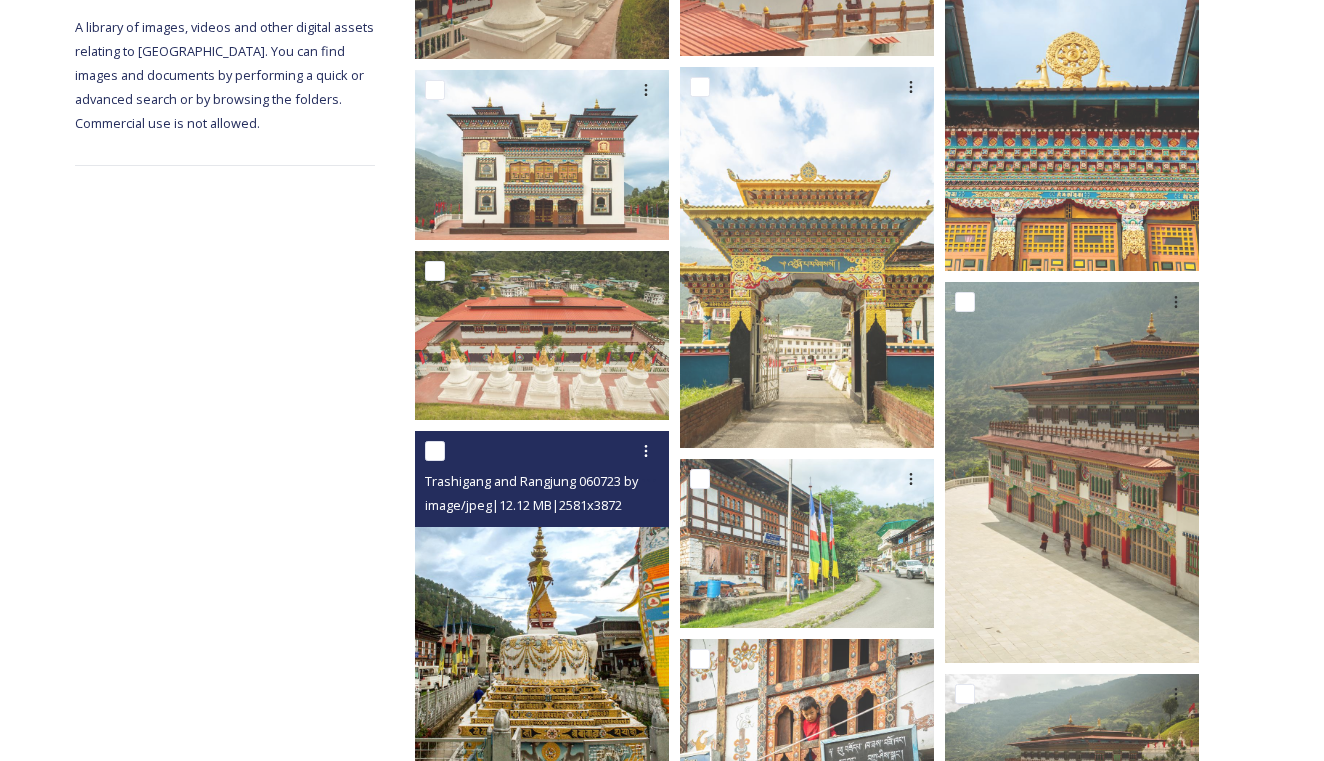 click at bounding box center (544, 451) 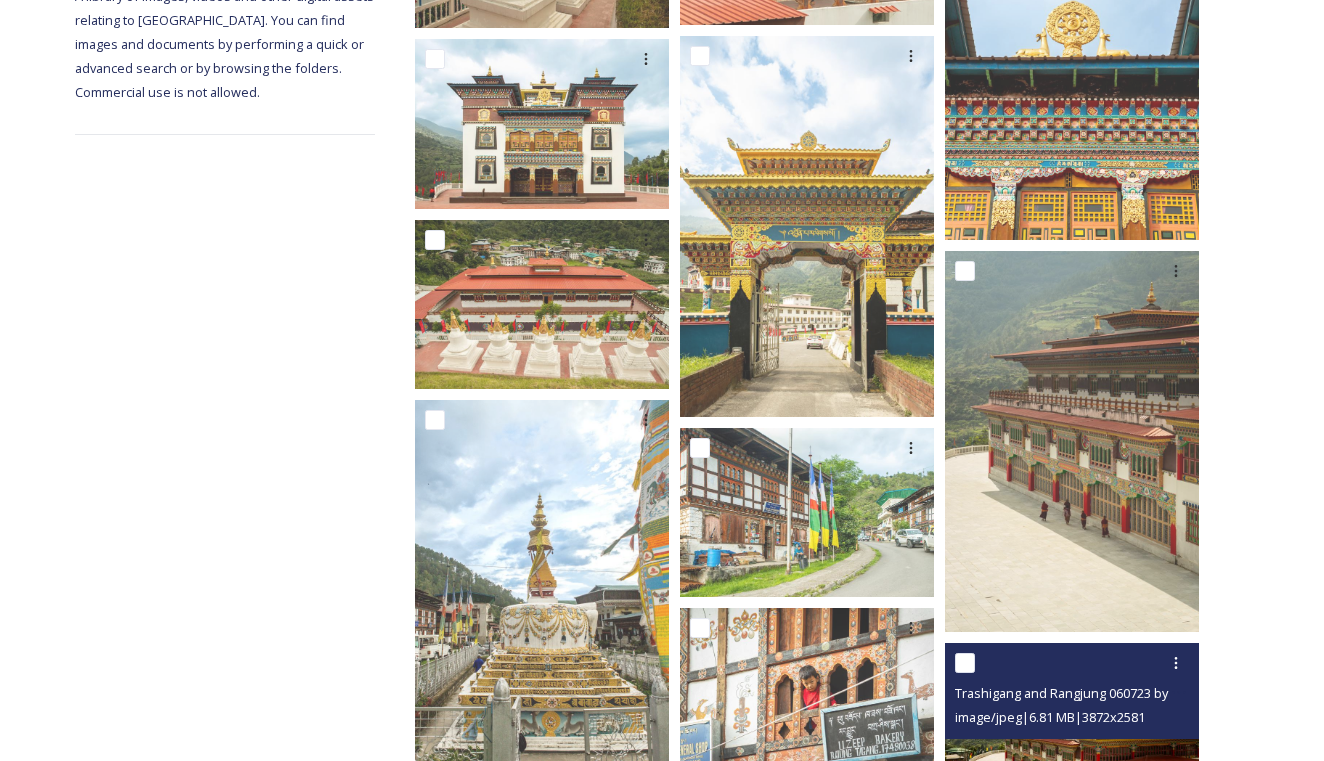 scroll, scrollTop: 117, scrollLeft: 0, axis: vertical 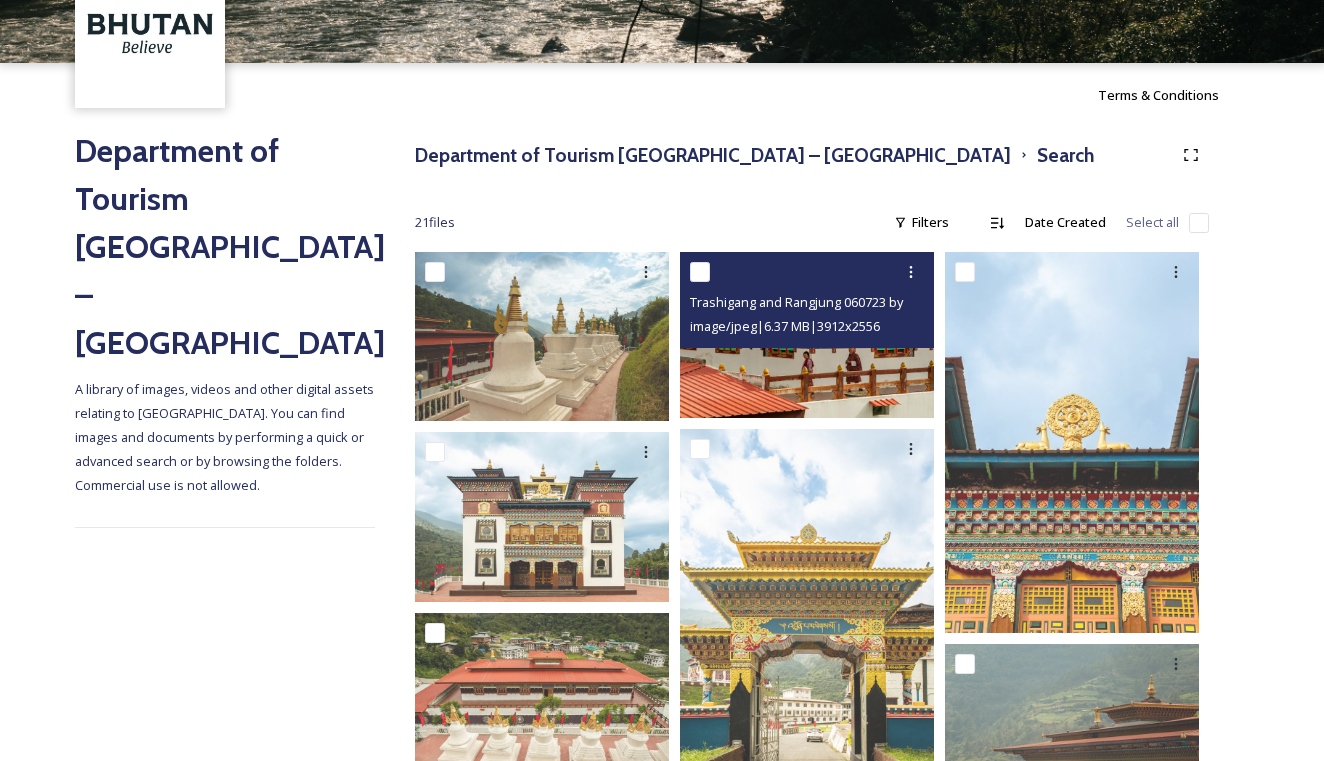click on "image/jpeg  |  6.37 MB  |  3912  x  2556" at bounding box center [785, 326] 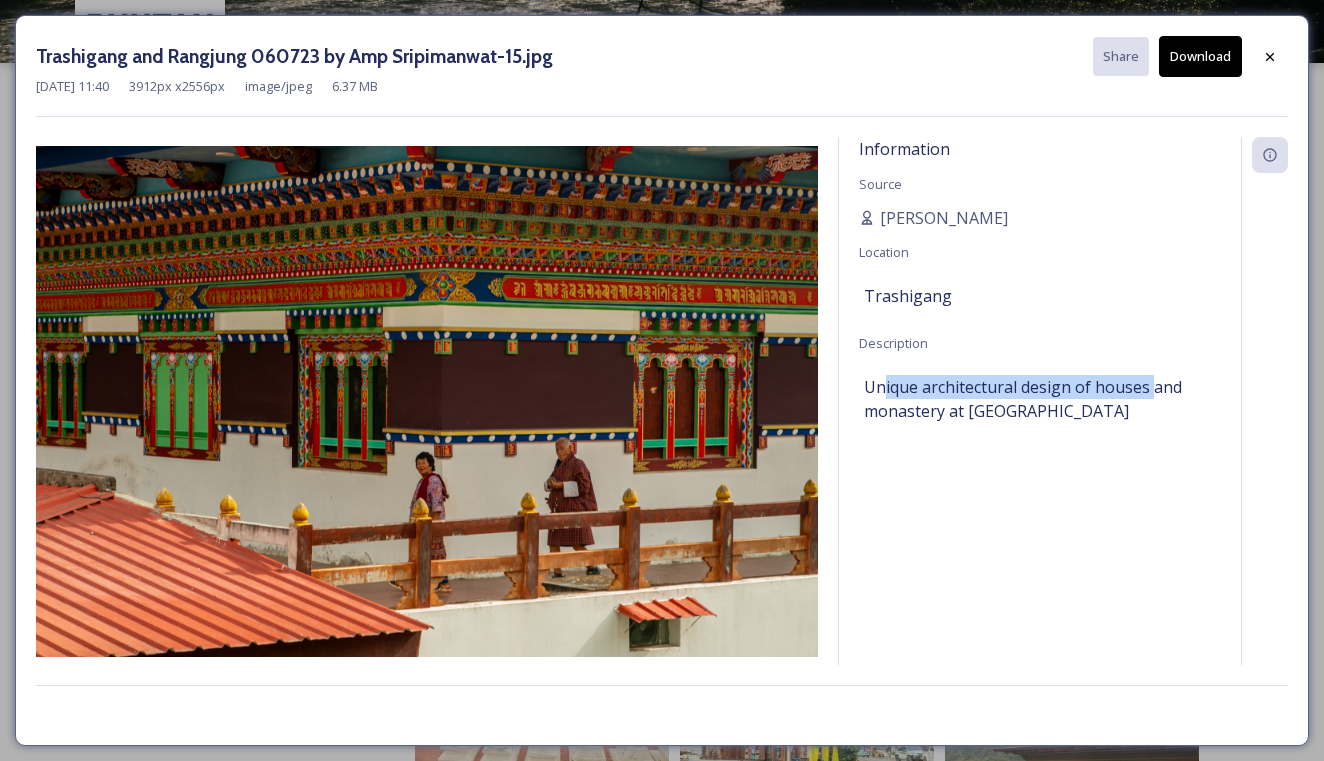 drag, startPoint x: 885, startPoint y: 381, endPoint x: 1150, endPoint y: 385, distance: 265.03018 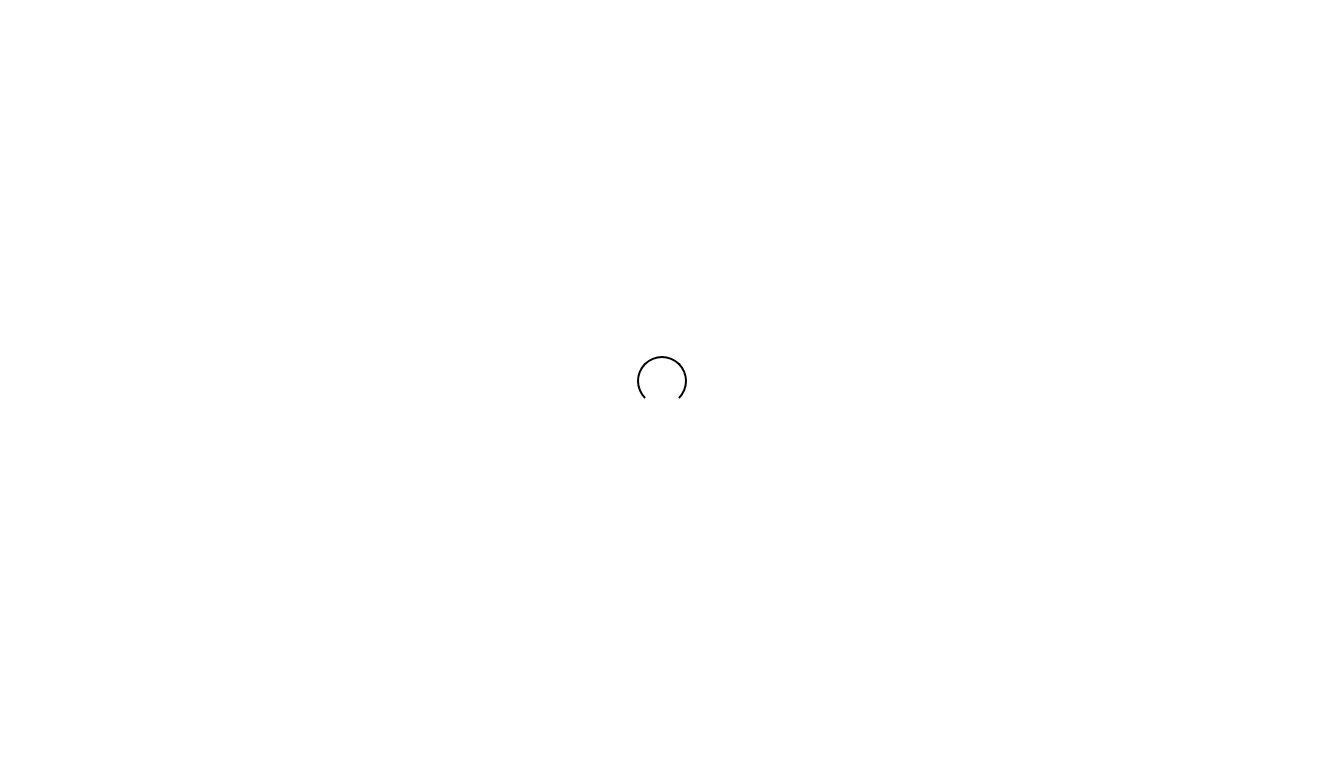 scroll, scrollTop: 0, scrollLeft: 0, axis: both 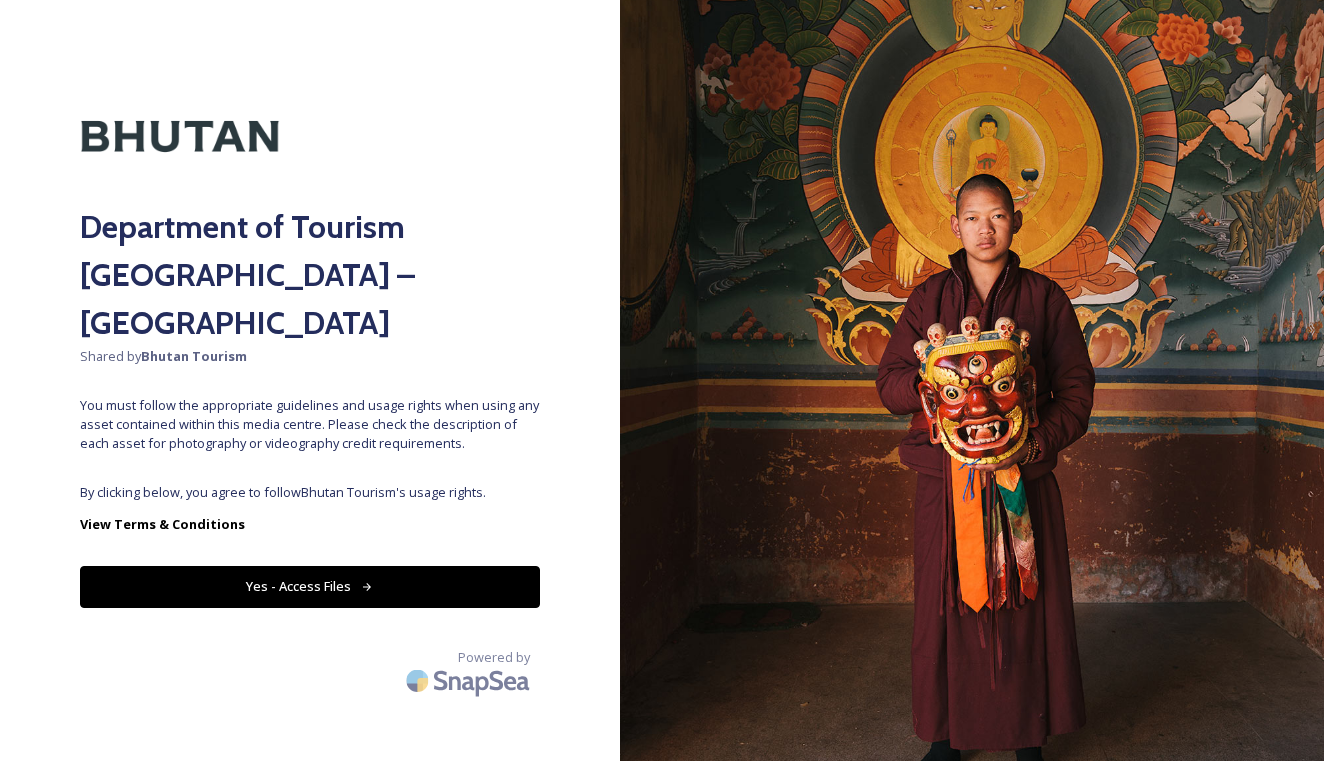 click on "Department of Tourism Bhutan – Brand Centre Shared by  Bhutan Tourism You must follow the appropriate guidelines and usage rights when using any asset contained within this media centre. Please check the description of each asset for photography or videography credit requirements. By clicking below, you agree to follow  Bhutan Tourism 's usage rights. View Terms & Conditions Yes - Access Files Powered by" at bounding box center [310, 380] 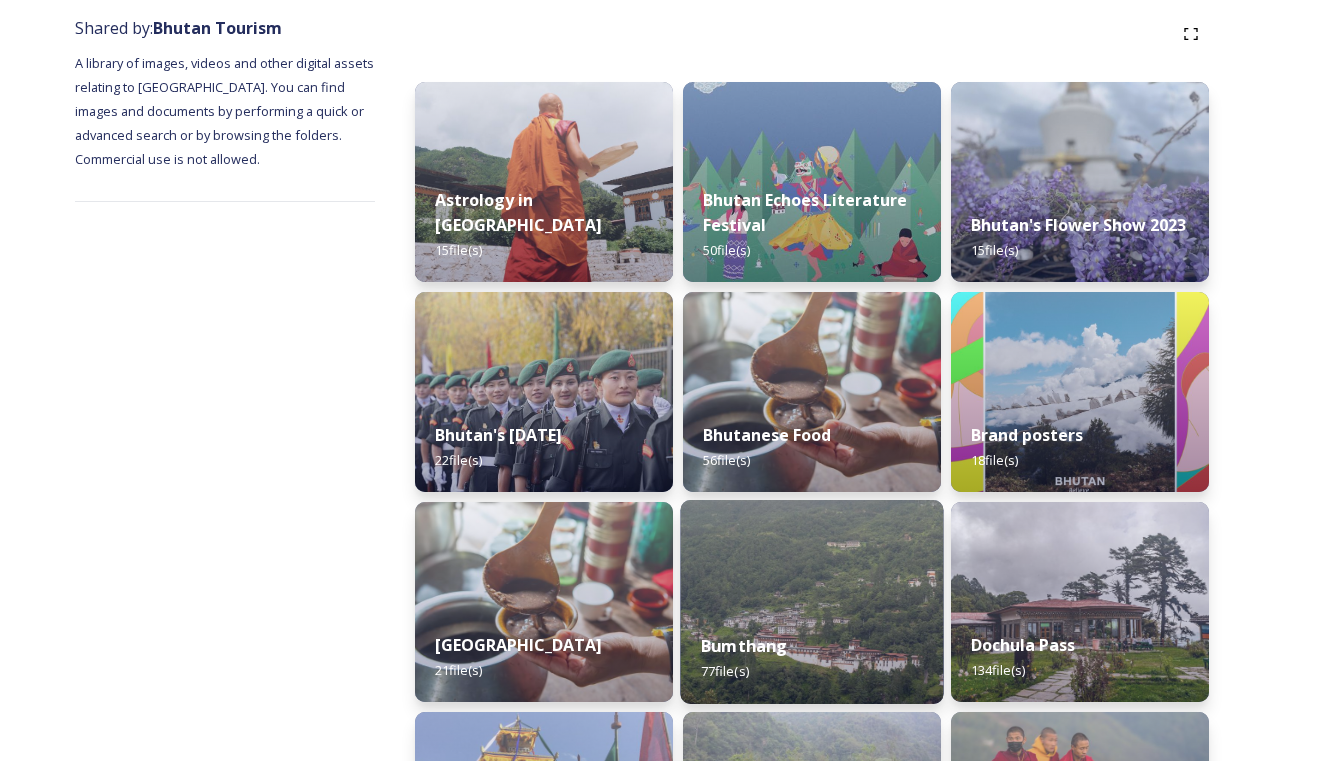 scroll, scrollTop: 237, scrollLeft: 0, axis: vertical 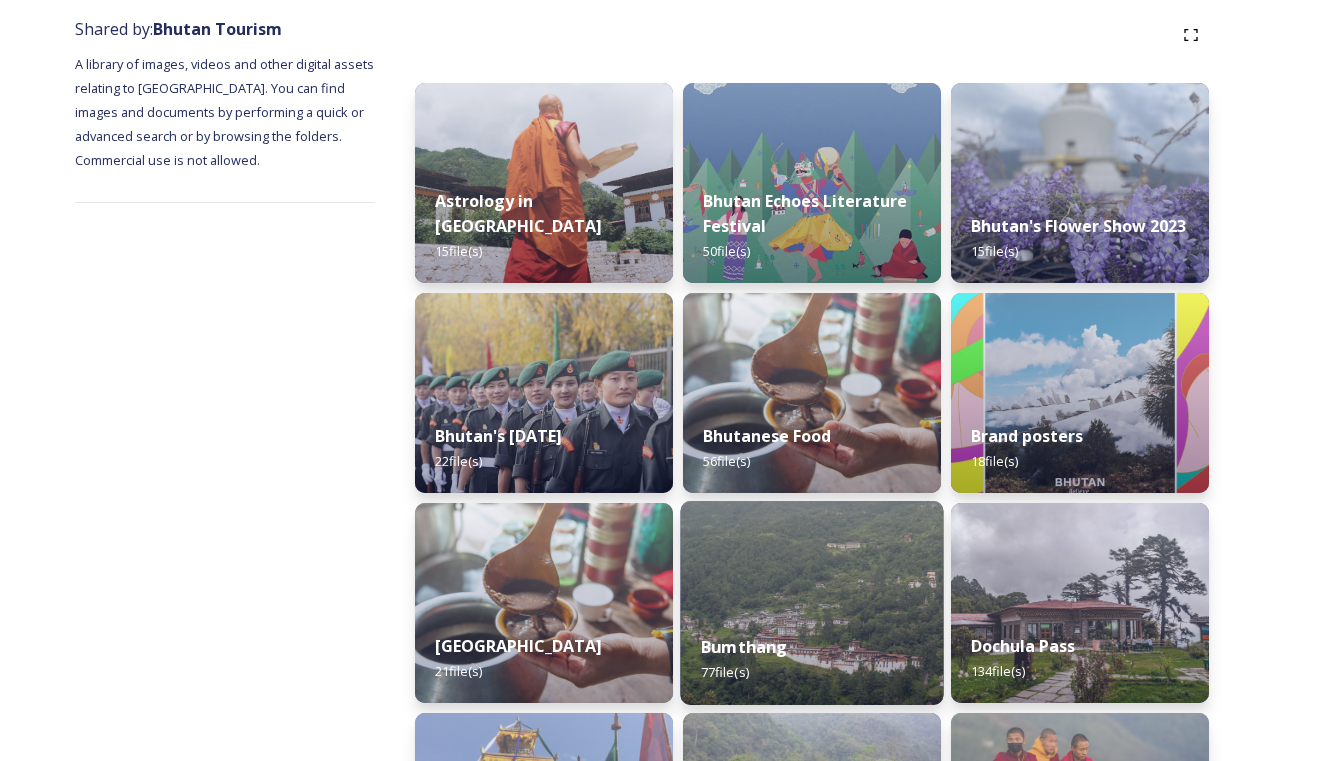click on "Bumthang 77  file(s)" at bounding box center [811, 659] 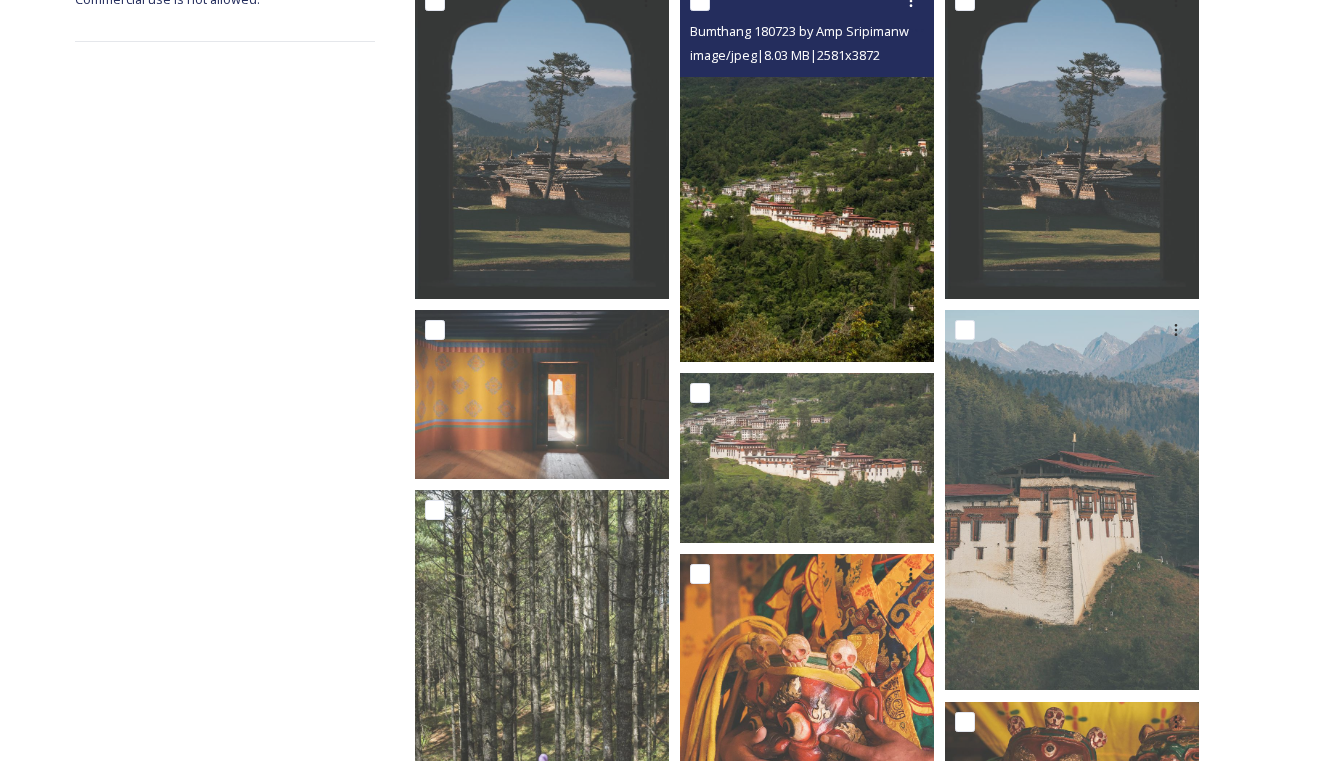 scroll, scrollTop: 526, scrollLeft: 0, axis: vertical 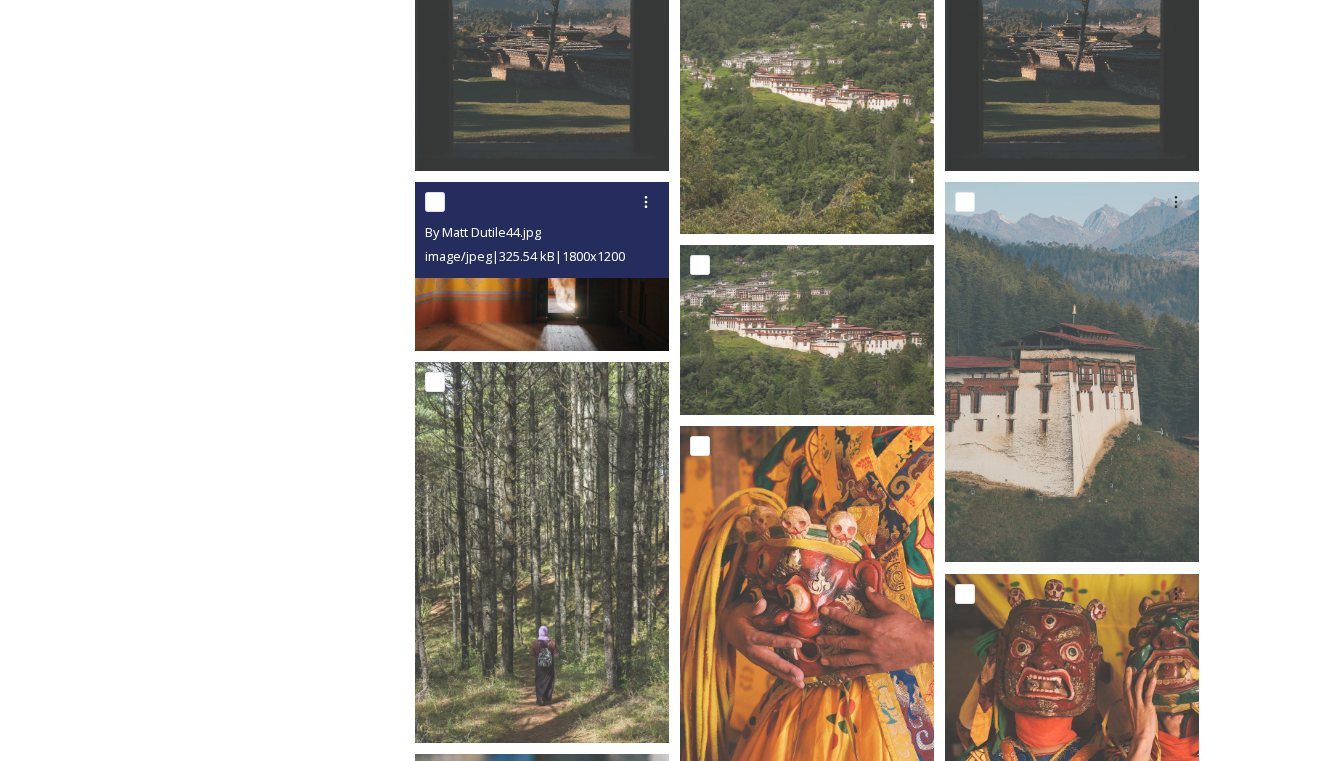 click at bounding box center [542, 266] 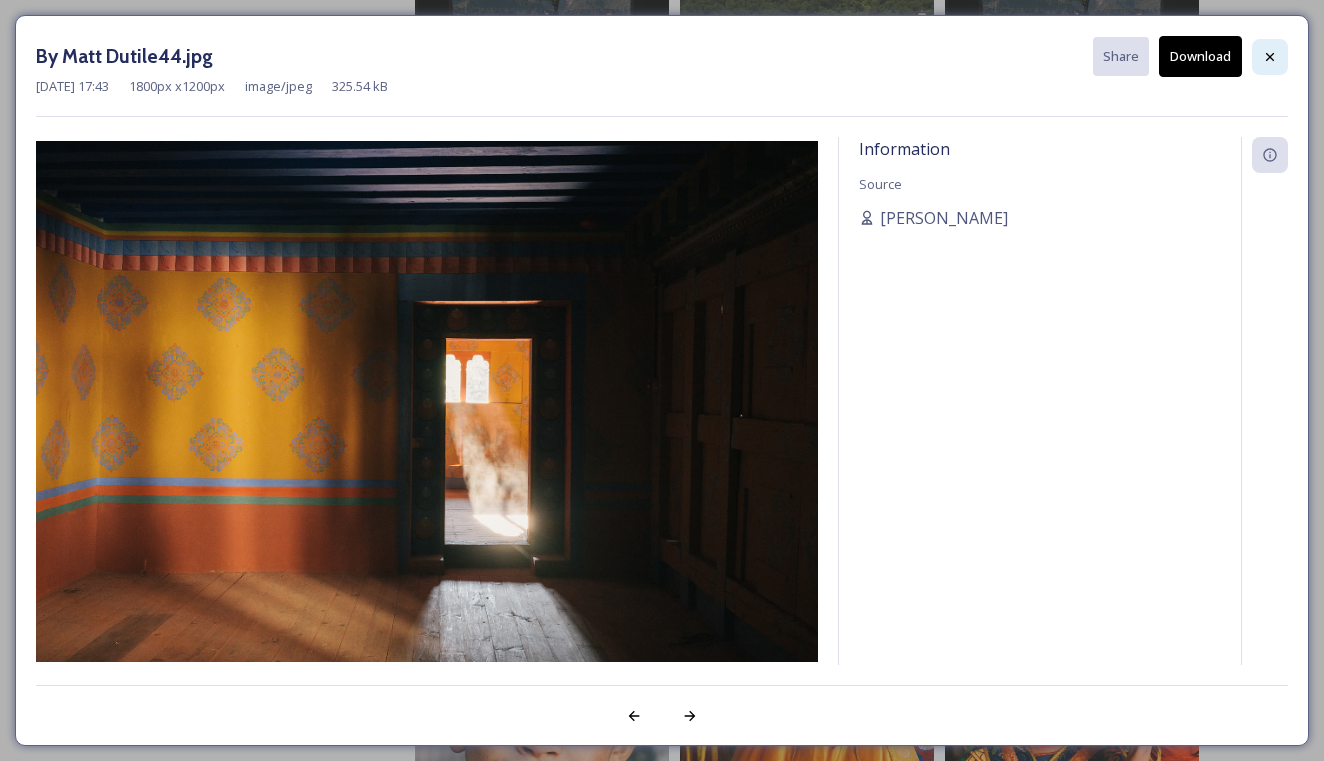 click at bounding box center [1270, 57] 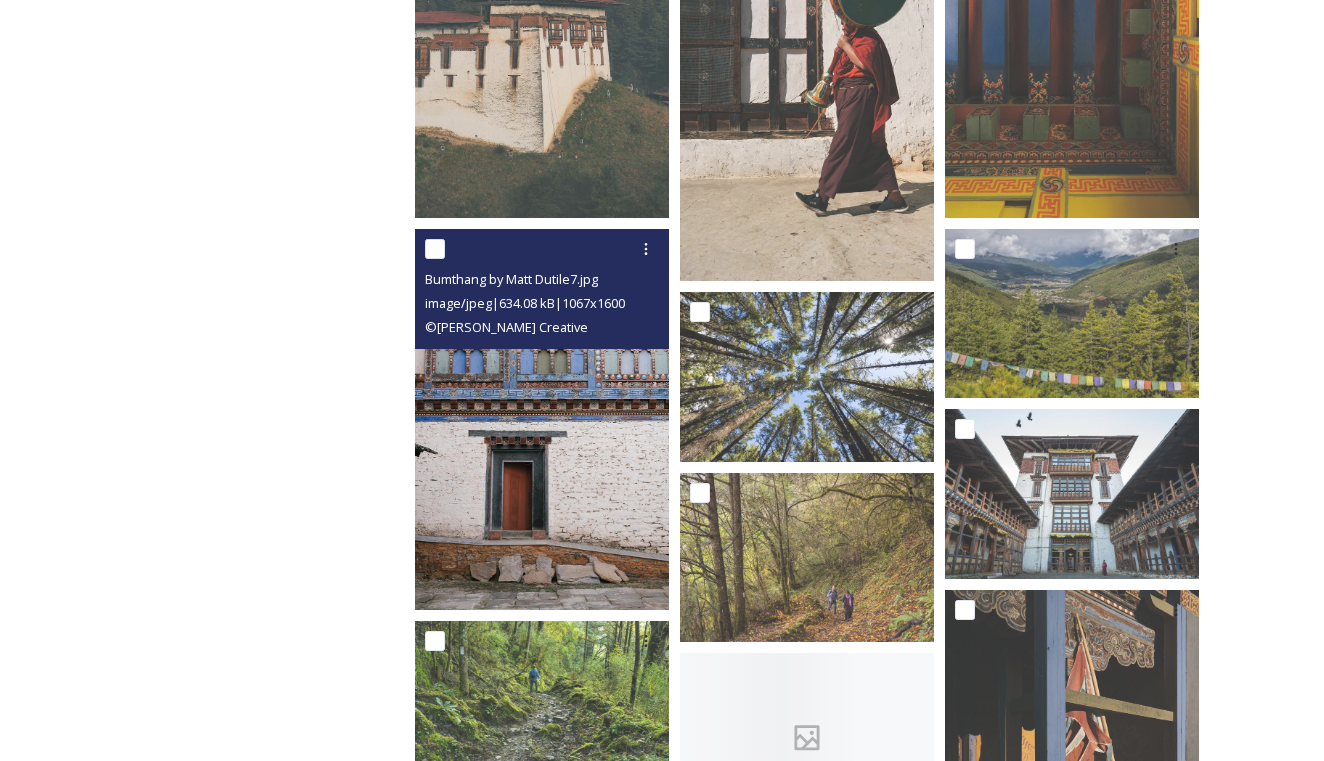 scroll, scrollTop: 2408, scrollLeft: 0, axis: vertical 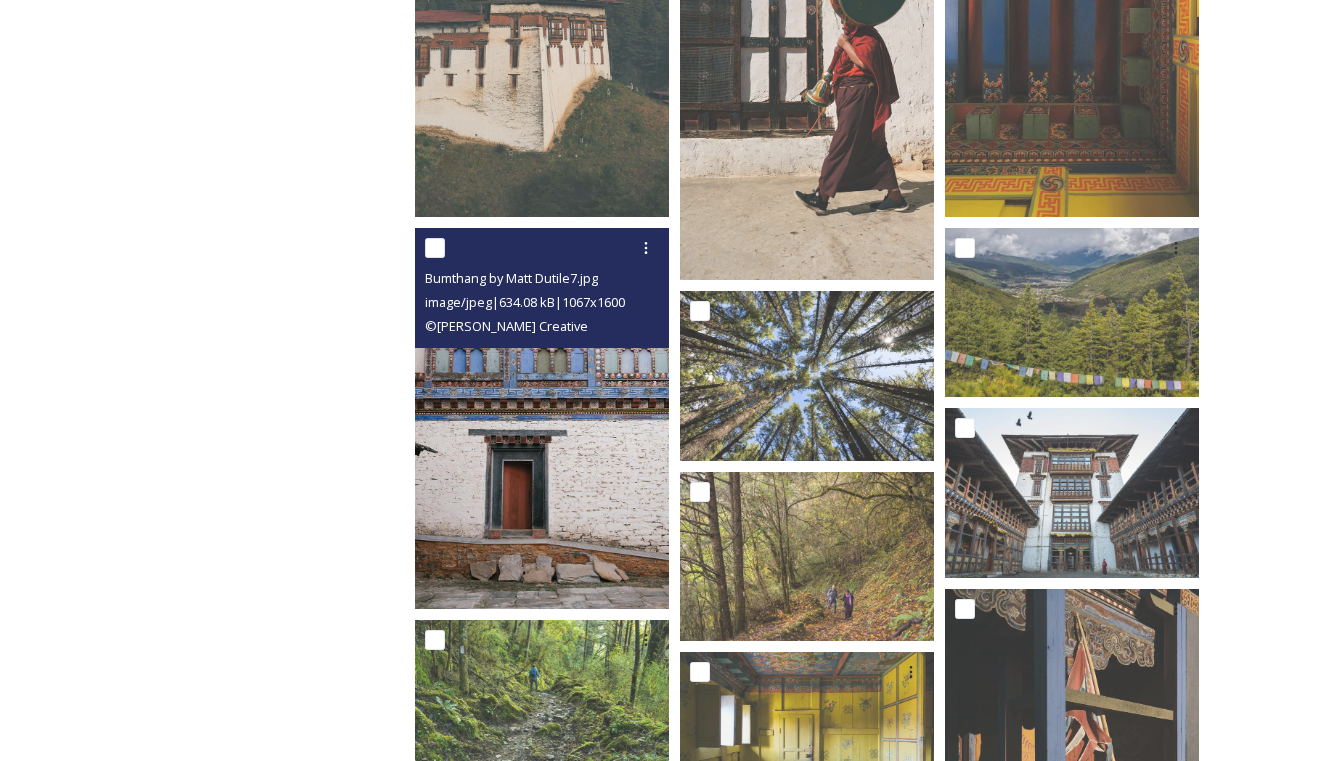 click at bounding box center [542, 418] 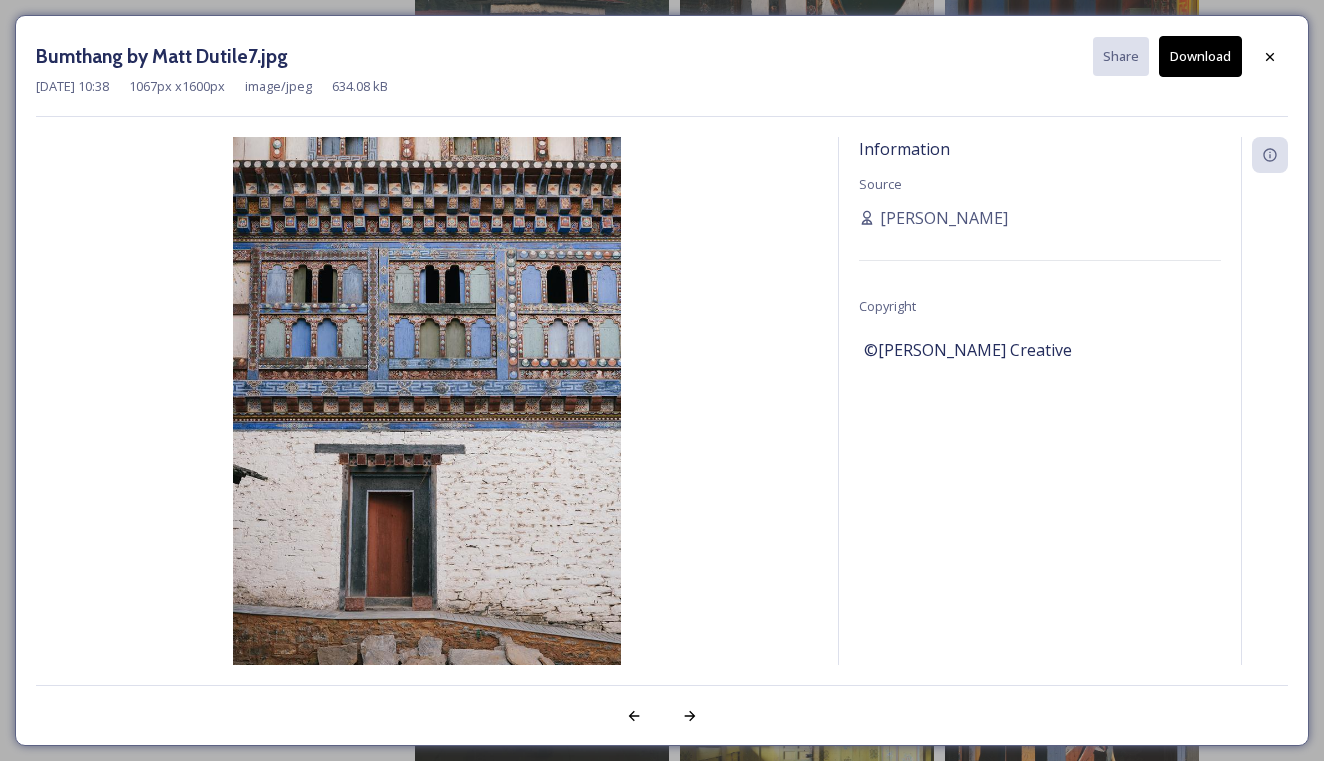 click on "Mar 20 2024 10:38 1067 px x  1600 px image/jpeg 634.08 kB" at bounding box center (662, 86) 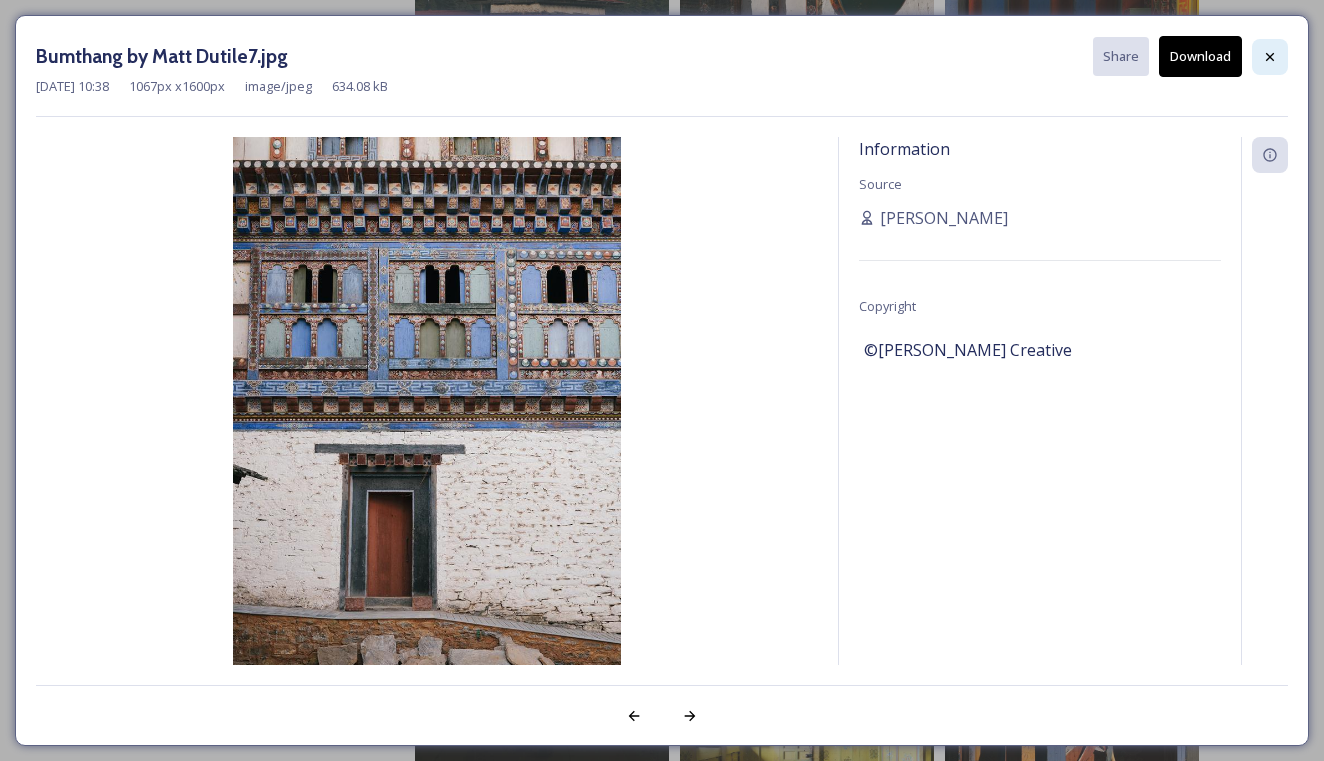 click 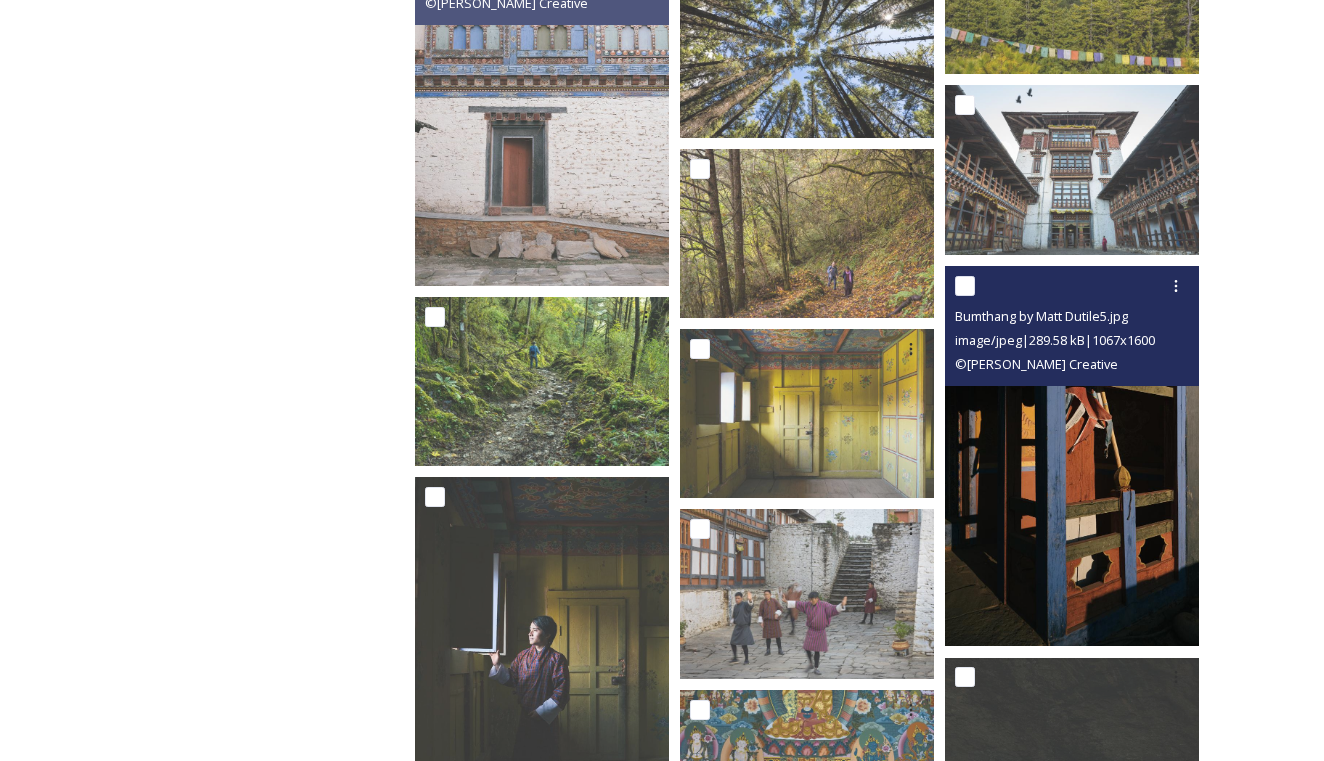 scroll, scrollTop: 2735, scrollLeft: 0, axis: vertical 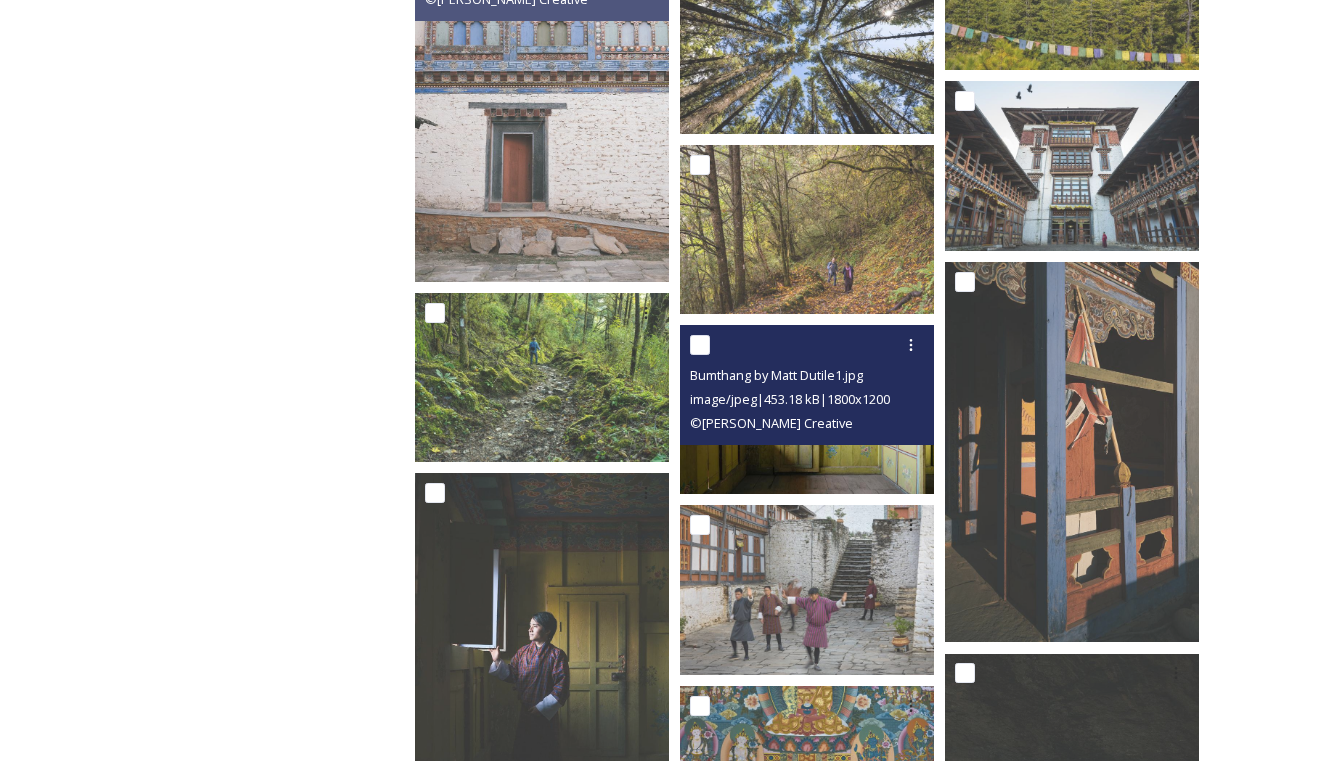 click at bounding box center (807, 409) 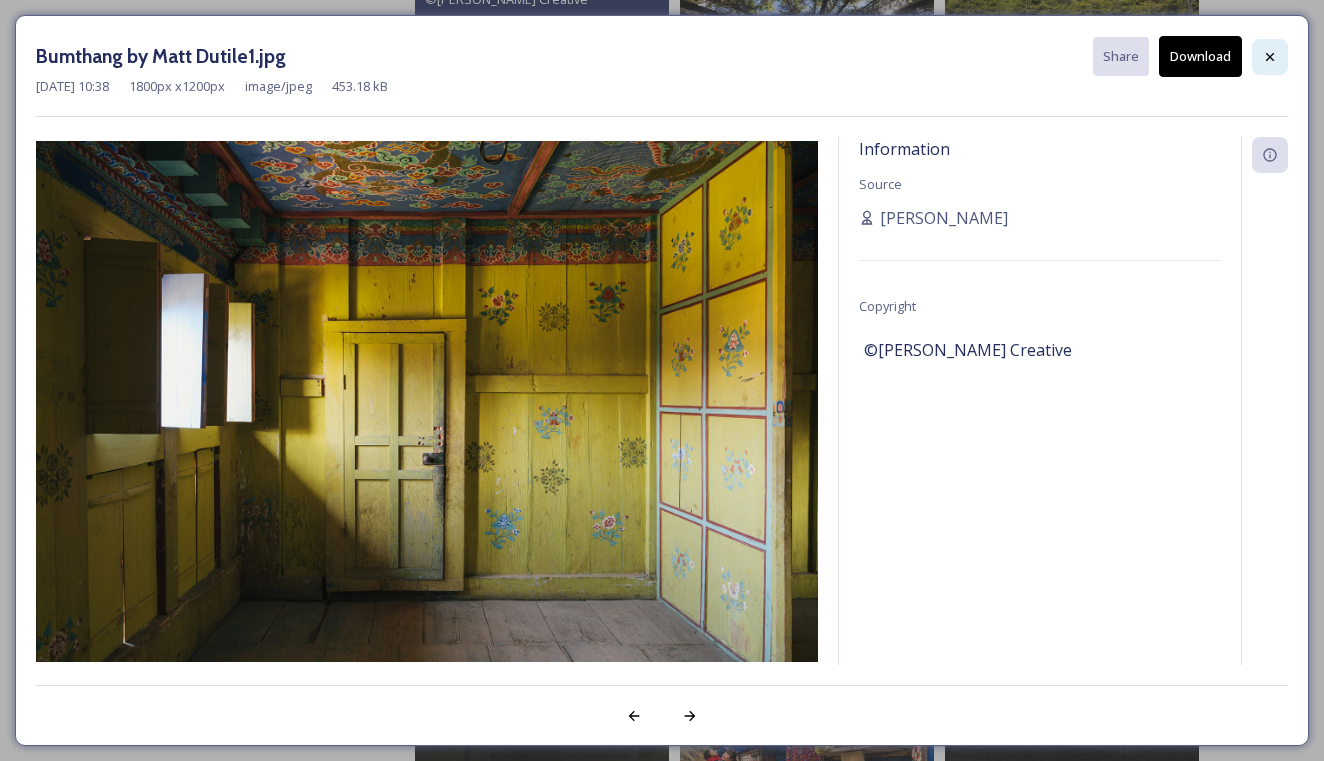 click 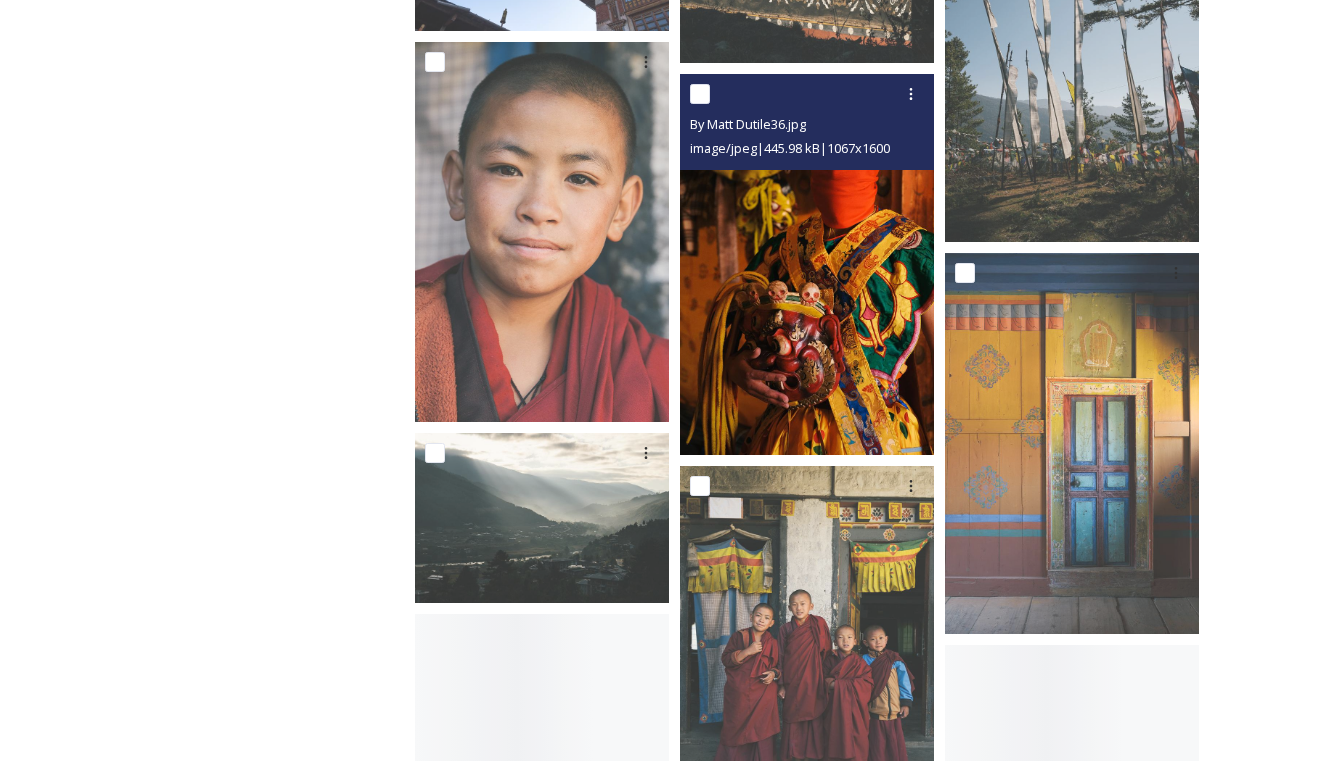 scroll, scrollTop: 6280, scrollLeft: 0, axis: vertical 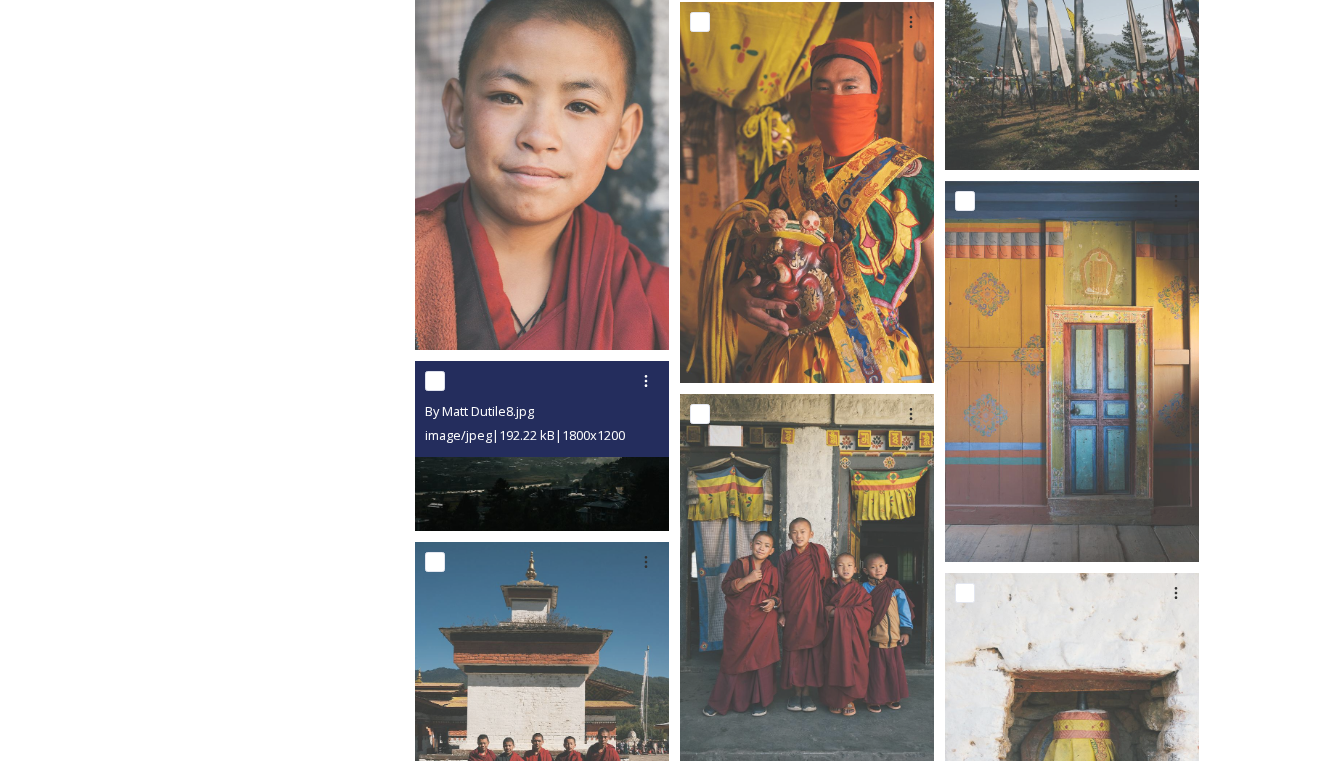 click at bounding box center (542, 445) 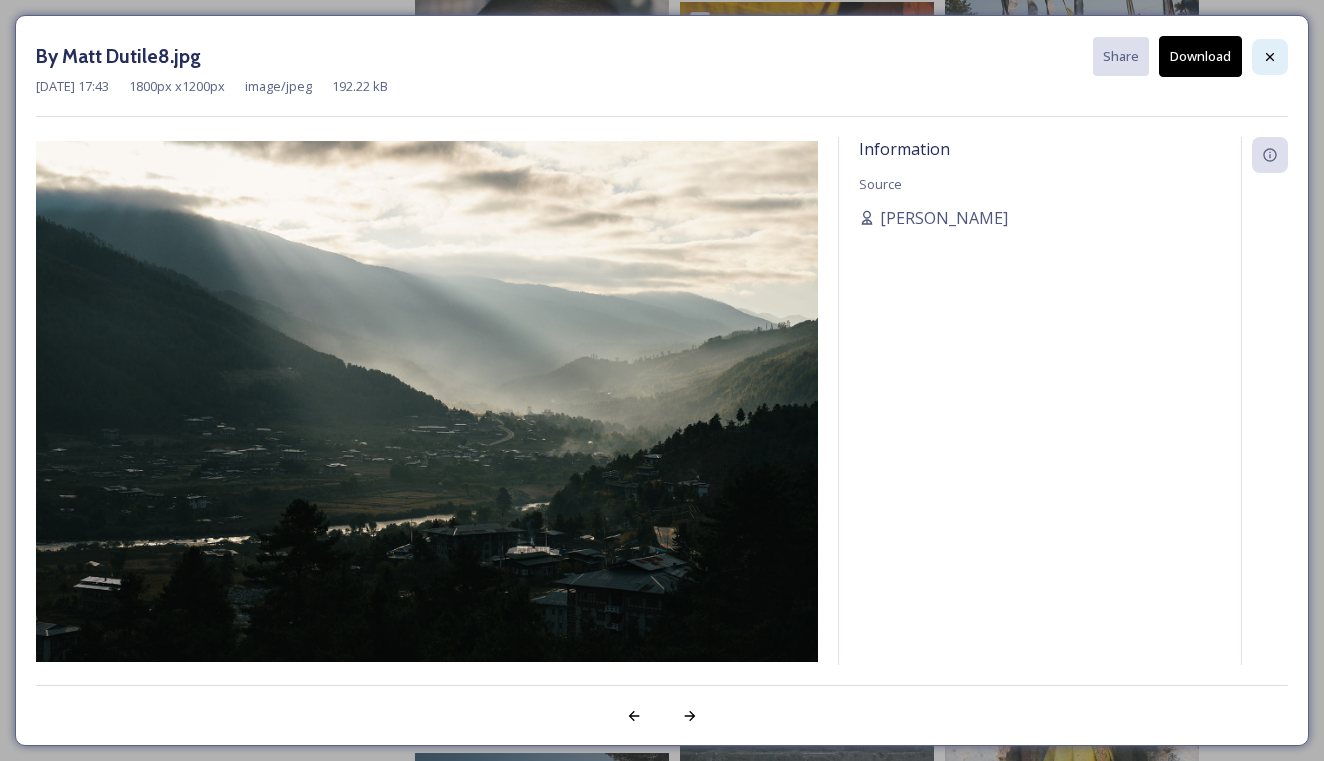 click at bounding box center [1270, 57] 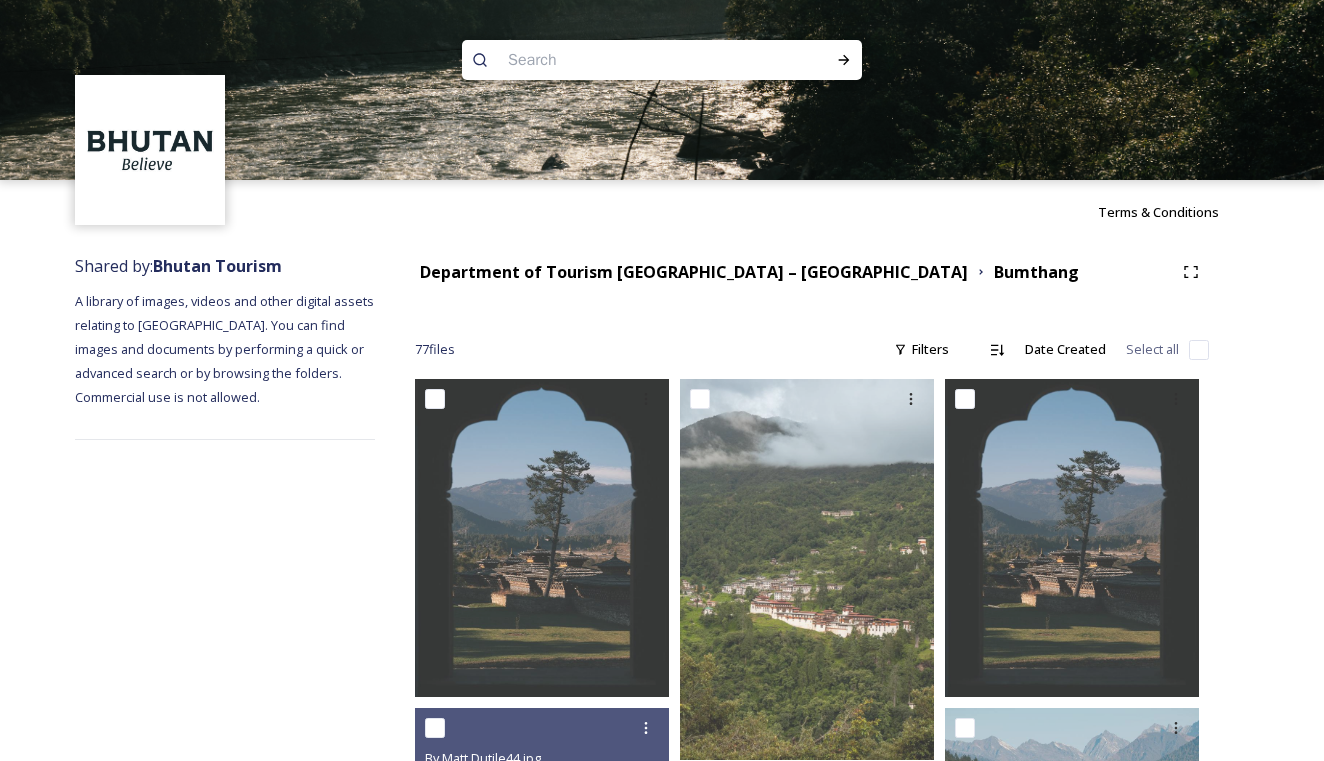 scroll, scrollTop: 0, scrollLeft: 0, axis: both 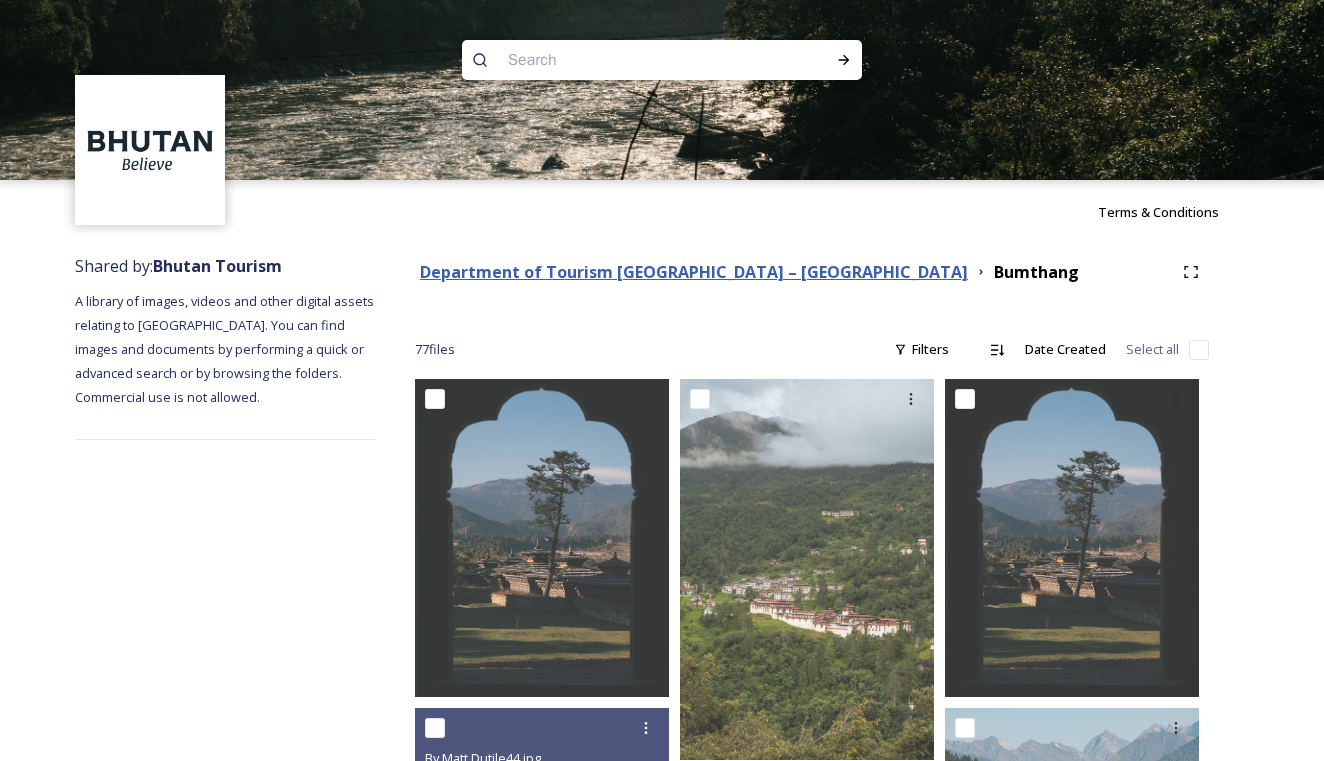 click on "Department of Tourism [GEOGRAPHIC_DATA] – [GEOGRAPHIC_DATA]" at bounding box center (694, 272) 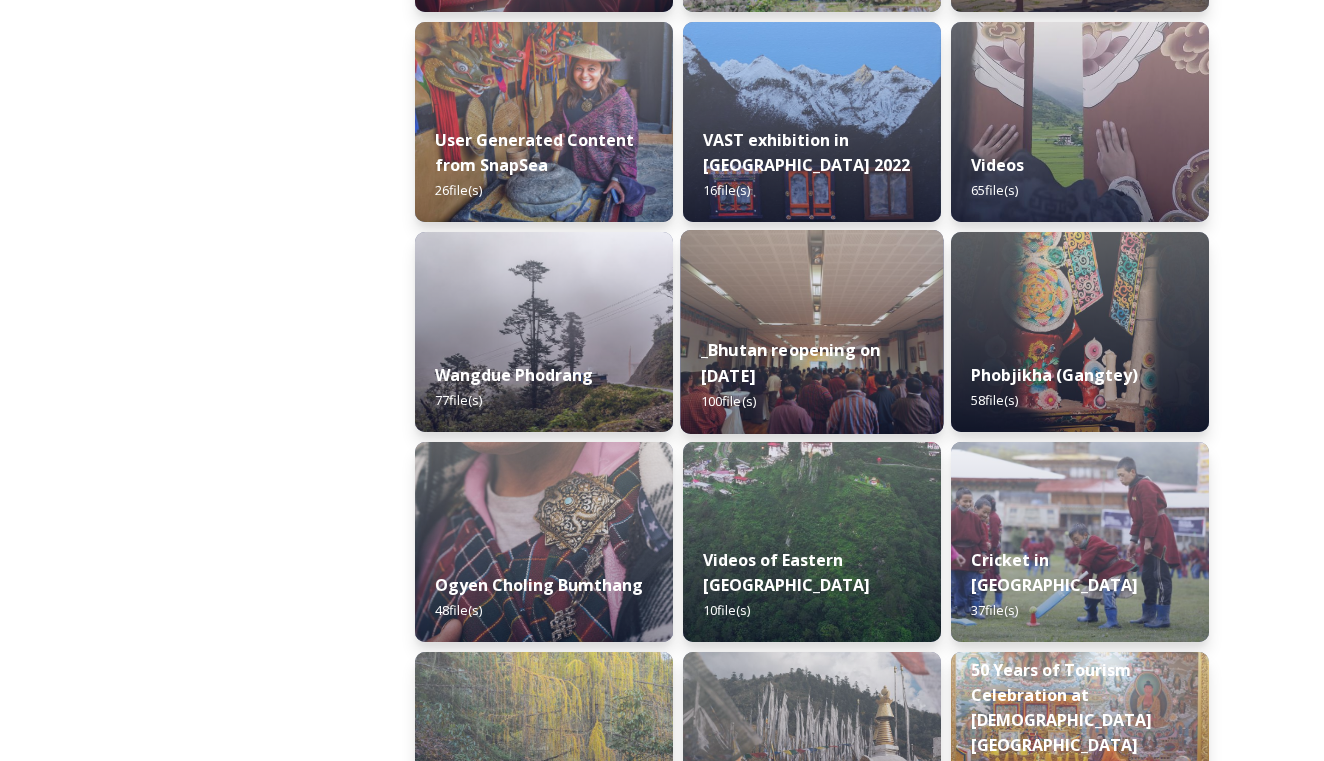 scroll, scrollTop: 2818, scrollLeft: 0, axis: vertical 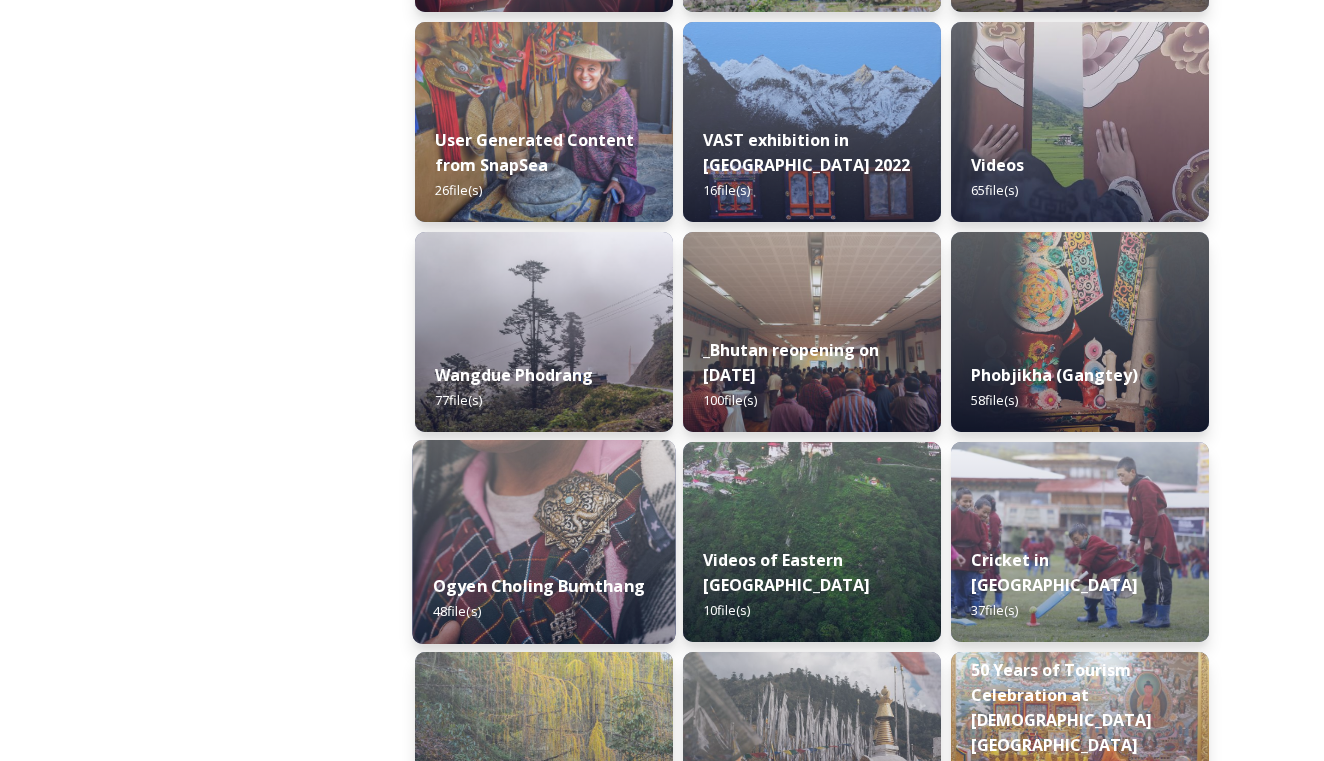 click on "Ogyen Choling Bumthang 48  file(s)" at bounding box center [543, 598] 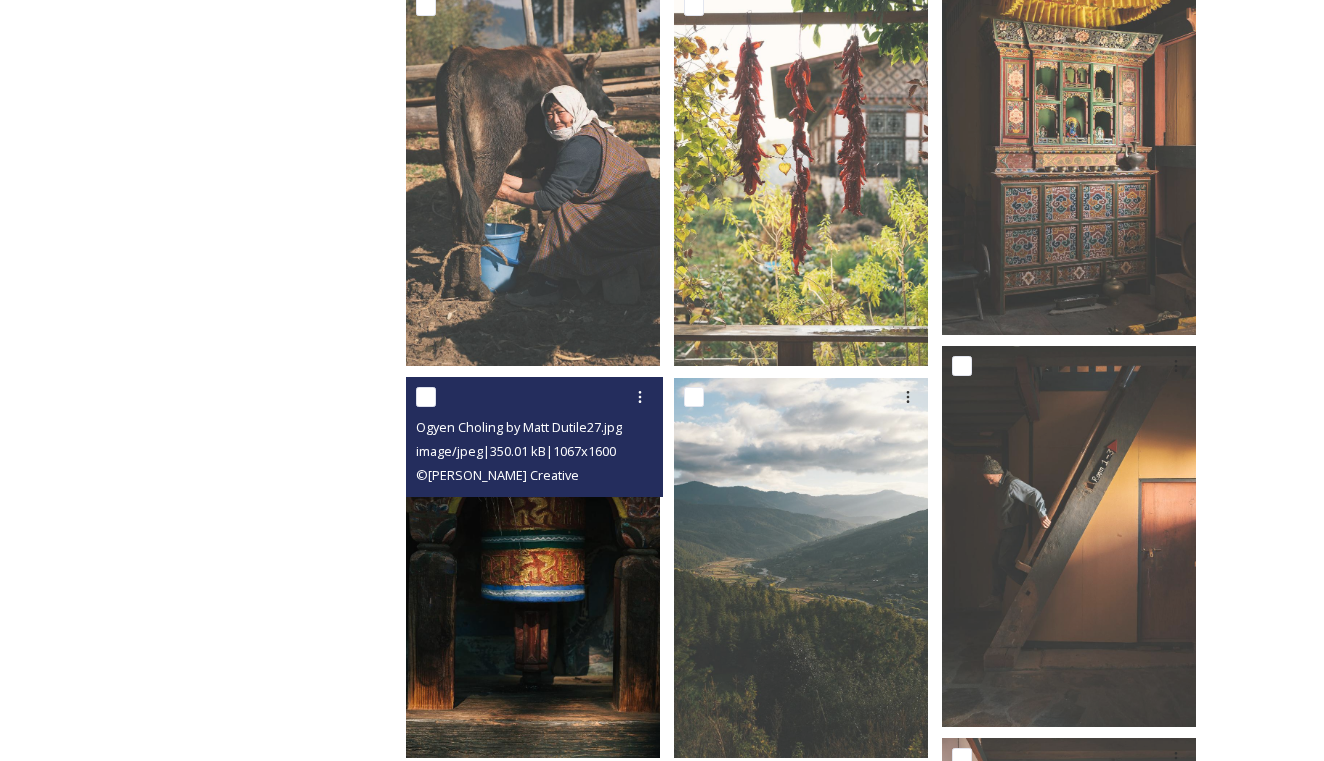 scroll, scrollTop: 2468, scrollLeft: 0, axis: vertical 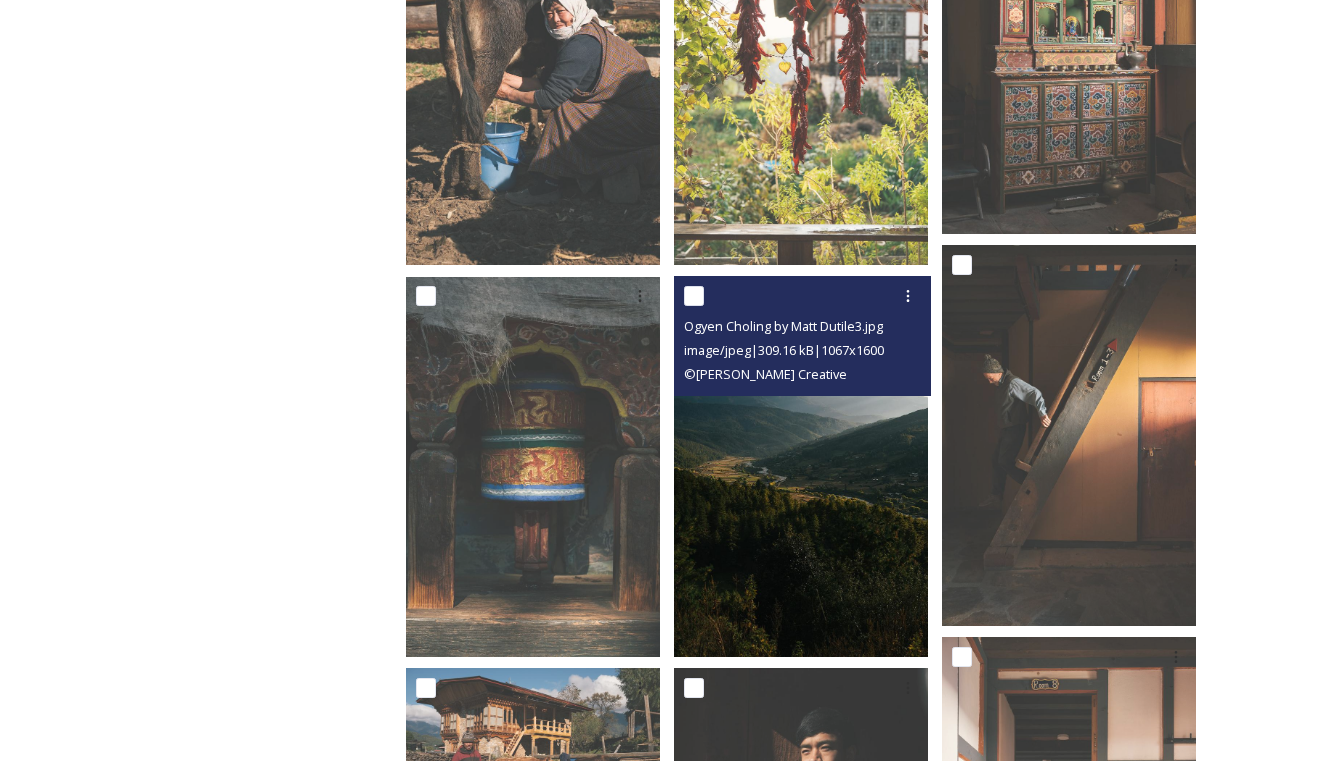 click at bounding box center (801, 467) 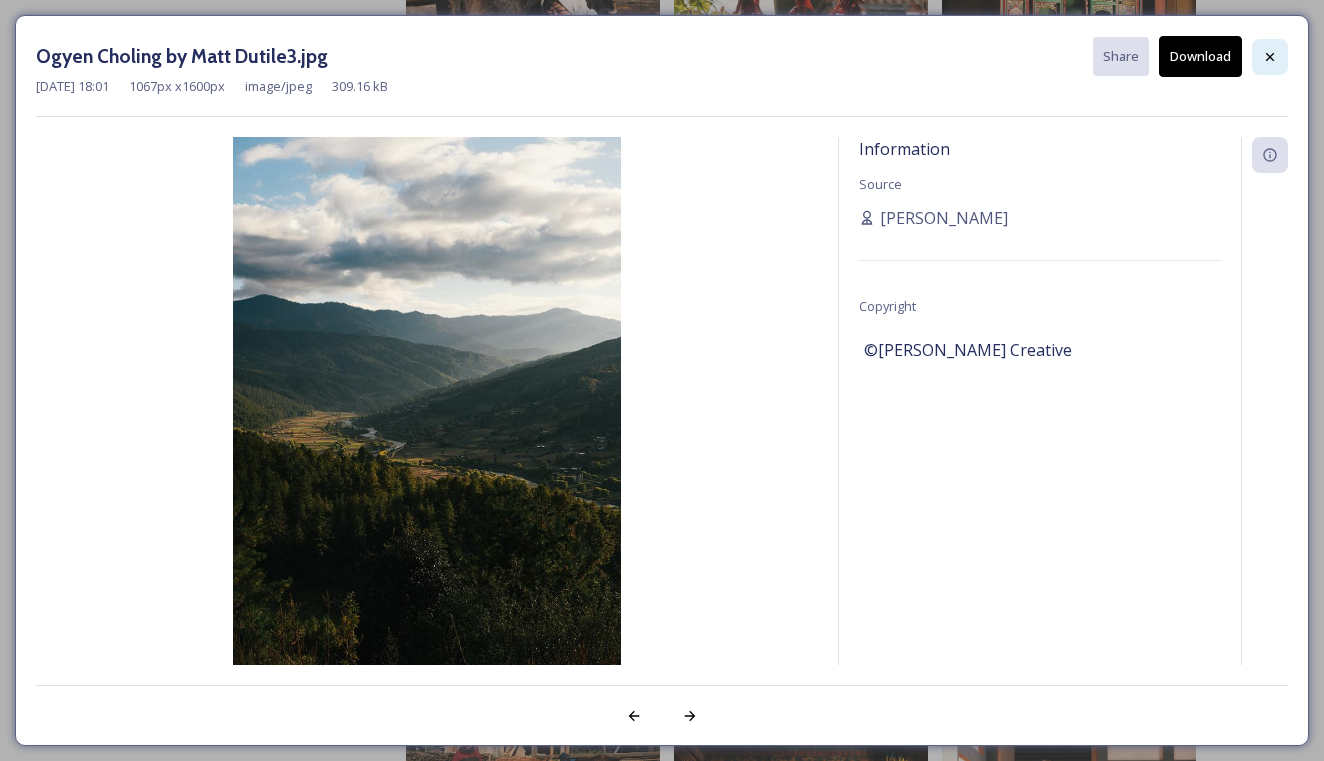click at bounding box center [1270, 57] 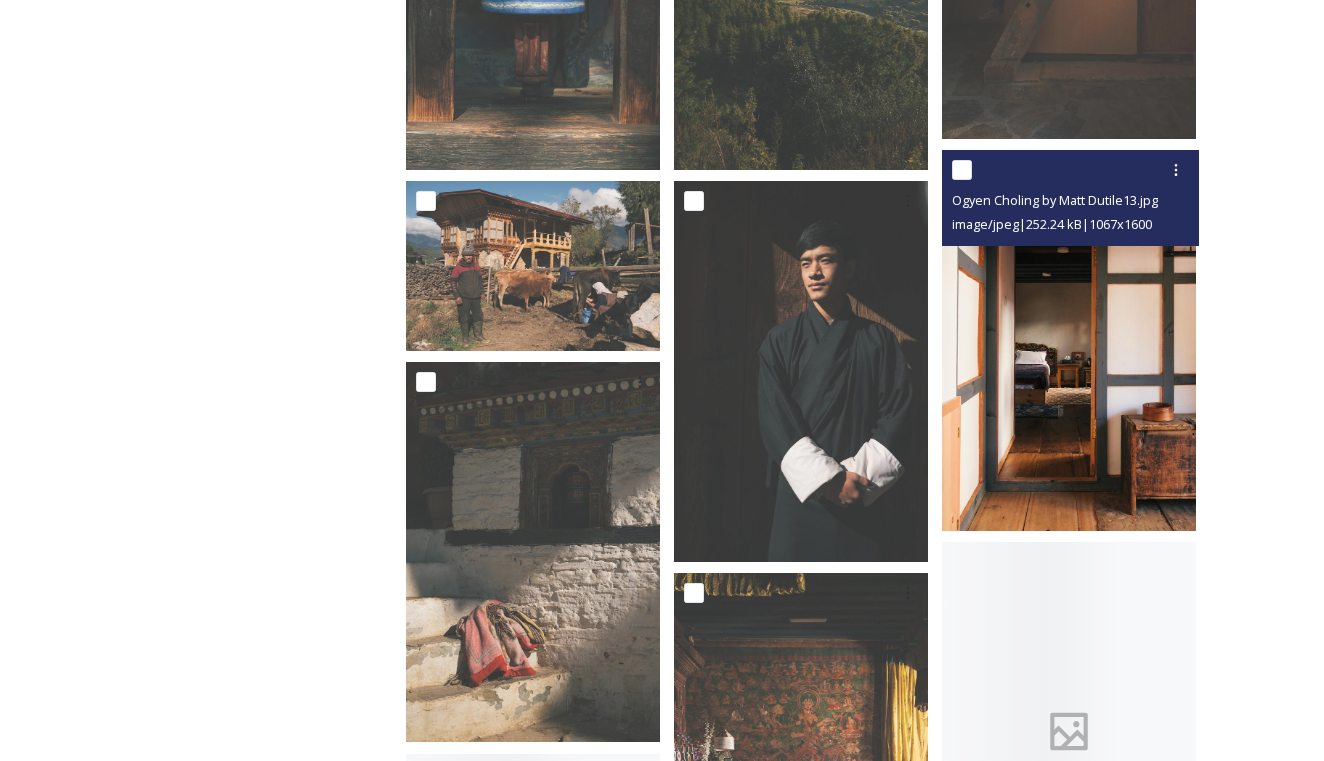 scroll, scrollTop: 2980, scrollLeft: 0, axis: vertical 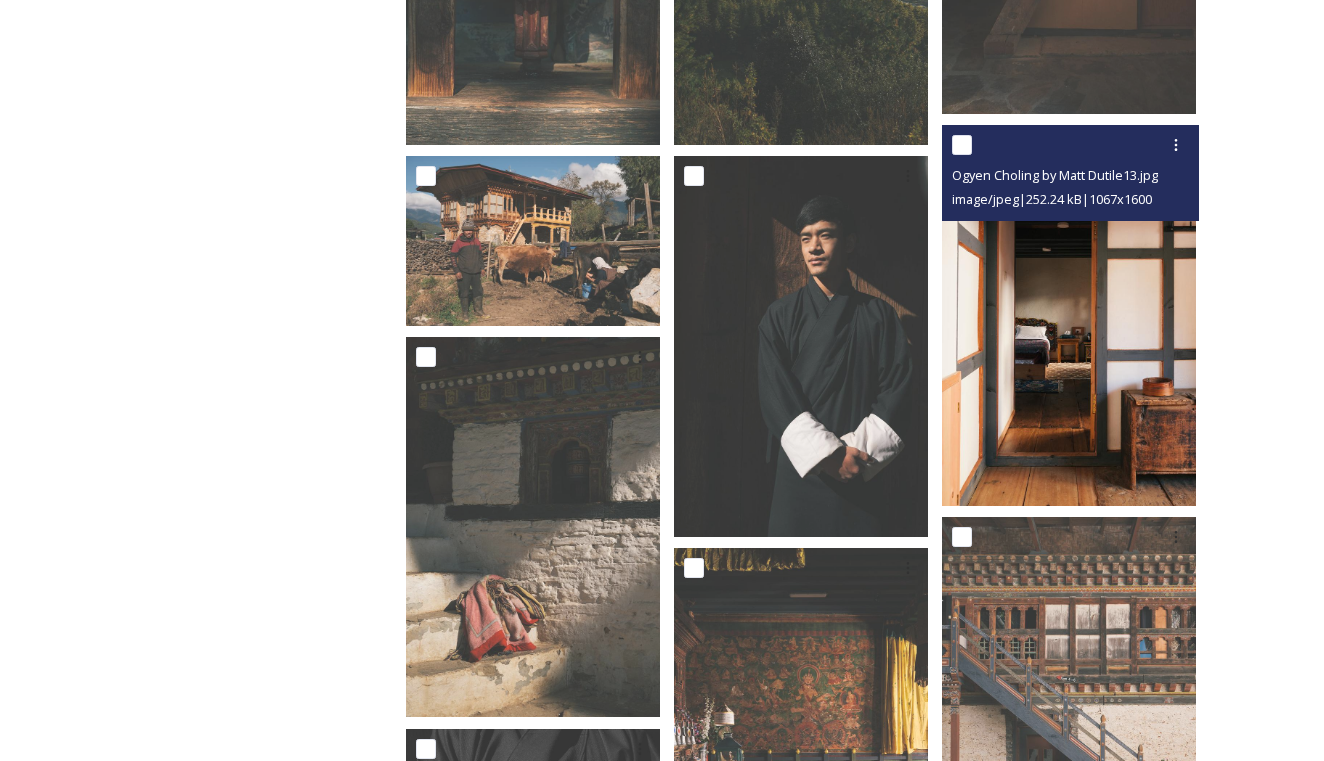 click at bounding box center [1069, 315] 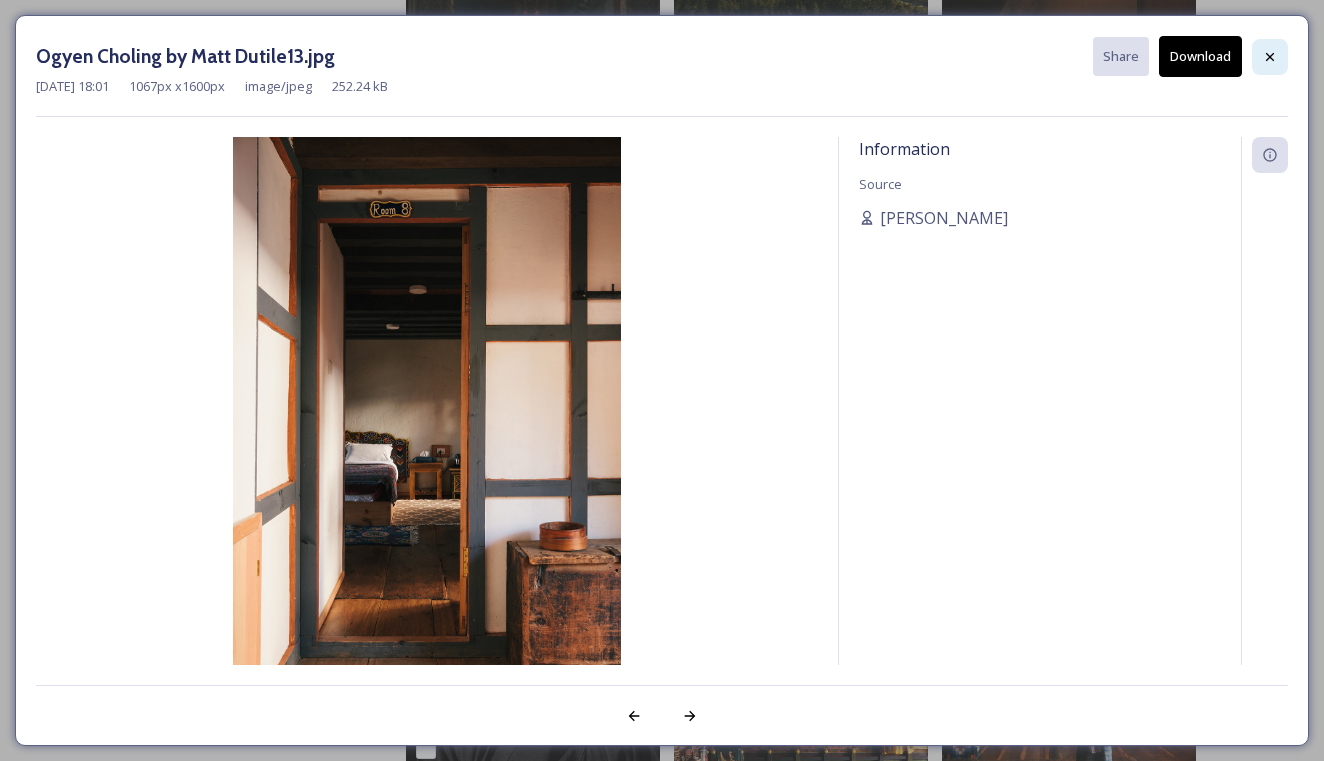 click 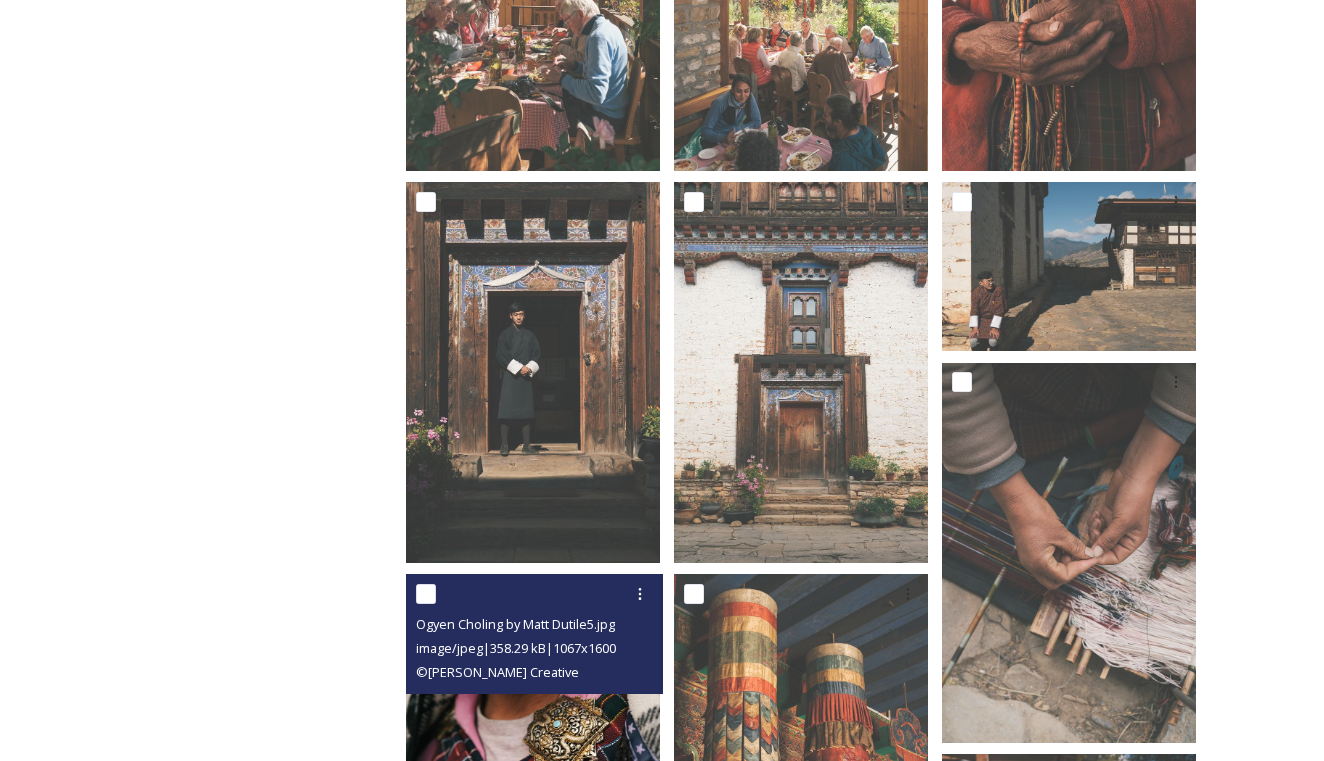 scroll, scrollTop: 593, scrollLeft: 0, axis: vertical 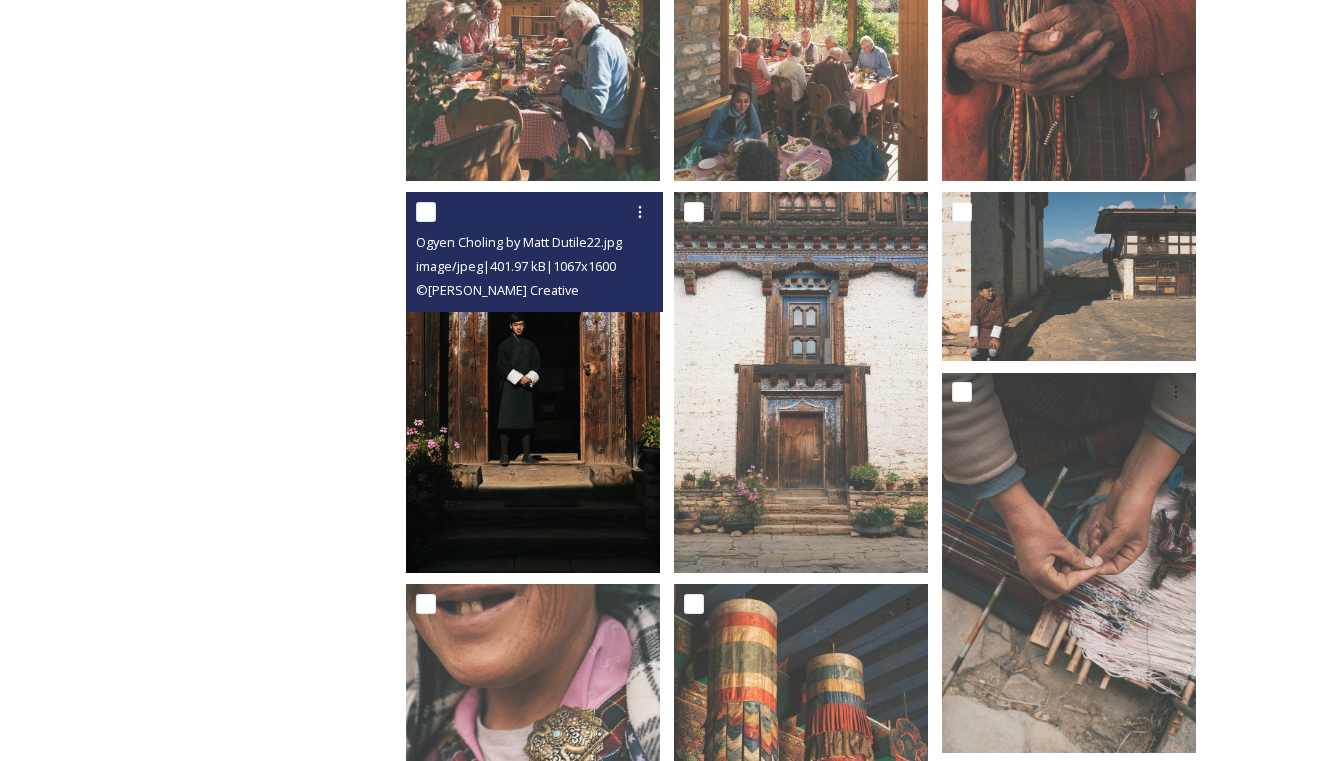 click at bounding box center [533, 382] 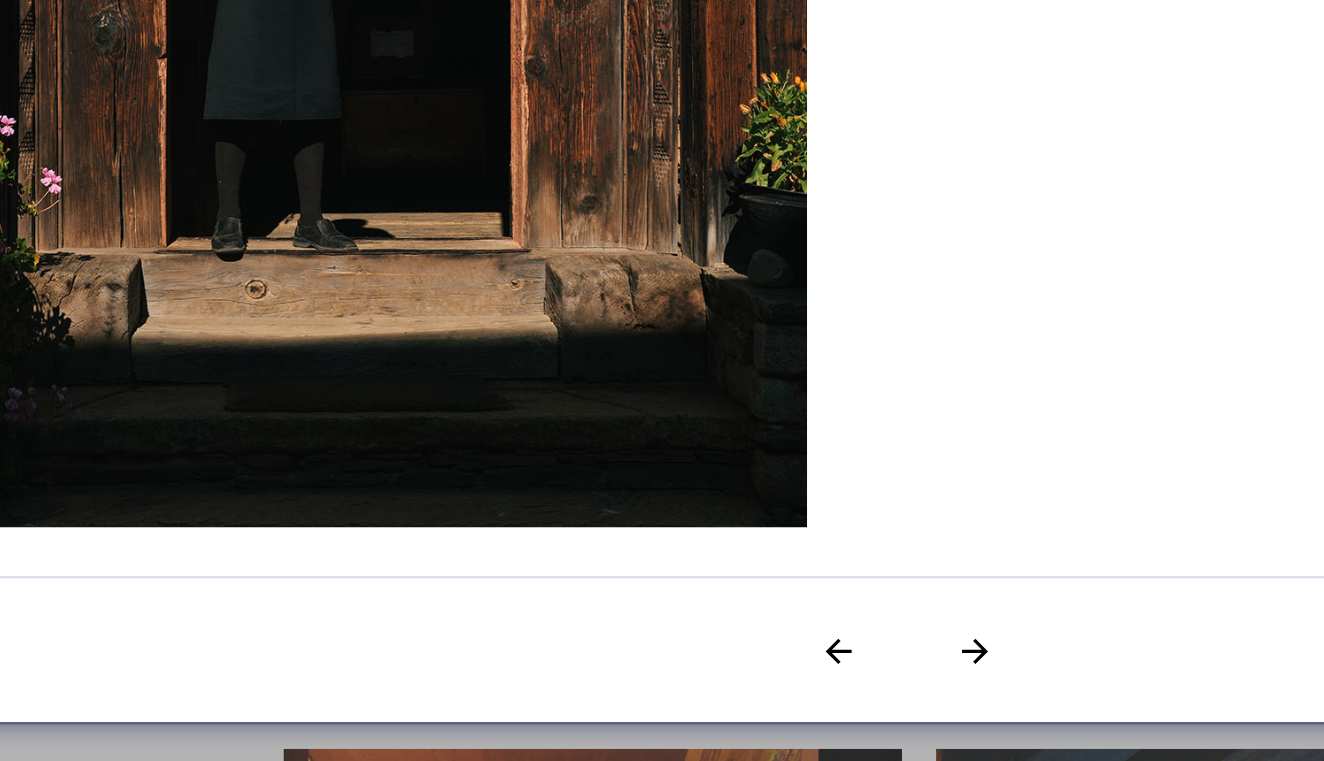 scroll, scrollTop: 593, scrollLeft: 0, axis: vertical 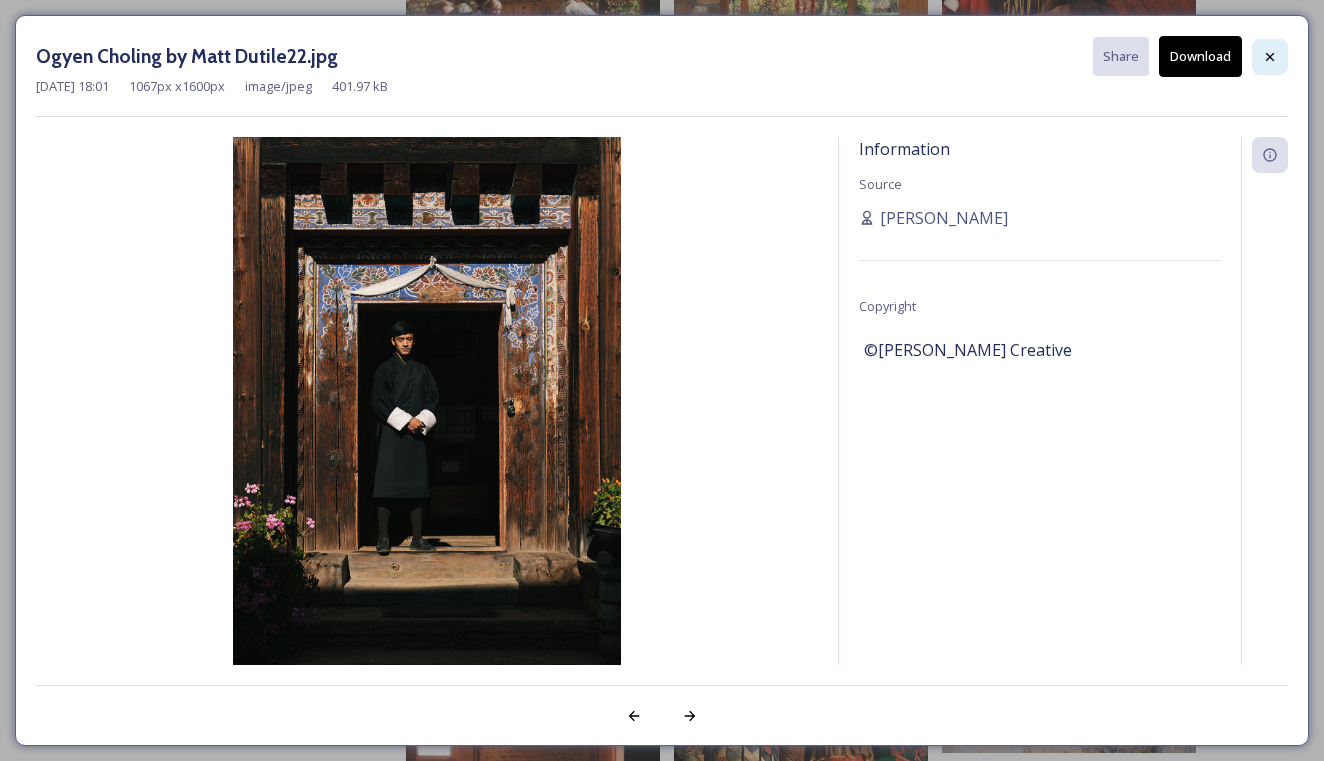 click at bounding box center (1270, 57) 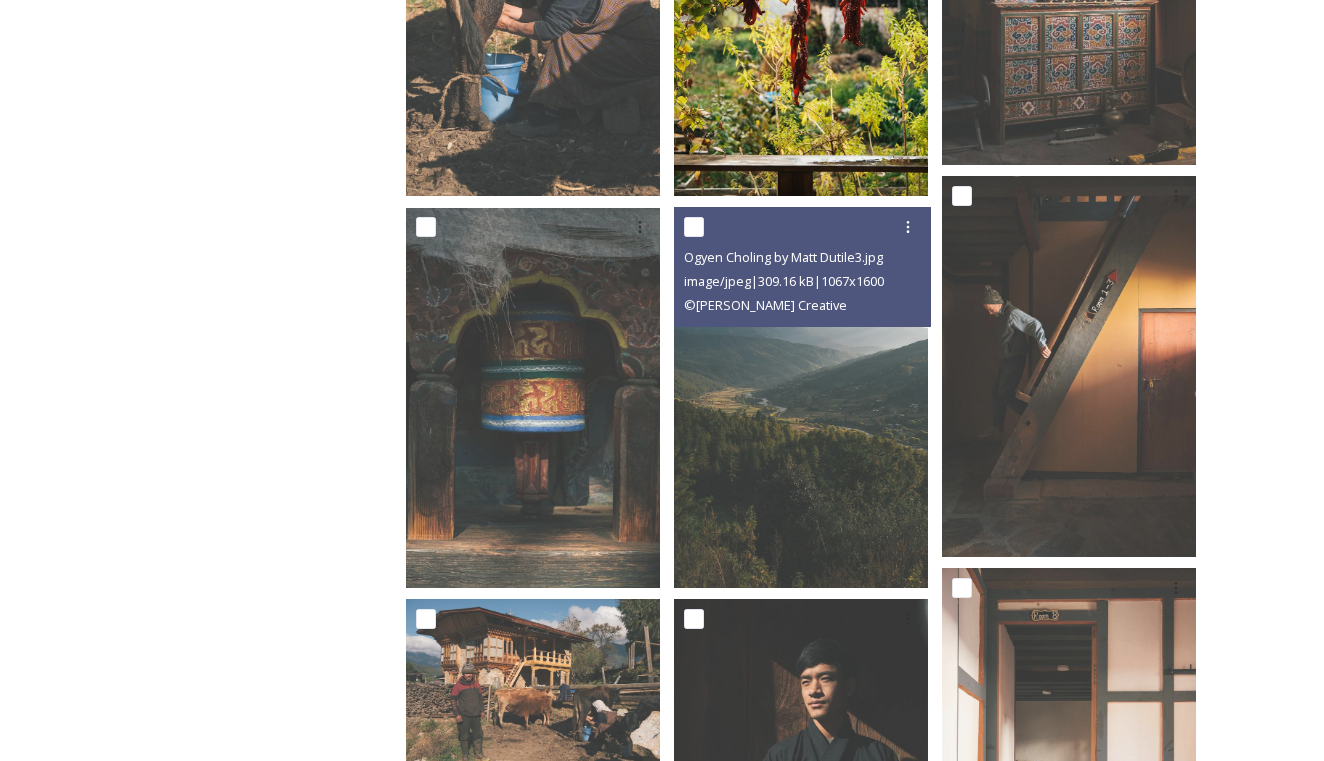 scroll, scrollTop: 2556, scrollLeft: 0, axis: vertical 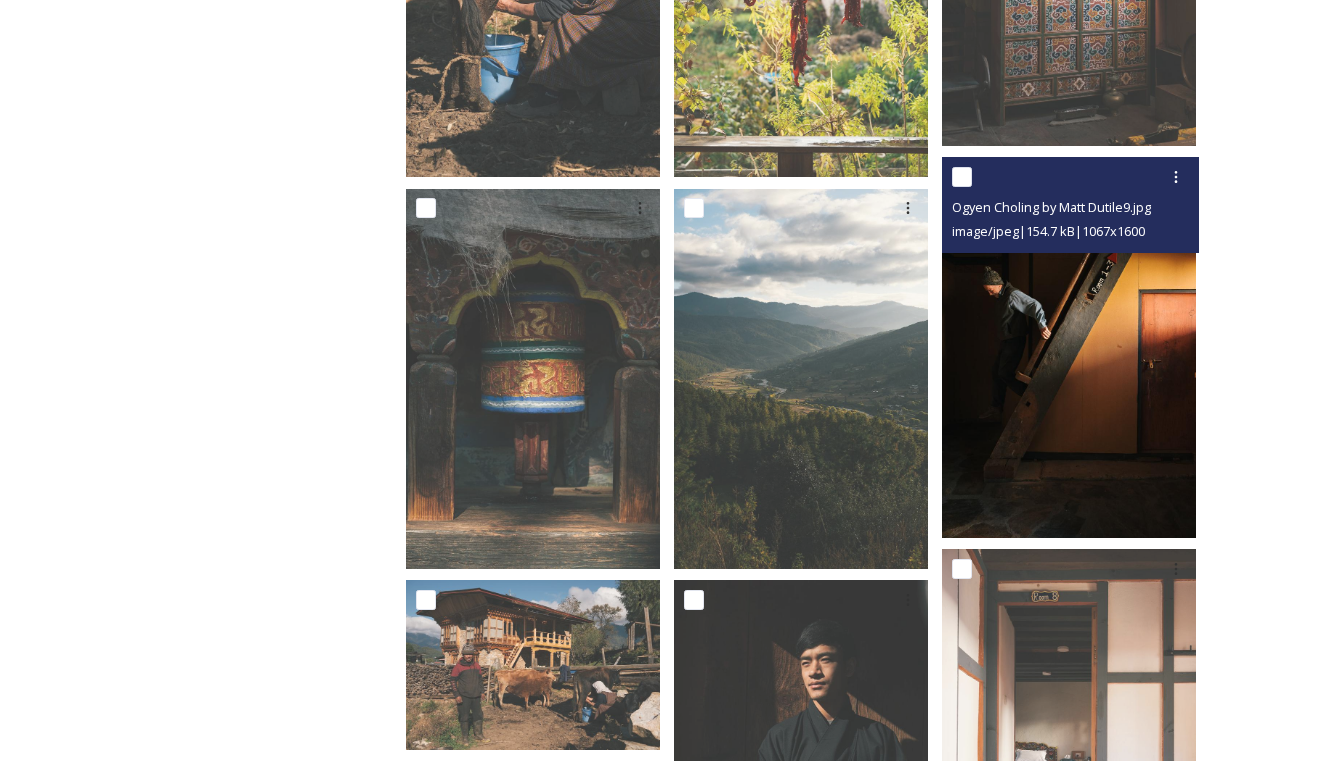 click at bounding box center [1069, 347] 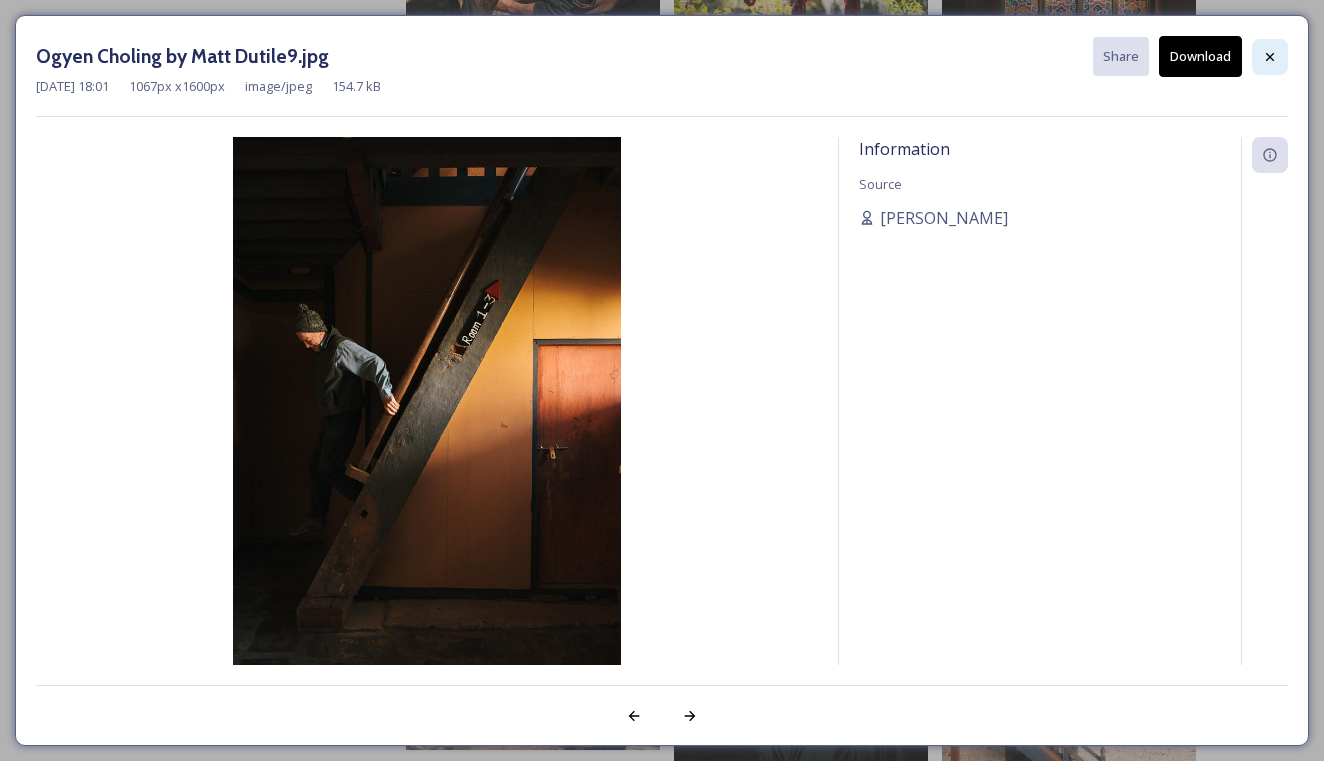 click 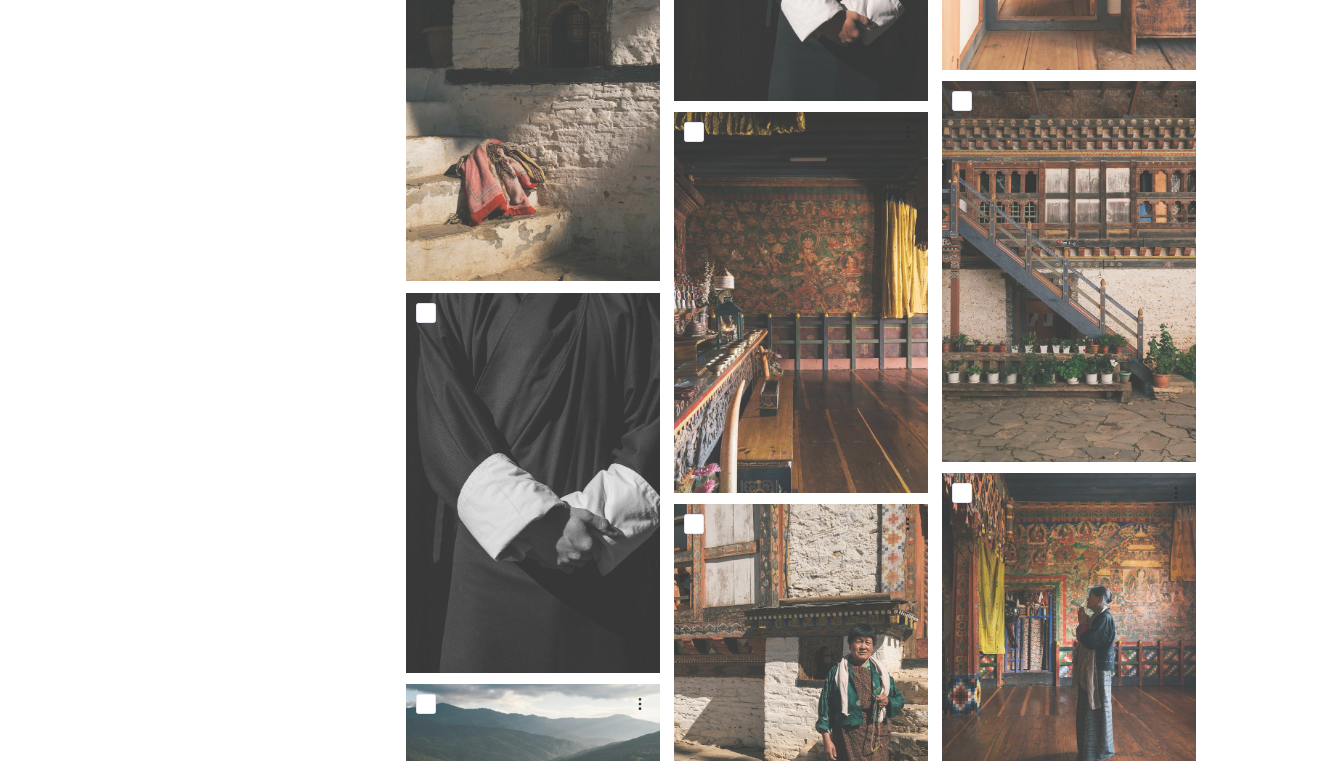 scroll, scrollTop: 3269, scrollLeft: 0, axis: vertical 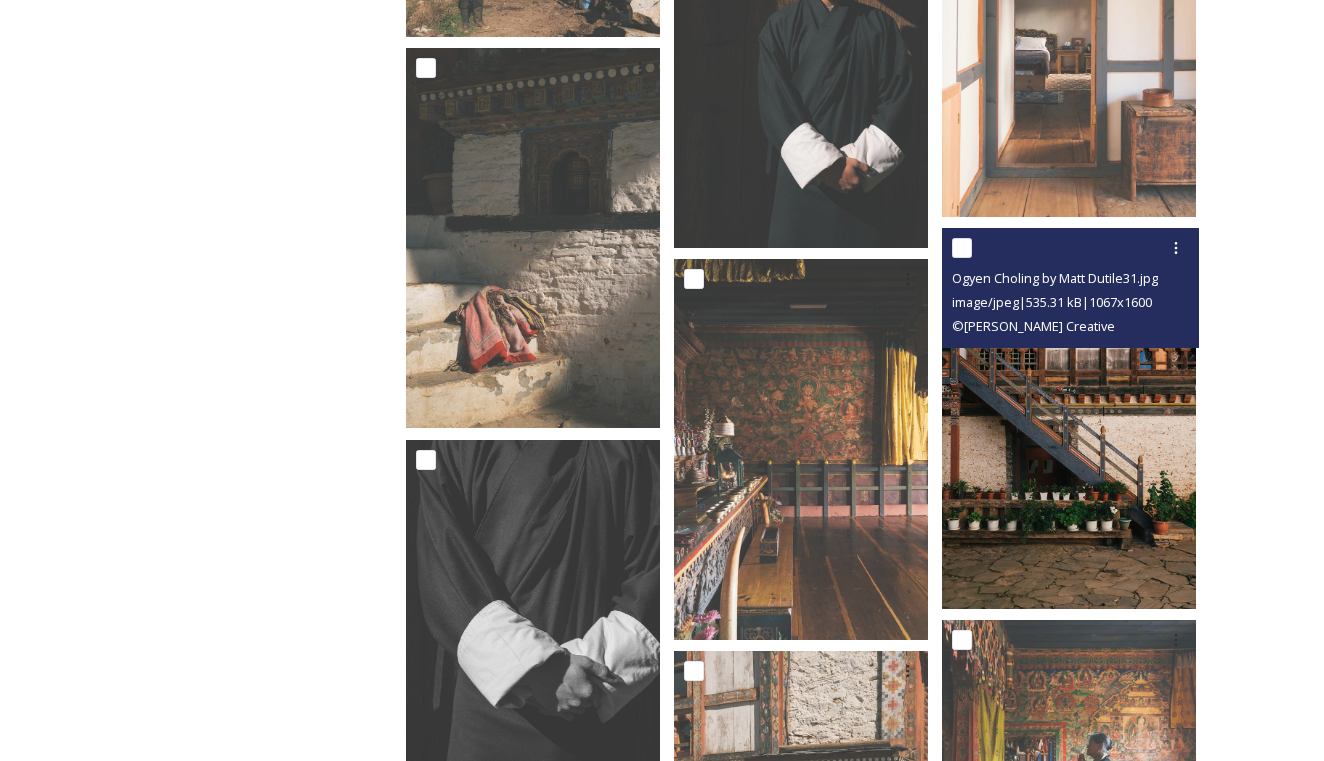 click at bounding box center [1069, 418] 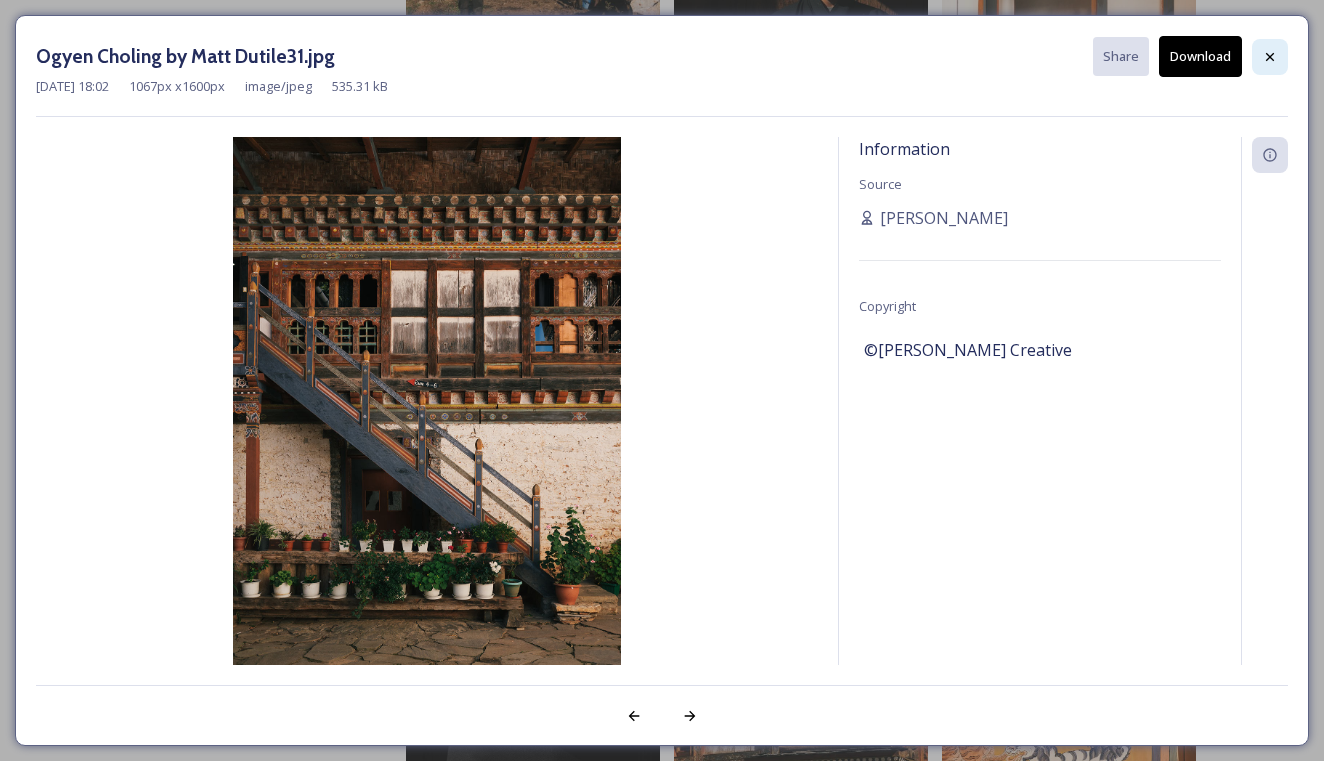 click 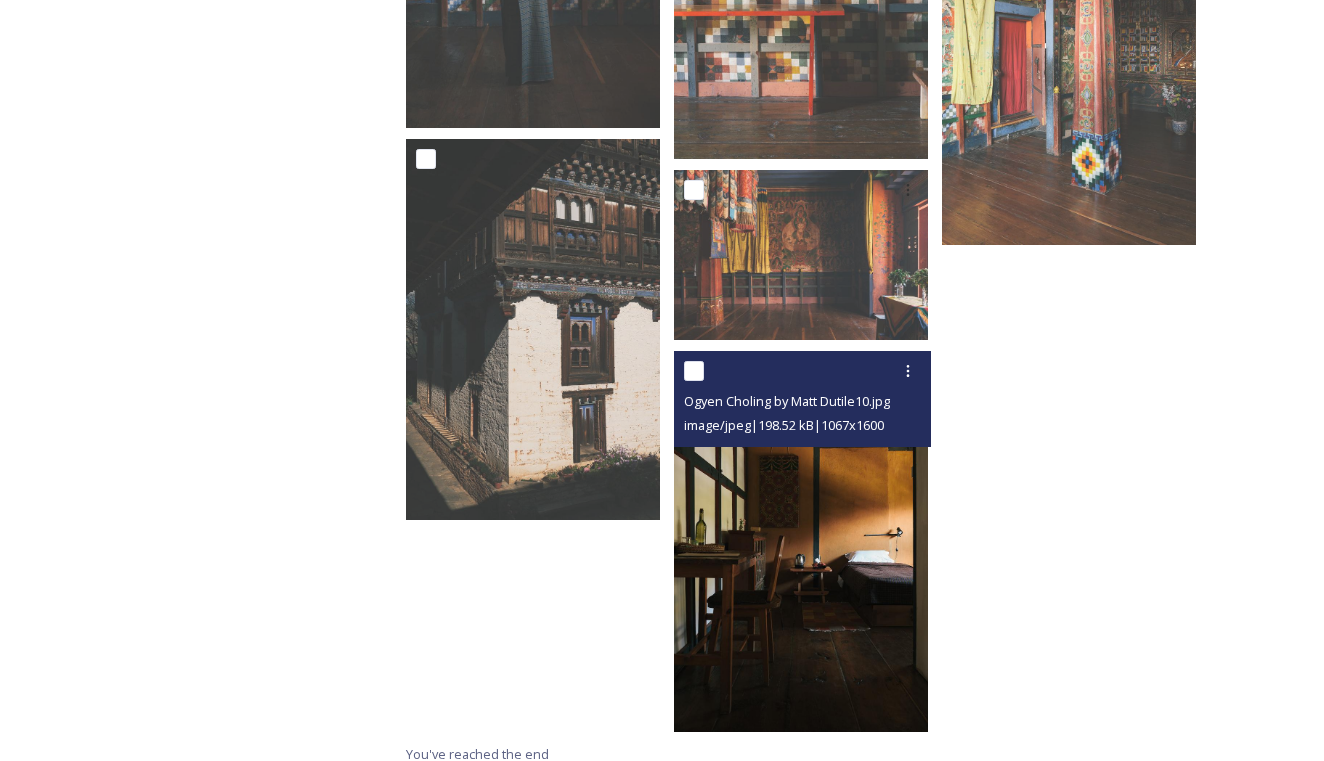 click at bounding box center (801, 541) 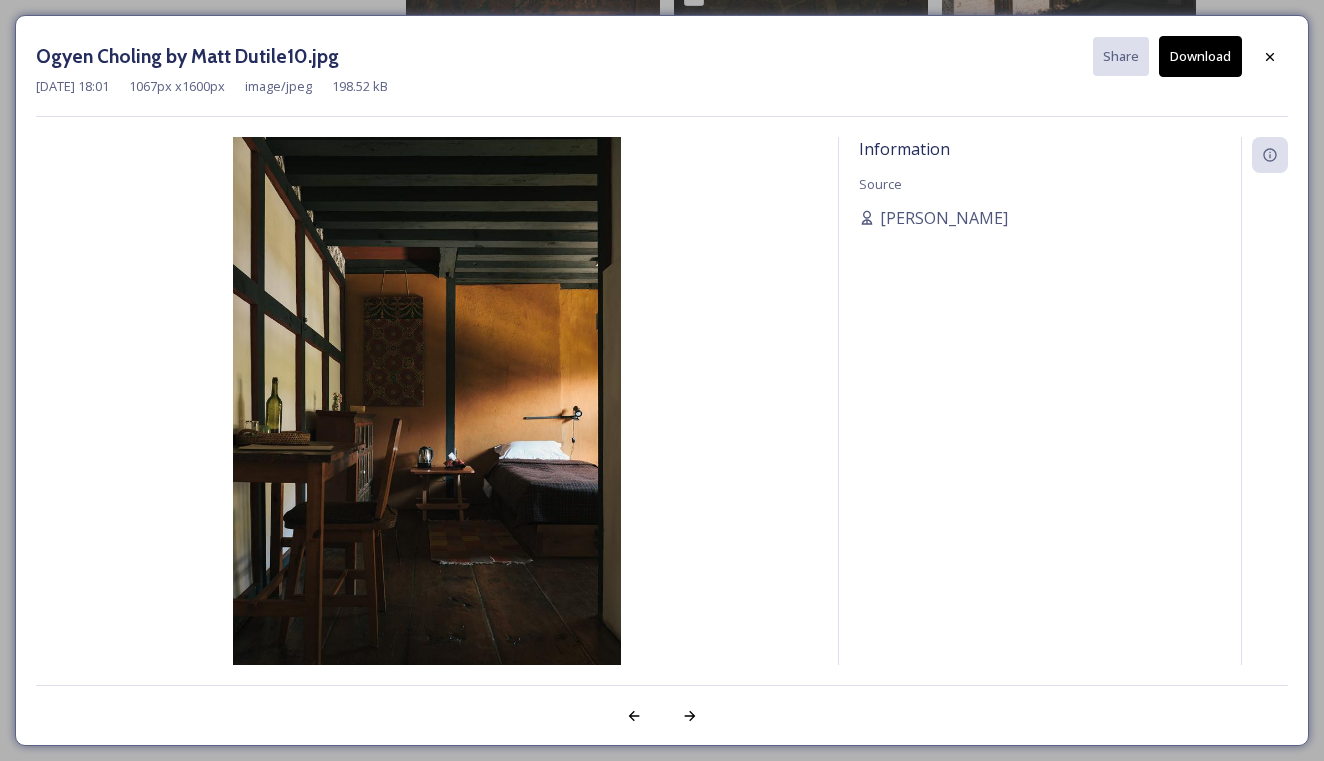 scroll, scrollTop: 5498, scrollLeft: 0, axis: vertical 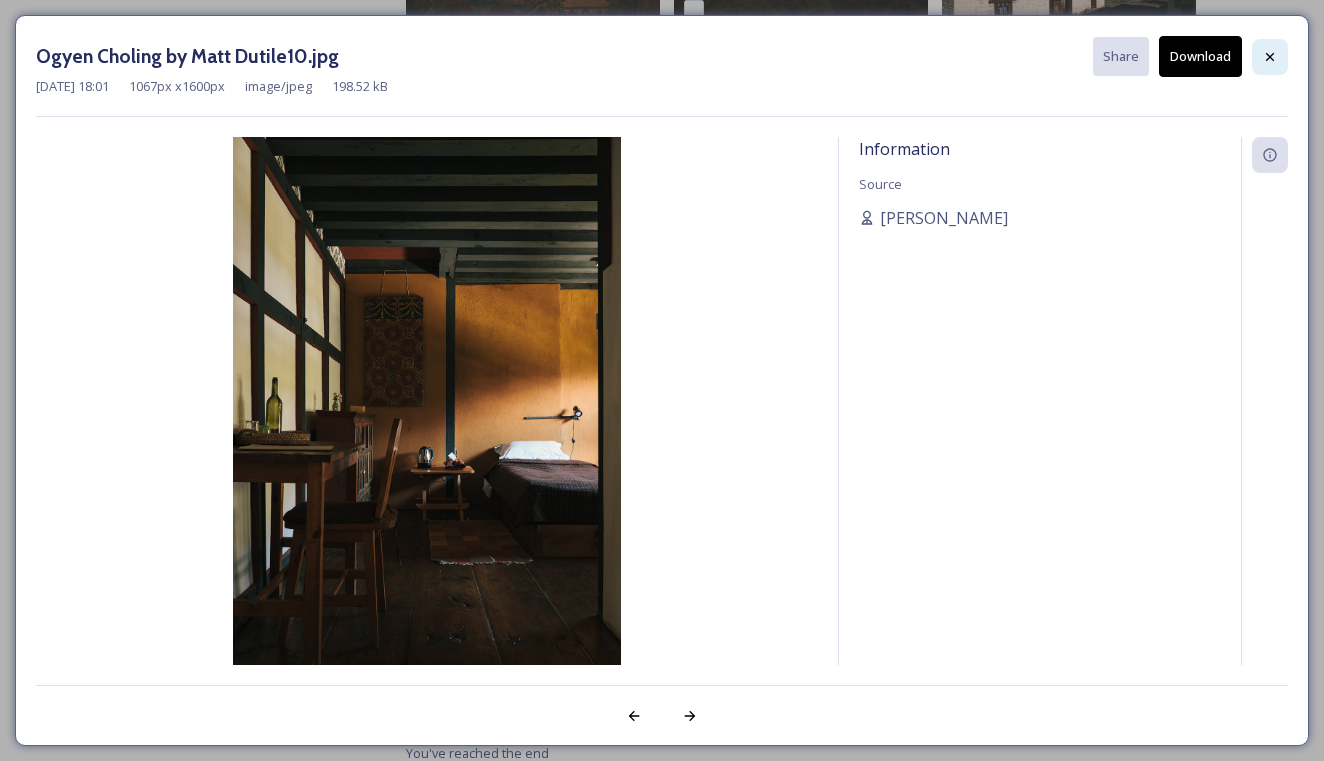 click 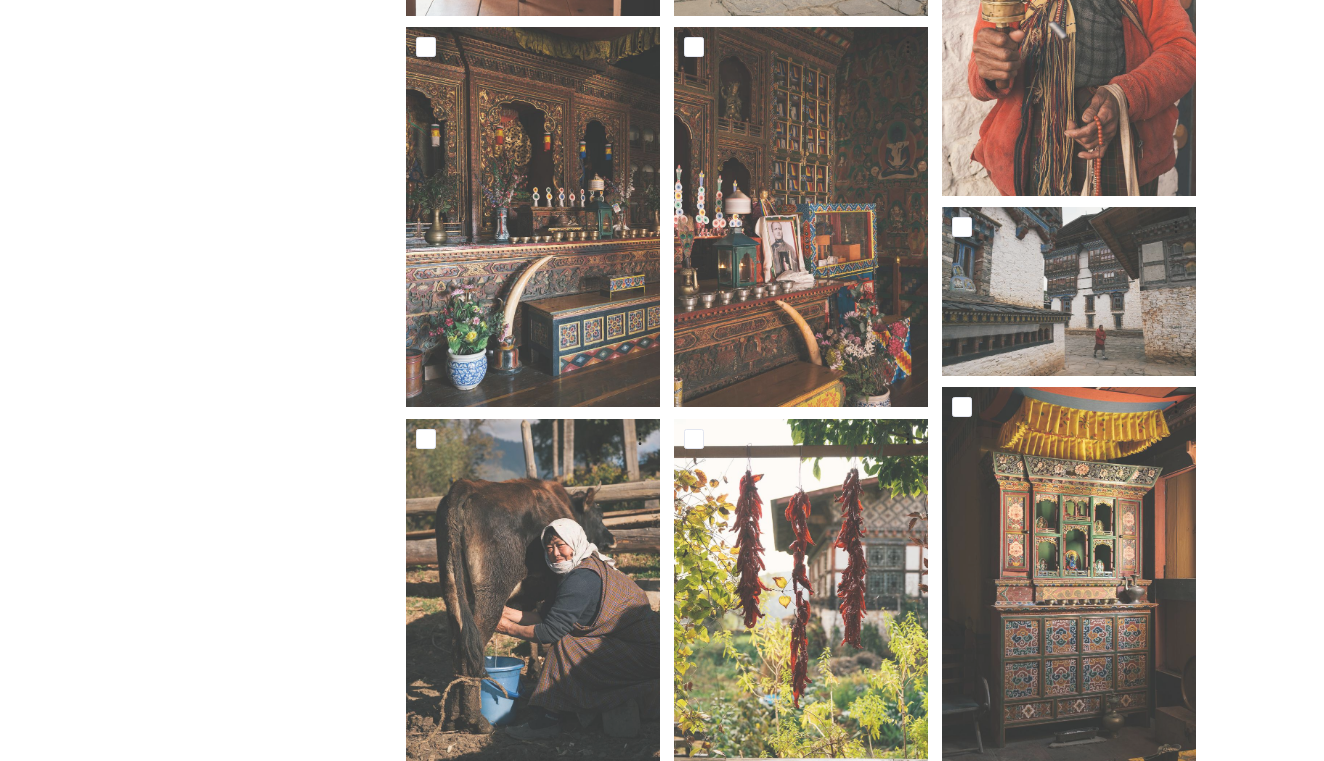 scroll, scrollTop: 1934, scrollLeft: 0, axis: vertical 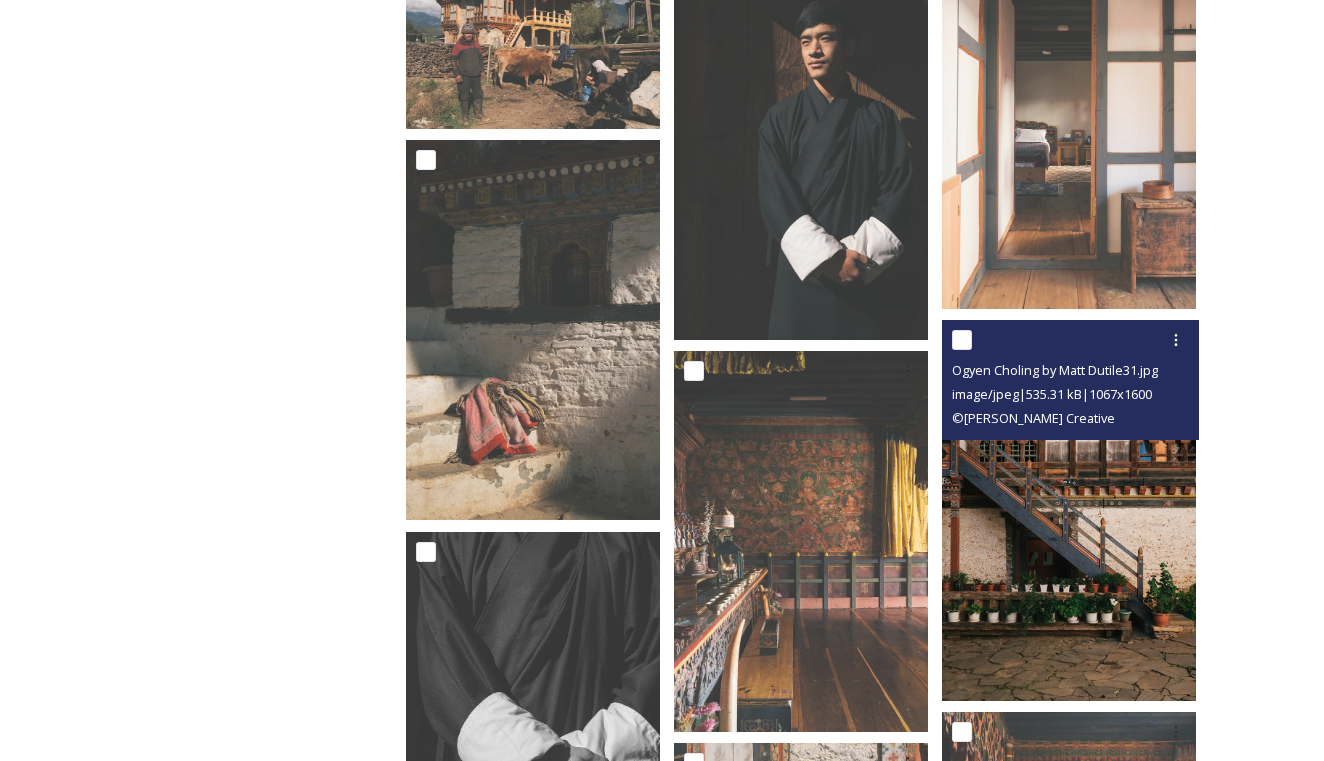 click at bounding box center [1069, 510] 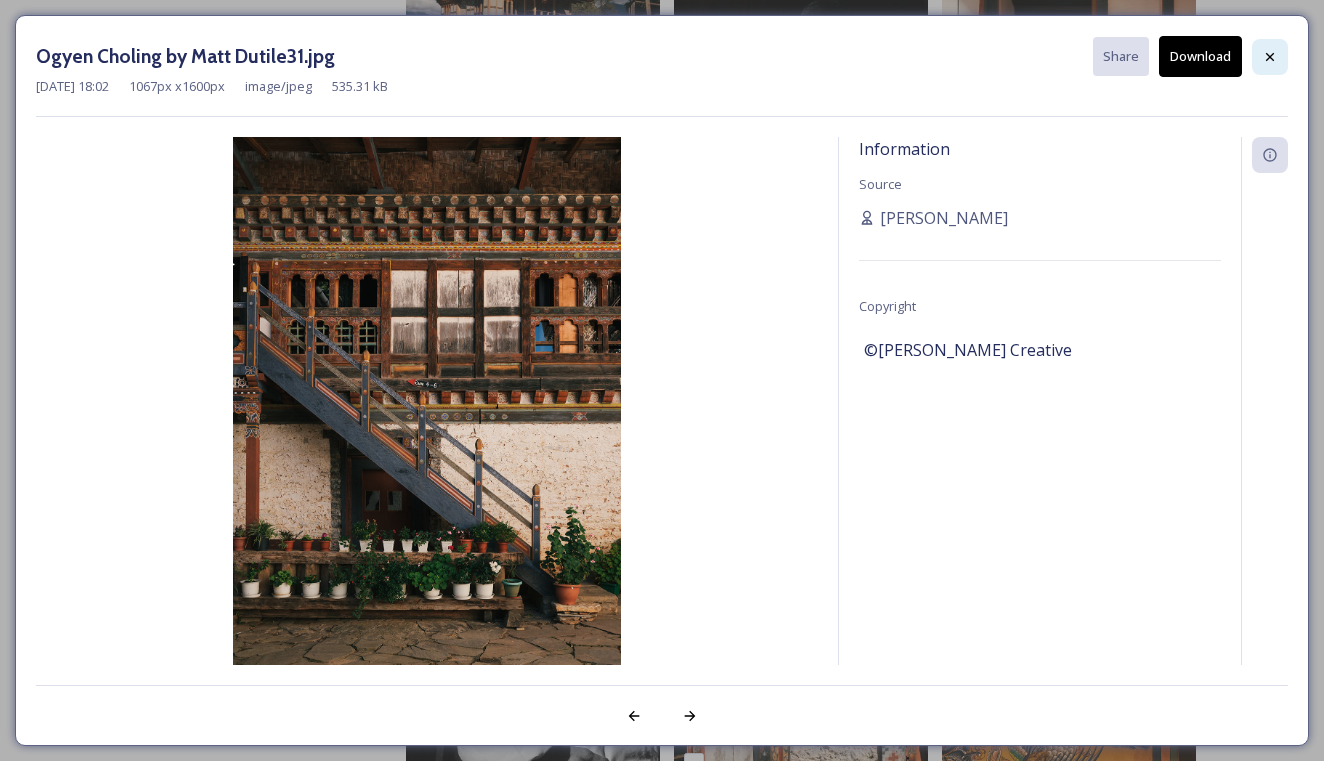 click 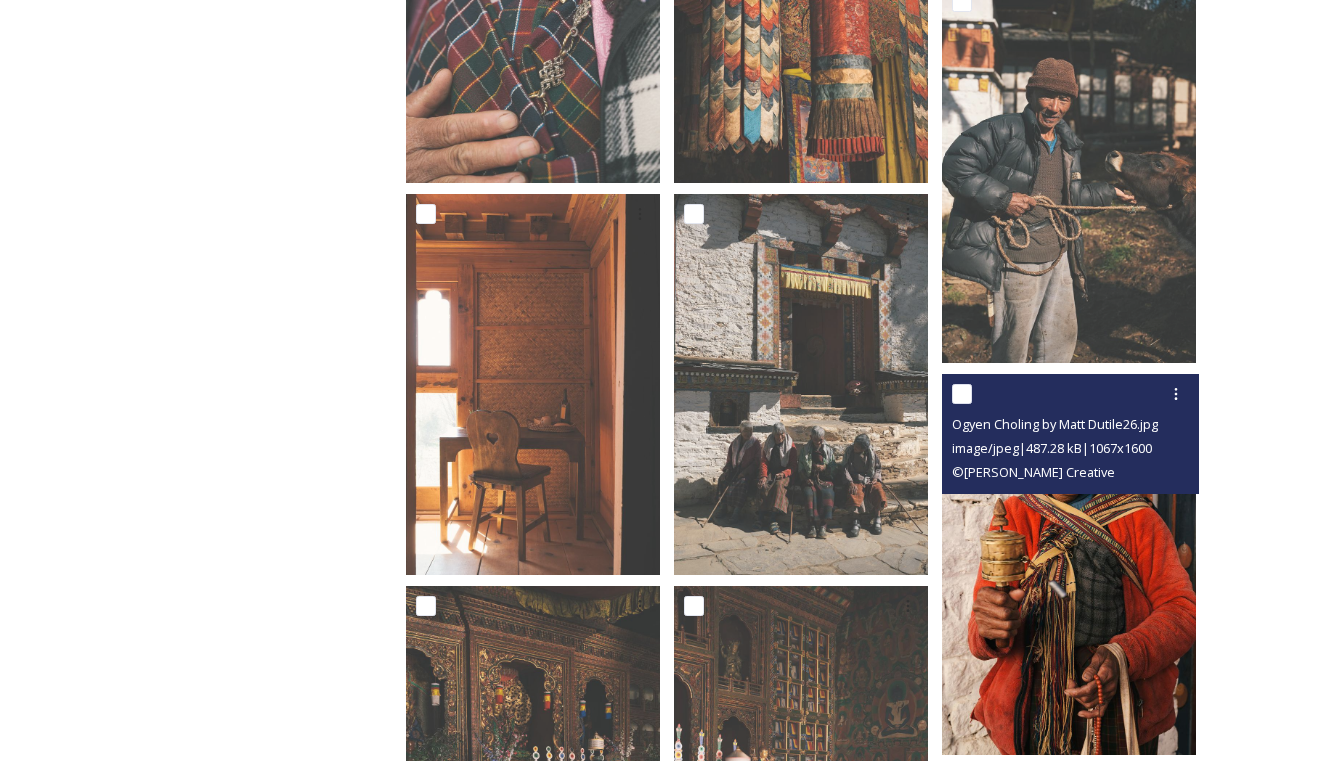scroll, scrollTop: 1337, scrollLeft: 0, axis: vertical 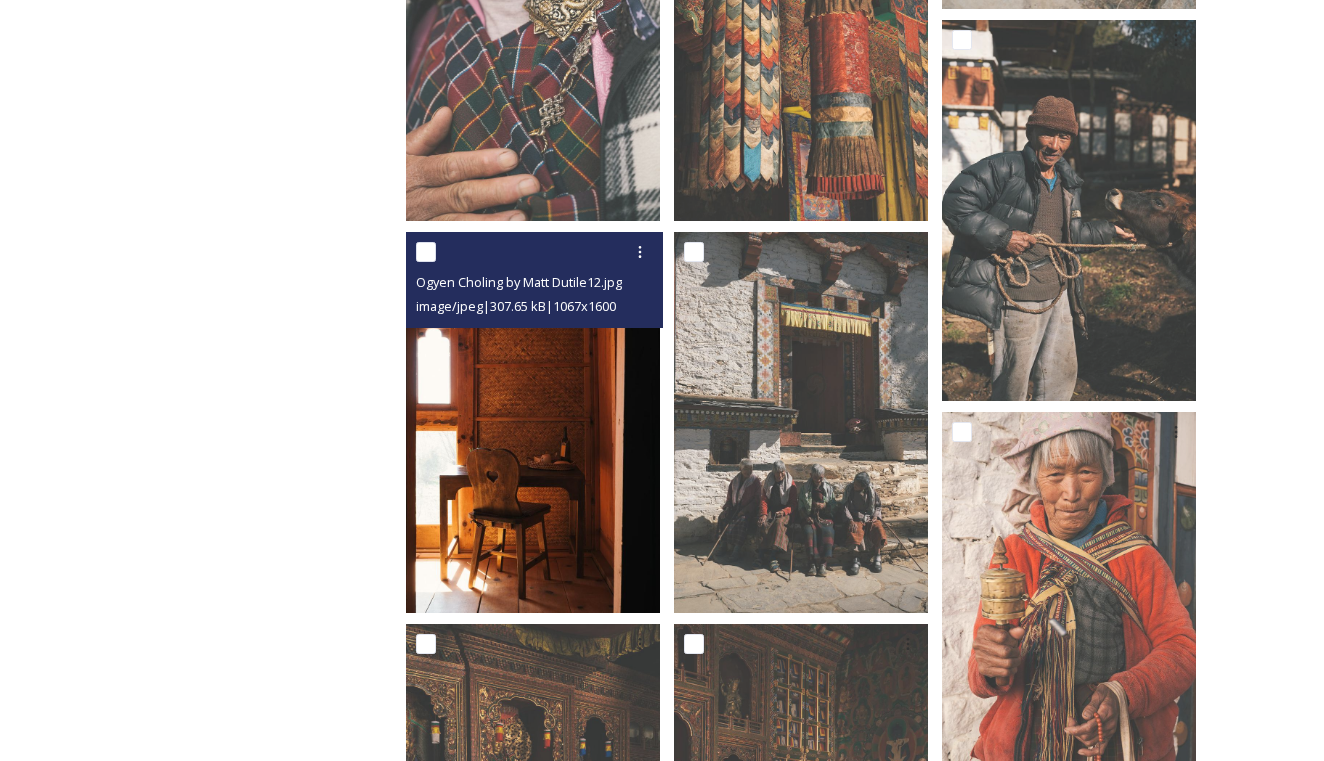 click at bounding box center [533, 422] 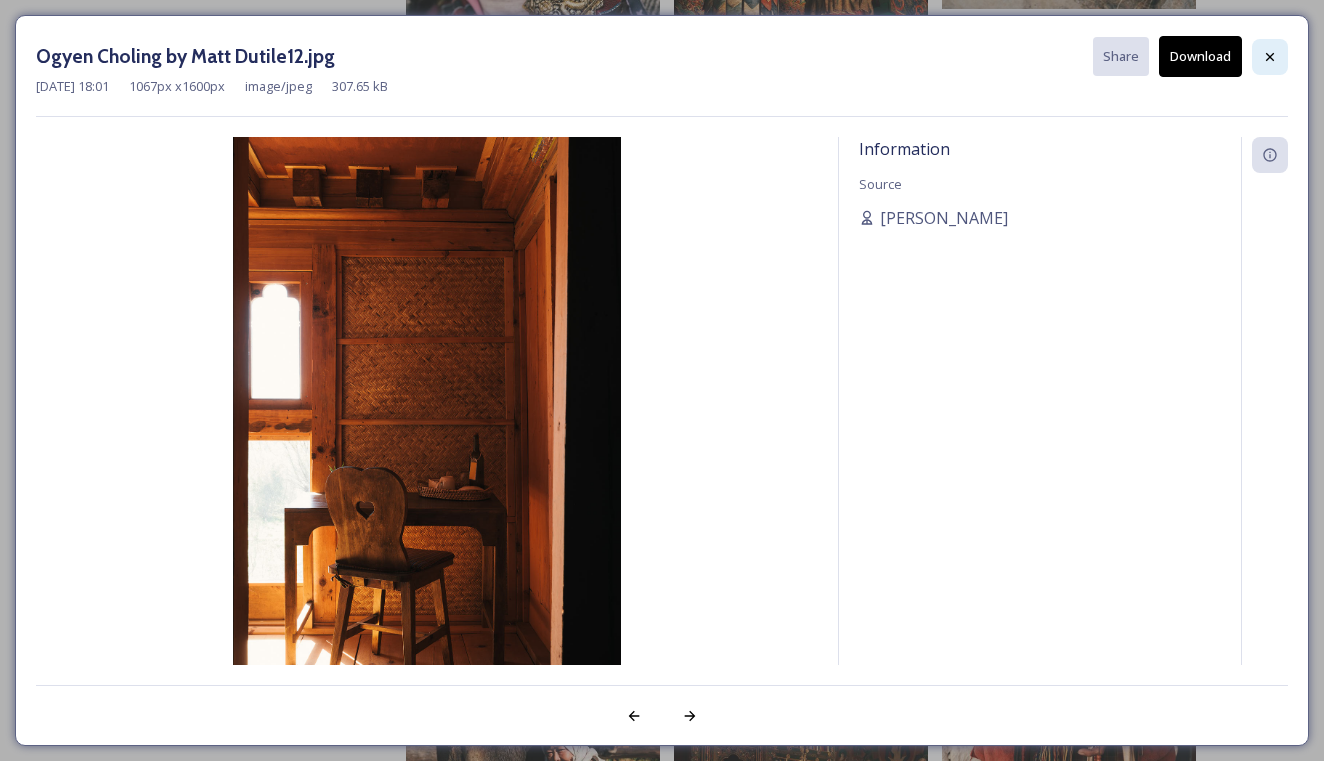 click 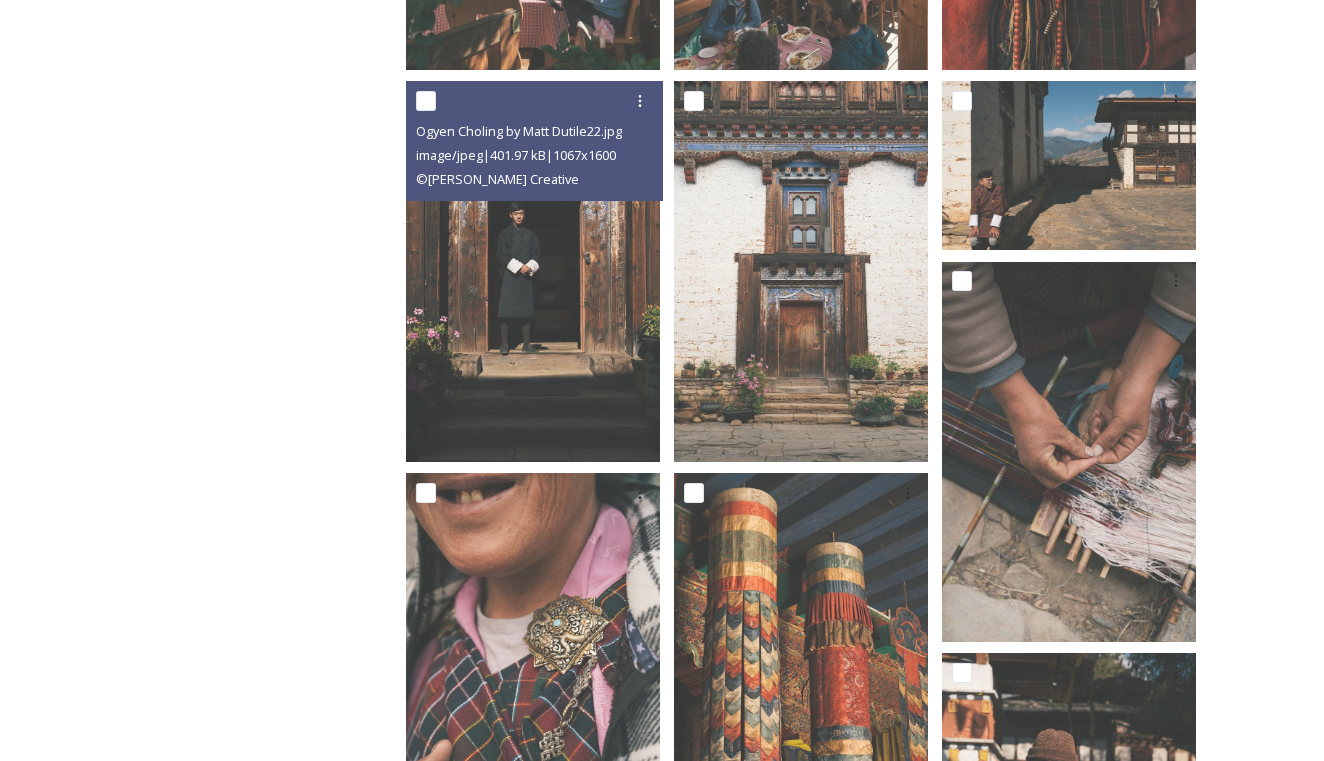 scroll, scrollTop: 626, scrollLeft: 0, axis: vertical 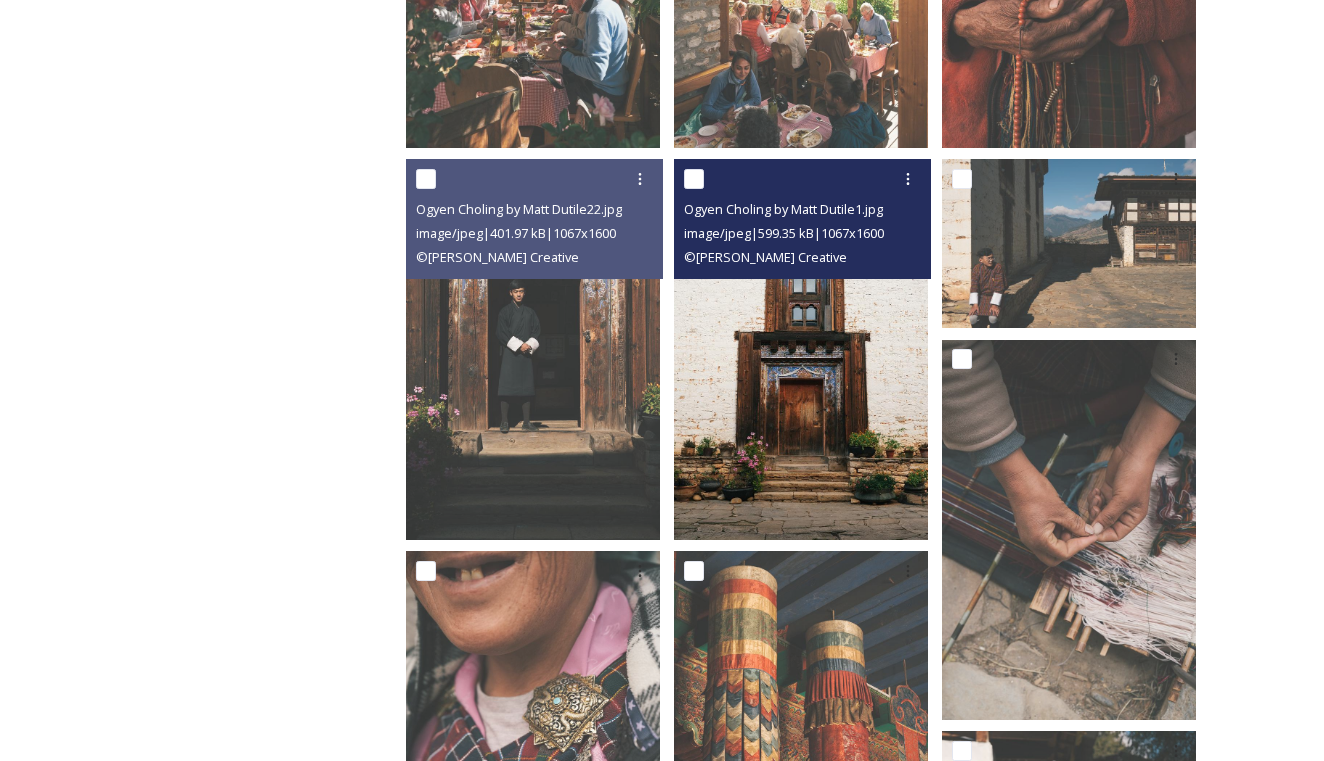 click at bounding box center (801, 349) 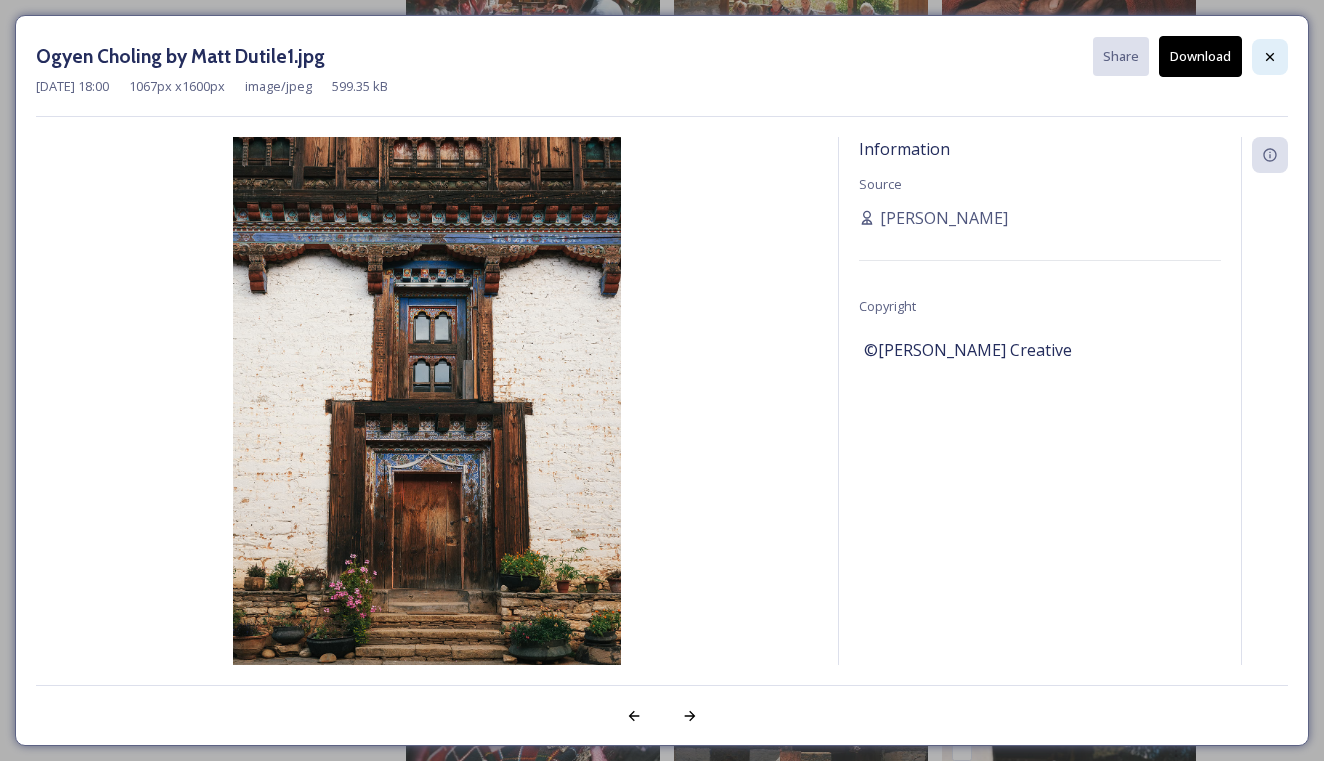 click 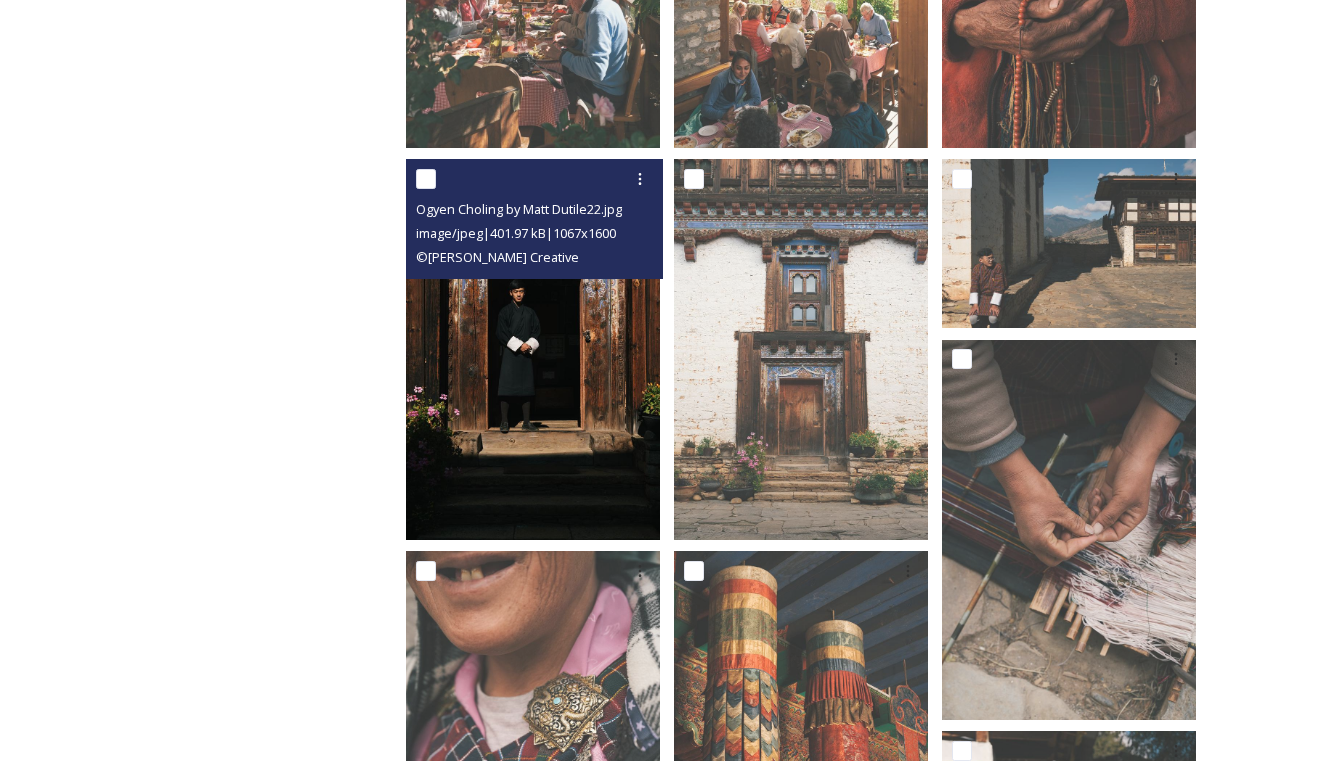 click at bounding box center (533, 349) 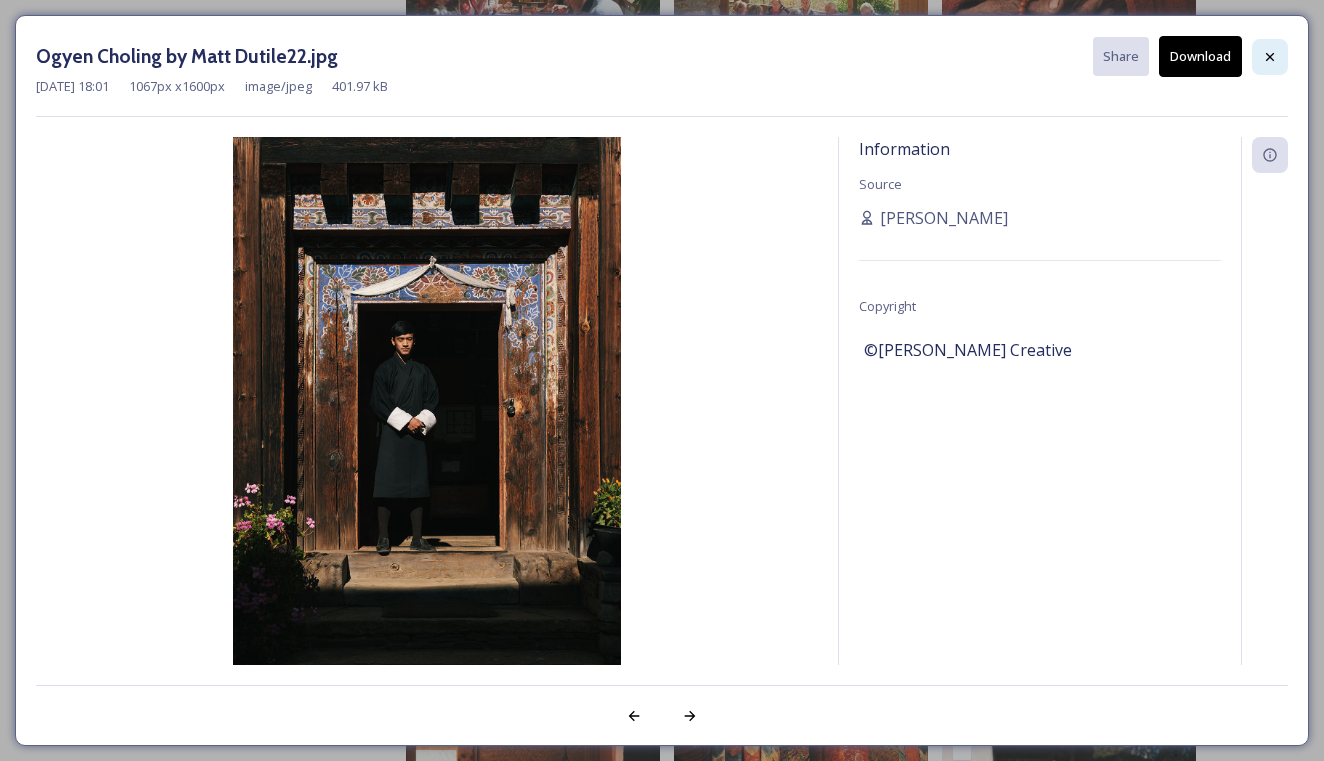 click 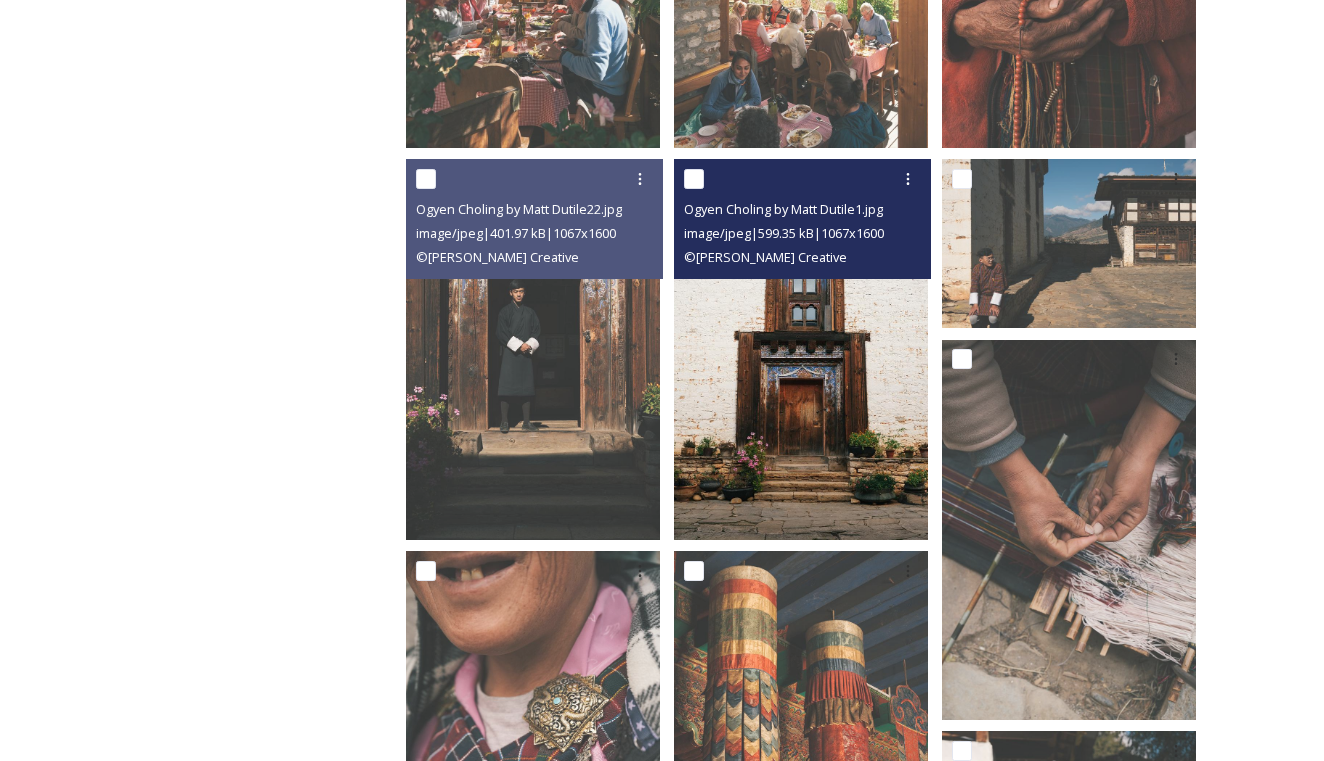 click at bounding box center [801, 349] 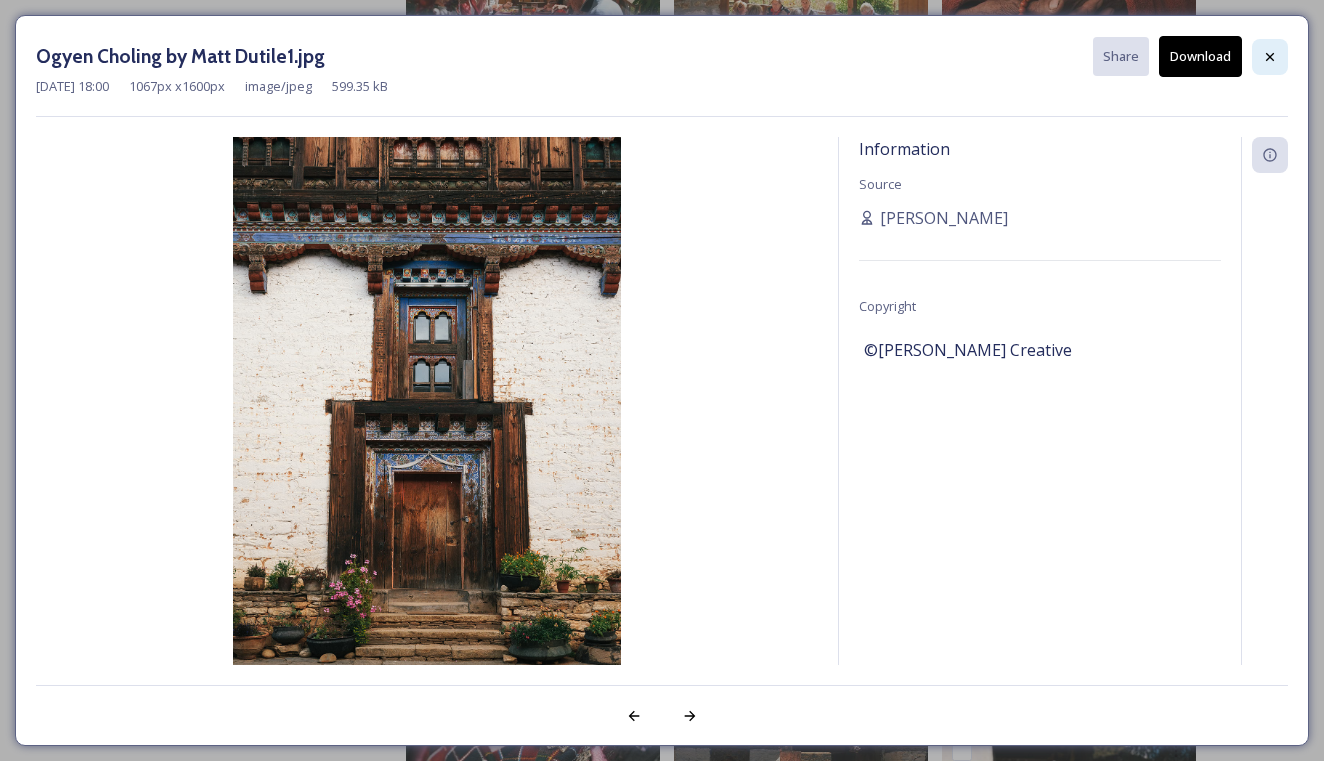 click at bounding box center (1270, 57) 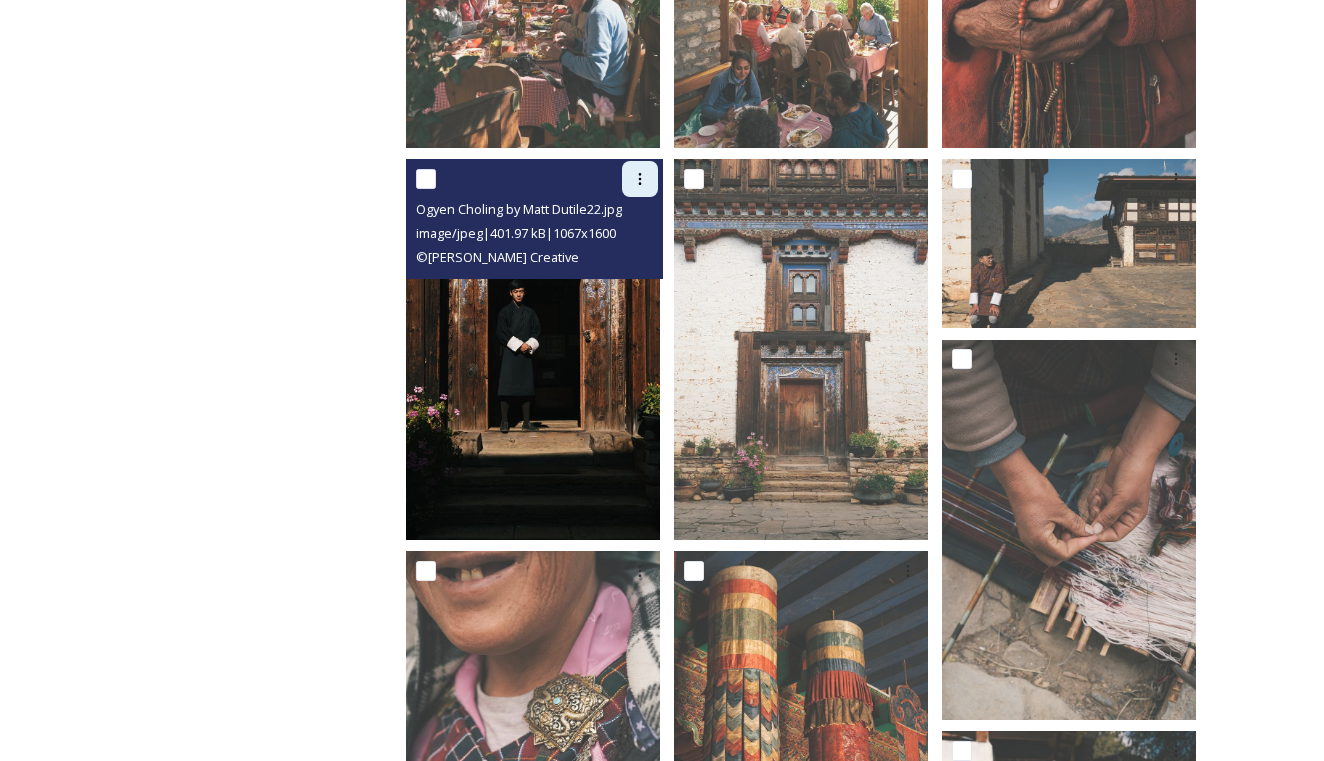 click at bounding box center (640, 179) 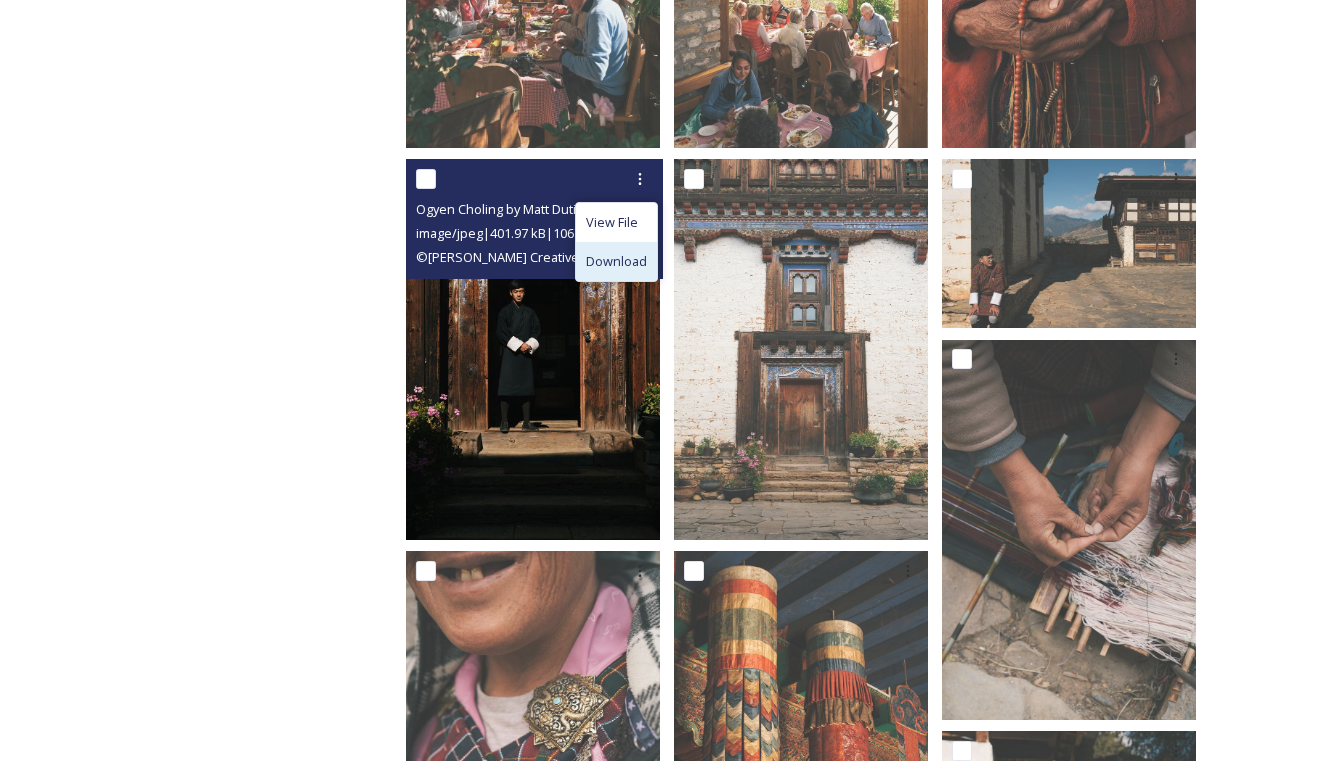 click on "Download" at bounding box center (616, 261) 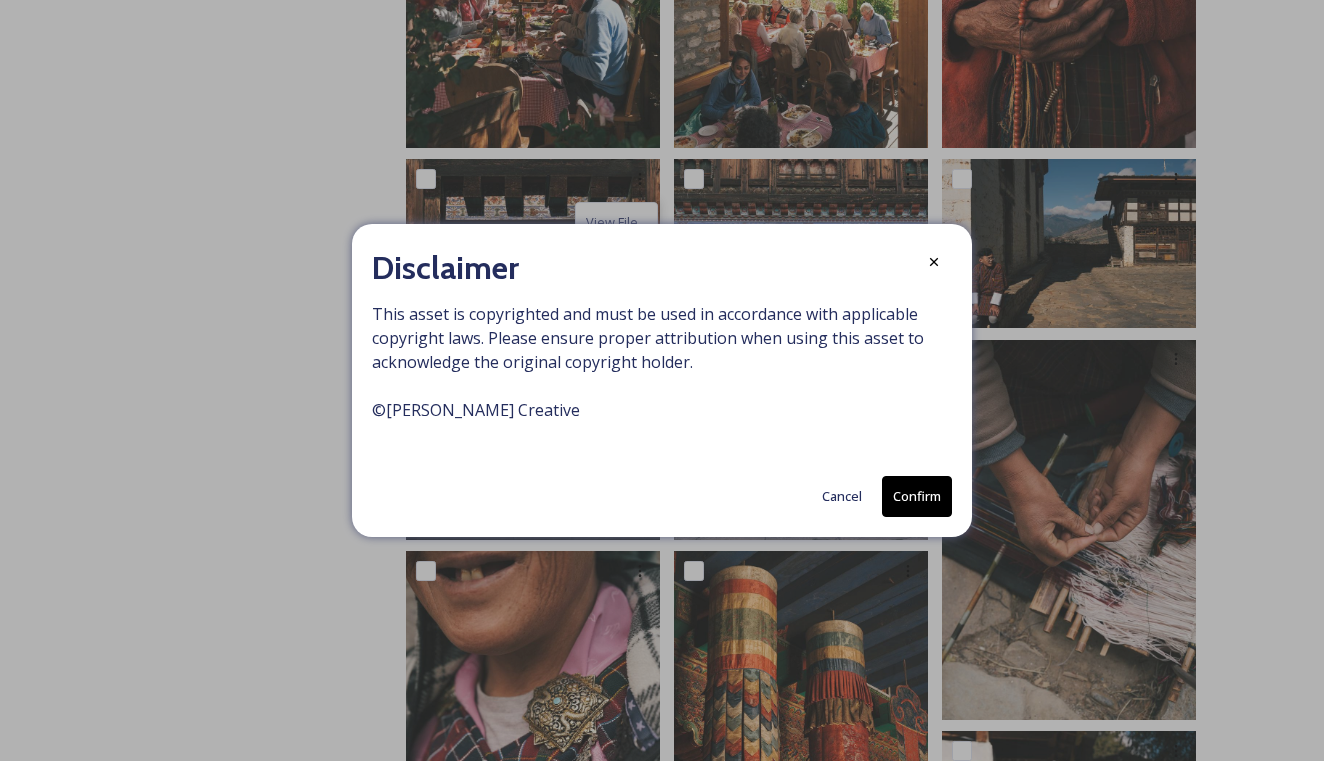 click on "Confirm" at bounding box center [917, 496] 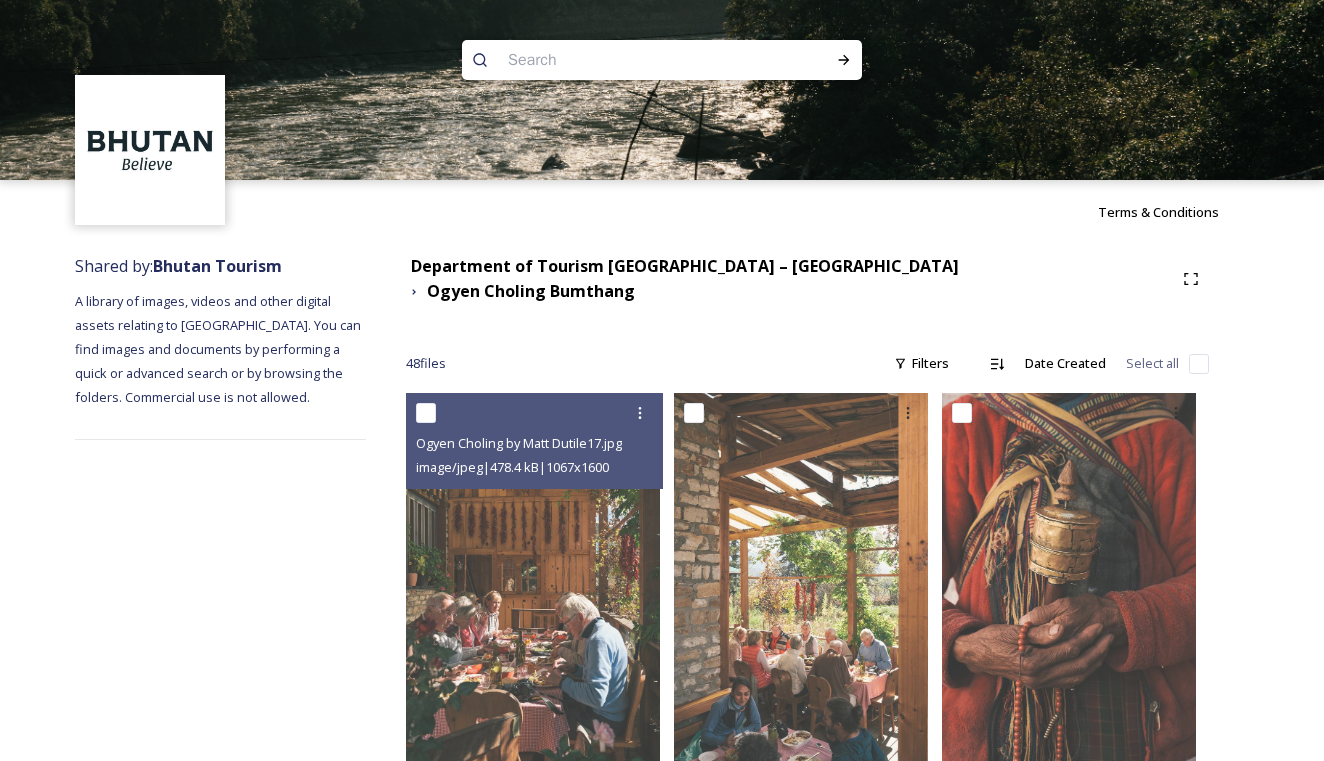 scroll, scrollTop: 0, scrollLeft: 0, axis: both 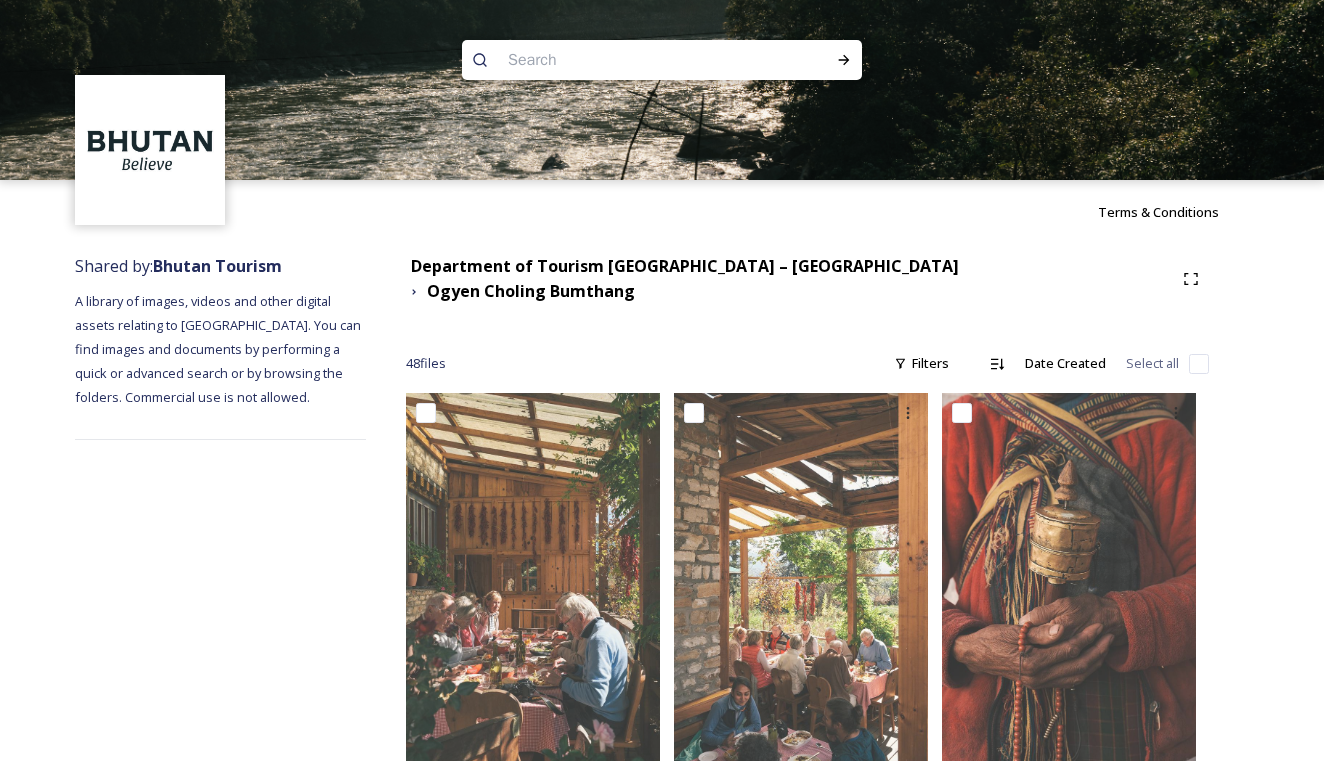 click at bounding box center [623, 60] 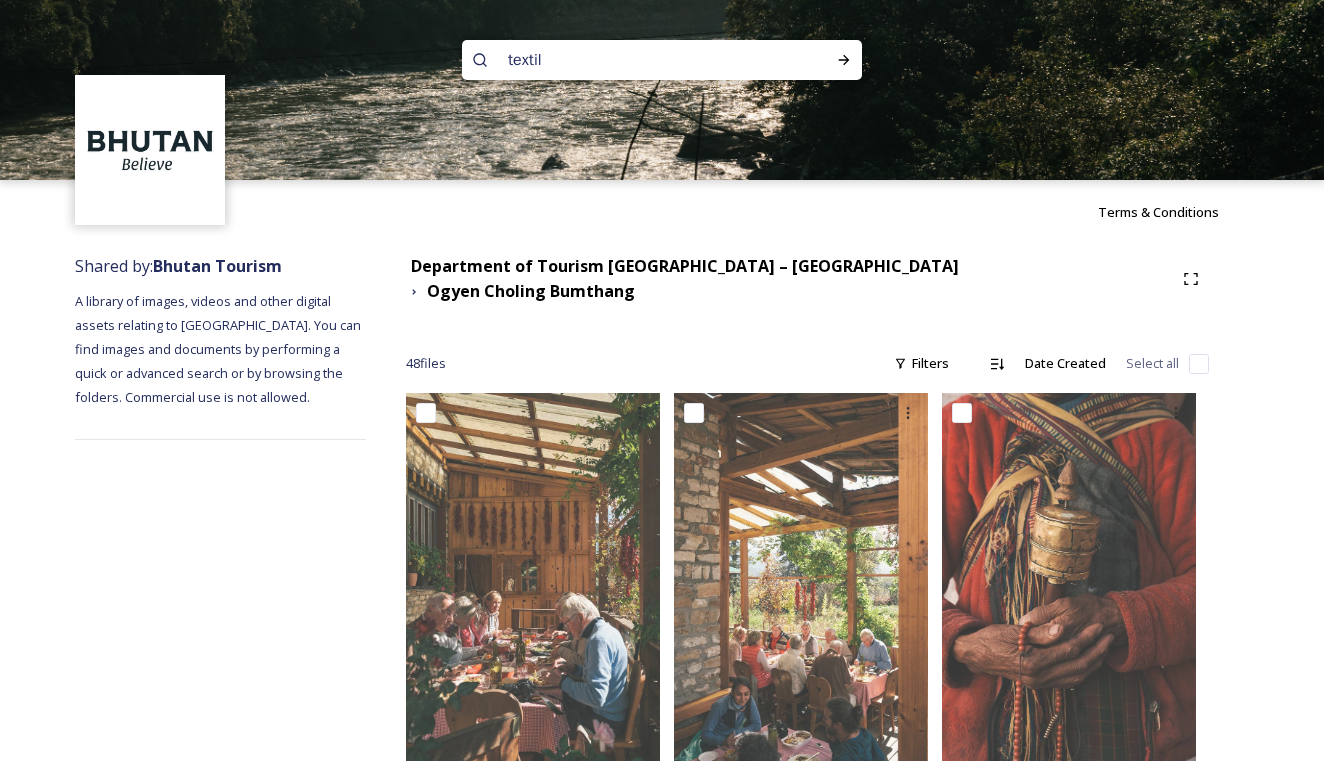 type on "textile" 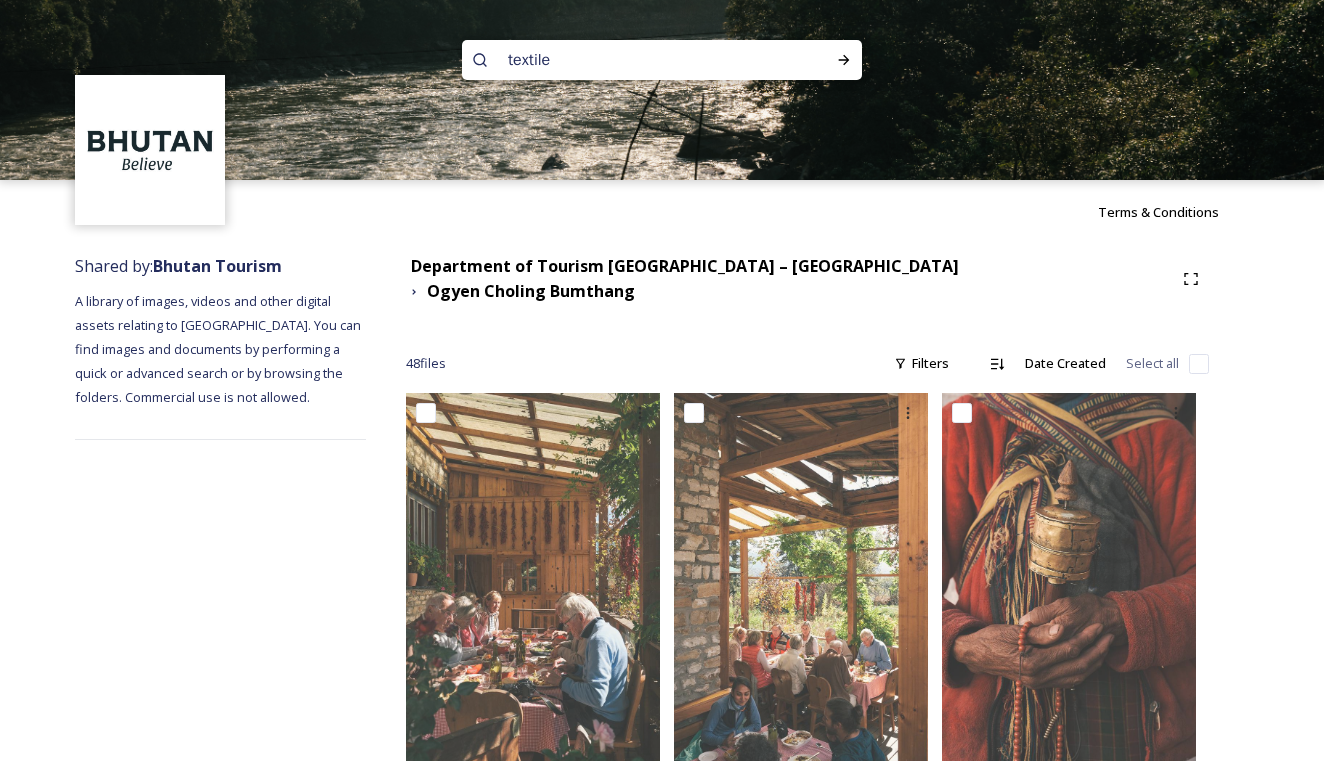 type 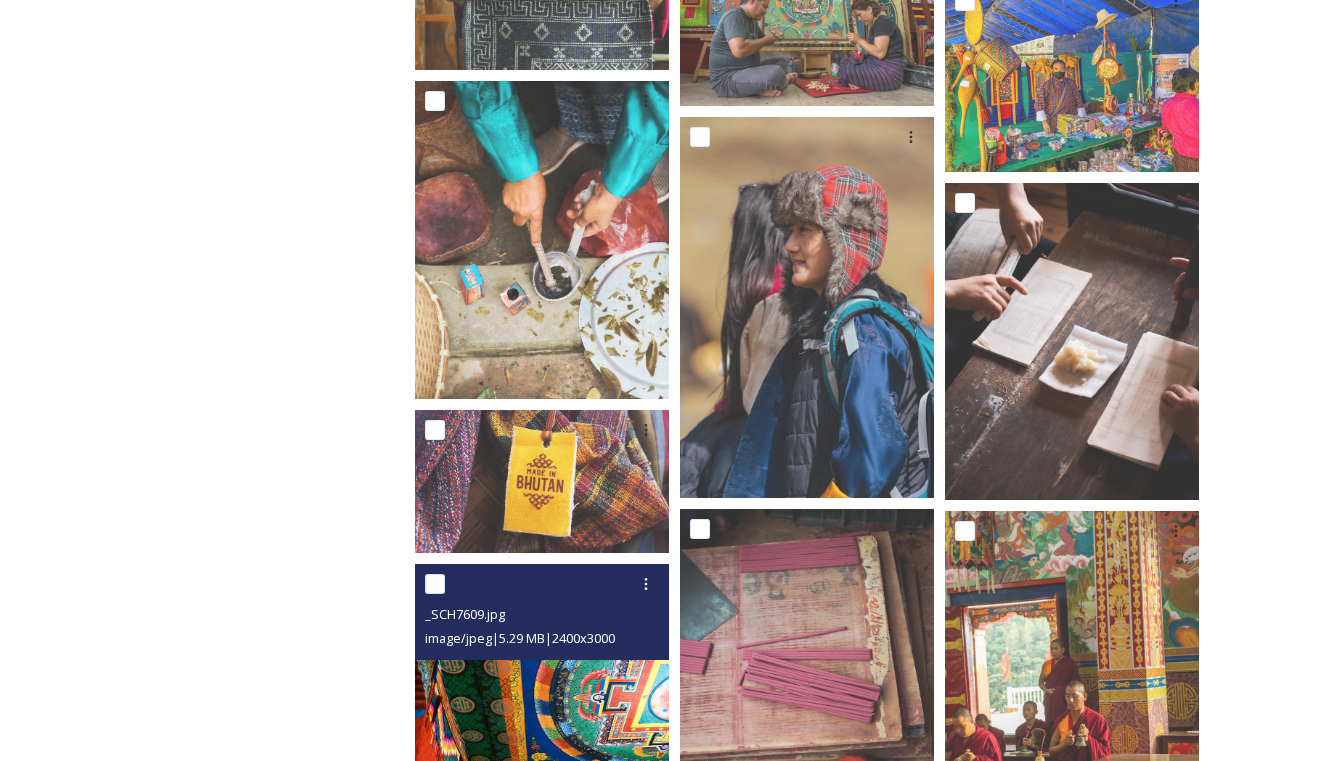 scroll, scrollTop: 2537, scrollLeft: 0, axis: vertical 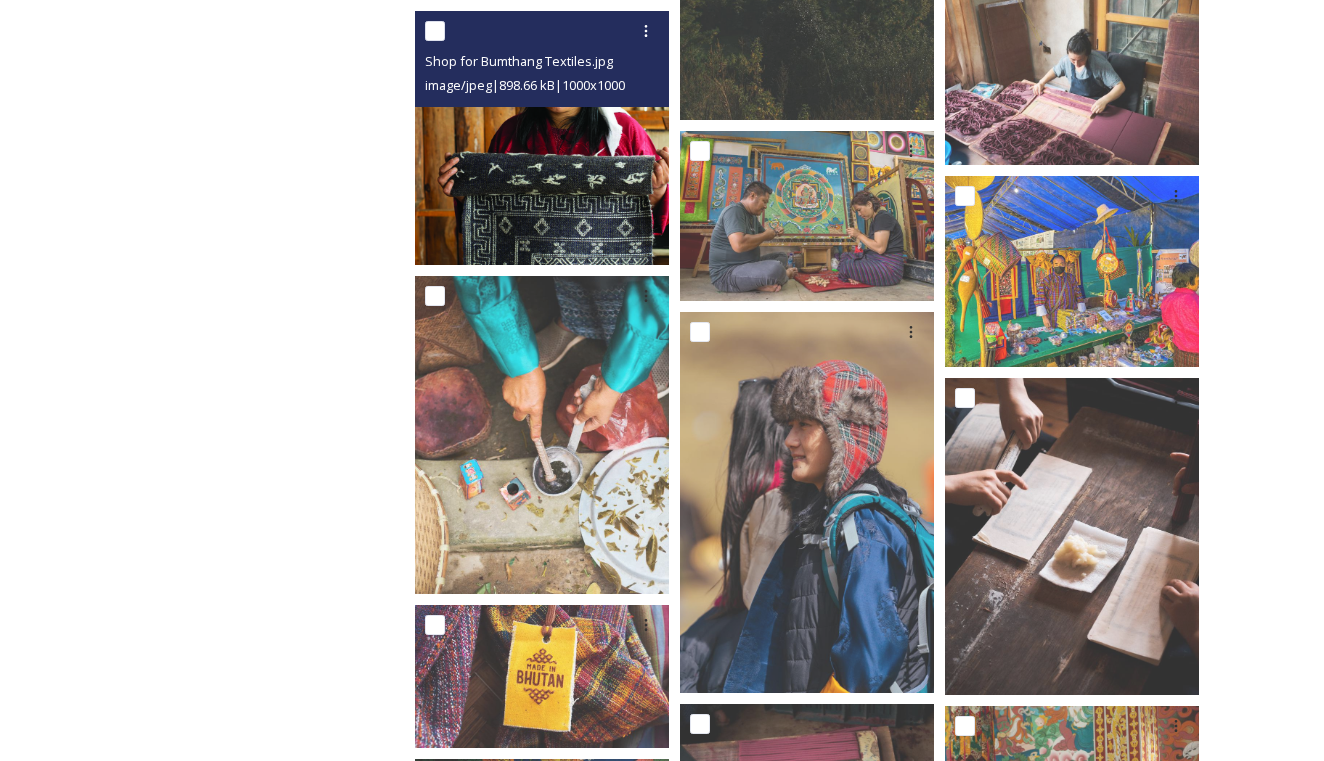 click at bounding box center (542, 138) 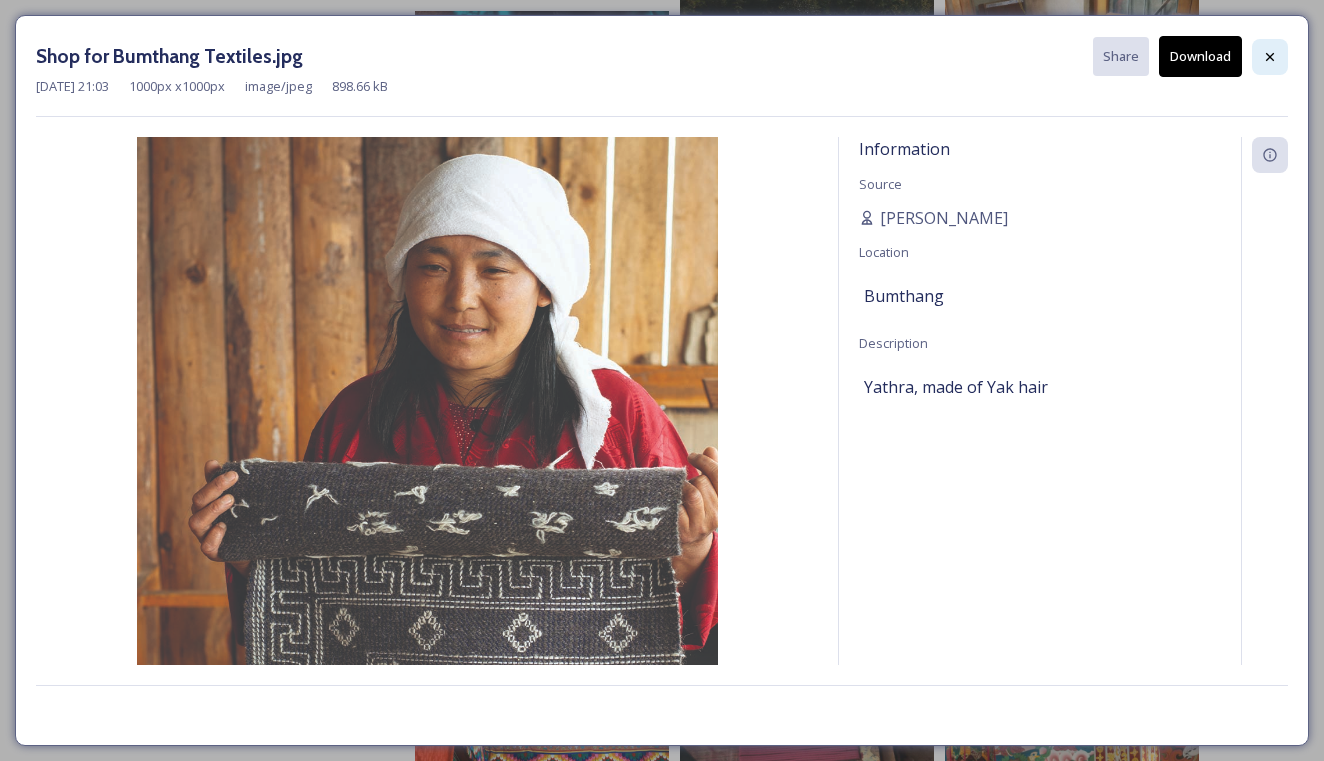 click 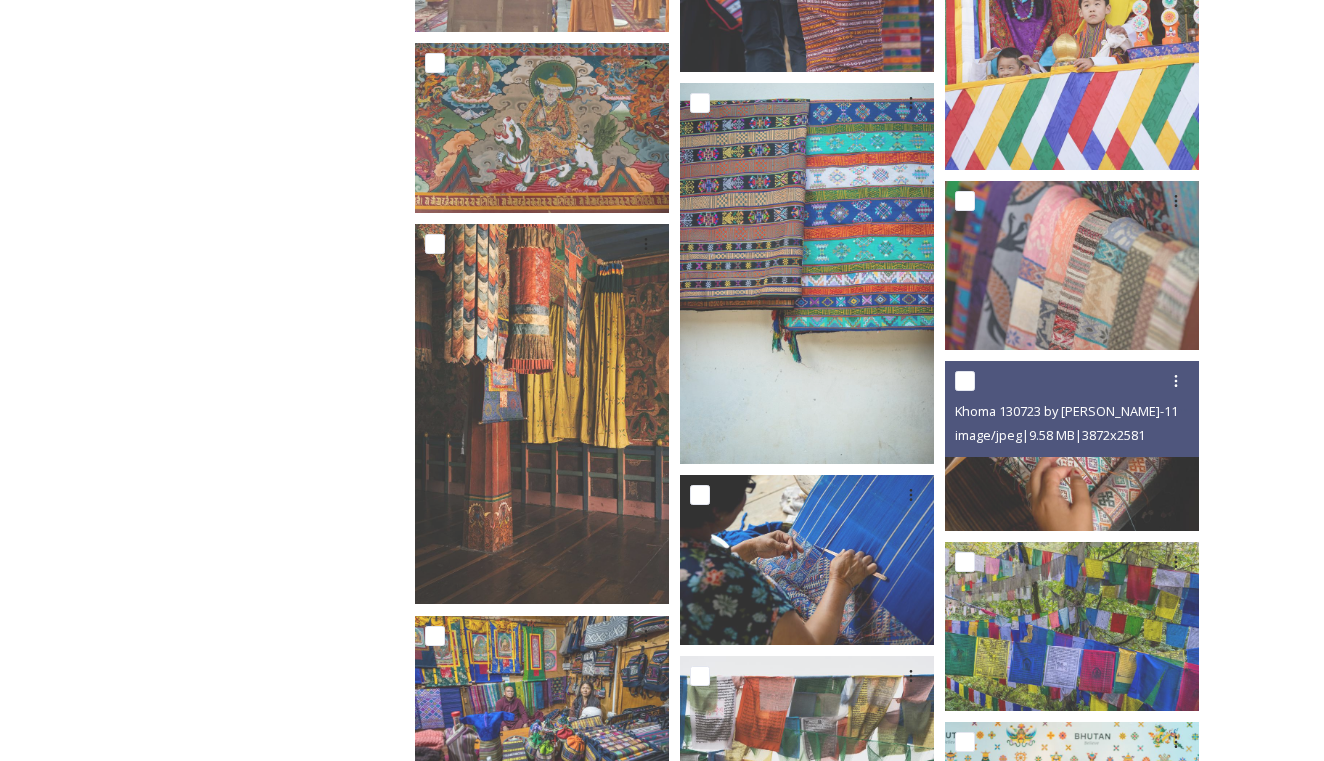 scroll, scrollTop: 4551, scrollLeft: 0, axis: vertical 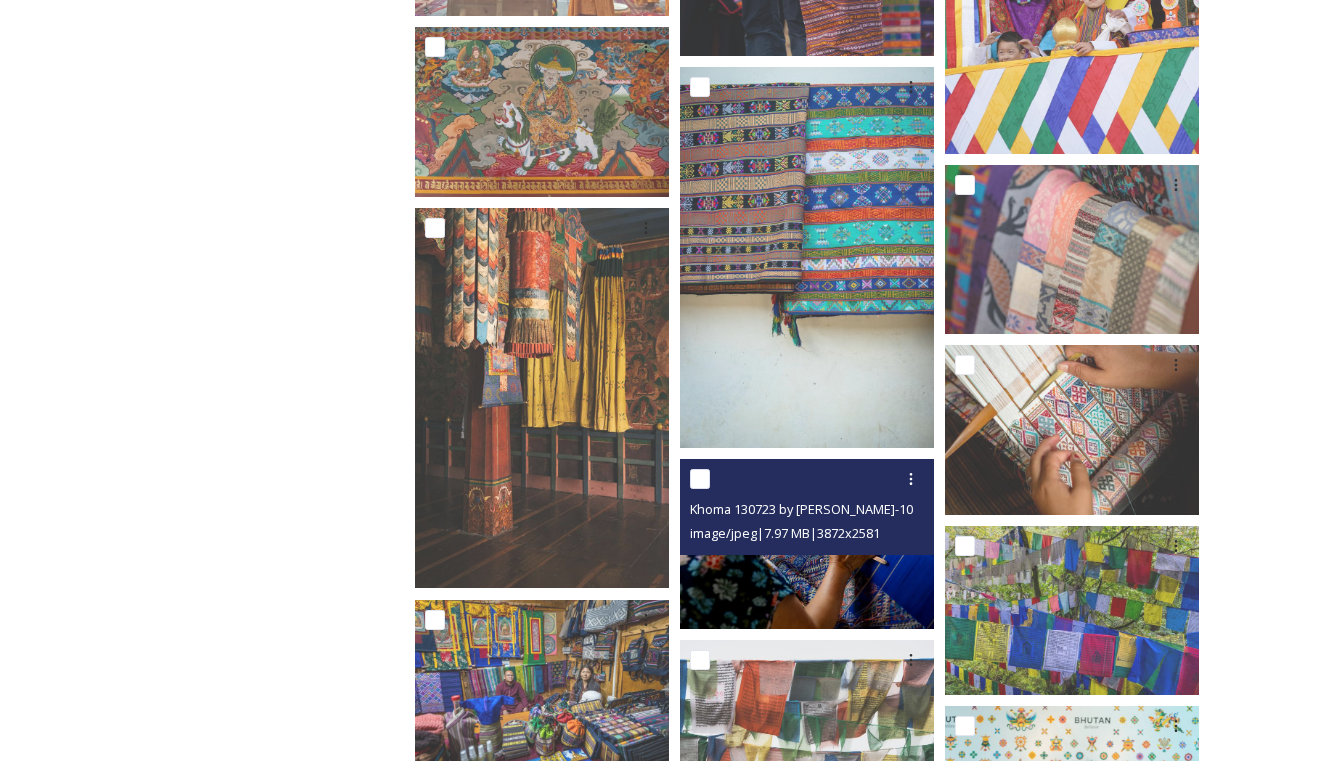 click at bounding box center (807, 543) 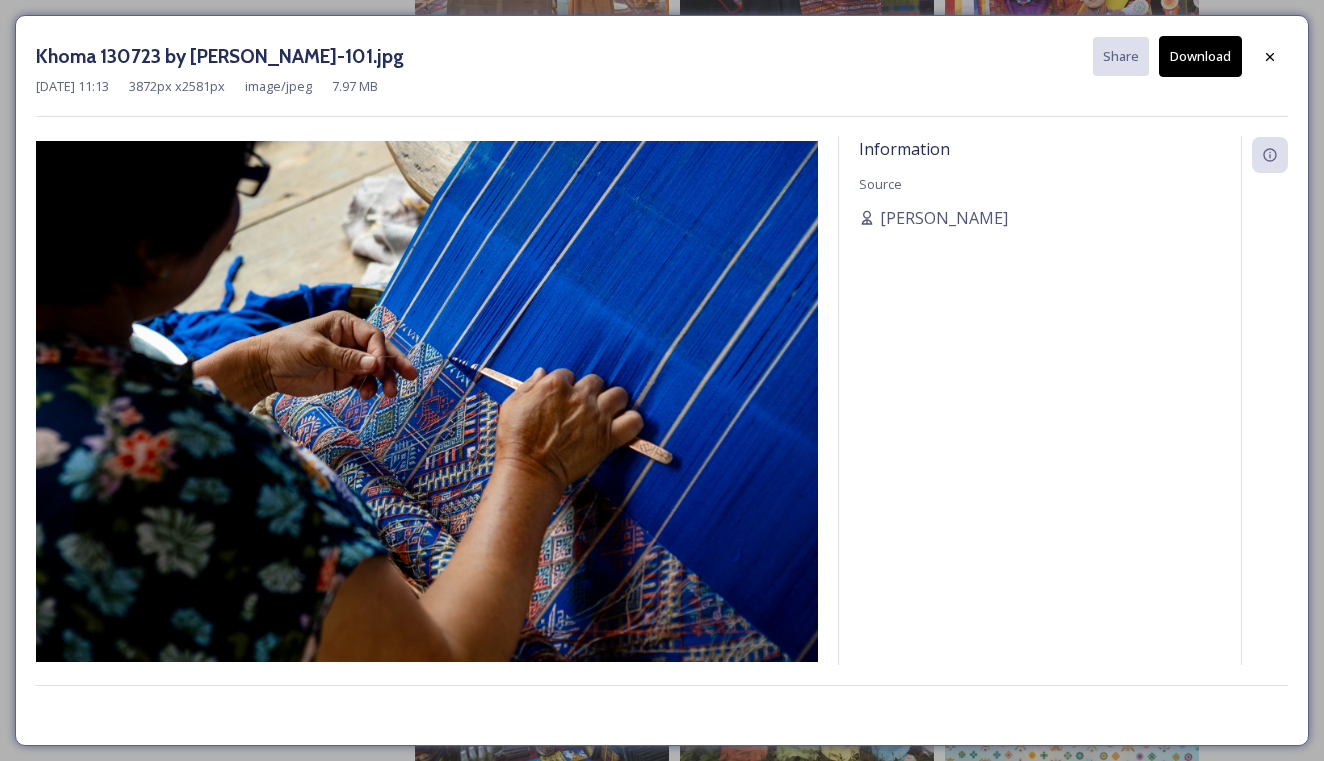click on "Oct 10 2023 11:13 3872 px x  2581 px image/jpeg 7.97 MB" at bounding box center [662, 86] 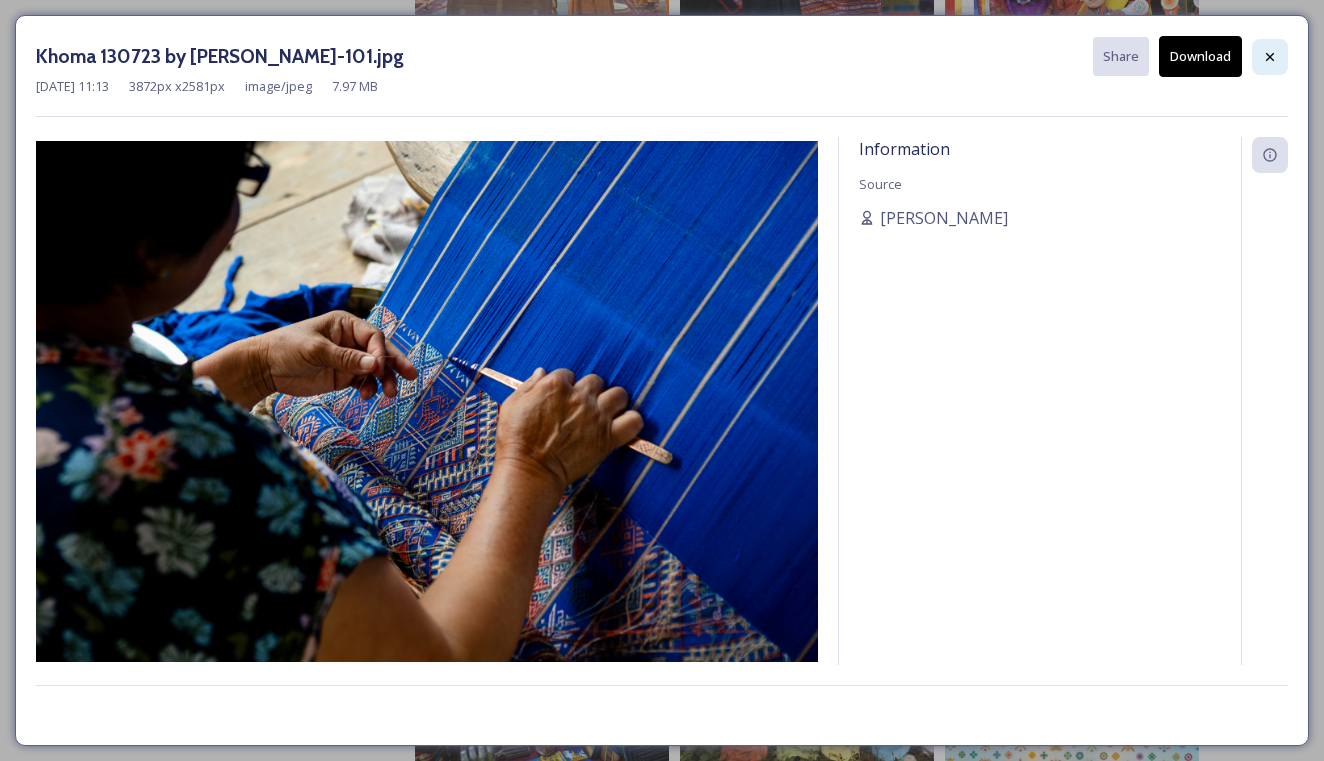 click at bounding box center (1270, 57) 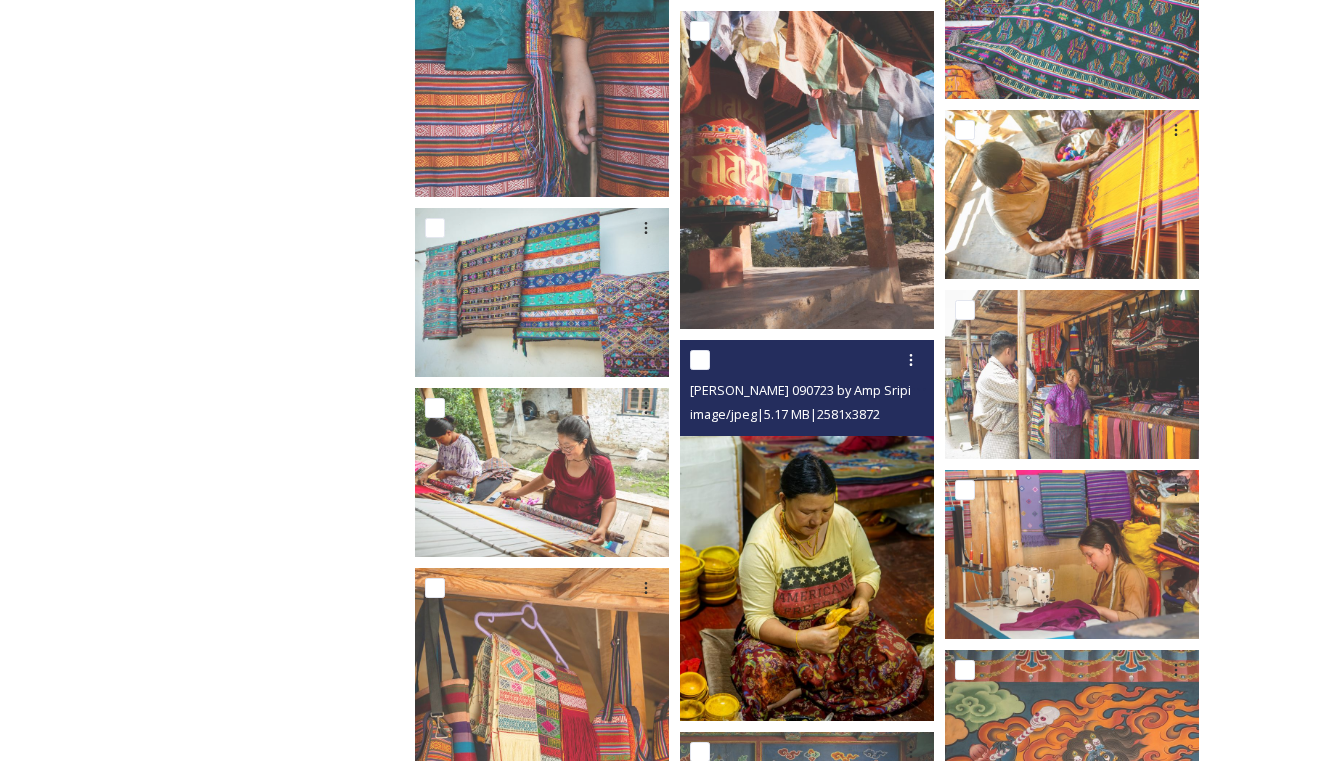 scroll, scrollTop: 7681, scrollLeft: 0, axis: vertical 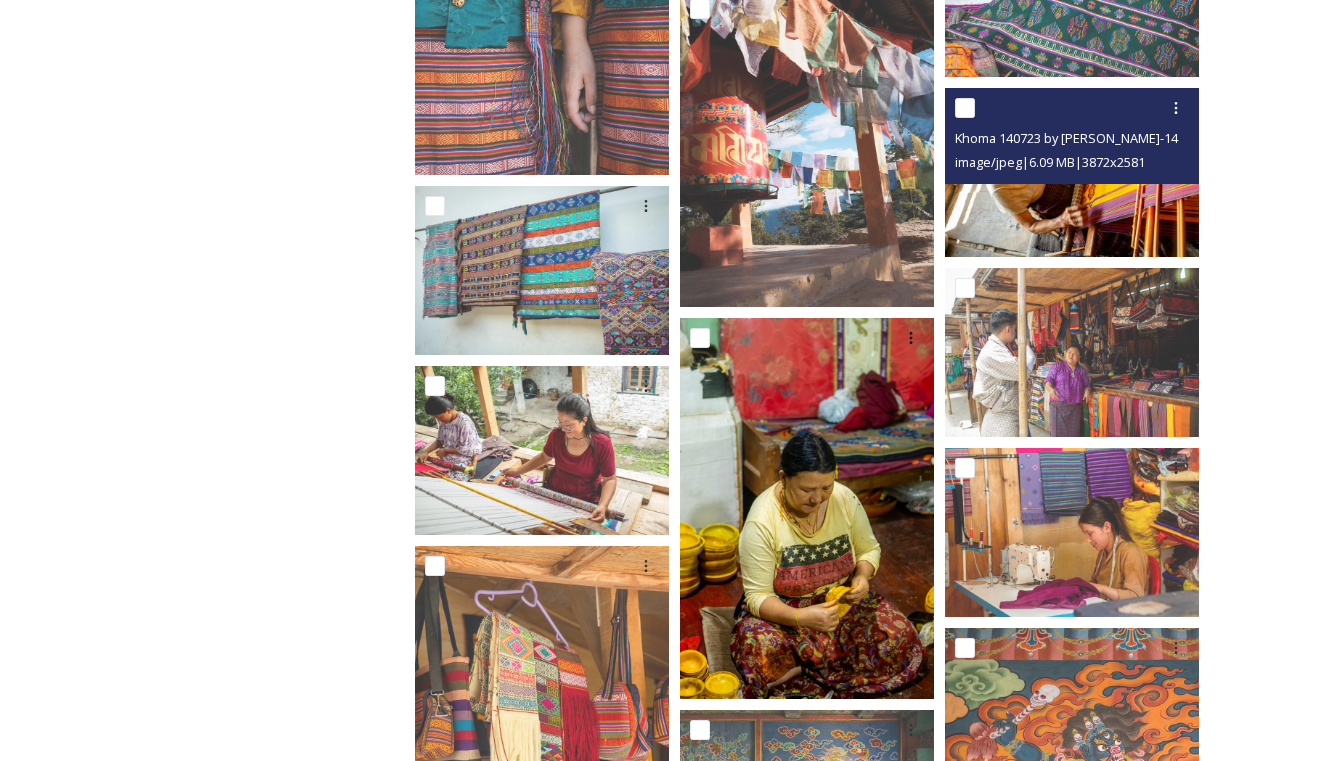 click at bounding box center (1072, 171) 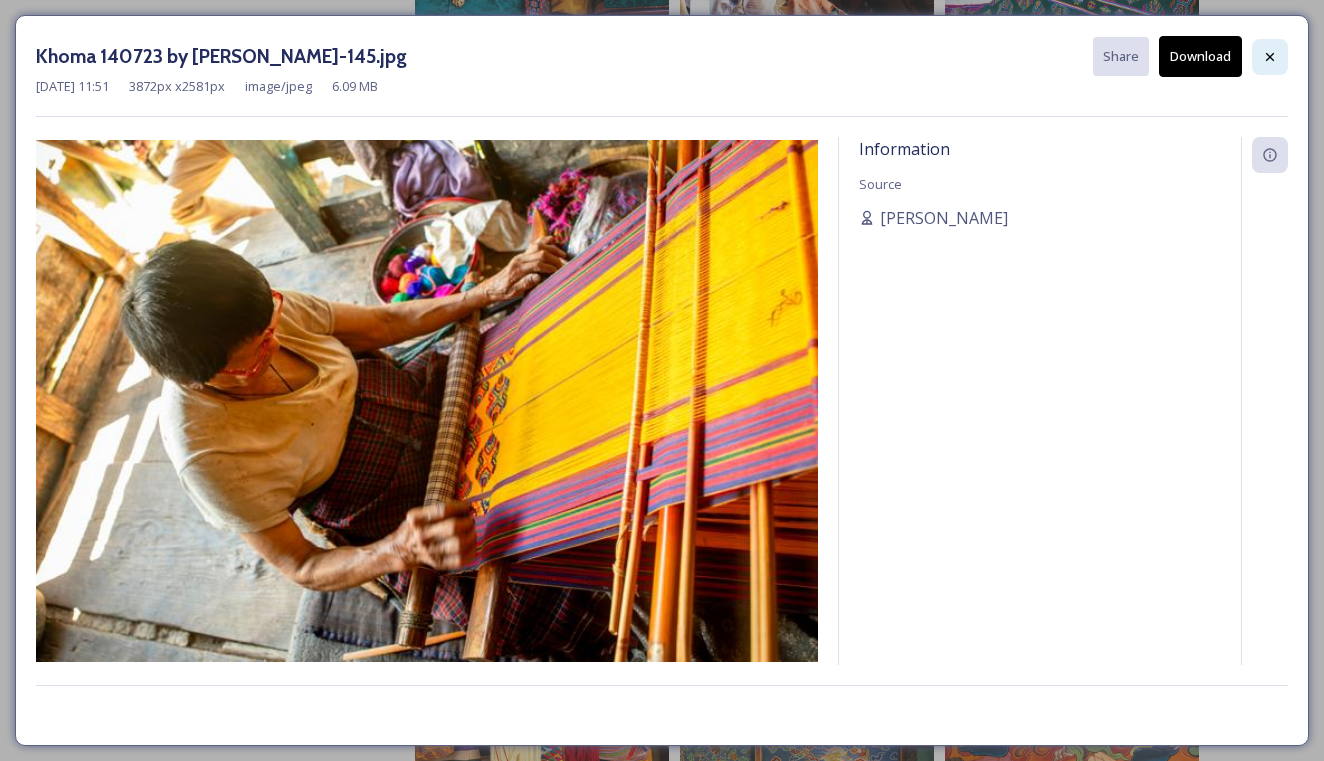 click at bounding box center [1270, 57] 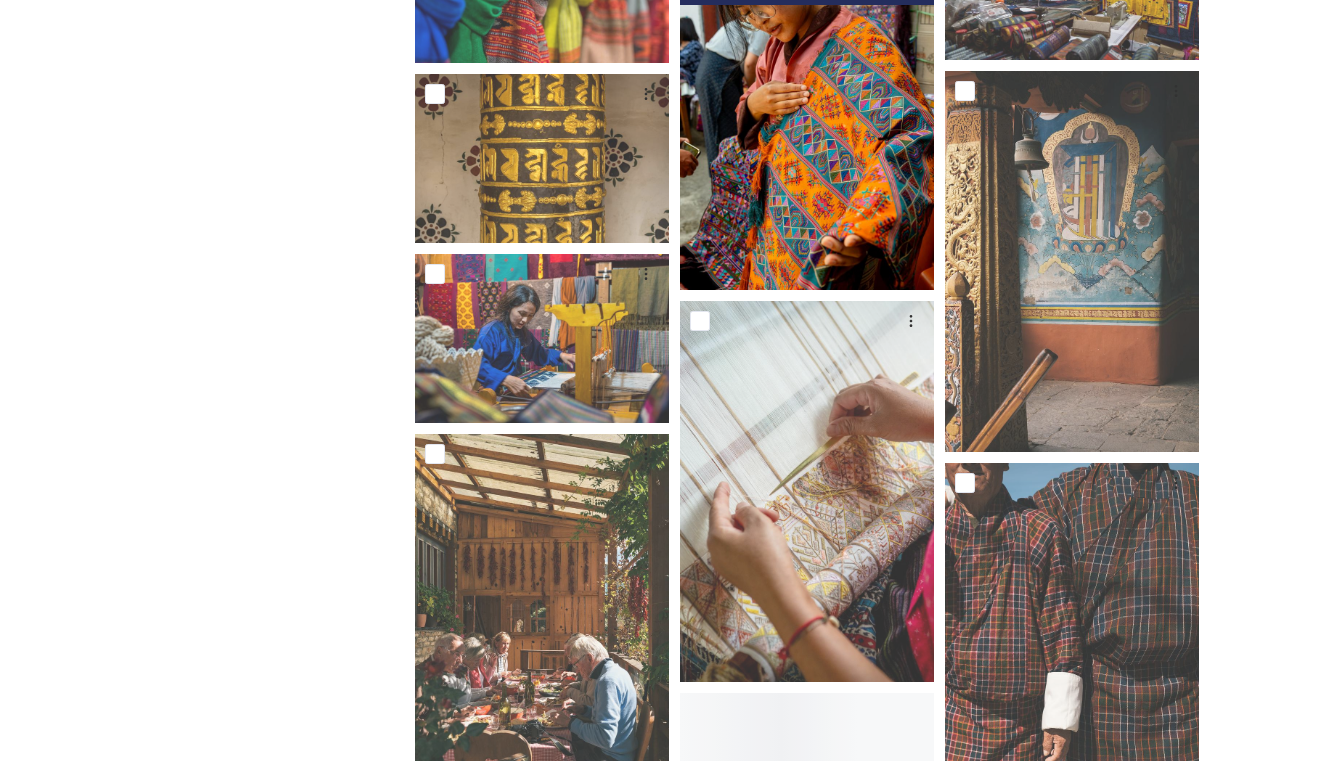 scroll, scrollTop: 8997, scrollLeft: 0, axis: vertical 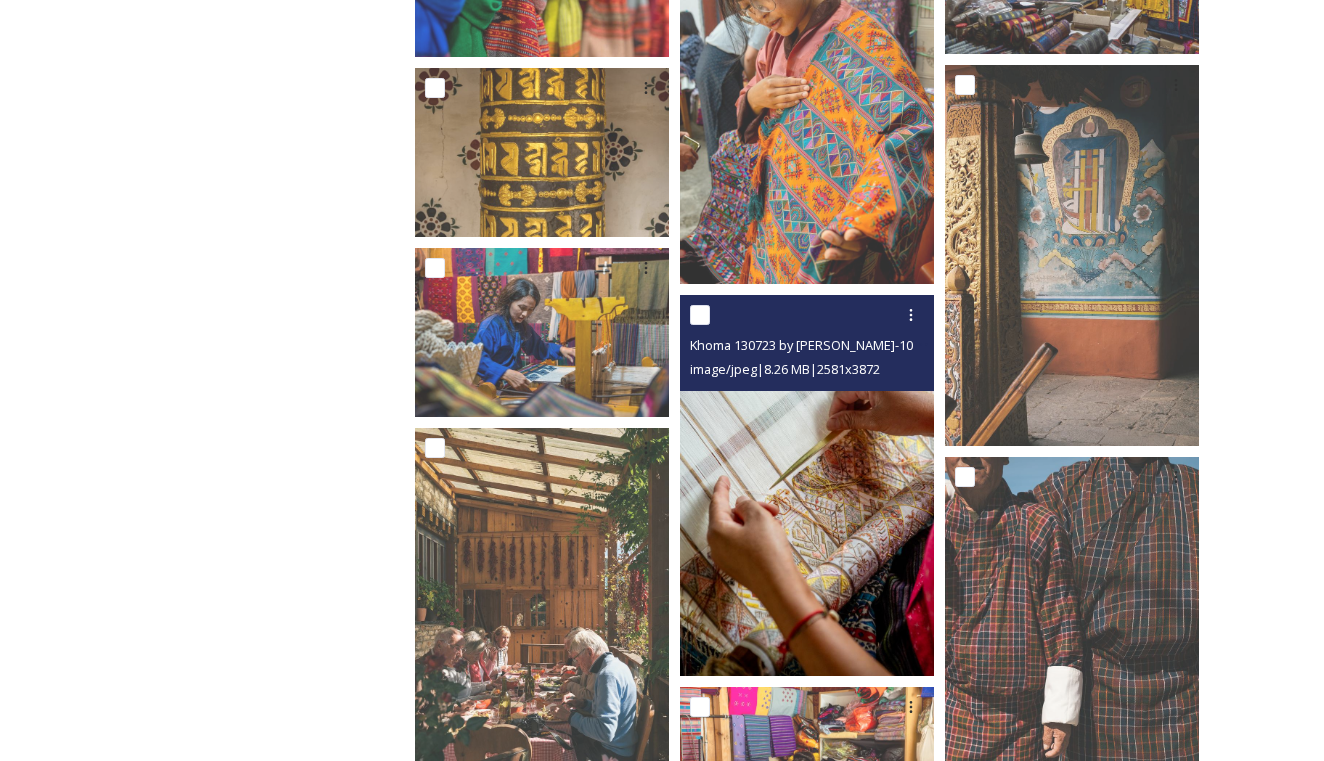 click at bounding box center (807, 485) 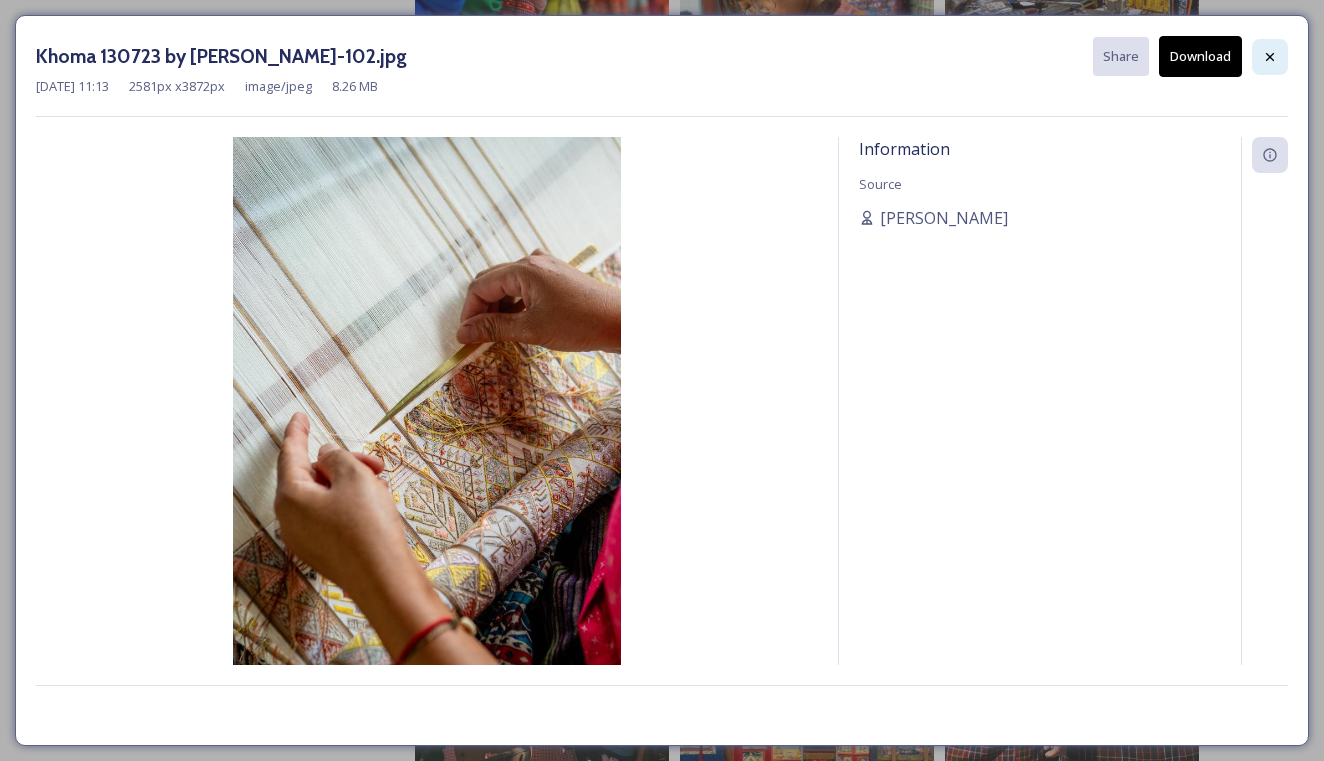 click at bounding box center [1270, 57] 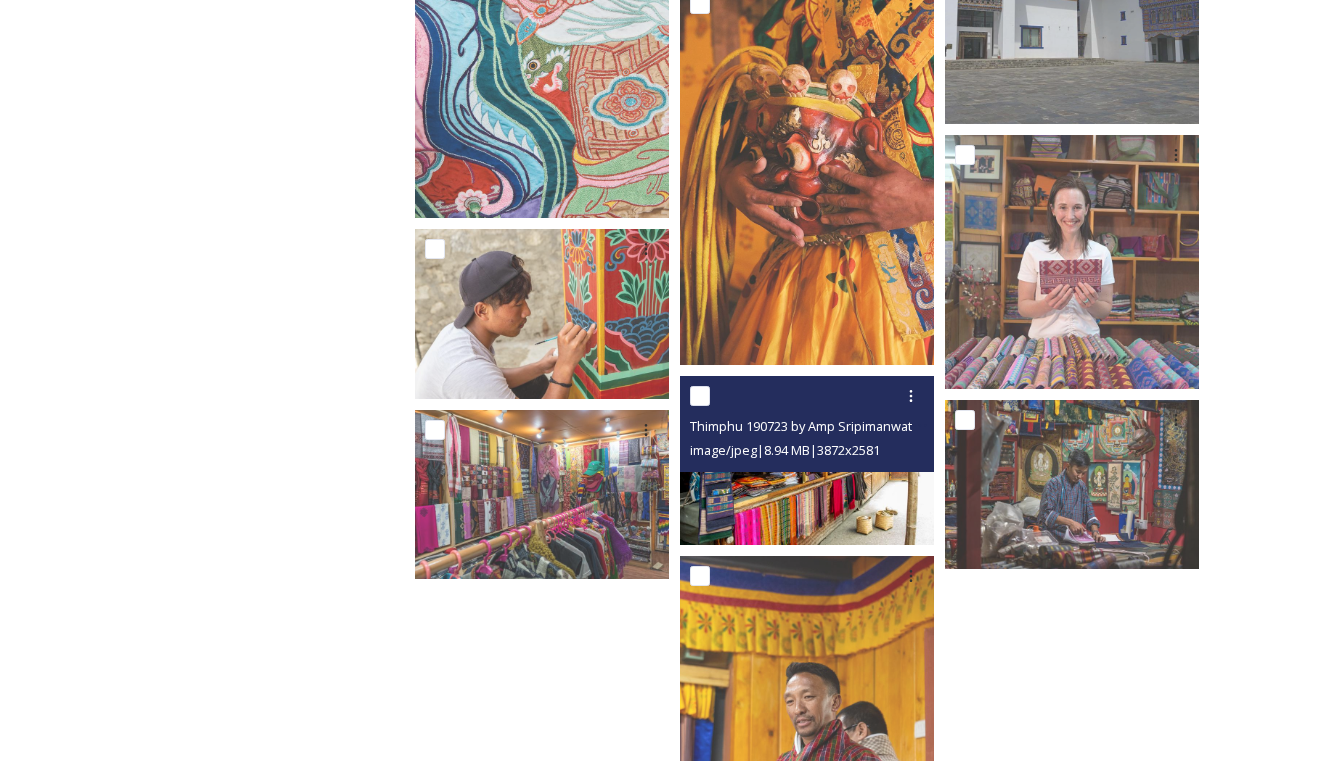 scroll, scrollTop: 10734, scrollLeft: 0, axis: vertical 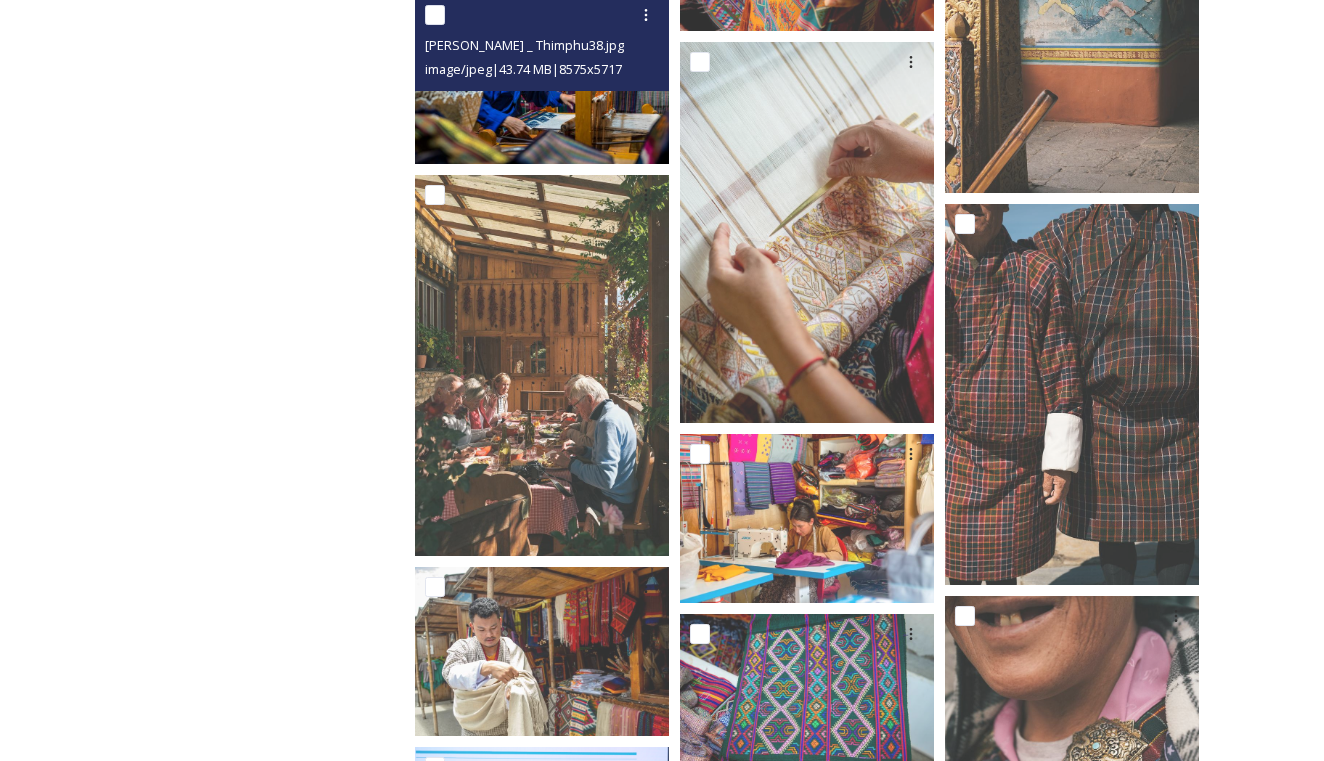 click at bounding box center (542, 79) 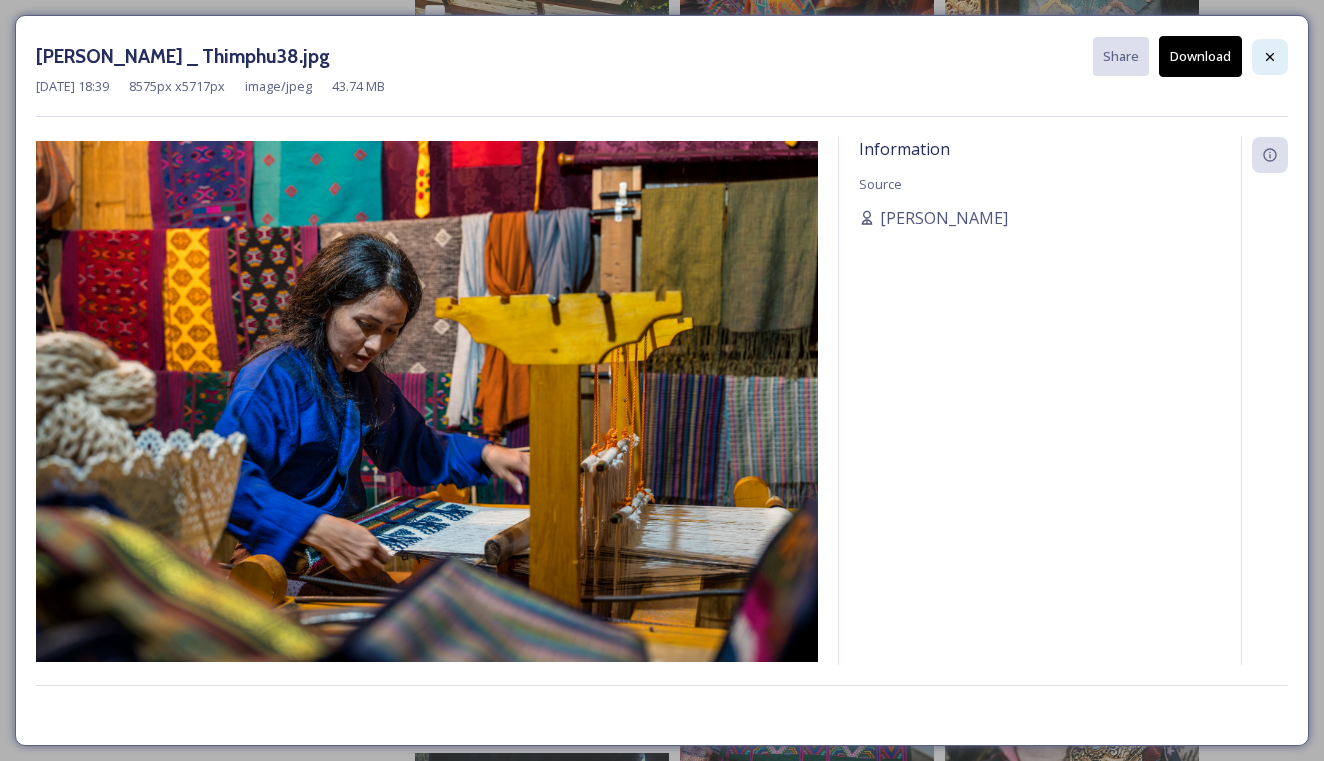 click 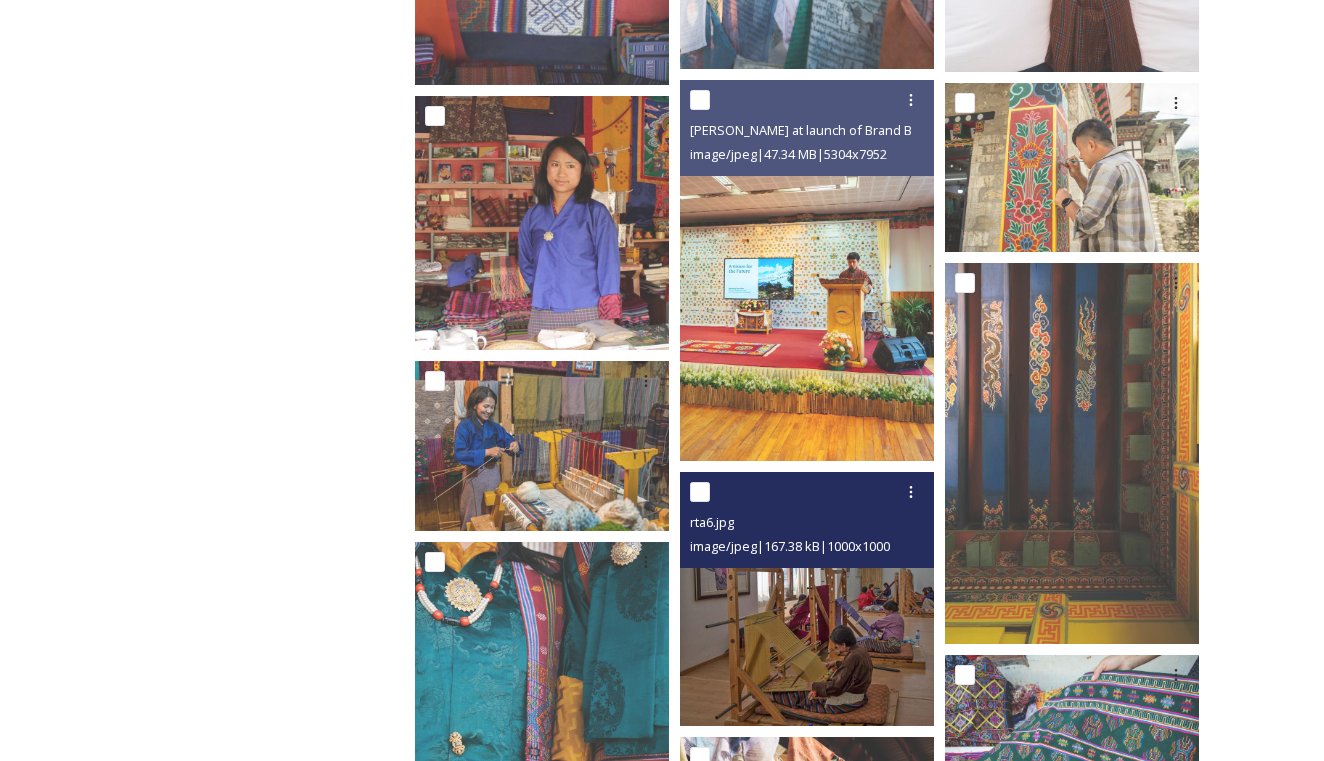 scroll, scrollTop: 6844, scrollLeft: 0, axis: vertical 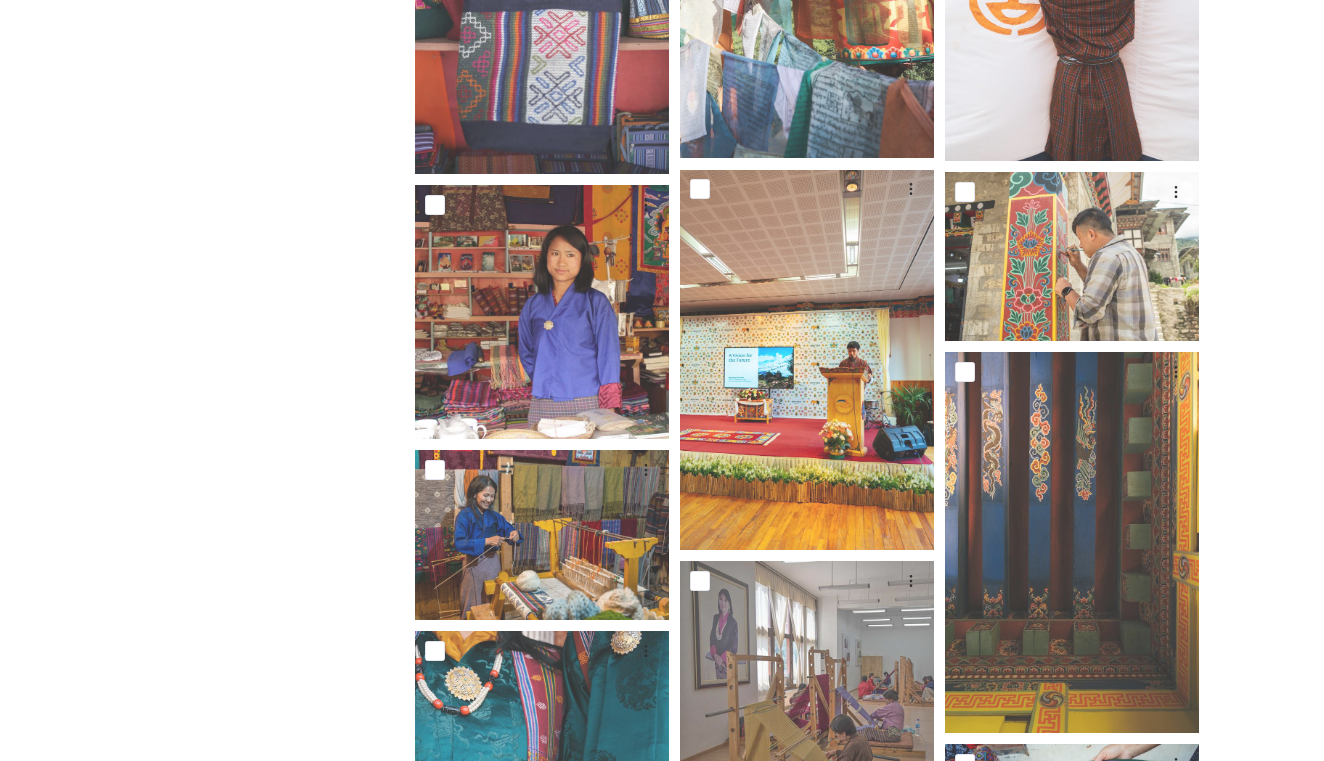 click on "Department of Tourism Bhutan – Brand Centre A library of images, videos and other digital assets relating to Bhutan. You can find images and documents by performing a quick or advanced search or by browsing the folders. Commercial use is not allowed." at bounding box center [225, -337] 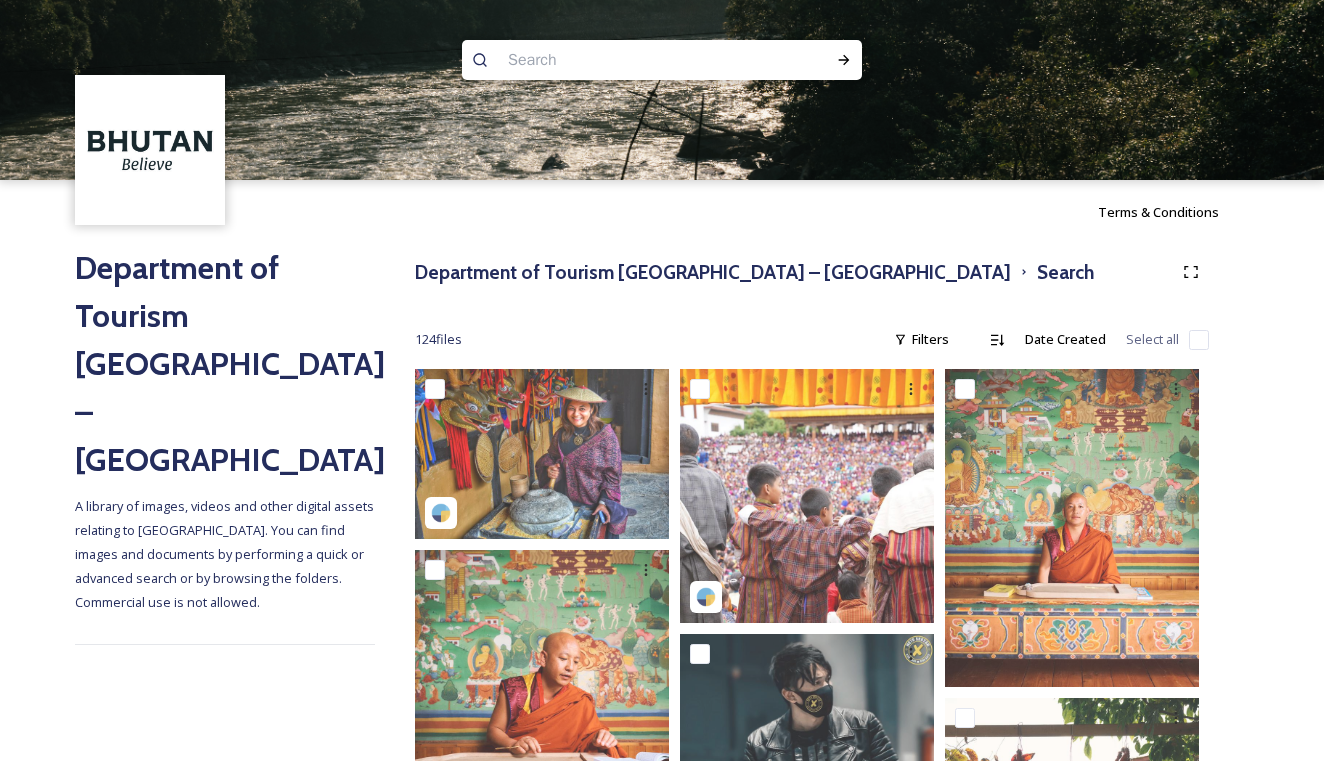 scroll, scrollTop: 0, scrollLeft: 0, axis: both 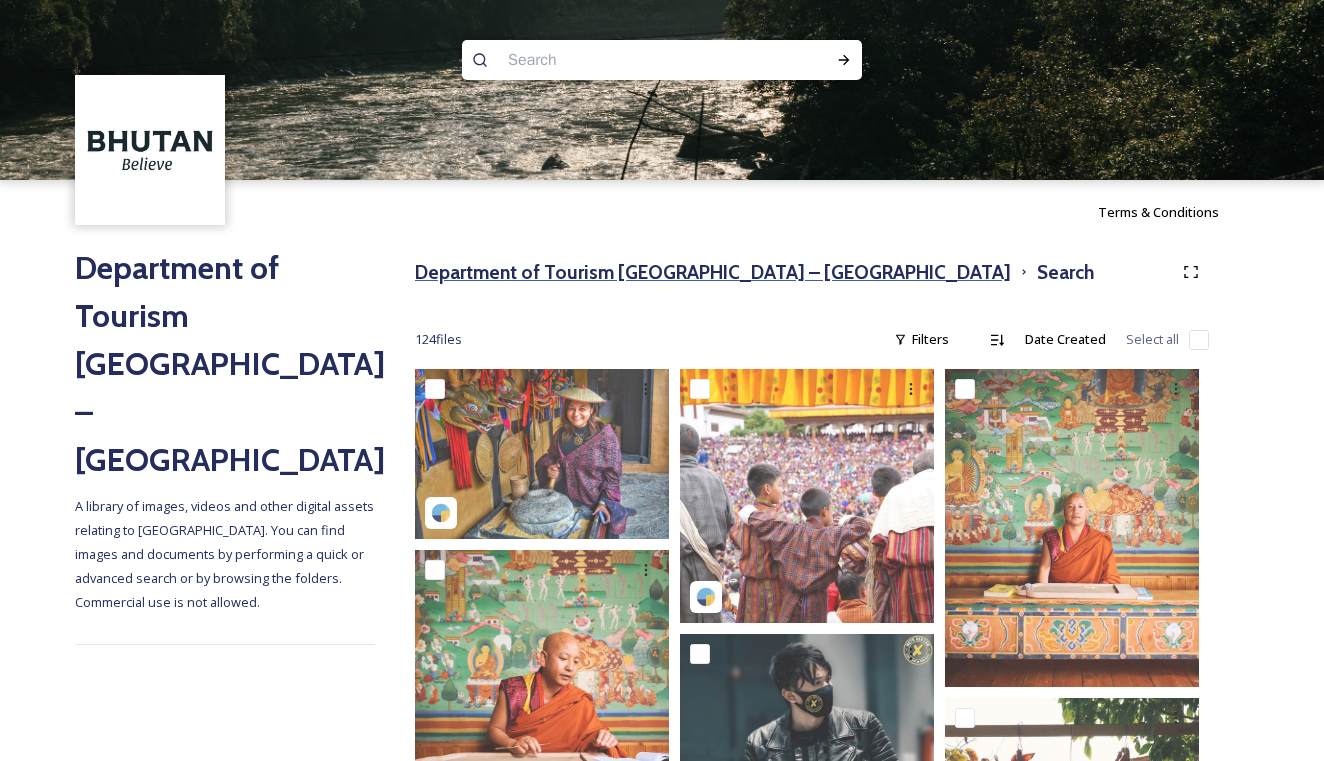 click on "Department of Tourism [GEOGRAPHIC_DATA] – [GEOGRAPHIC_DATA]" at bounding box center [713, 272] 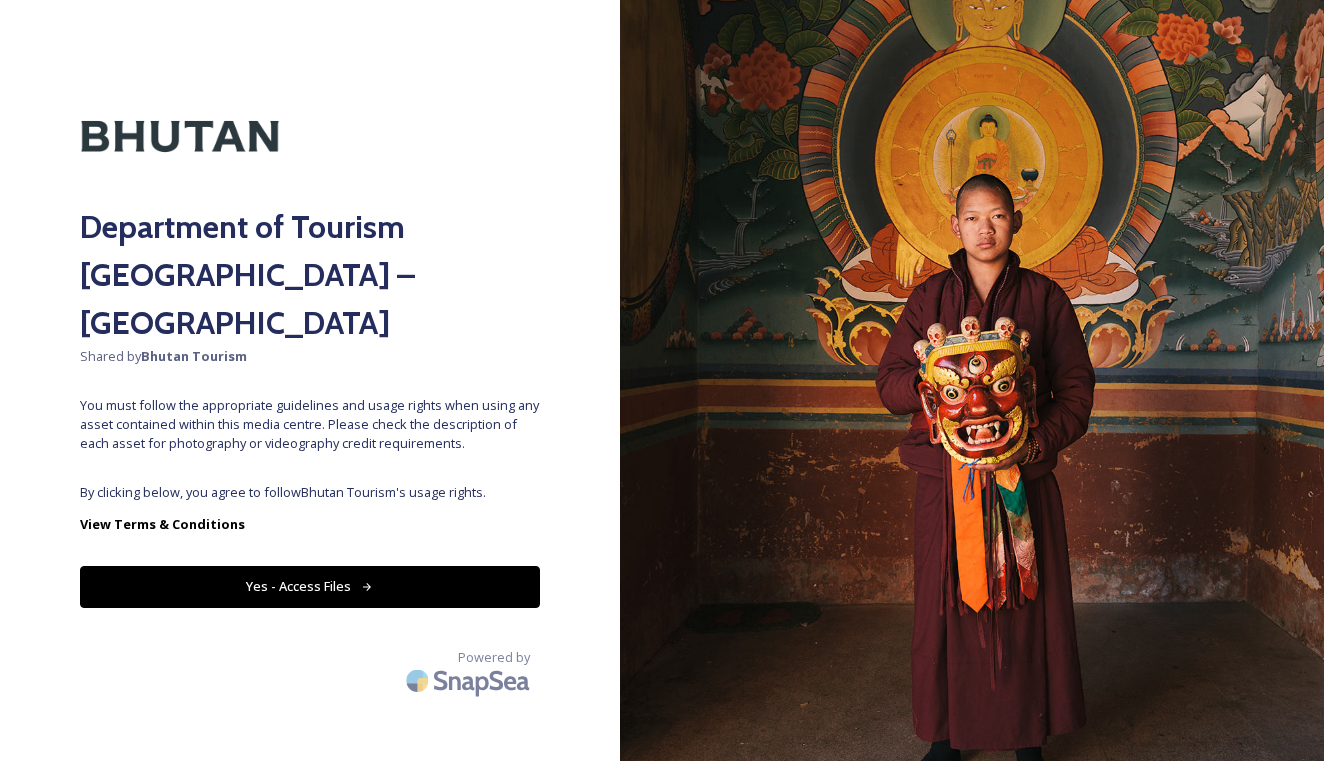 click on "Yes - Access Files" at bounding box center [310, 586] 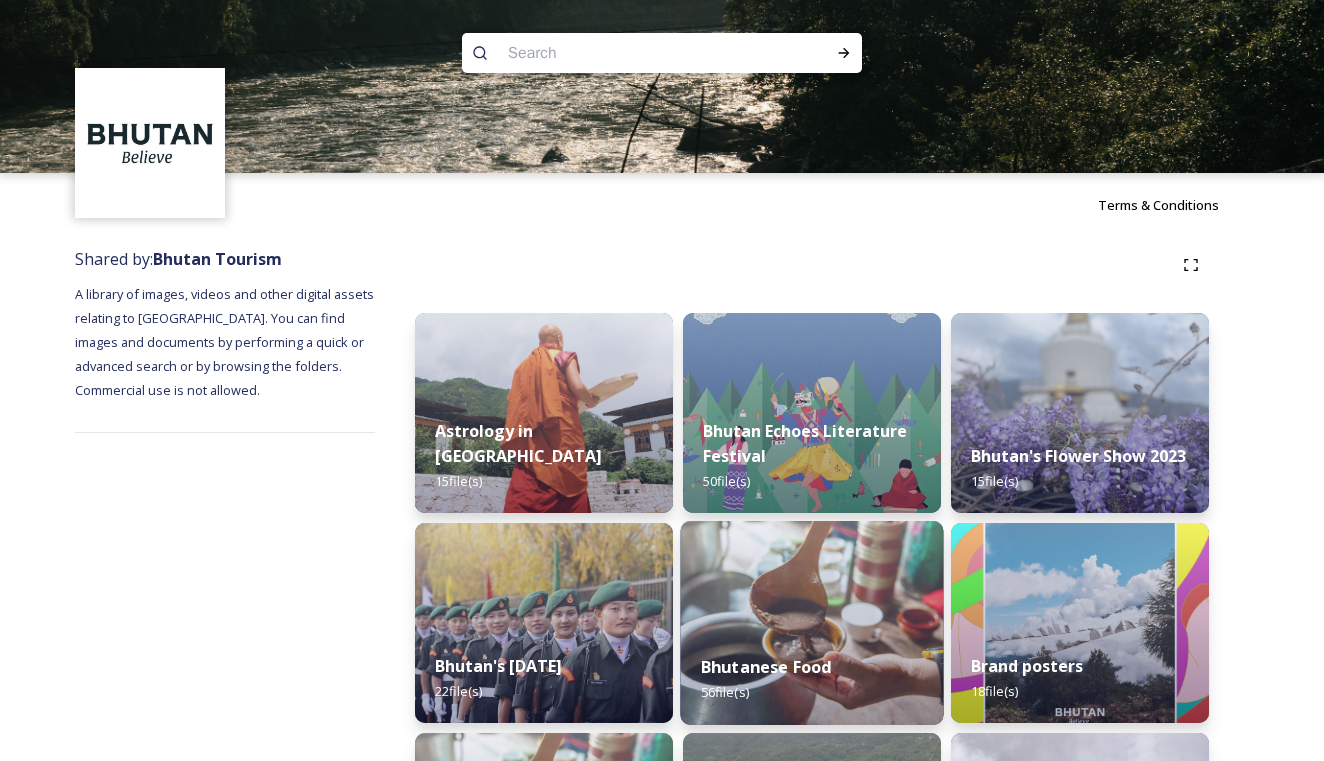 scroll, scrollTop: 19, scrollLeft: 0, axis: vertical 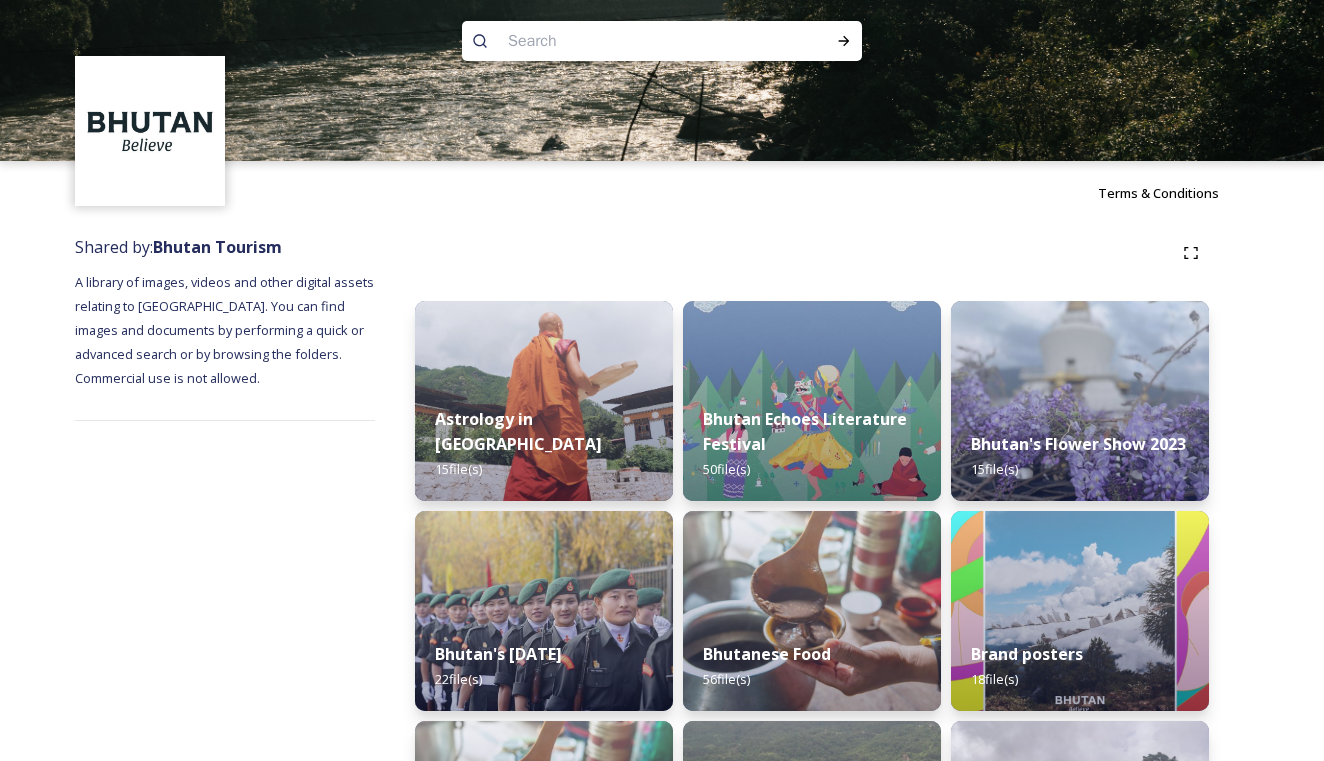 click at bounding box center (623, 41) 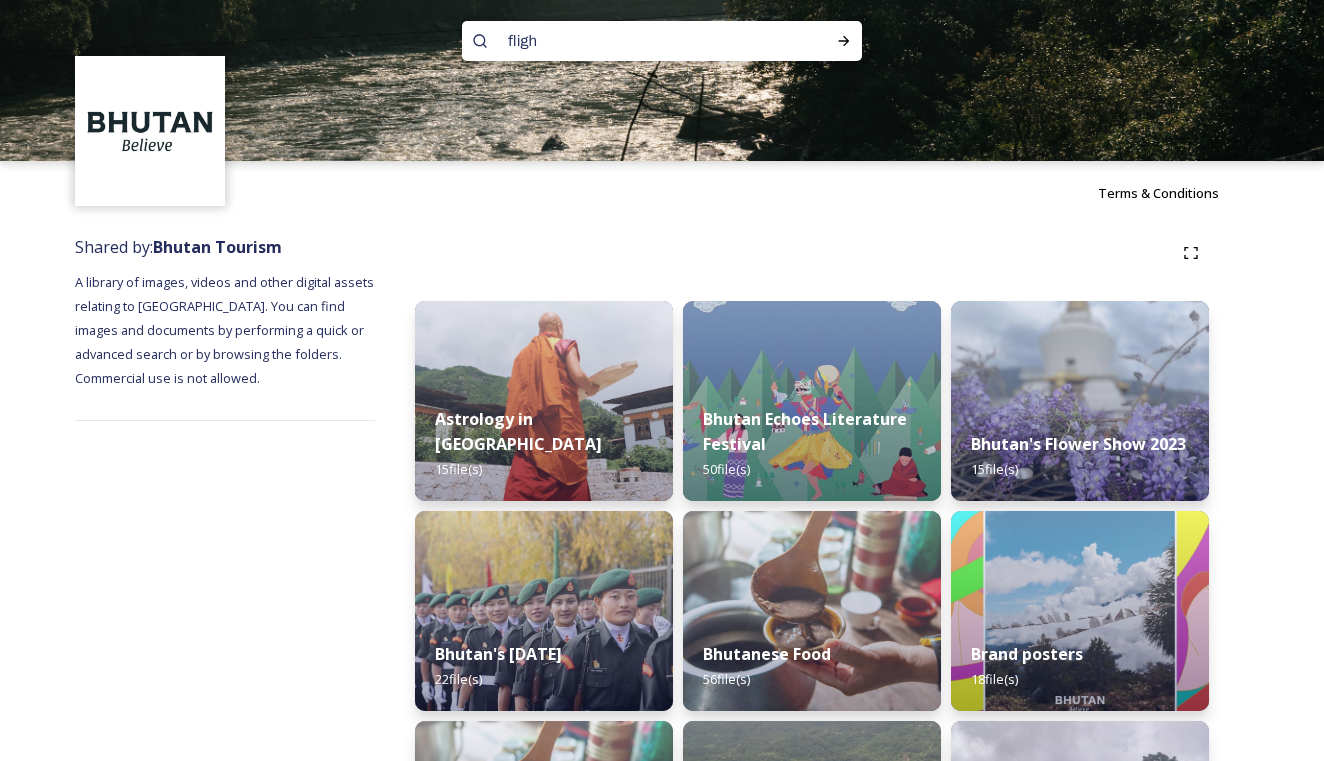 type on "flight" 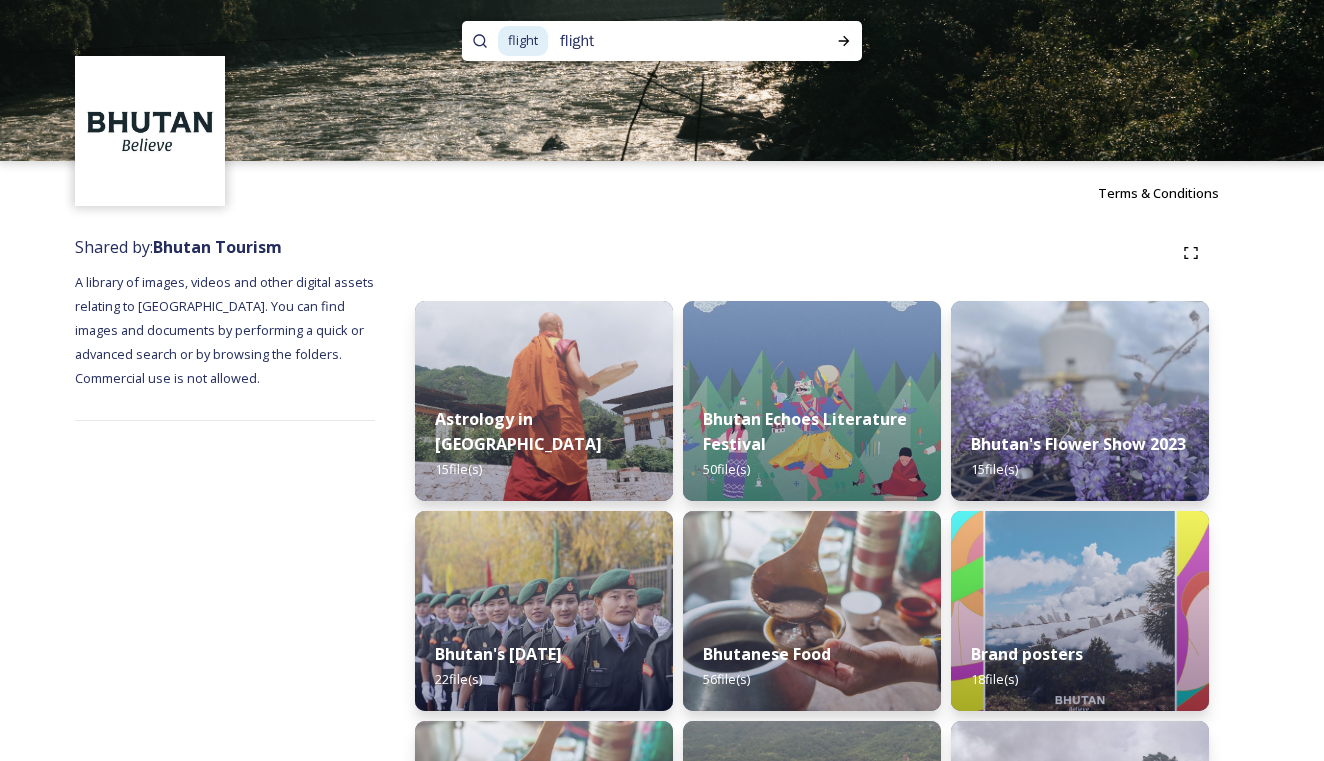 type 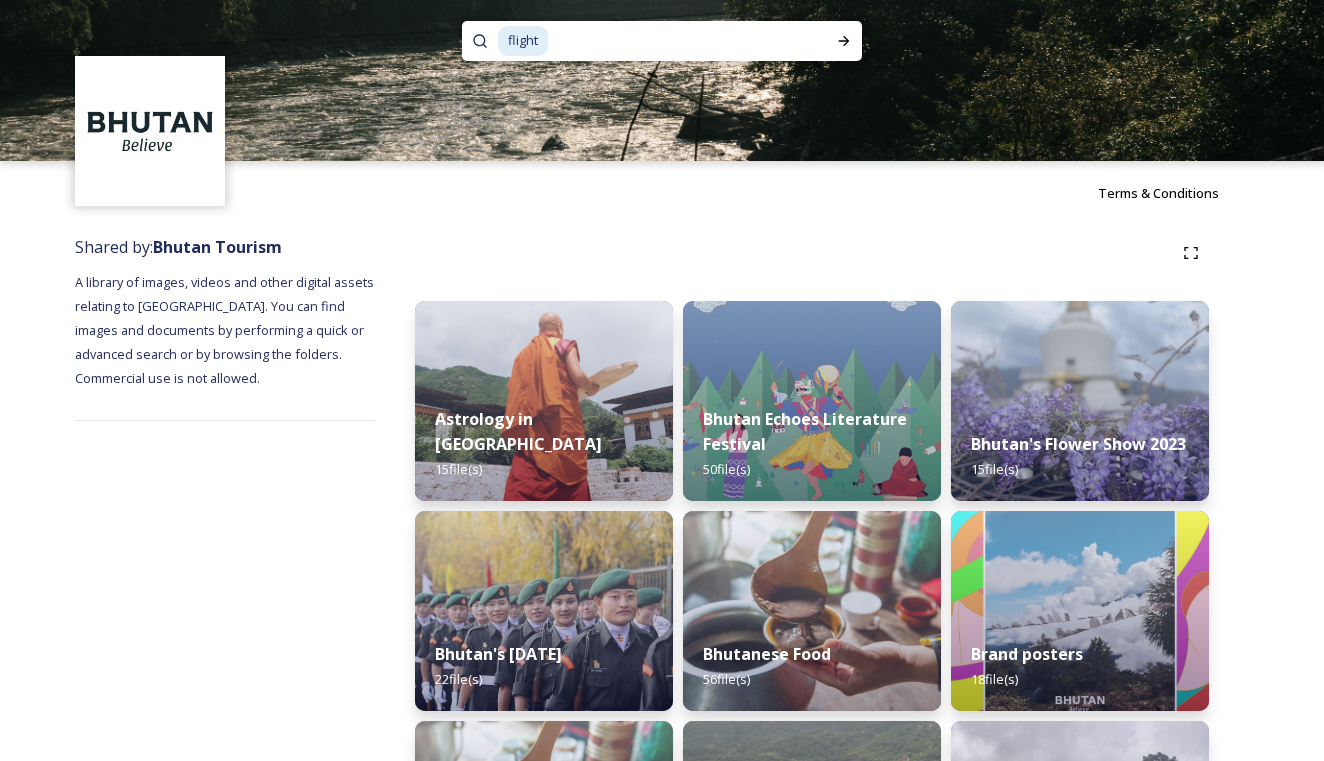 scroll, scrollTop: 0, scrollLeft: 0, axis: both 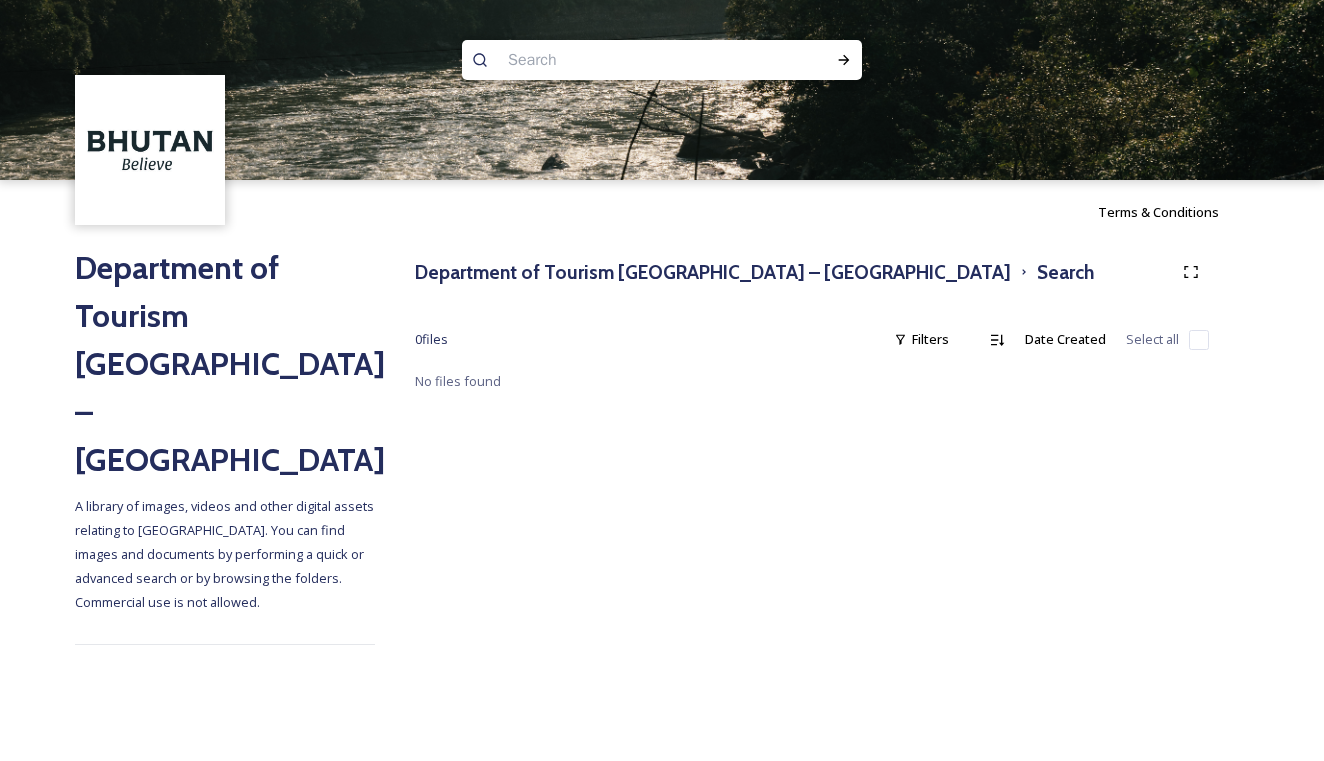 click at bounding box center (623, 60) 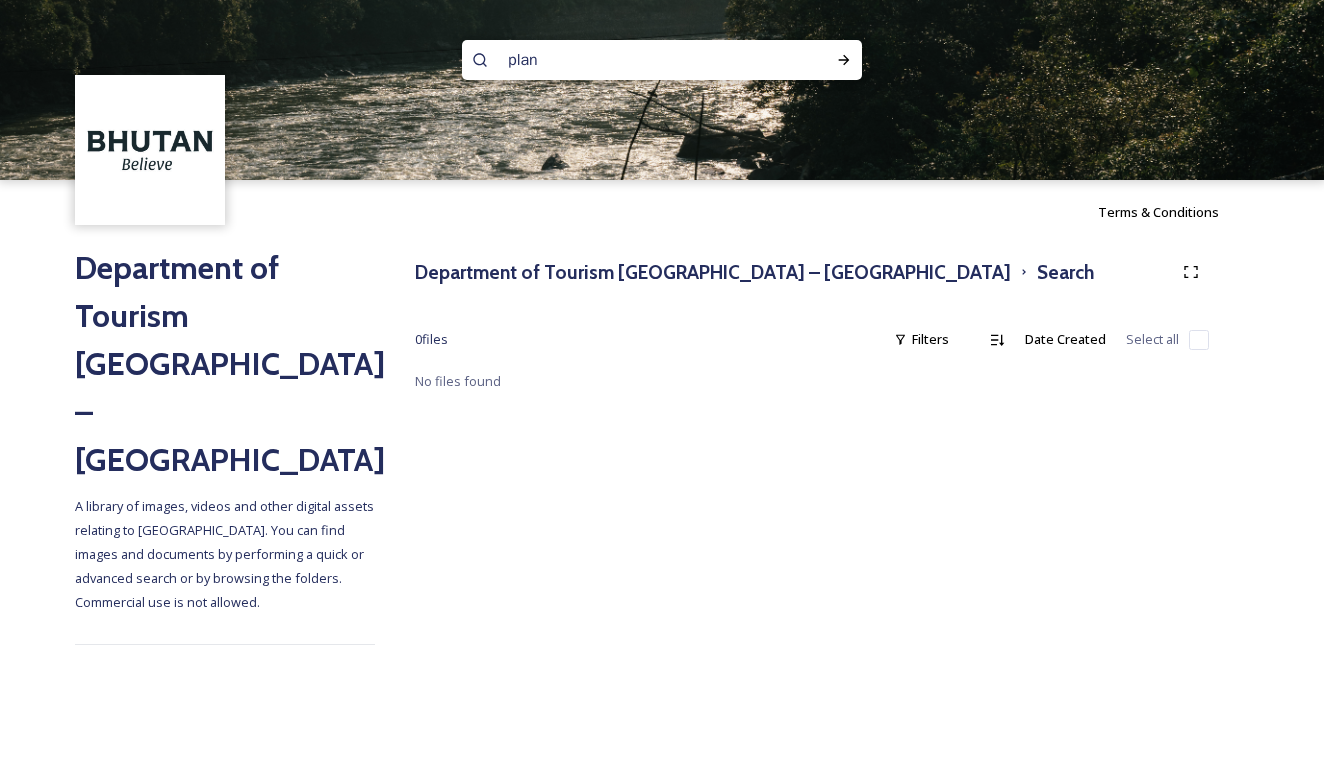 type on "plane" 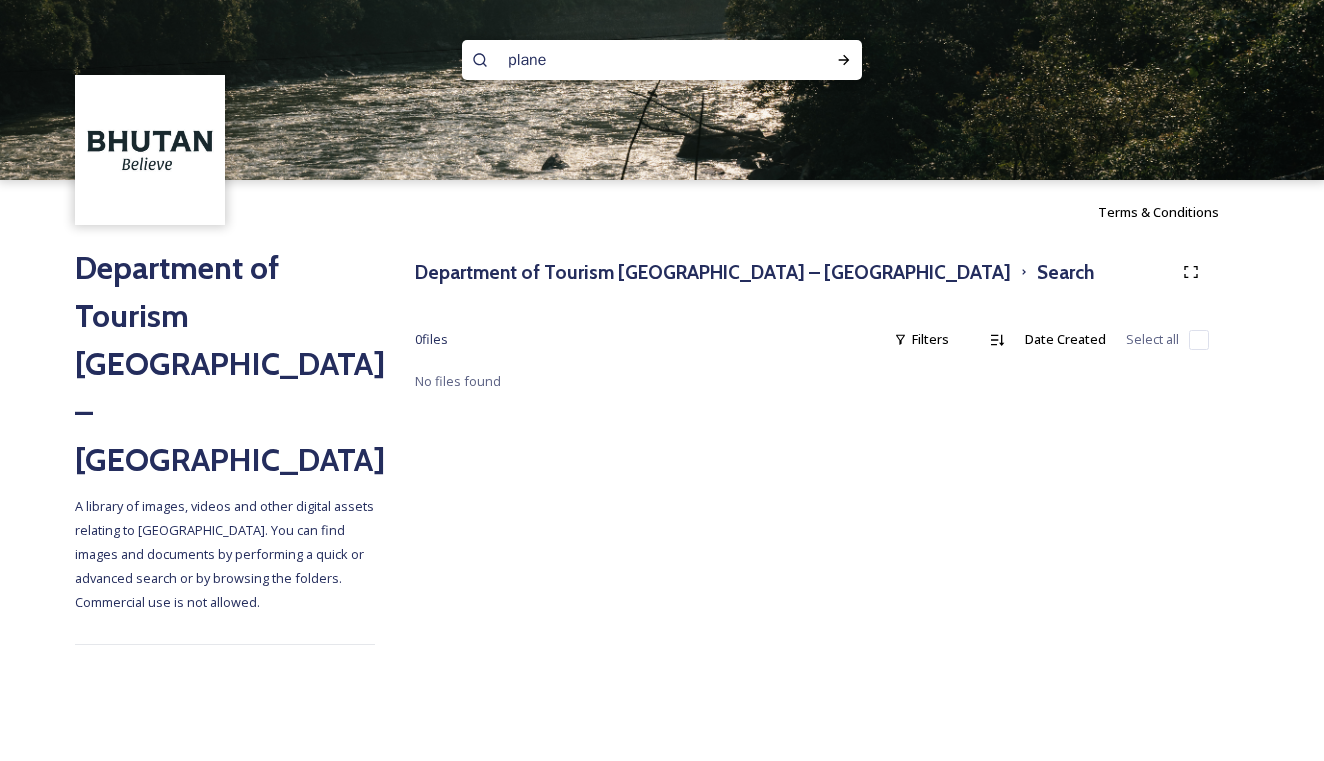 type 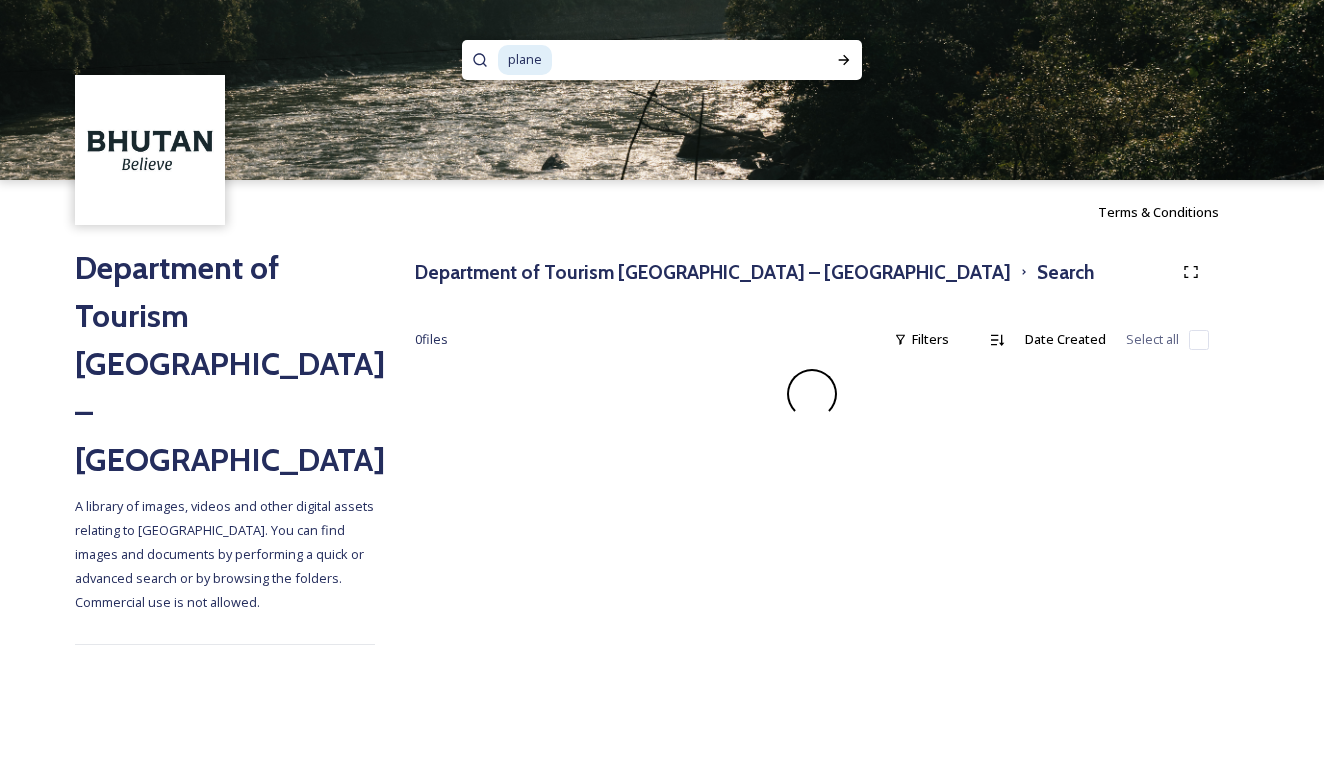 click on "plane" at bounding box center (525, 59) 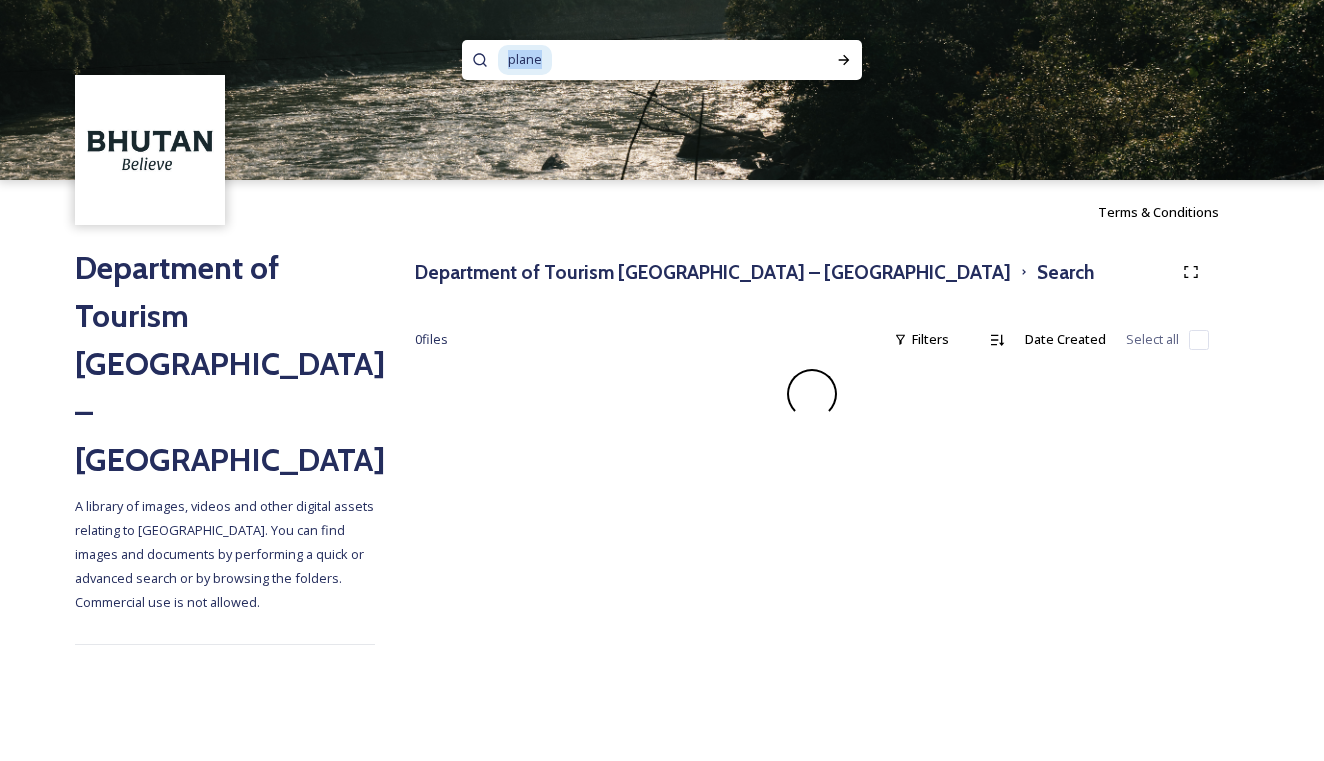 click on "plane" at bounding box center (525, 59) 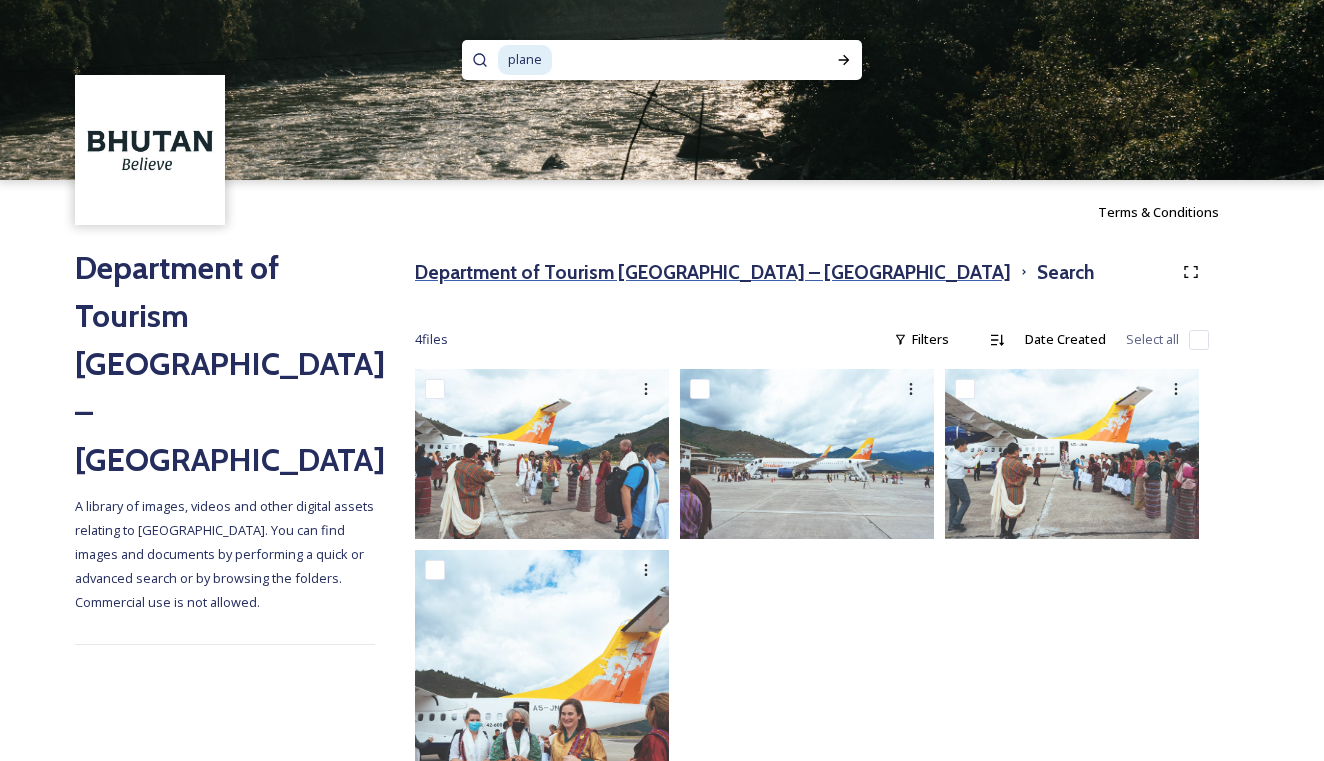 click on "Department of Tourism [GEOGRAPHIC_DATA] – [GEOGRAPHIC_DATA]" at bounding box center [713, 272] 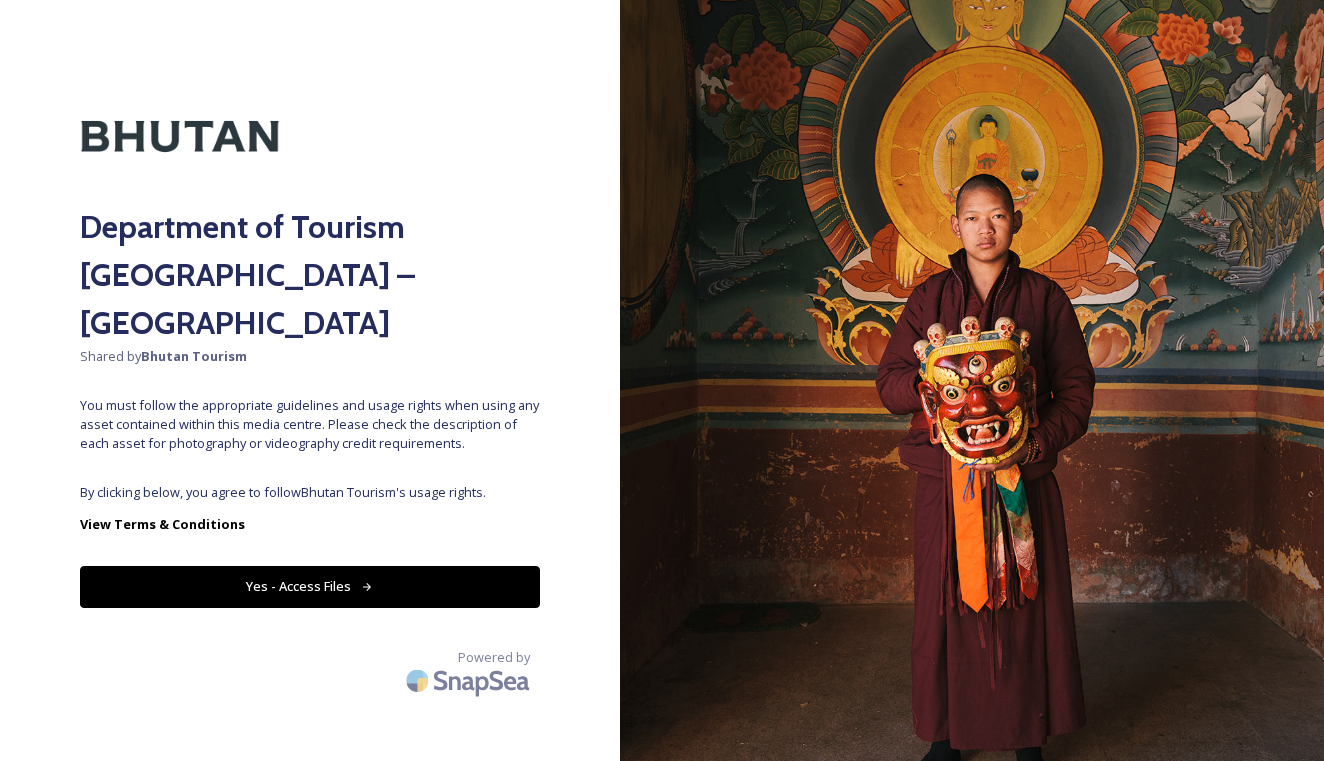 click on "Yes - Access Files" at bounding box center [310, 586] 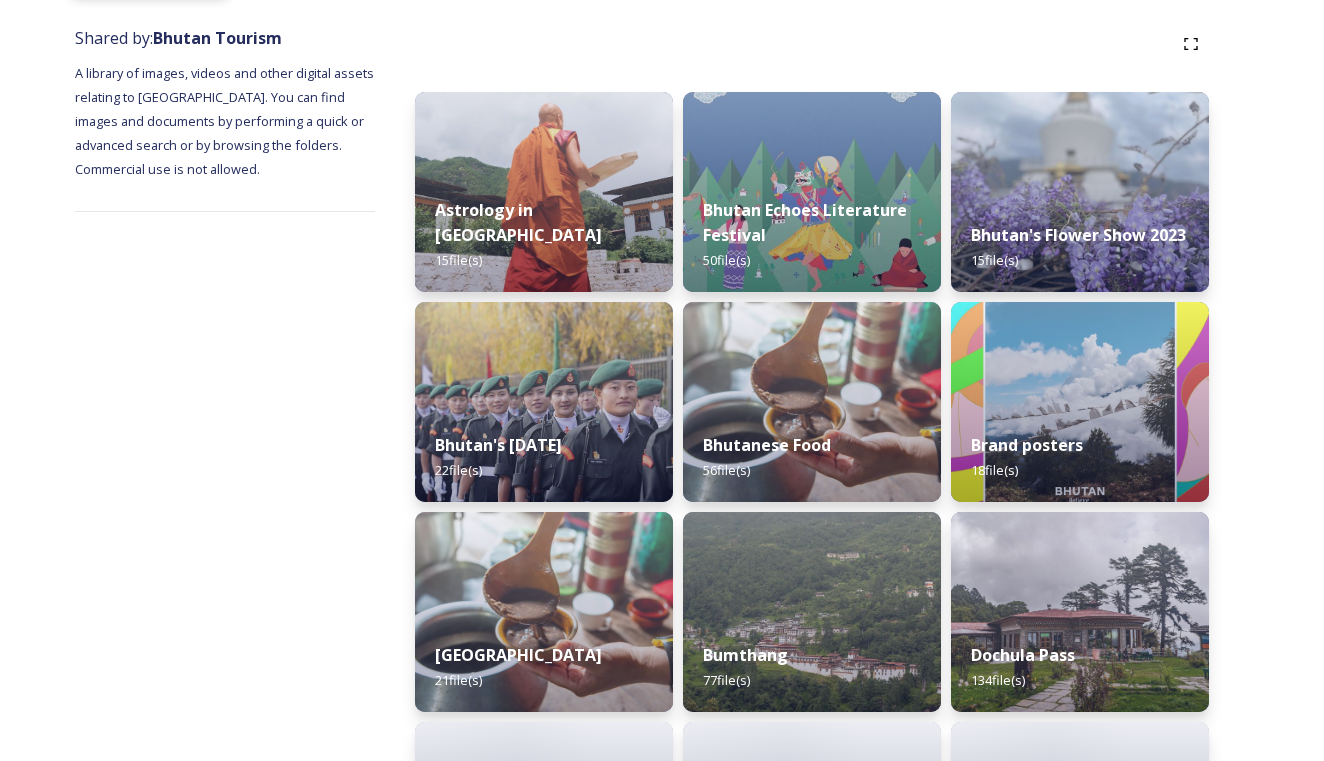 scroll, scrollTop: 631, scrollLeft: 0, axis: vertical 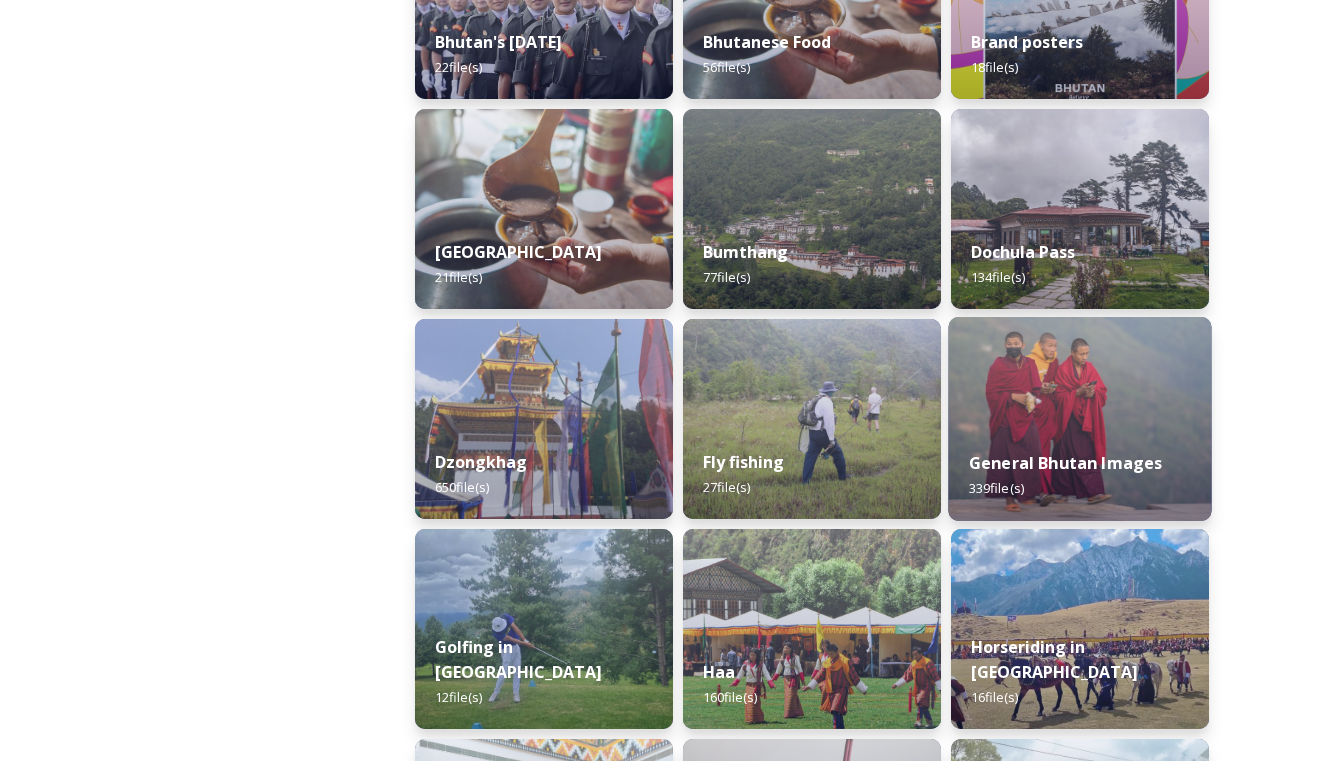 click at bounding box center (1079, 419) 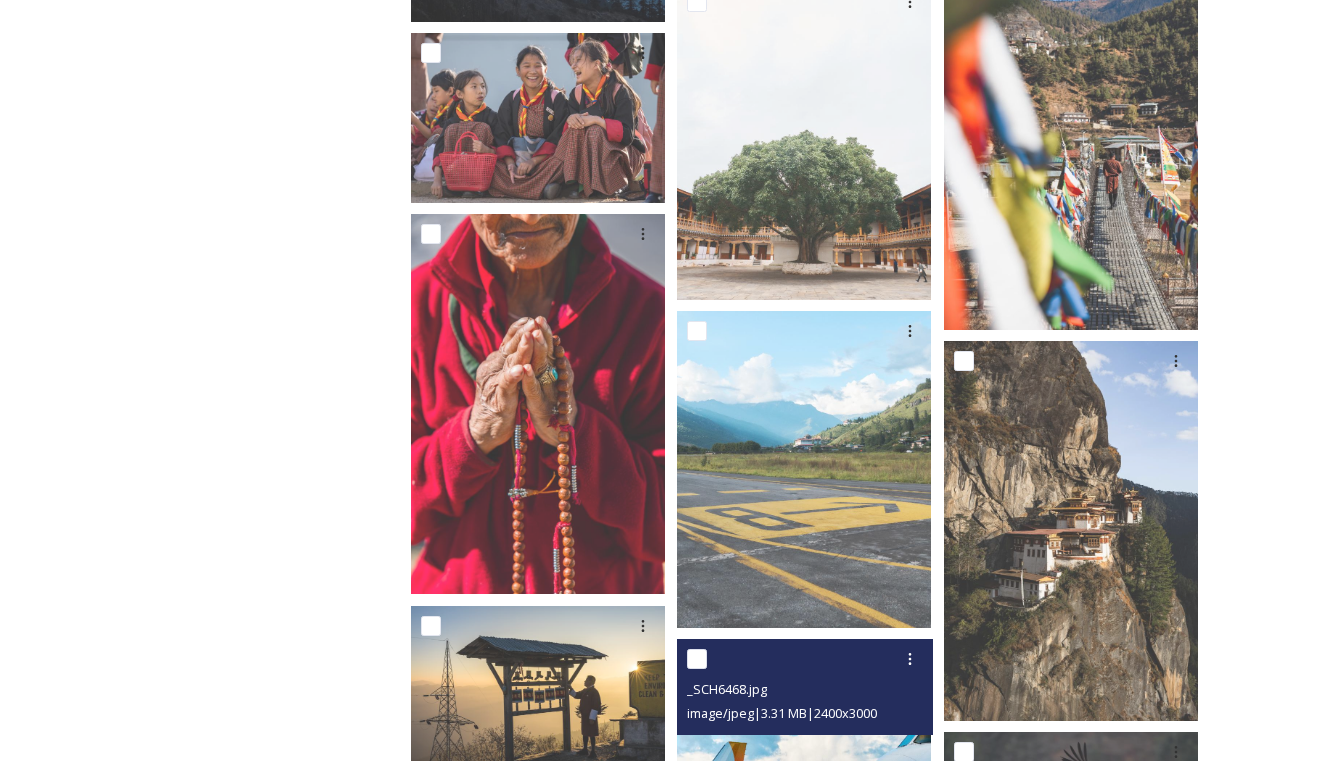 scroll, scrollTop: 1465, scrollLeft: 0, axis: vertical 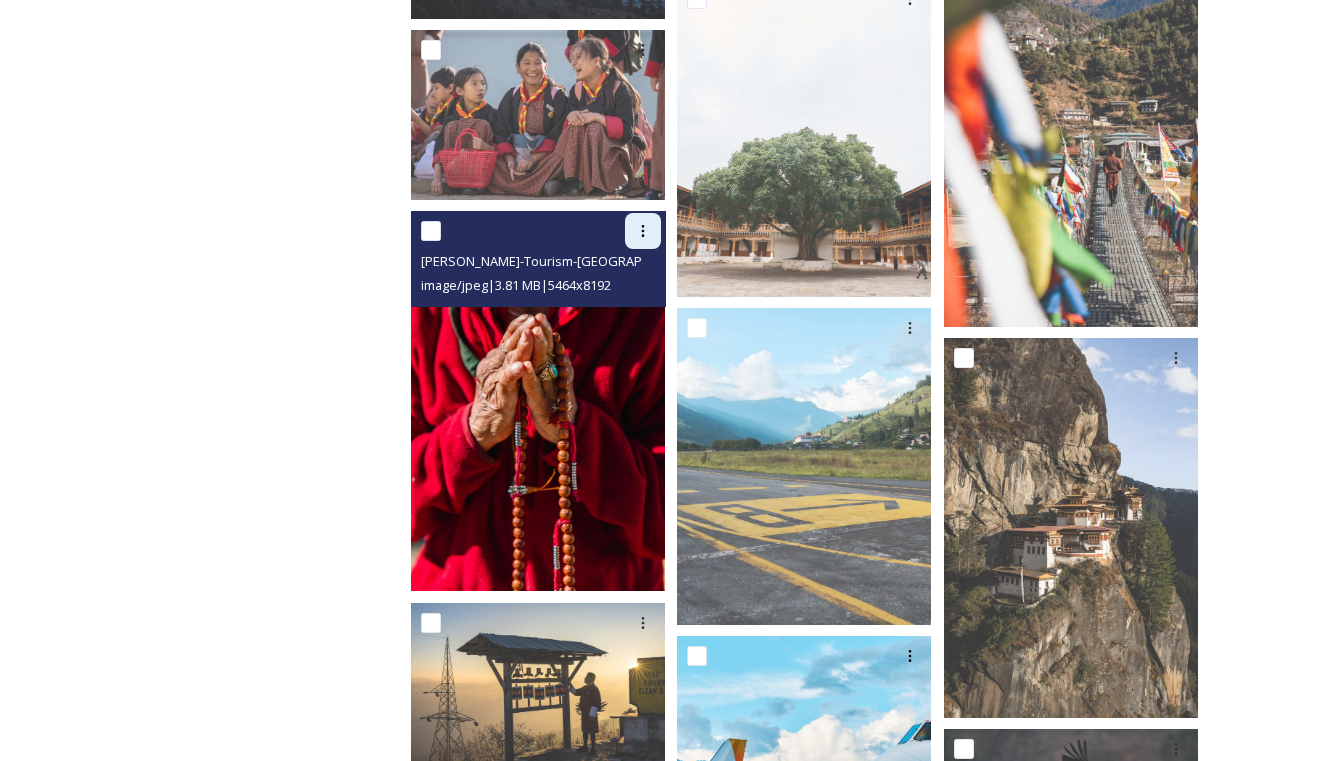 click at bounding box center [643, 231] 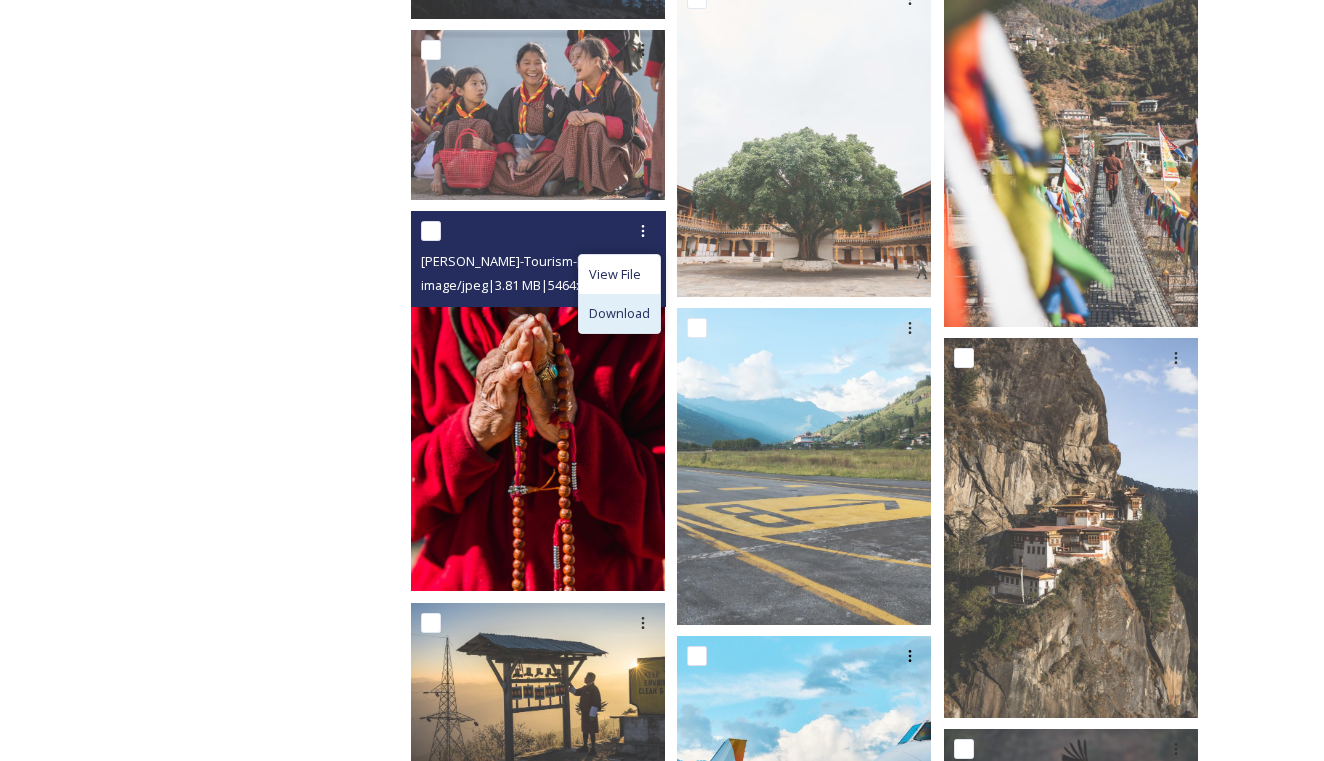 click on "Download" at bounding box center (619, 313) 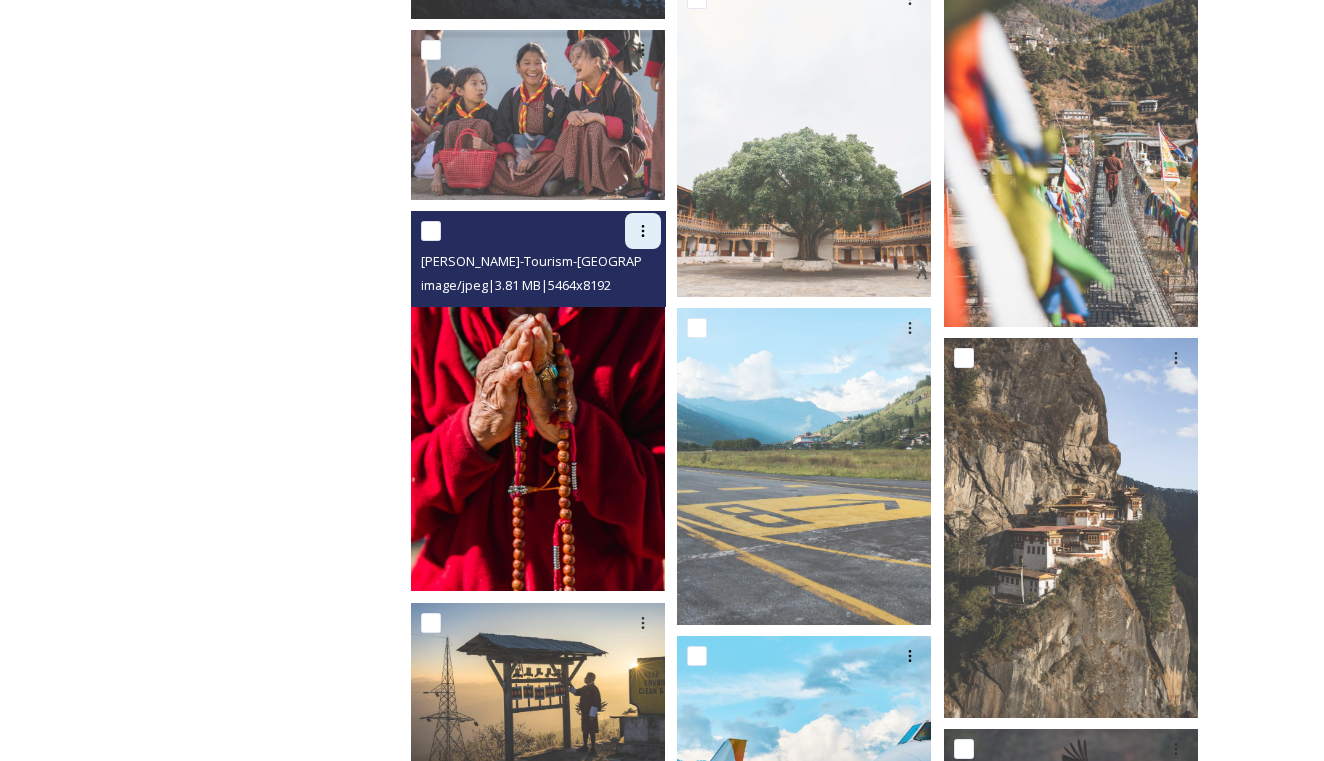 click 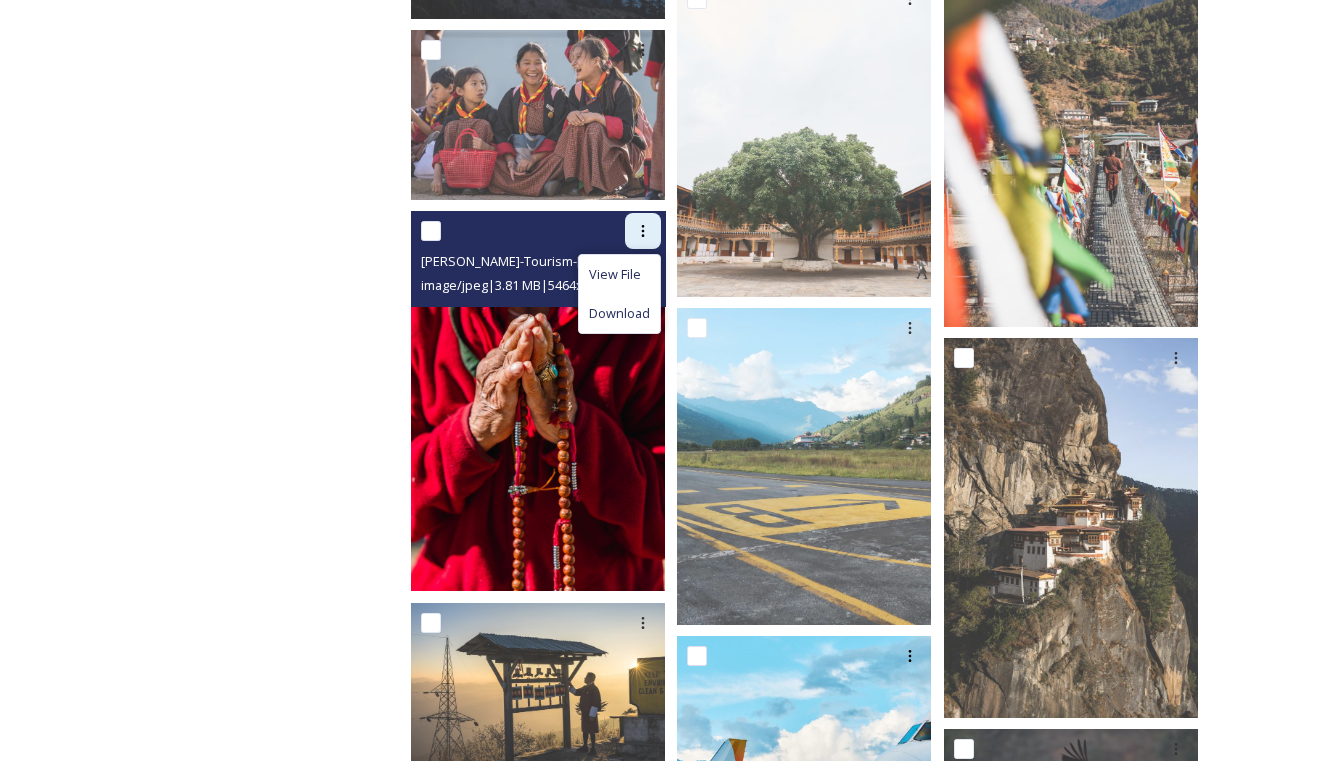 click 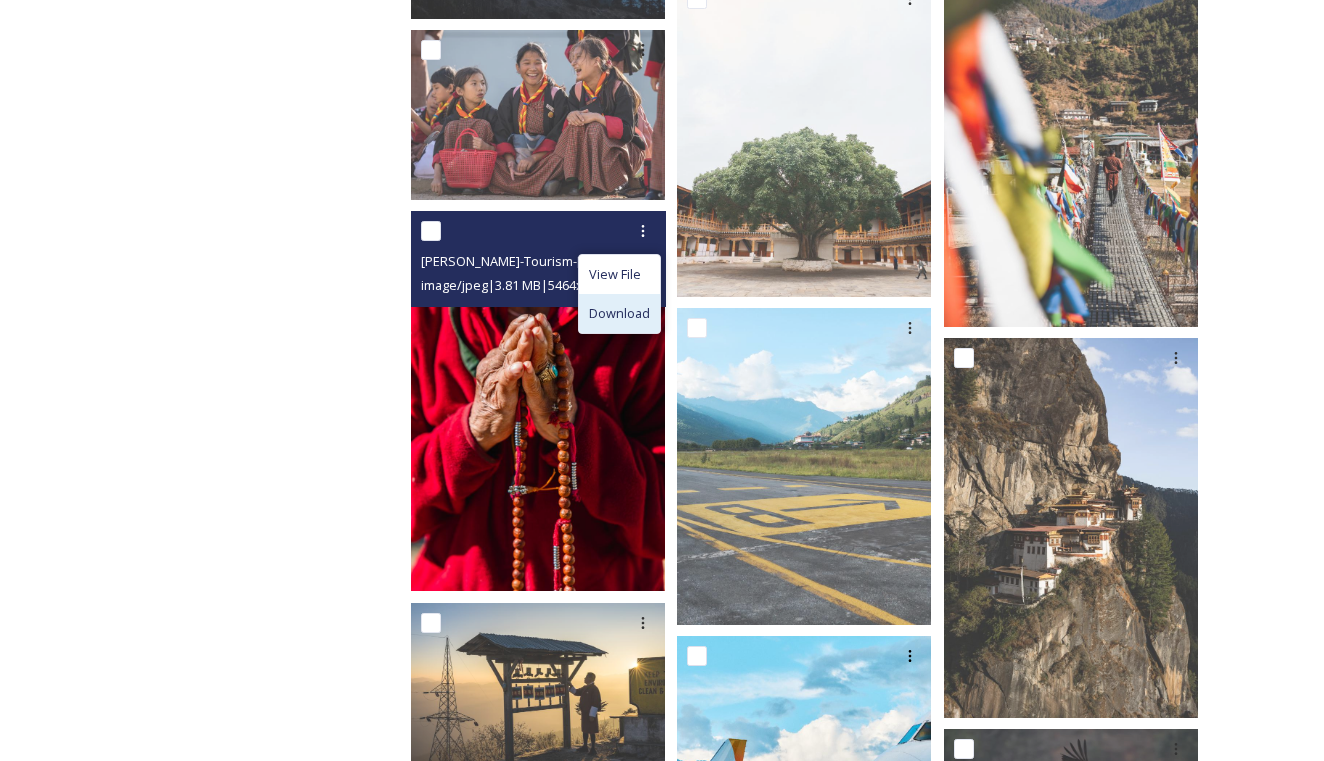click on "Download" at bounding box center [619, 313] 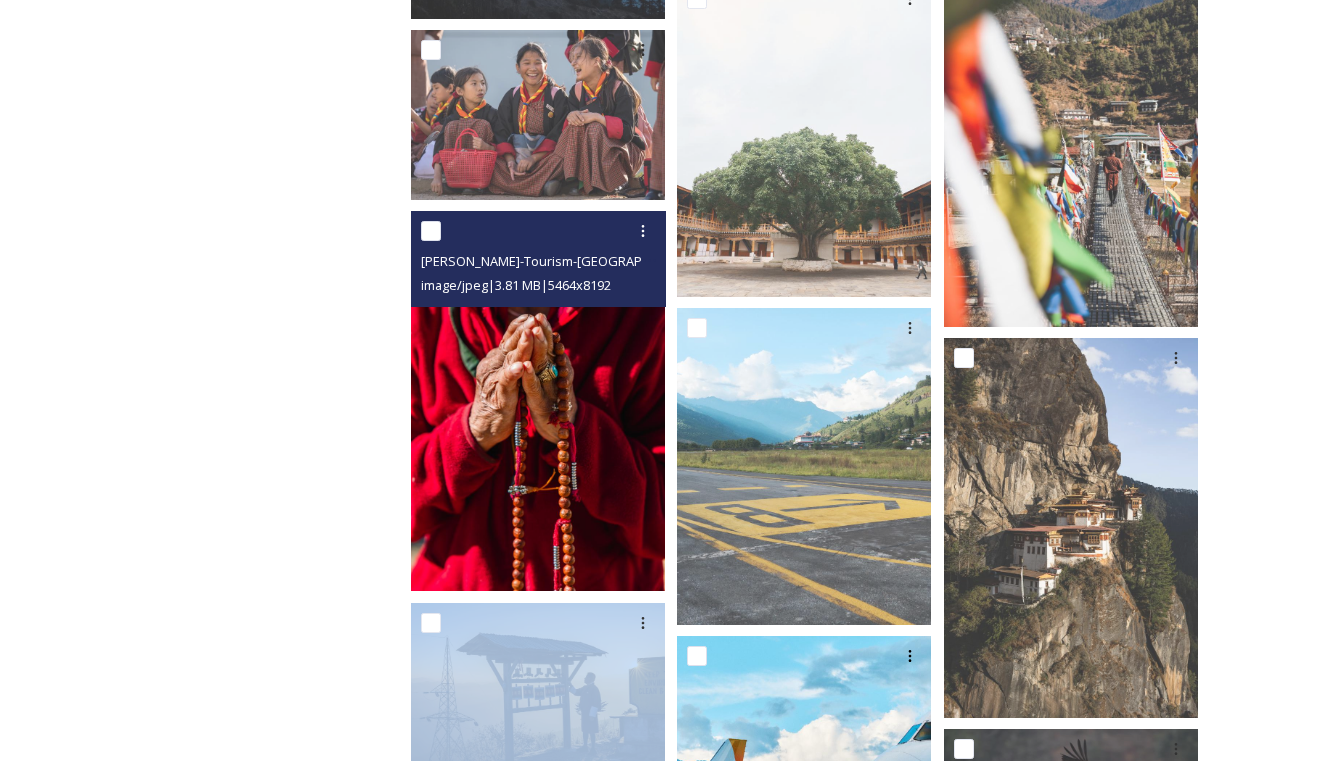 click on "Ben-Richards-Tourism-Bhutan-038.jpg image/jpeg  |  3.81 MB  |  5464  x  8192" at bounding box center [538, 259] 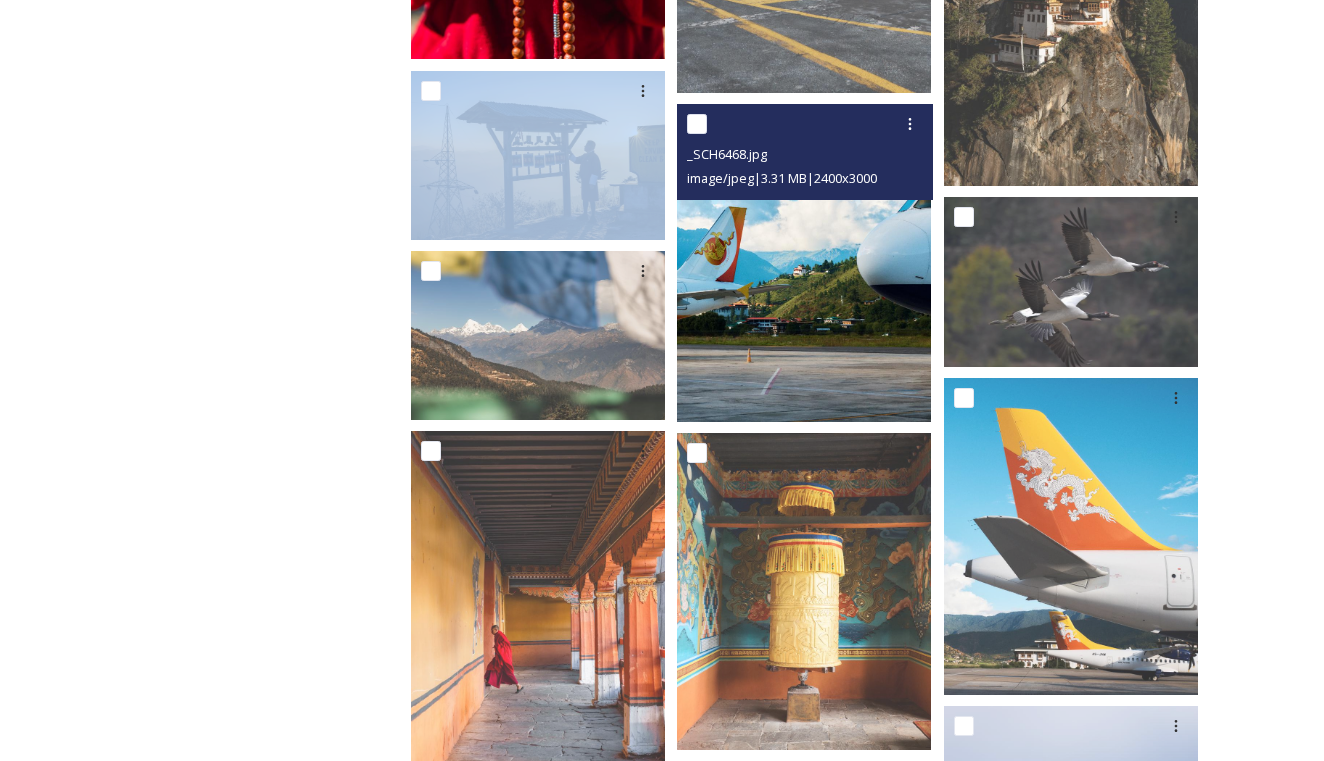 scroll, scrollTop: 1997, scrollLeft: 0, axis: vertical 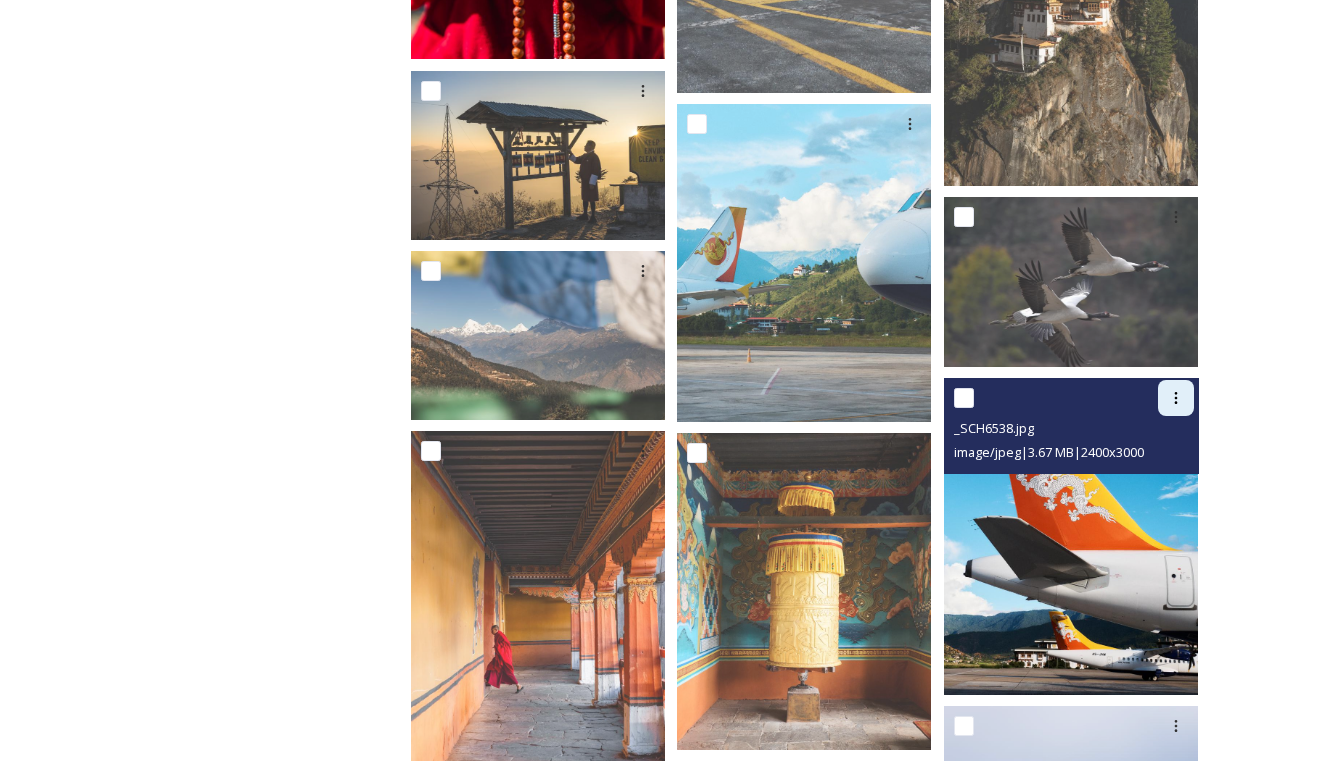 click at bounding box center [1176, 398] 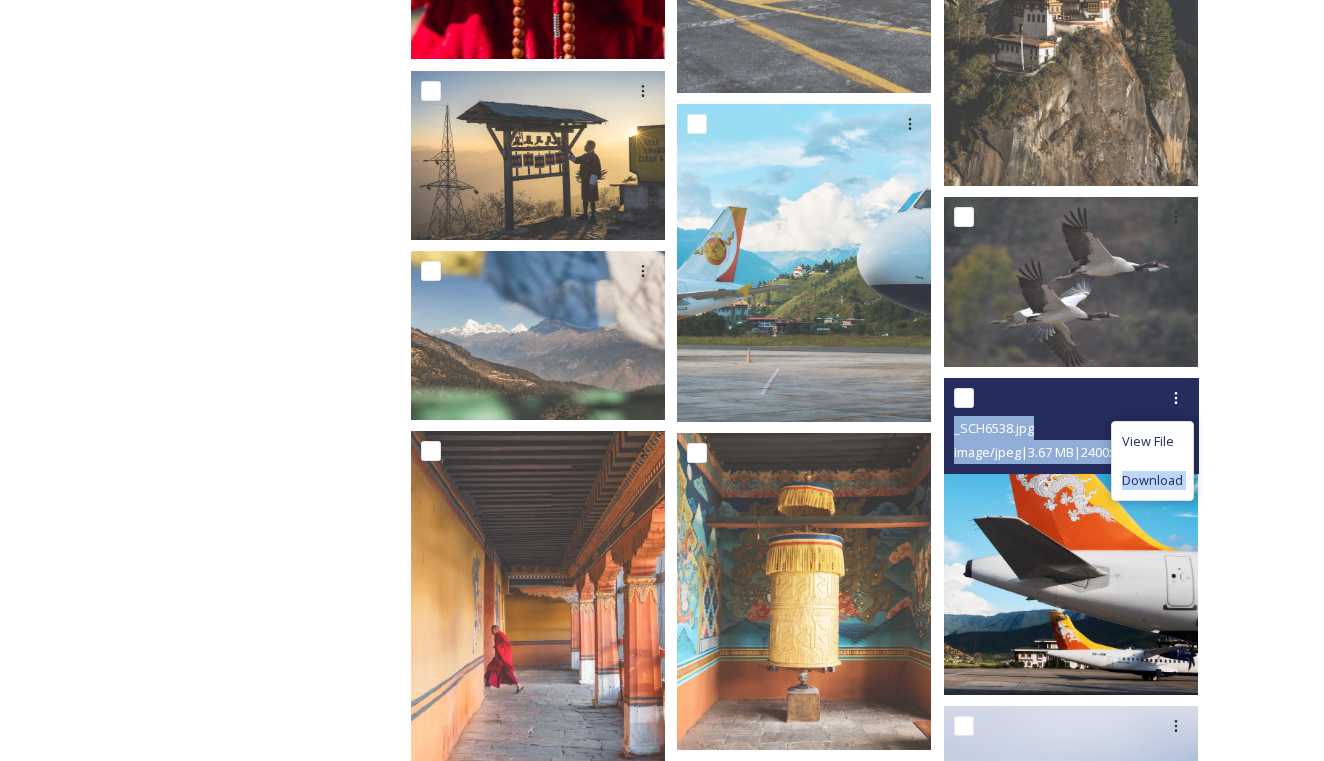 drag, startPoint x: 1141, startPoint y: 454, endPoint x: 1097, endPoint y: 455, distance: 44.011364 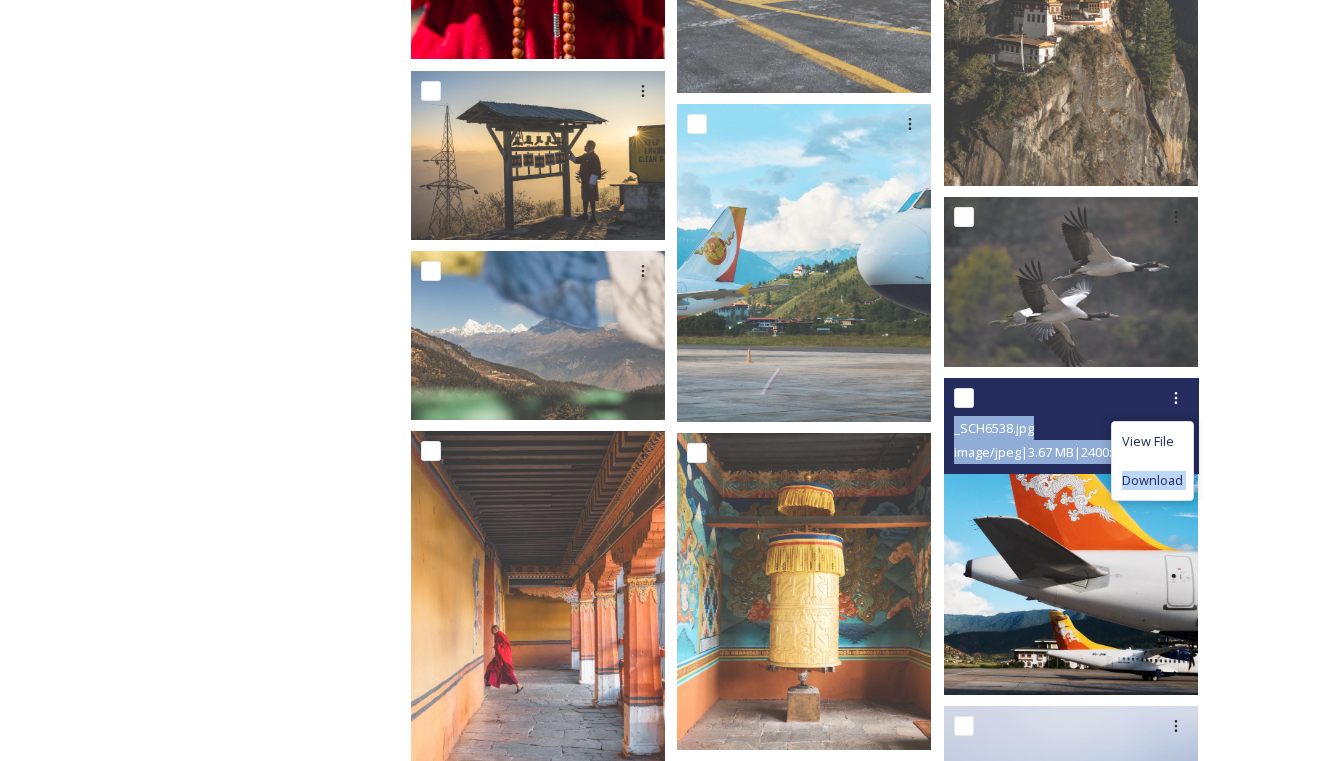 click on "View File Download _SCH6538.jpg image/jpeg  |  3.67 MB  |  2400  x  3000" at bounding box center [1071, 426] 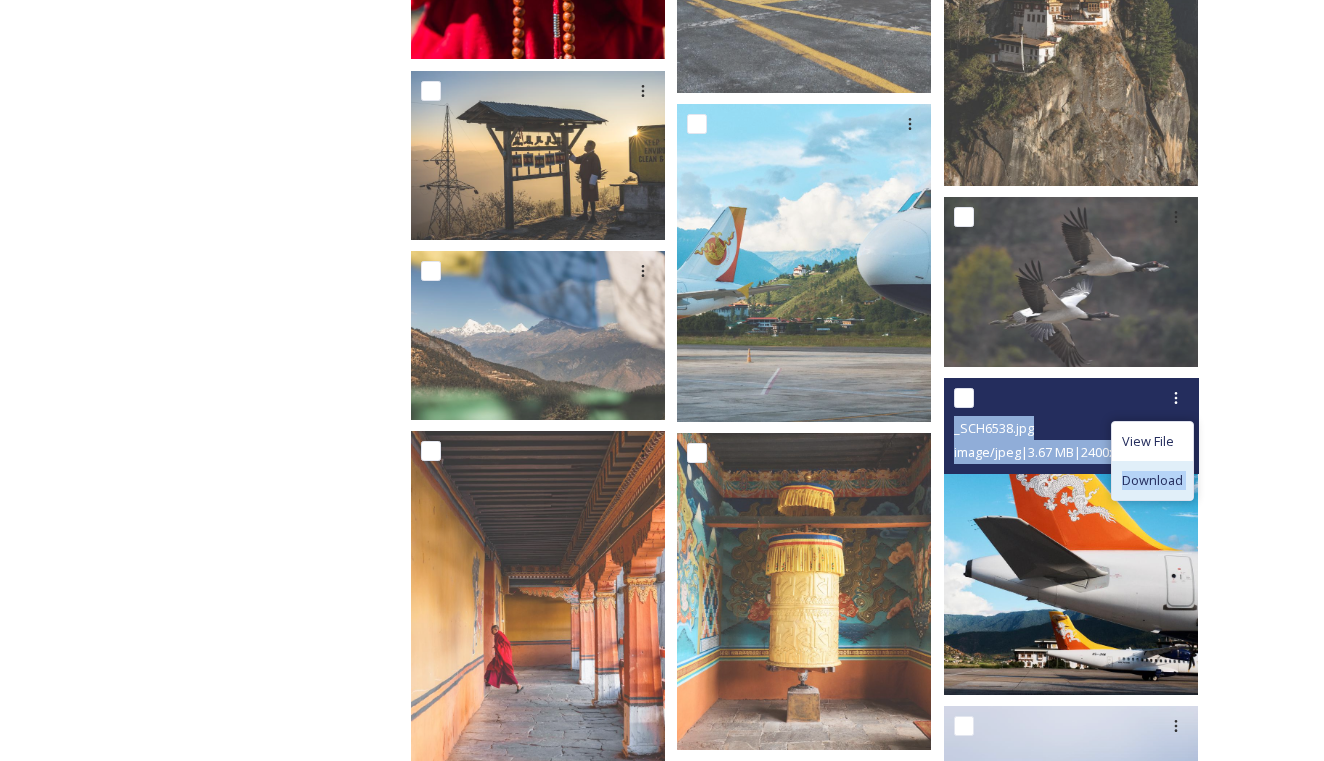click on "Download" at bounding box center [1152, 480] 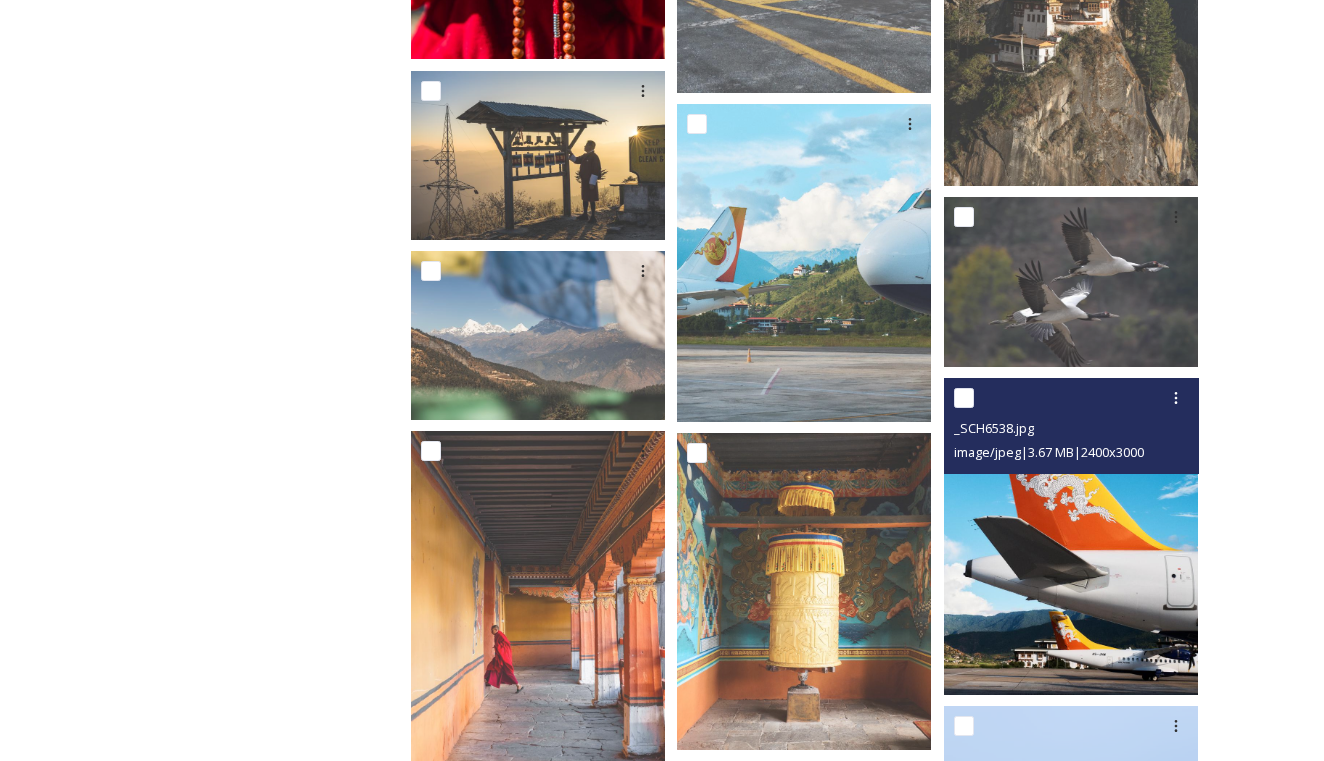 click on "_SCH6538.jpg image/jpeg  |  3.67 MB  |  2400  x  3000" at bounding box center [1071, 426] 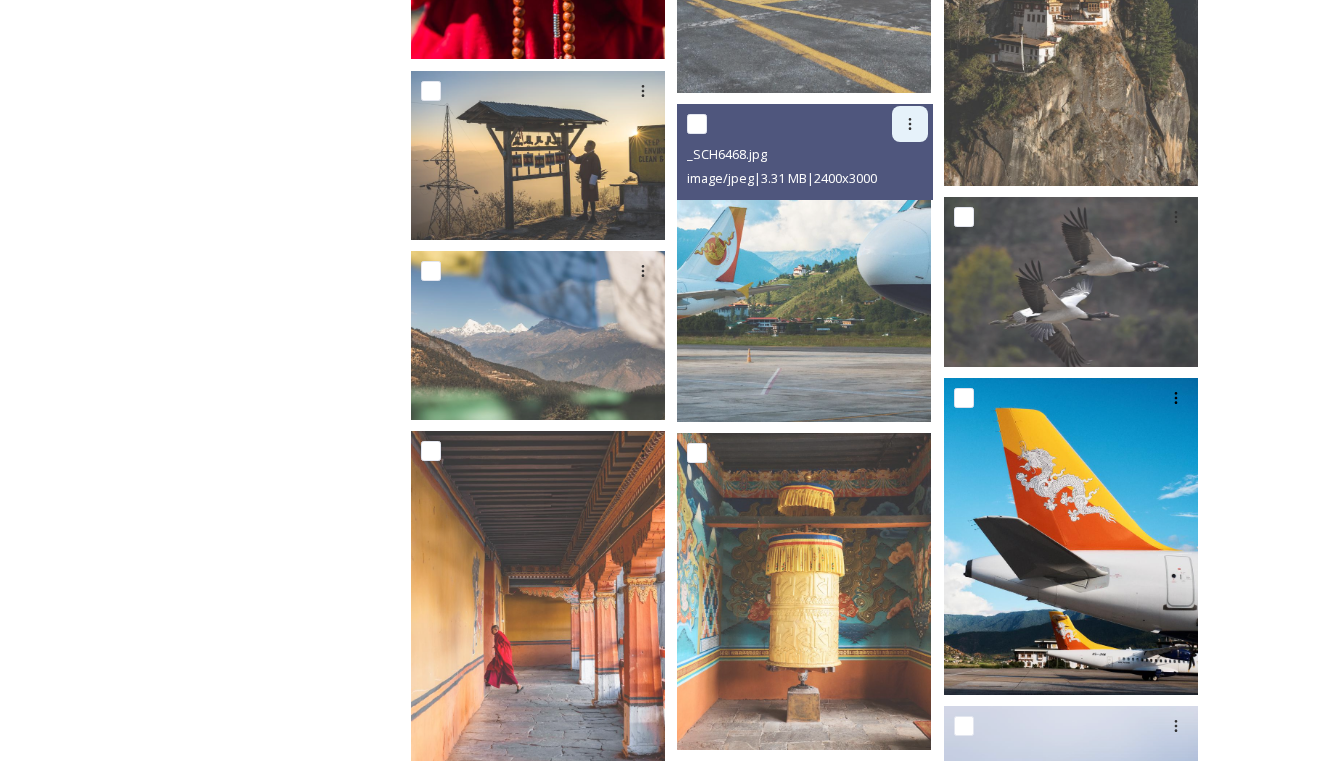 click 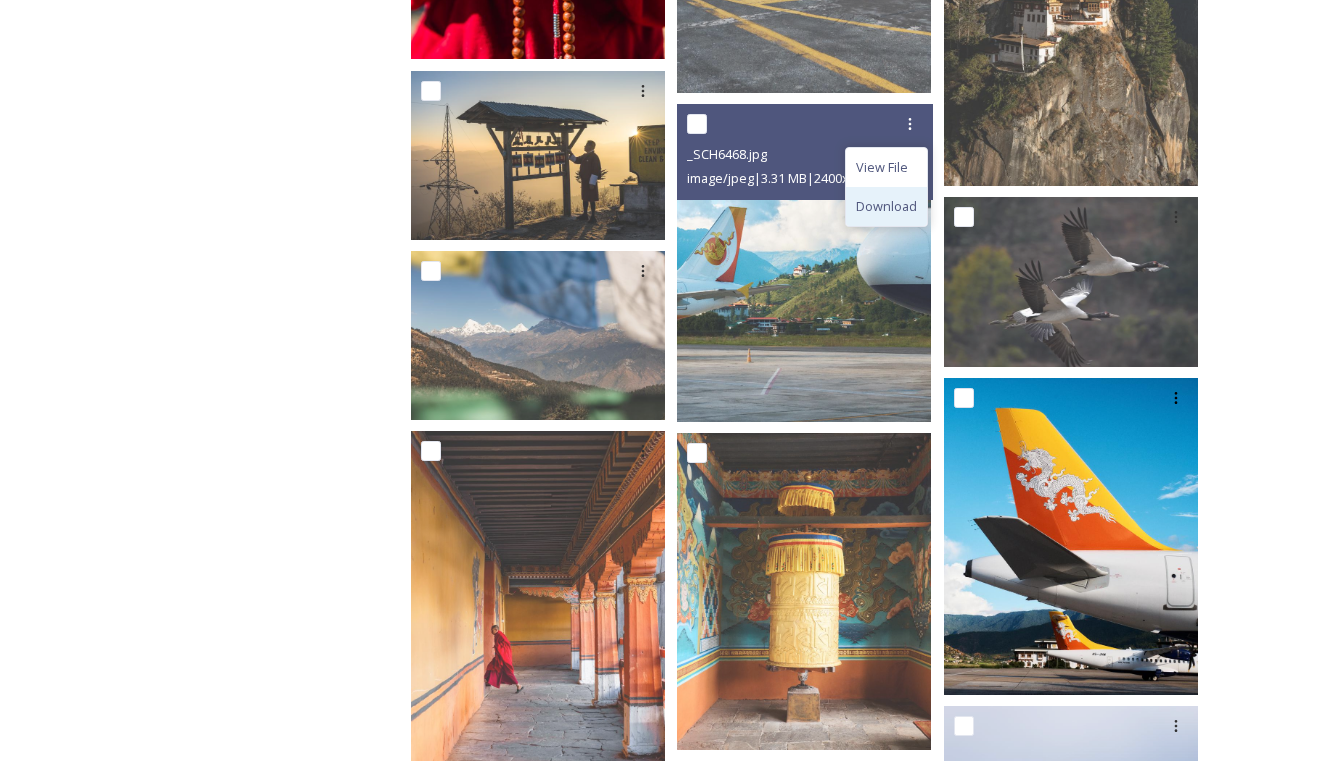 click on "Download" at bounding box center (886, 206) 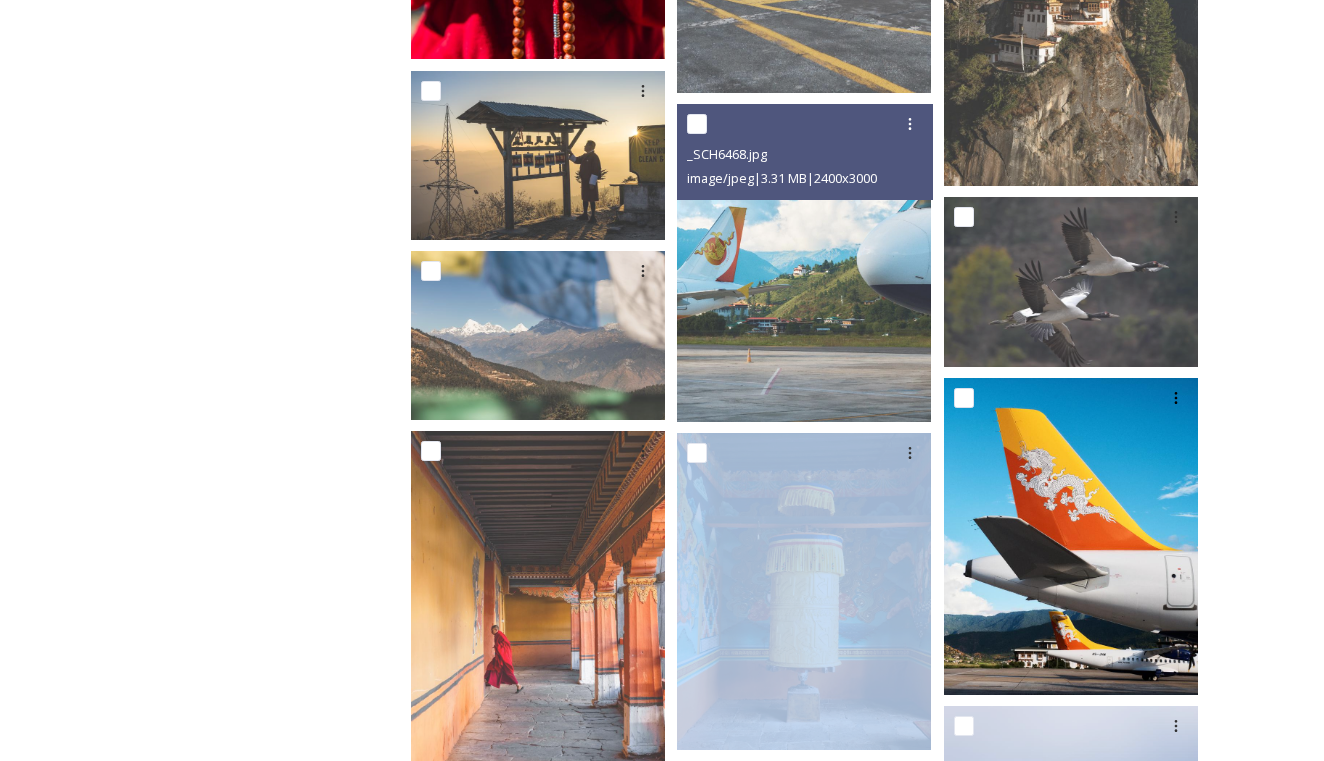 click on "_SCH6468.jpg image/jpeg  |  3.31 MB  |  2400  x  3000" at bounding box center [804, 152] 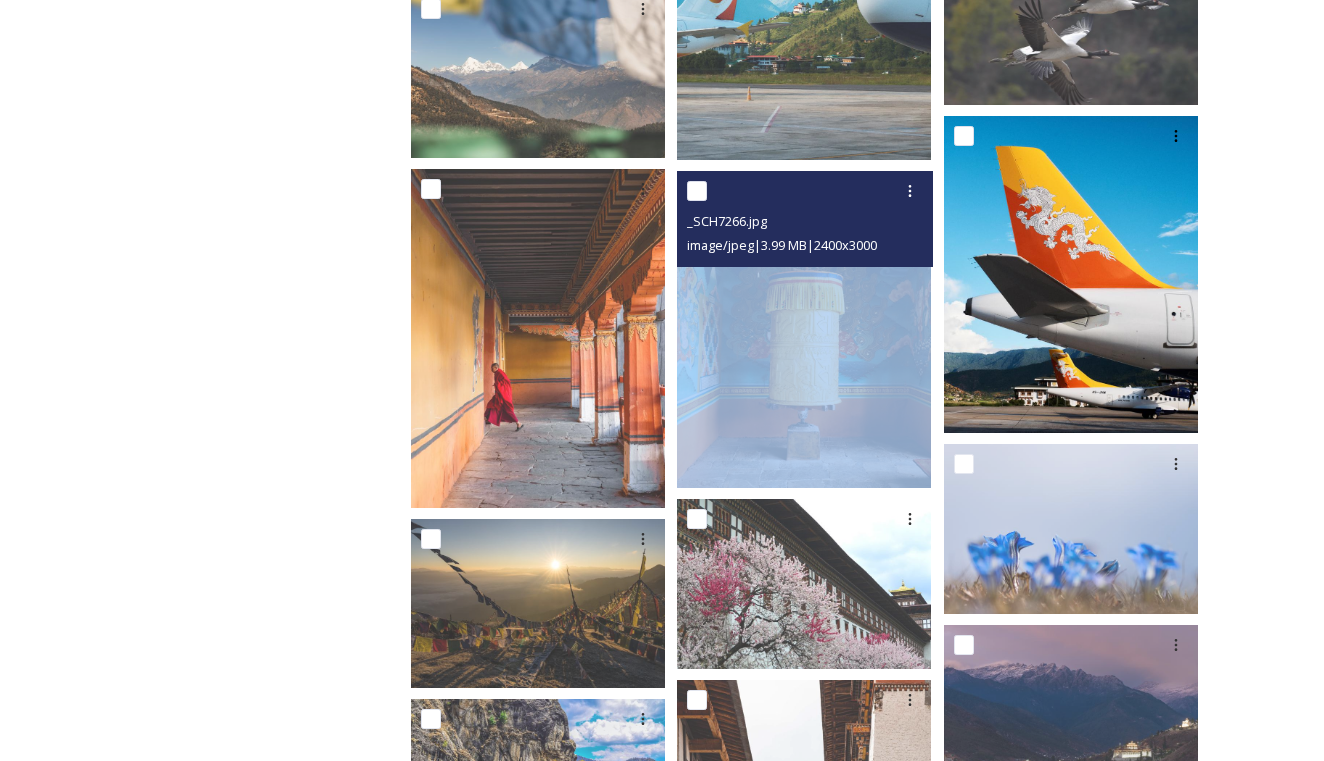 scroll, scrollTop: 2210, scrollLeft: 0, axis: vertical 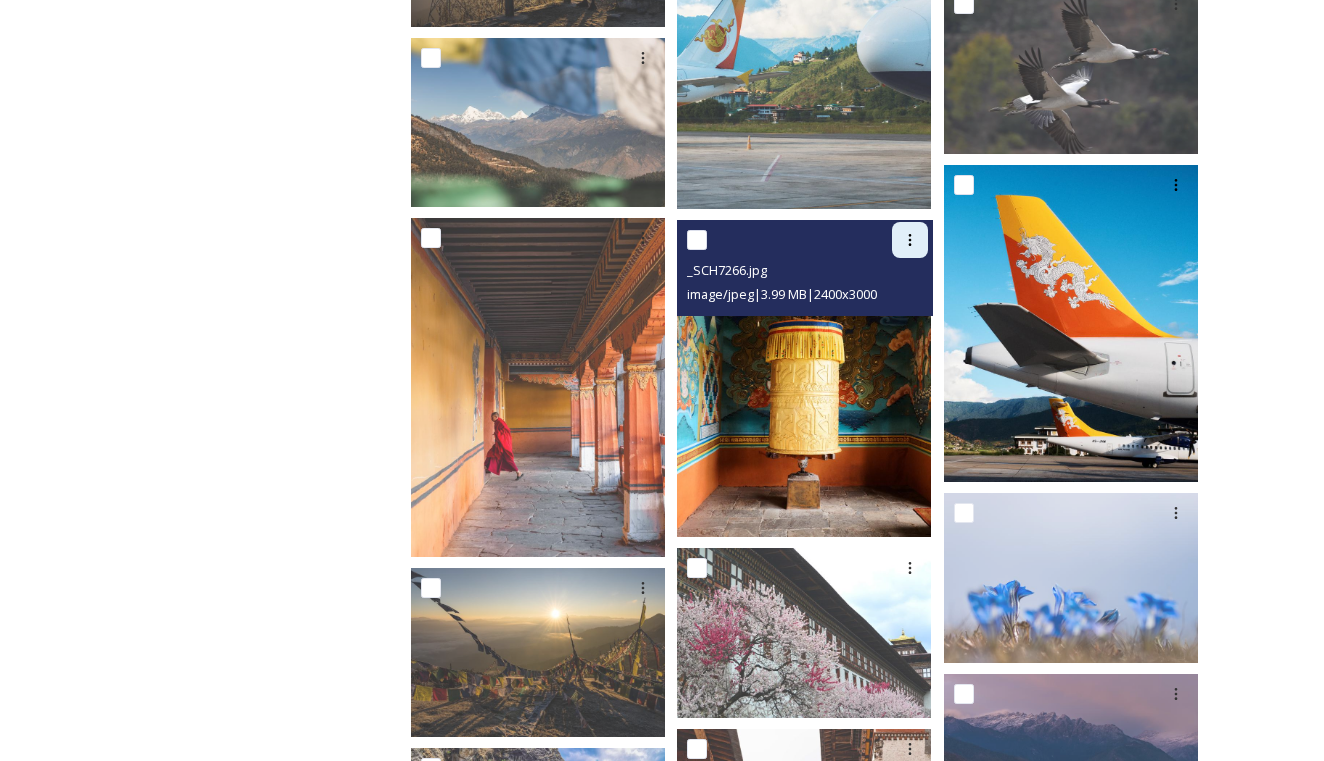 click 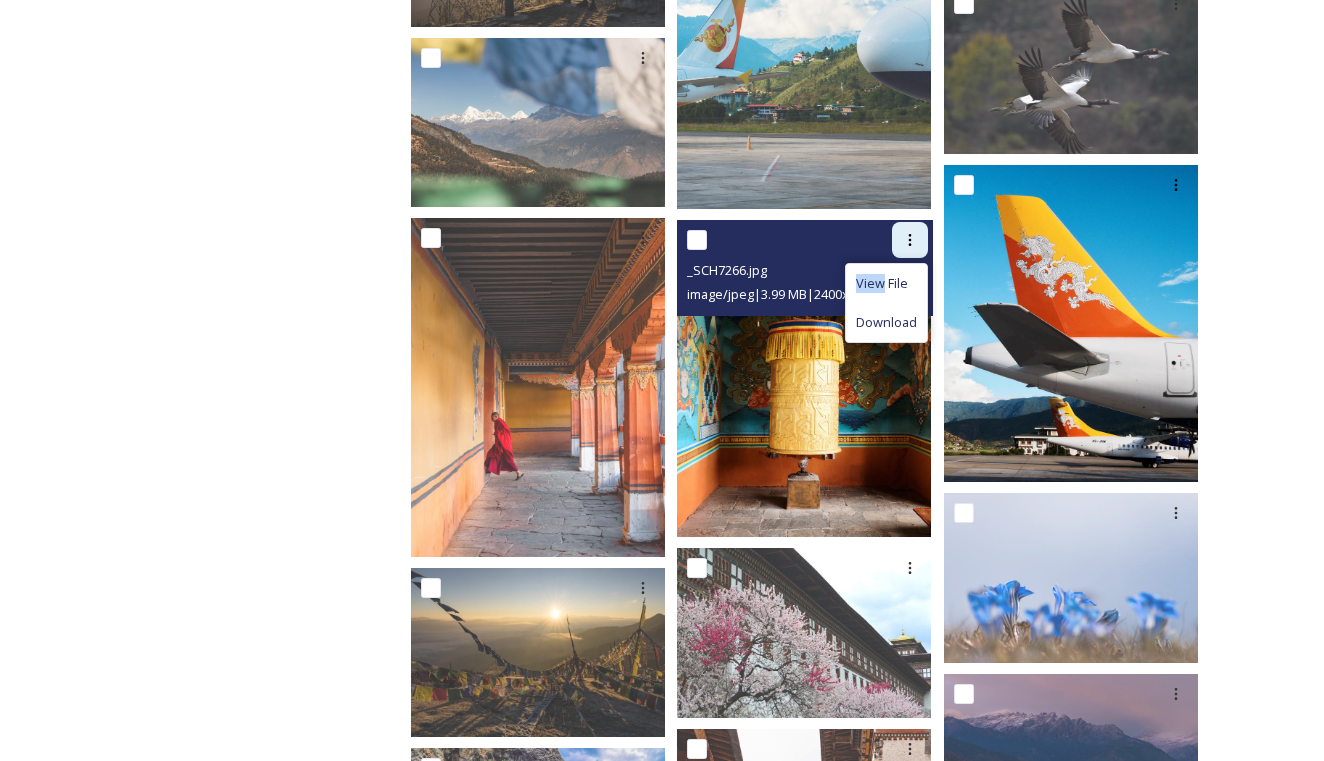 click 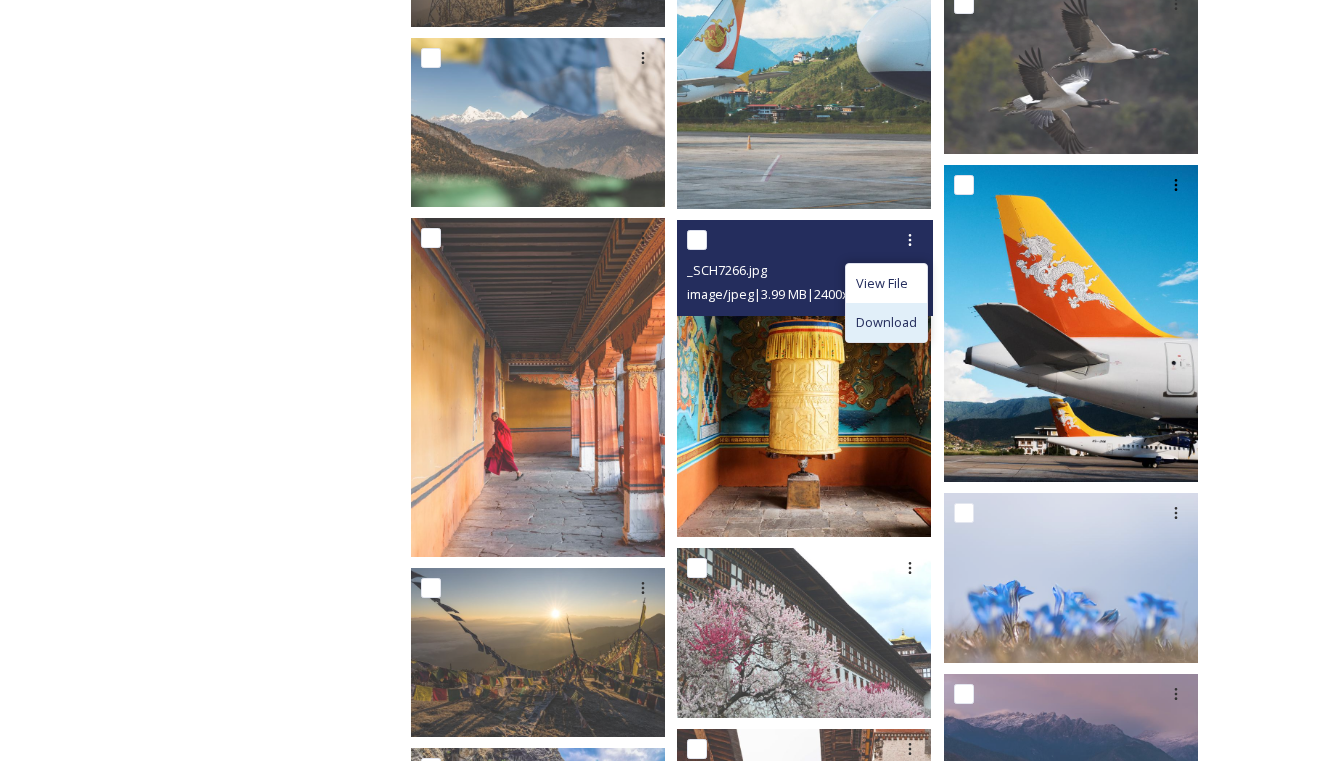 click on "Download" at bounding box center (886, 322) 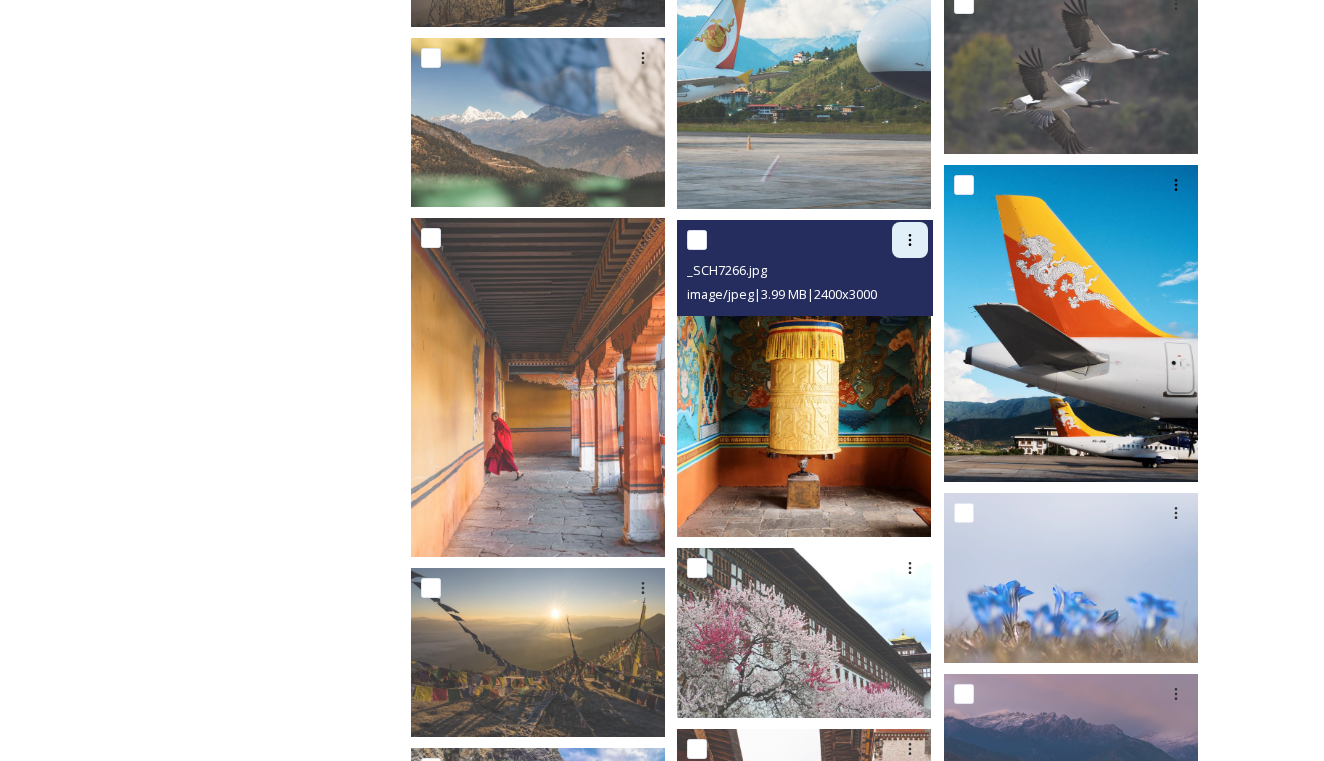 click at bounding box center (910, 240) 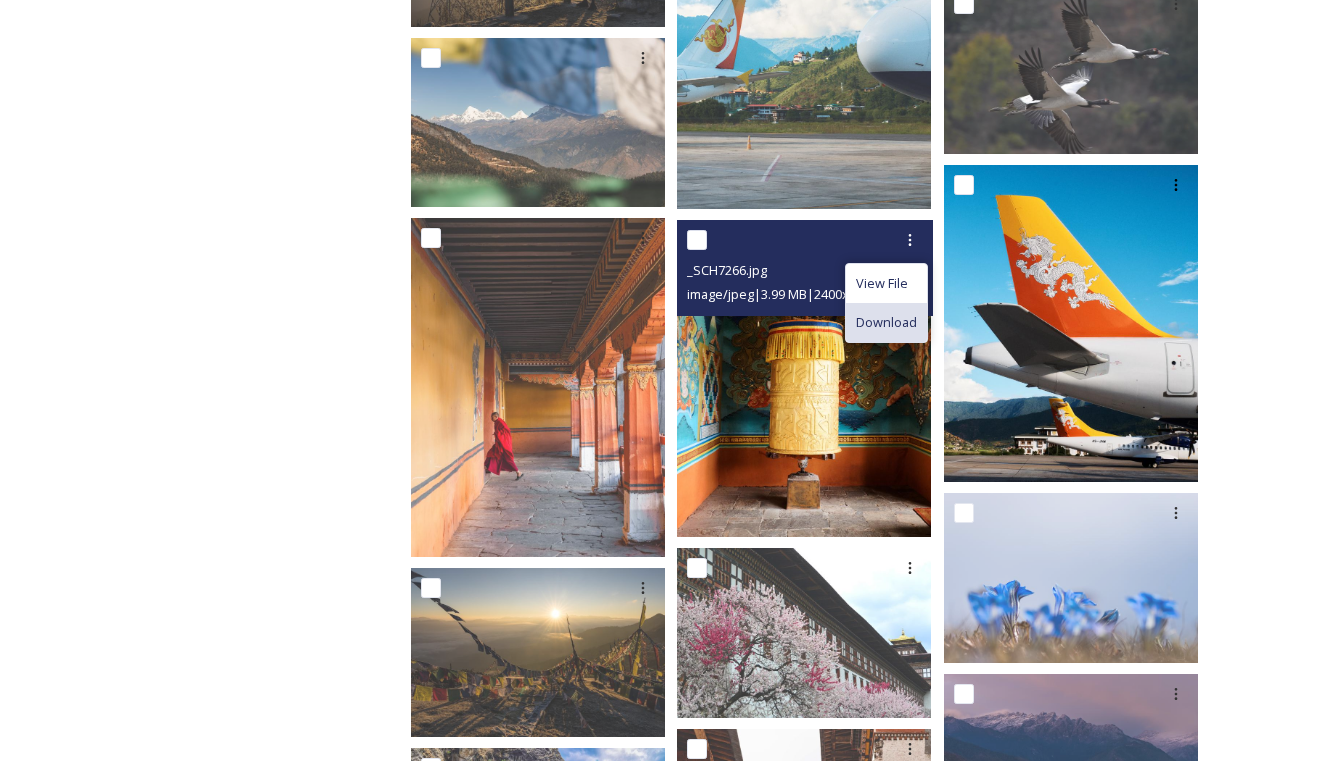 click on "Download" at bounding box center (886, 322) 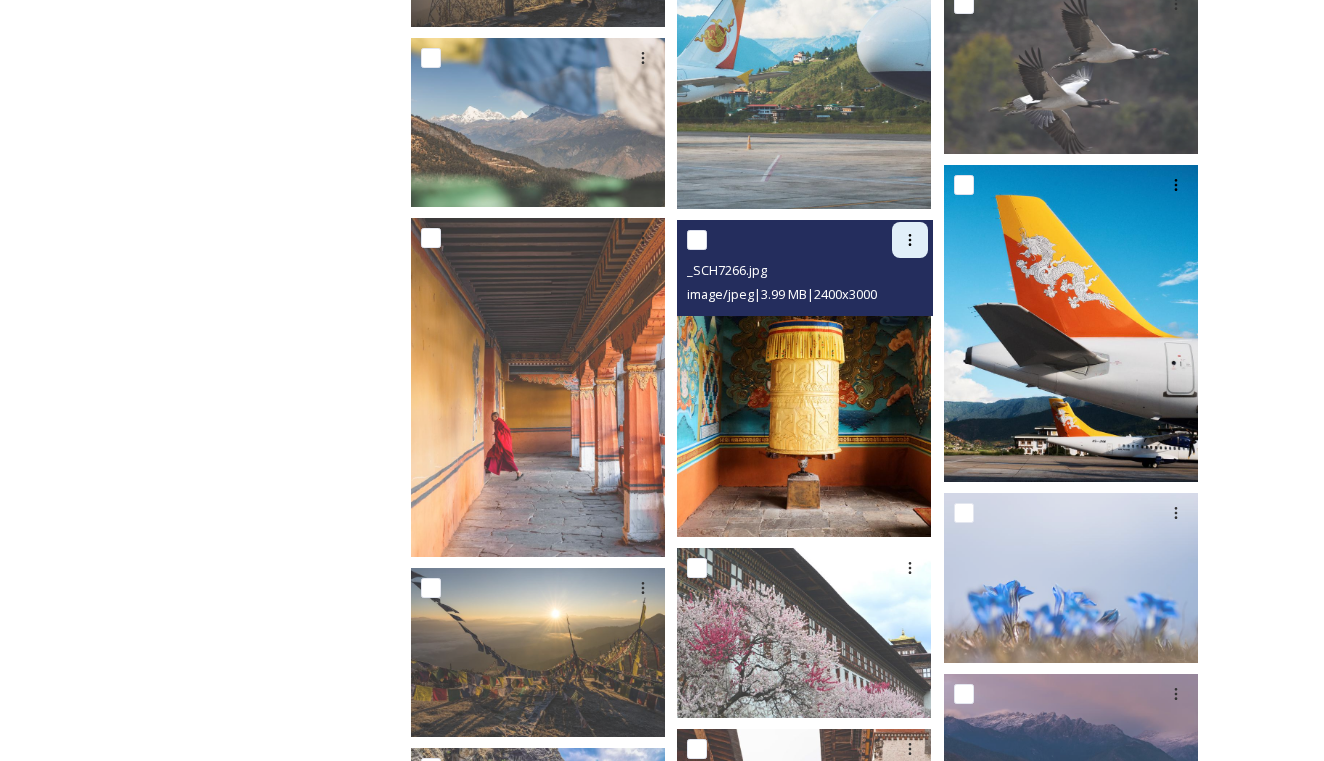 click at bounding box center (910, 240) 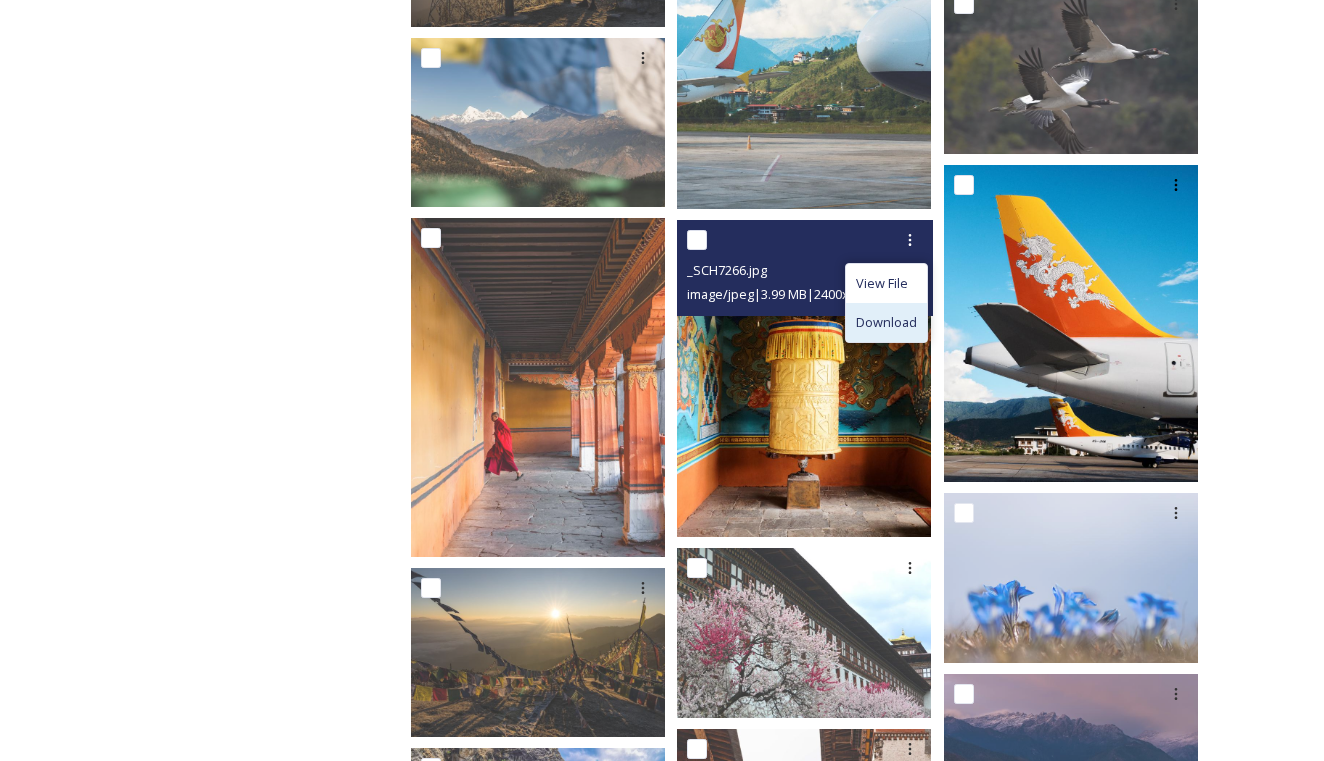 click on "Download" at bounding box center [886, 322] 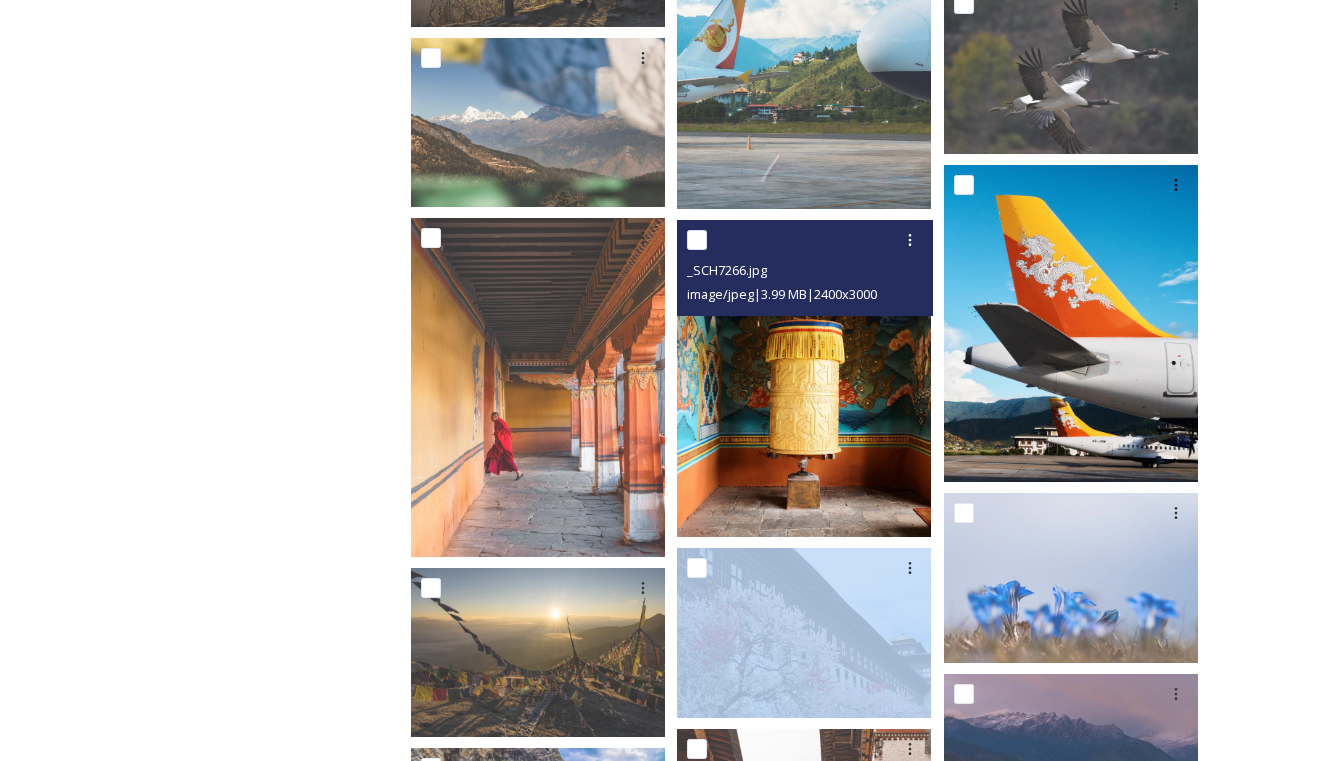 click on "_SCH7266.jpg image/jpeg  |  3.99 MB  |  2400  x  3000" at bounding box center [804, 268] 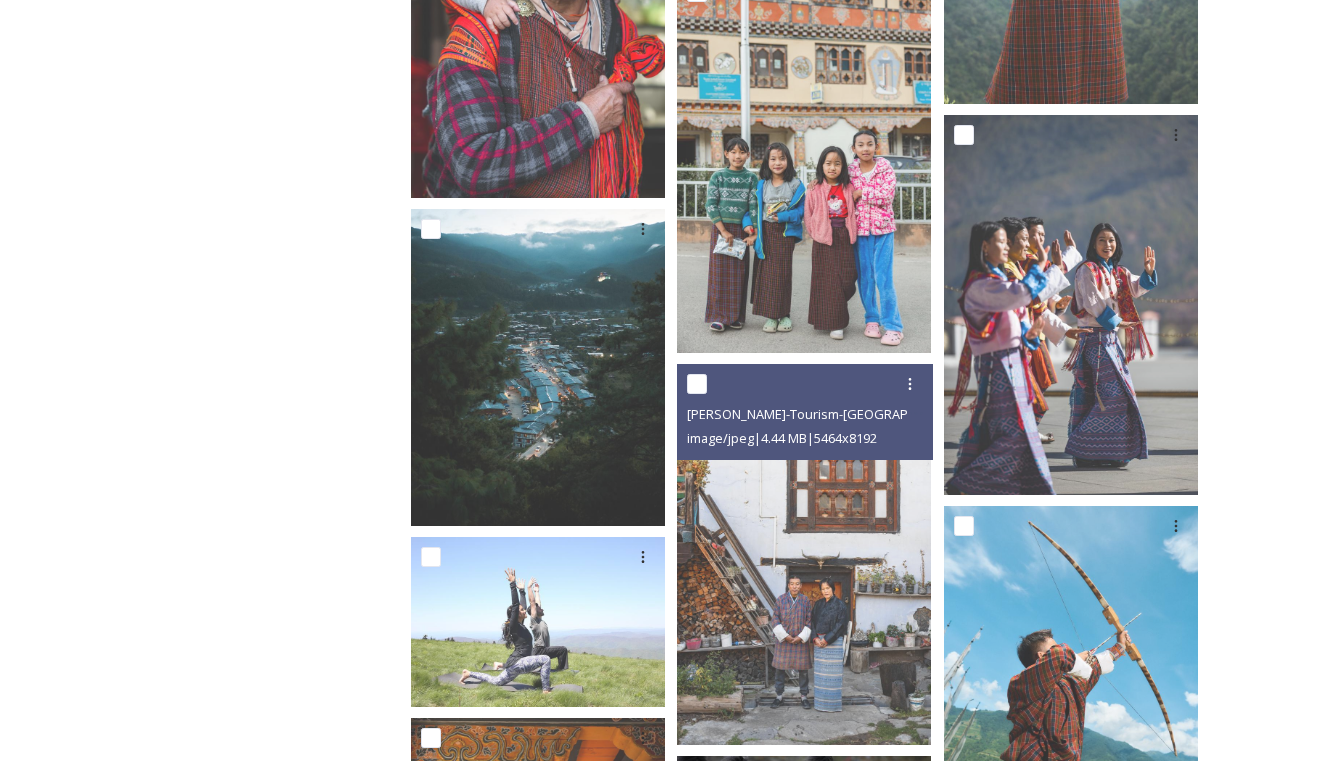 scroll, scrollTop: 4619, scrollLeft: 0, axis: vertical 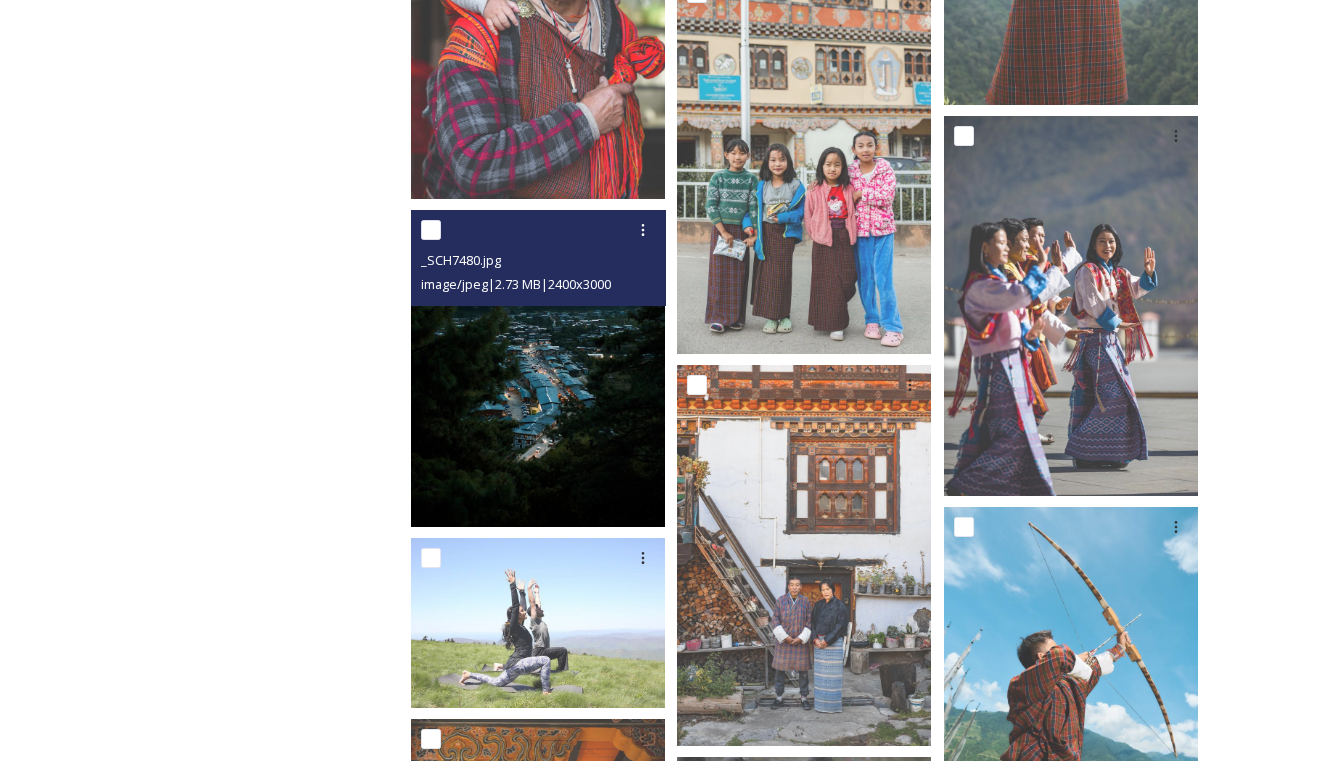 click at bounding box center (538, 369) 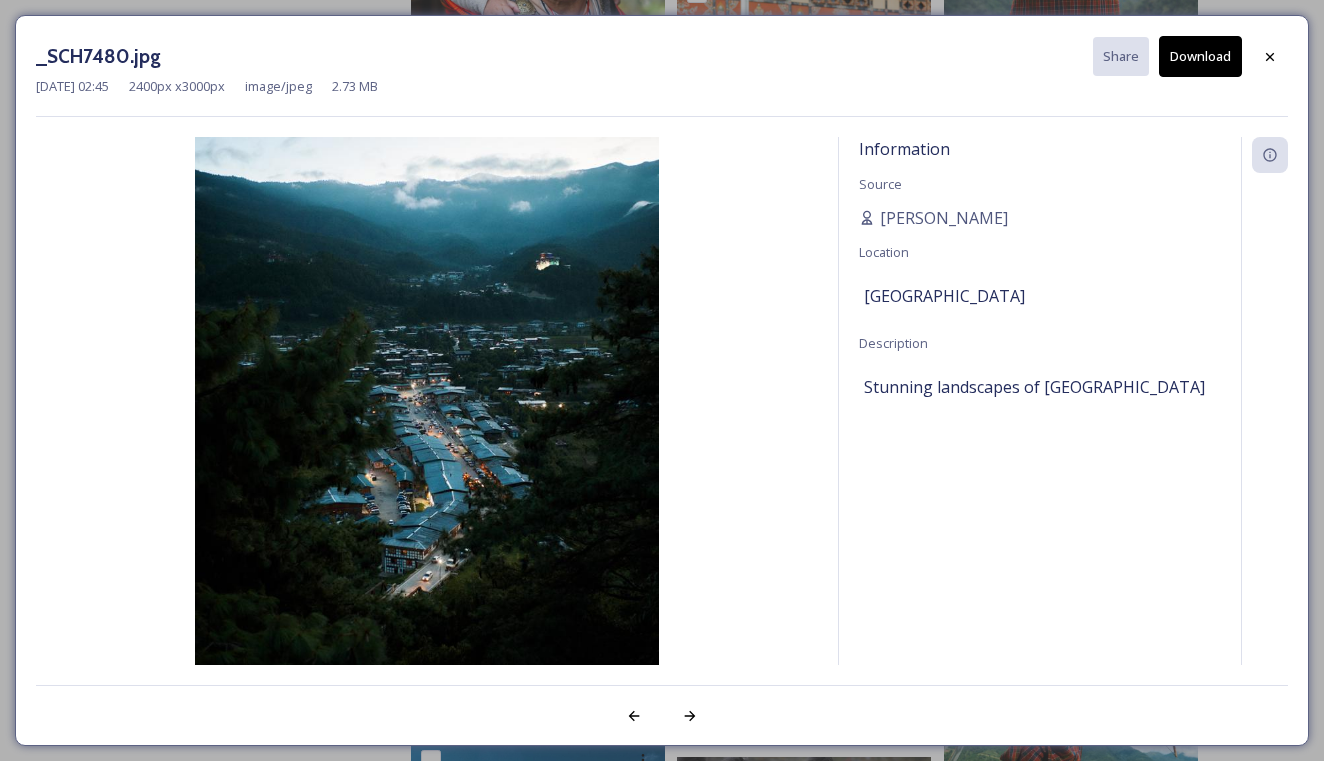 click on "_SCH7480.jpg Share Download Jul 22 2023 02:45 2400 px x  3000 px image/jpeg 2.73 MB Information Source Scarlette DG Location Bhutan Description Stunning landscapes of Bhutan" at bounding box center [662, 380] 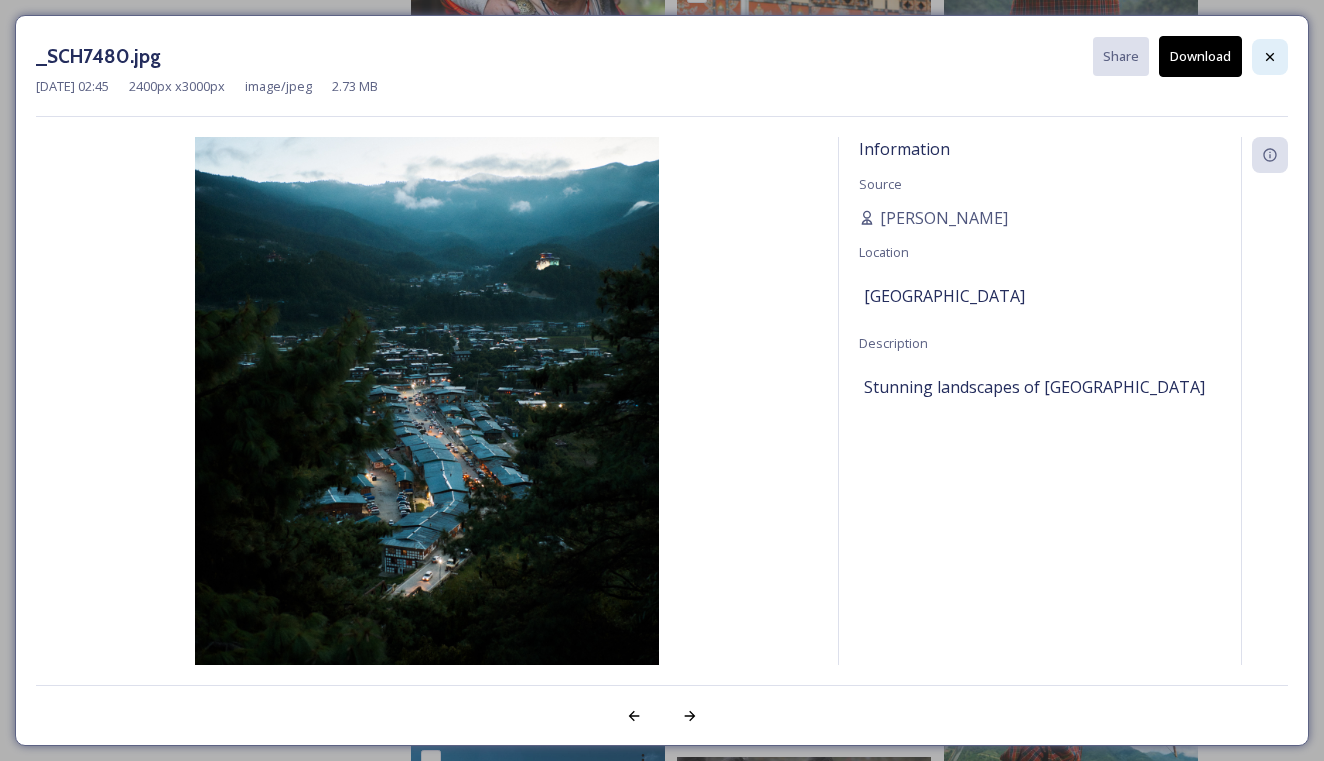 click at bounding box center [1270, 57] 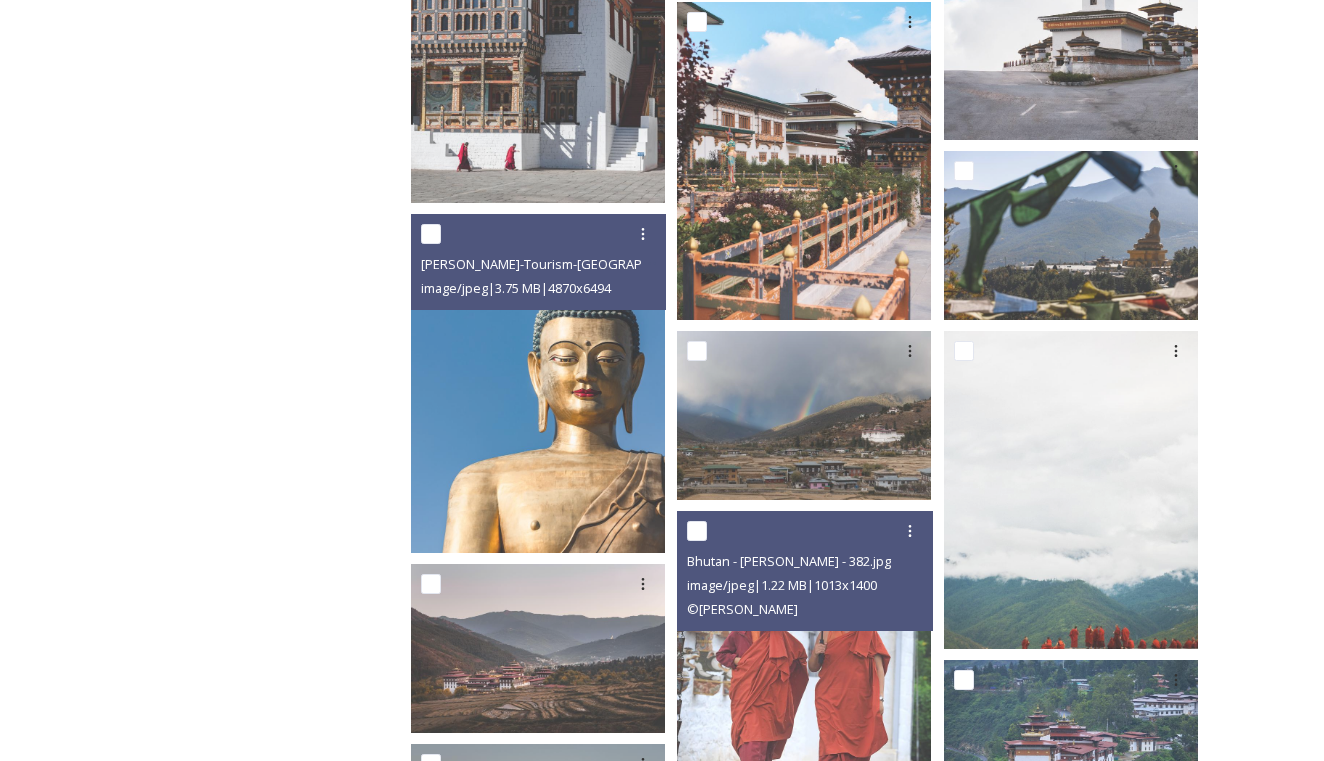 scroll, scrollTop: 5, scrollLeft: 0, axis: vertical 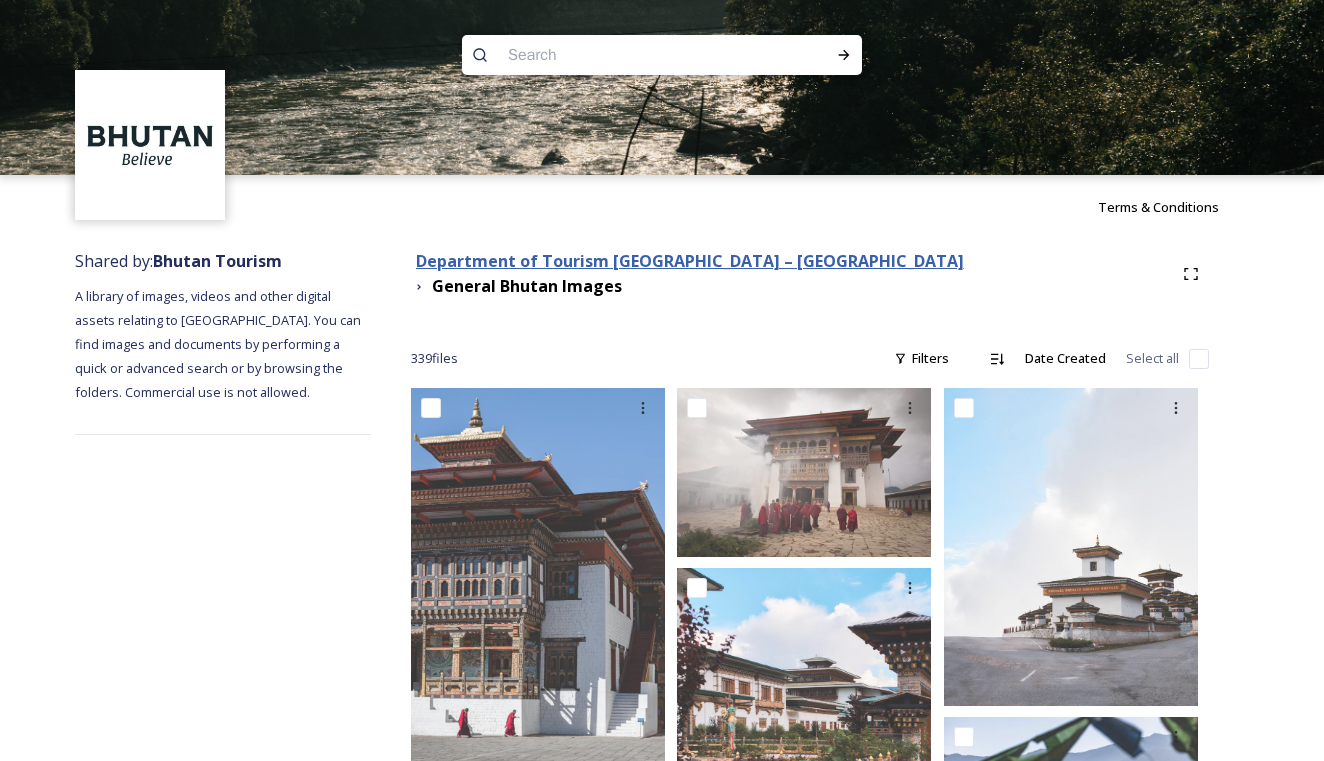click on "Department of Tourism [GEOGRAPHIC_DATA] – [GEOGRAPHIC_DATA]" at bounding box center [690, 261] 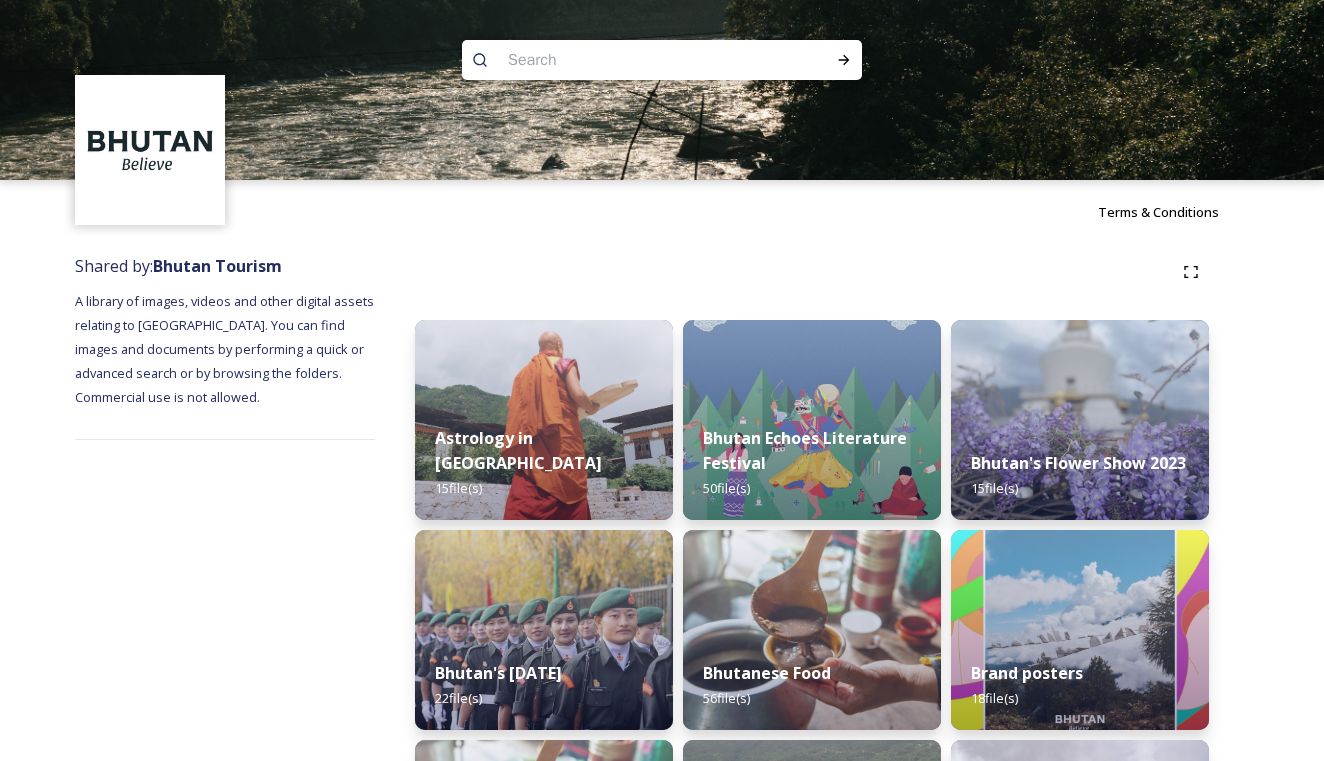 scroll, scrollTop: -1, scrollLeft: 0, axis: vertical 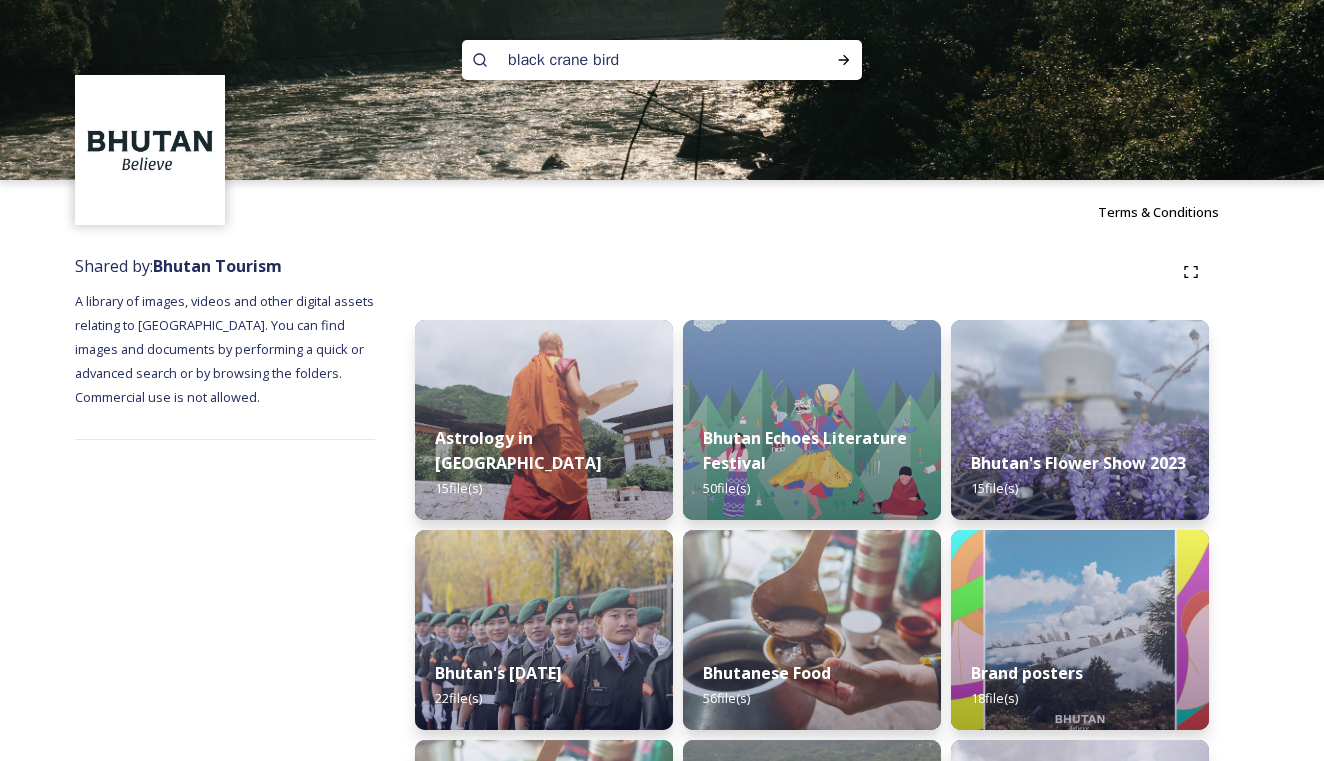 type on "black crane bird" 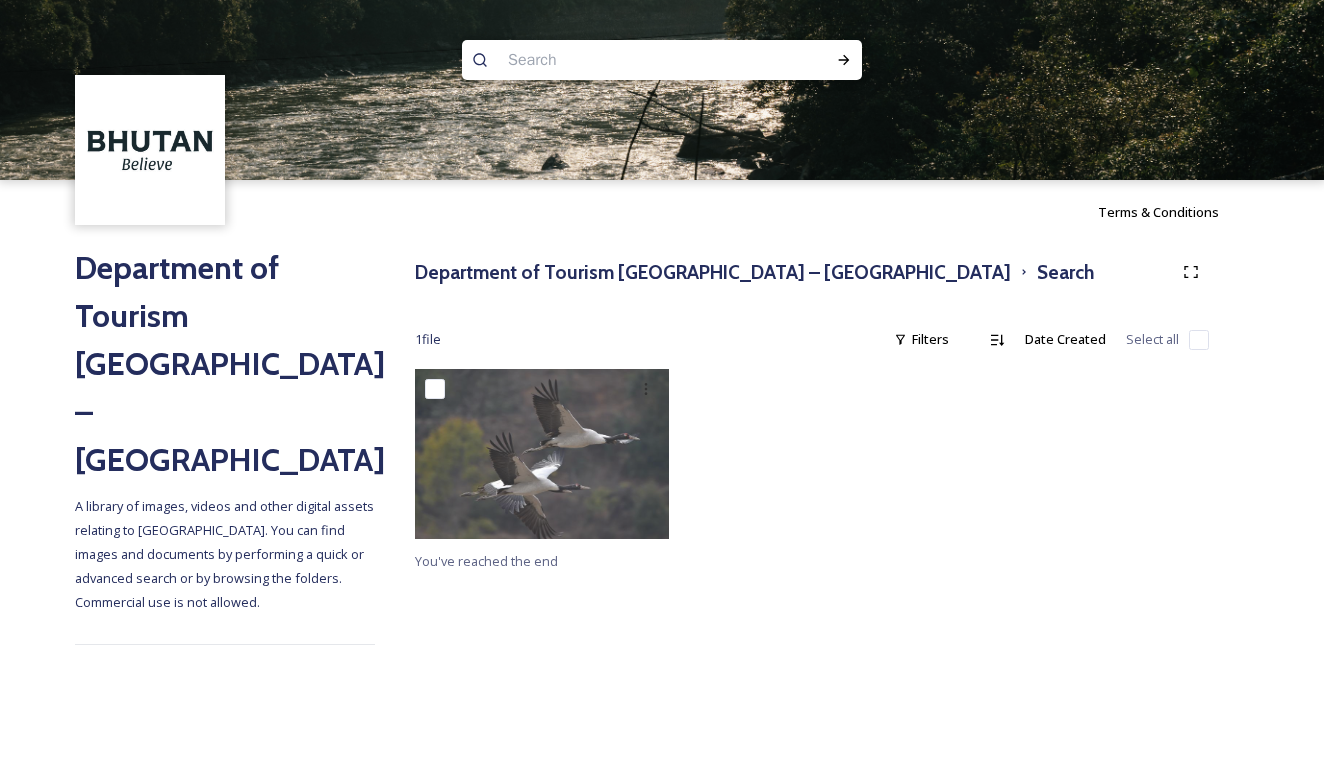 click at bounding box center (623, 60) 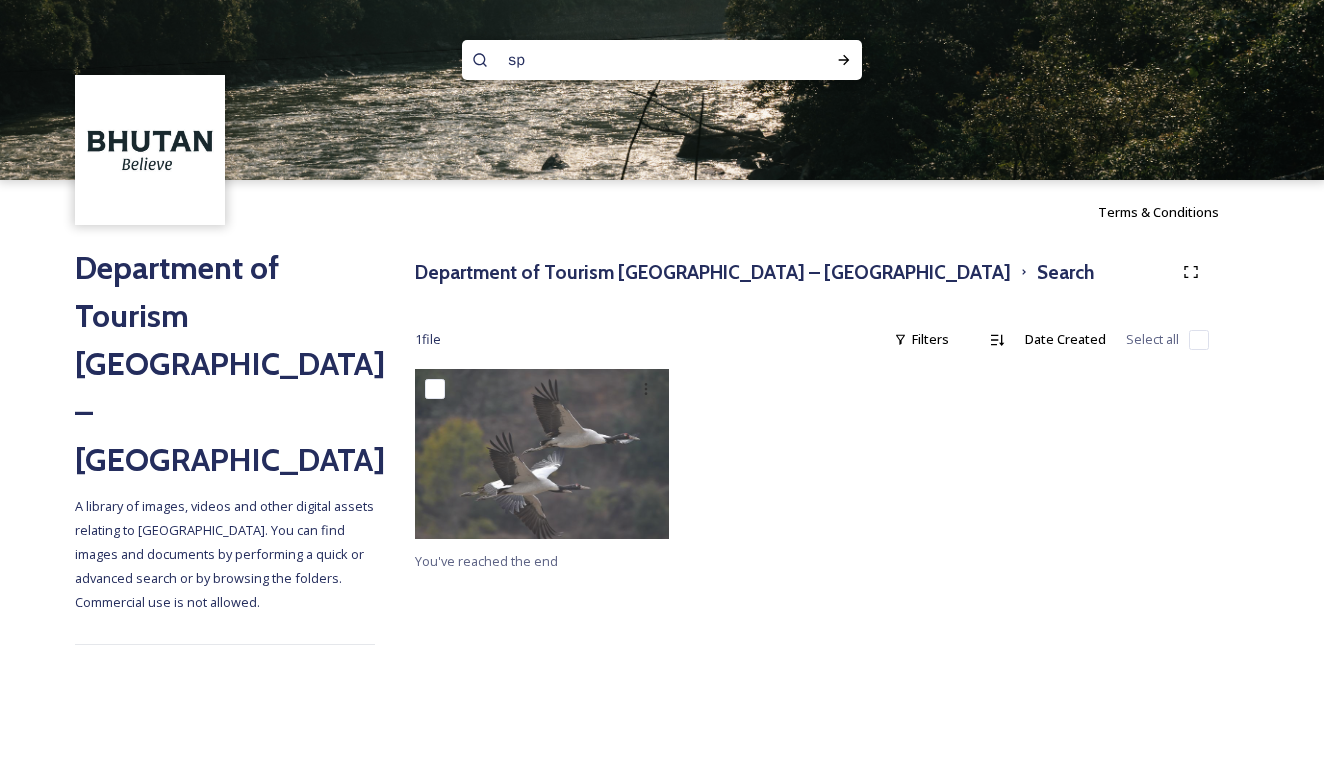 type on "spa" 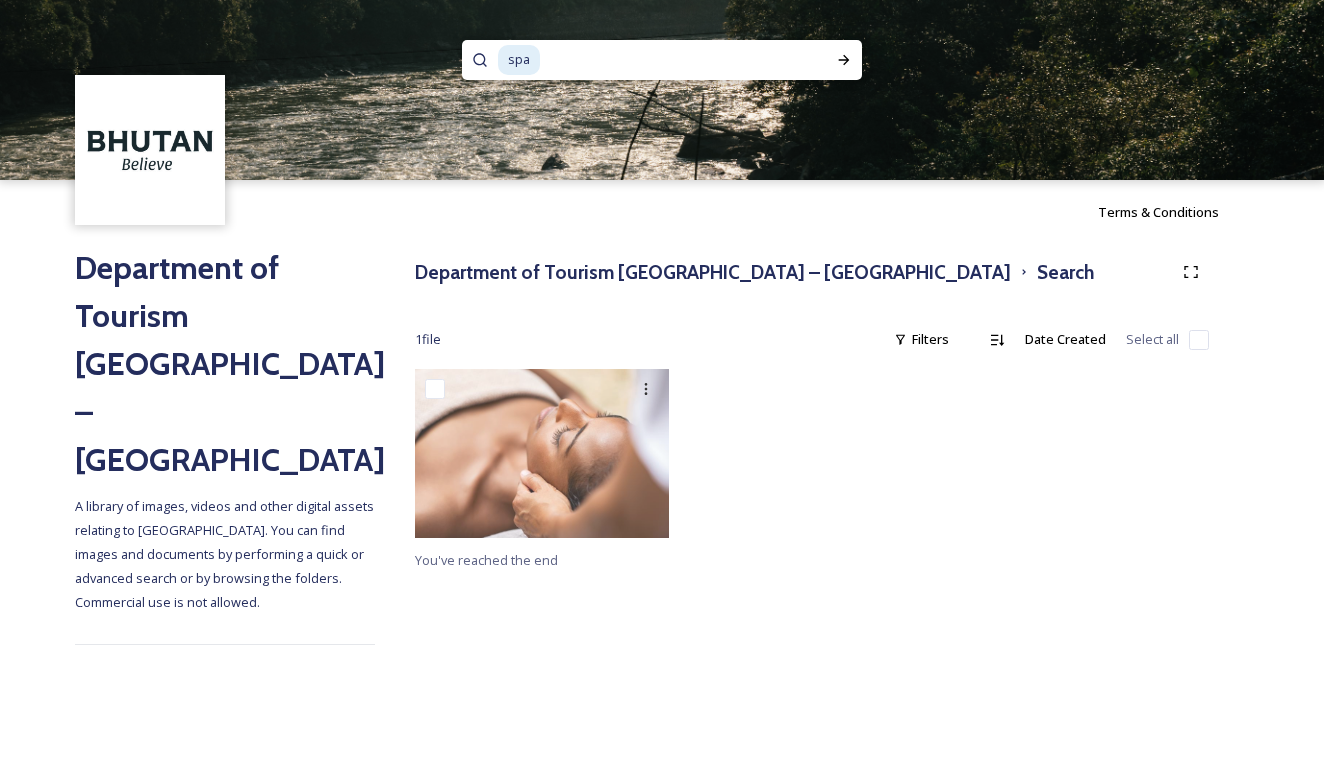 drag, startPoint x: 554, startPoint y: 379, endPoint x: 760, endPoint y: 443, distance: 215.71277 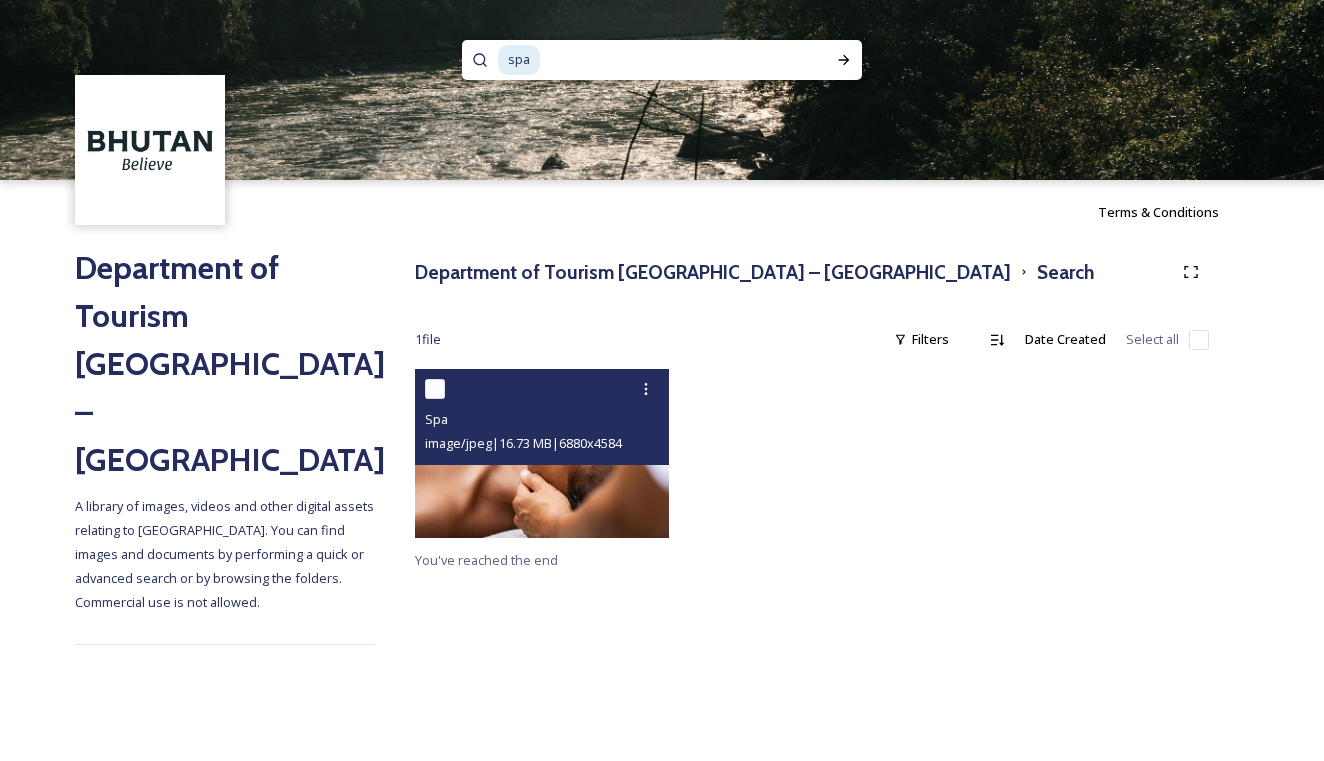 click at bounding box center [542, 453] 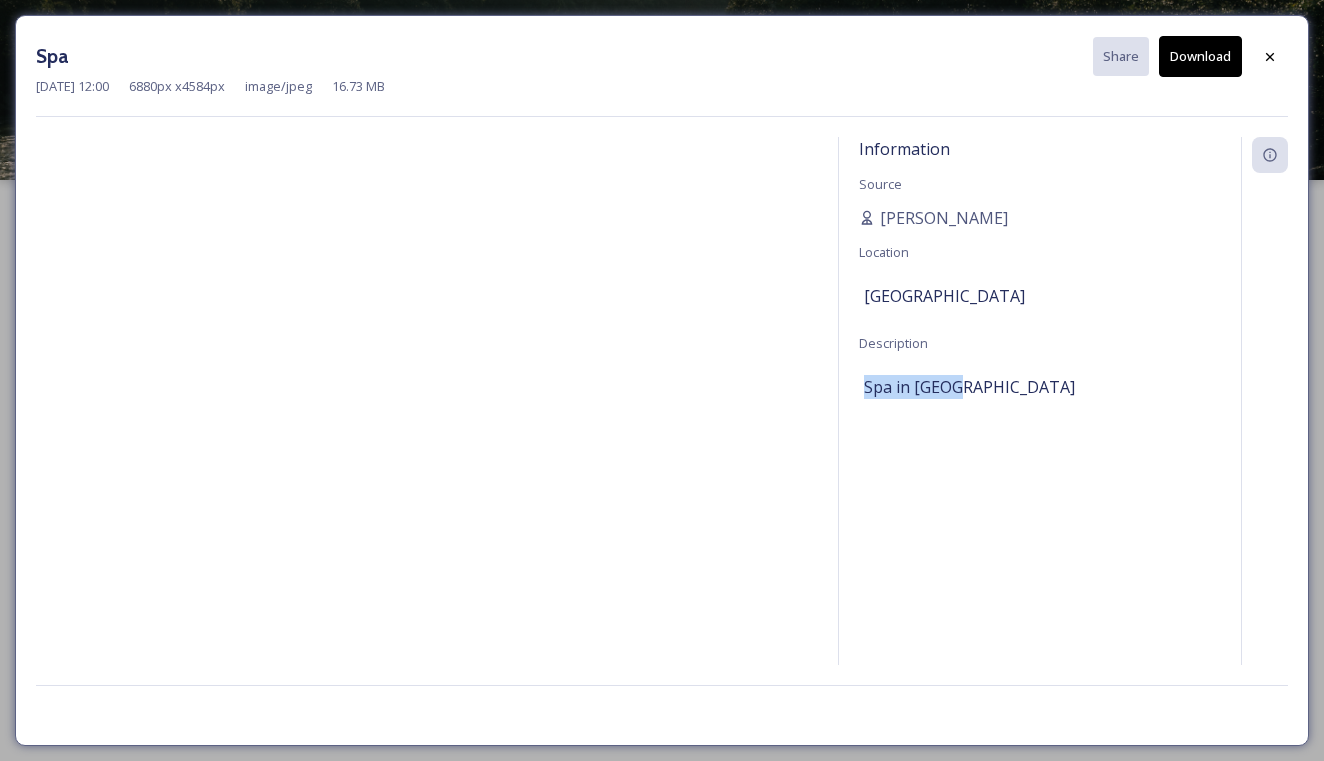 drag, startPoint x: 956, startPoint y: 388, endPoint x: 853, endPoint y: 388, distance: 103 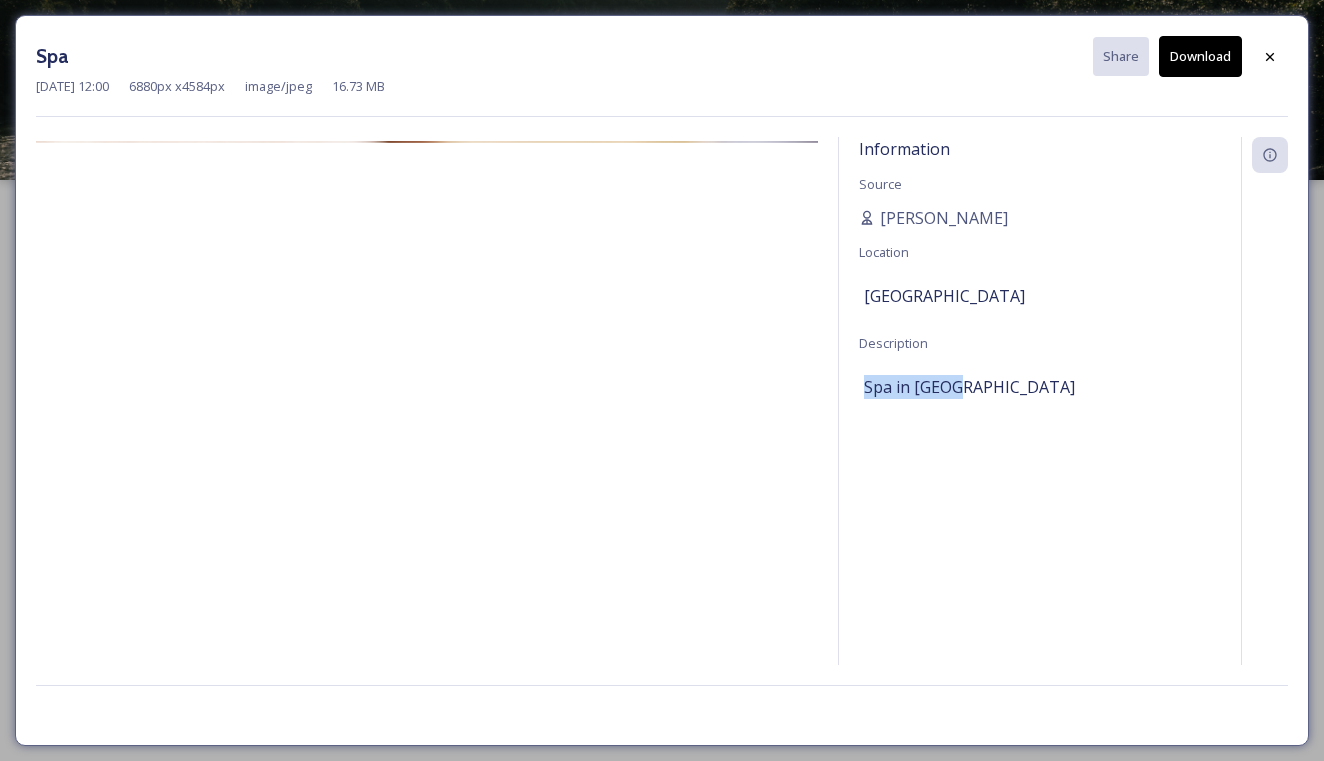 click on "Information Source Carissa Nimah Location Bhutan Description Spa in Bhutan" at bounding box center [1040, 427] 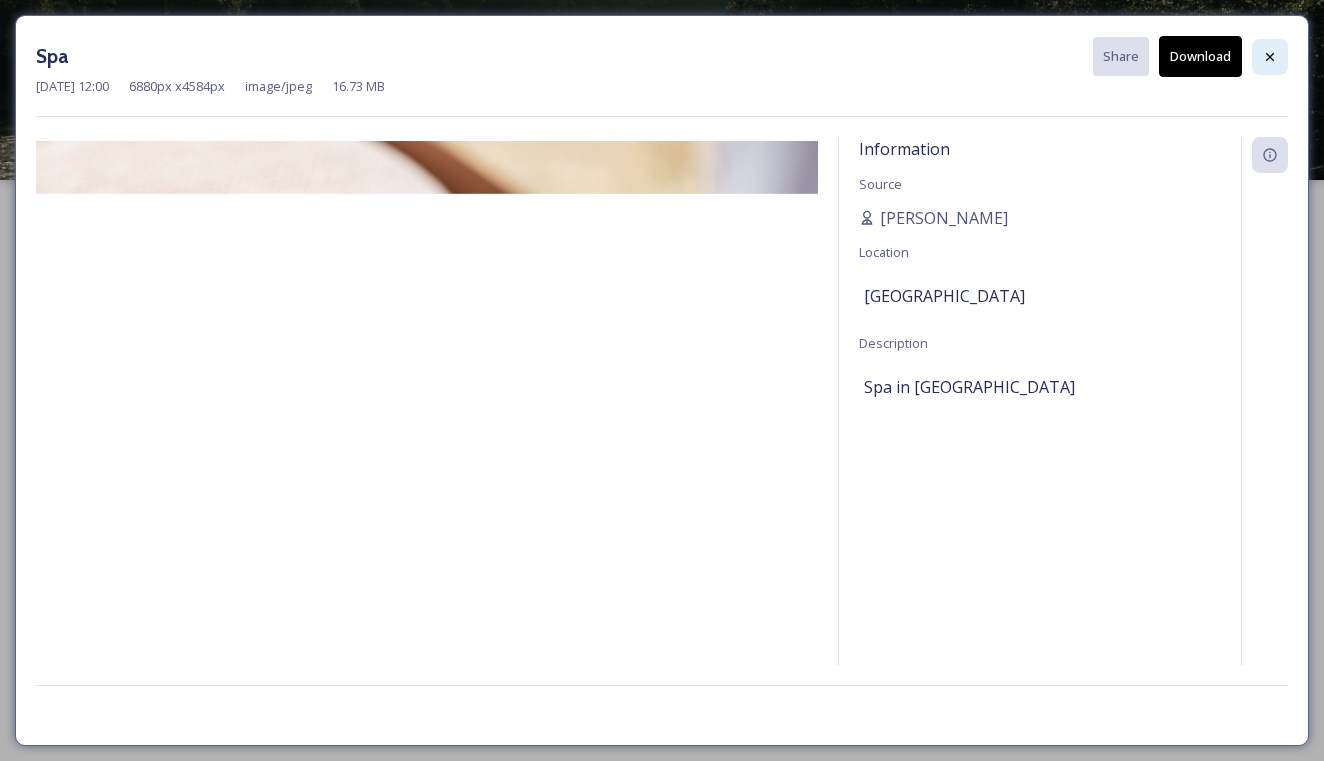 click 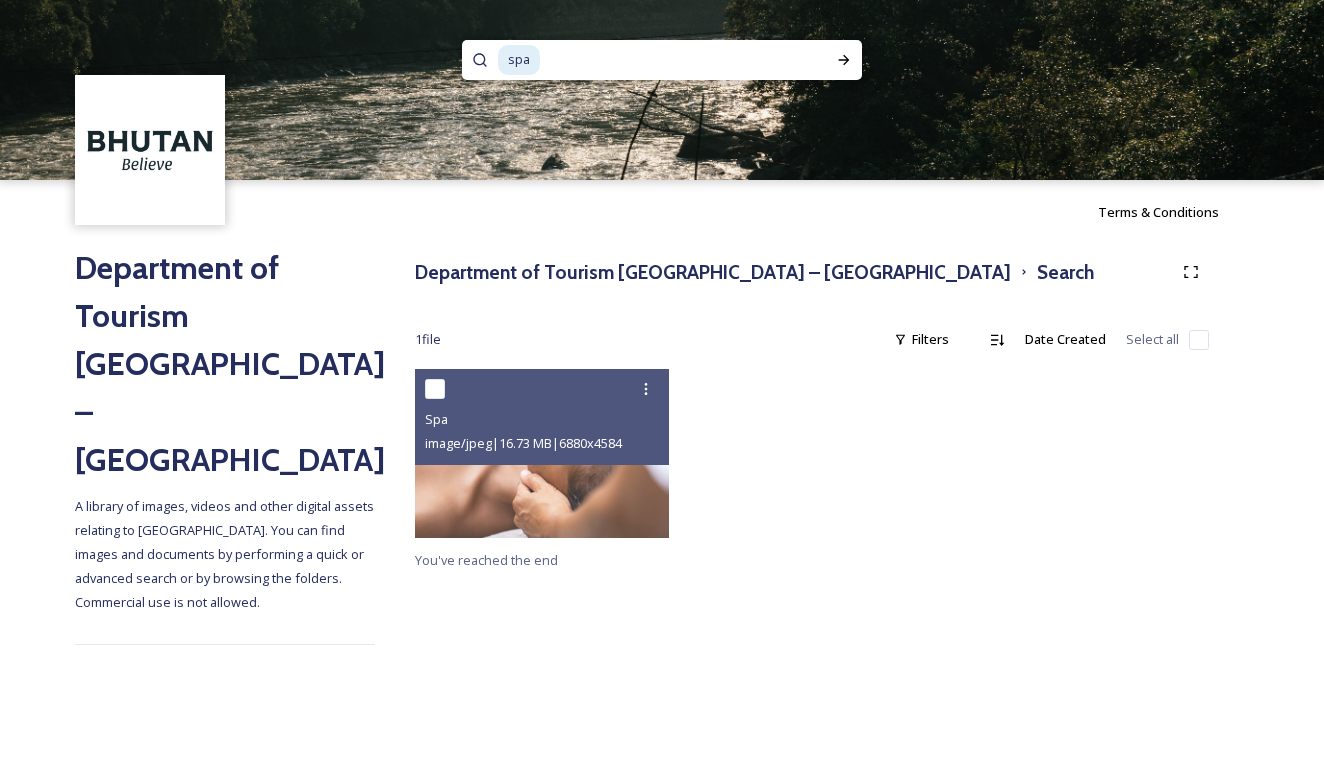 drag, startPoint x: 523, startPoint y: 59, endPoint x: 476, endPoint y: 59, distance: 47 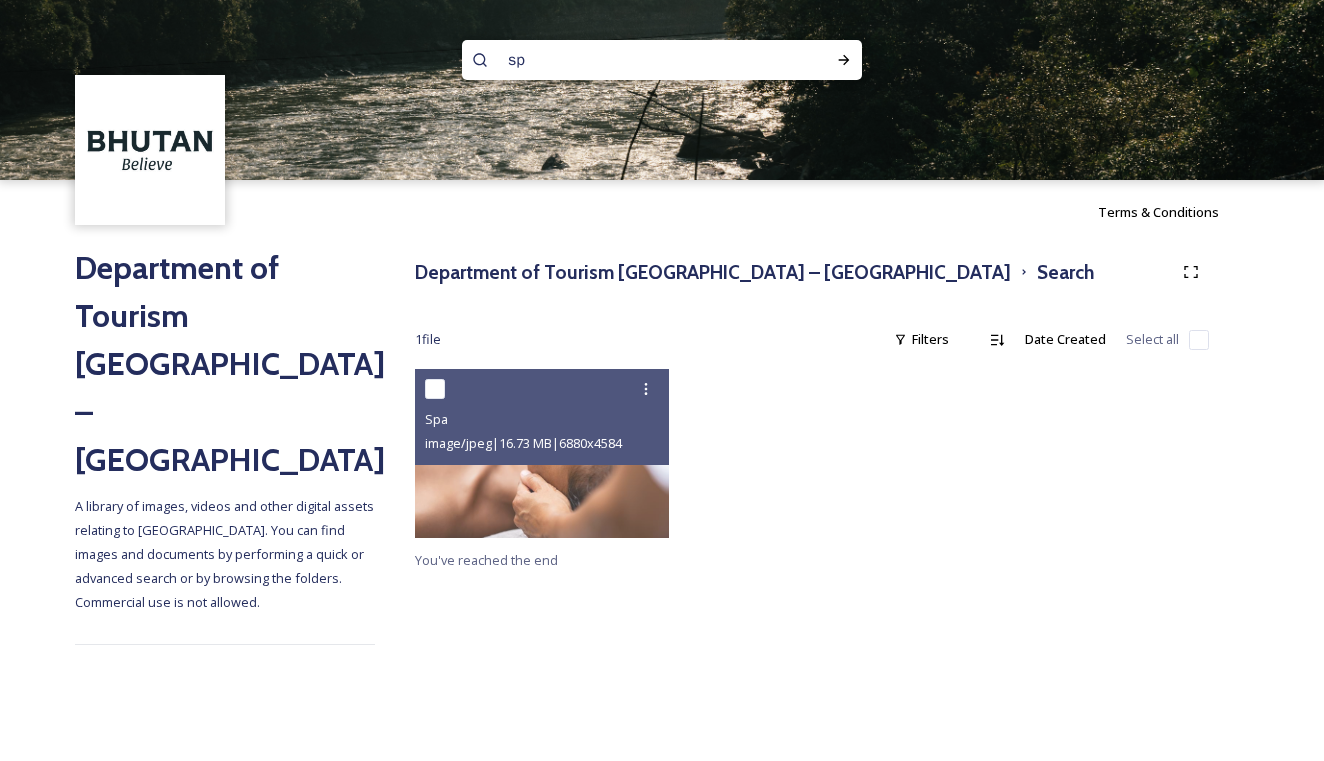 type on "s" 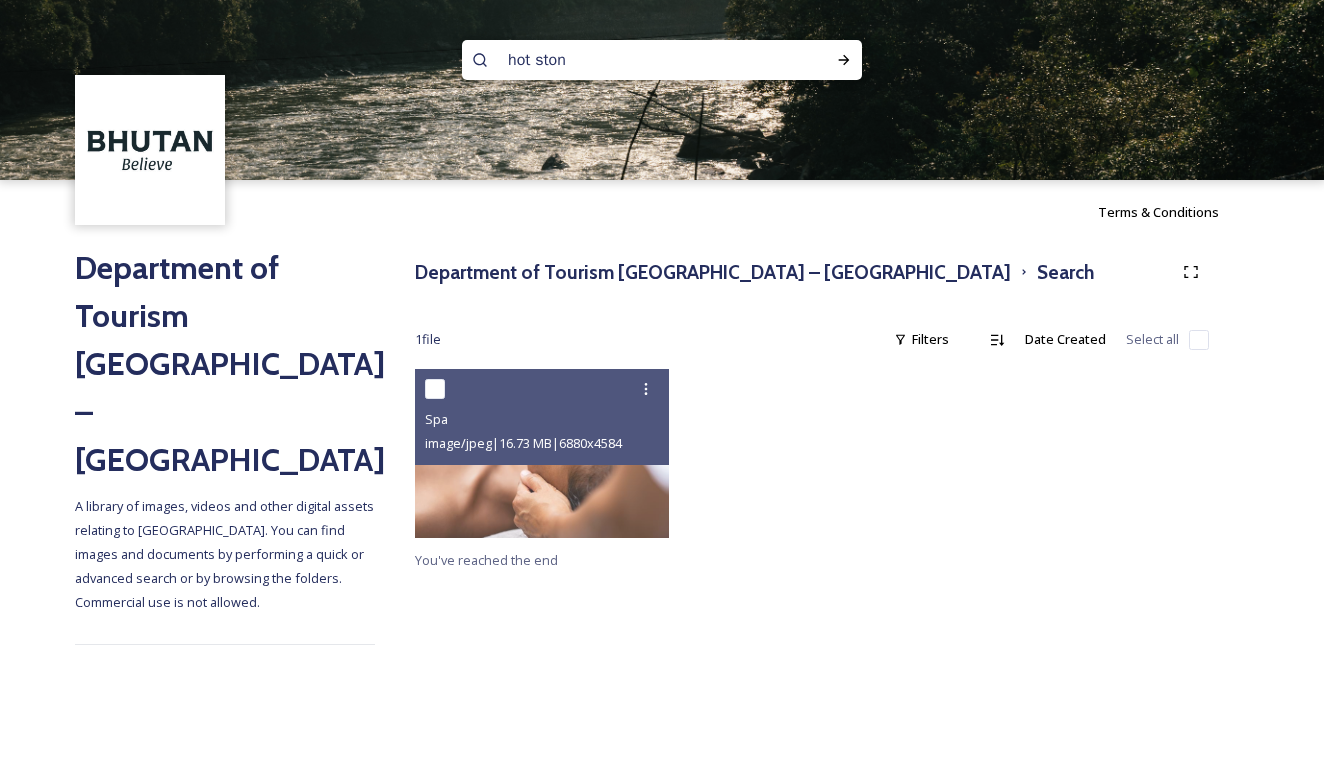 type on "hot stone" 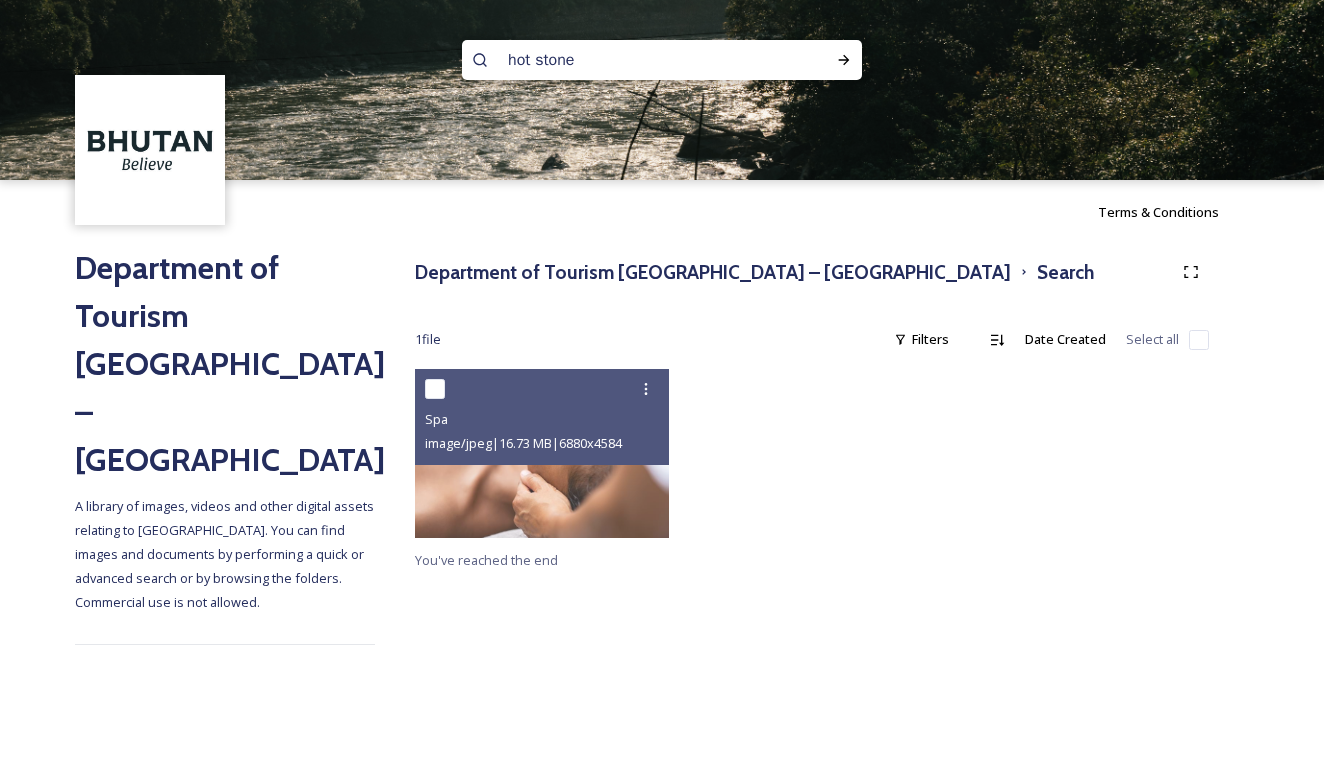 type 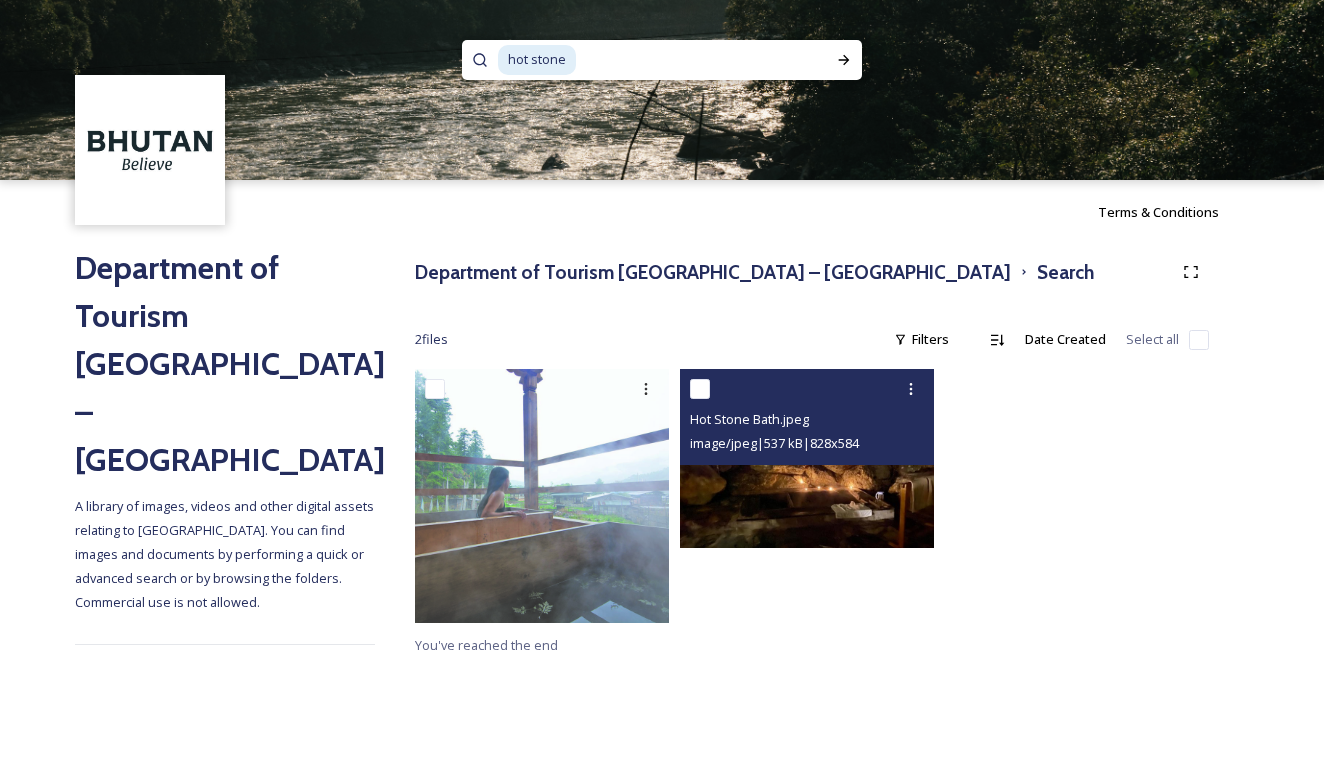 click at bounding box center [807, 458] 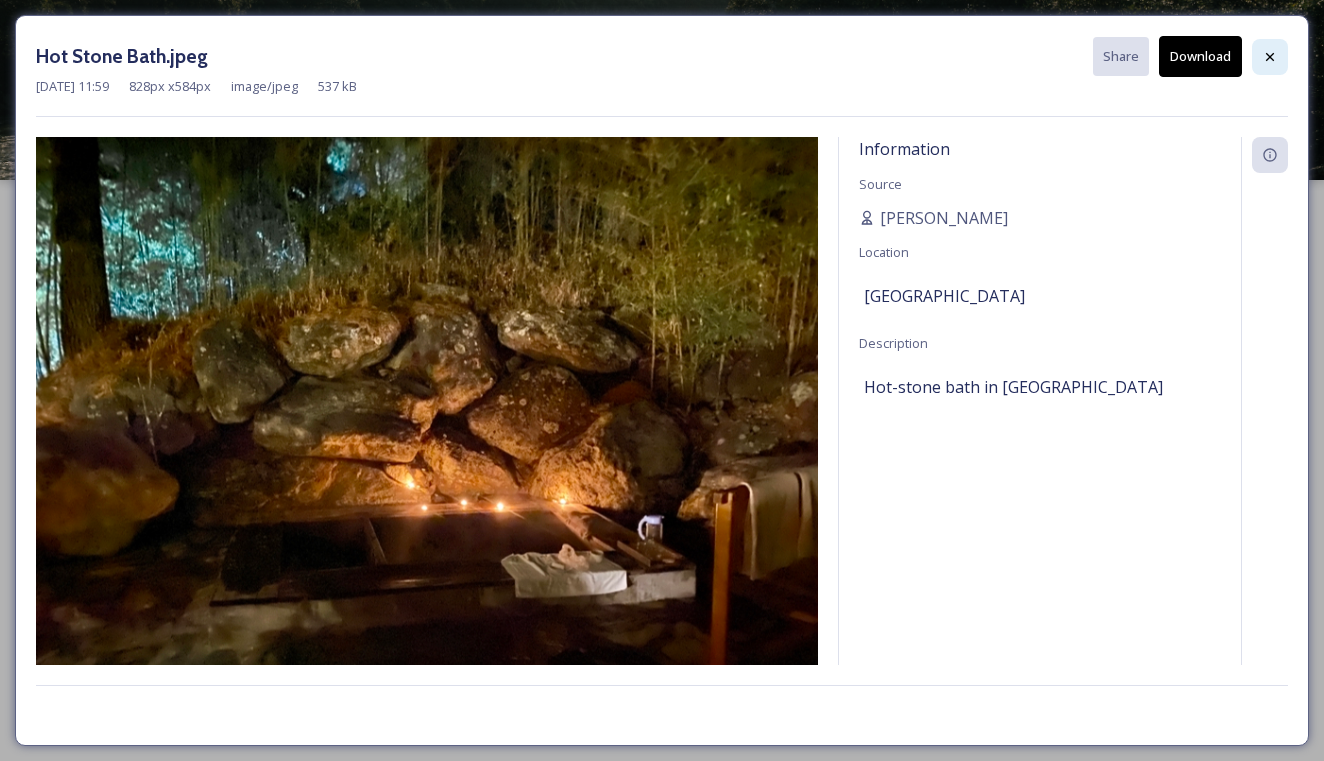 click at bounding box center (1270, 57) 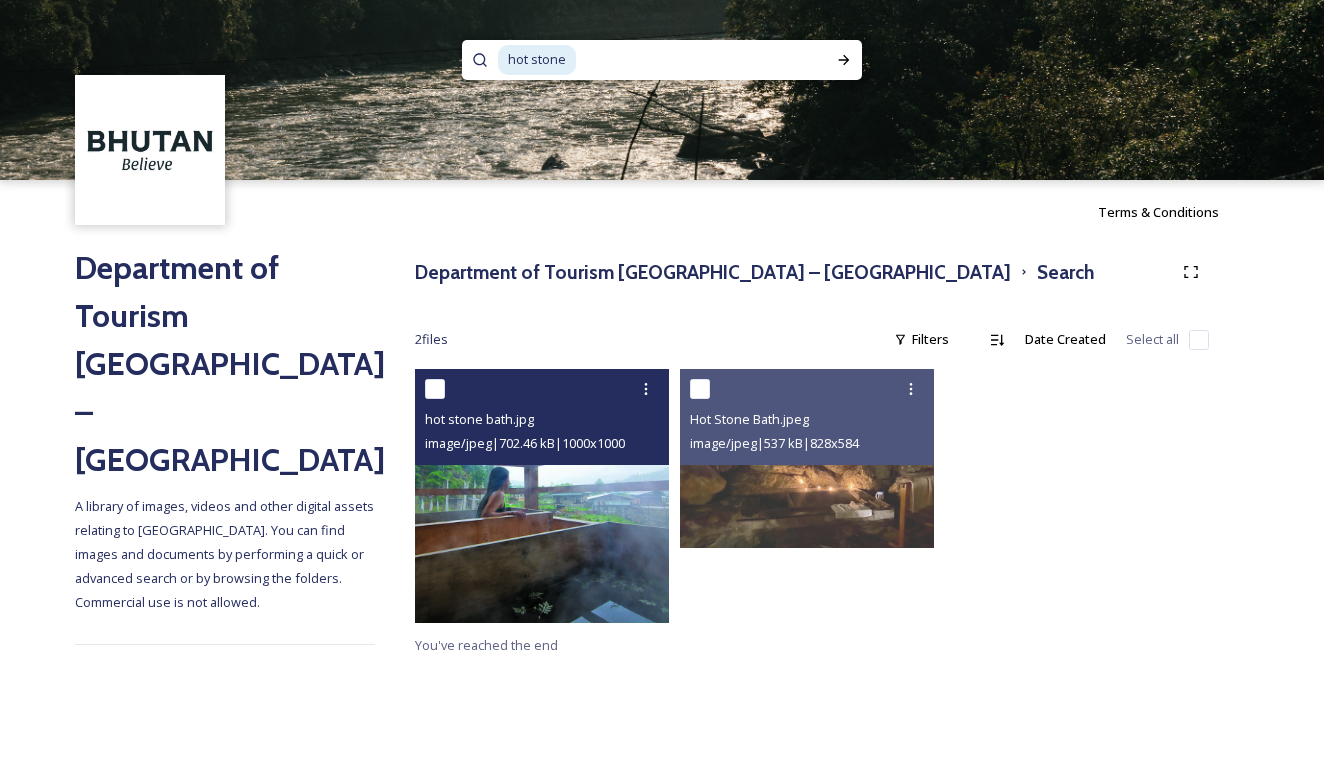 click at bounding box center [542, 496] 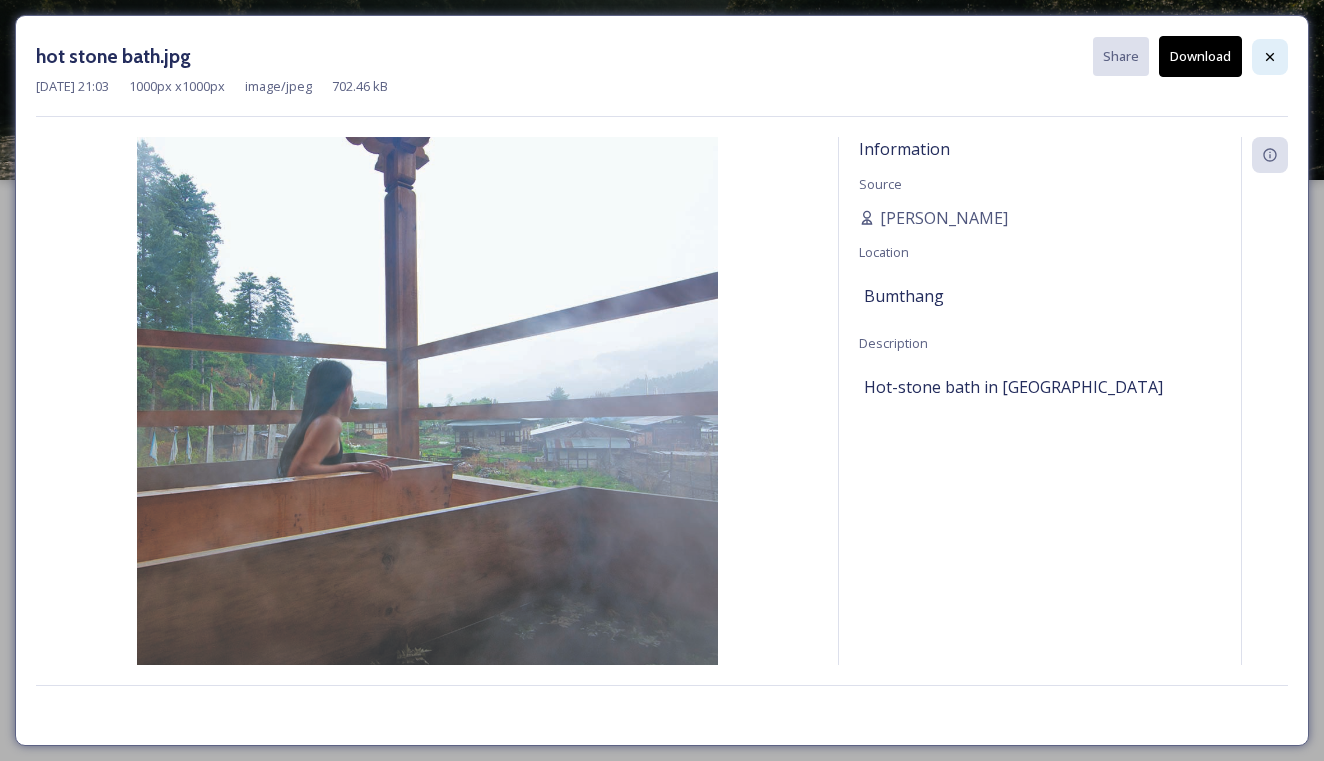 click 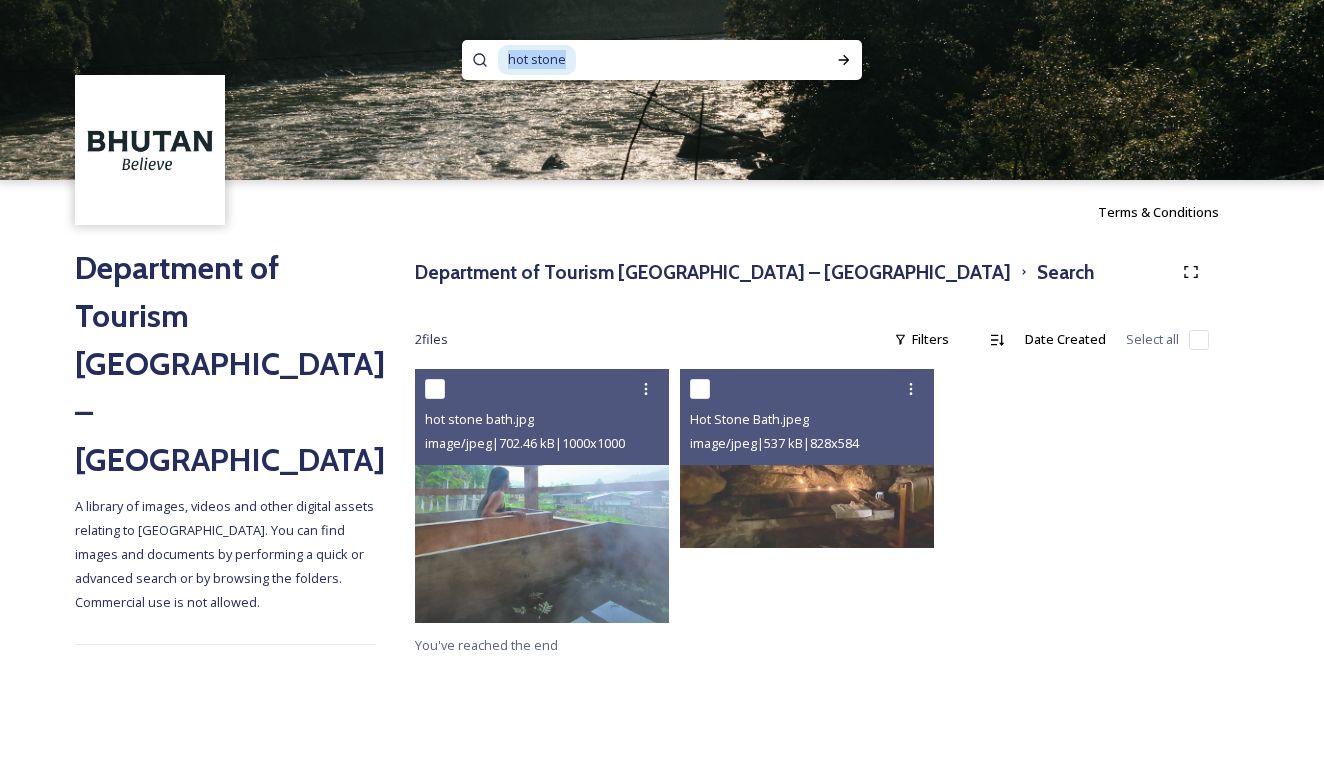 drag, startPoint x: 571, startPoint y: 60, endPoint x: 473, endPoint y: 62, distance: 98.02041 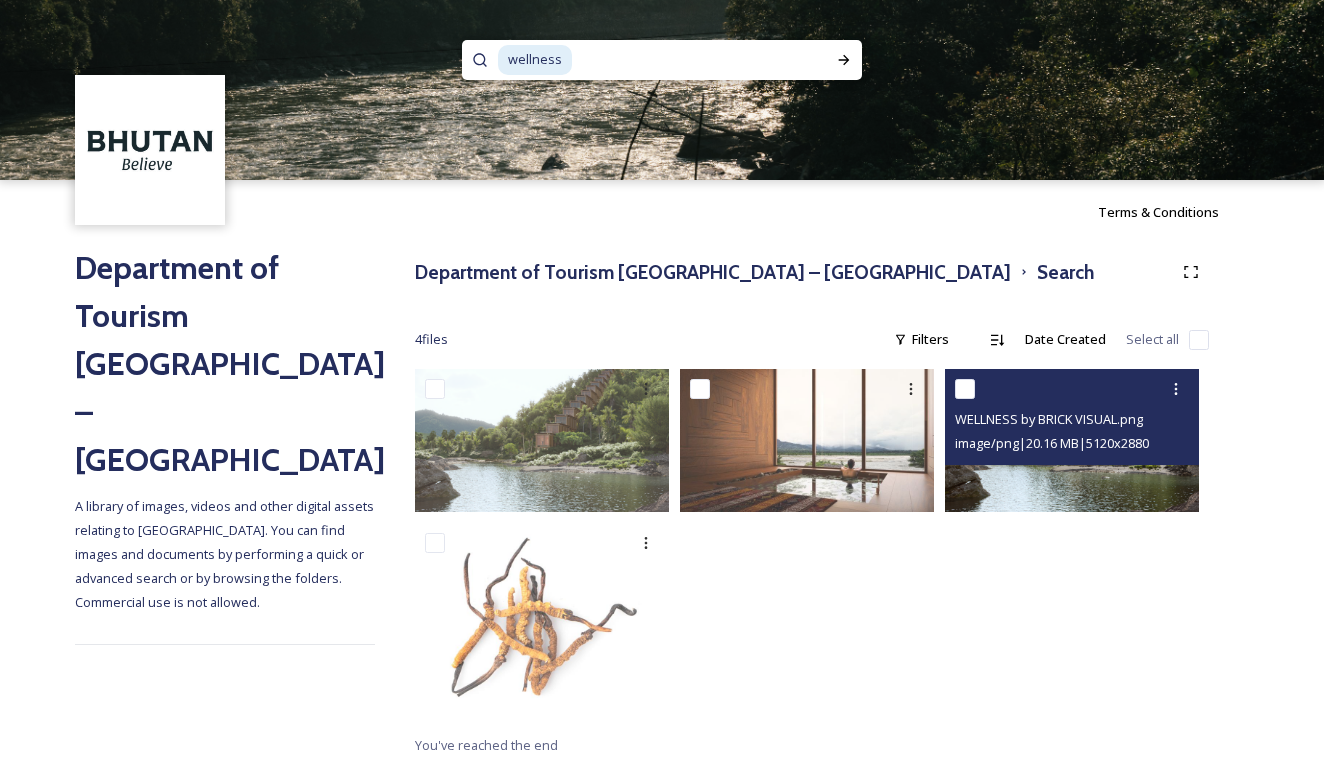 click at bounding box center (1072, 440) 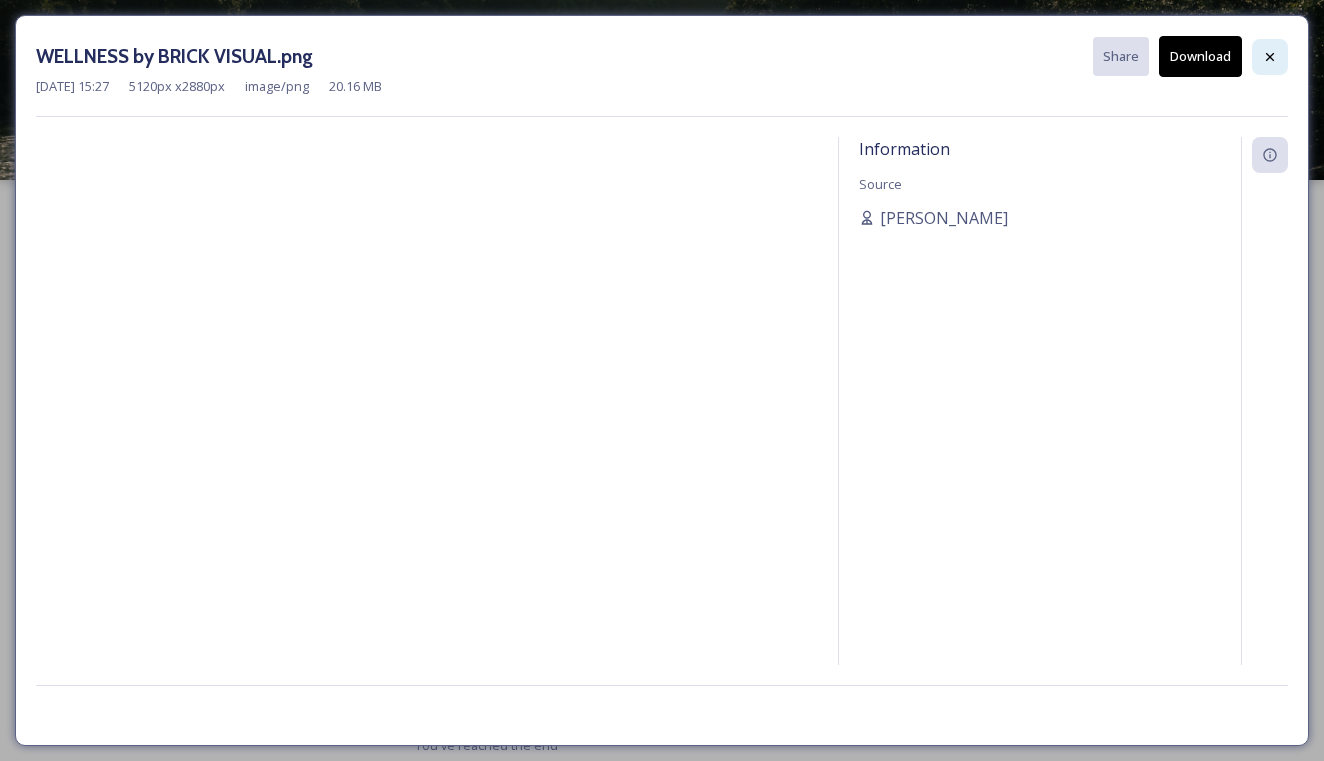 click 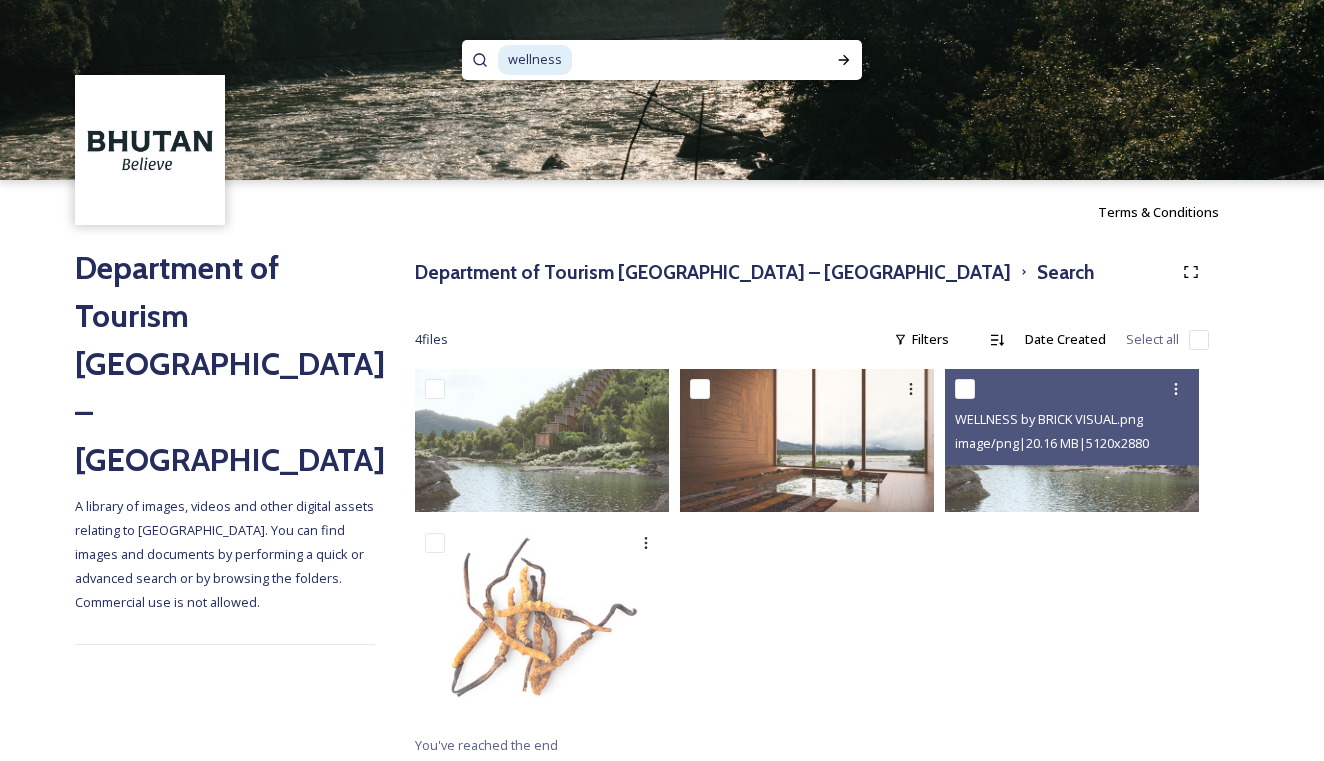 click on "WELLNESS by BRICK VISUAL.png image/png  |  20.16 MB  |  5120  x  2880" at bounding box center (1077, 550) 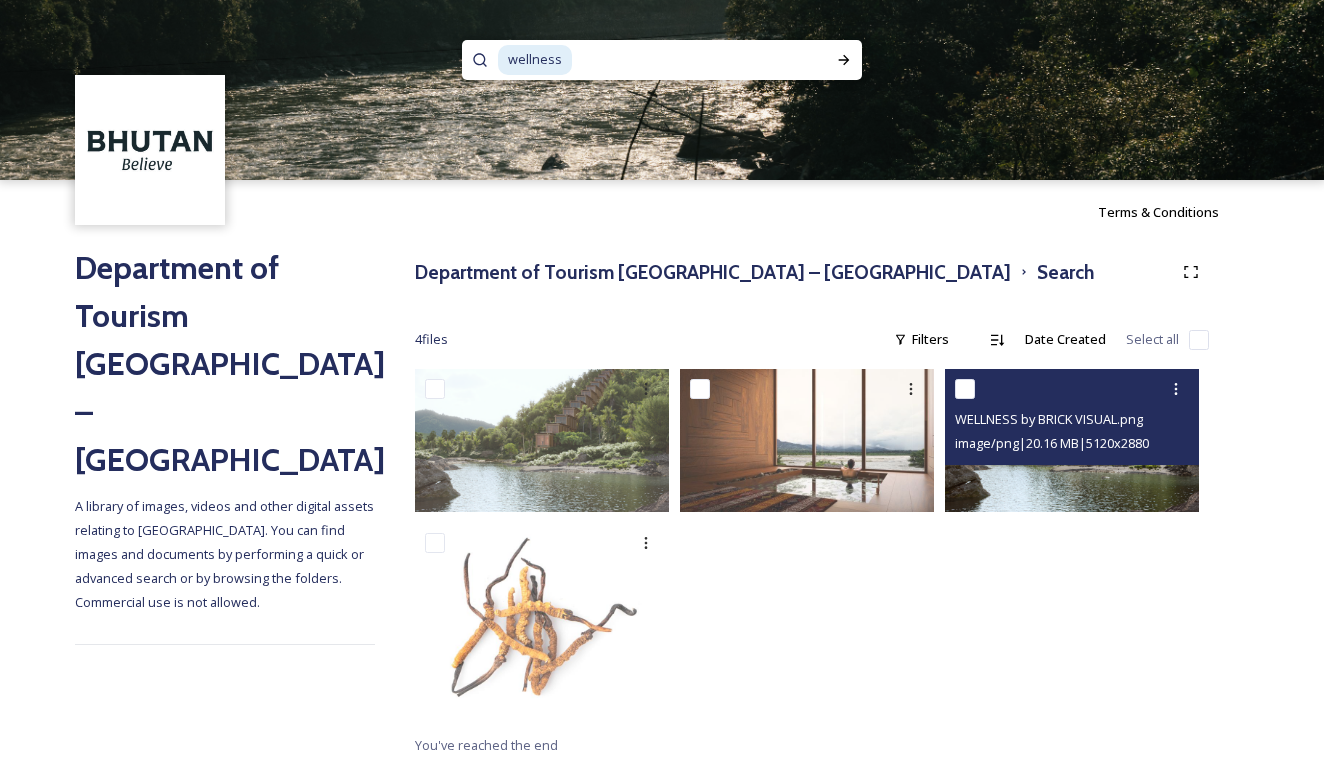 click at bounding box center [1072, 440] 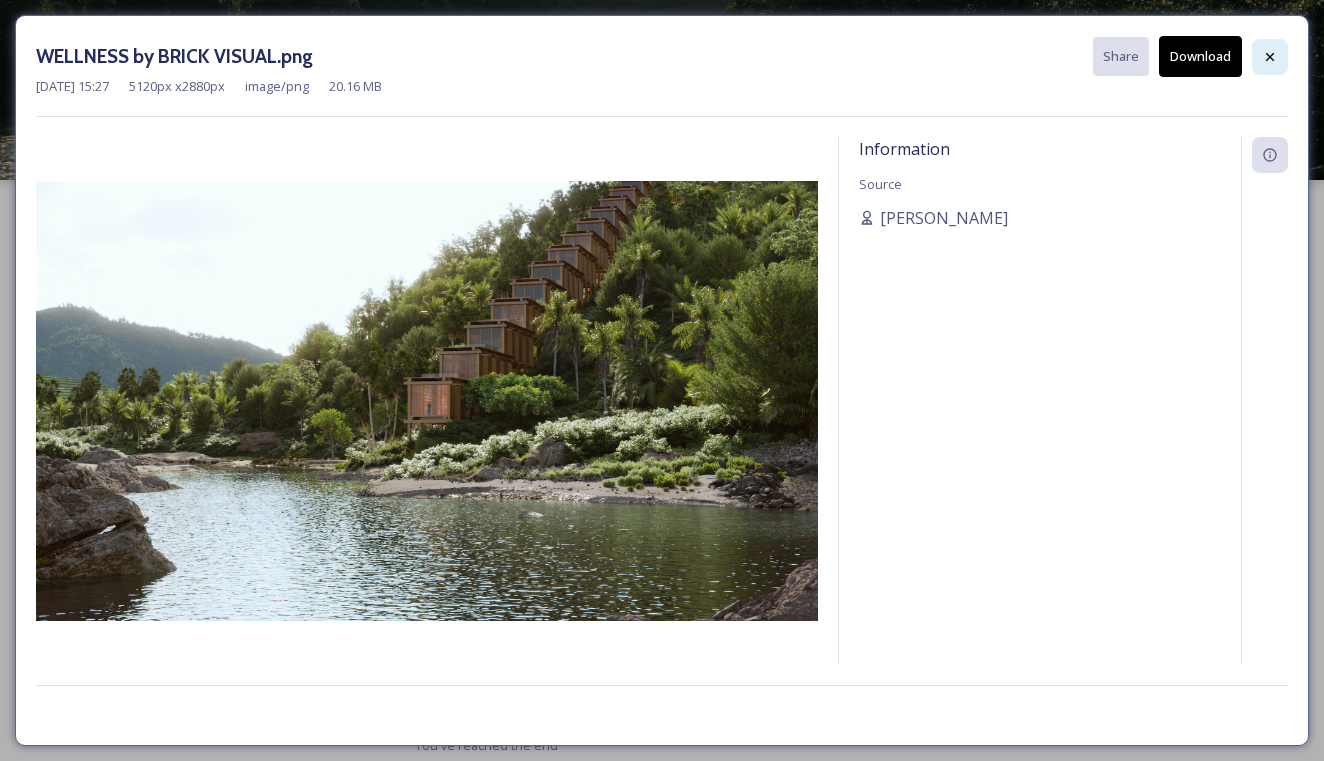 click 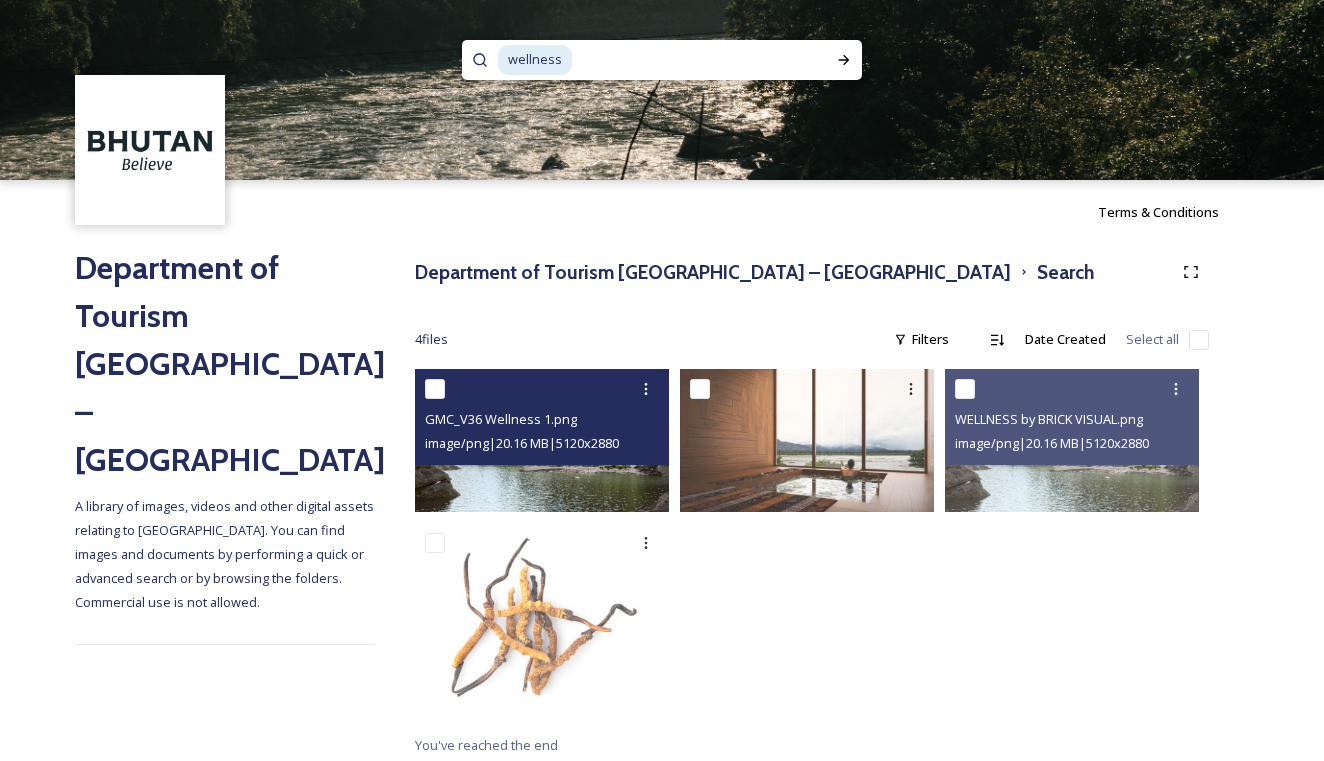 click at bounding box center (542, 440) 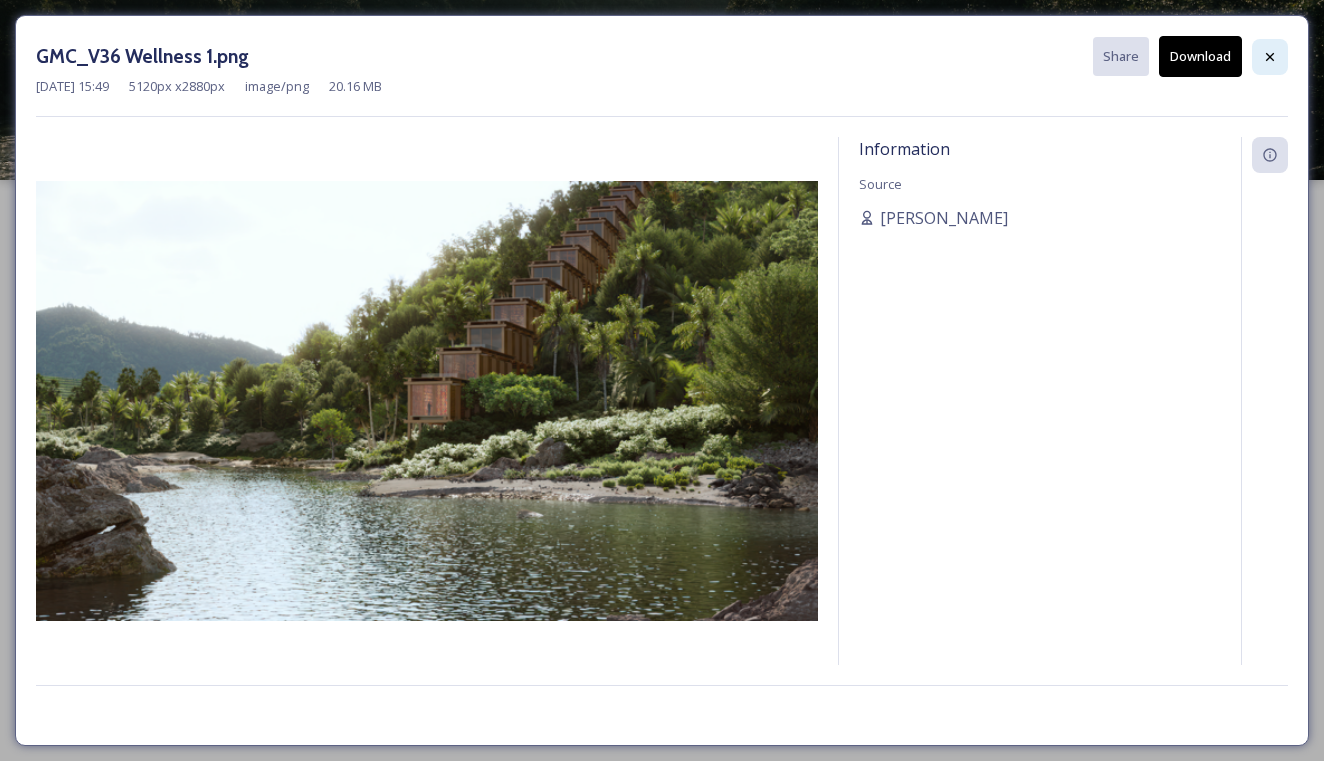 click at bounding box center (1270, 57) 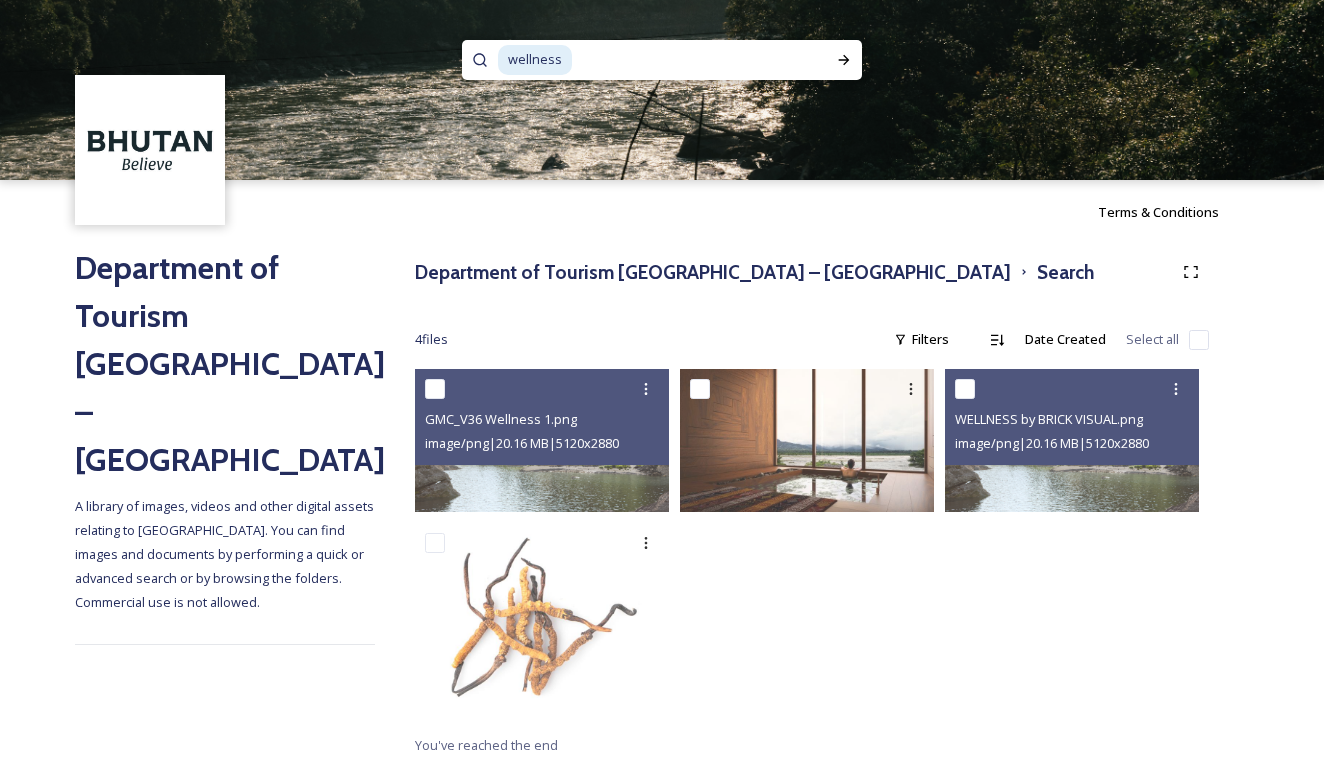 click at bounding box center (812, 550) 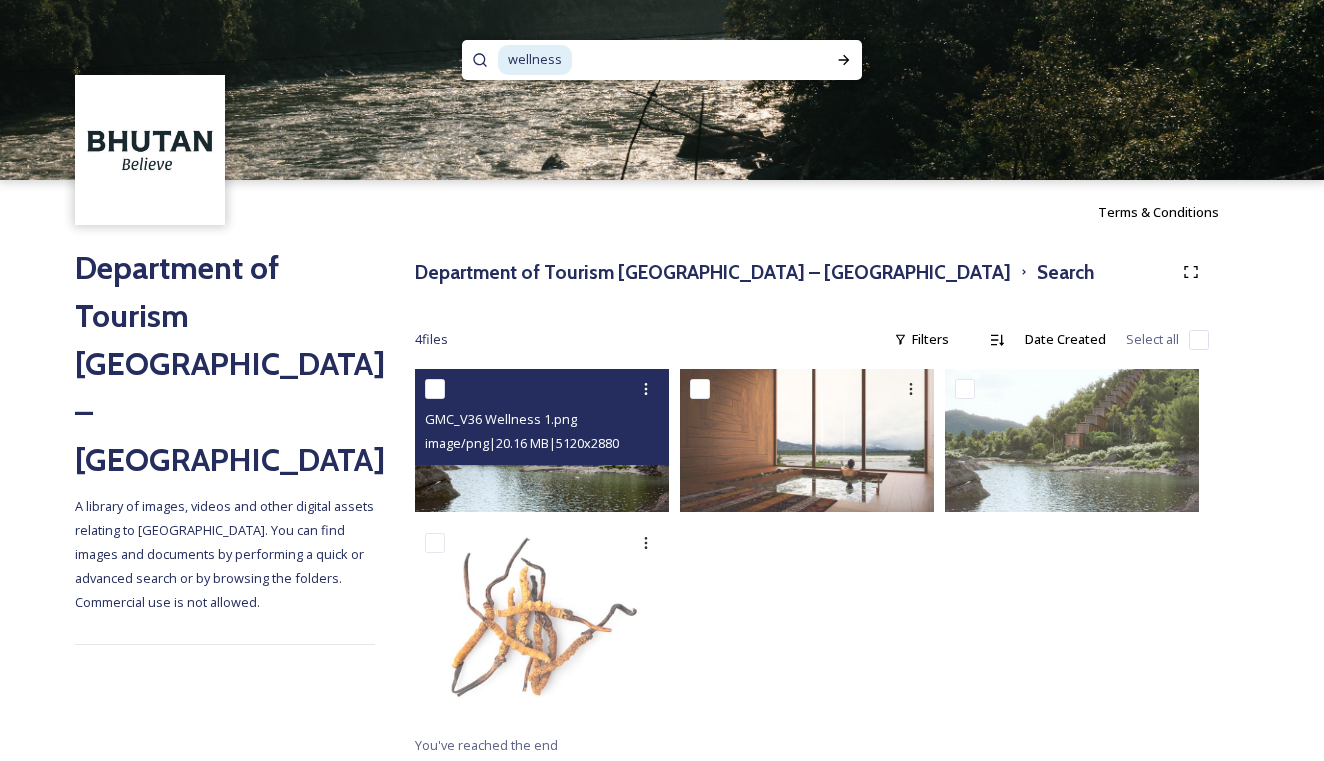 click at bounding box center (542, 440) 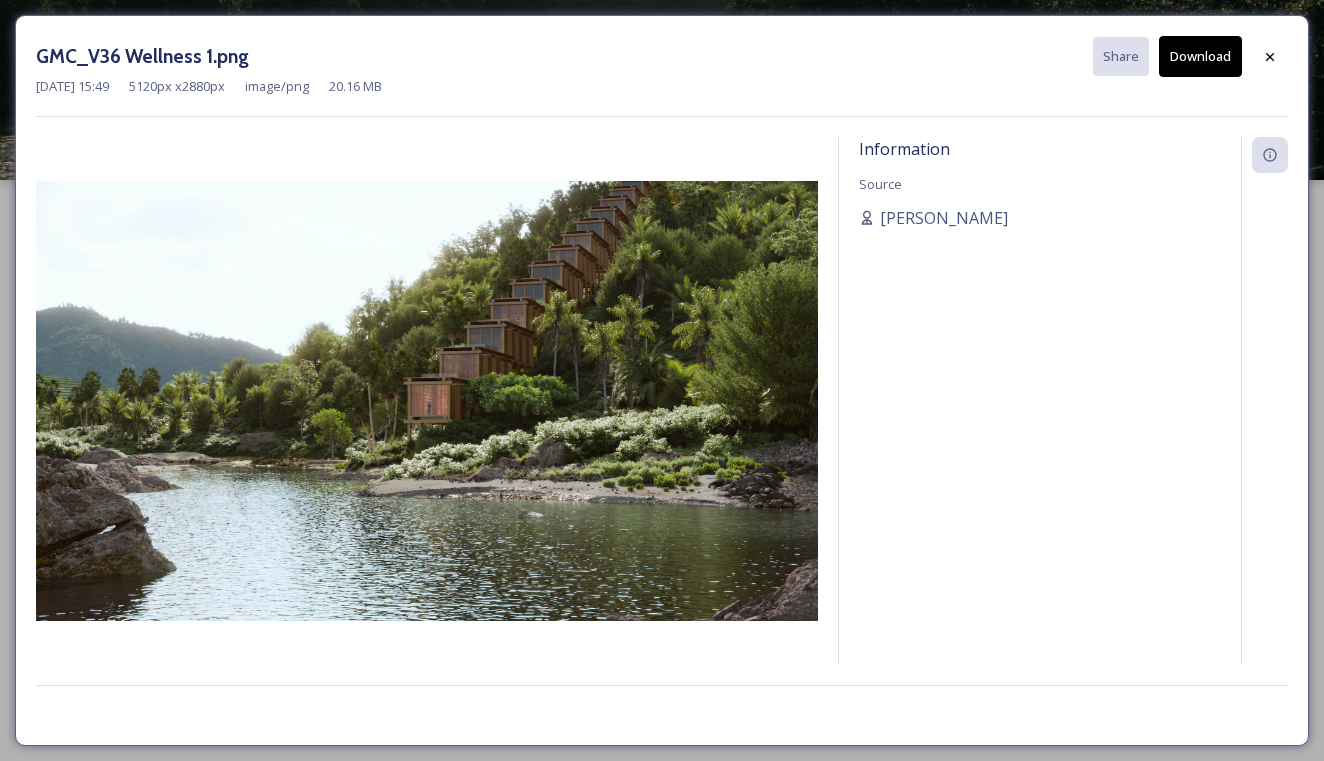 click on "Download" at bounding box center [1200, 56] 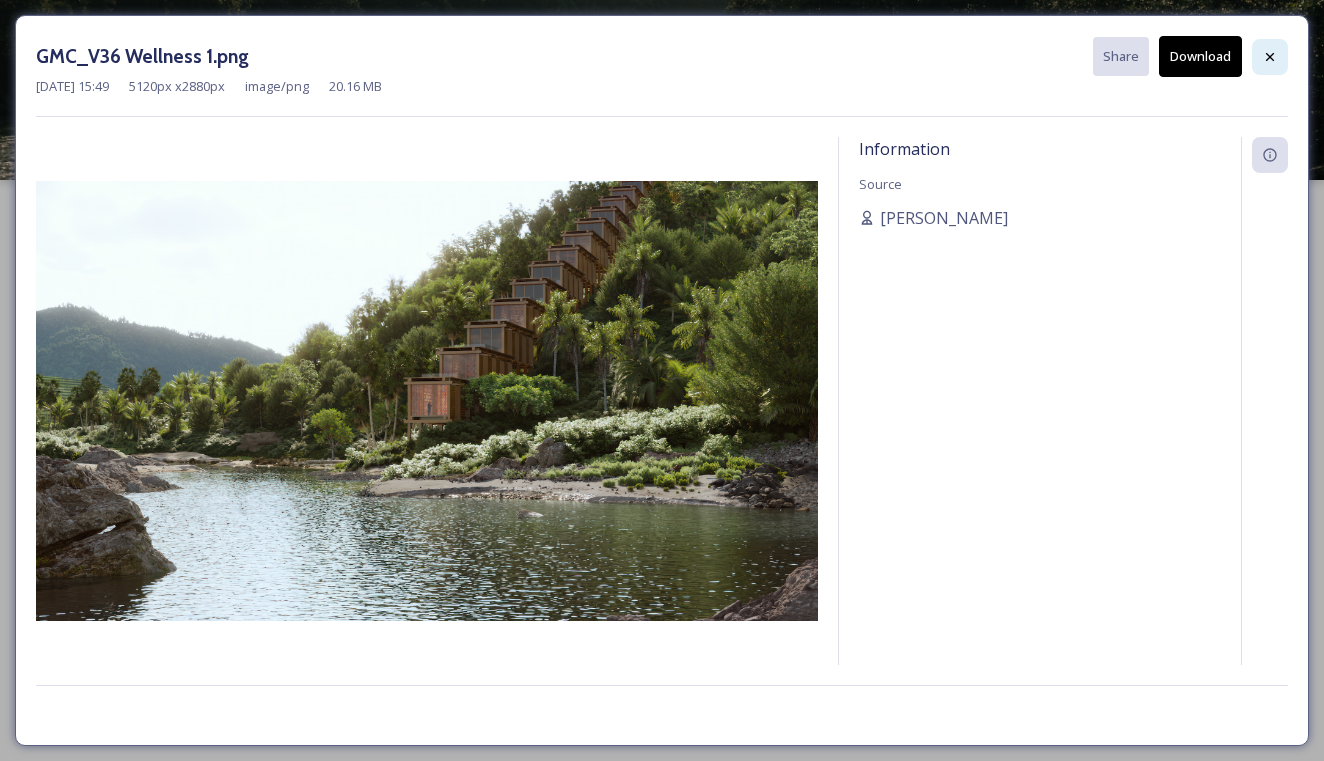 click 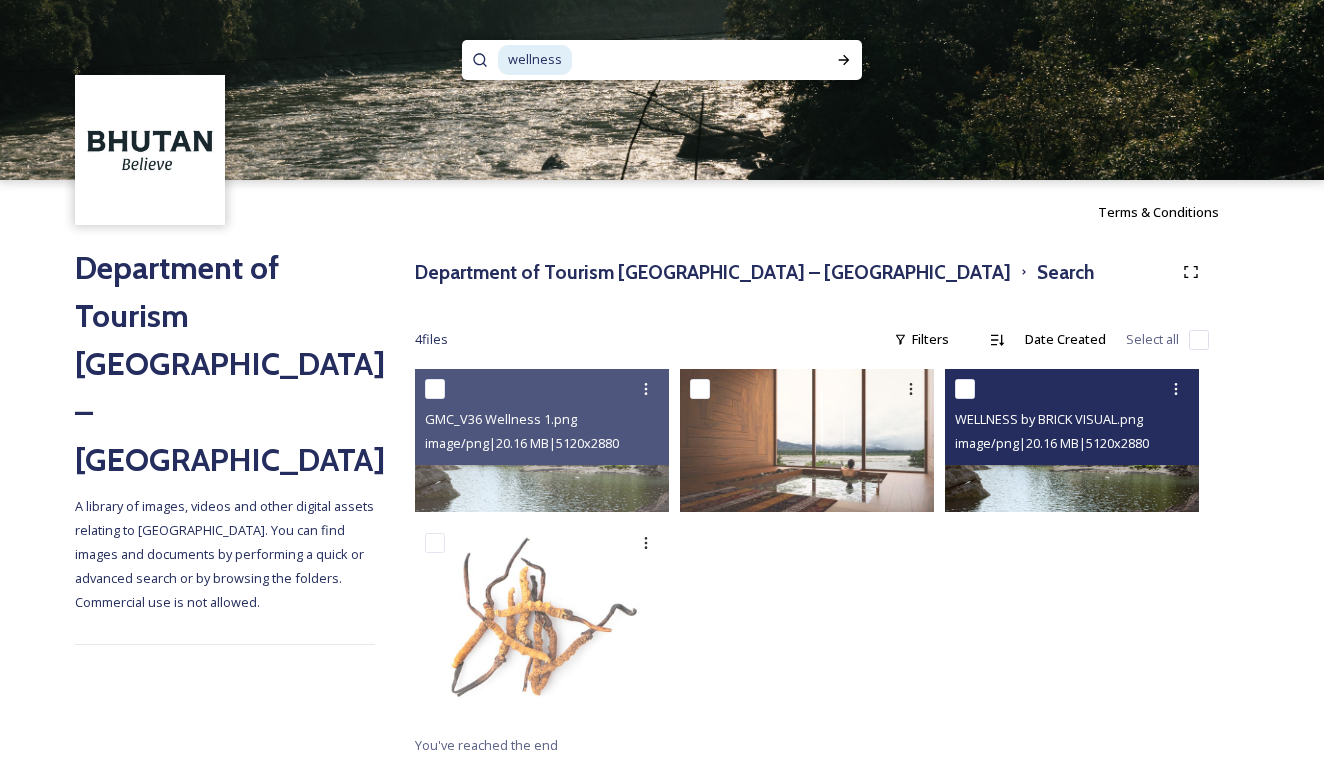 click on "image/png  |  20.16 MB  |  5120  x  2880" at bounding box center [1052, 443] 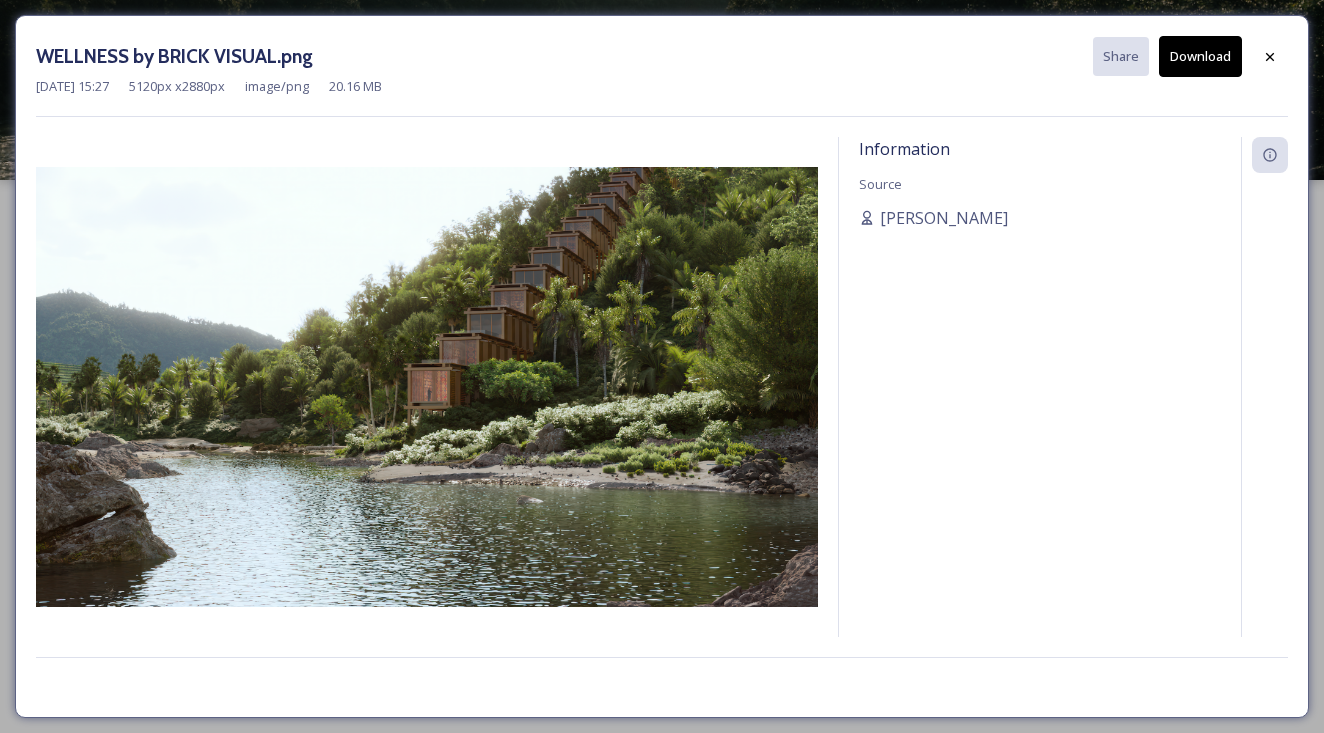 click on "WELLNESS by BRICK VISUAL.png Share Download" at bounding box center [662, 56] 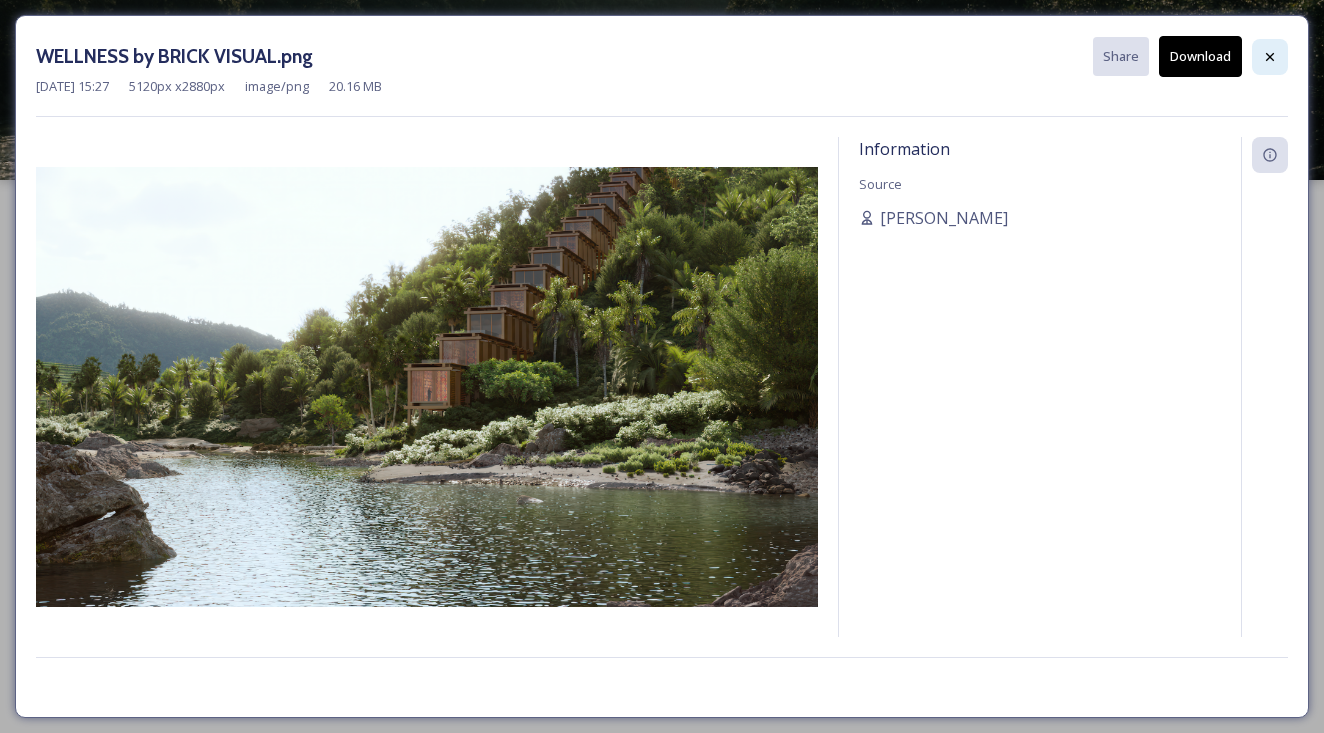 click at bounding box center (1270, 57) 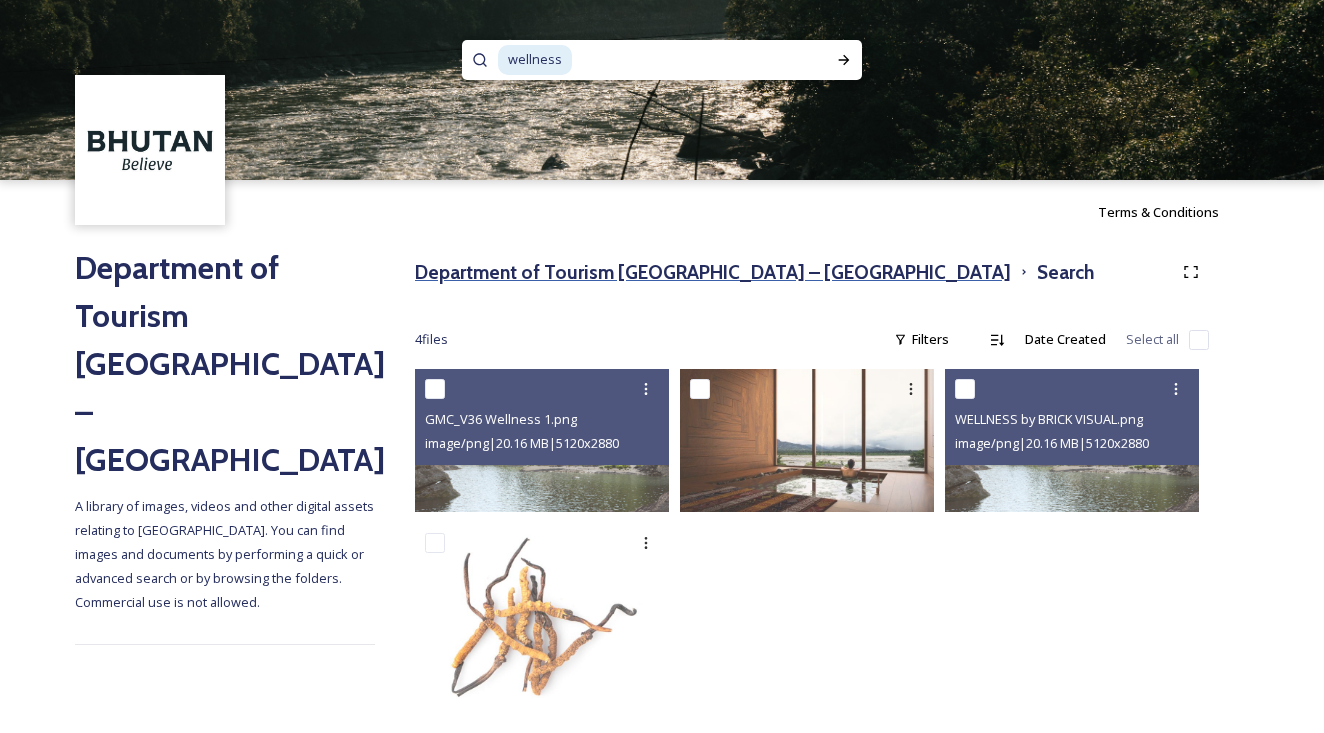click on "Department of Tourism [GEOGRAPHIC_DATA] – [GEOGRAPHIC_DATA]" at bounding box center [713, 272] 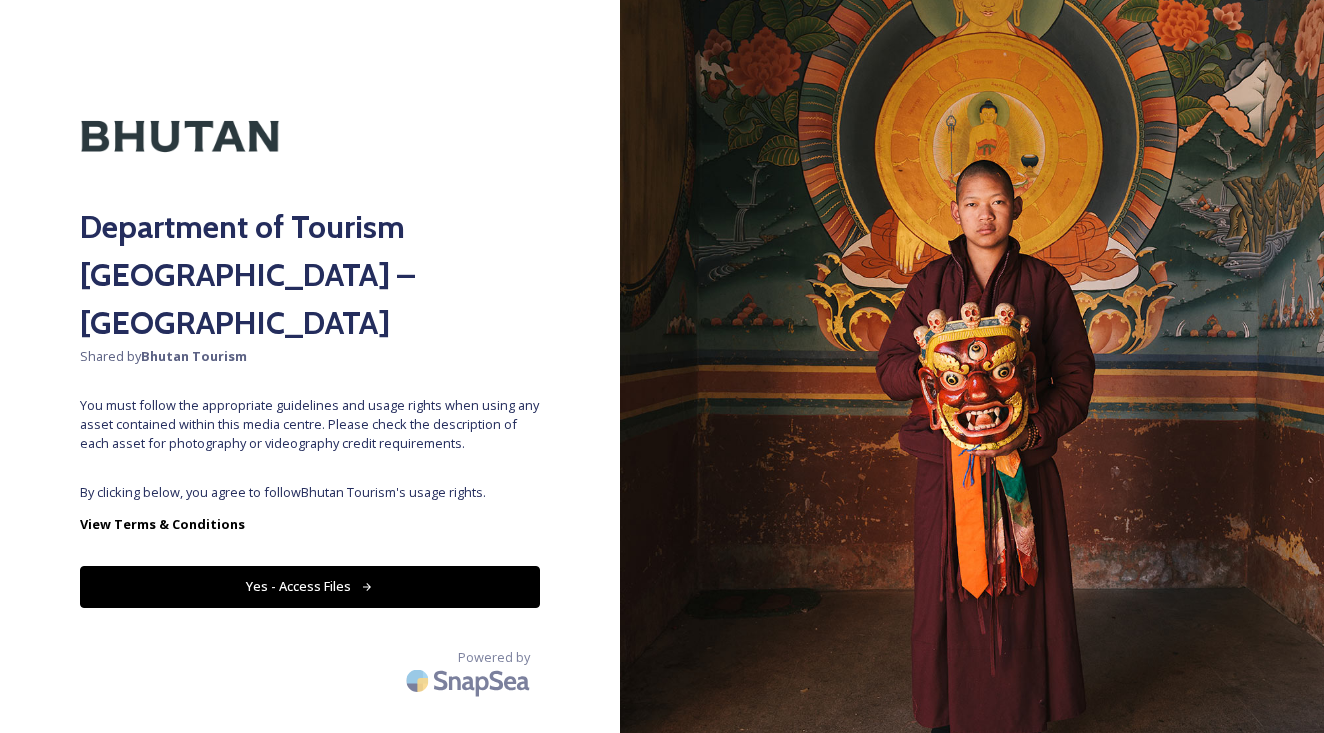 click on "Yes - Access Files" at bounding box center [310, 586] 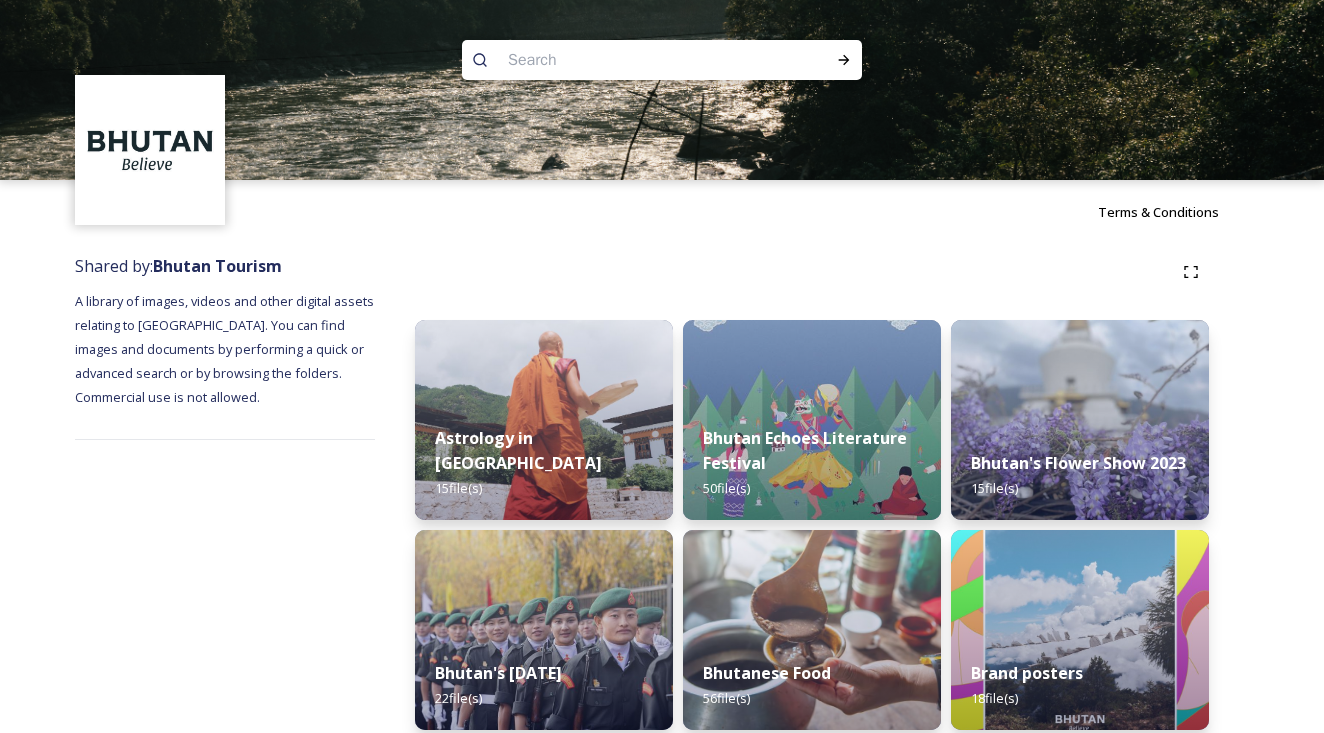 scroll, scrollTop: 0, scrollLeft: 0, axis: both 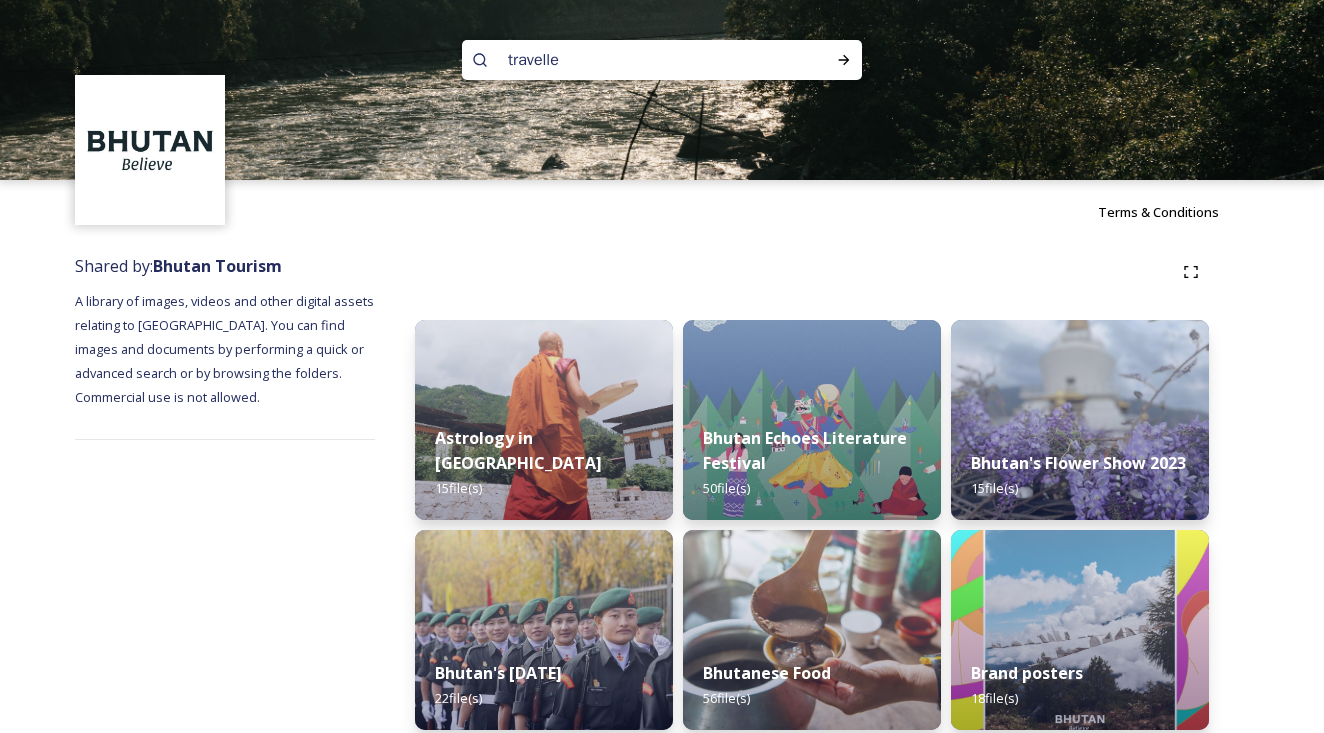 type on "traveller" 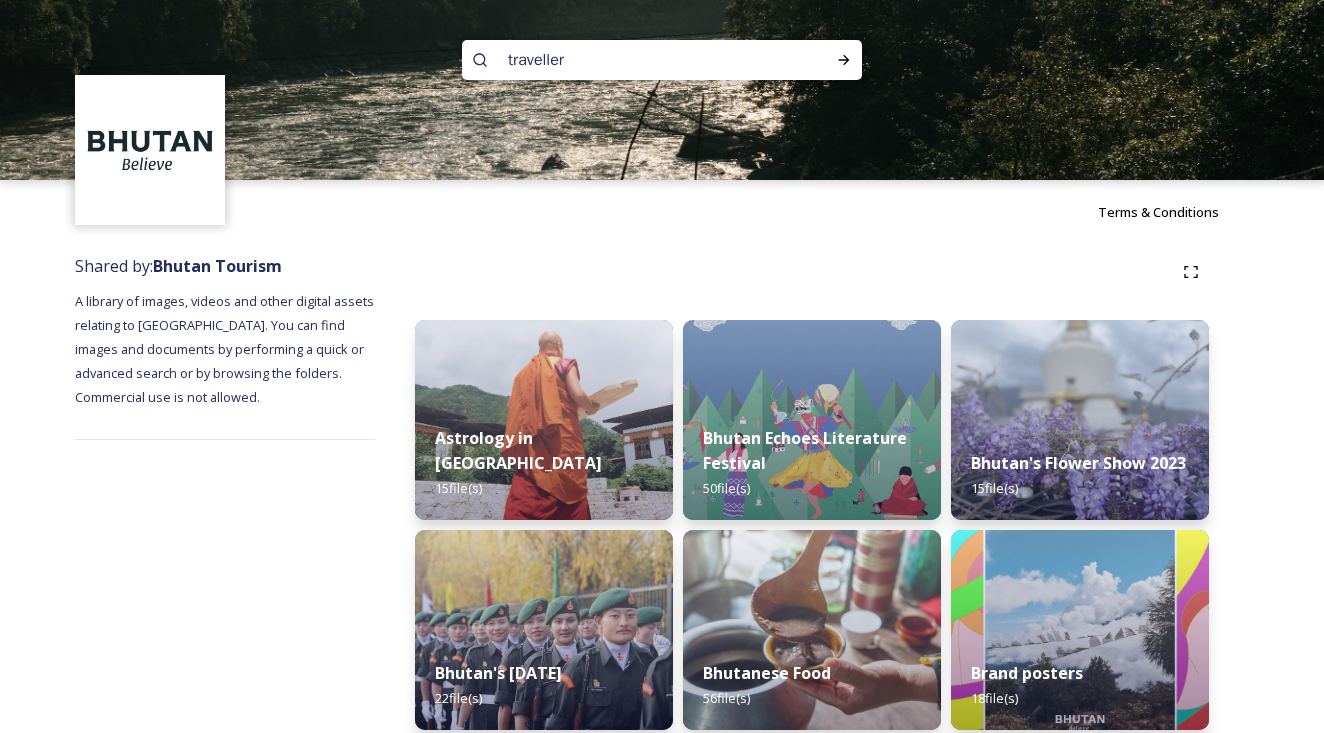 type 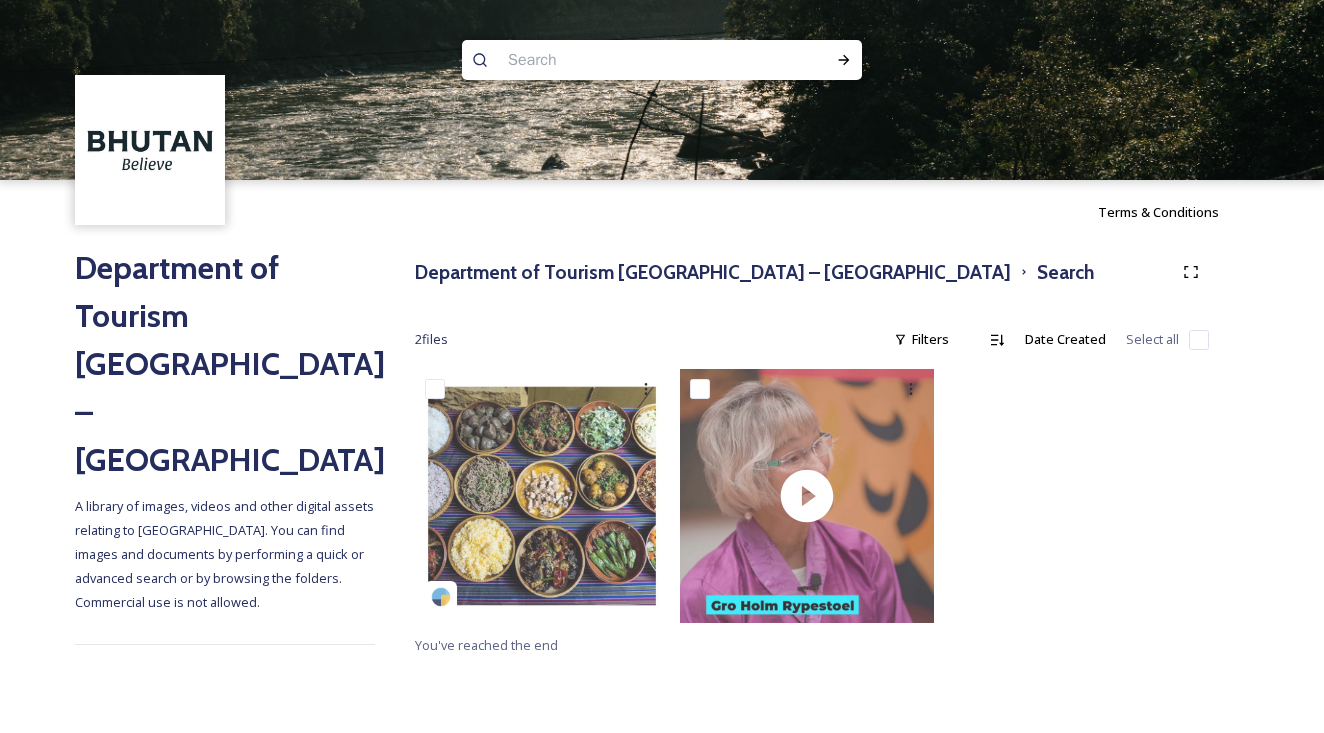click at bounding box center [623, 60] 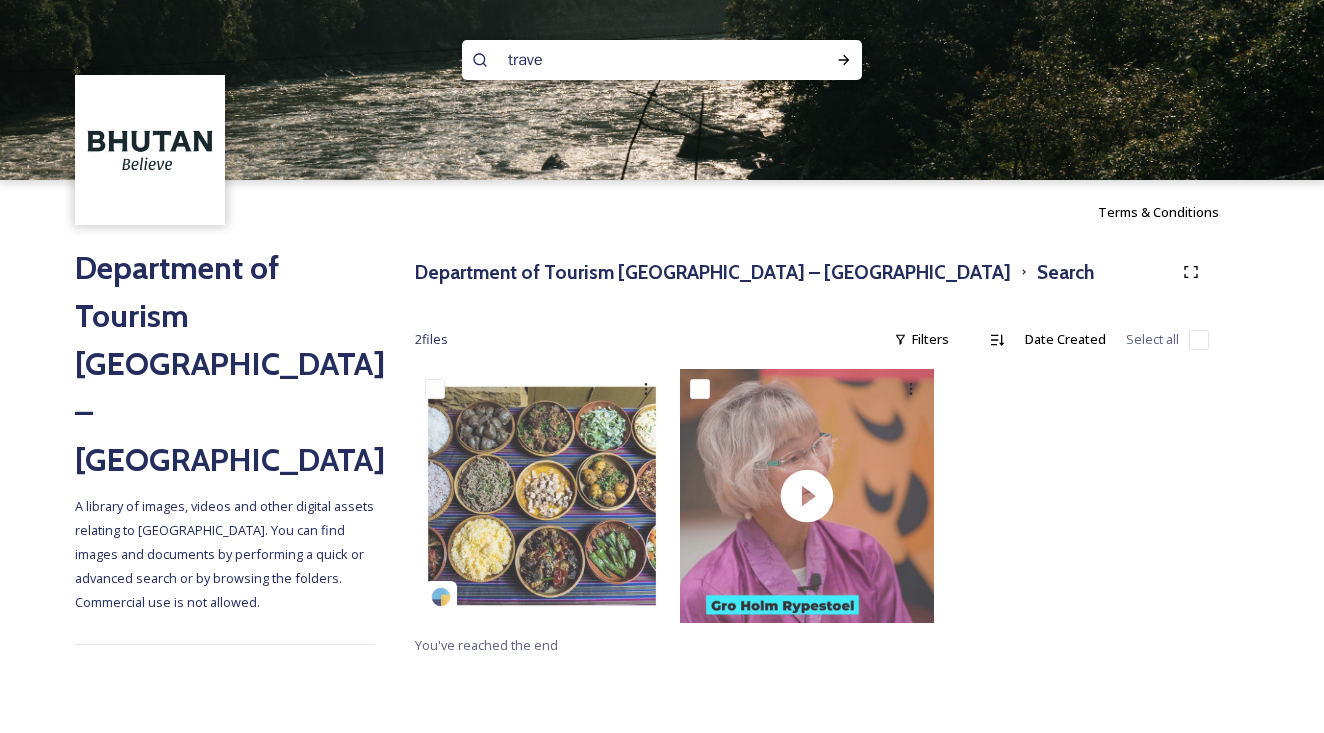 type on "travel" 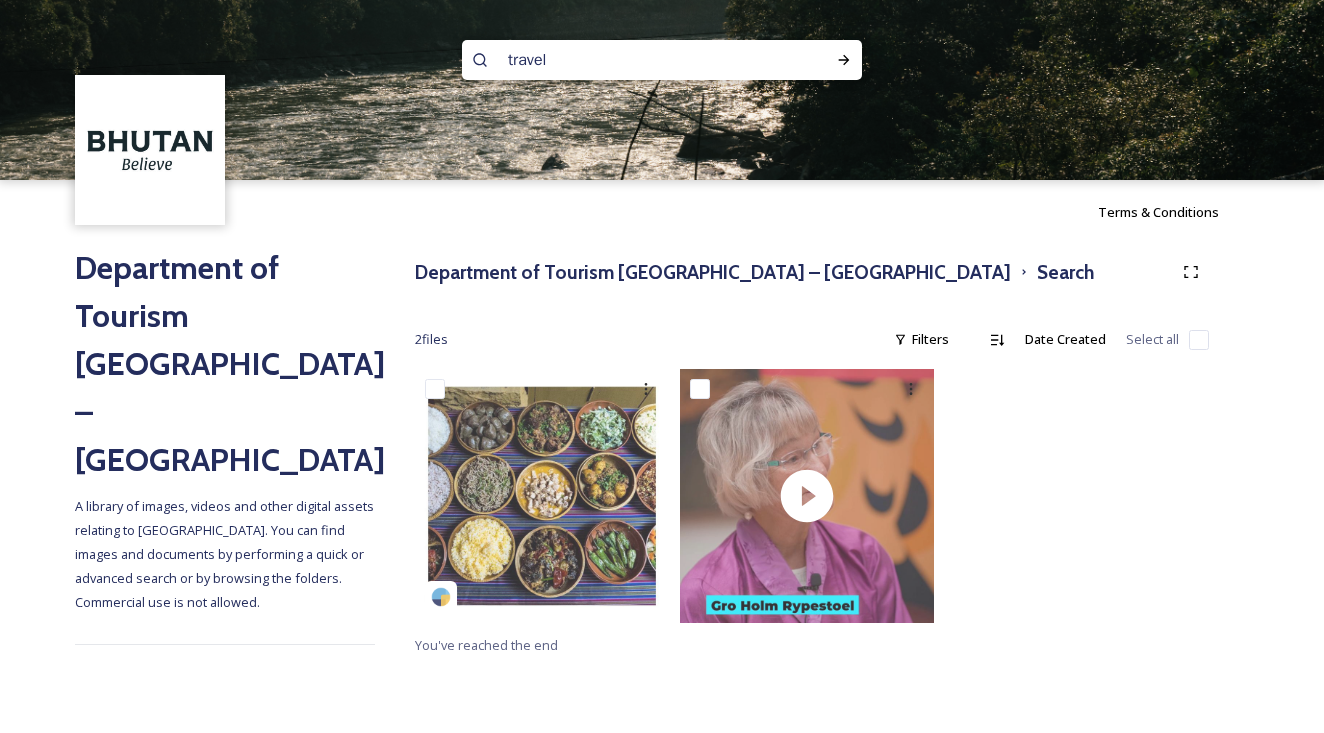 type 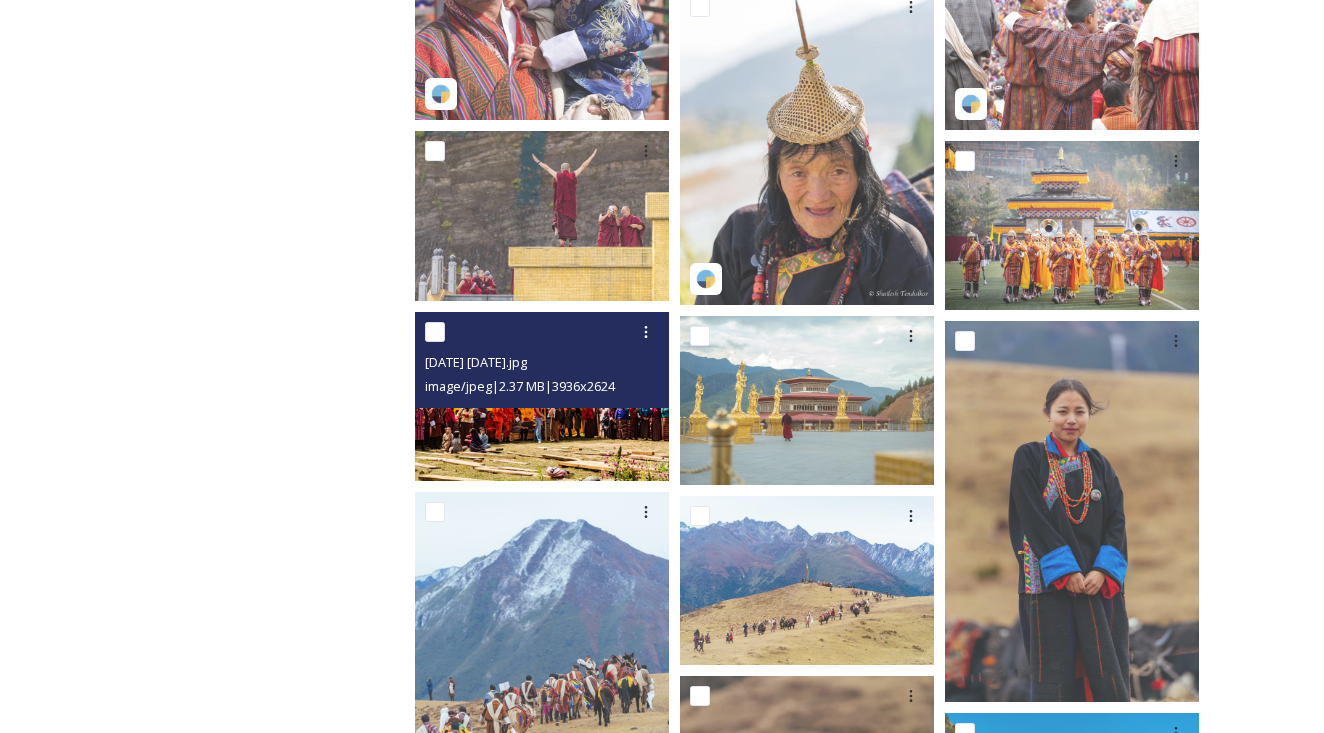 scroll, scrollTop: 1501, scrollLeft: 0, axis: vertical 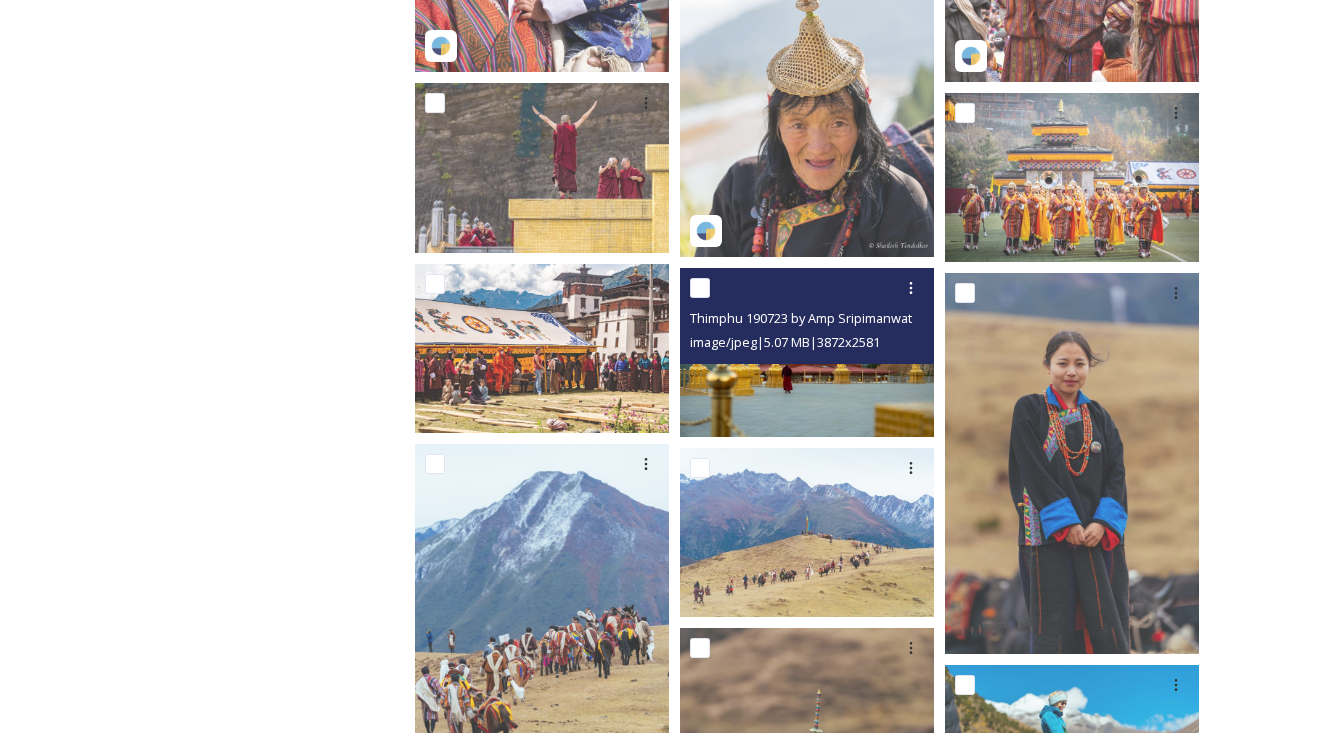 click at bounding box center (807, 352) 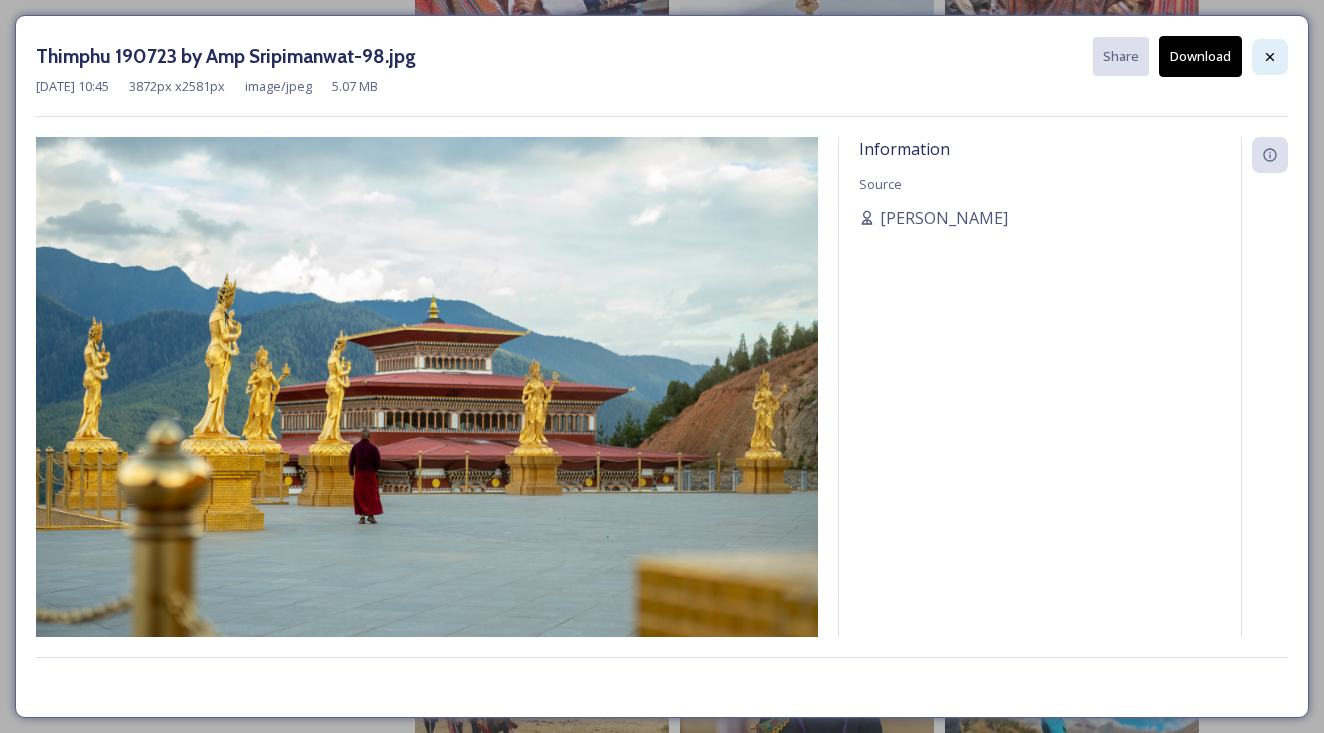 click 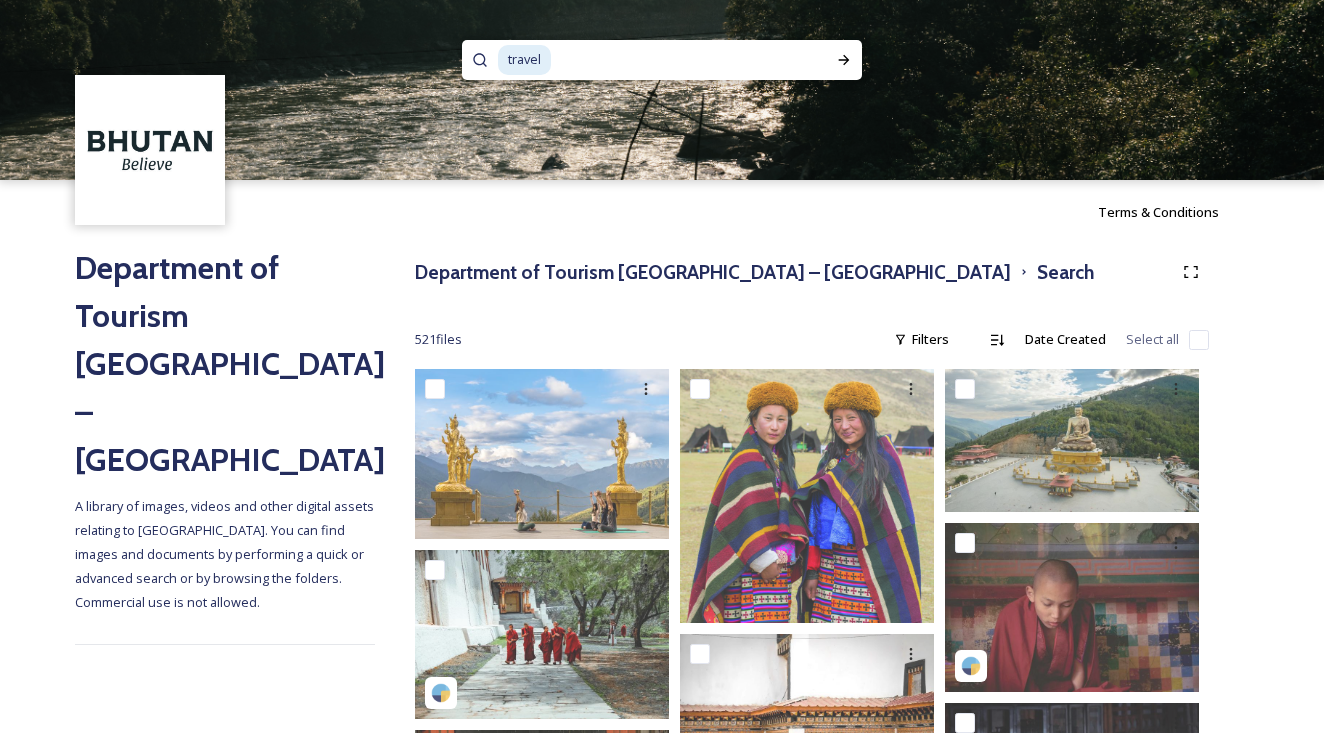 scroll, scrollTop: 0, scrollLeft: 0, axis: both 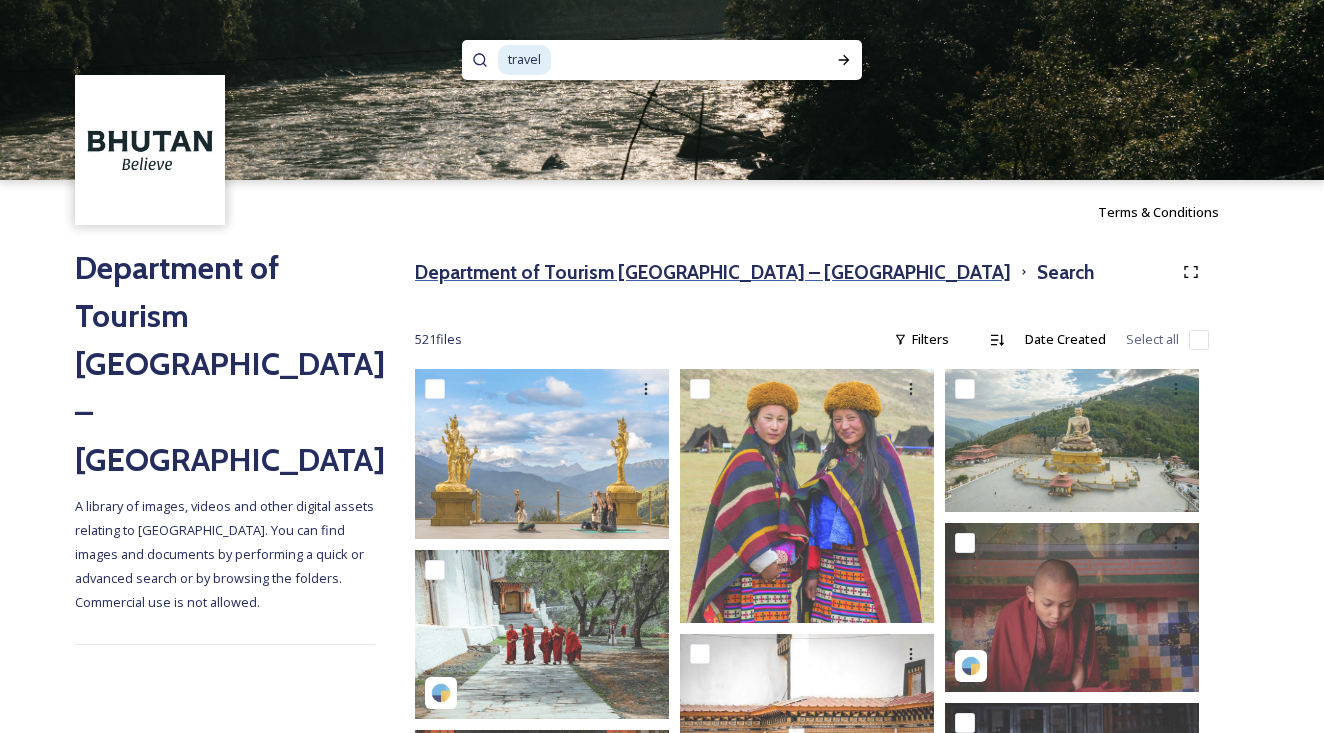 click on "Department of Tourism [GEOGRAPHIC_DATA] – [GEOGRAPHIC_DATA]" at bounding box center (713, 272) 